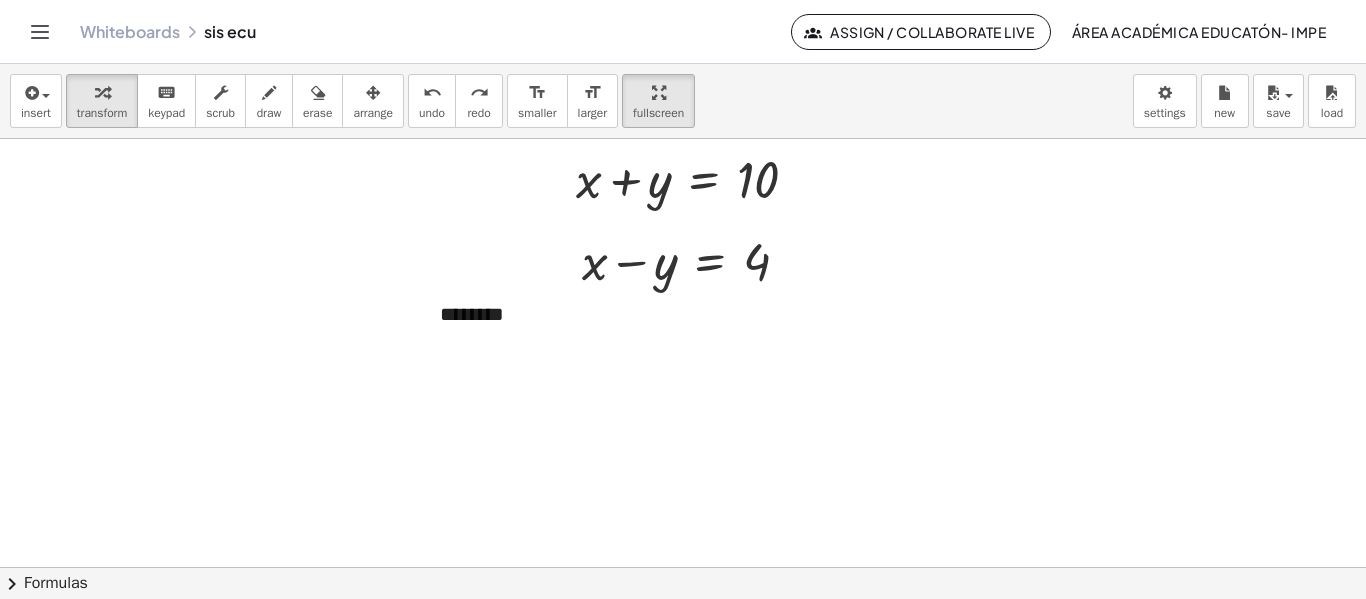 scroll, scrollTop: 0, scrollLeft: 0, axis: both 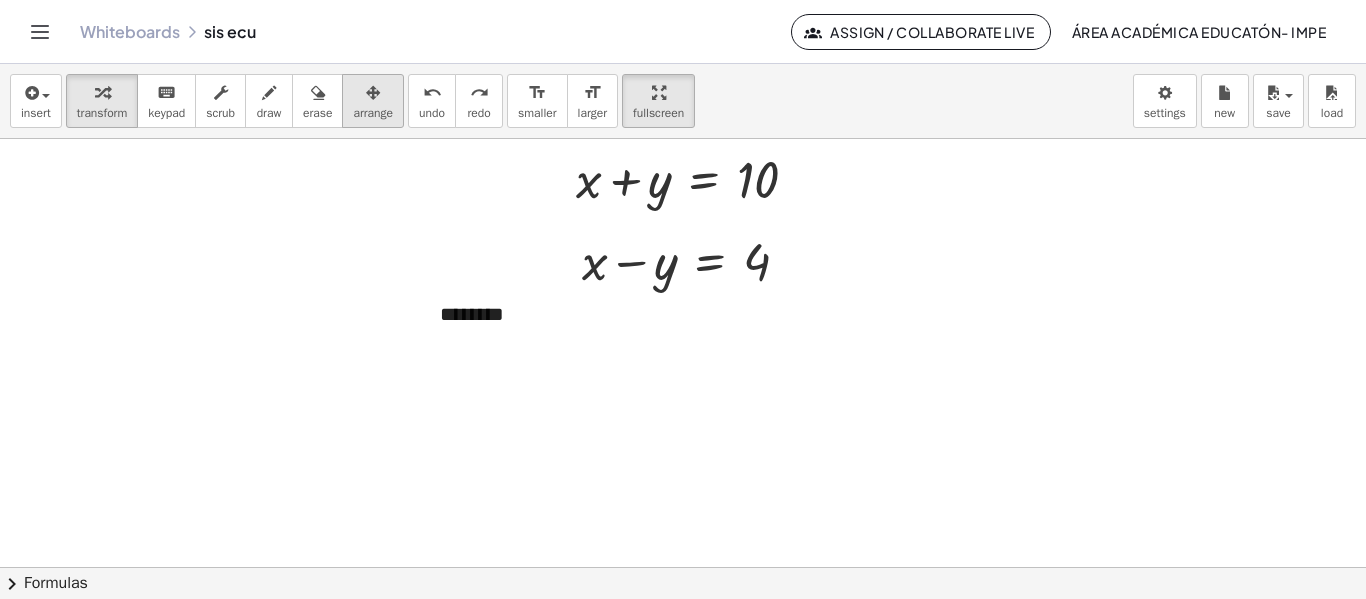 click at bounding box center (373, 93) 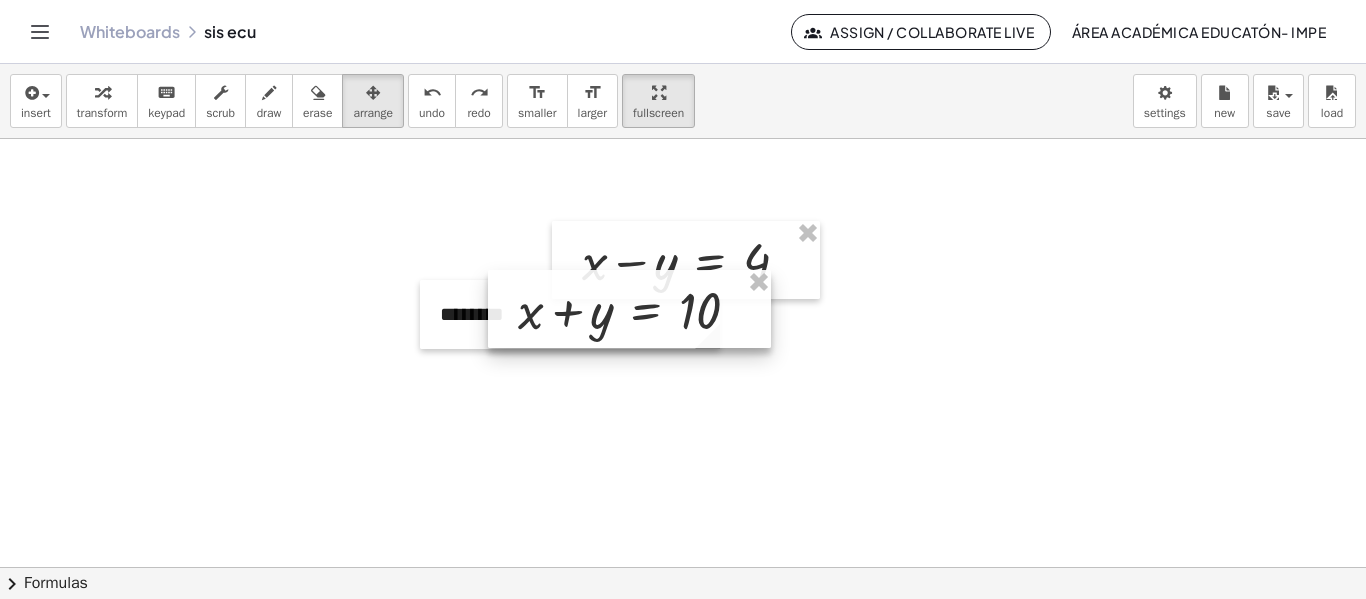 drag, startPoint x: 746, startPoint y: 249, endPoint x: 552, endPoint y: 292, distance: 198.70833 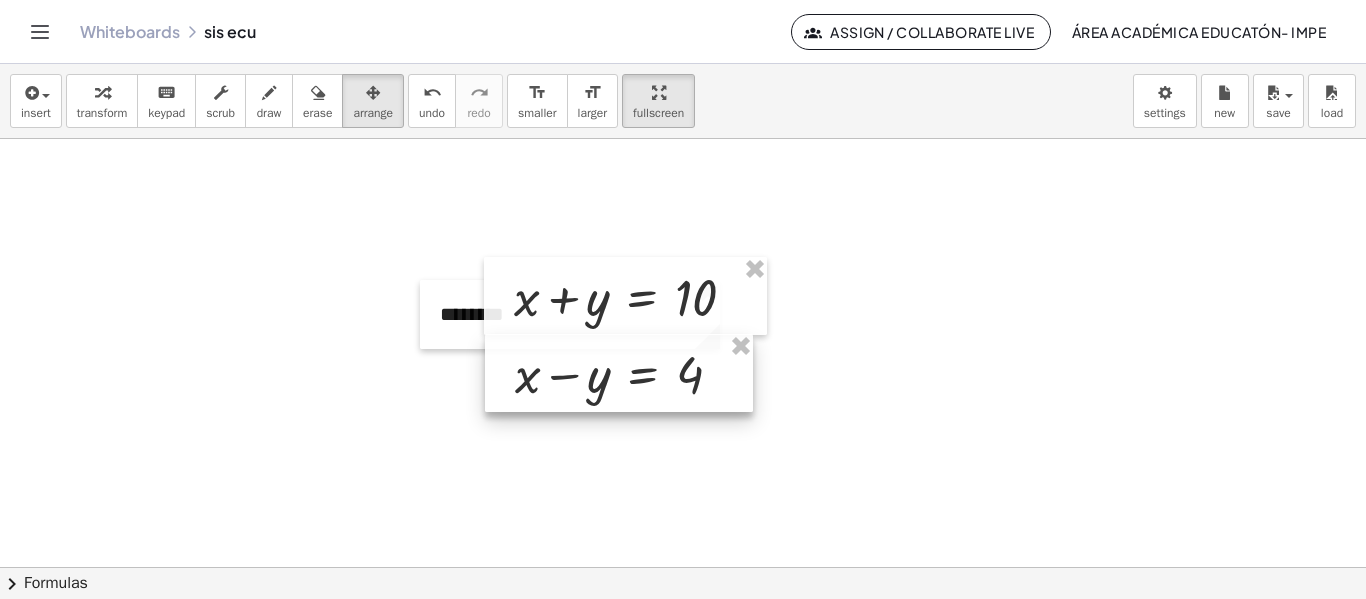 drag, startPoint x: 740, startPoint y: 233, endPoint x: 672, endPoint y: 340, distance: 126.779335 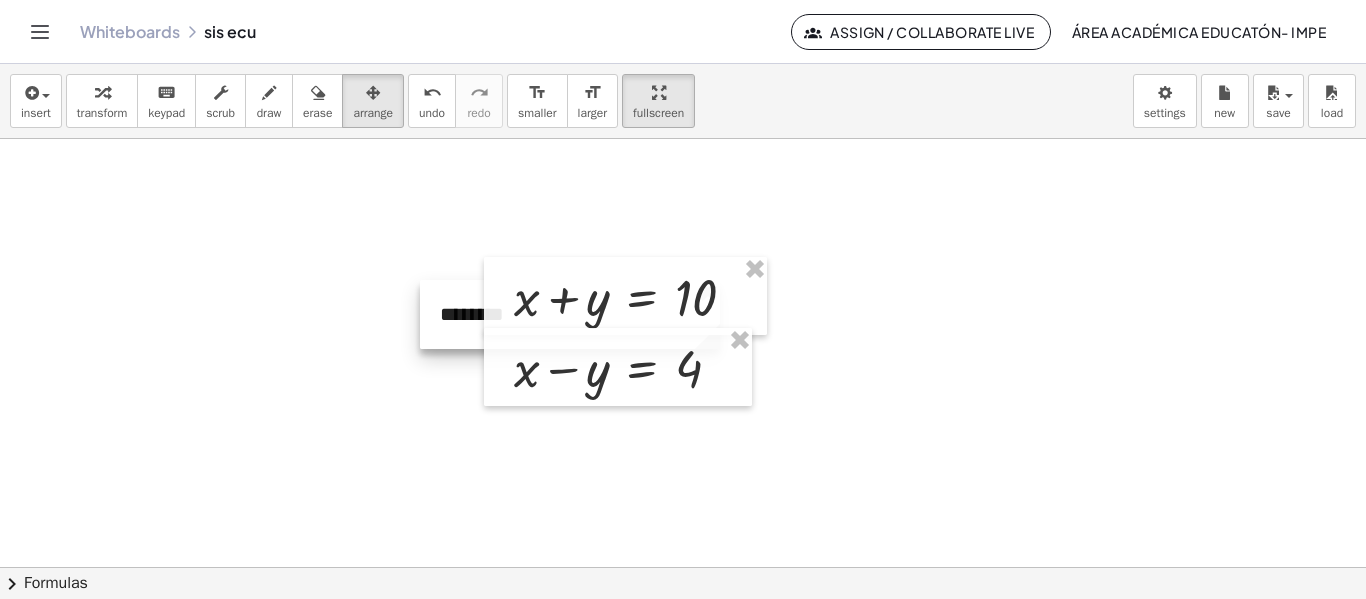 click at bounding box center (570, 314) 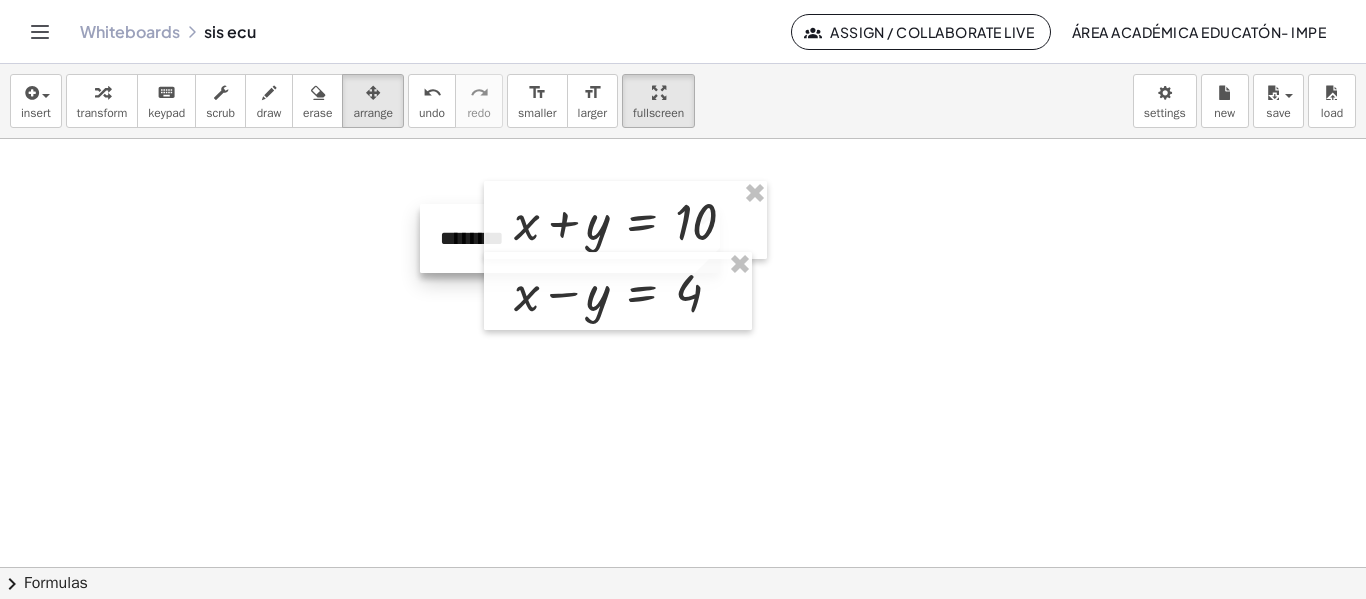 scroll, scrollTop: 77, scrollLeft: 0, axis: vertical 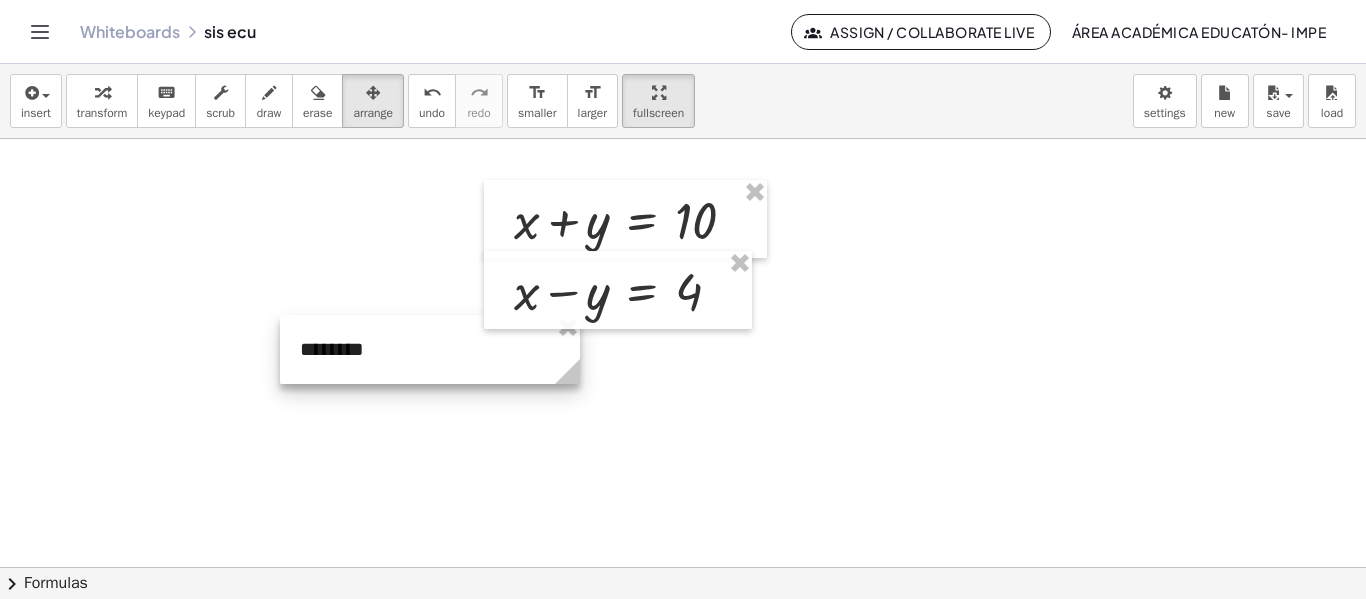 drag, startPoint x: 447, startPoint y: 267, endPoint x: 307, endPoint y: 378, distance: 178.66449 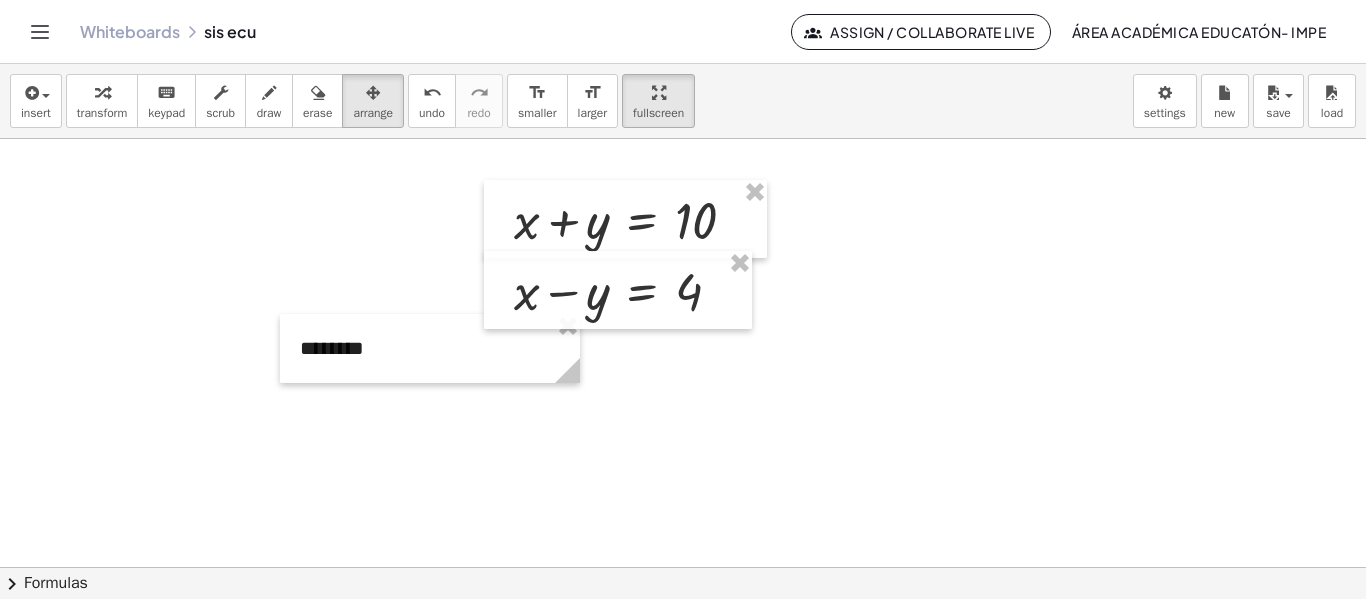 click at bounding box center (683, 490) 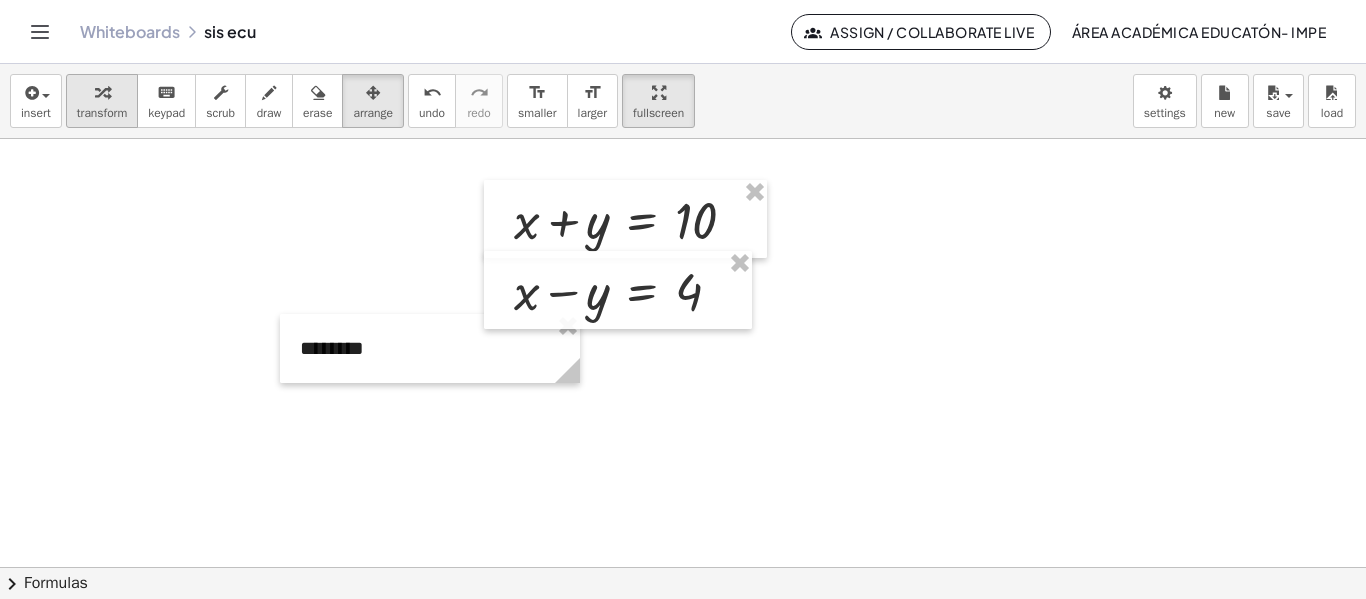 click at bounding box center [102, 93] 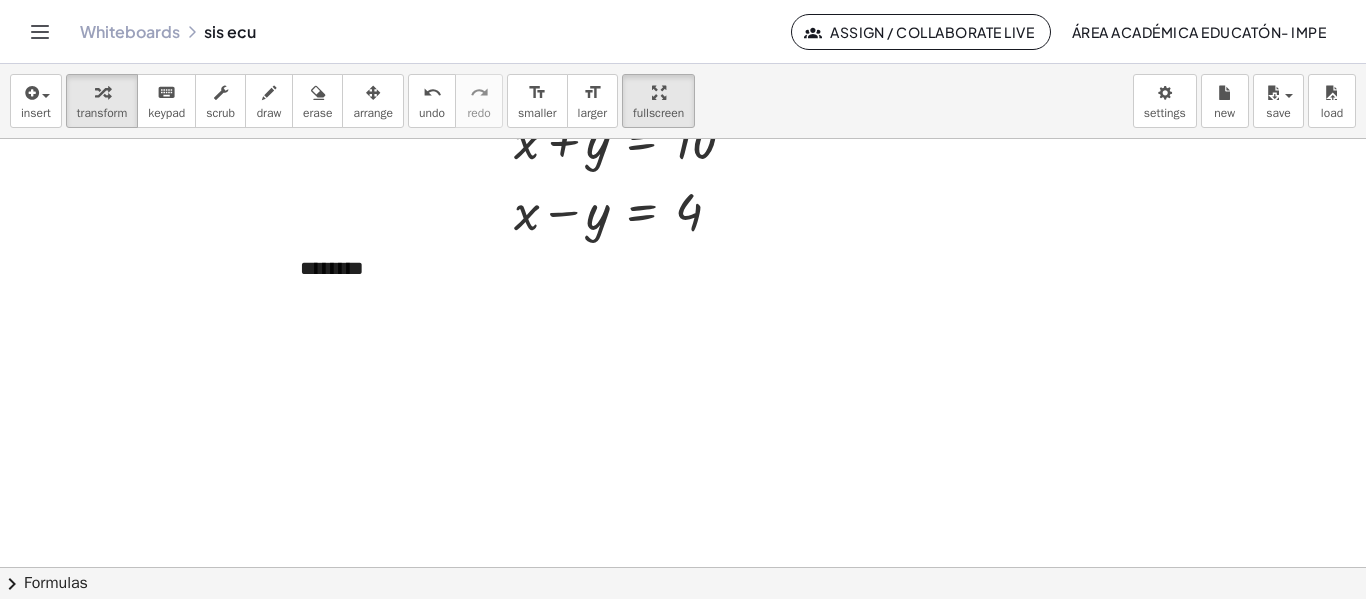 scroll, scrollTop: 0, scrollLeft: 0, axis: both 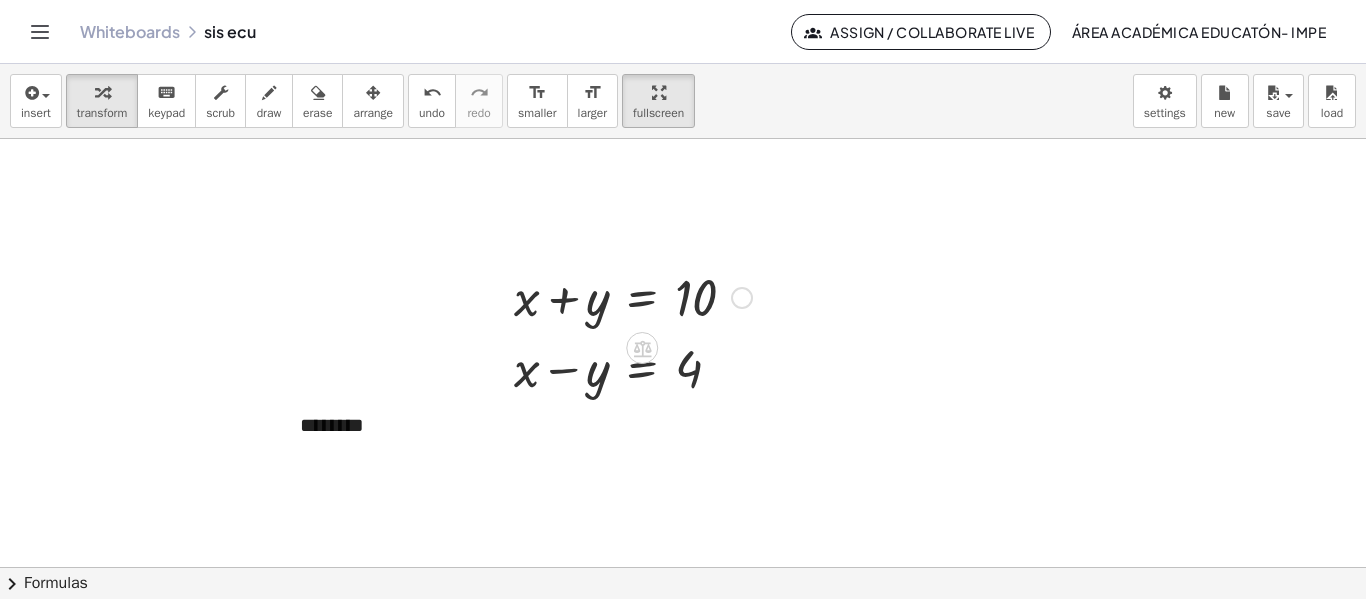 click at bounding box center [742, 298] 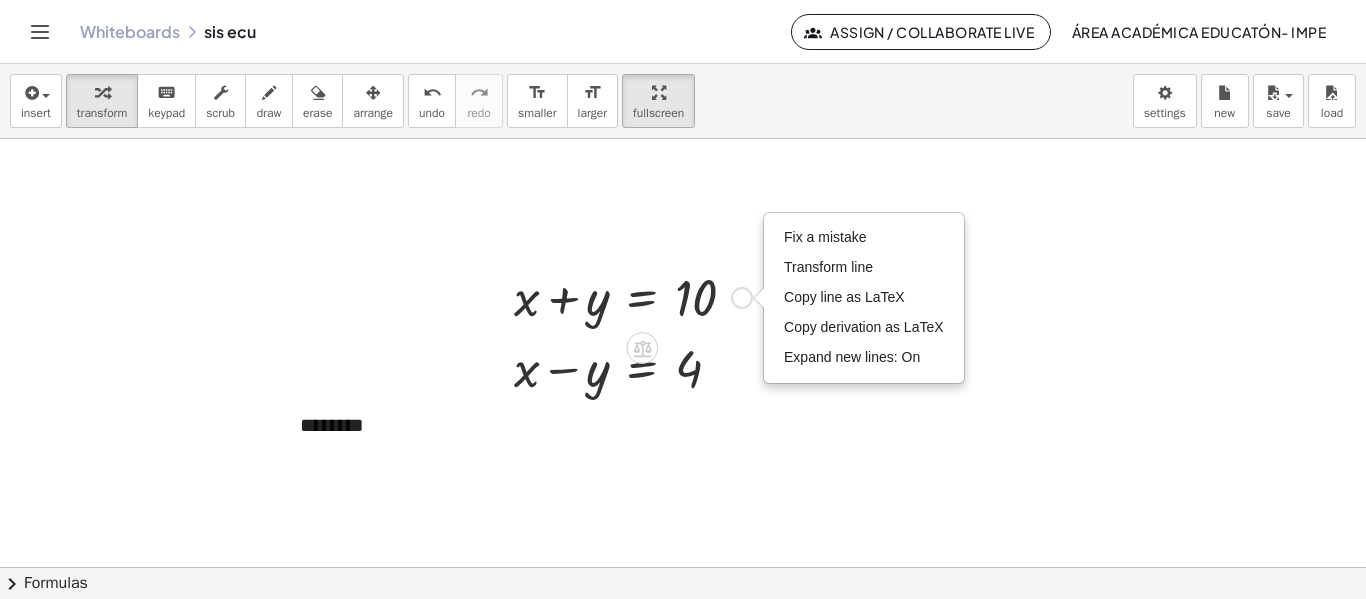 scroll, scrollTop: 79, scrollLeft: 0, axis: vertical 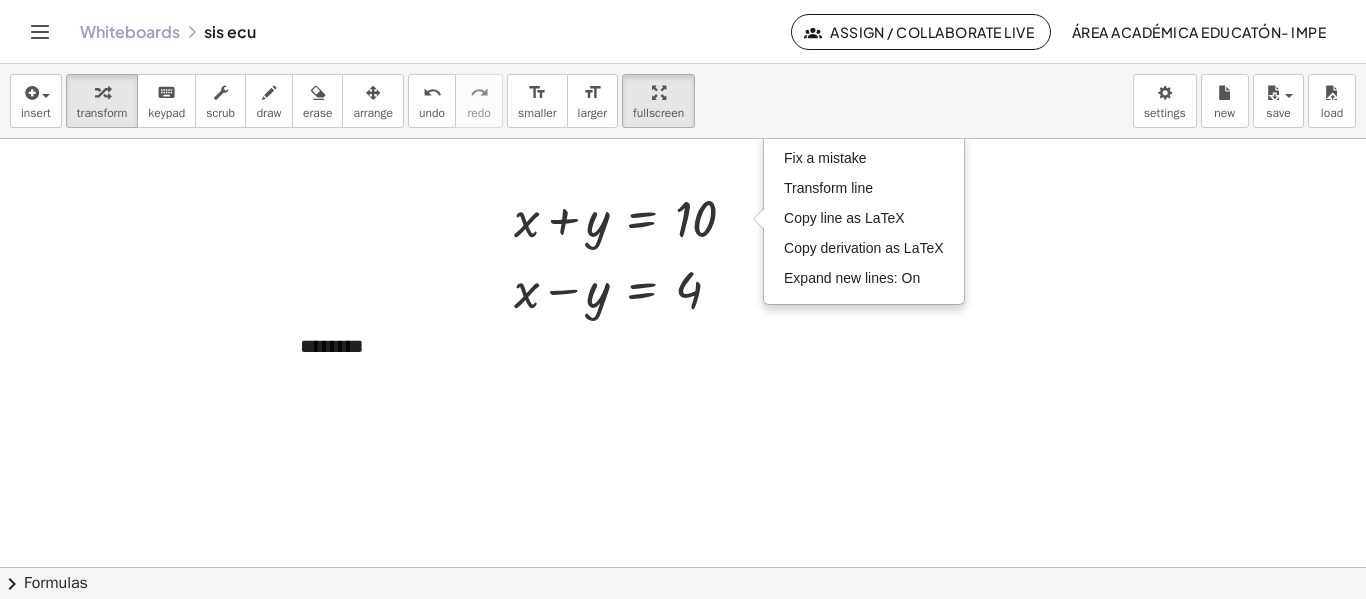 click at bounding box center [683, 488] 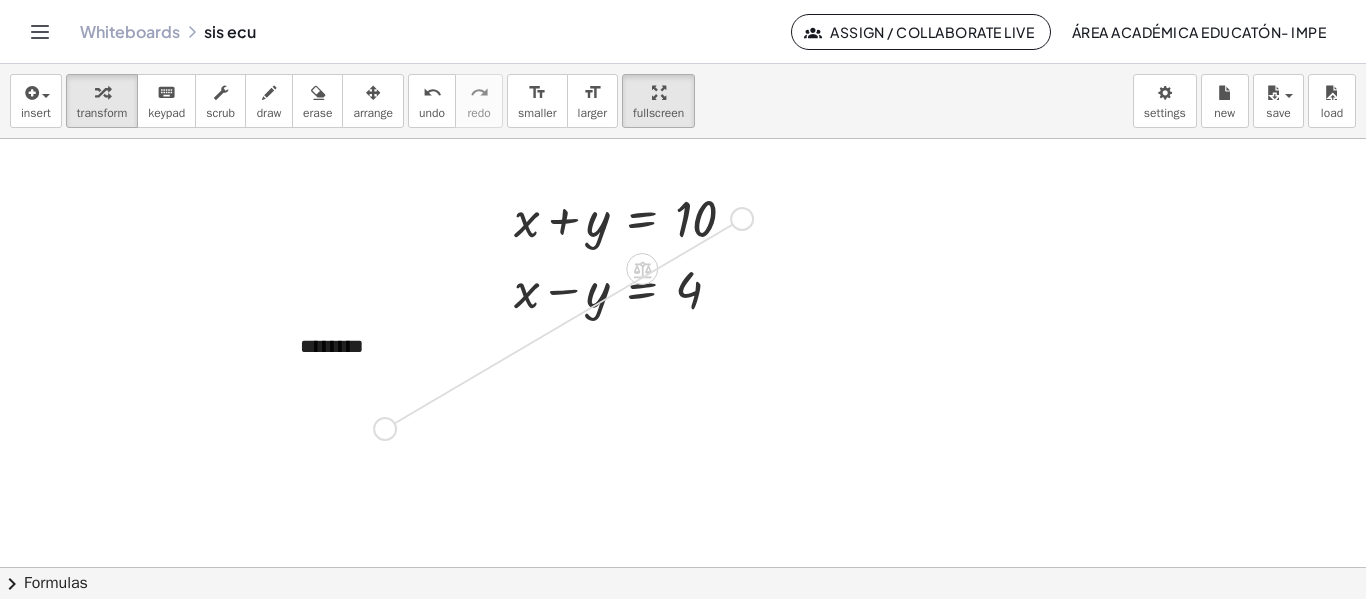 drag, startPoint x: 741, startPoint y: 214, endPoint x: 384, endPoint y: 424, distance: 414.18475 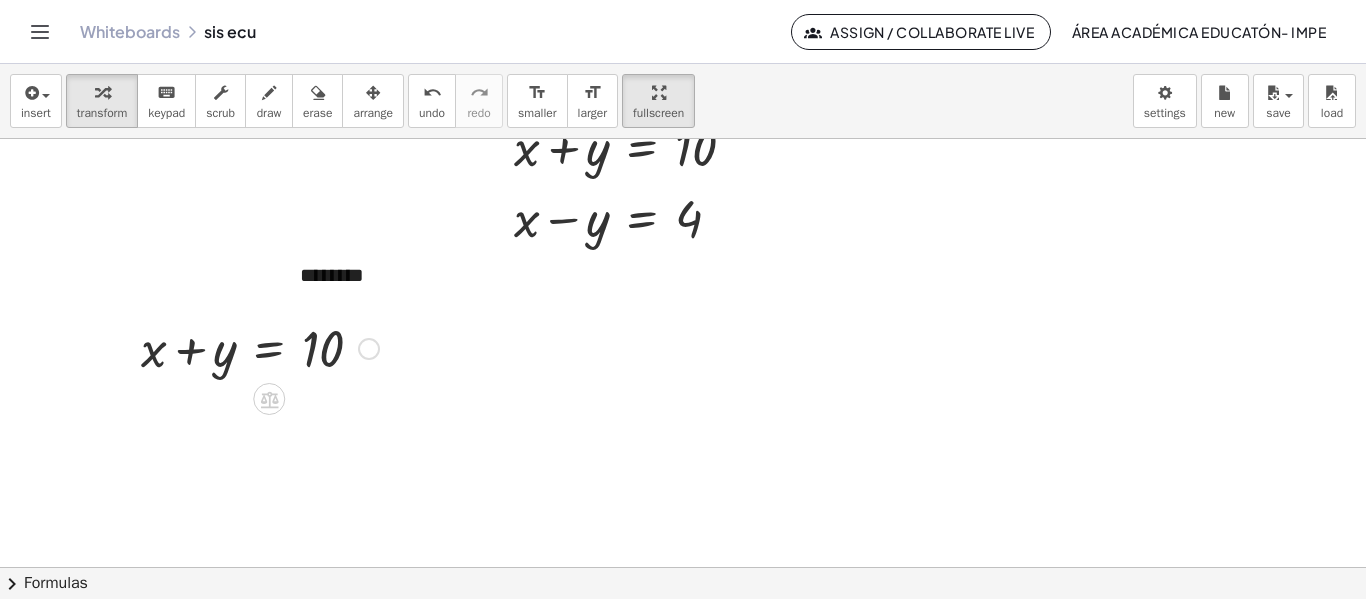 scroll, scrollTop: 151, scrollLeft: 0, axis: vertical 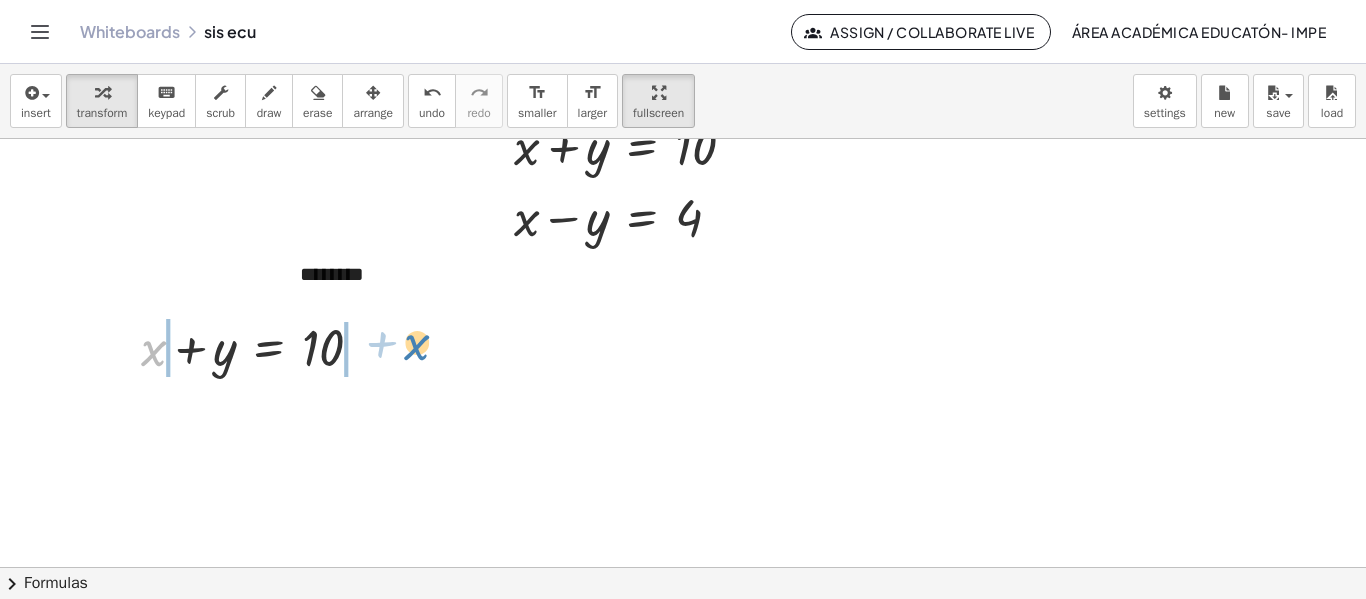 drag, startPoint x: 150, startPoint y: 356, endPoint x: 415, endPoint y: 350, distance: 265.0679 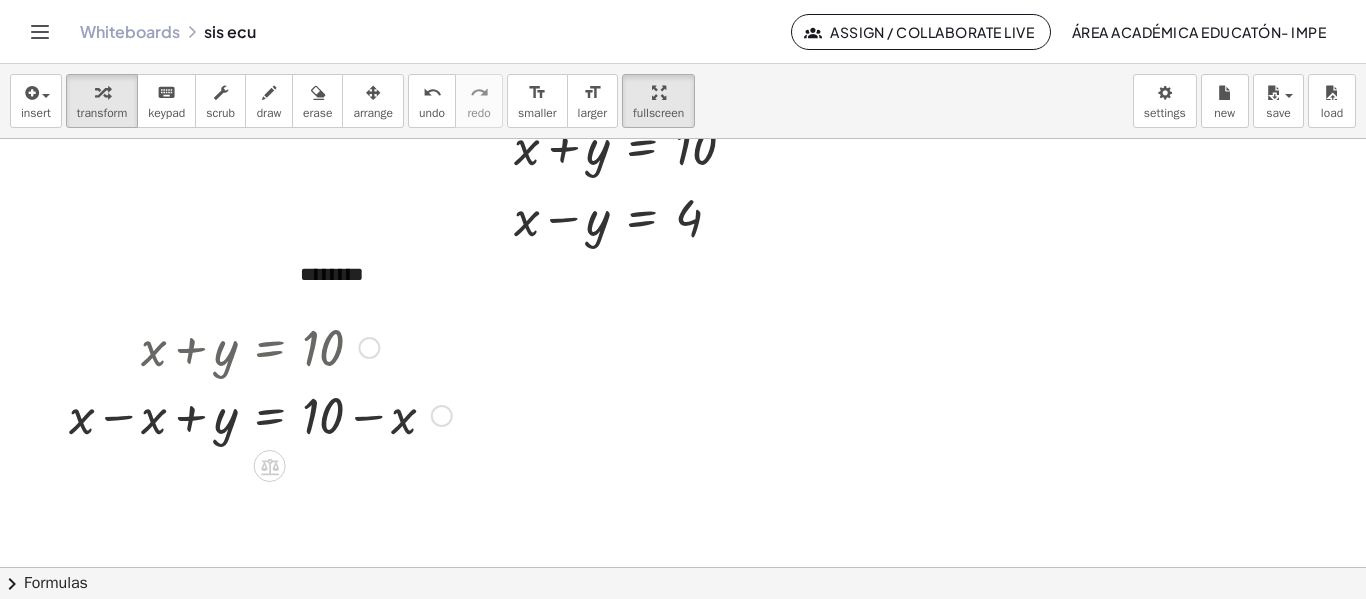 click at bounding box center (260, 414) 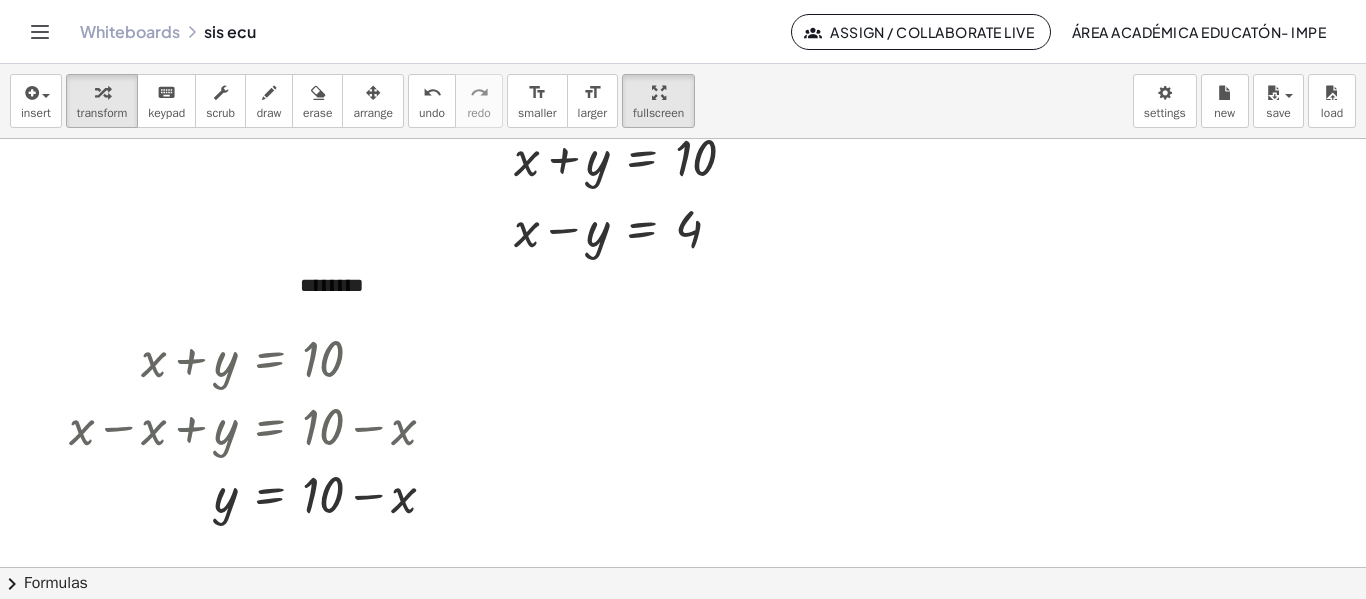 scroll, scrollTop: 139, scrollLeft: 0, axis: vertical 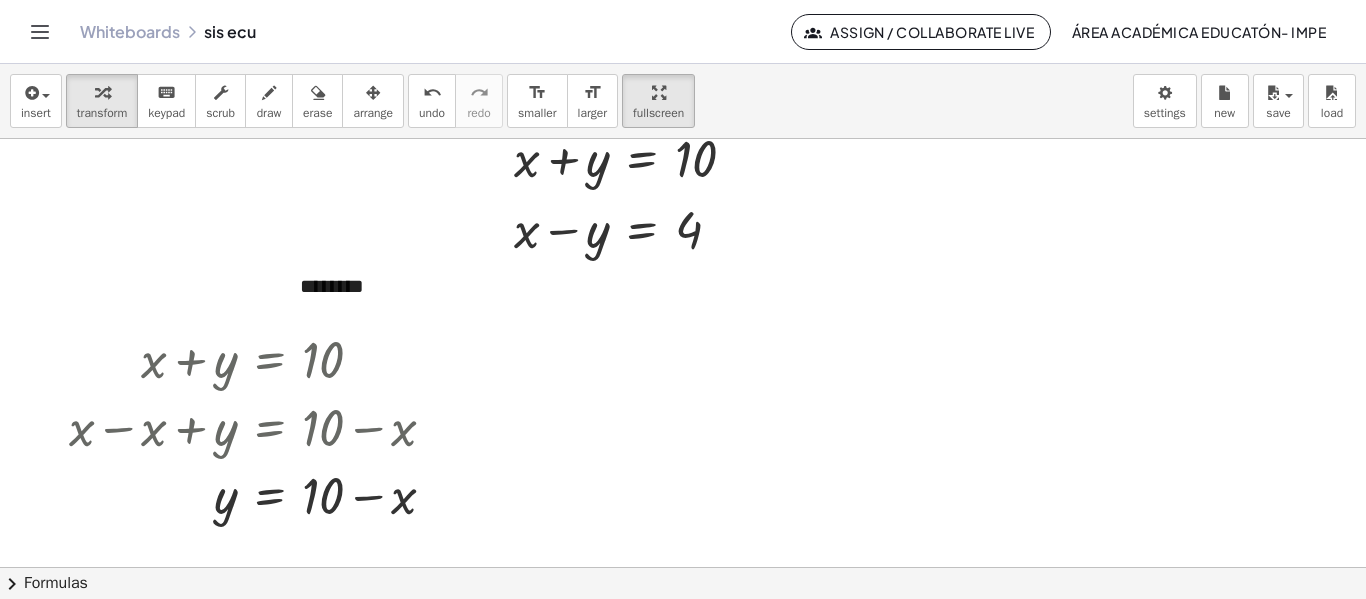 click at bounding box center [683, 428] 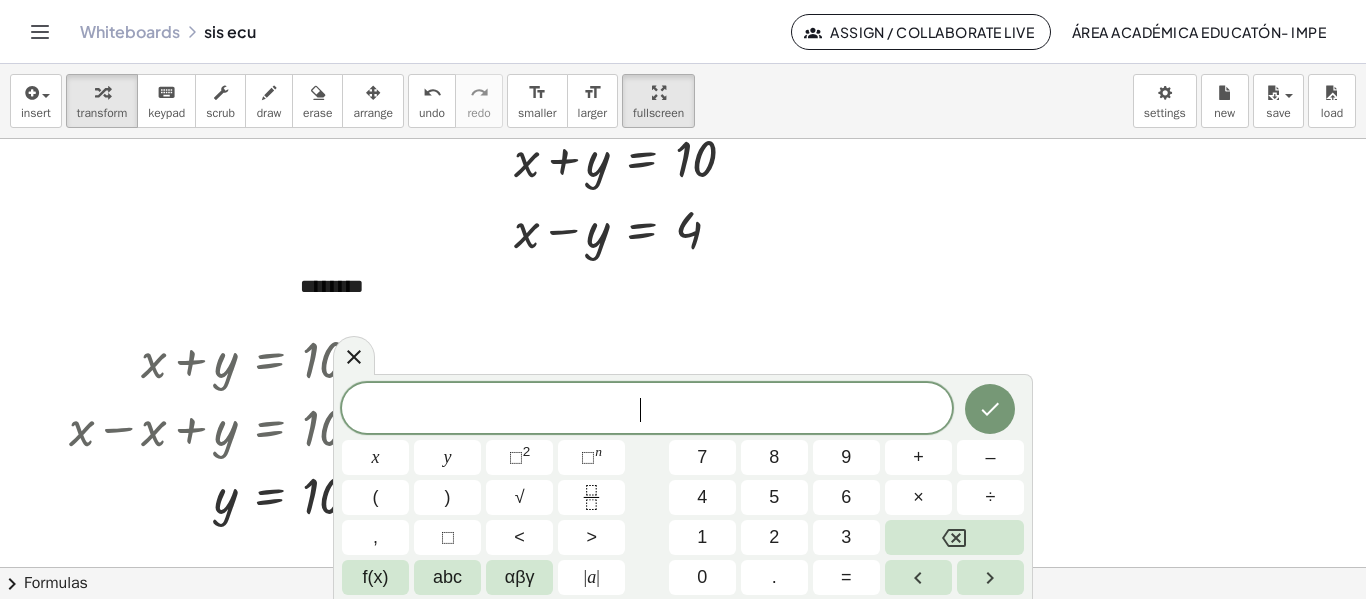 click at bounding box center [683, 428] 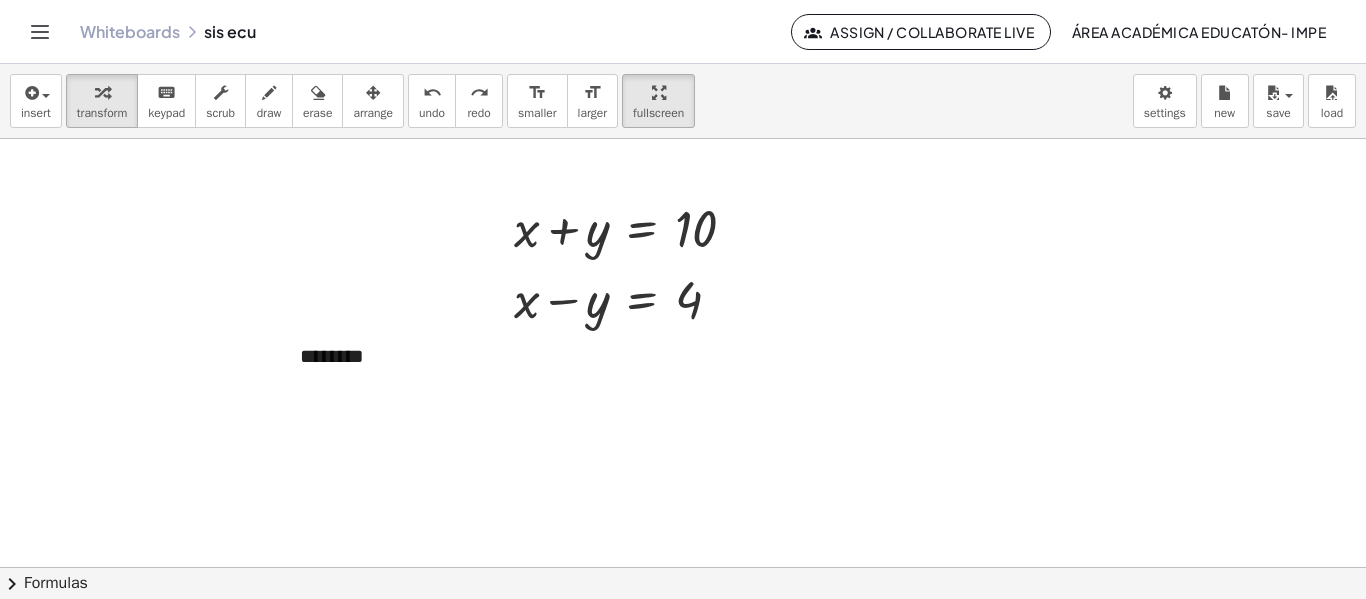 scroll, scrollTop: 65, scrollLeft: 0, axis: vertical 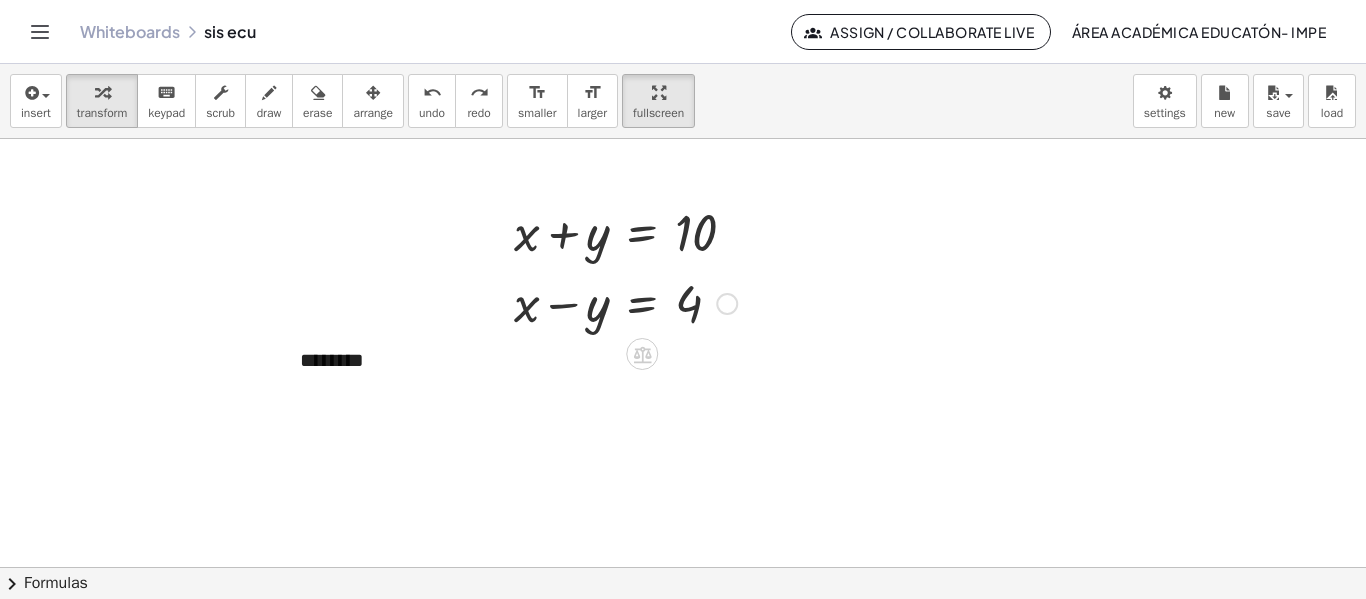 click on "********" at bounding box center [430, 360] 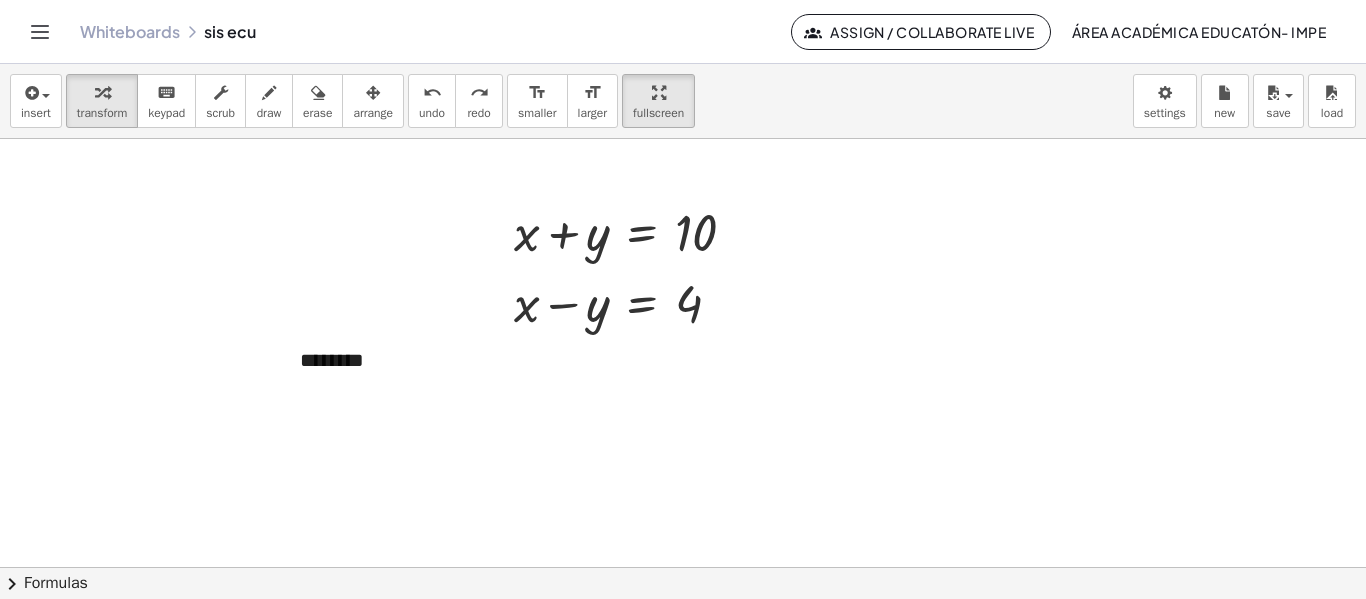 click at bounding box center (683, 502) 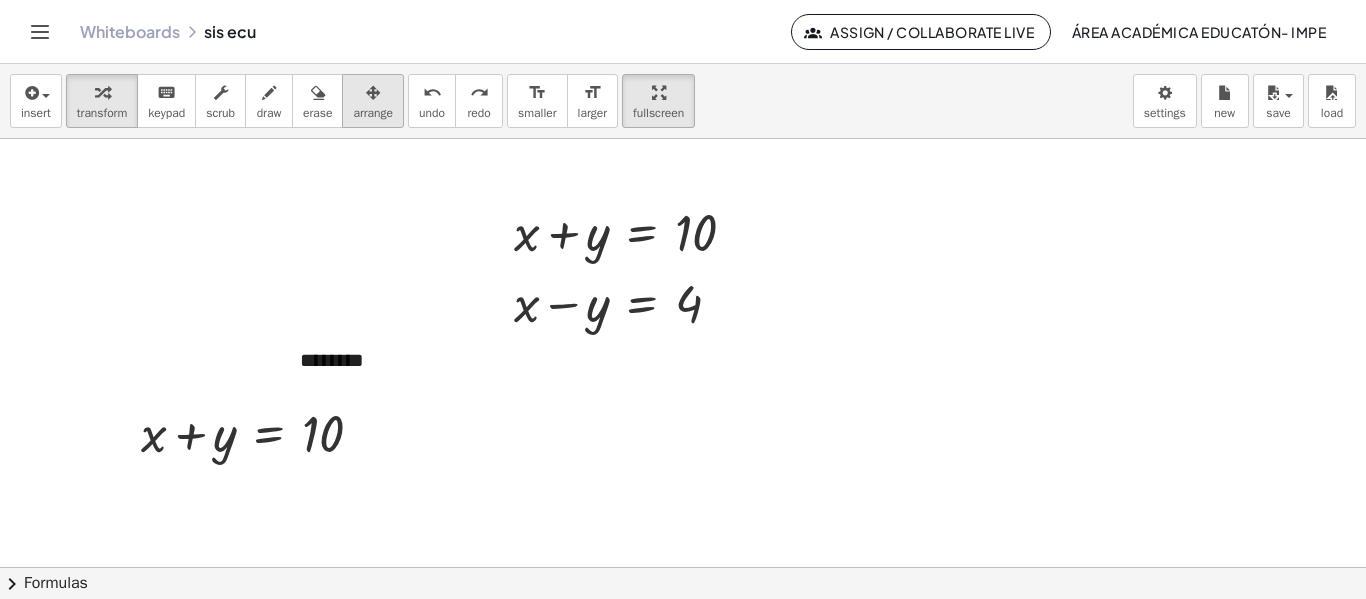 click at bounding box center (373, 92) 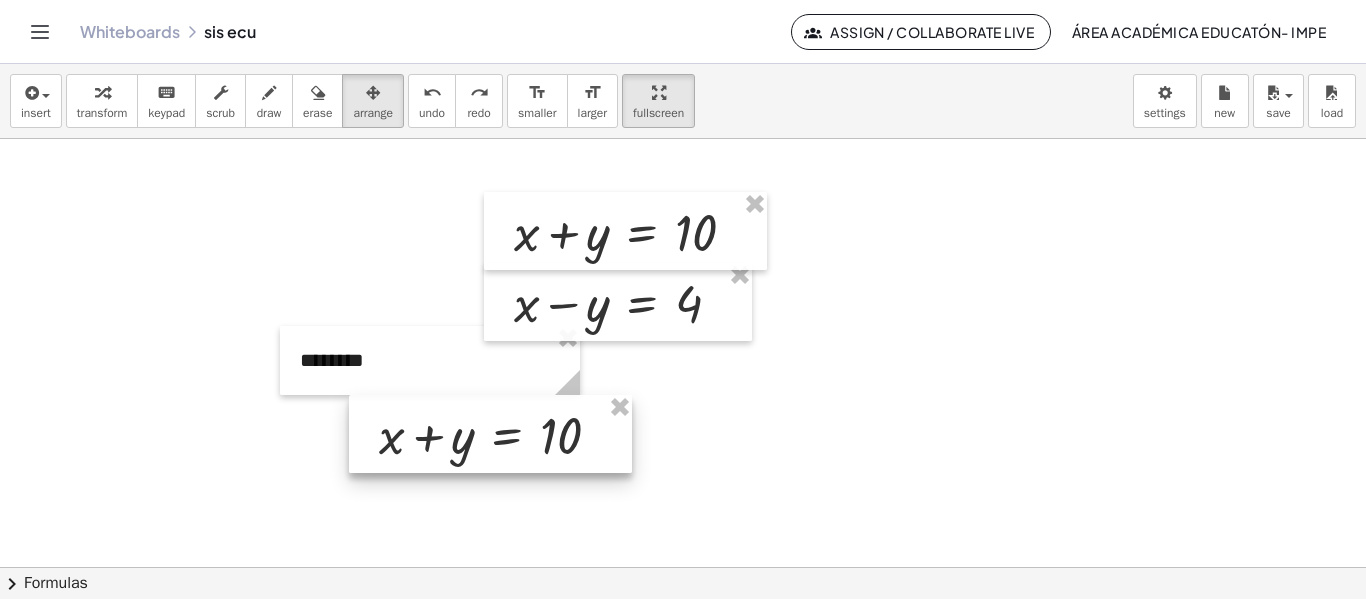 drag, startPoint x: 239, startPoint y: 417, endPoint x: 477, endPoint y: 419, distance: 238.0084 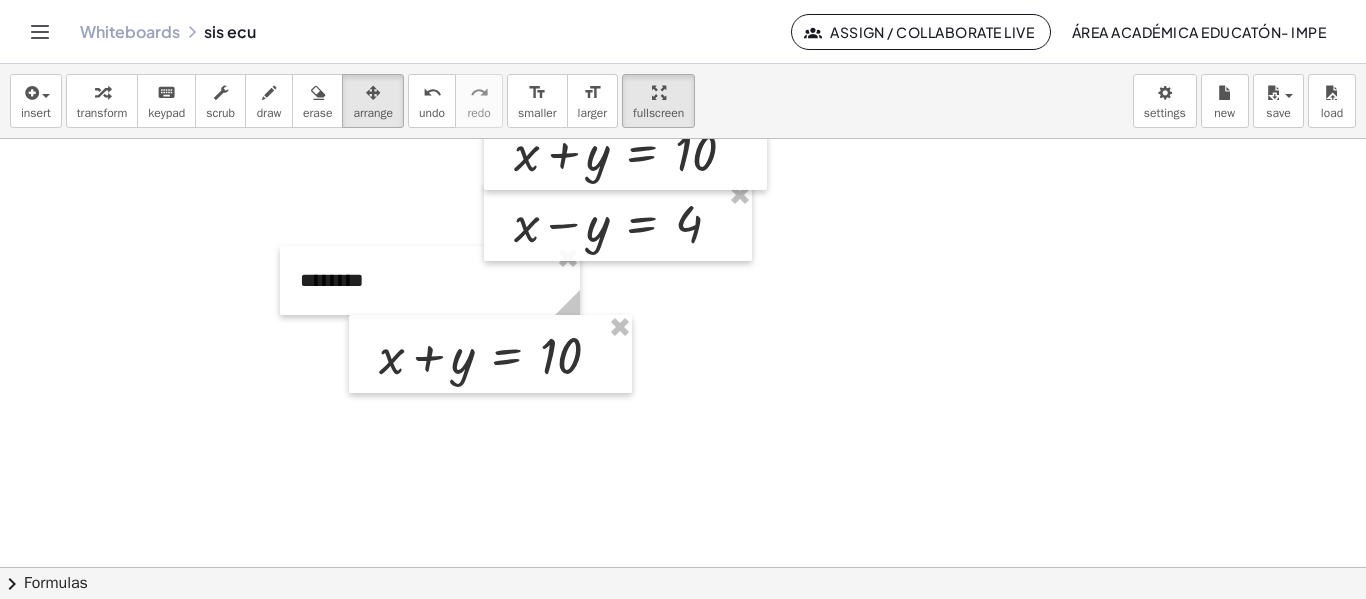 scroll, scrollTop: 148, scrollLeft: 0, axis: vertical 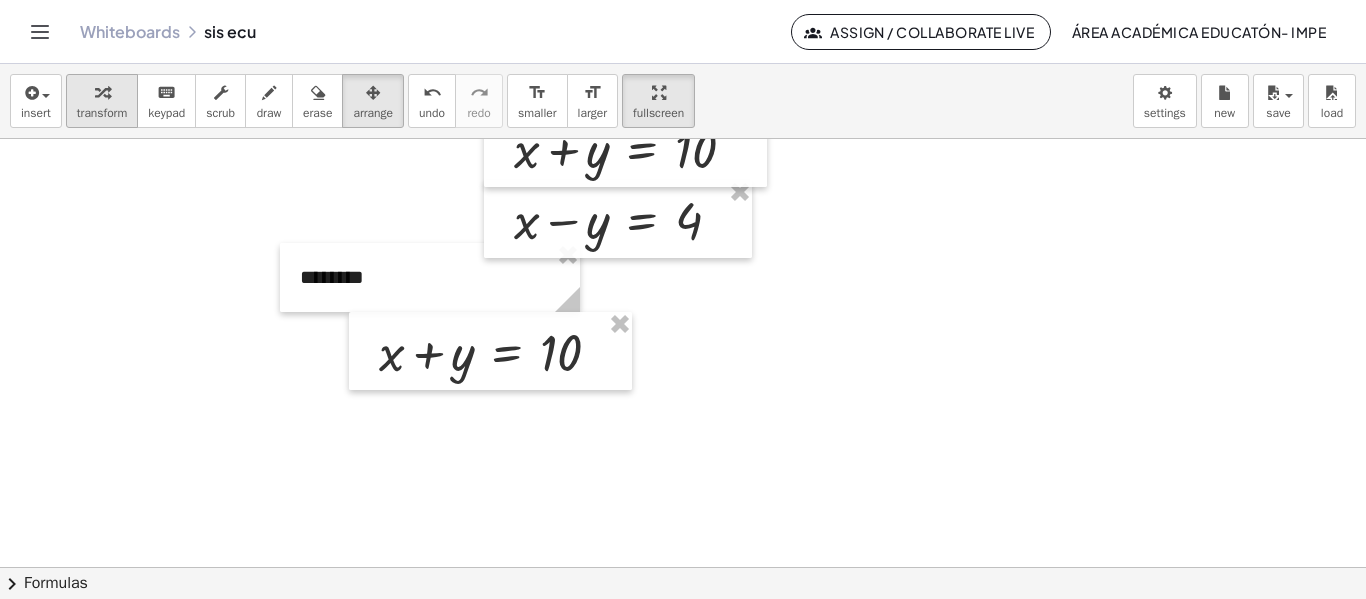 click at bounding box center [102, 93] 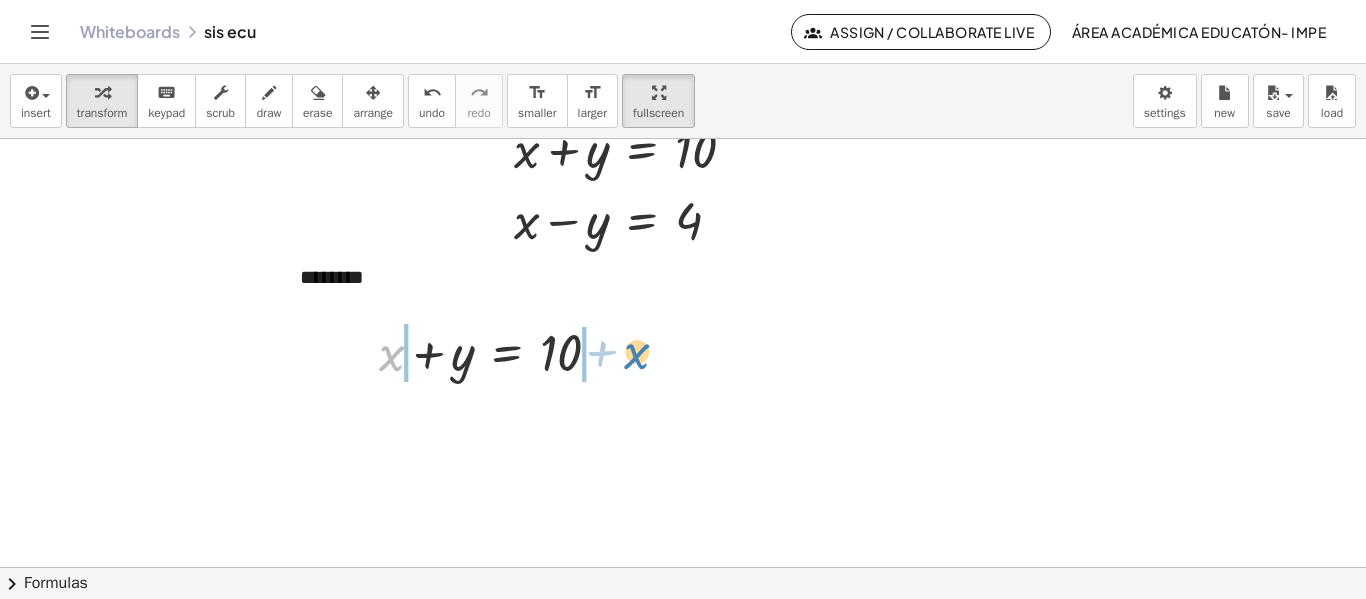 drag, startPoint x: 381, startPoint y: 357, endPoint x: 661, endPoint y: 357, distance: 280 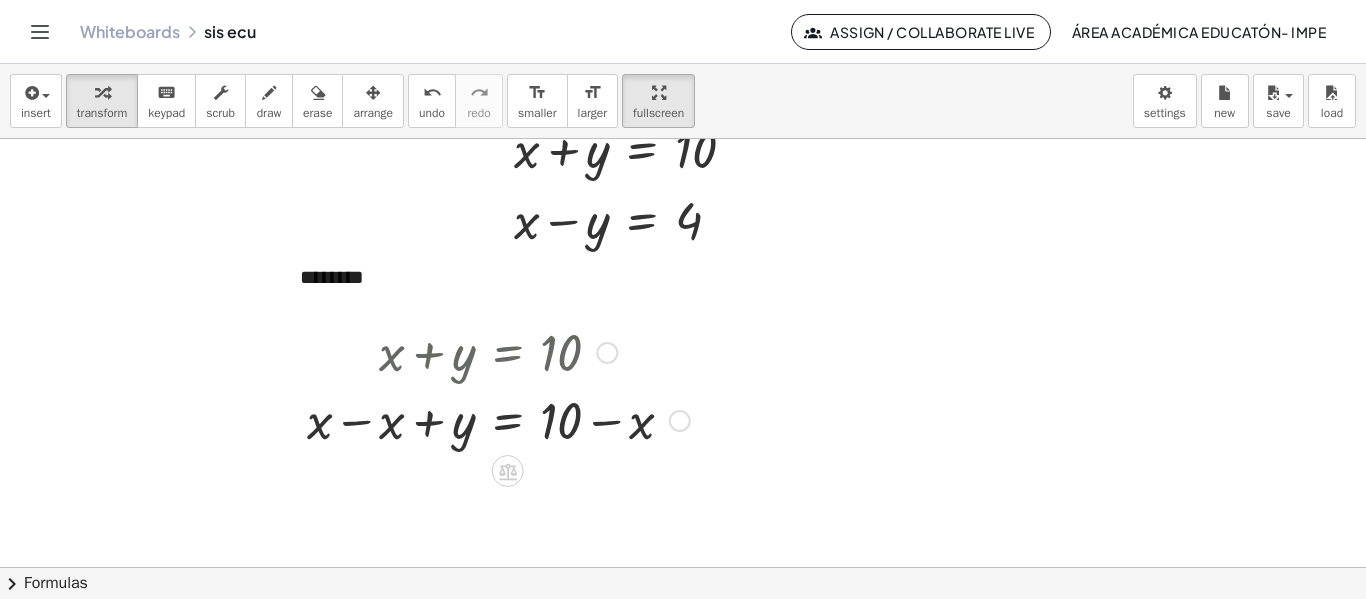 click at bounding box center [498, 419] 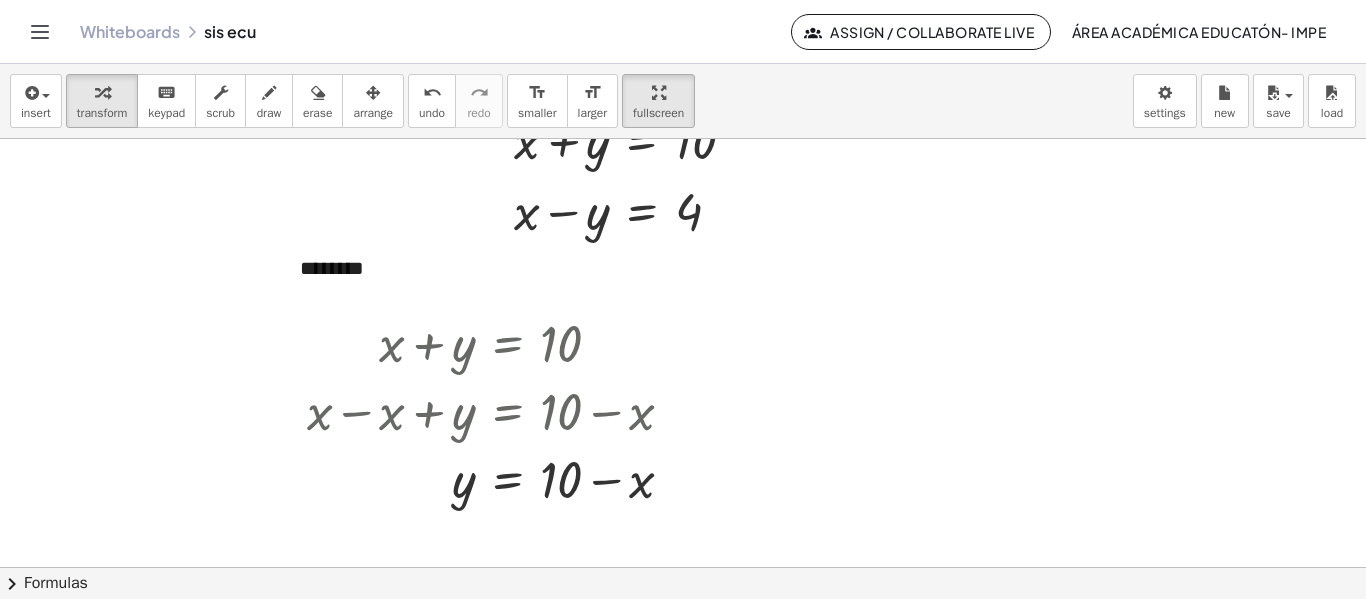 scroll, scrollTop: 153, scrollLeft: 0, axis: vertical 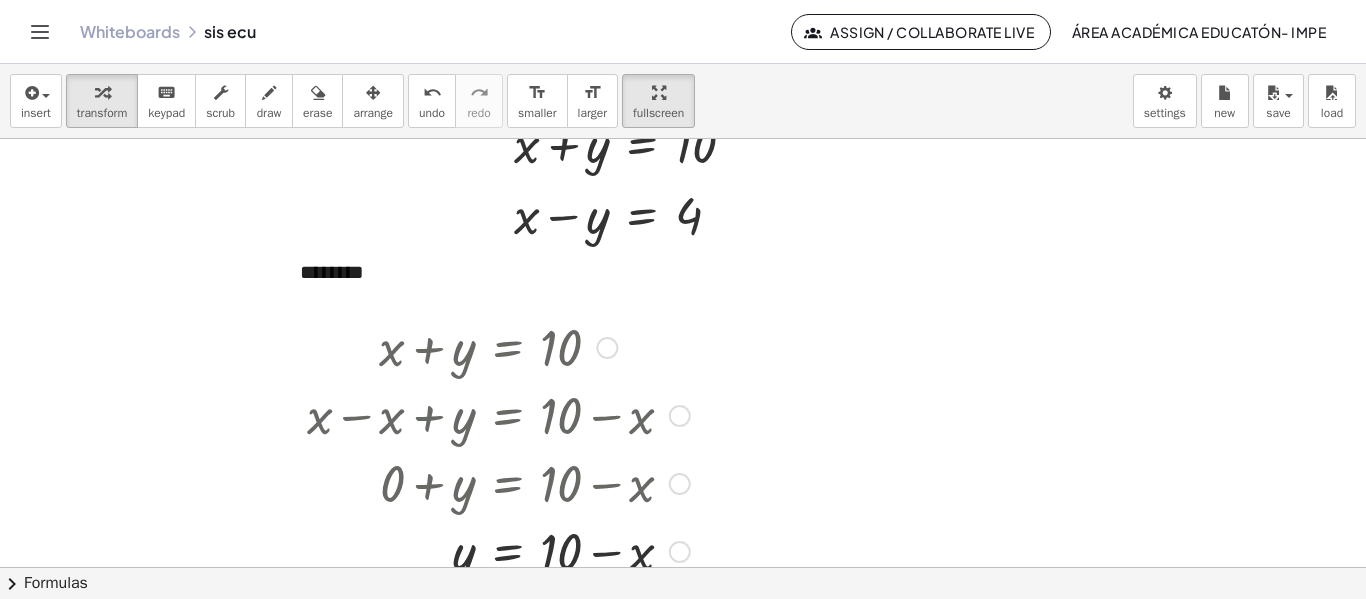 drag, startPoint x: 676, startPoint y: 483, endPoint x: 781, endPoint y: 584, distance: 145.69145 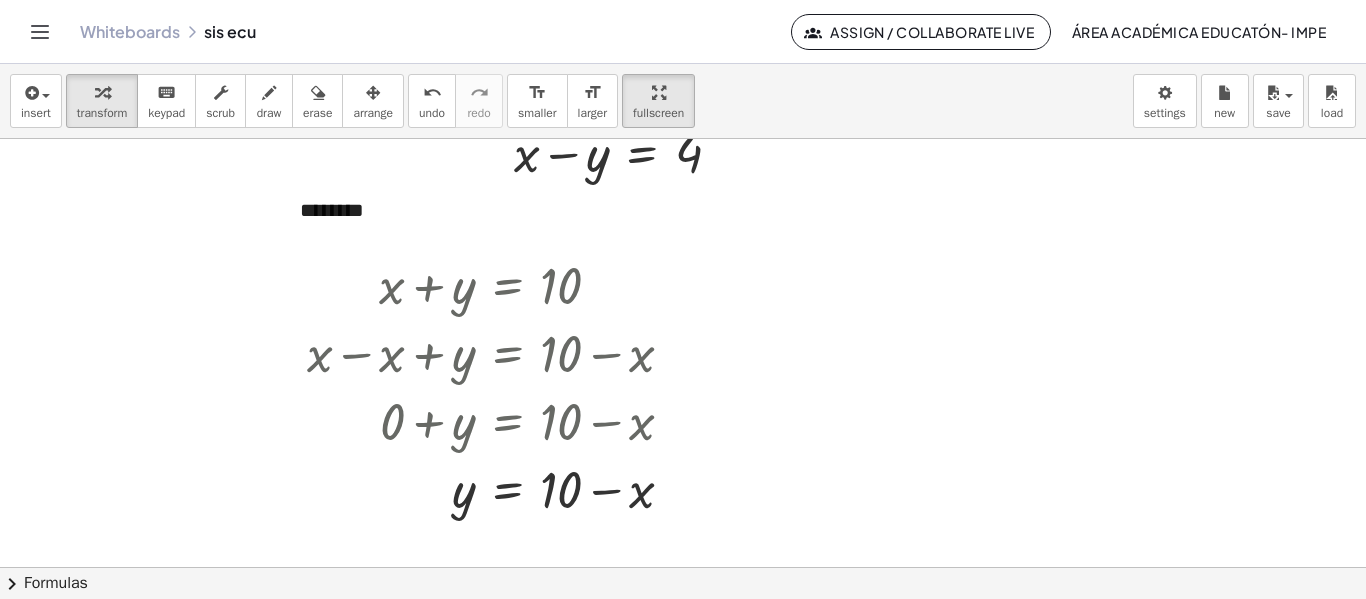 scroll, scrollTop: 216, scrollLeft: 0, axis: vertical 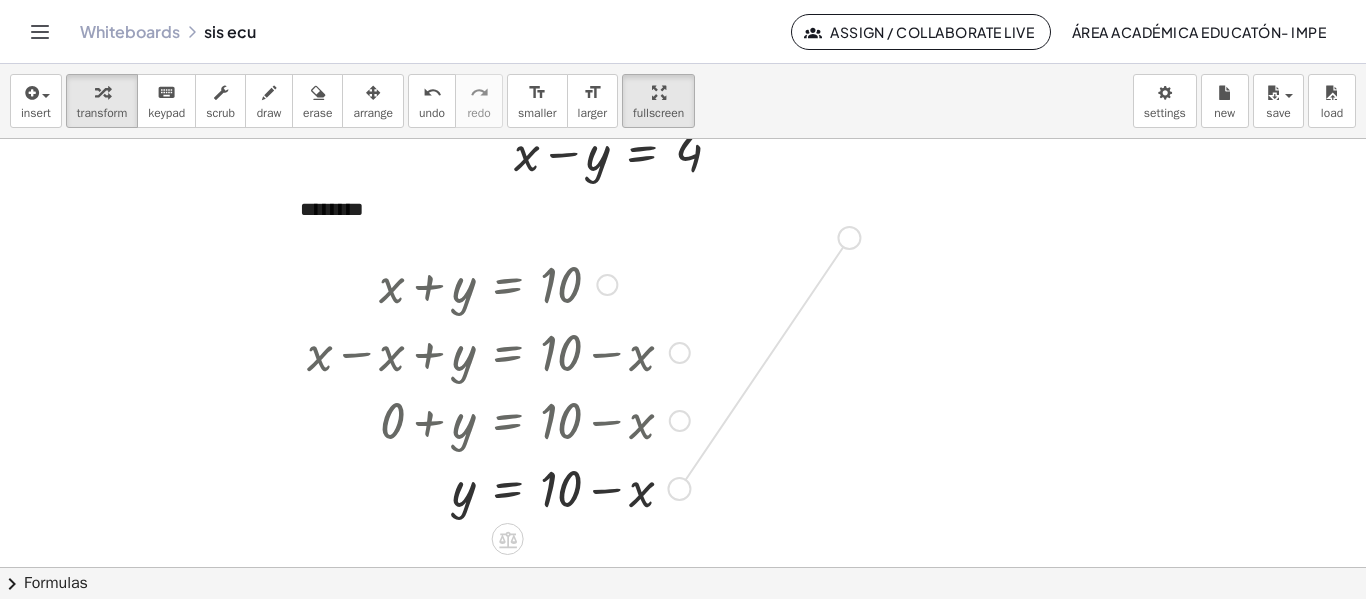 drag, startPoint x: 671, startPoint y: 488, endPoint x: 841, endPoint y: 237, distance: 303.15176 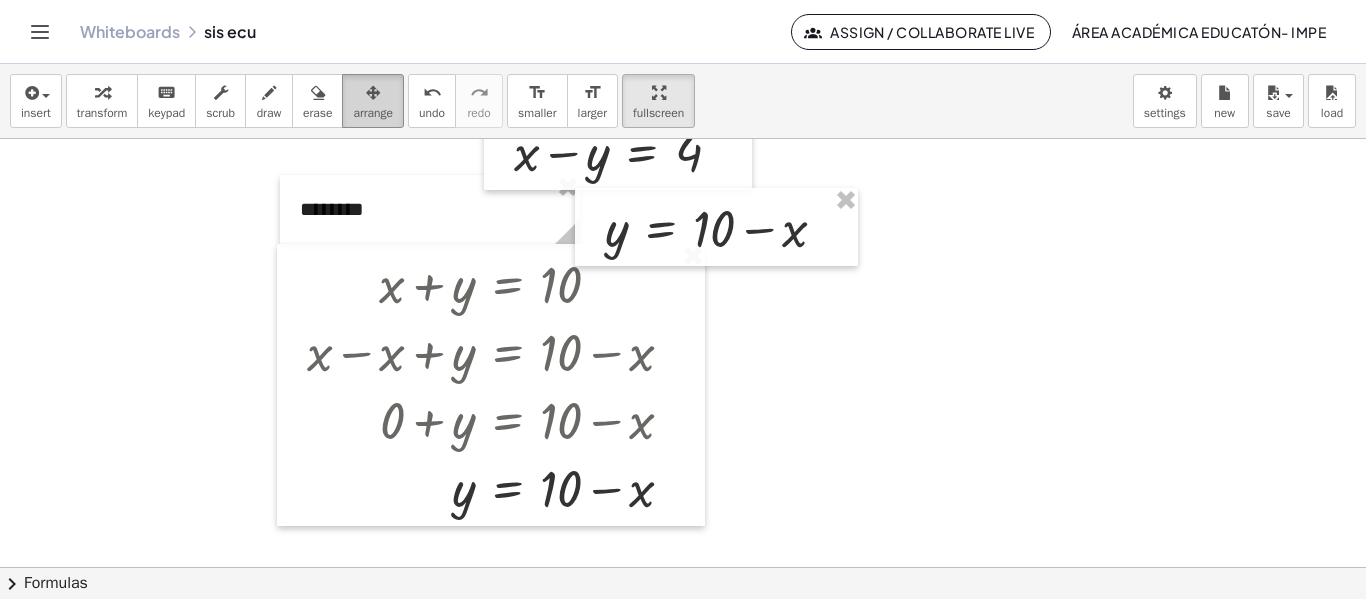 click at bounding box center [373, 93] 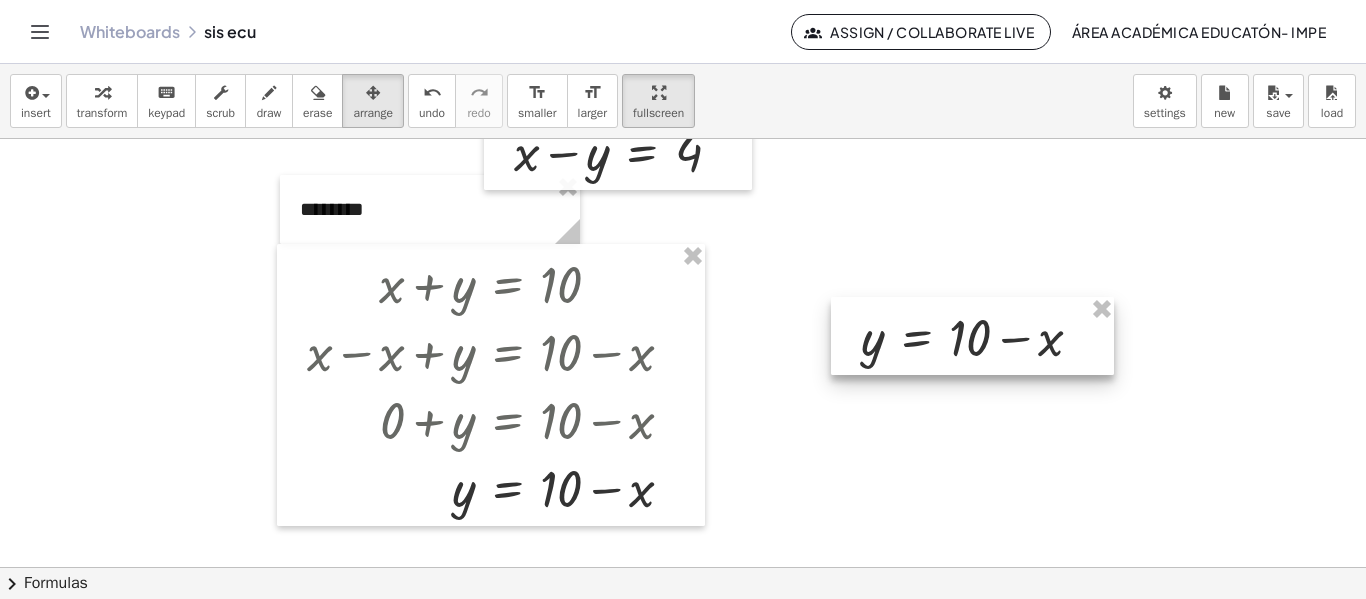 drag, startPoint x: 706, startPoint y: 203, endPoint x: 962, endPoint y: 312, distance: 278.2391 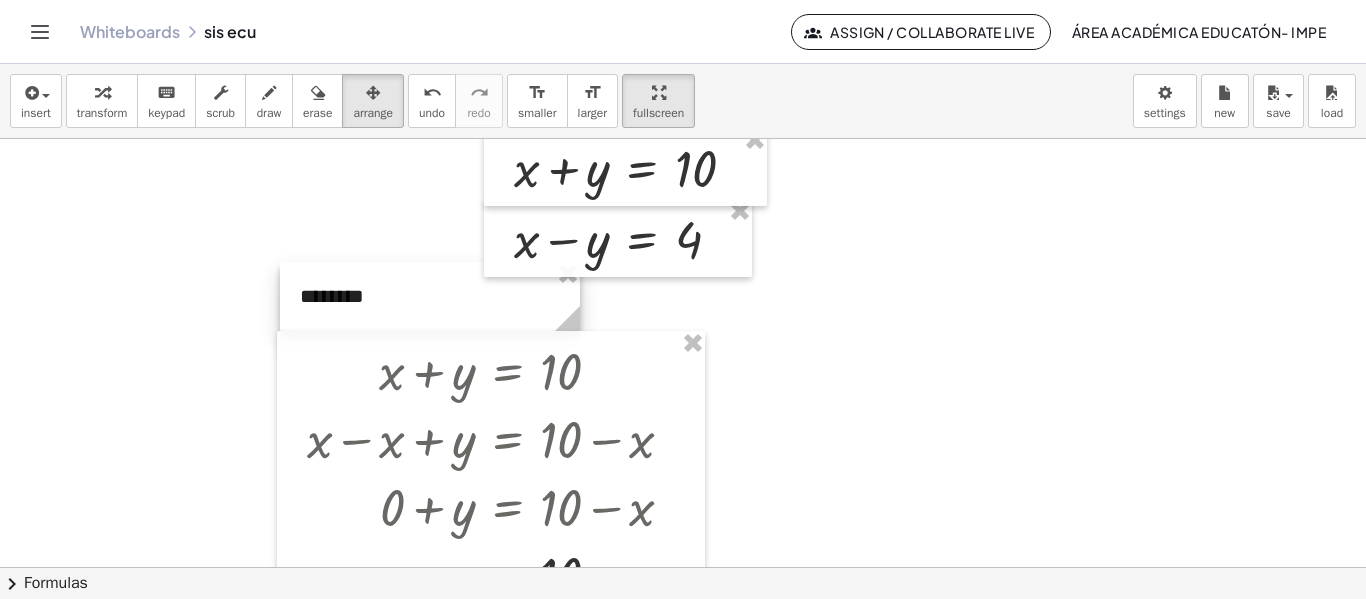 scroll, scrollTop: 118, scrollLeft: 0, axis: vertical 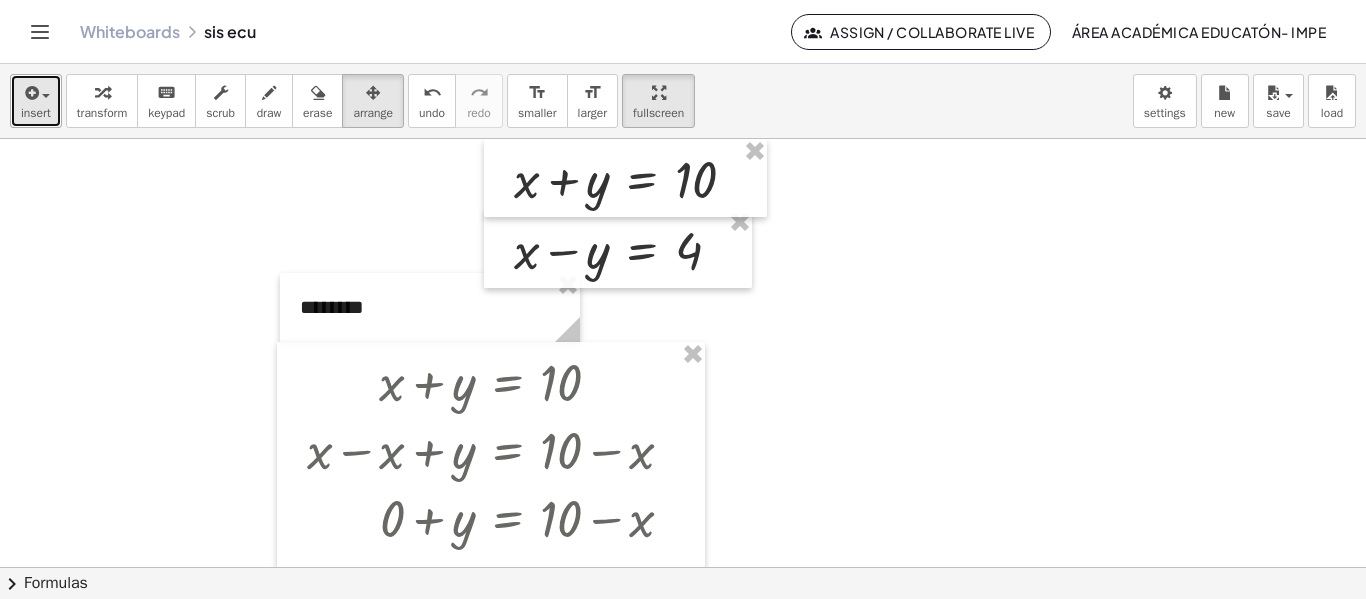 click on "insert" at bounding box center (36, 113) 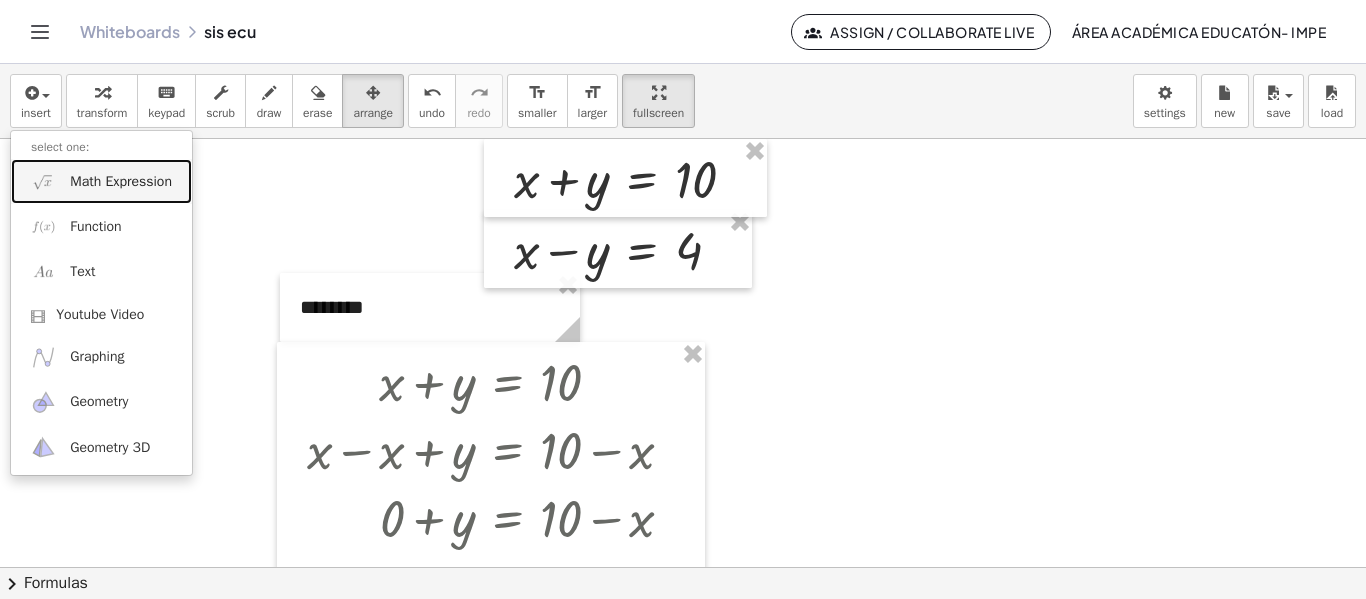 click on "Math Expression" at bounding box center [121, 182] 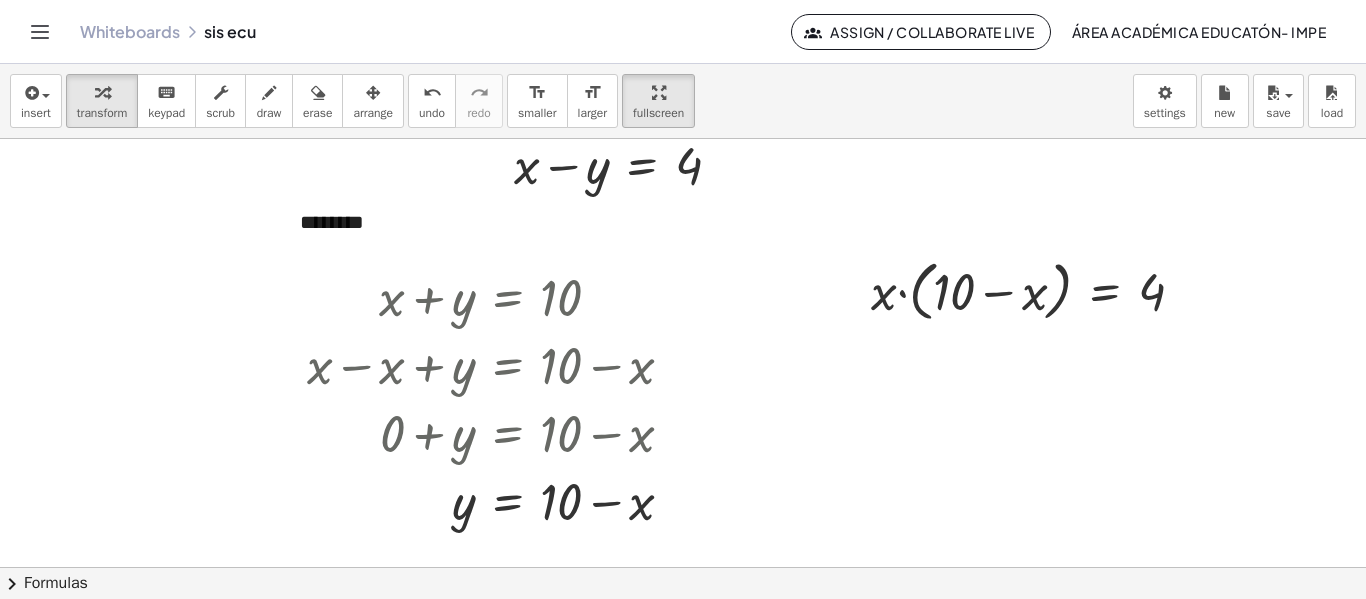 scroll, scrollTop: 205, scrollLeft: 0, axis: vertical 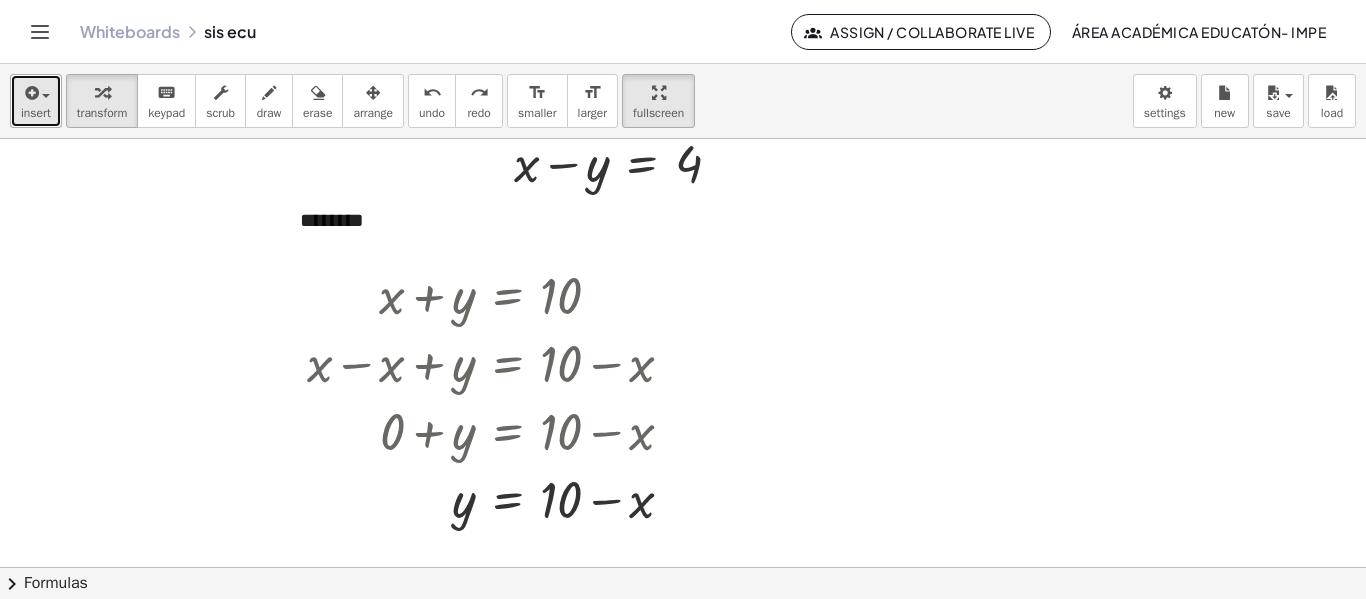click on "insert" at bounding box center [36, 101] 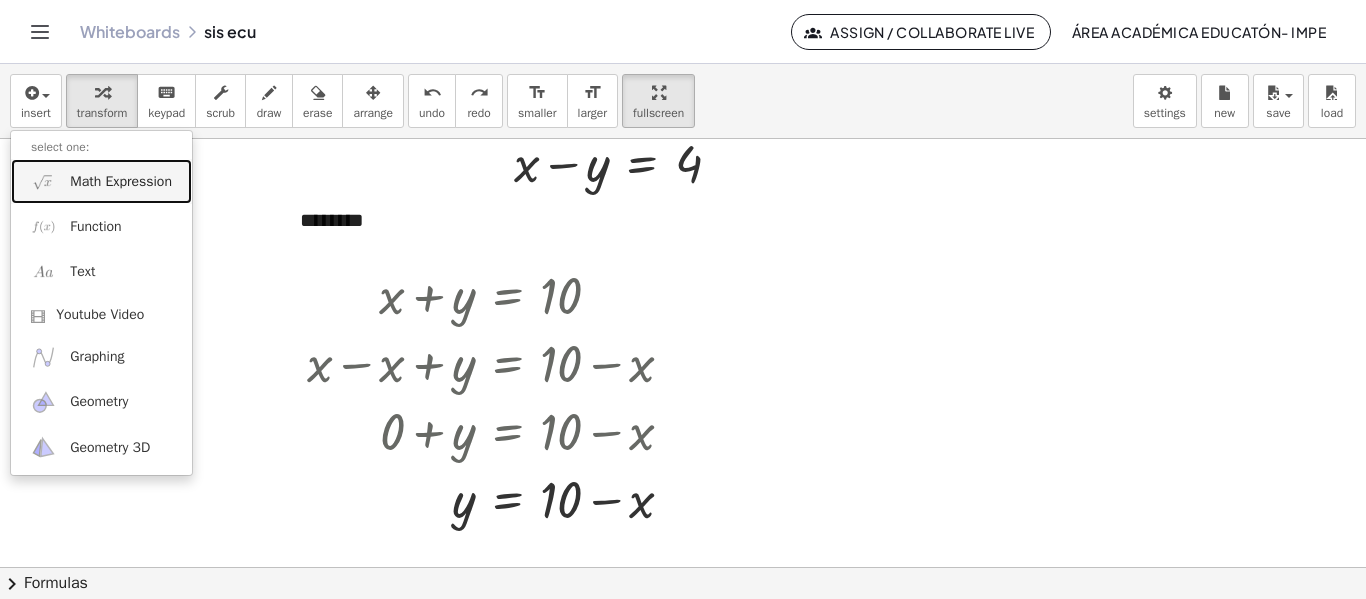 click on "Math Expression" at bounding box center [121, 182] 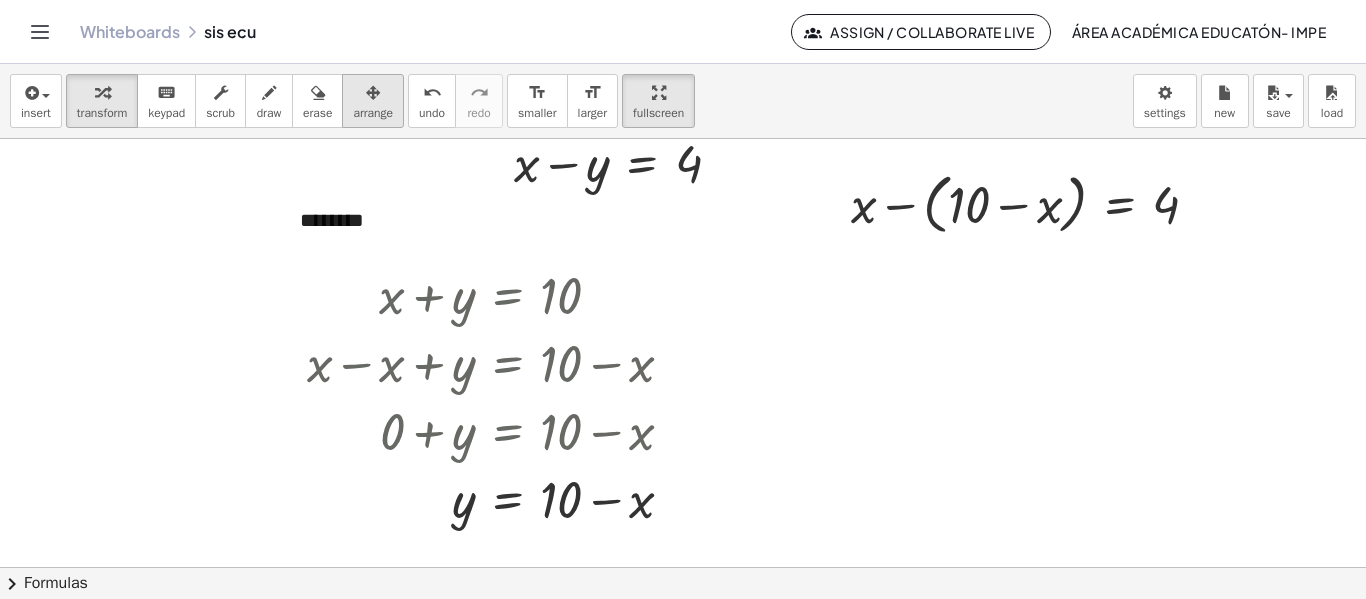 click on "arrange" at bounding box center [373, 101] 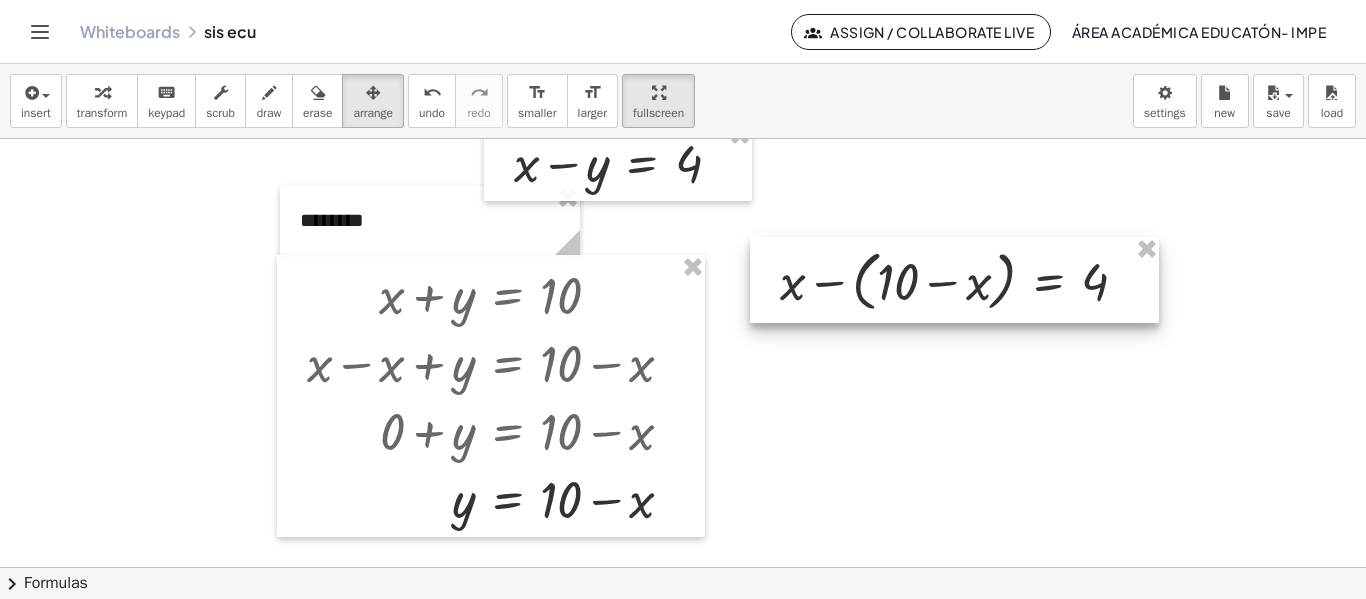 drag, startPoint x: 1114, startPoint y: 182, endPoint x: 1043, endPoint y: 259, distance: 104.73777 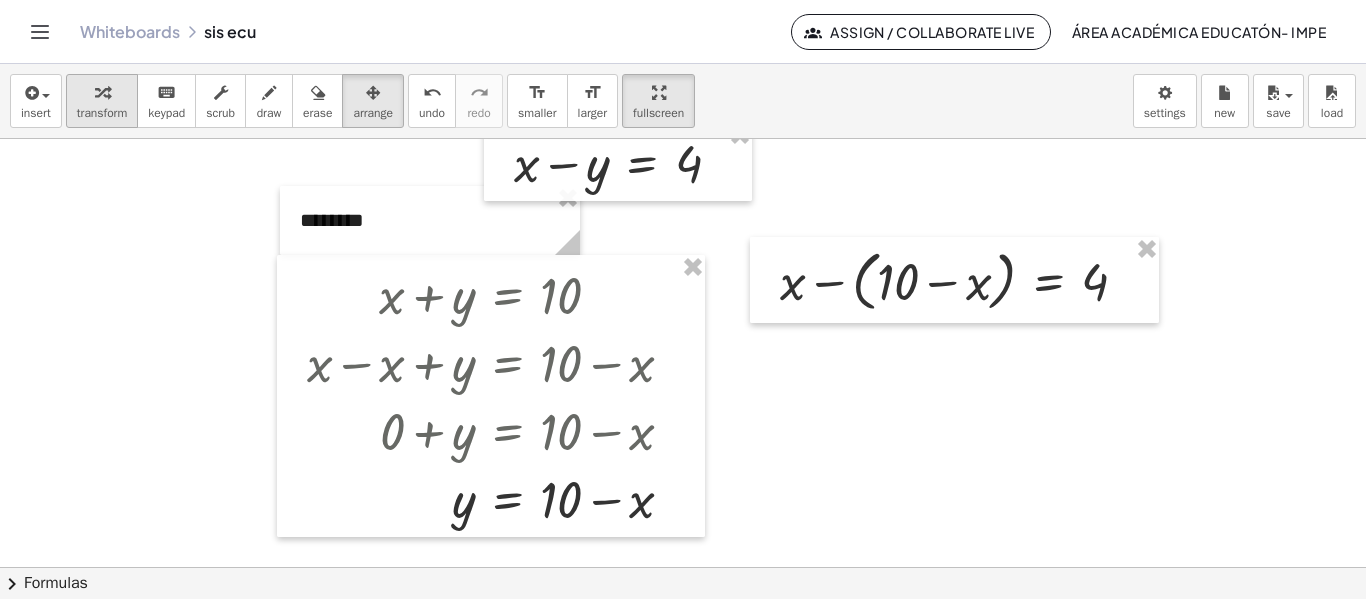 click on "transform" at bounding box center (102, 113) 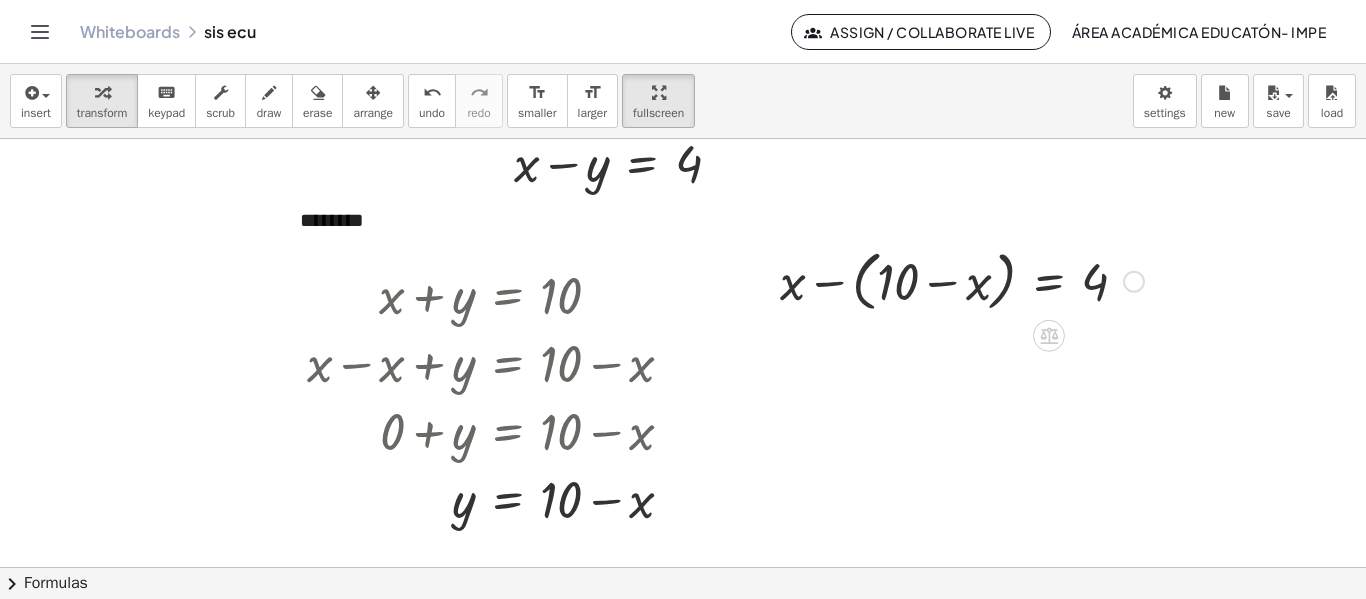 click at bounding box center (962, 280) 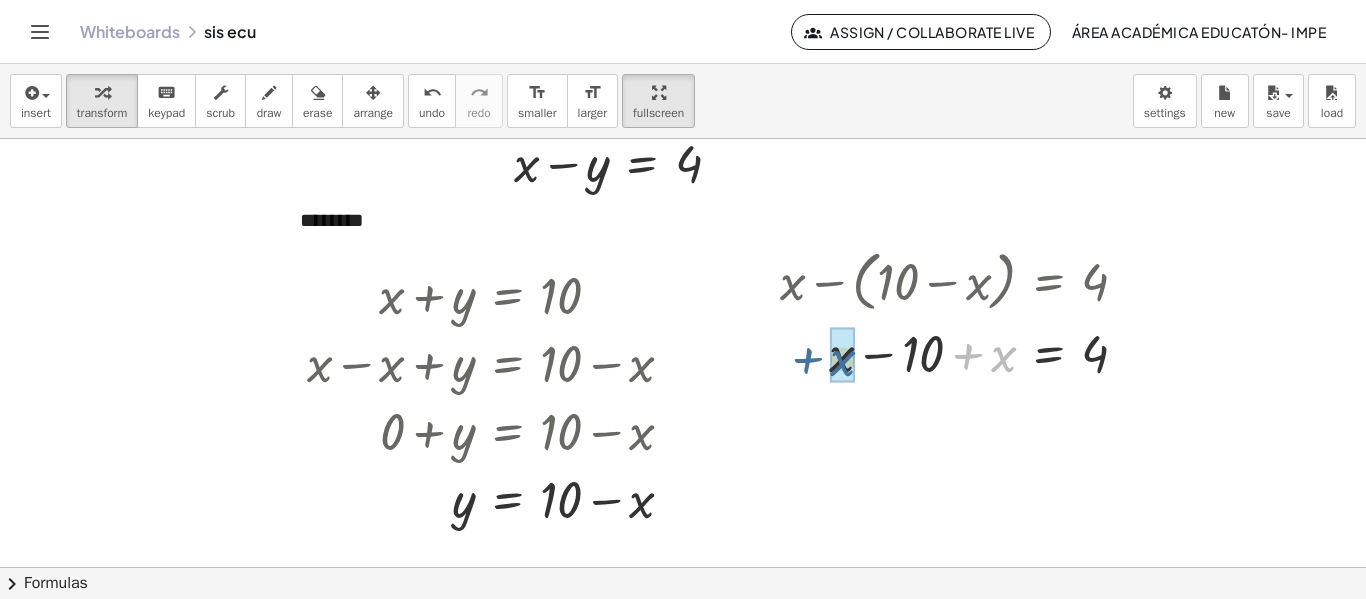 drag, startPoint x: 986, startPoint y: 357, endPoint x: 820, endPoint y: 356, distance: 166.003 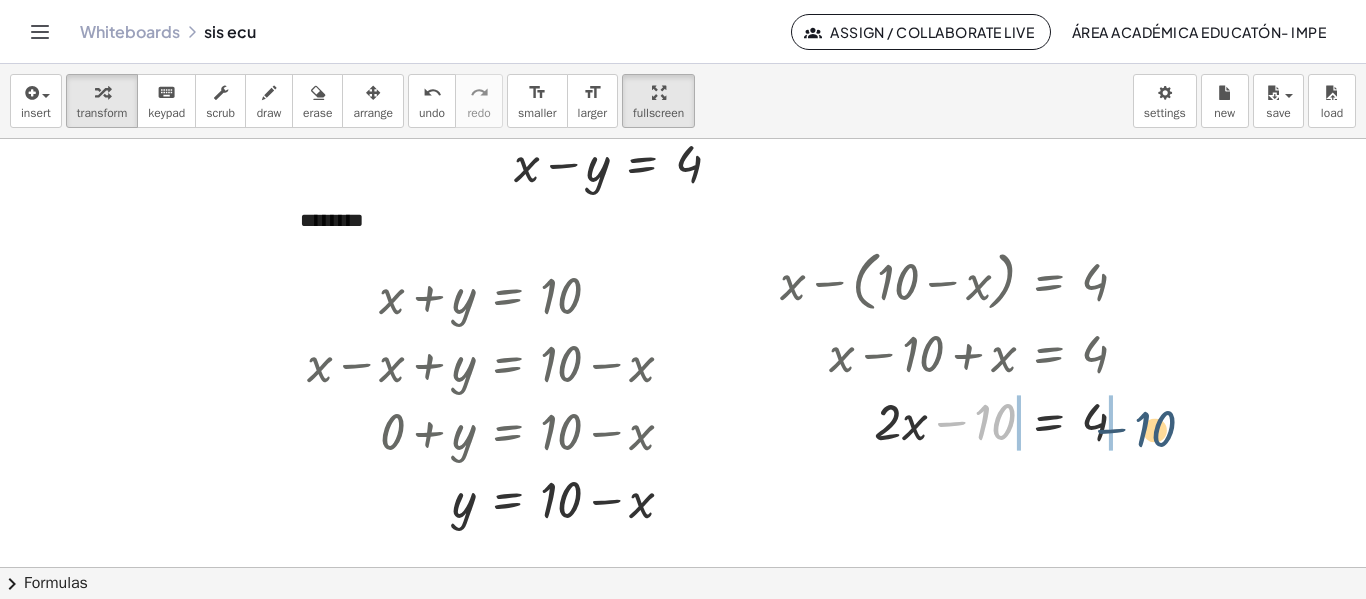 drag, startPoint x: 979, startPoint y: 426, endPoint x: 1136, endPoint y: 432, distance: 157.11461 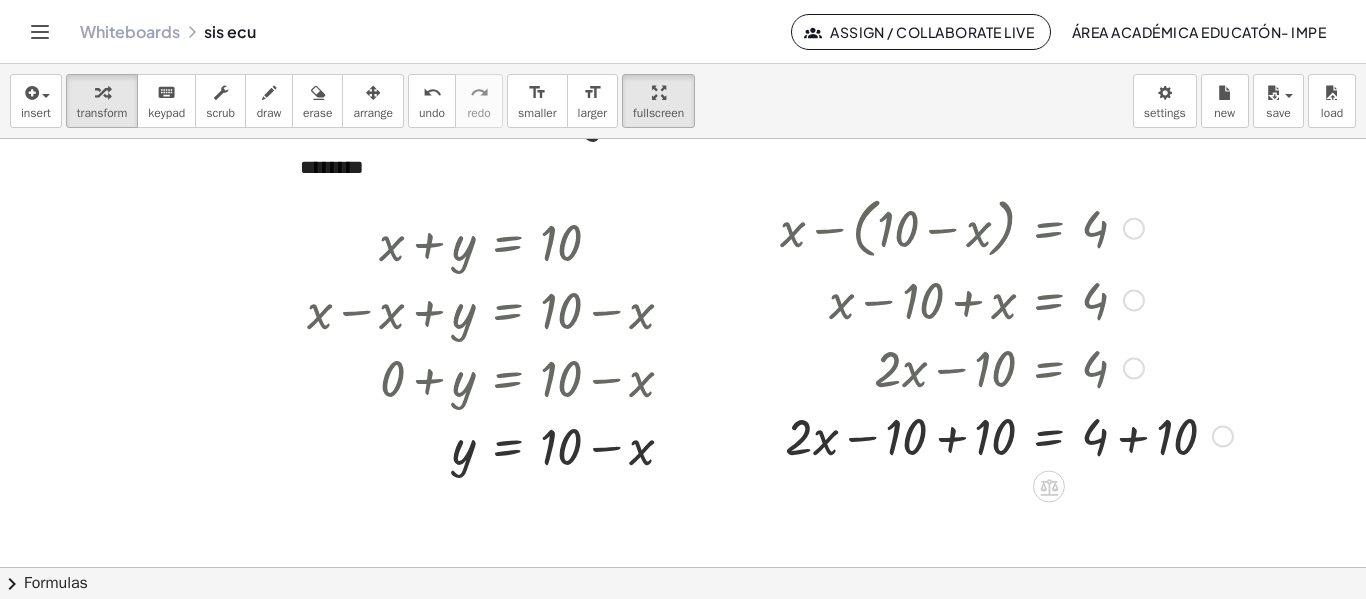 scroll, scrollTop: 259, scrollLeft: 0, axis: vertical 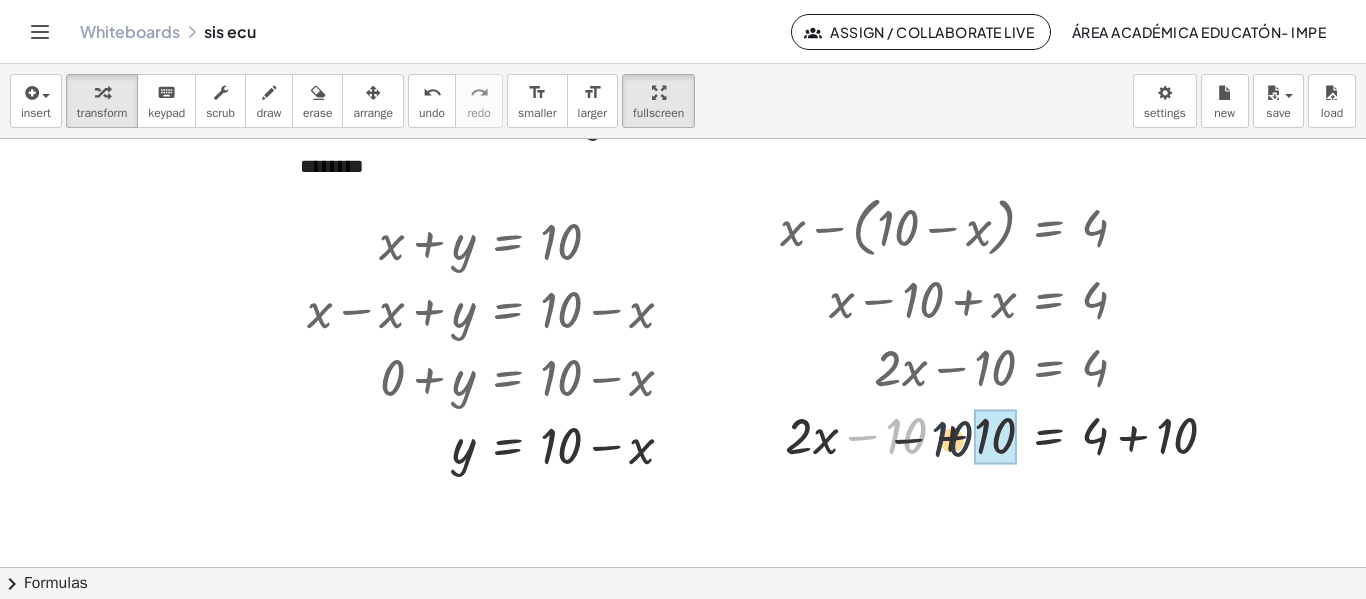drag, startPoint x: 908, startPoint y: 441, endPoint x: 972, endPoint y: 438, distance: 64.070274 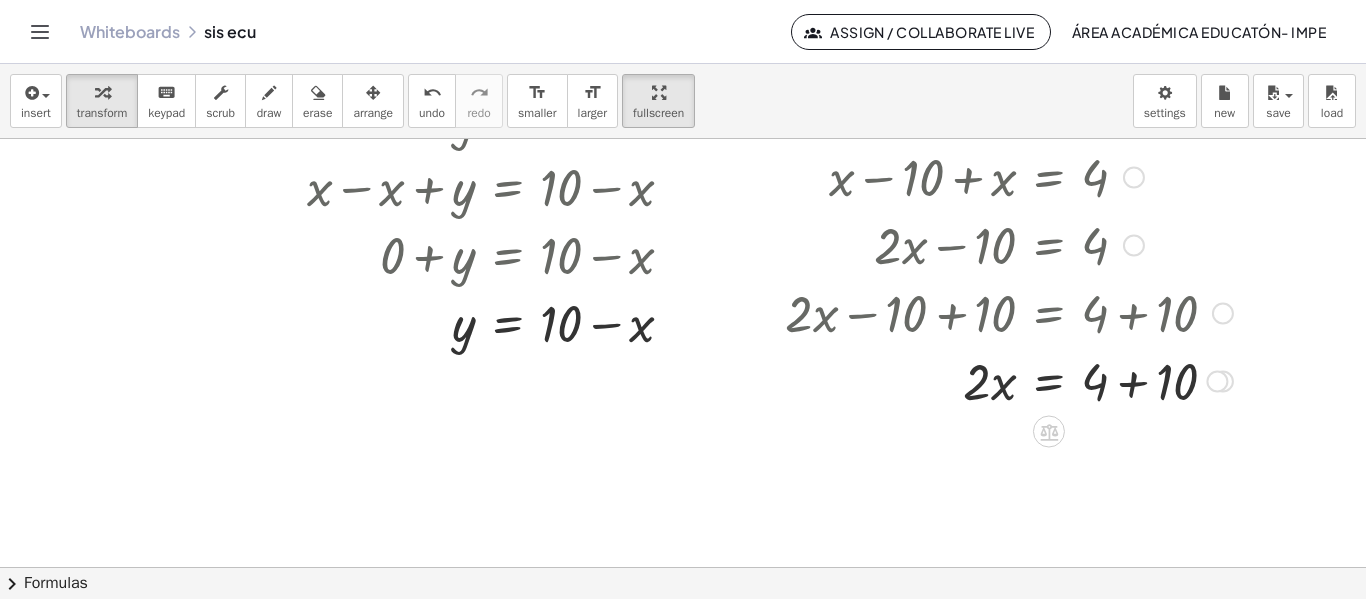 scroll, scrollTop: 384, scrollLeft: 0, axis: vertical 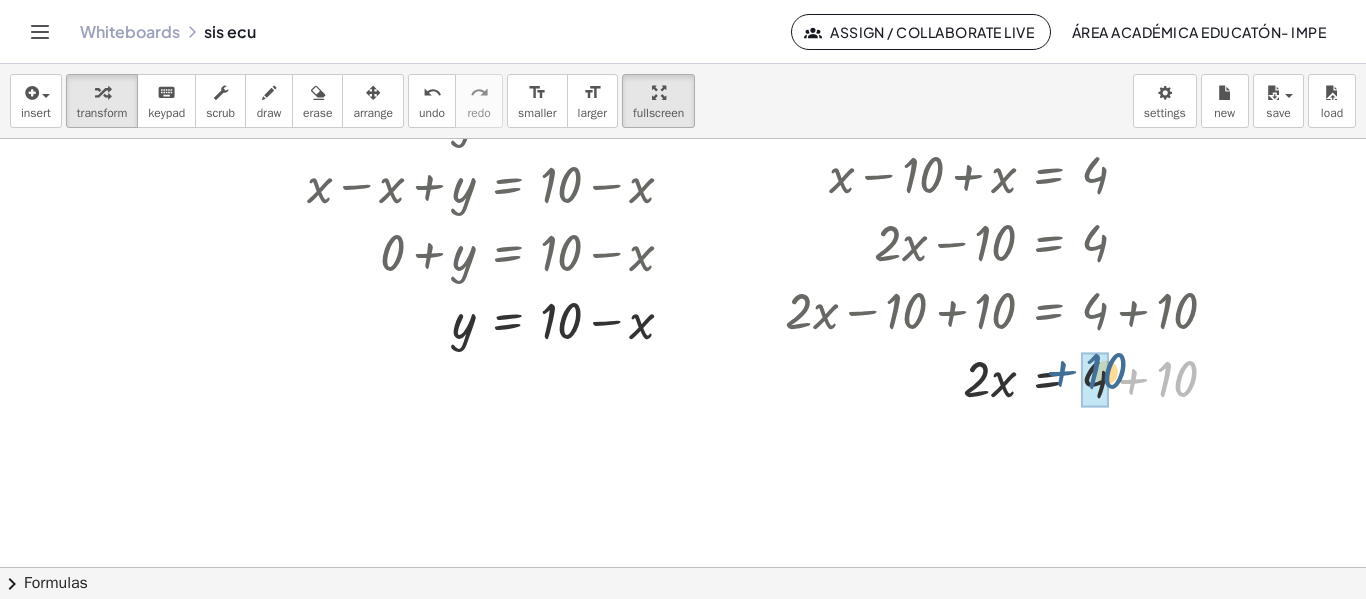 drag, startPoint x: 1172, startPoint y: 392, endPoint x: 1105, endPoint y: 387, distance: 67.18631 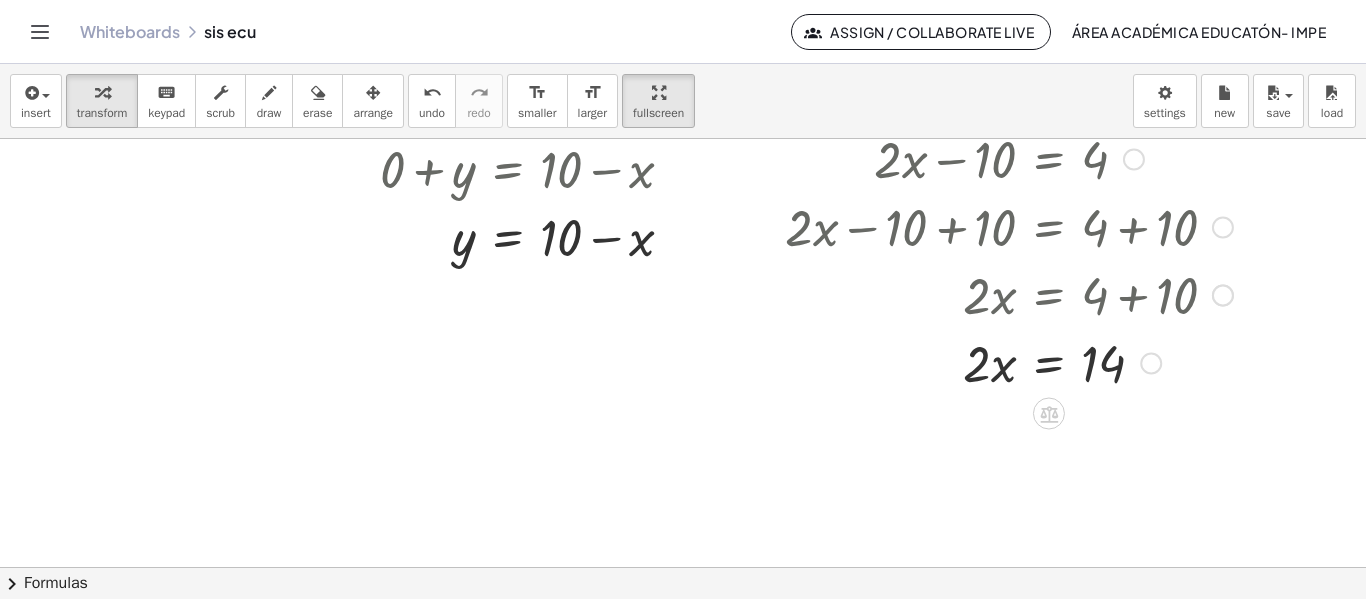 scroll, scrollTop: 467, scrollLeft: 0, axis: vertical 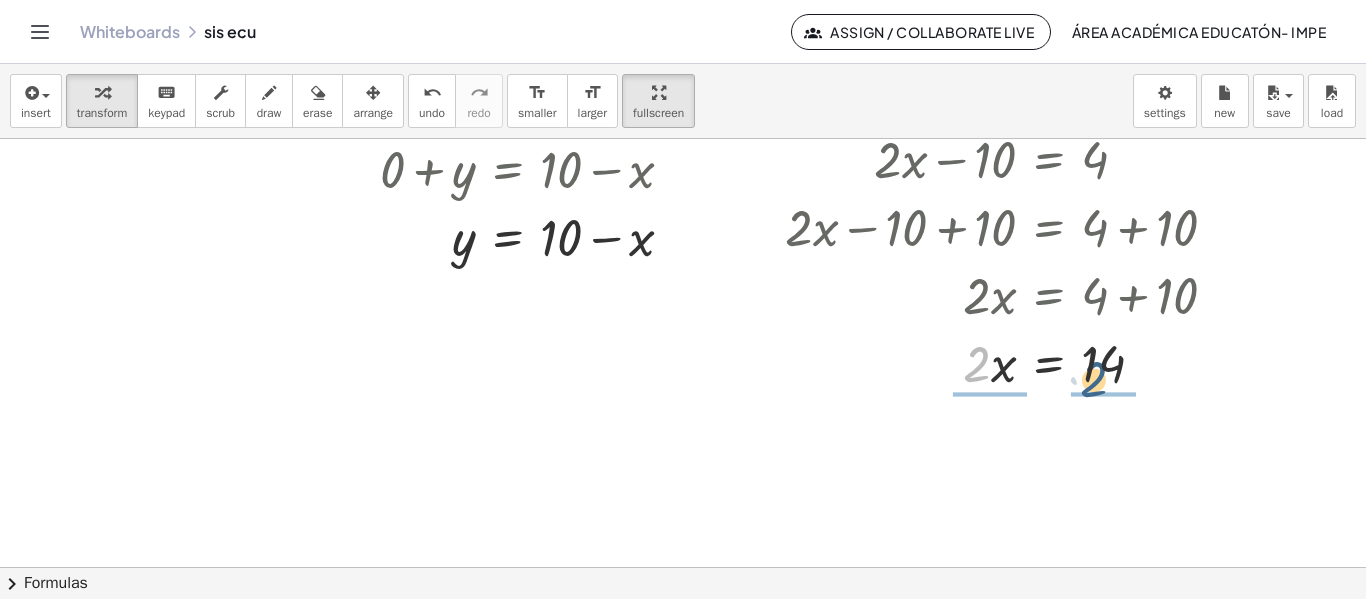 drag, startPoint x: 979, startPoint y: 368, endPoint x: 1104, endPoint y: 377, distance: 125.32358 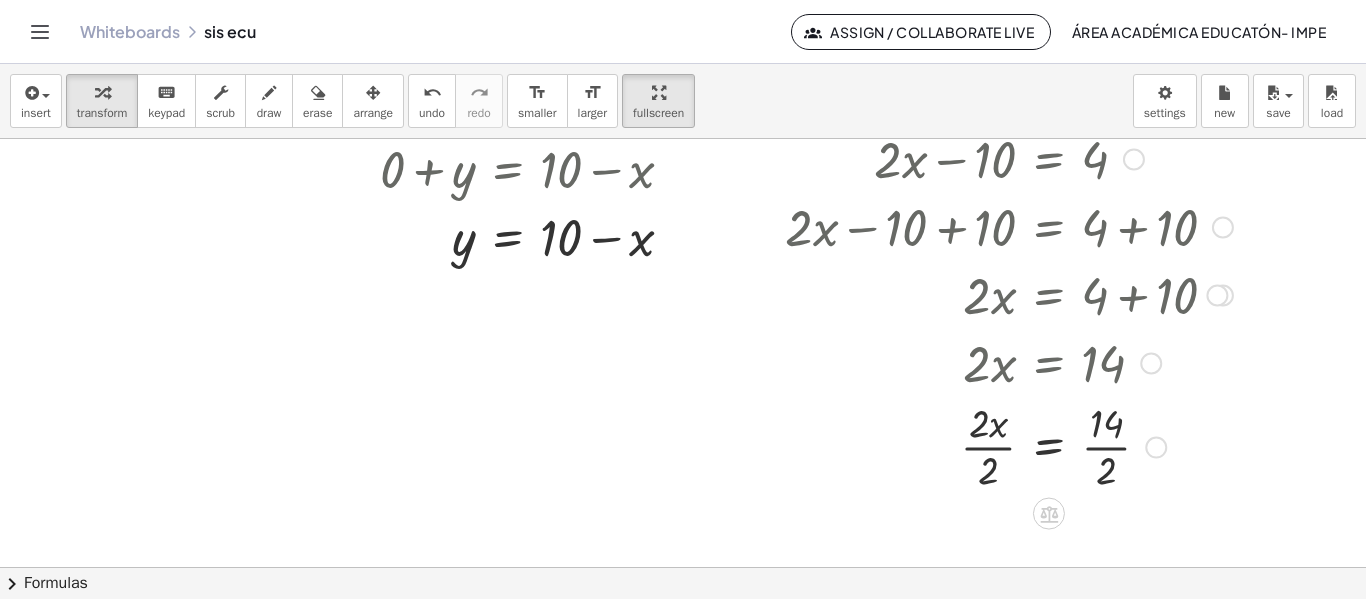 click at bounding box center (1006, 445) 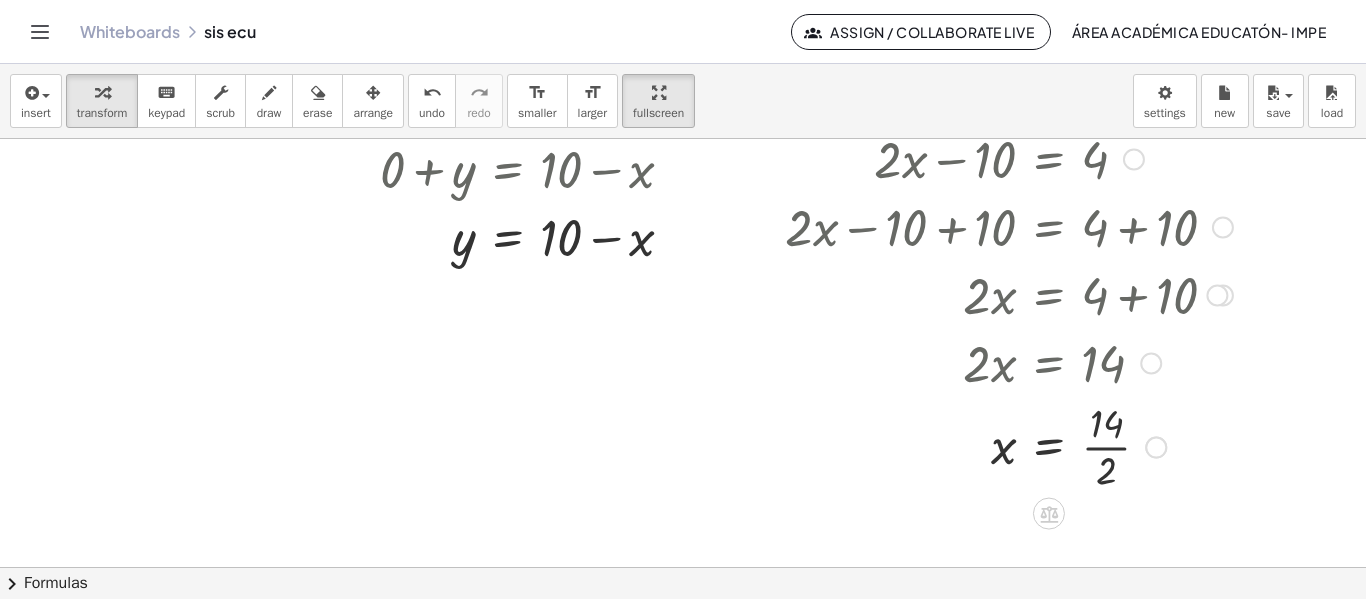 click at bounding box center (1006, 445) 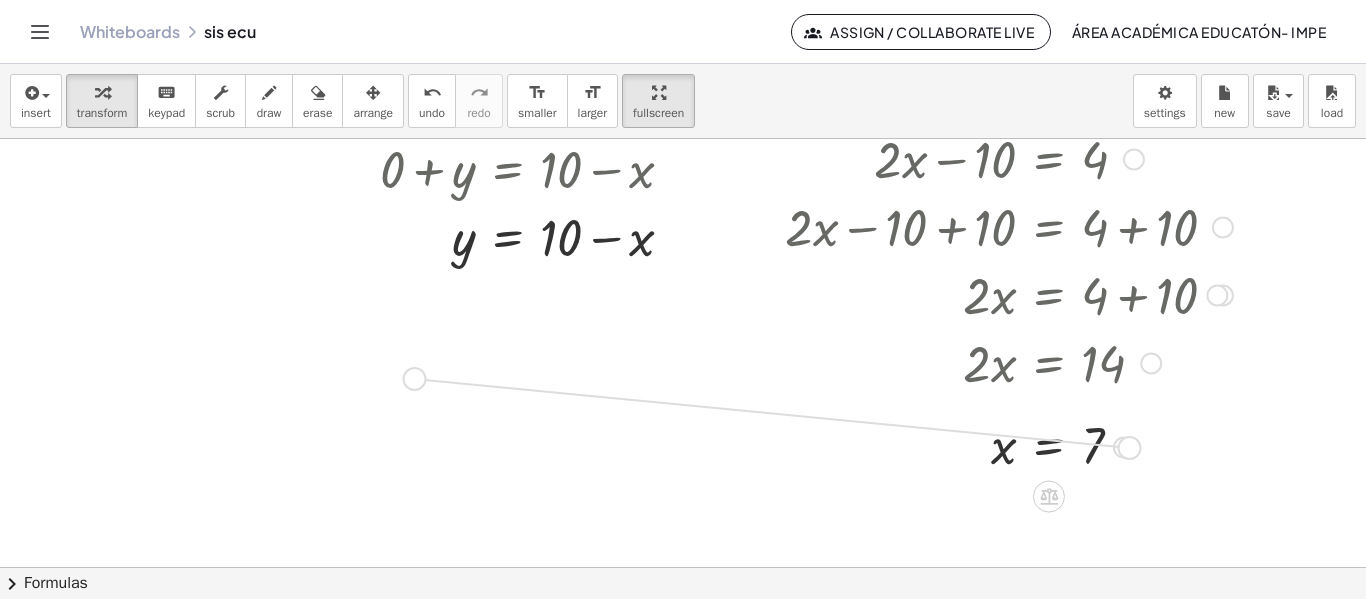 drag, startPoint x: 1132, startPoint y: 447, endPoint x: 415, endPoint y: 380, distance: 720.1236 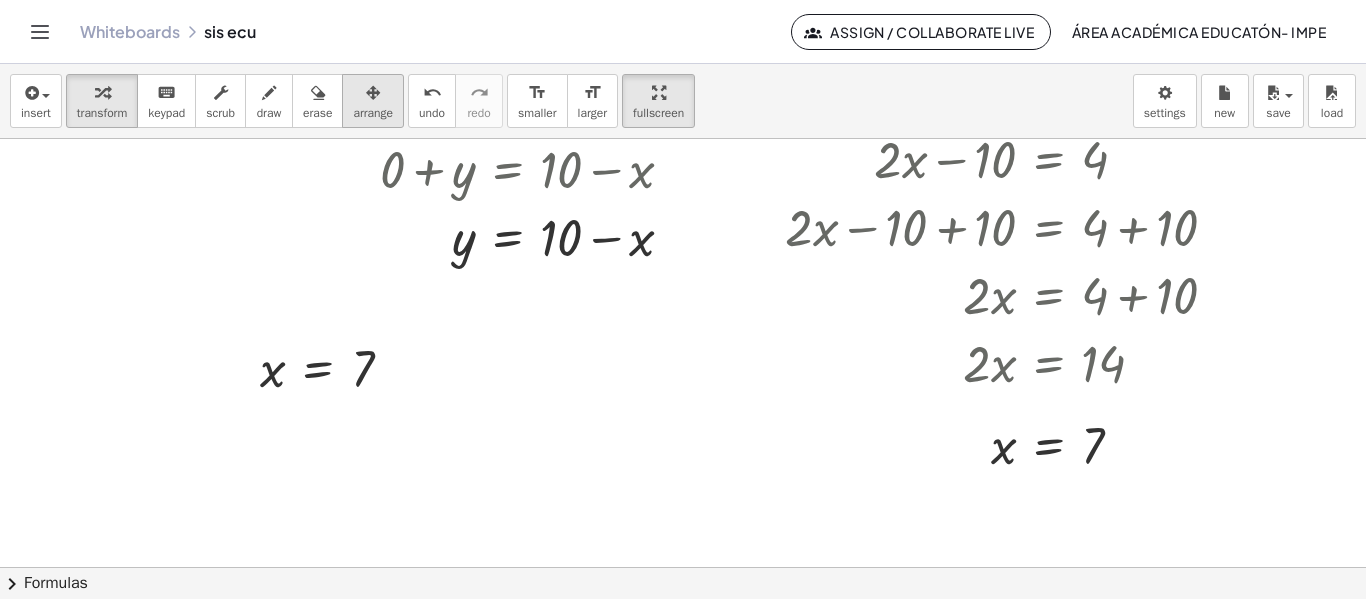 click at bounding box center [373, 93] 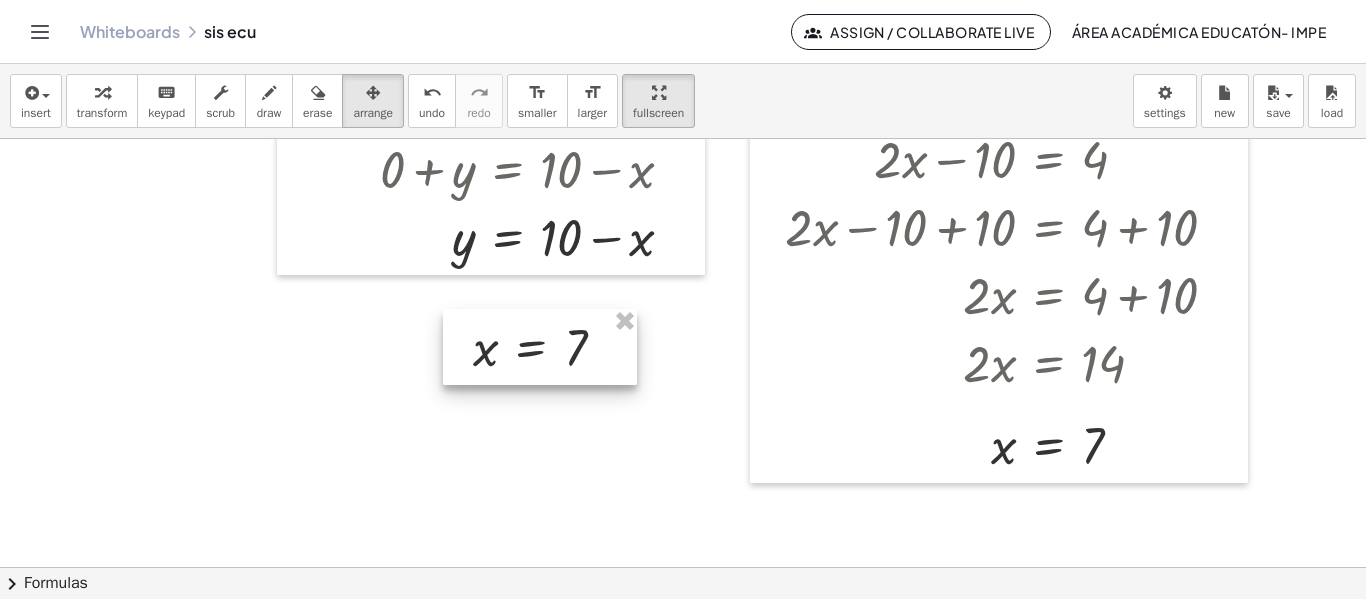 drag, startPoint x: 312, startPoint y: 343, endPoint x: 525, endPoint y: 322, distance: 214.03271 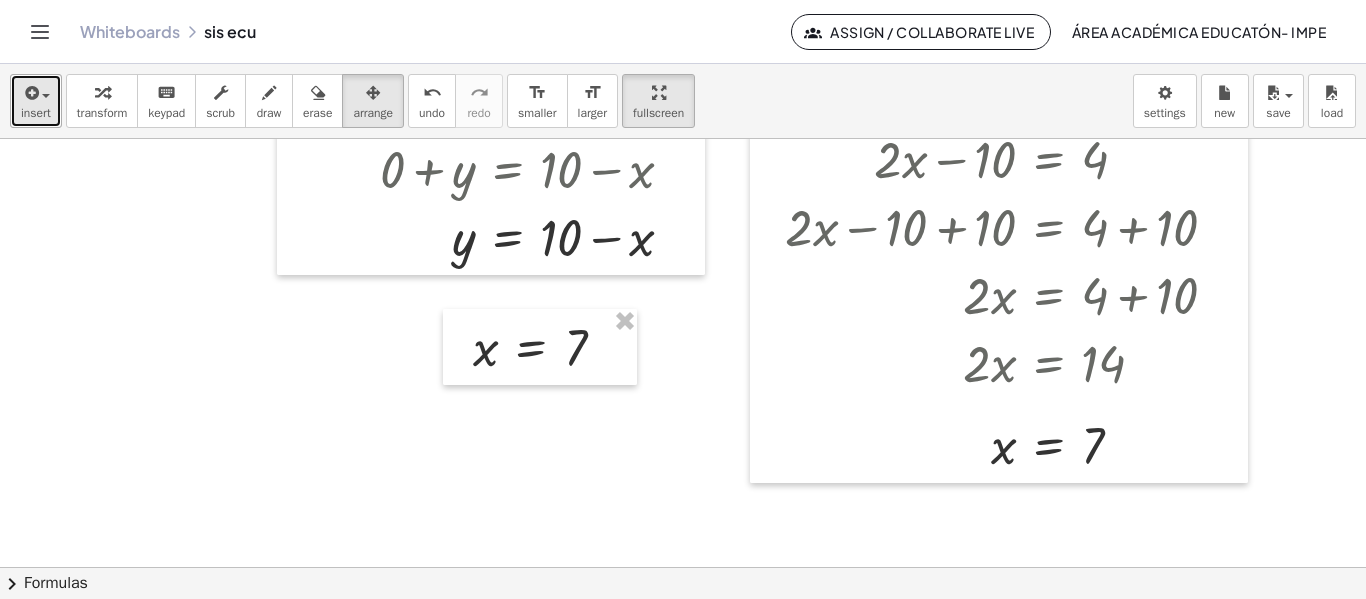 click at bounding box center (30, 93) 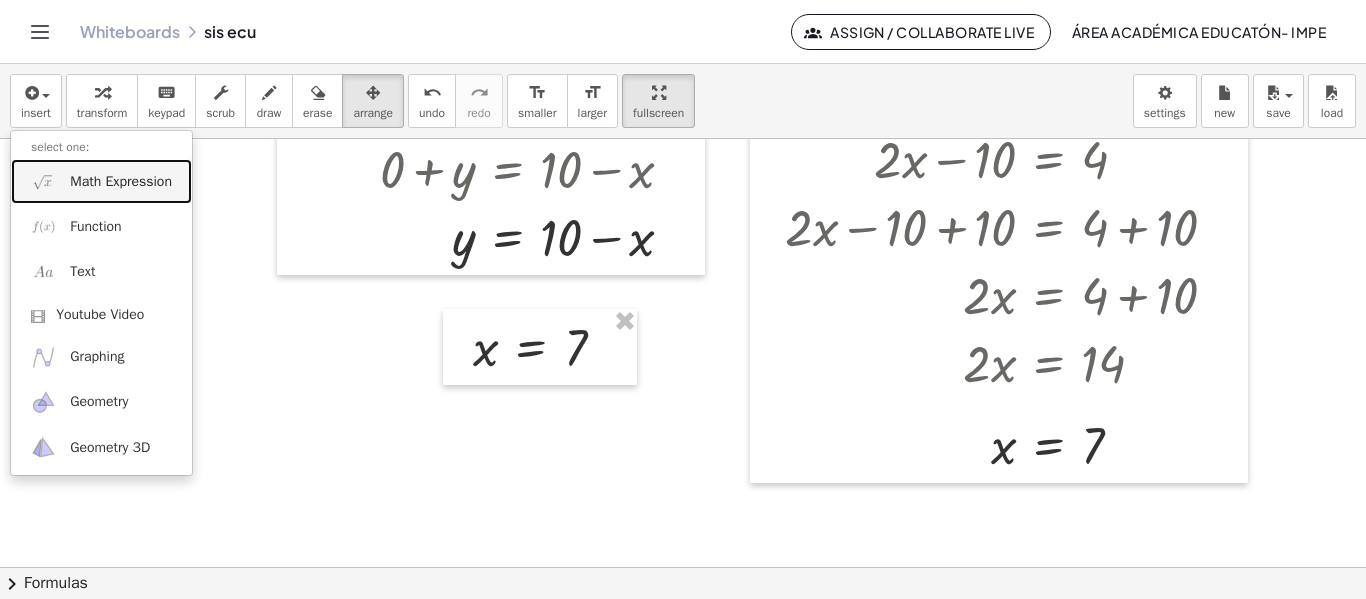 click on "Math Expression" at bounding box center (121, 182) 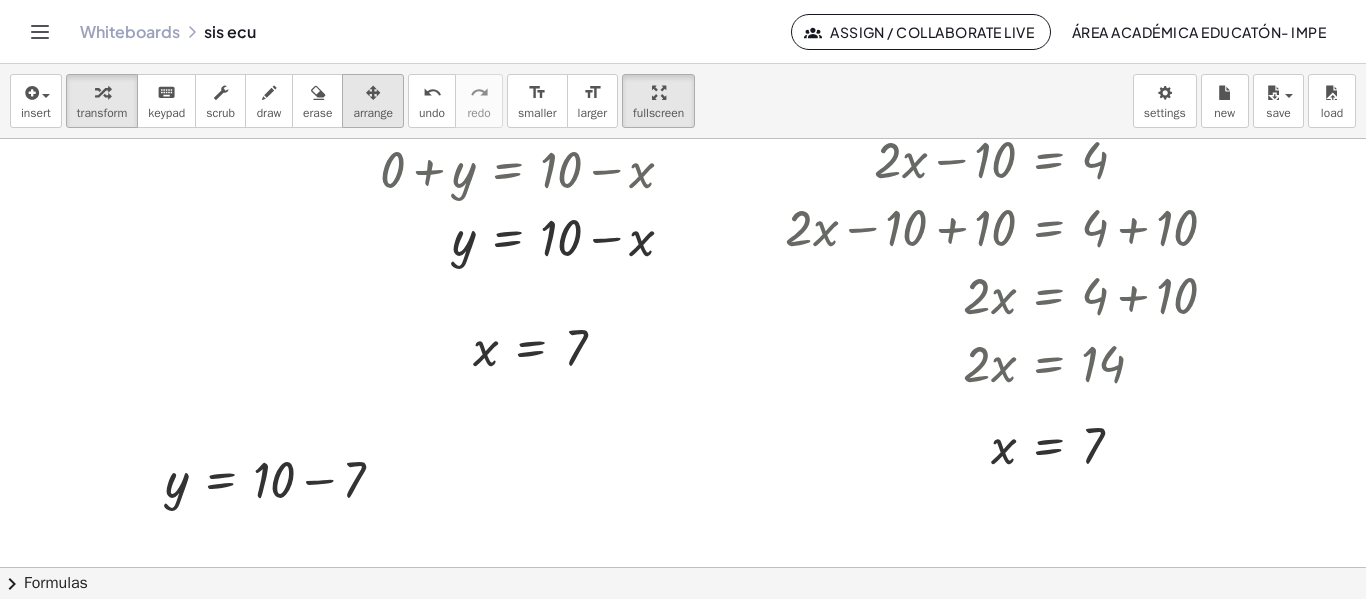 click on "arrange" at bounding box center (373, 113) 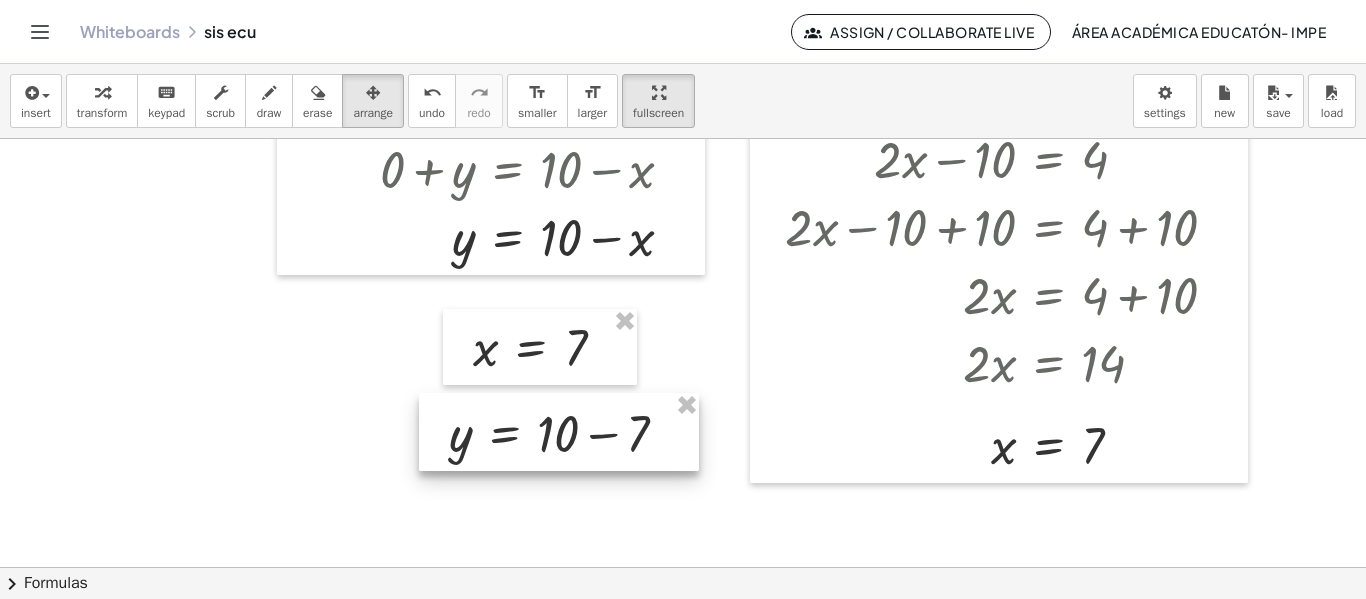 drag, startPoint x: 299, startPoint y: 480, endPoint x: 583, endPoint y: 434, distance: 287.70123 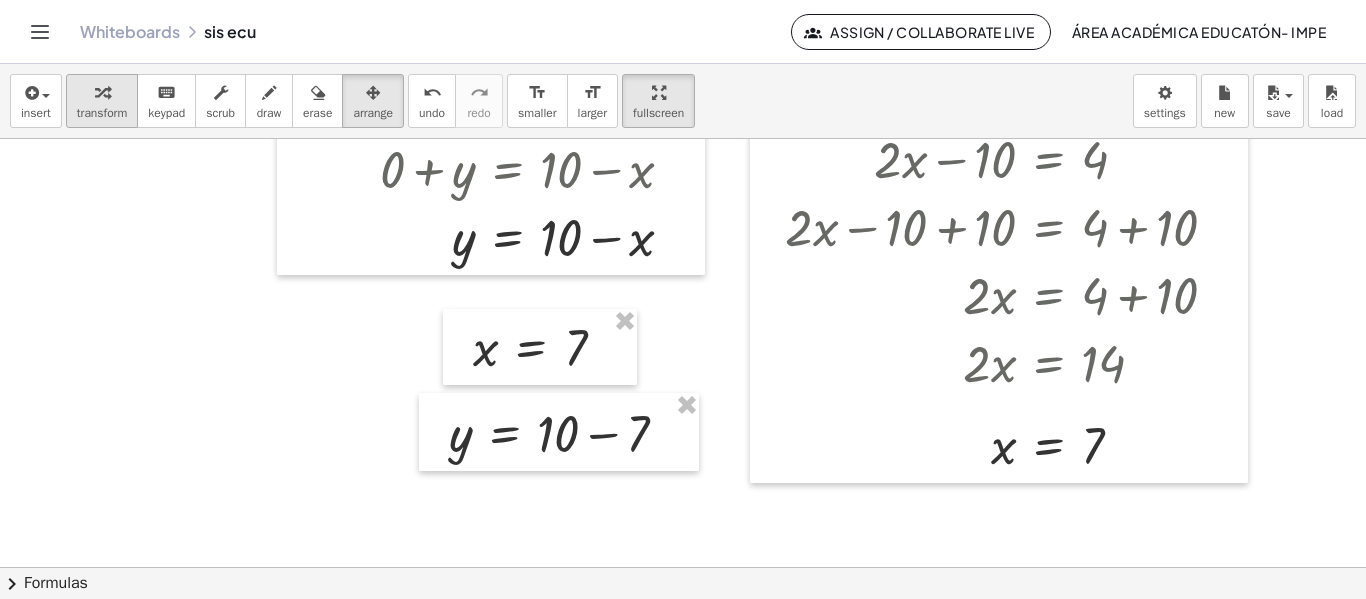 click on "transform" at bounding box center [102, 113] 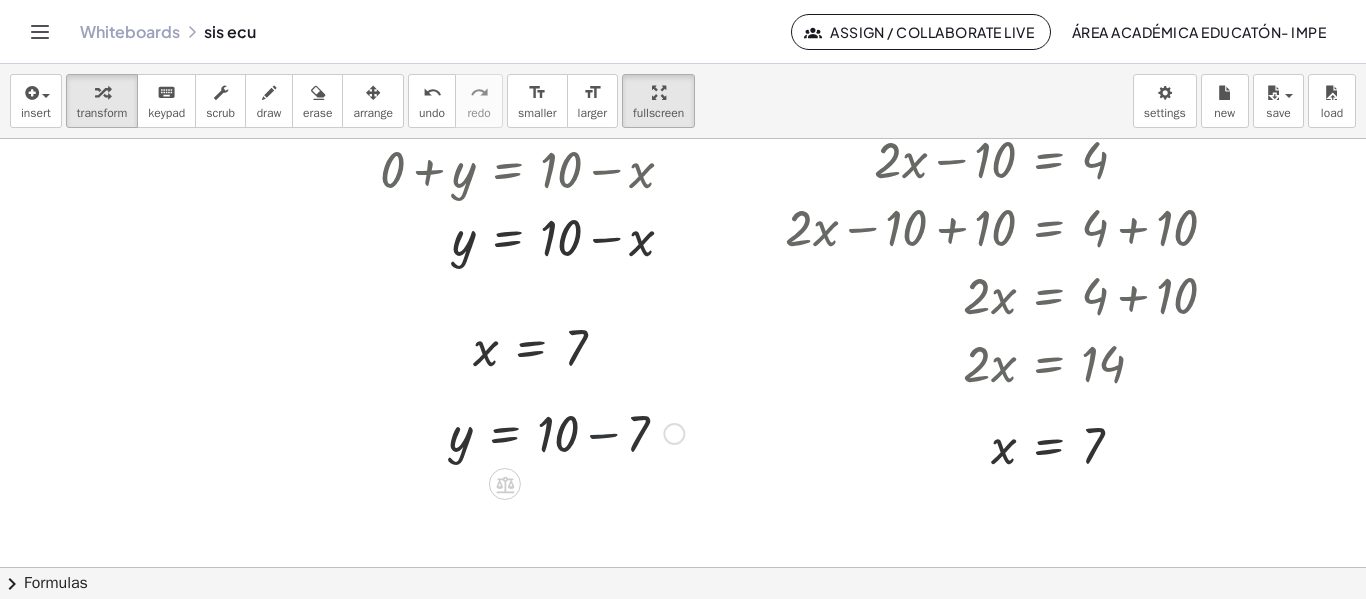 click at bounding box center [566, 432] 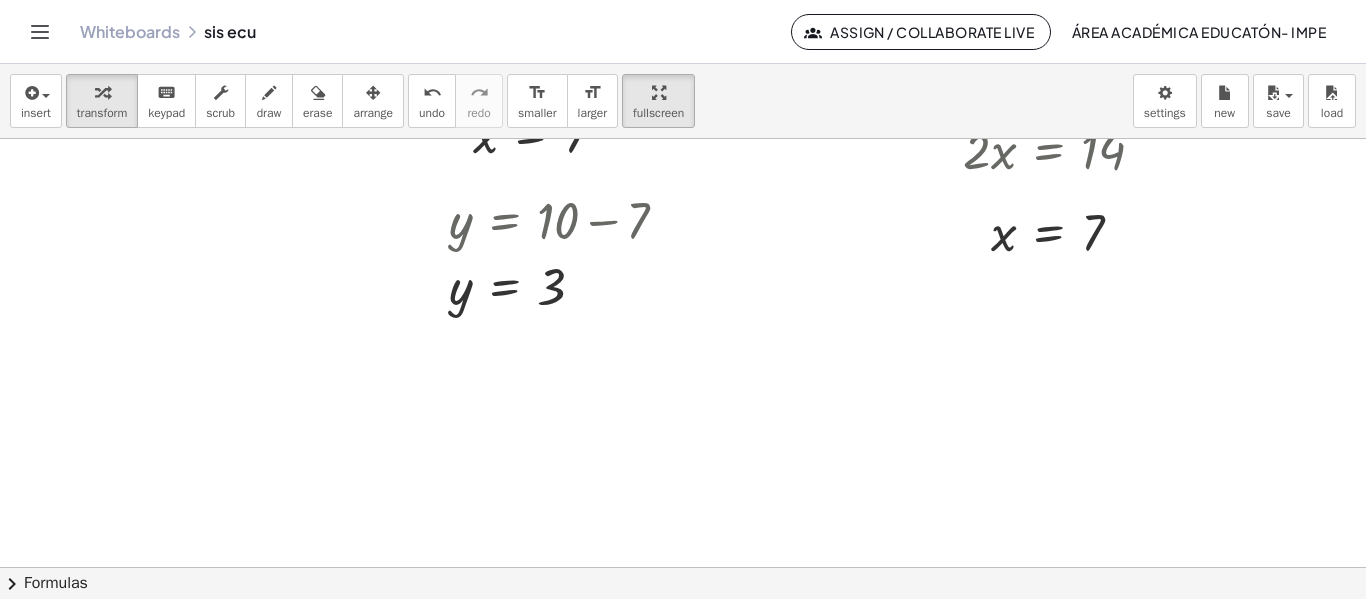 scroll, scrollTop: 681, scrollLeft: 0, axis: vertical 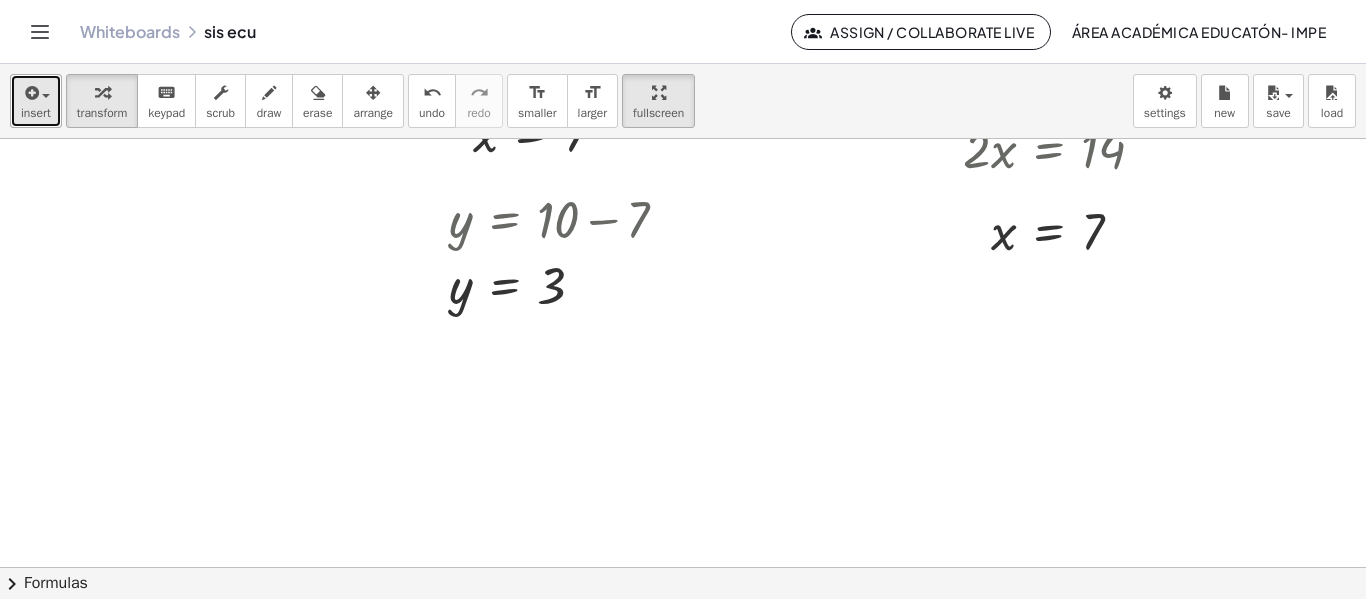 click on "insert" at bounding box center [36, 113] 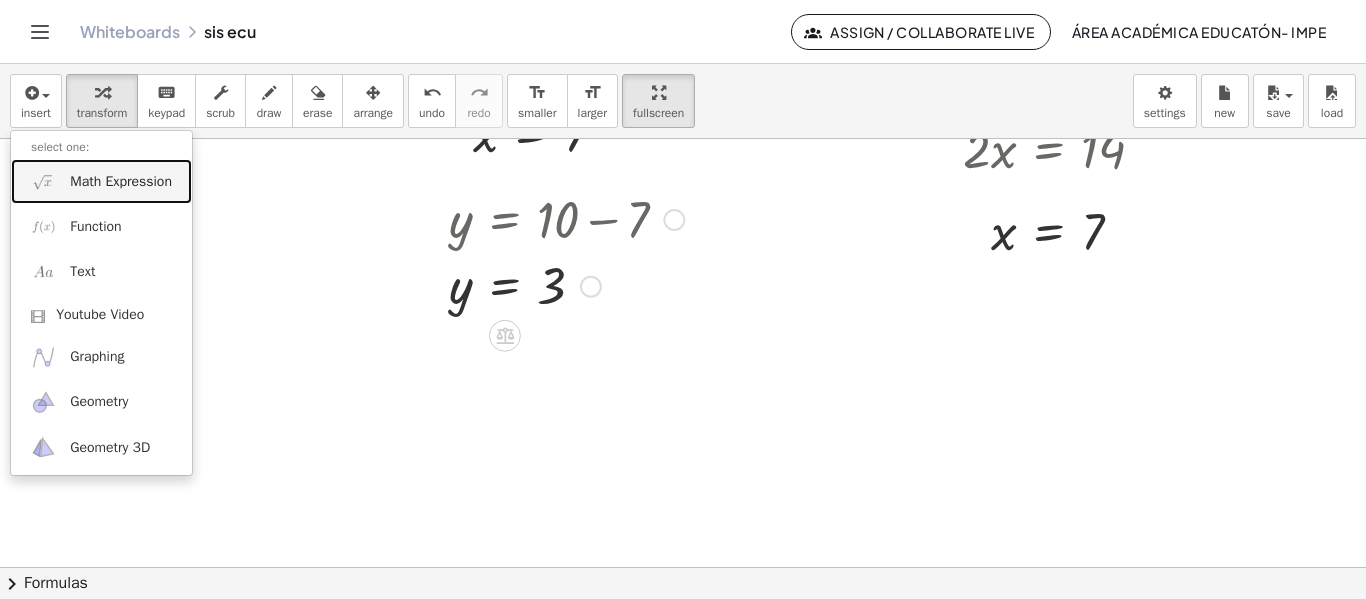 click on "Math Expression" at bounding box center (101, 181) 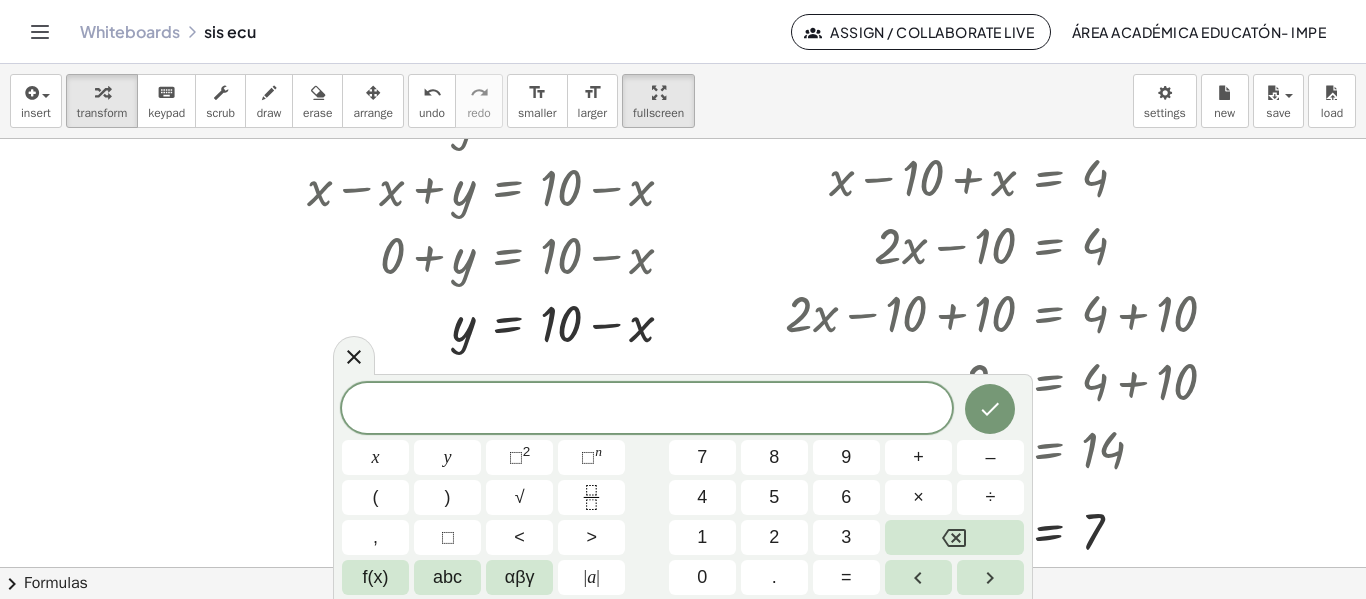 scroll, scrollTop: 423, scrollLeft: 0, axis: vertical 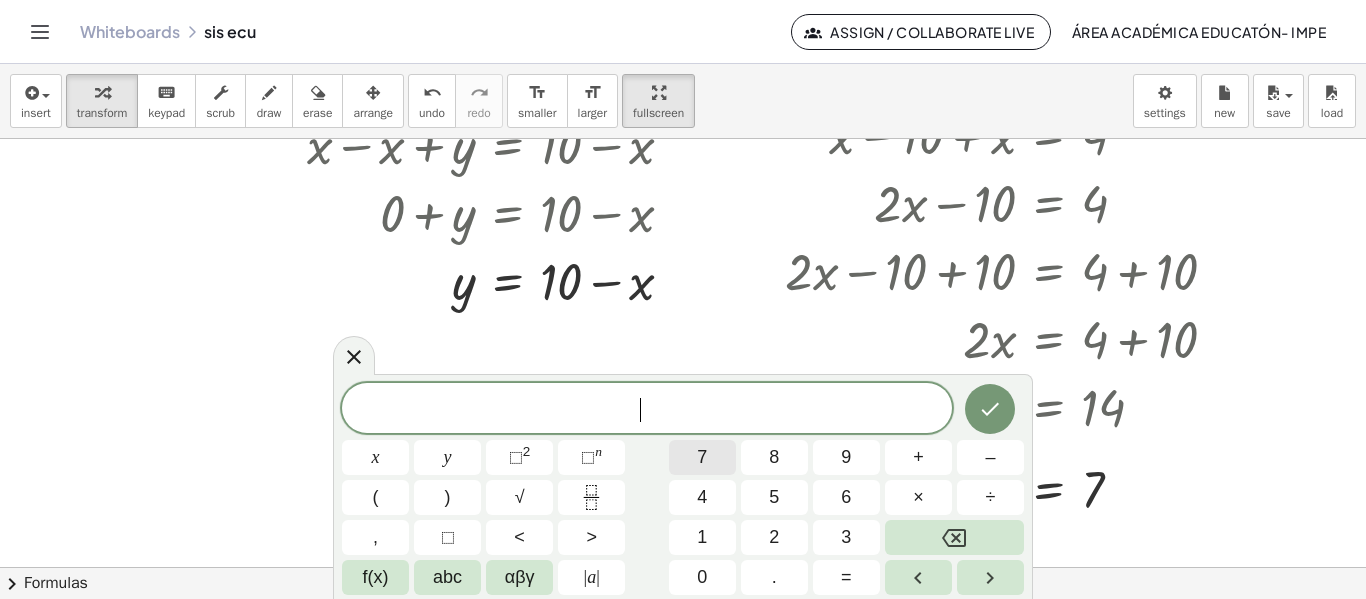 click on "7" at bounding box center (702, 457) 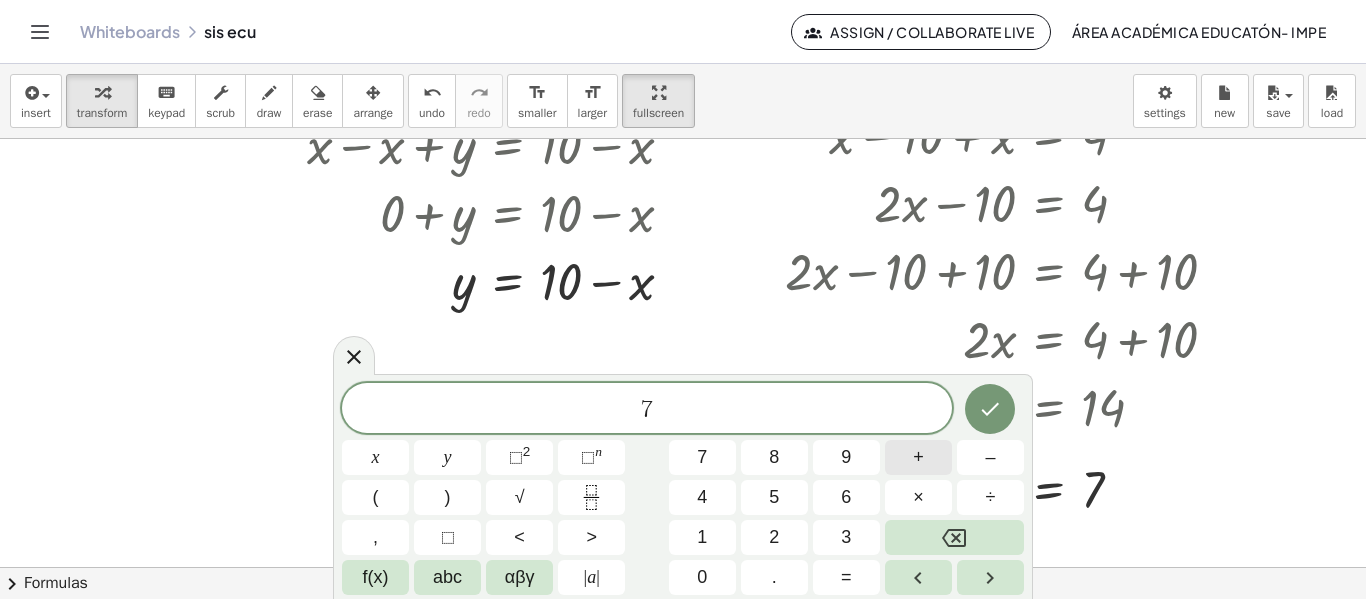click on "+" at bounding box center [918, 457] 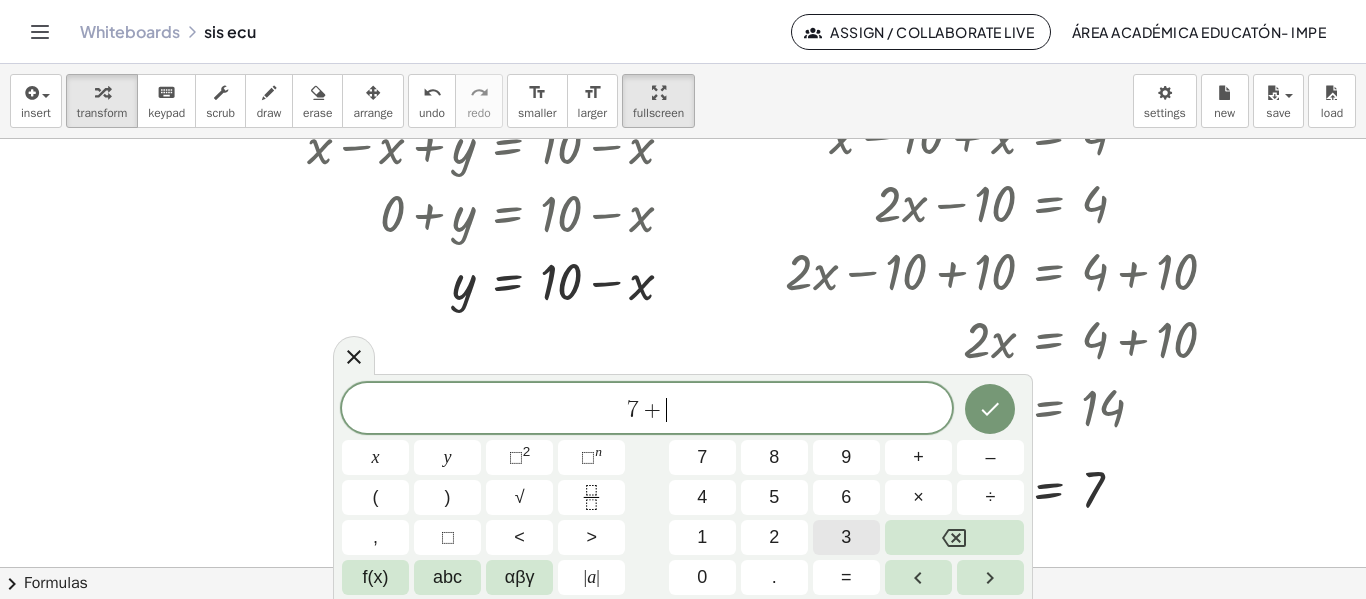 click on "3" at bounding box center (846, 537) 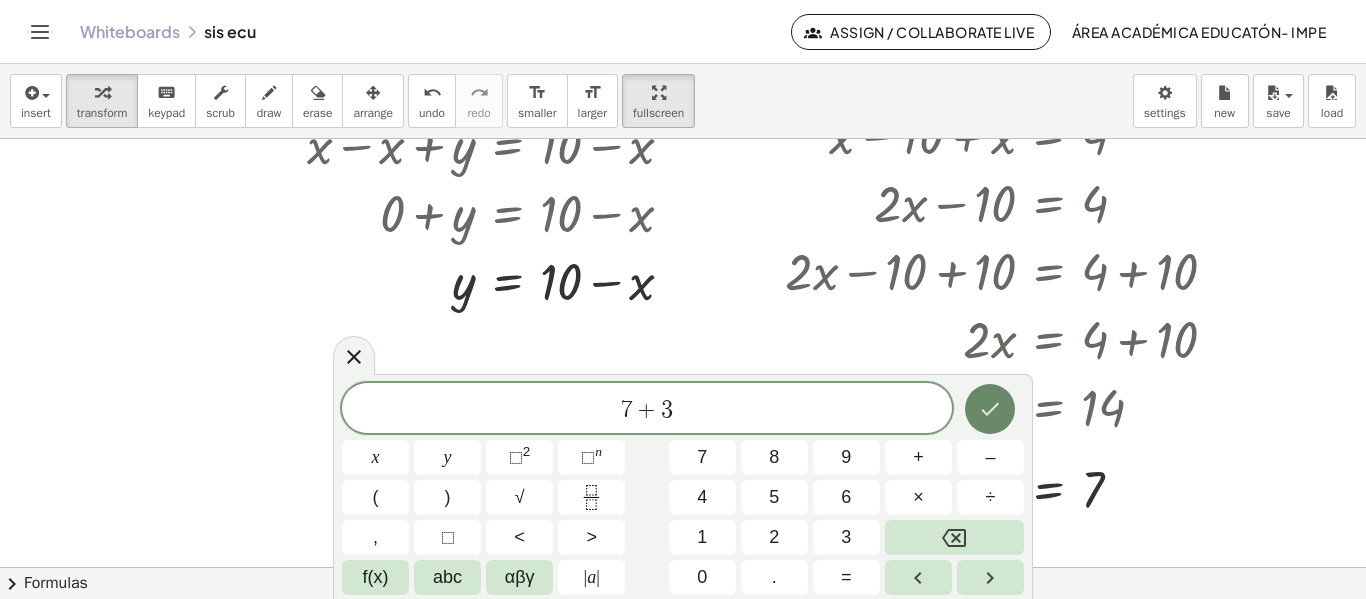 click 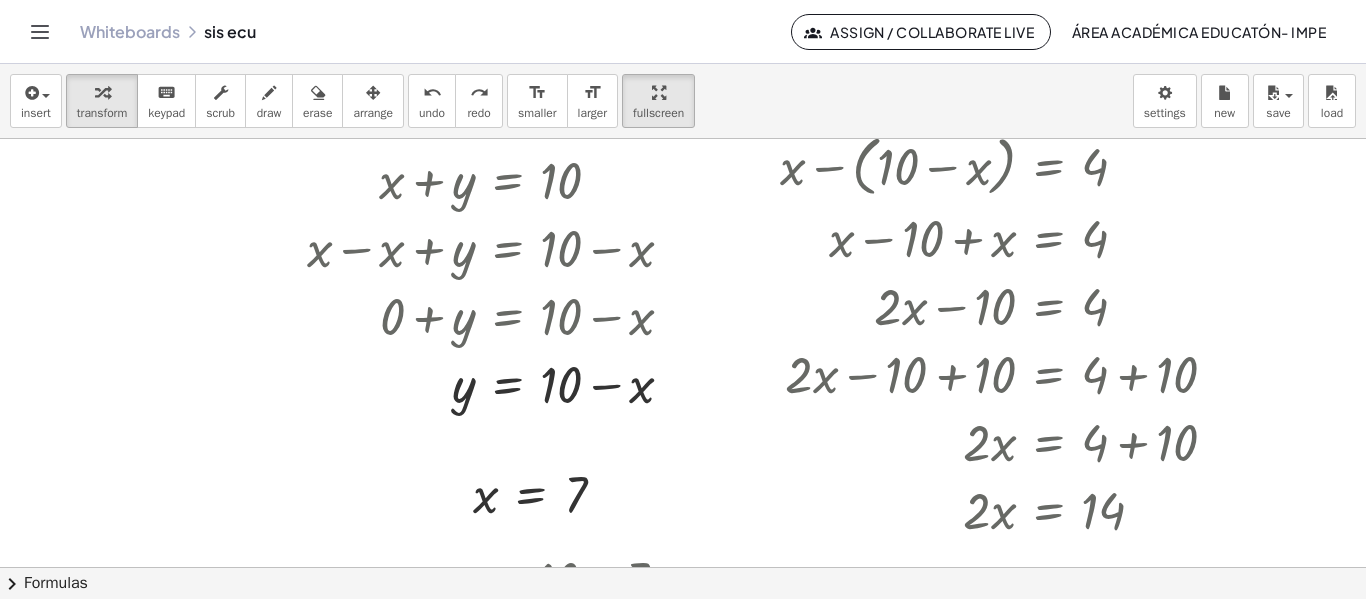 scroll, scrollTop: 319, scrollLeft: 0, axis: vertical 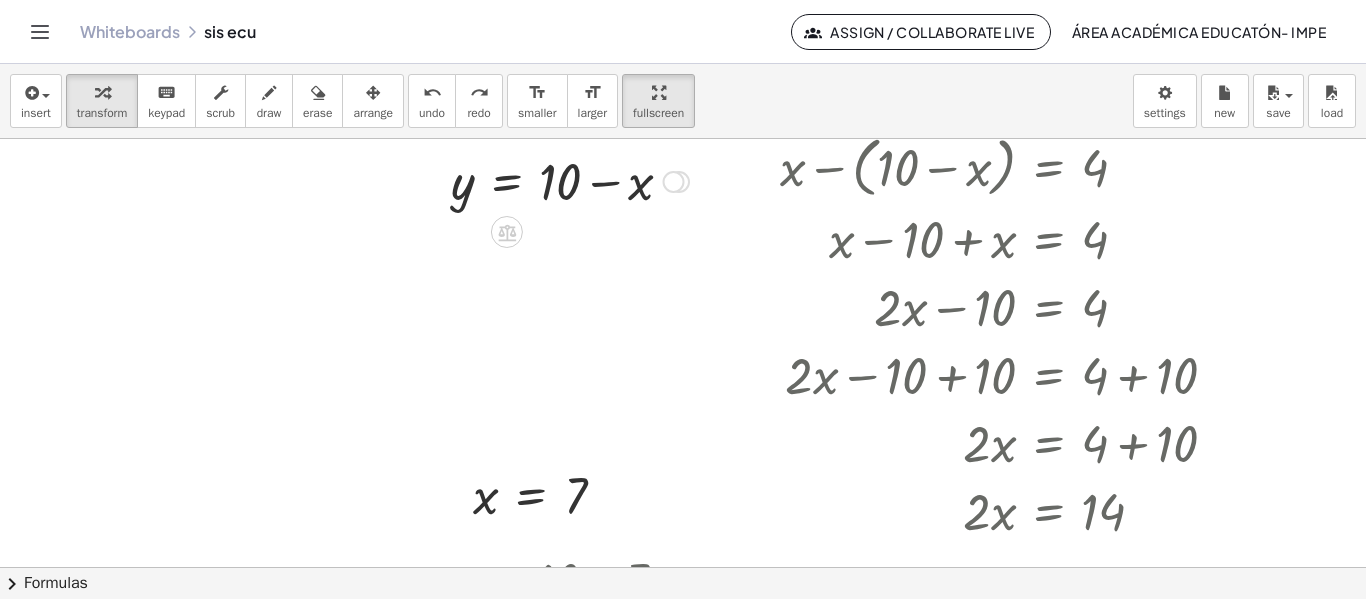 drag, startPoint x: 675, startPoint y: 392, endPoint x: 660, endPoint y: 172, distance: 220.51077 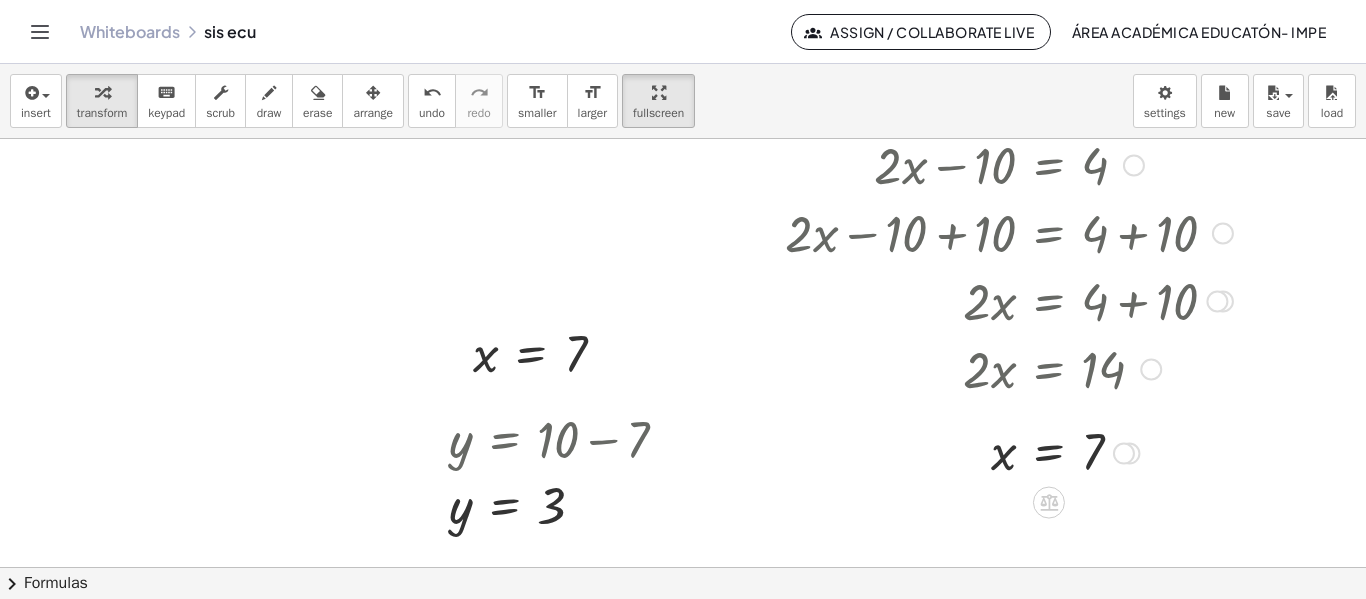 scroll, scrollTop: 457, scrollLeft: 0, axis: vertical 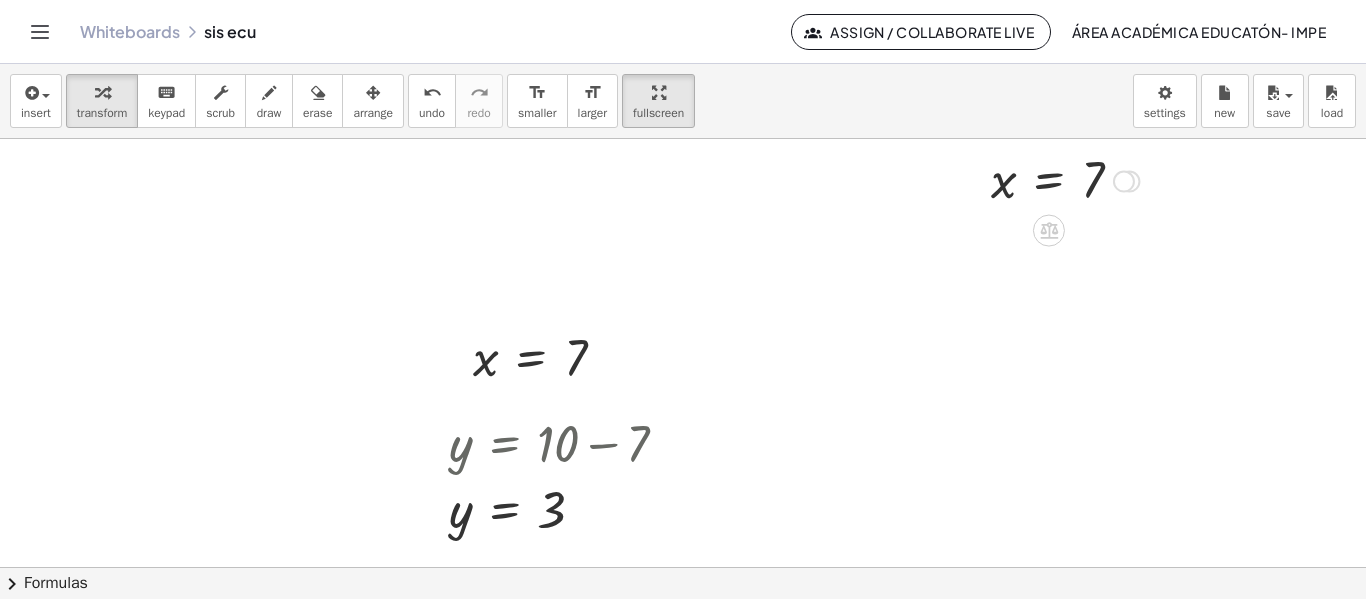 drag, startPoint x: 1123, startPoint y: 461, endPoint x: 1104, endPoint y: 181, distance: 280.6439 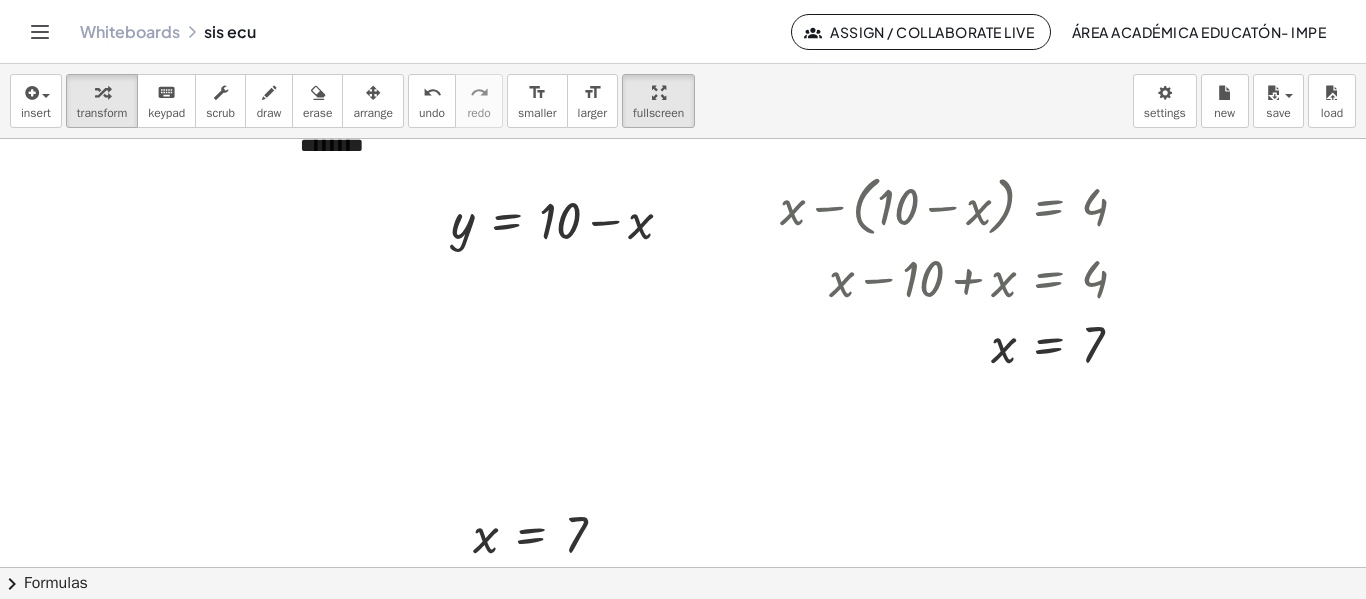 scroll, scrollTop: 278, scrollLeft: 0, axis: vertical 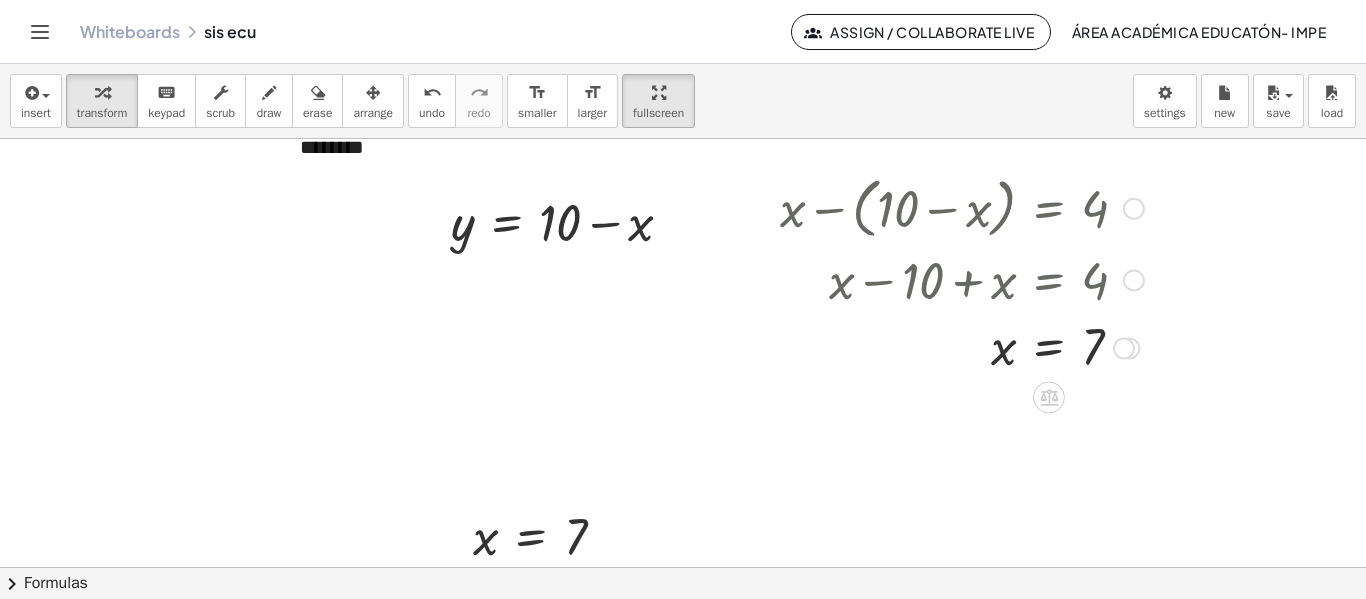 click at bounding box center (962, 347) 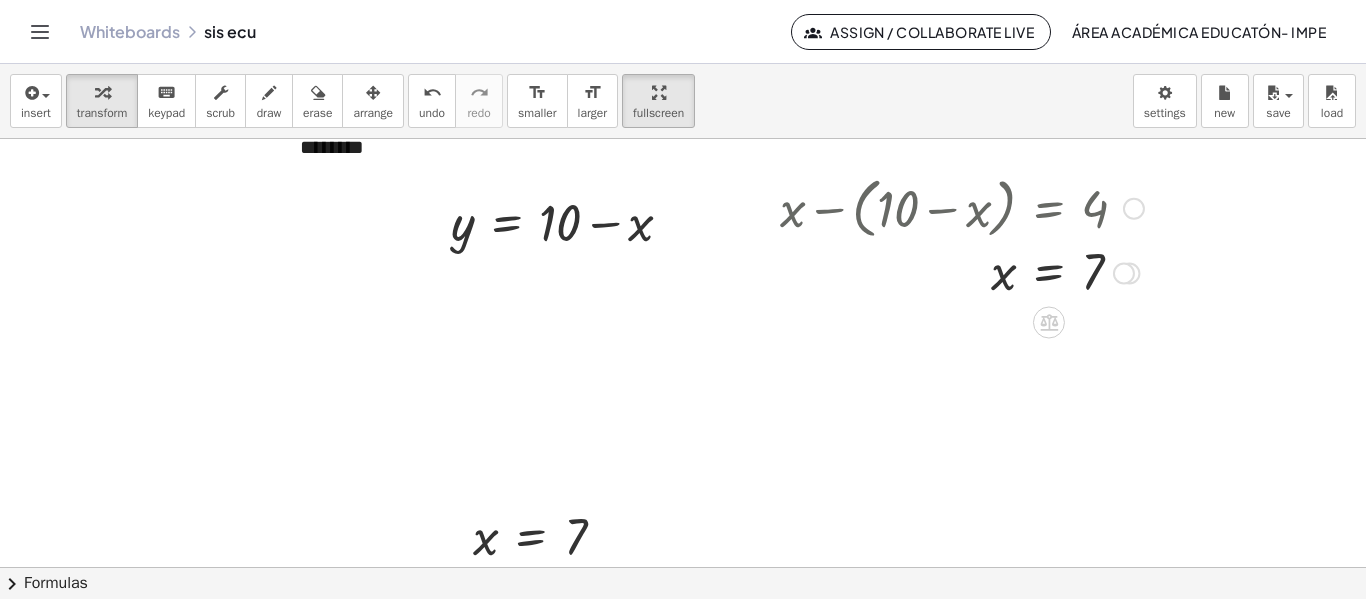 drag, startPoint x: 1121, startPoint y: 344, endPoint x: 1124, endPoint y: 269, distance: 75.059975 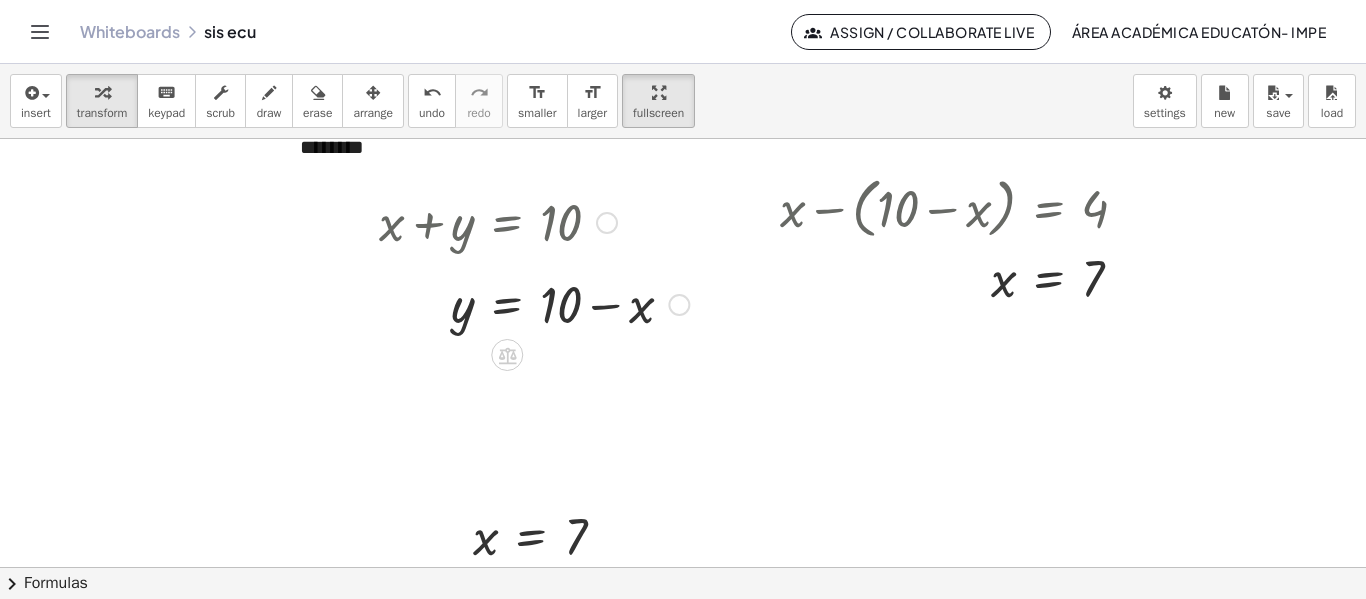 drag, startPoint x: 679, startPoint y: 225, endPoint x: 648, endPoint y: 309, distance: 89.537704 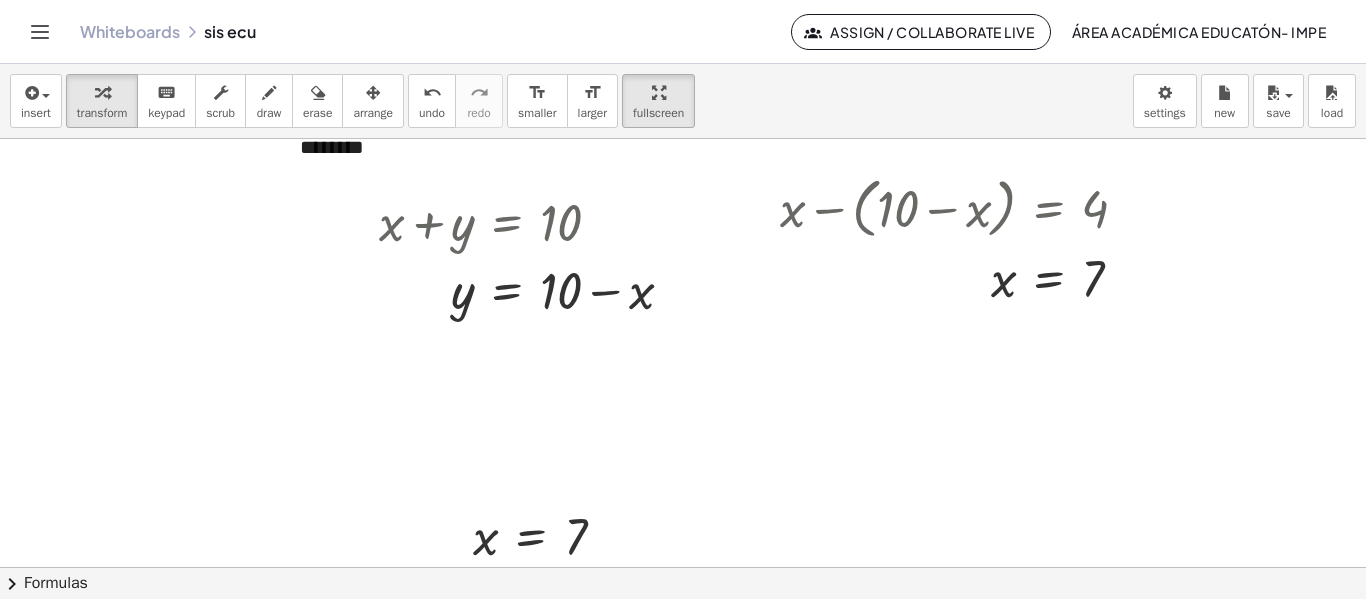 click at bounding box center (683, 503) 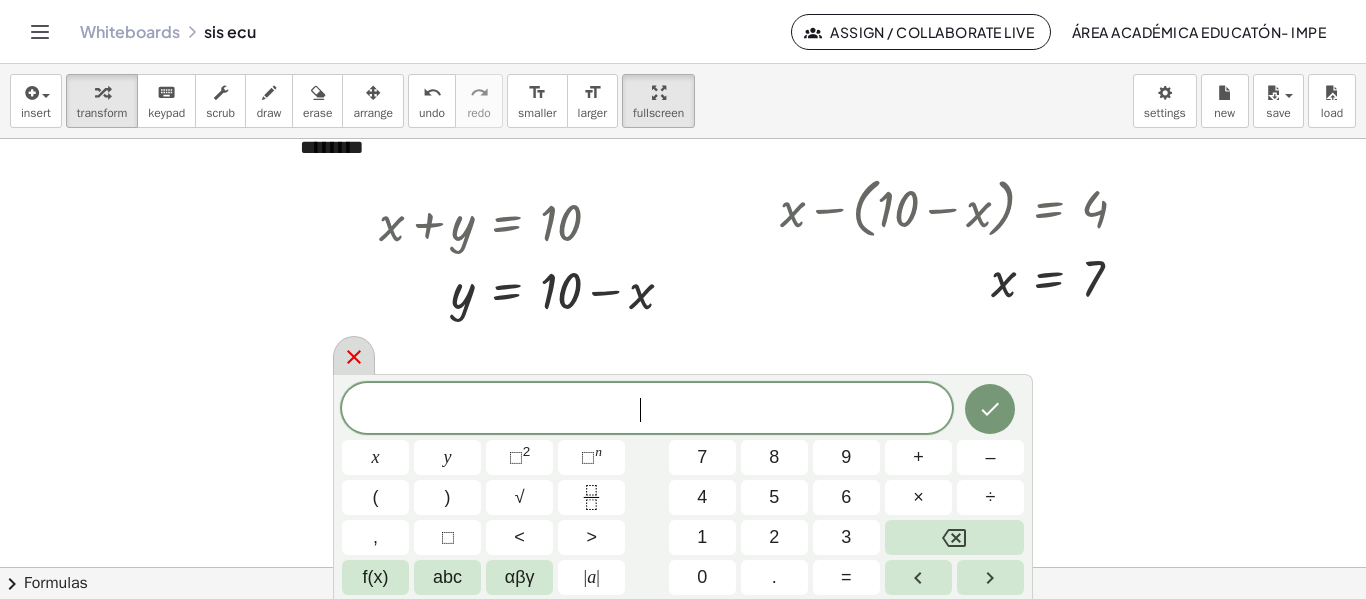 click 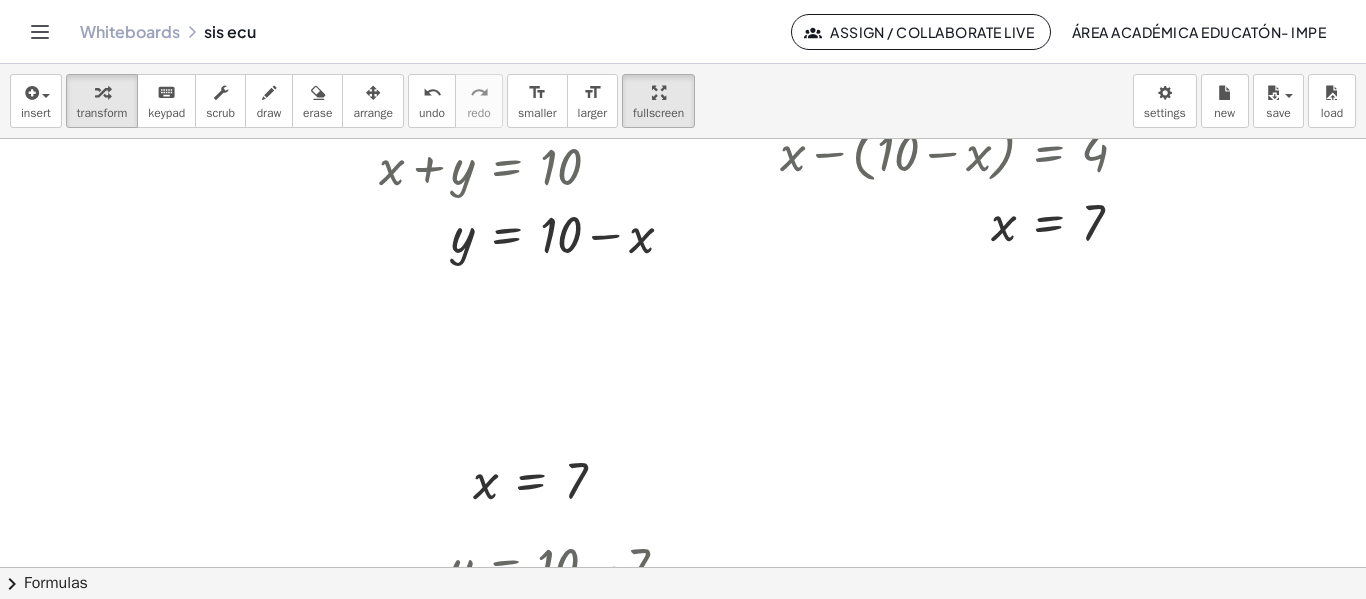 scroll, scrollTop: 337, scrollLeft: 0, axis: vertical 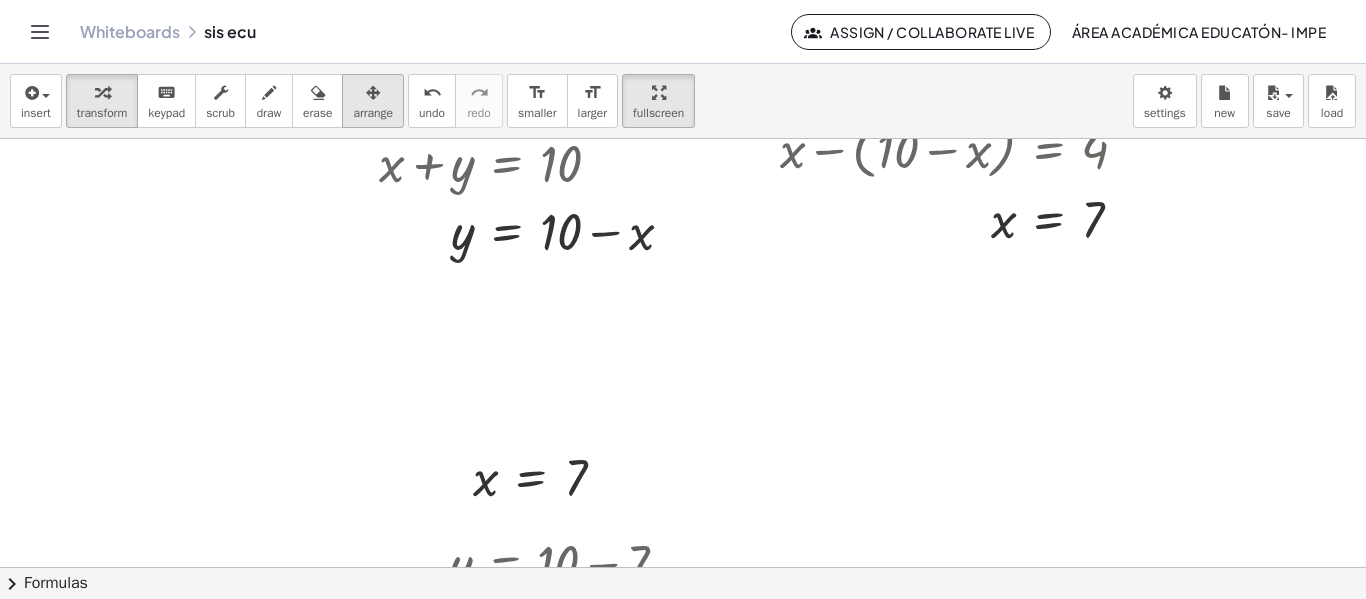 click at bounding box center [373, 93] 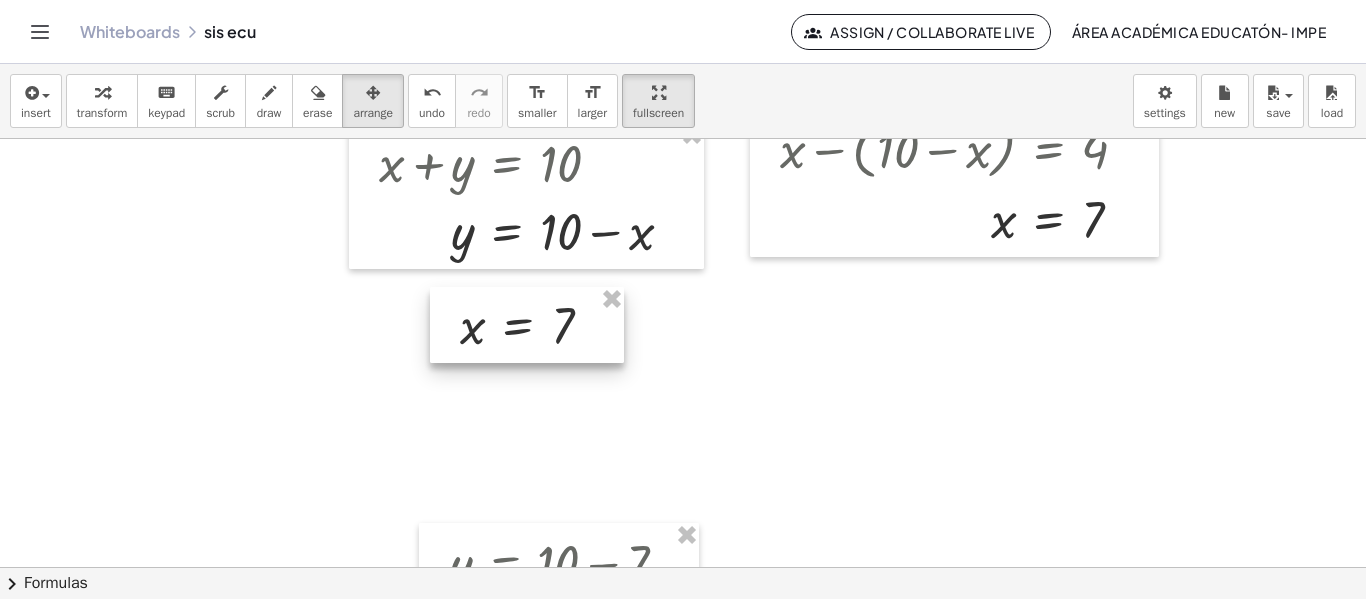 drag, startPoint x: 576, startPoint y: 470, endPoint x: 563, endPoint y: 318, distance: 152.5549 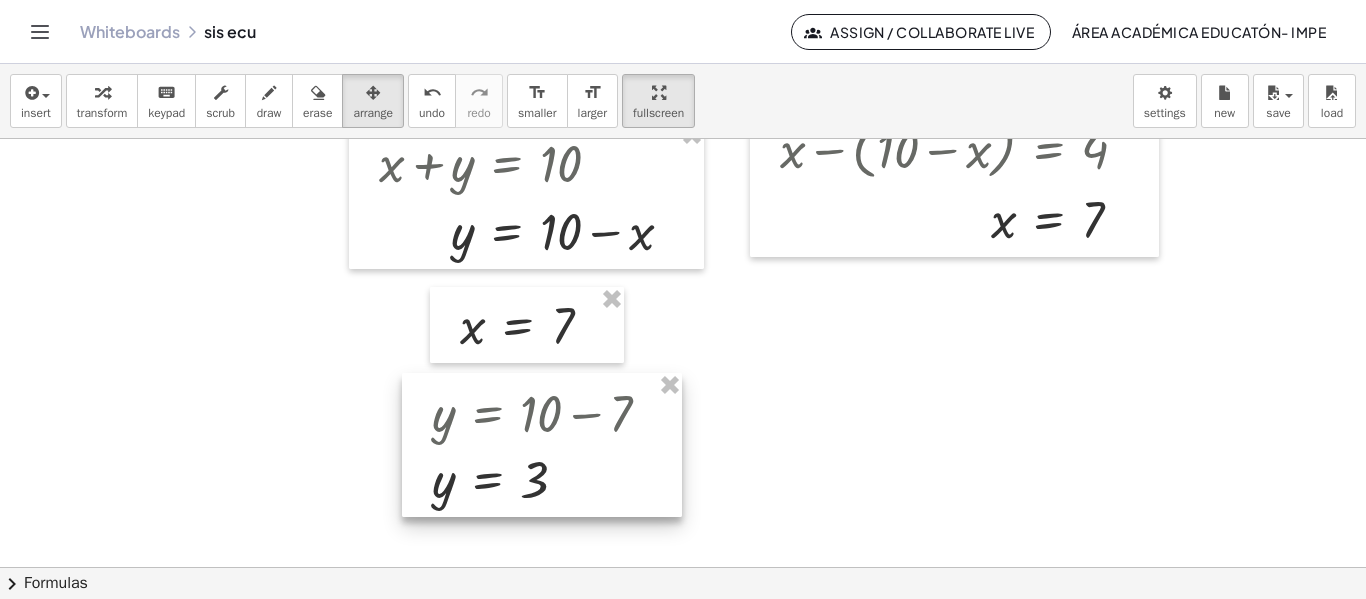 drag, startPoint x: 513, startPoint y: 551, endPoint x: 496, endPoint y: 401, distance: 150.96027 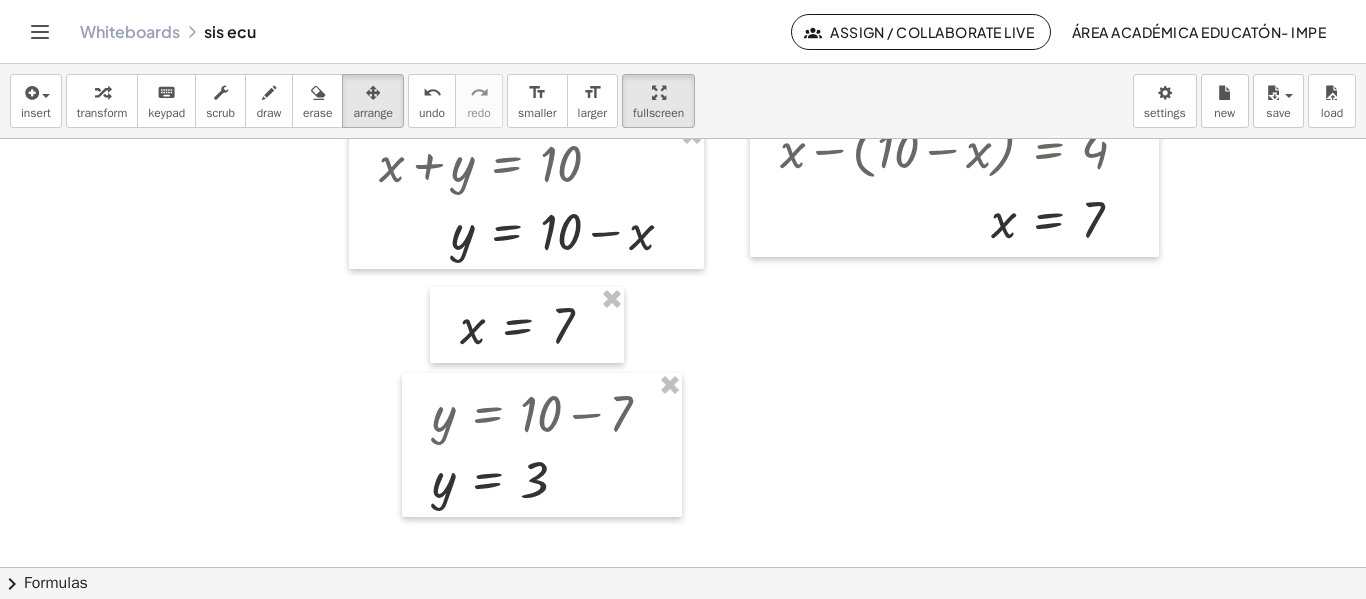 click at bounding box center (683, 444) 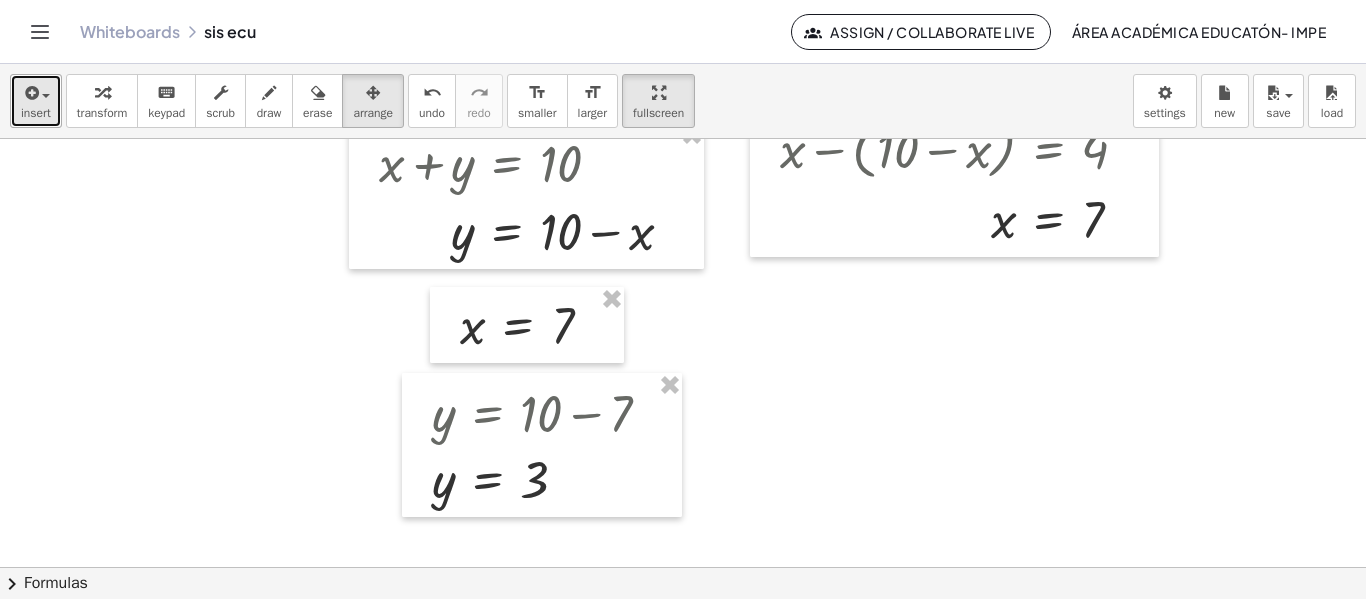 click at bounding box center [30, 93] 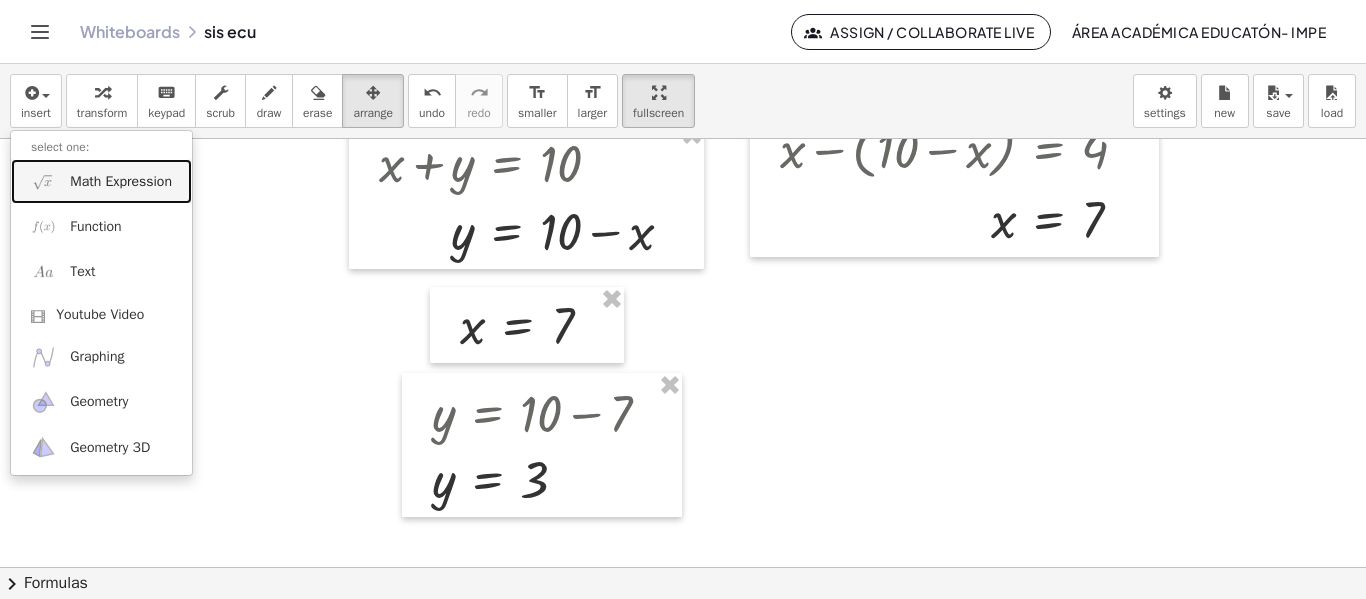 click on "Math Expression" at bounding box center (121, 182) 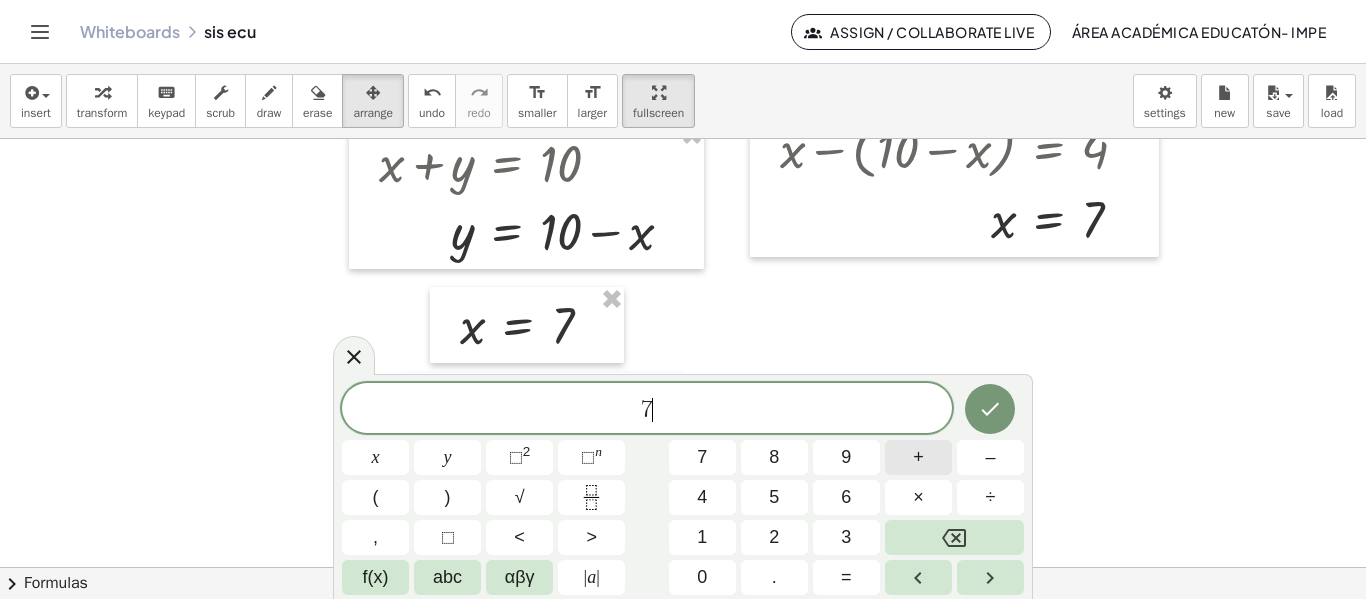 click on "+" at bounding box center [918, 457] 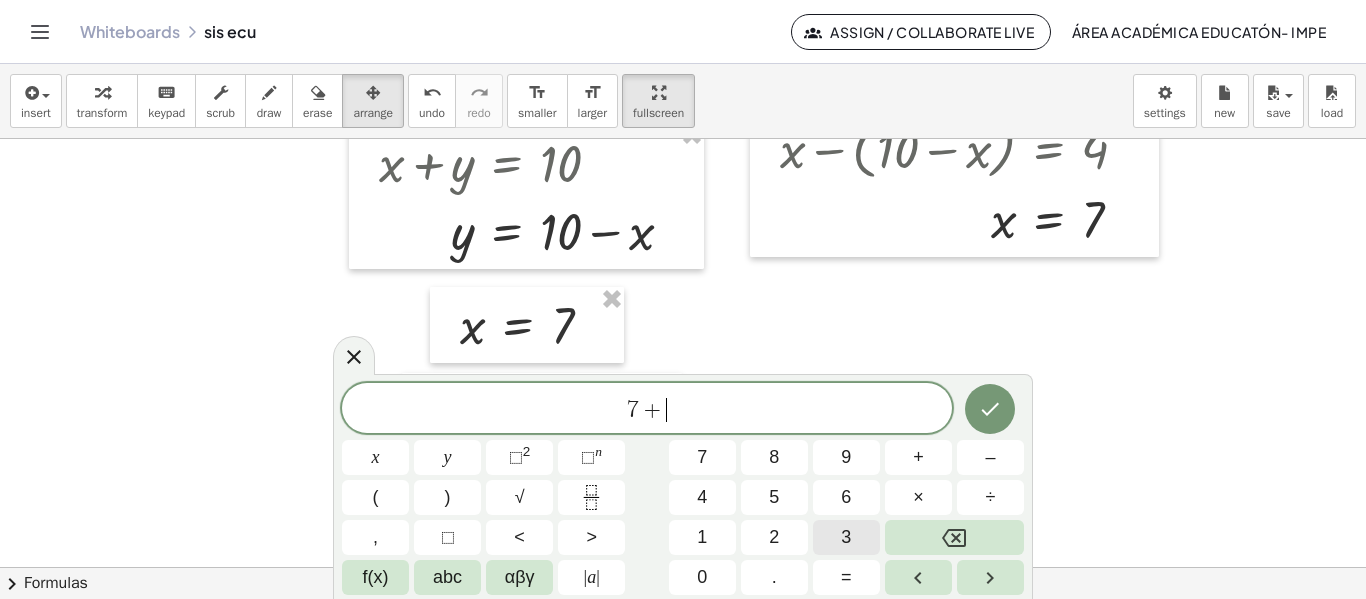 click on "3" at bounding box center (846, 537) 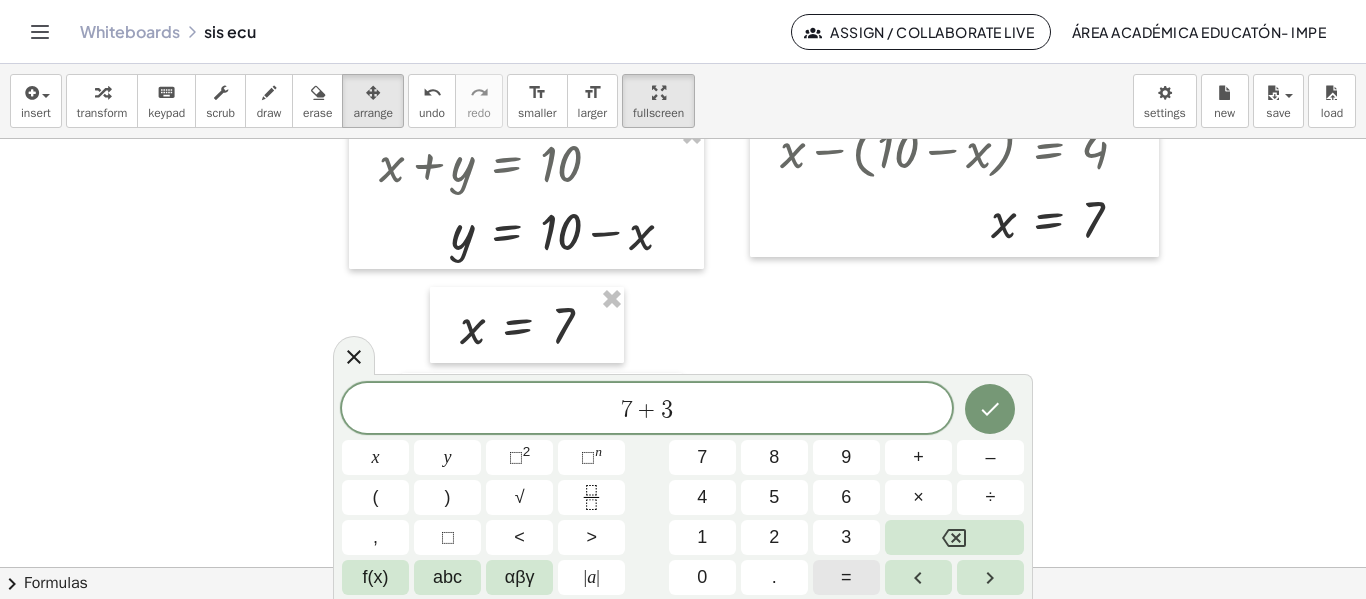 click on "=" at bounding box center (846, 577) 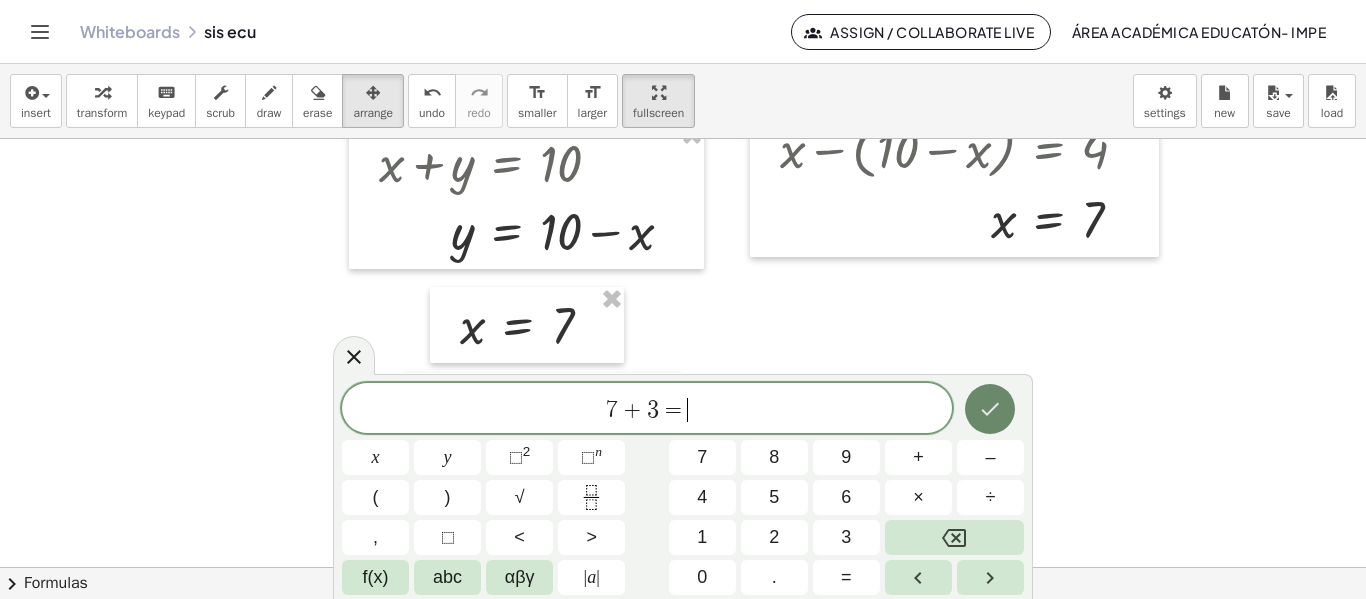 click 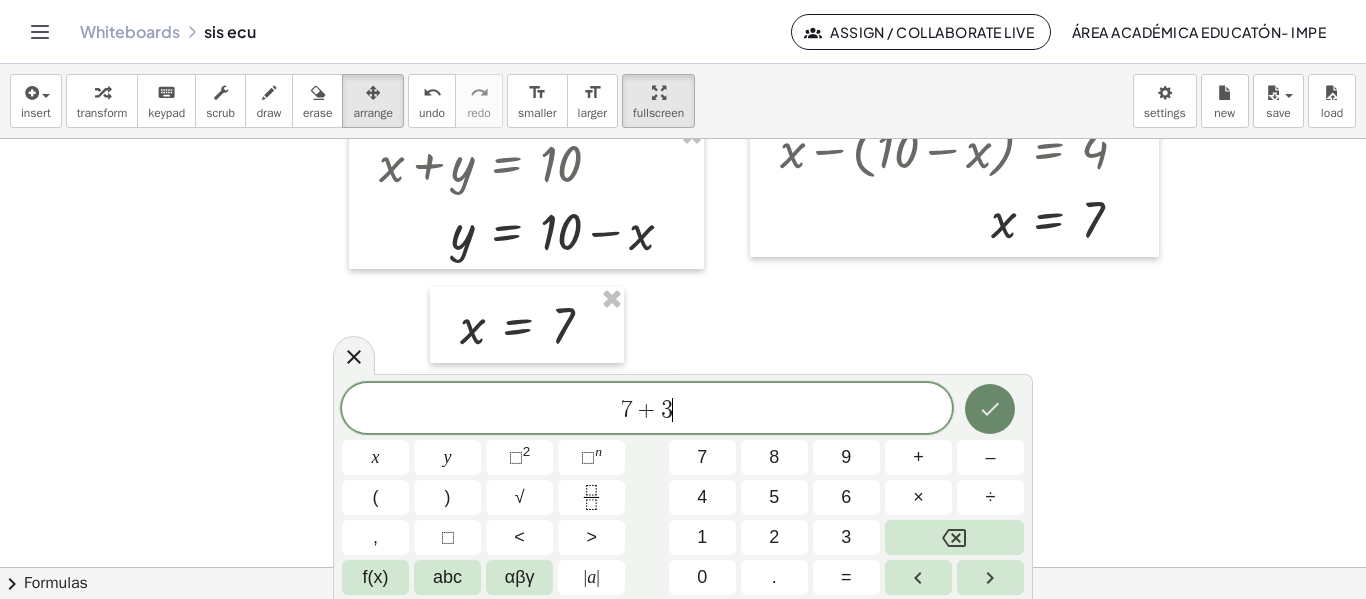 click 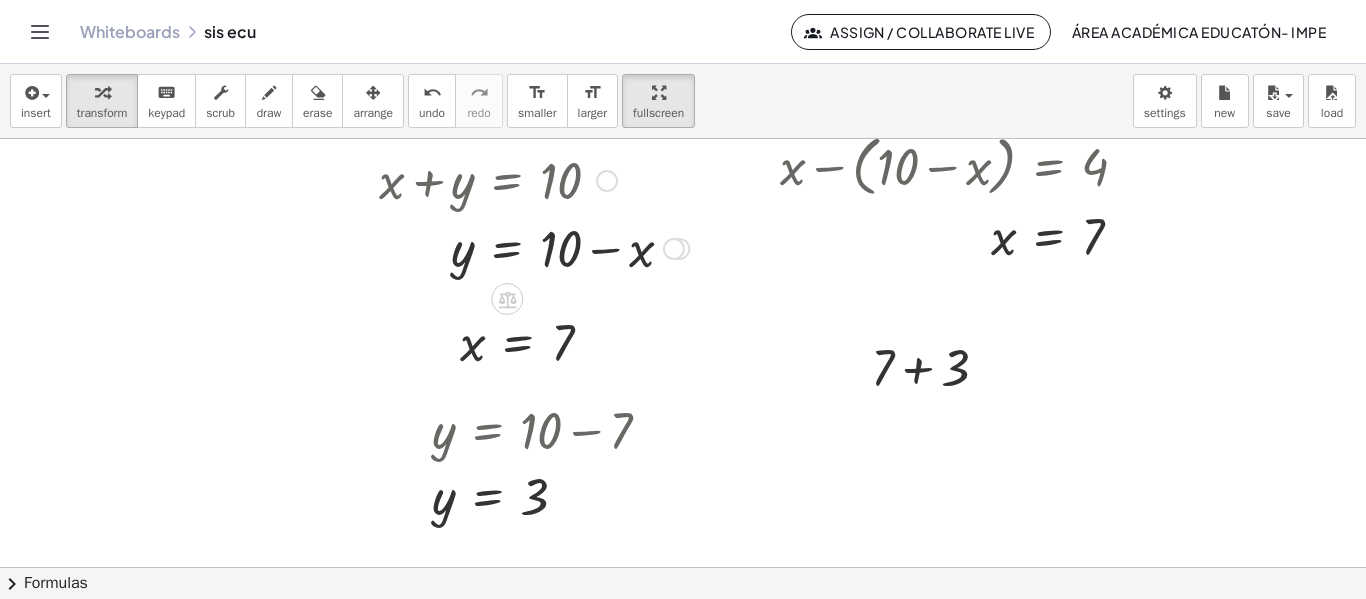 scroll, scrollTop: 322, scrollLeft: 0, axis: vertical 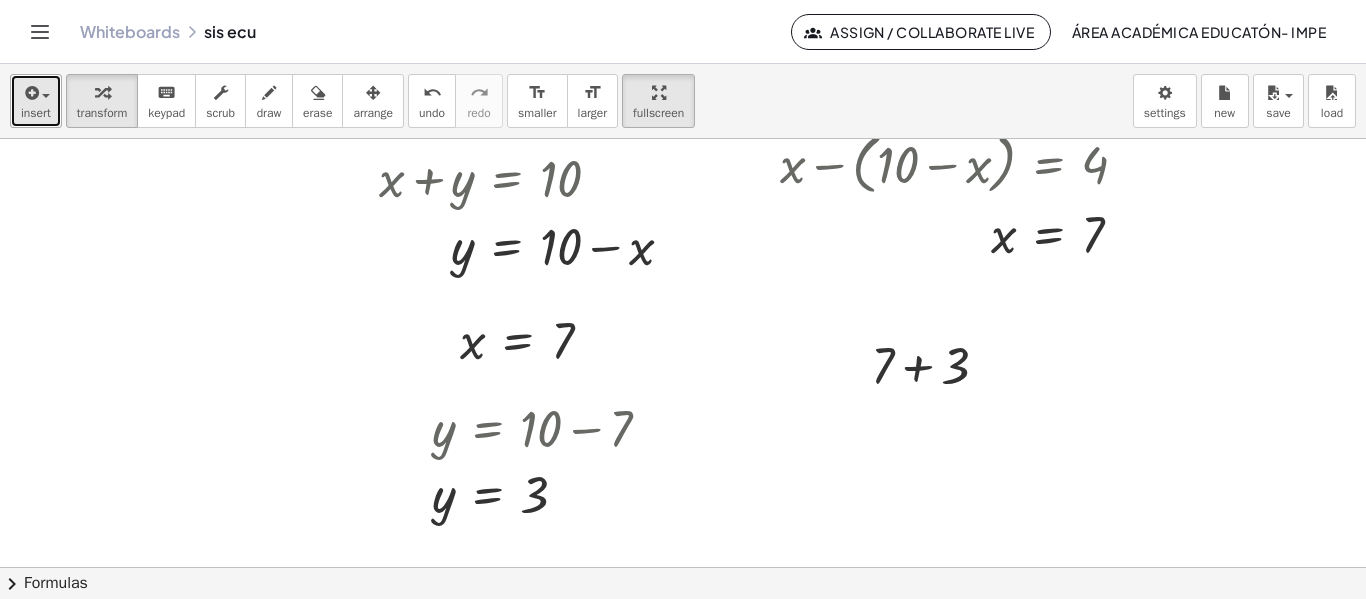 click on "insert" at bounding box center (36, 101) 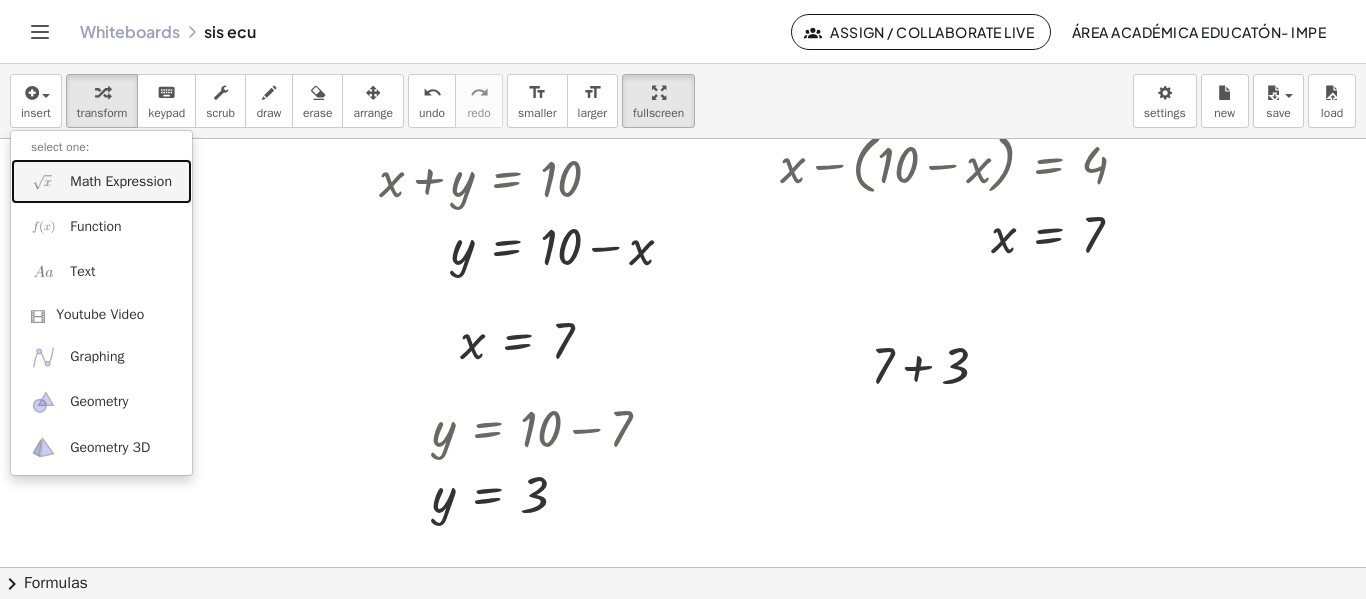 click at bounding box center (43, 181) 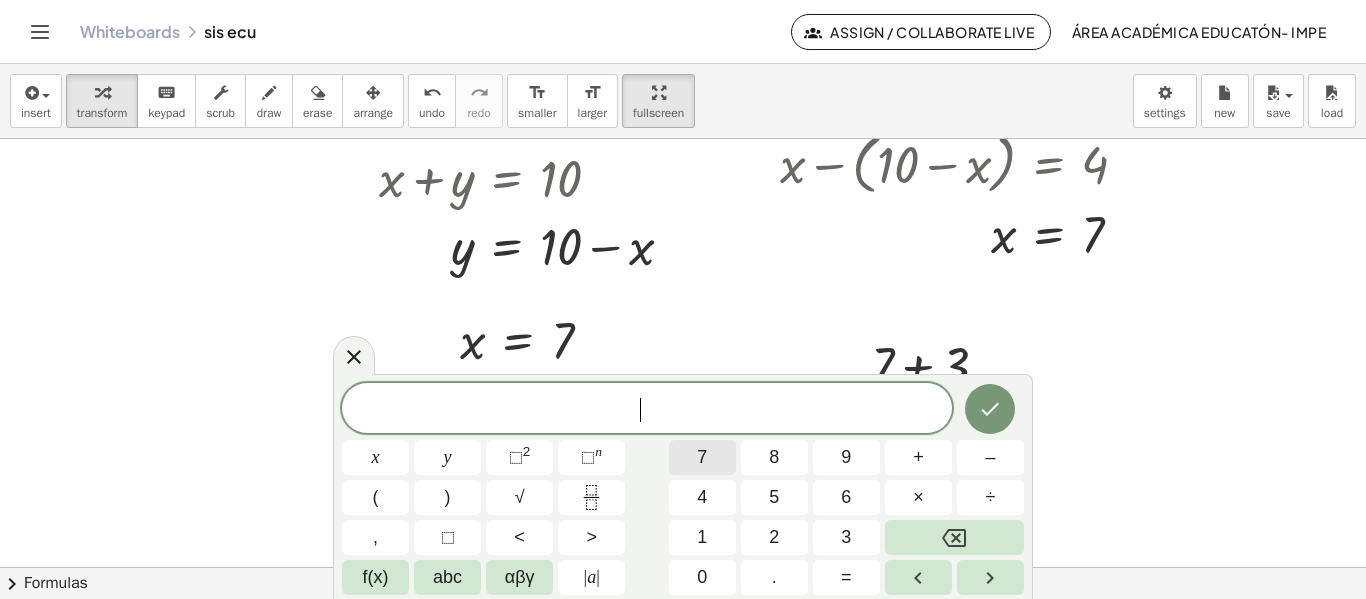 click on "7" at bounding box center (702, 457) 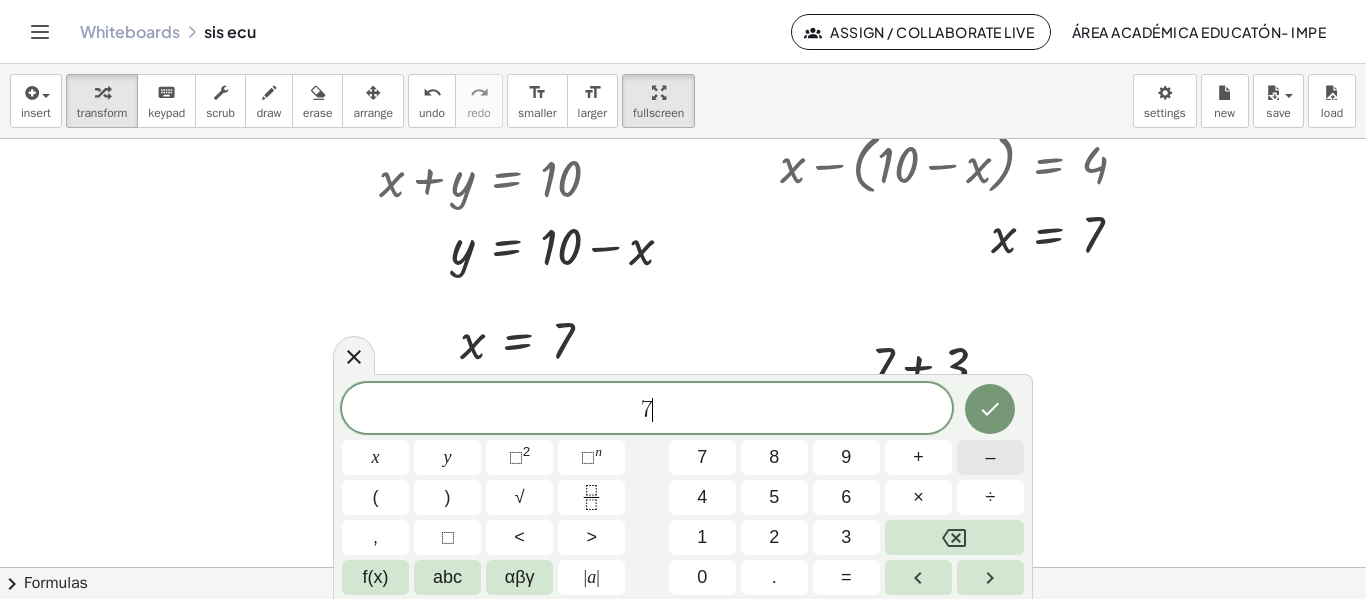 click on "–" at bounding box center (990, 457) 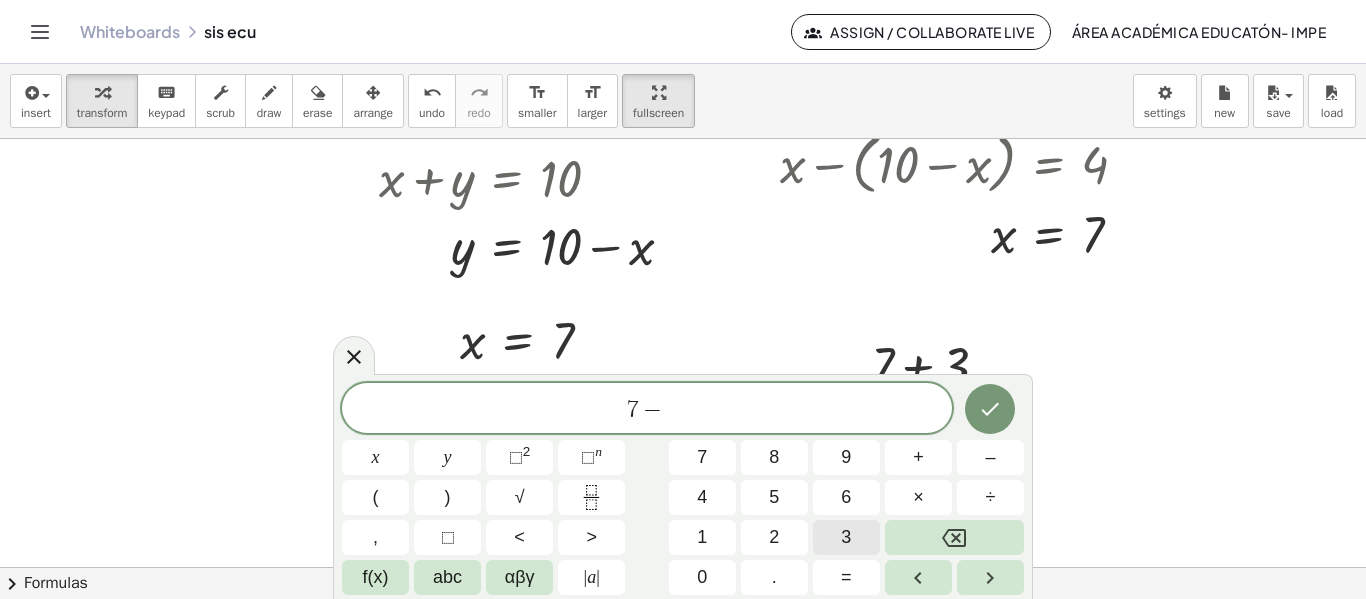 click on "3" at bounding box center (846, 537) 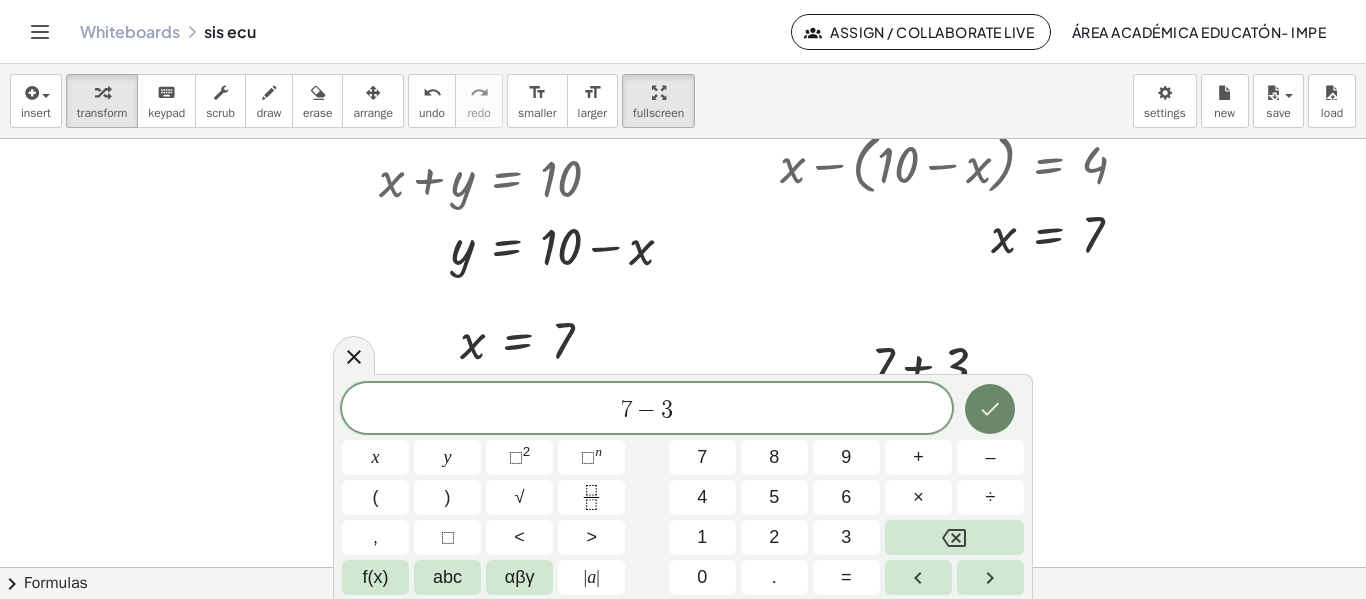 click 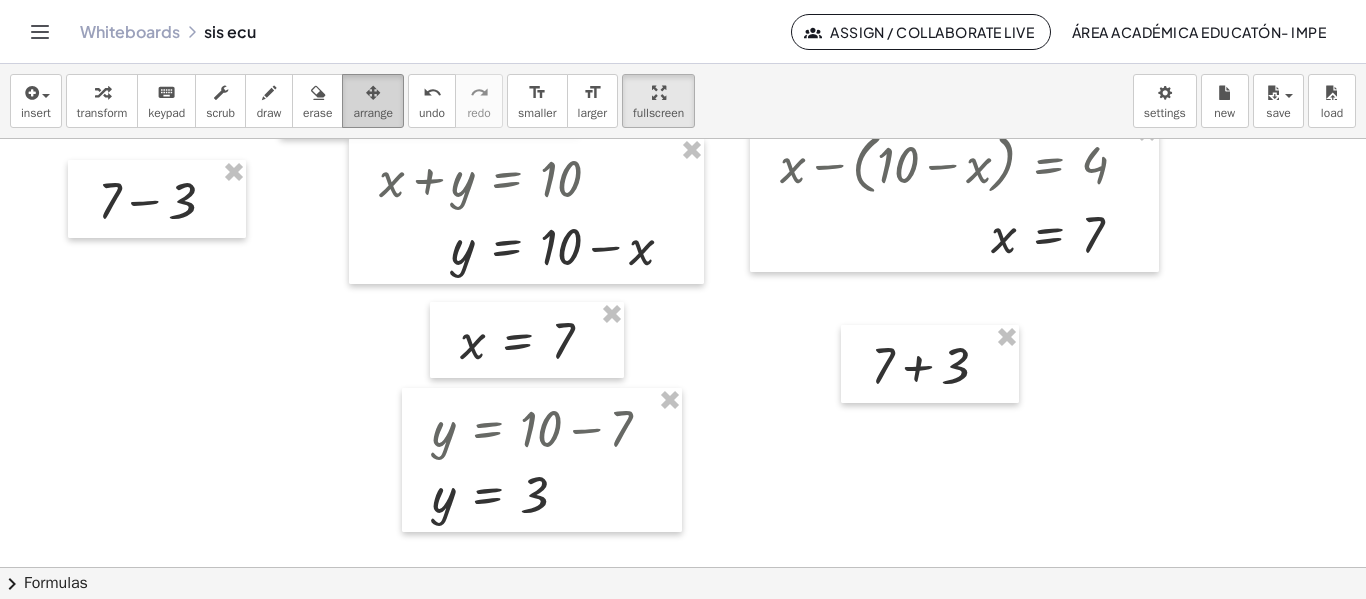 click at bounding box center [373, 92] 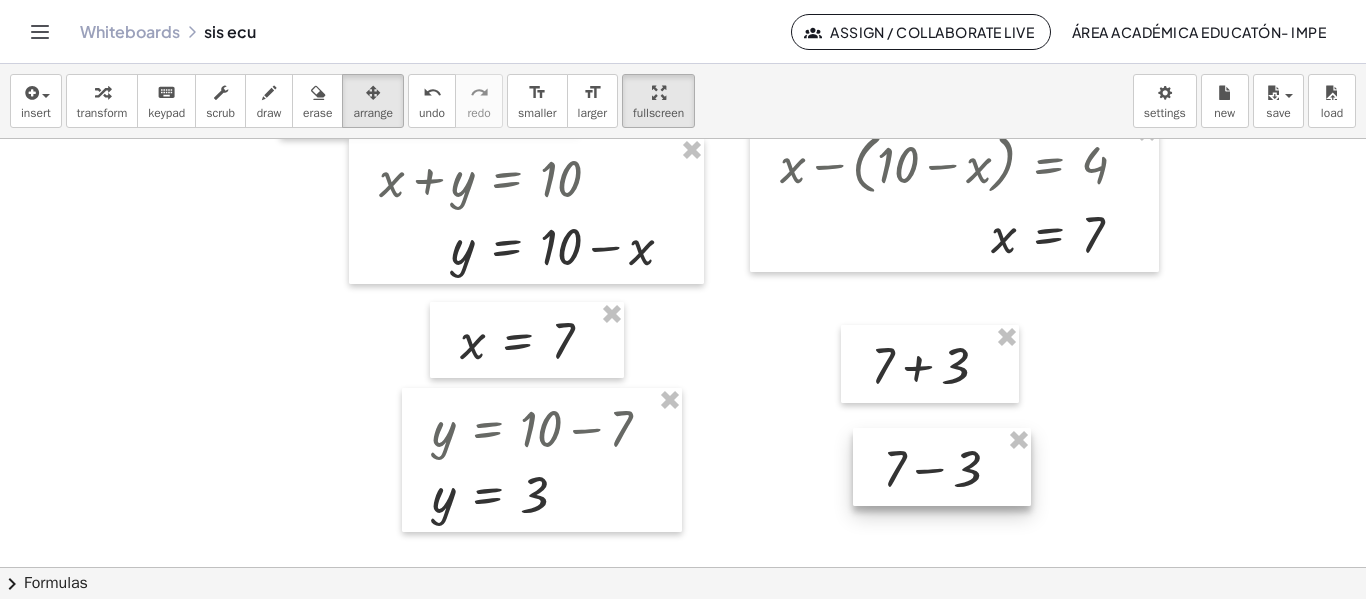 drag, startPoint x: 181, startPoint y: 194, endPoint x: 968, endPoint y: 461, distance: 831.05835 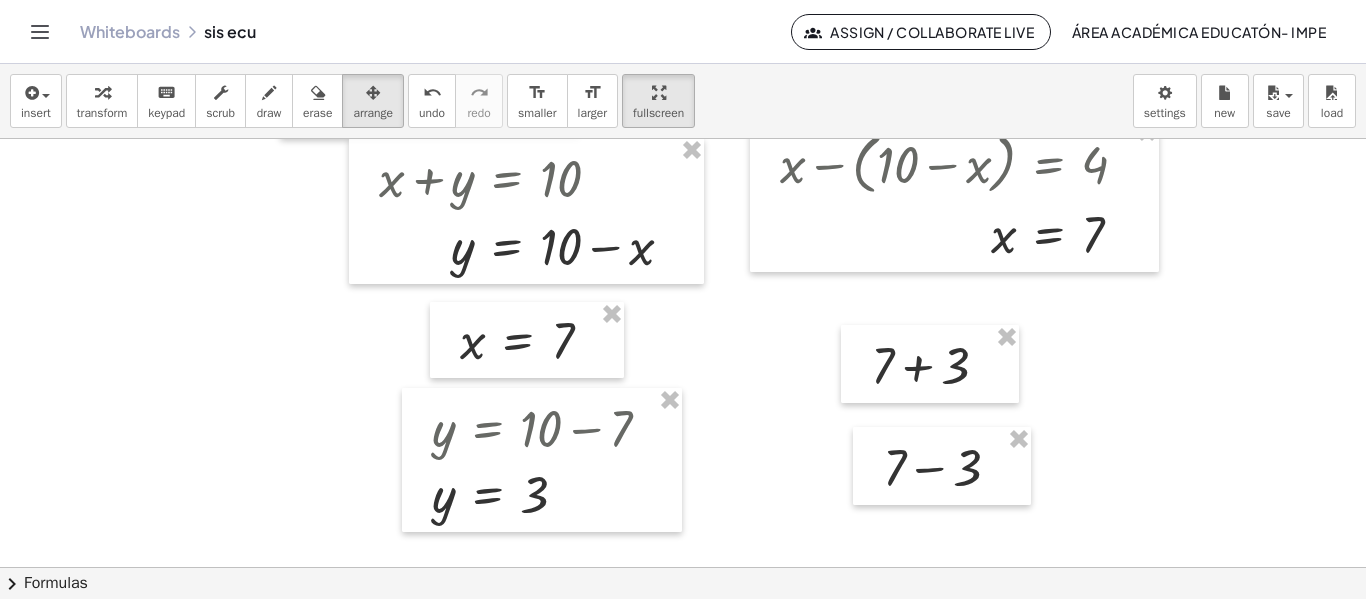 click at bounding box center (683, 459) 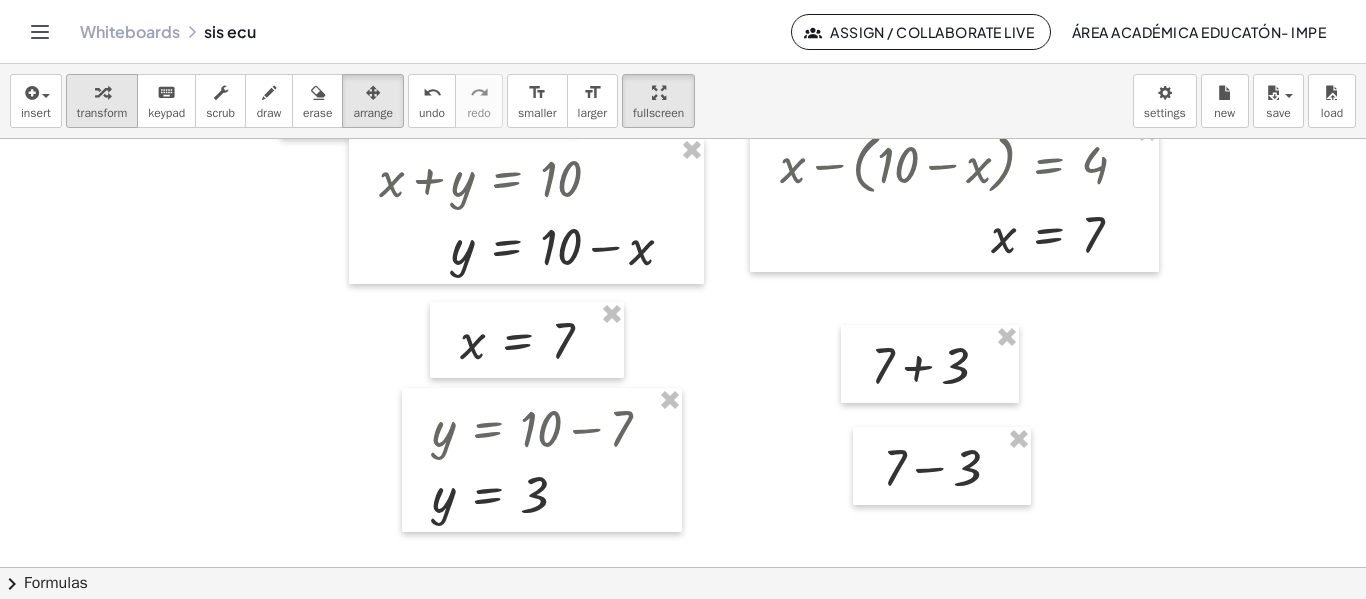 click on "transform" at bounding box center (102, 113) 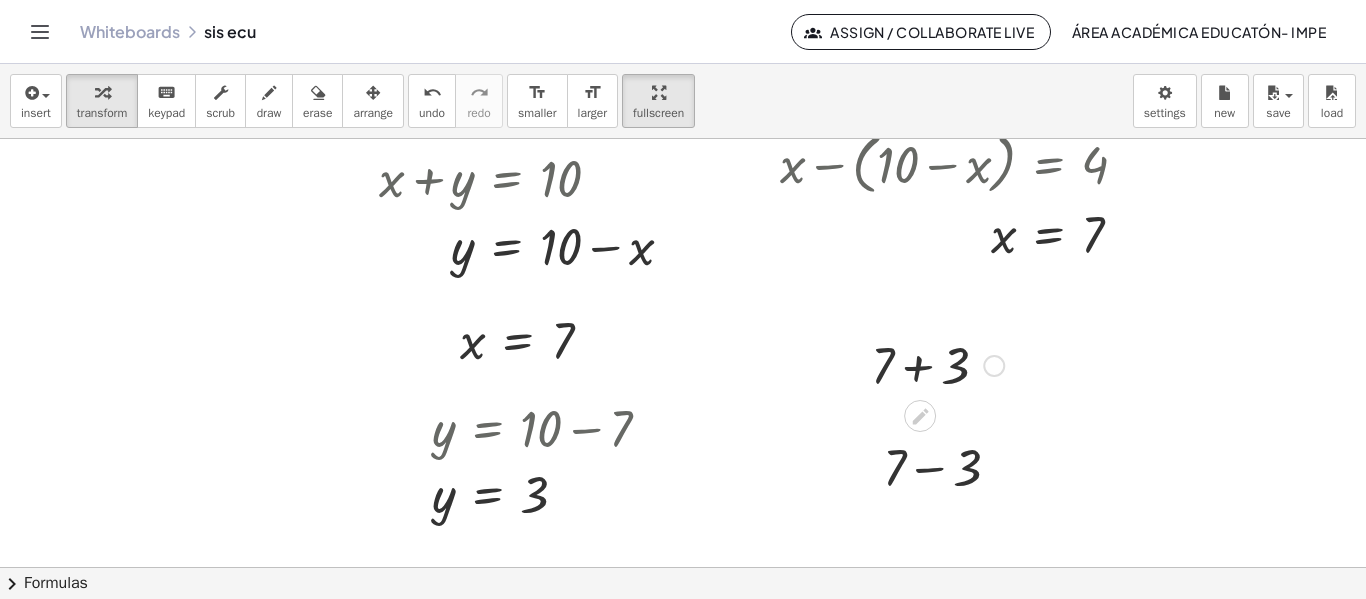 click at bounding box center (937, 364) 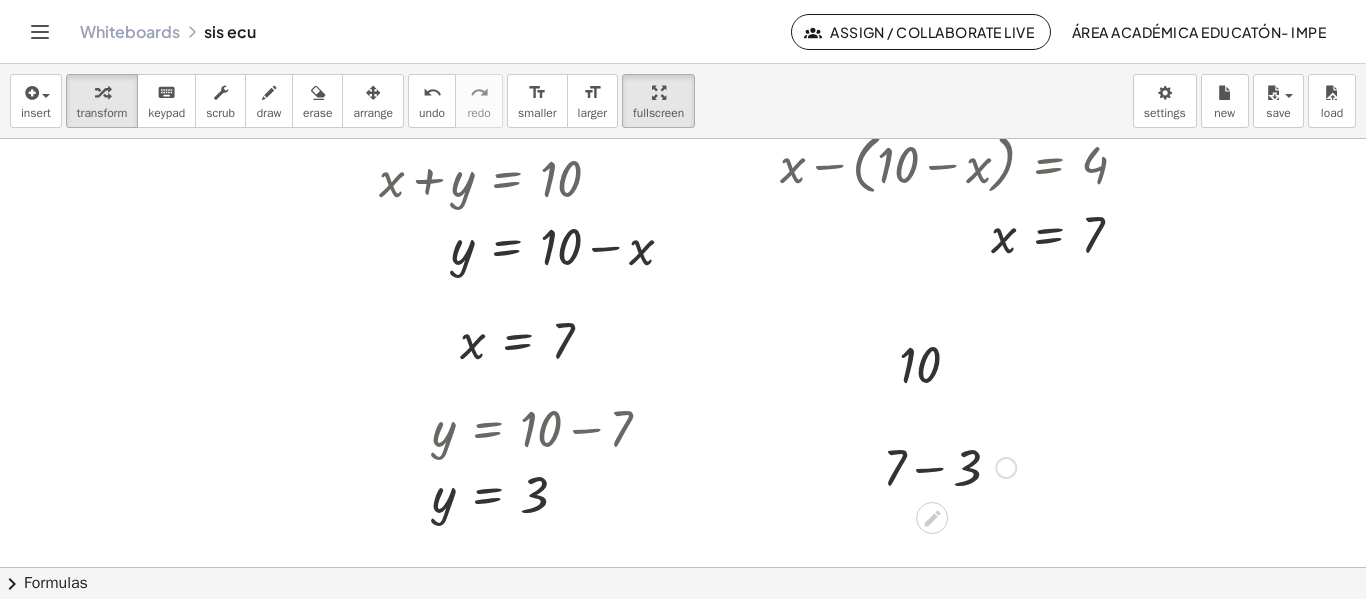 click at bounding box center [949, 466] 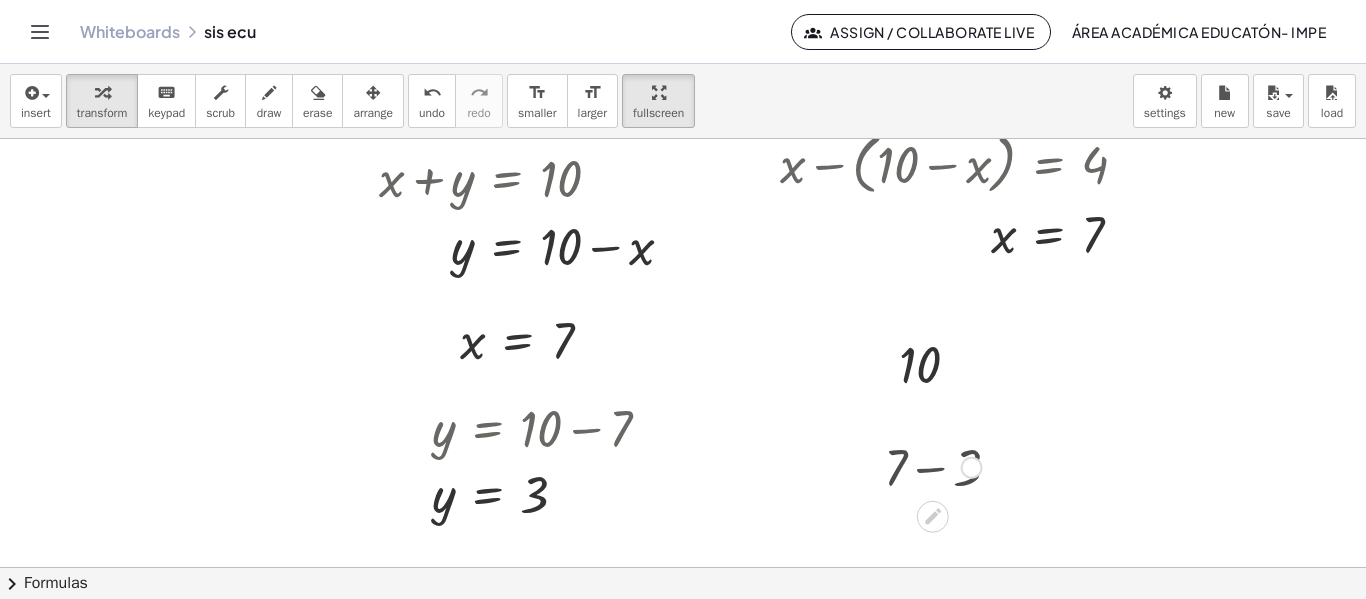click at bounding box center (950, 466) 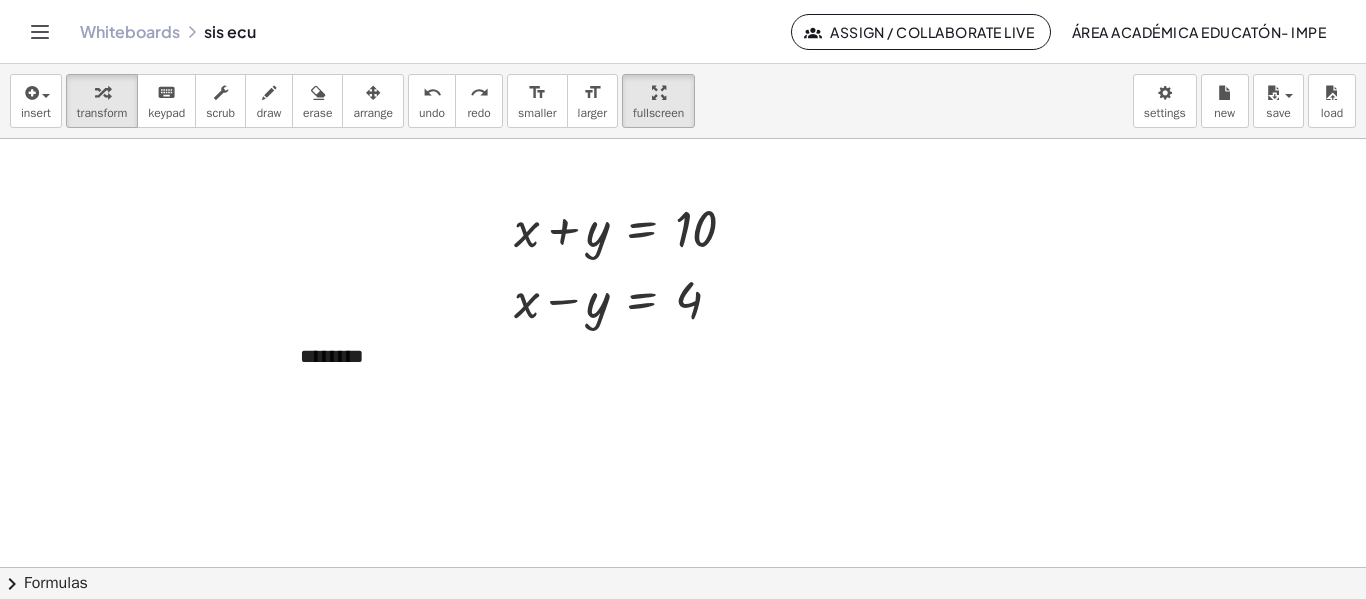 scroll, scrollTop: 68, scrollLeft: 0, axis: vertical 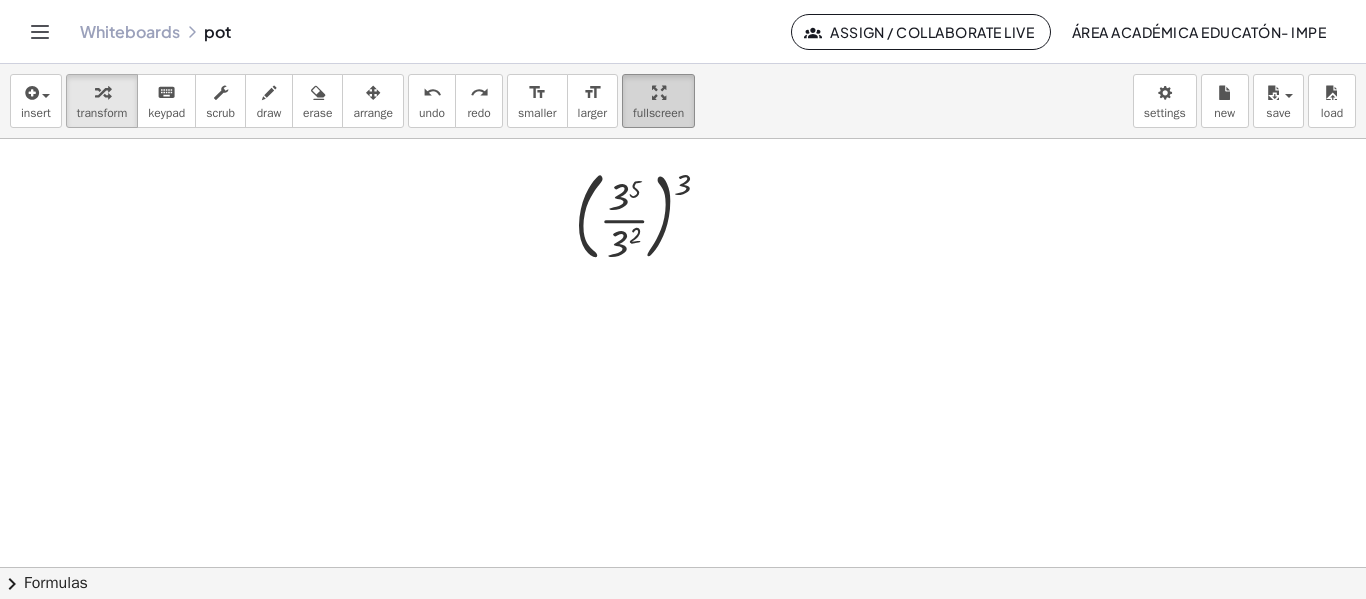click on "fullscreen" at bounding box center (658, 113) 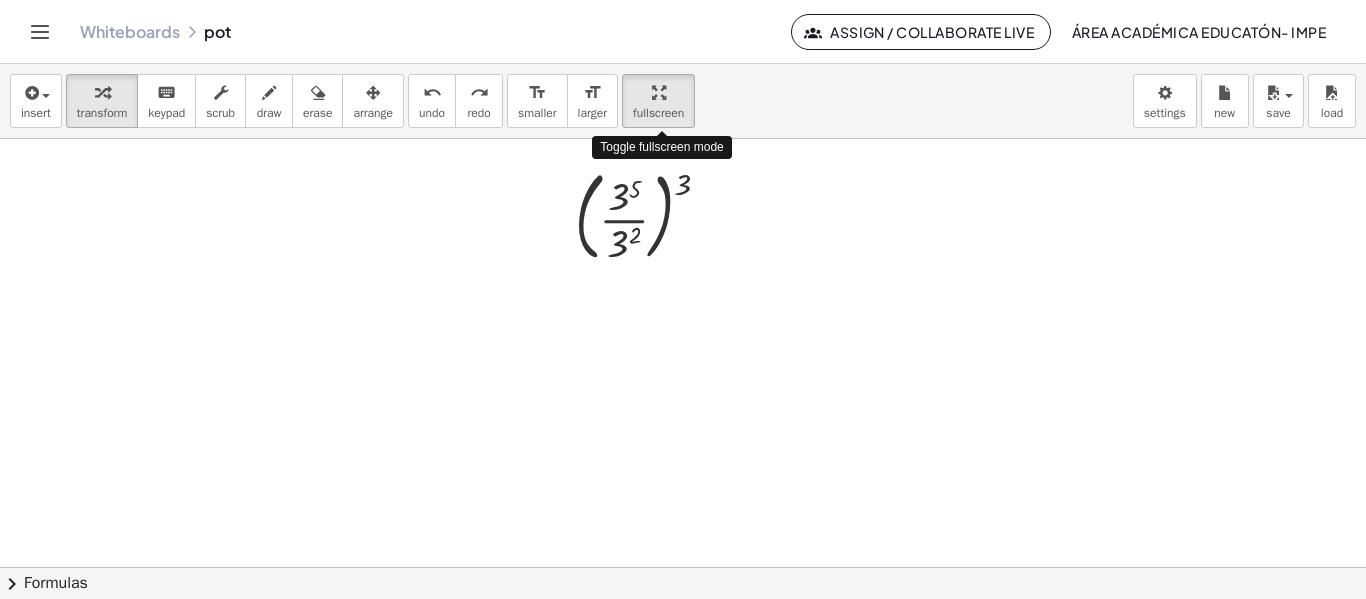 drag, startPoint x: 677, startPoint y: 110, endPoint x: 677, endPoint y: 231, distance: 121 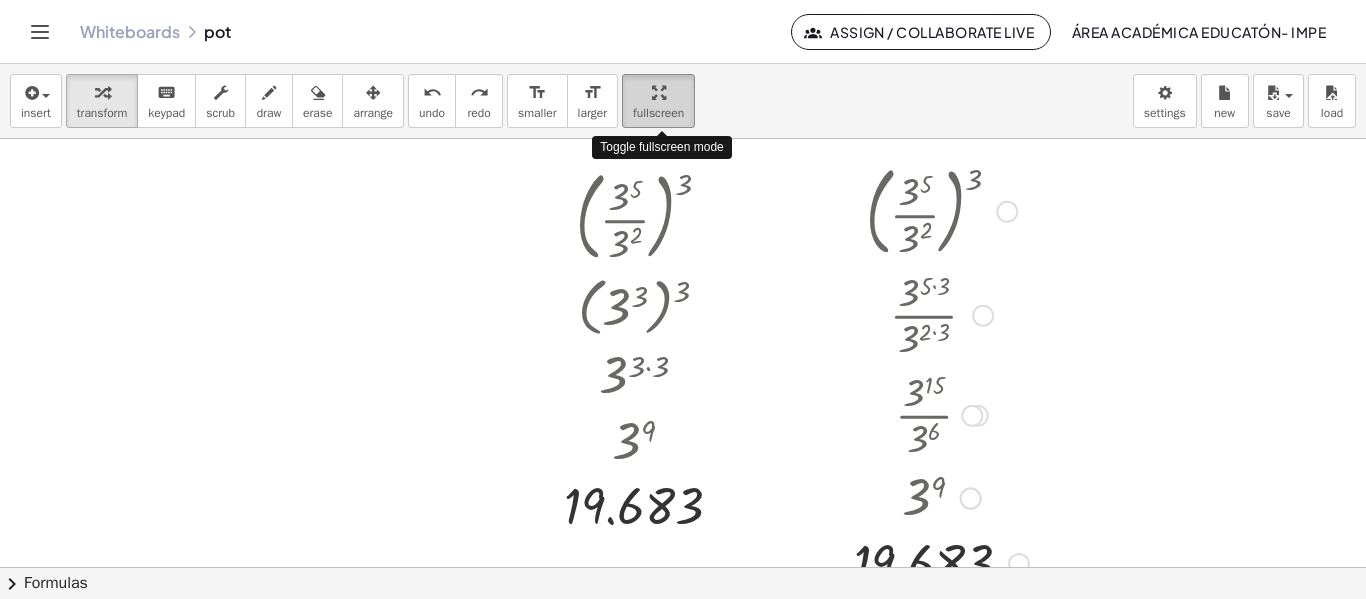 click at bounding box center [659, 93] 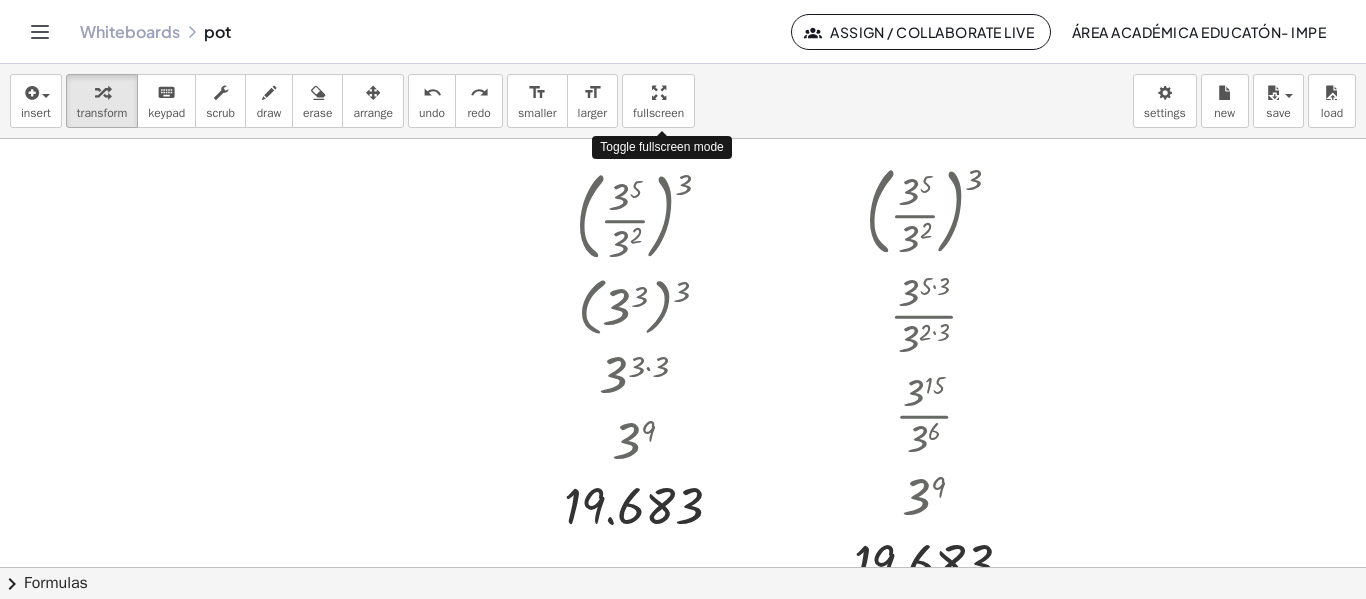 click on "insert select one: Math Expression Function Text Youtube Video Graphing Geometry Geometry 3D transform keyboard keypad scrub draw erase arrange undo undo redo redo format_size smaller format_size larger fullscreen load   save Saved! × new settings Toggle fullscreen mode ( · 3 5 · 3 2 ) 3 ( 3 ( + 5 − 2 ) ) 3 ( 3 3 ) 3 3 ( · 3 · 3 ) 3 9 19.683 ( · 3 5 · 3 2 ) 3 · 3 ( · 5 · 3 ) · 3 ( · 2 · 3 ) · 3 15 · 3 ( · 2 · 3 ) · 3 15 · 3 6 3 ( + 15 − 6 ) 3 9 19.683 × chevron_right  Formulas
Drag one side of a formula onto a highlighted expression on the canvas to apply it.
Quadratic Formula
+ · a · x 2 + · b · x + c = 0
⇔
x = · ( − b ± 2 √ ( + b 2 − · 4 · a · c ) ) · 2 · a
+ x 2 + · p · x + q = 0
⇔
x = −" at bounding box center (683, 331) 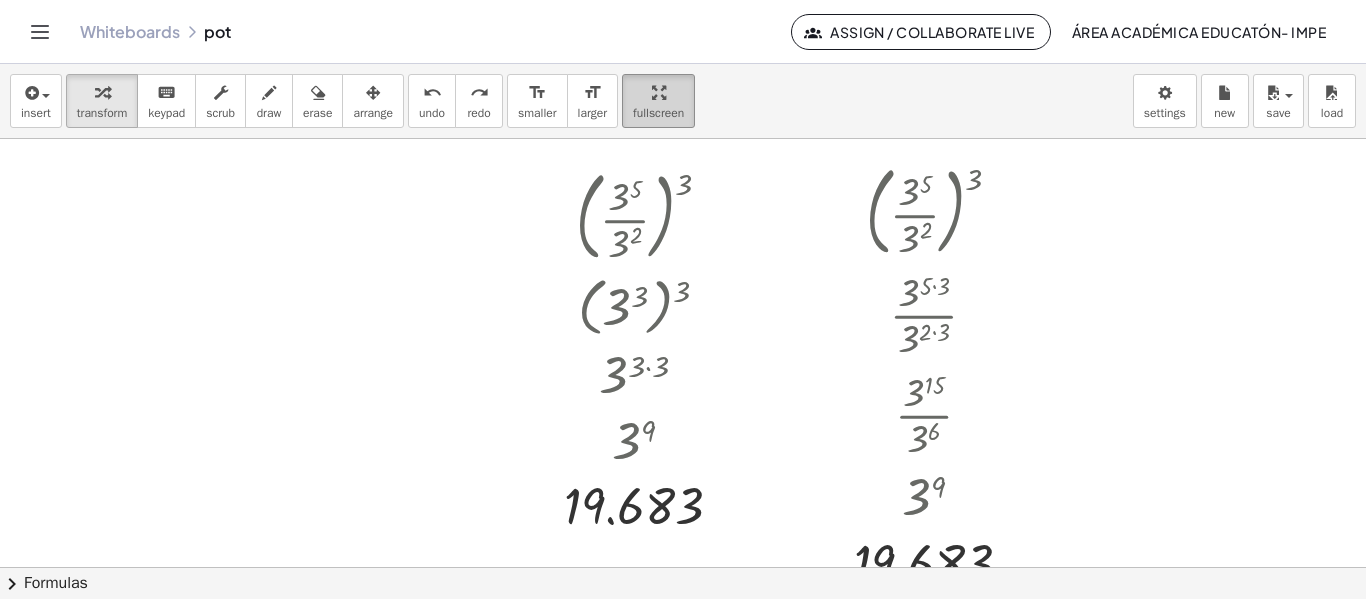 click on "fullscreen" at bounding box center [658, 113] 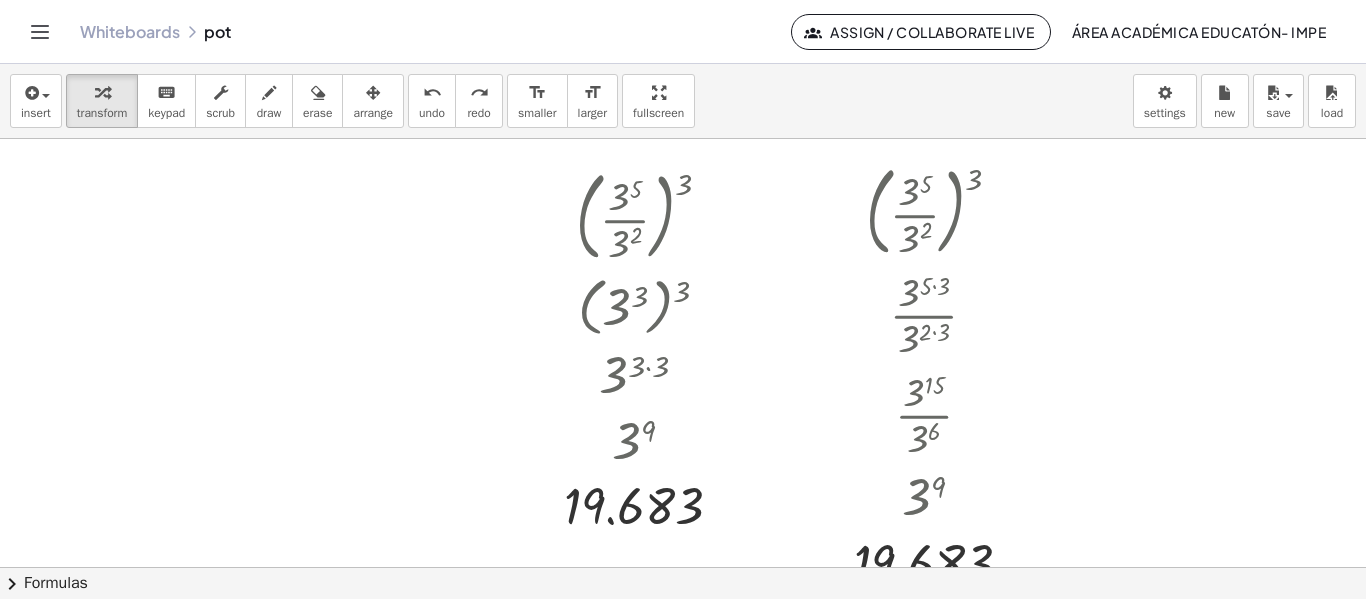 drag, startPoint x: 678, startPoint y: 112, endPoint x: 678, endPoint y: 233, distance: 121 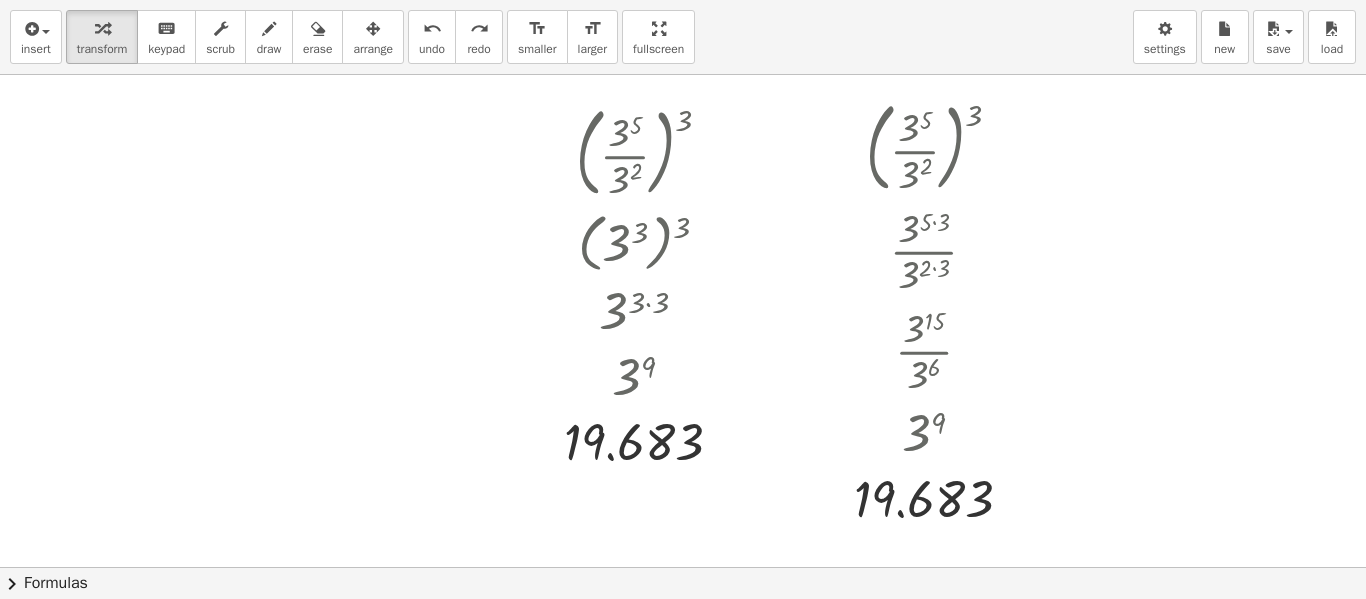 click on "insert select one: Math Expression Function Text Youtube Video Graphing Geometry Geometry 3D transform keyboard keypad scrub draw erase arrange undo undo redo redo format_size smaller format_size larger fullscreen load   save Saved! × new settings Toggle fullscreen mode ( · 3 5 · 3 2 ) 3 ( 3 ( + 5 − 2 ) ) 3 ( 3 3 ) 3 3 ( · 3 · 3 ) 3 9 19.683 ( · 3 5 · 3 2 ) 3 · 3 ( · 5 · 3 ) · 3 ( · 2 · 3 ) · 3 15 · 3 ( · 2 · 3 ) · 3 15 · 3 6 3 ( + 15 − 6 ) 3 9 19.683 × chevron_right  Formulas
Drag one side of a formula onto a highlighted expression on the canvas to apply it.
Quadratic Formula
+ · a · x 2 + · b · x + c = 0
⇔
x = · ( − b ± 2 √ ( + b 2 − · 4 · a · c ) ) · 2 · a
+ x 2 + · p · x + q = 0
⇔
x = −" at bounding box center [683, 299] 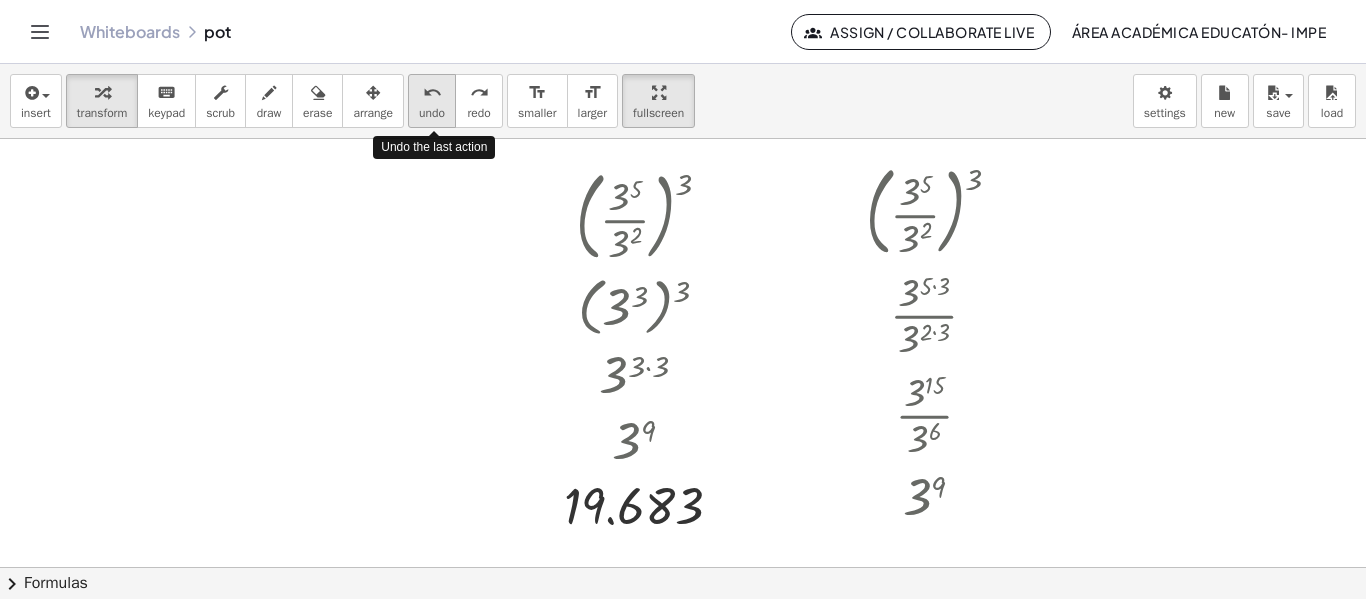 click on "undo" at bounding box center (432, 113) 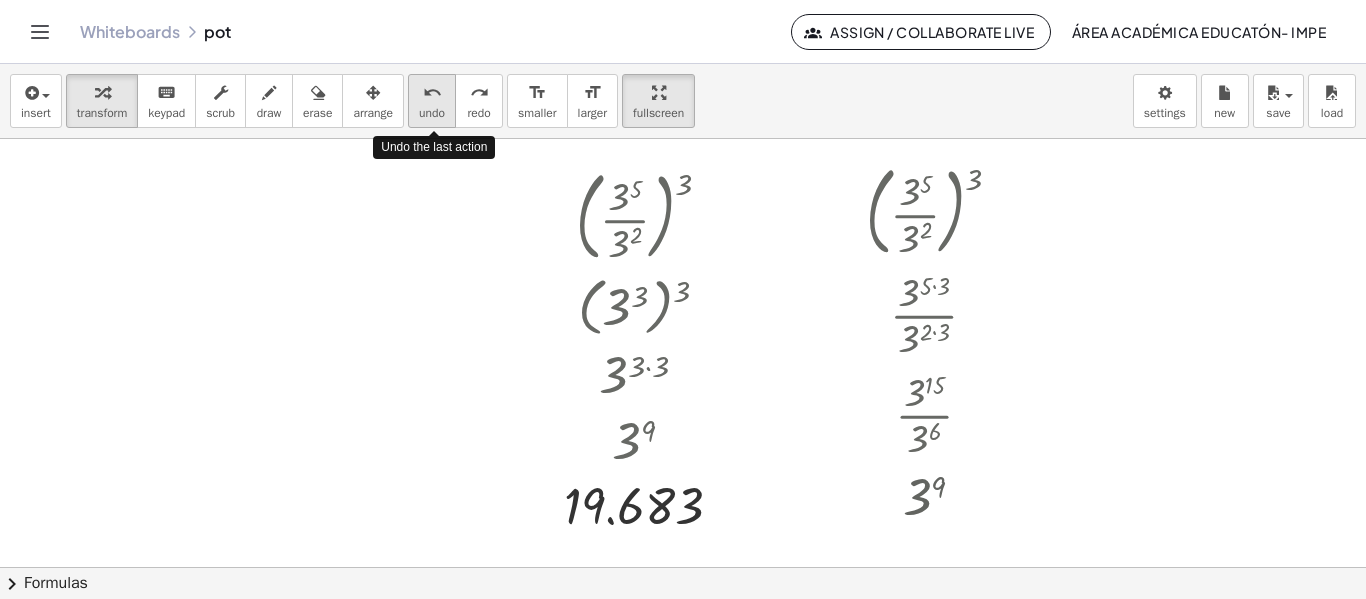 click on "undo" at bounding box center [432, 113] 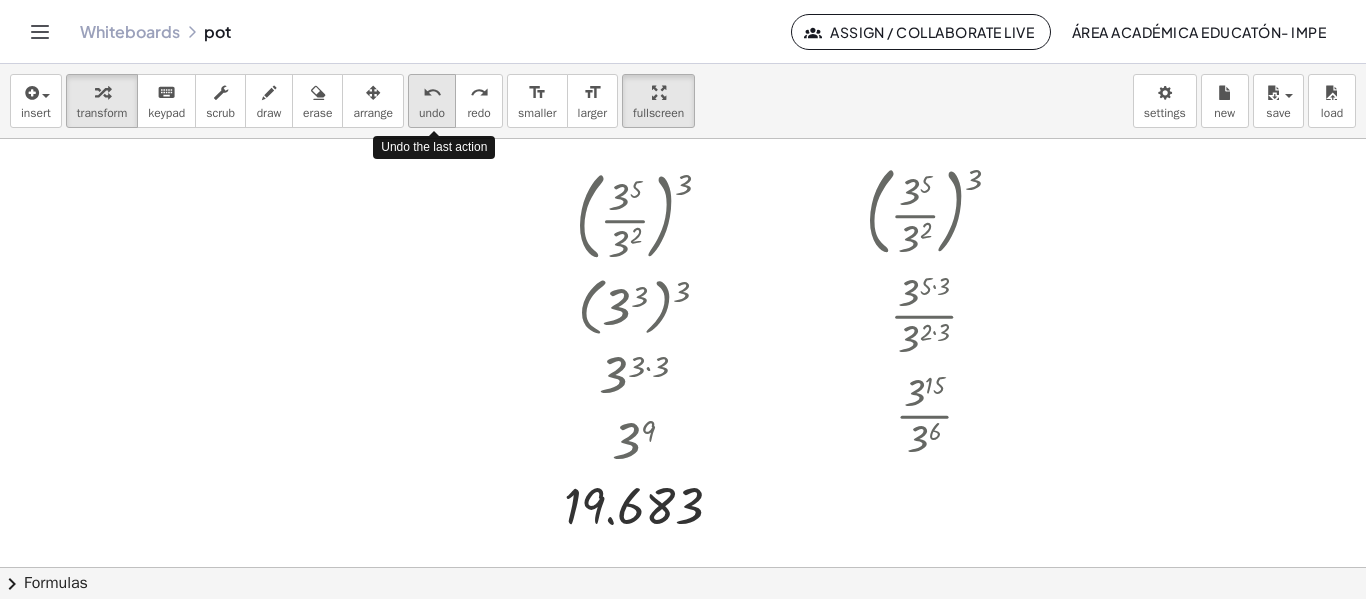 click on "undo" at bounding box center (432, 113) 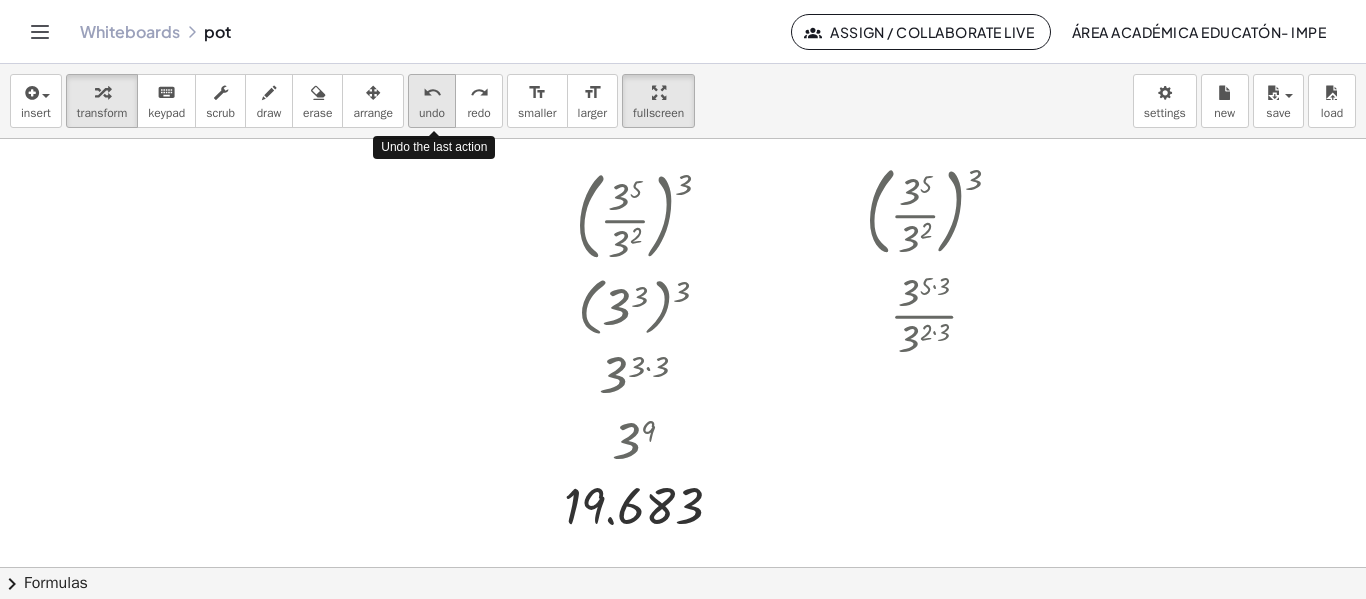 click on "undo" at bounding box center (432, 113) 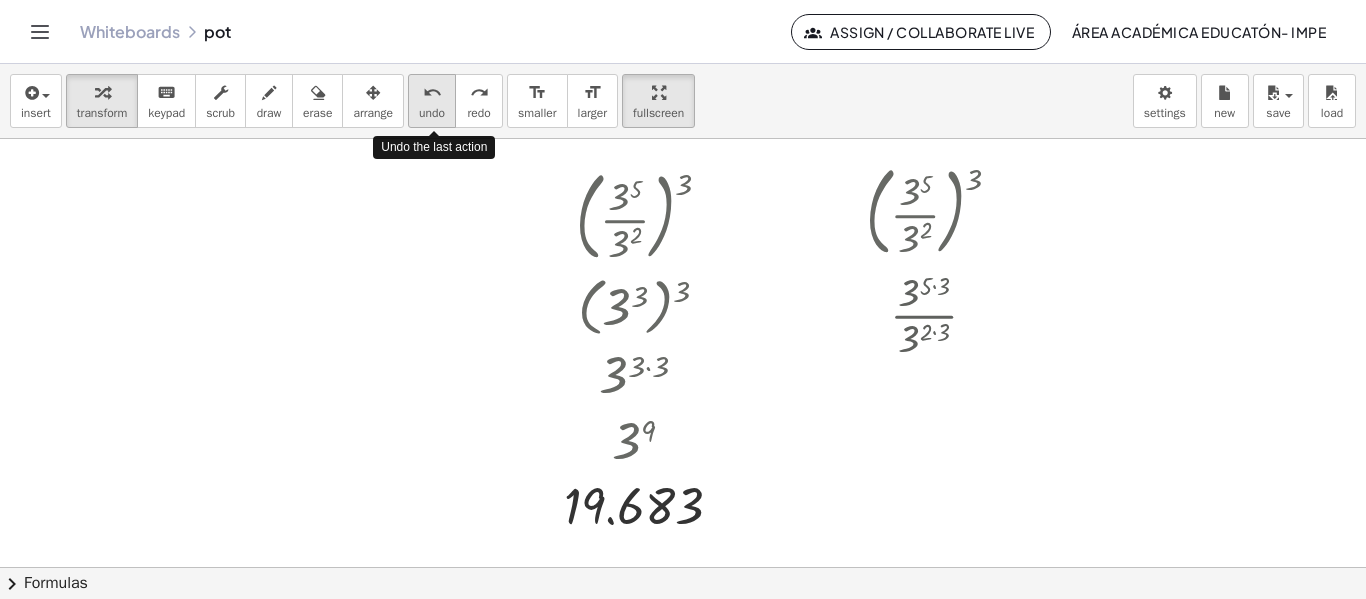 click on "undo" at bounding box center [432, 113] 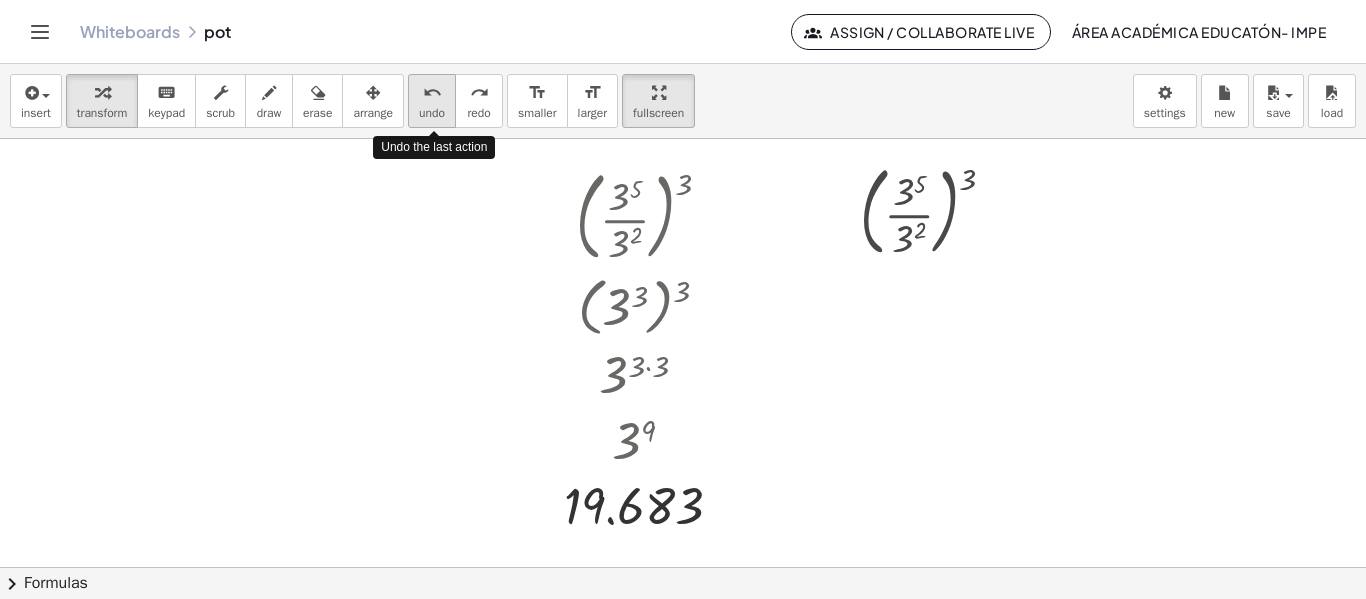 click on "undo" at bounding box center (432, 113) 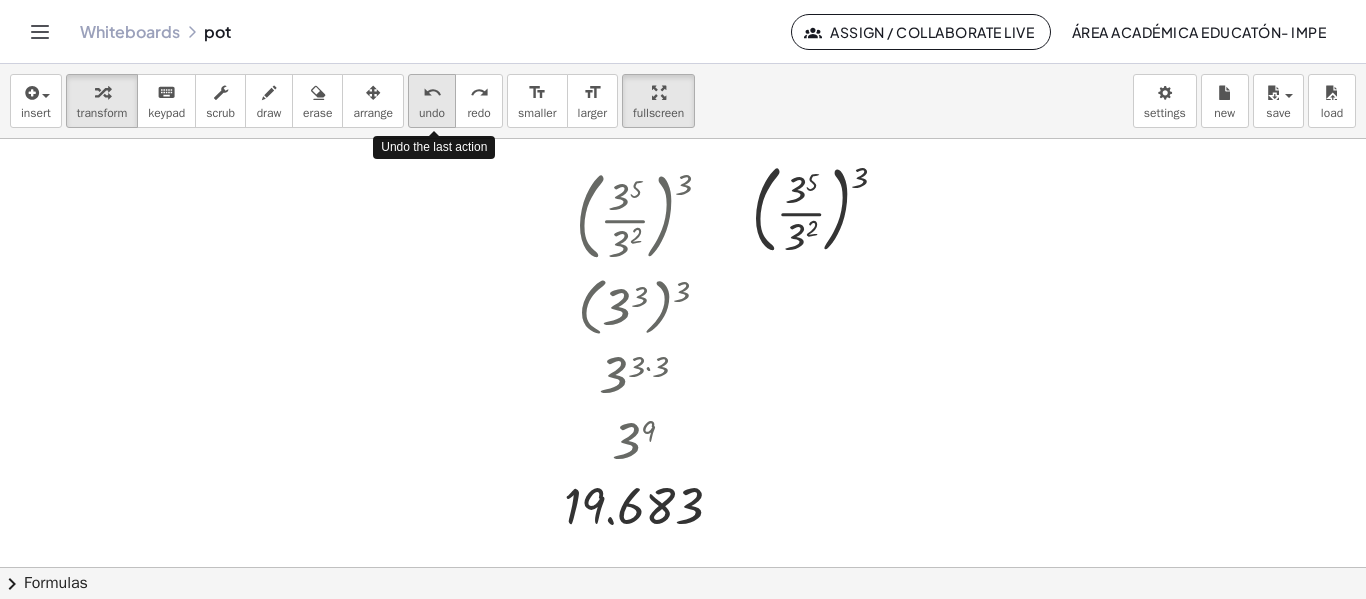 click on "undo" at bounding box center [432, 113] 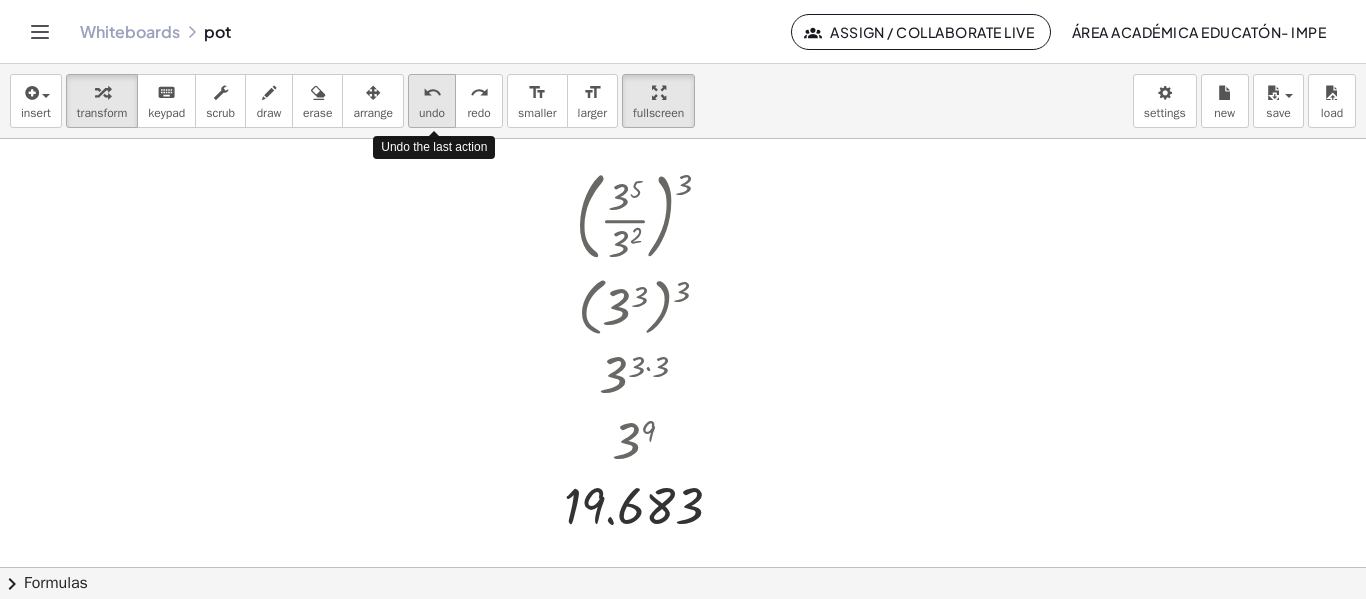 click on "undo" at bounding box center (432, 113) 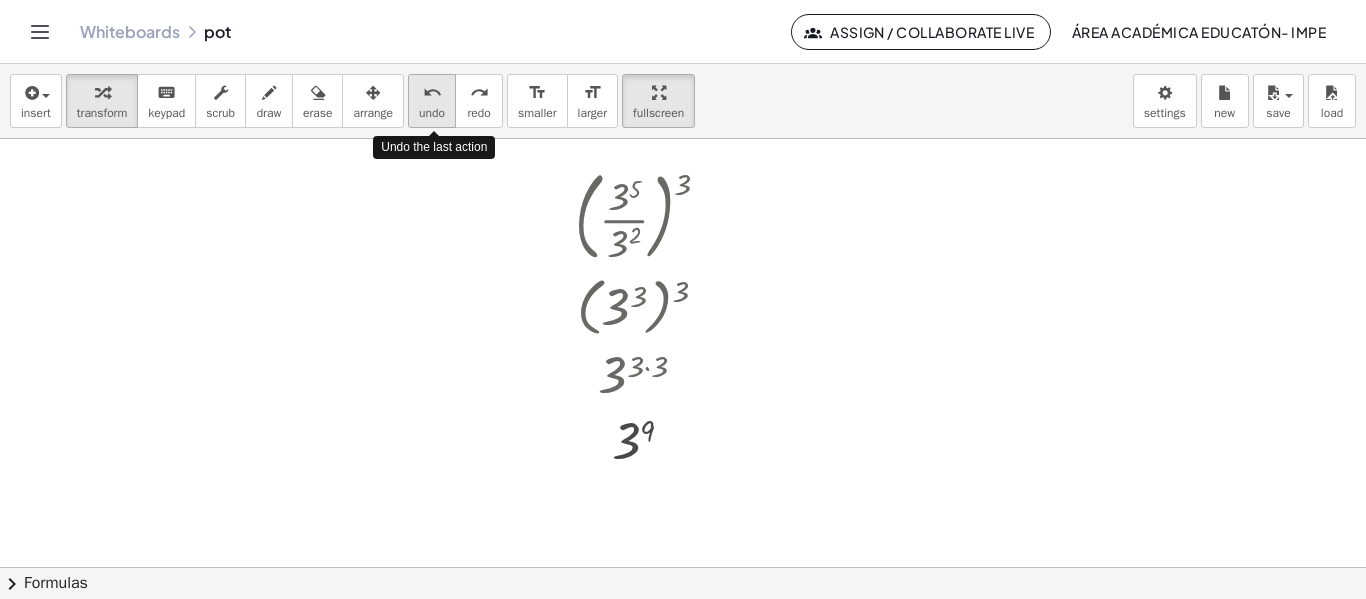click on "undo" at bounding box center (432, 113) 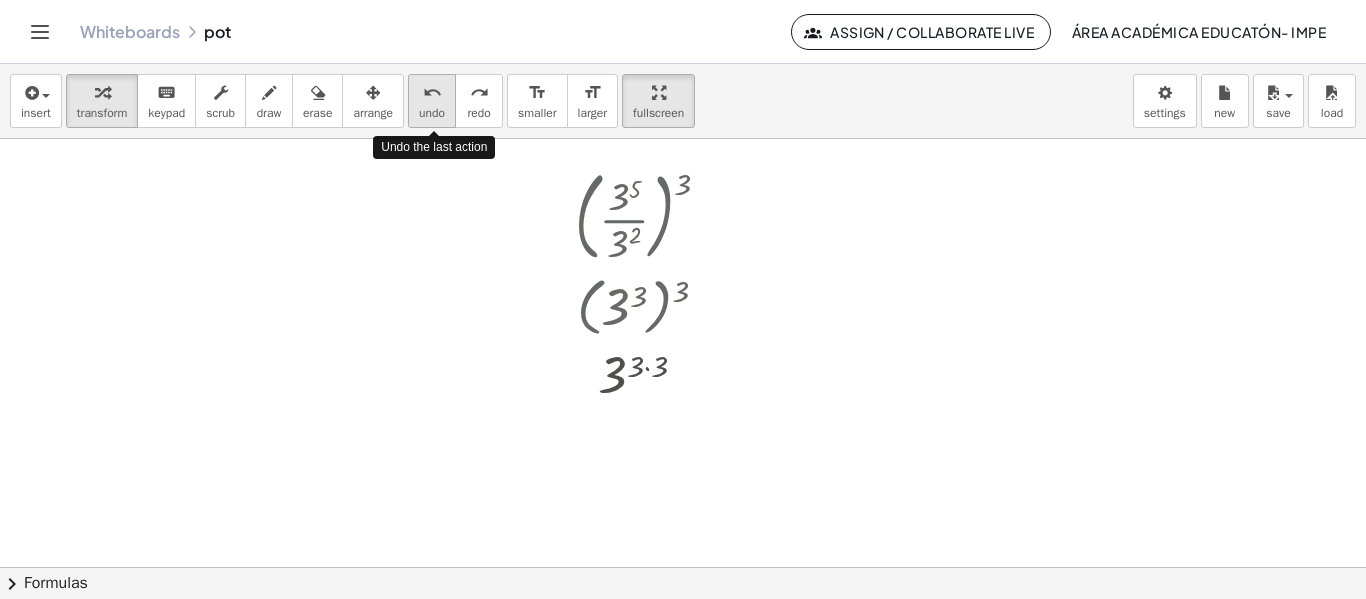 click on "undo" at bounding box center [432, 113] 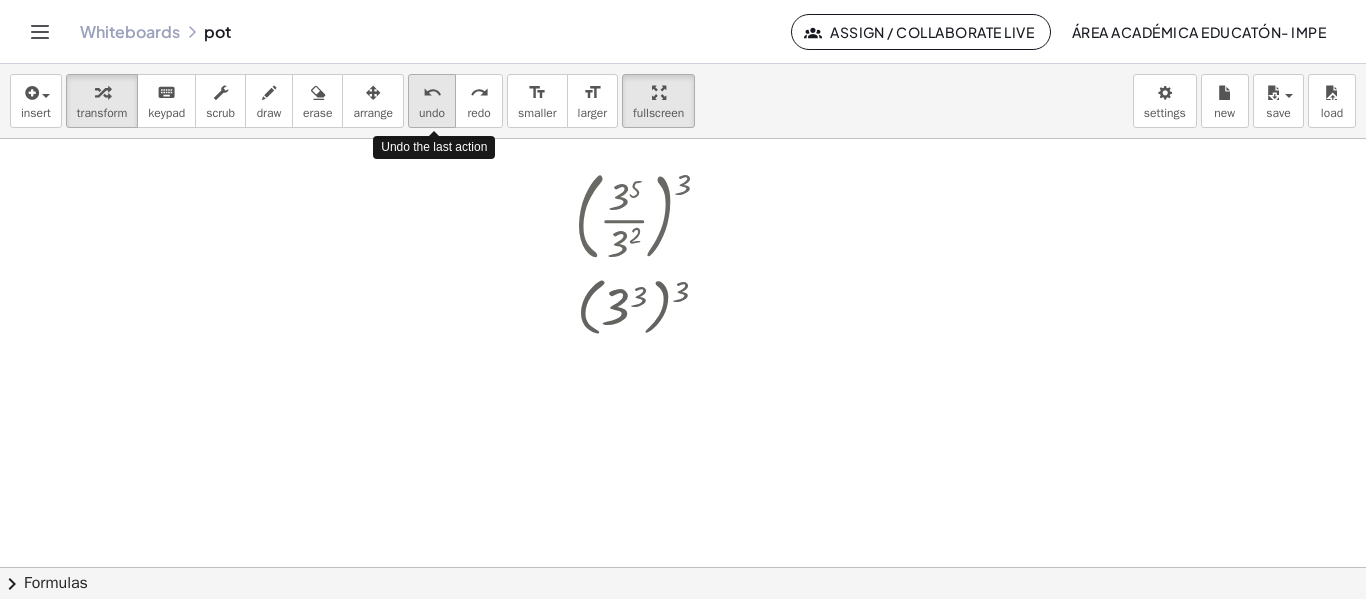 click on "undo" at bounding box center [432, 113] 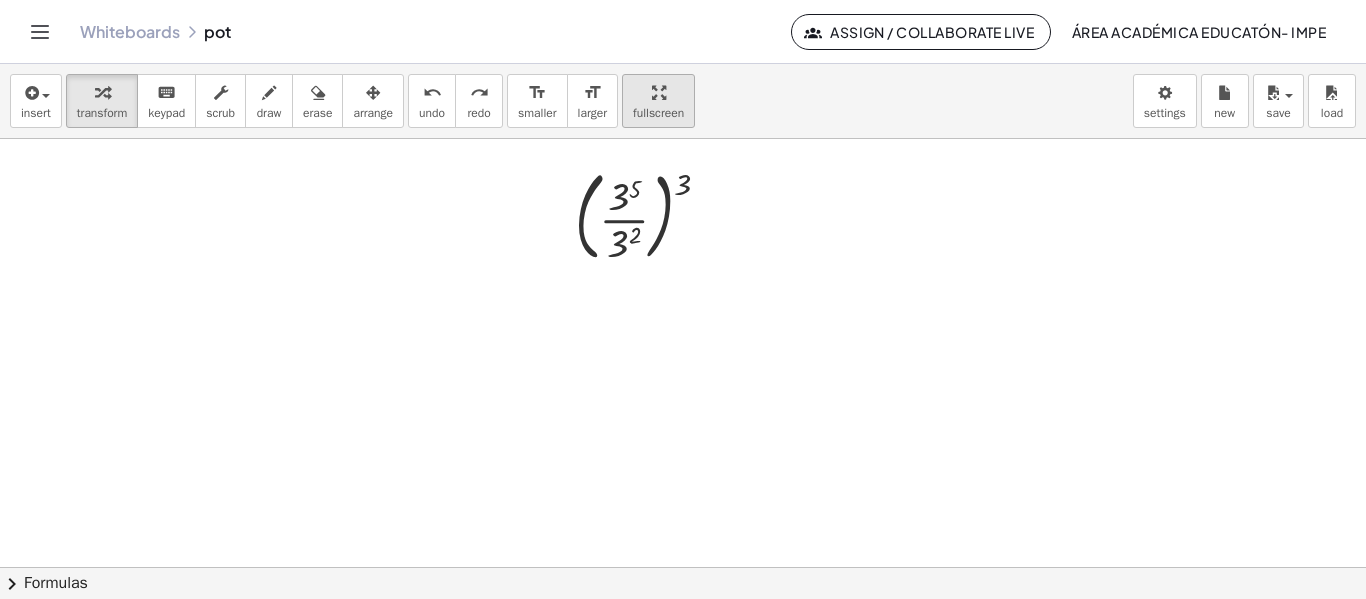 click at bounding box center [658, 92] 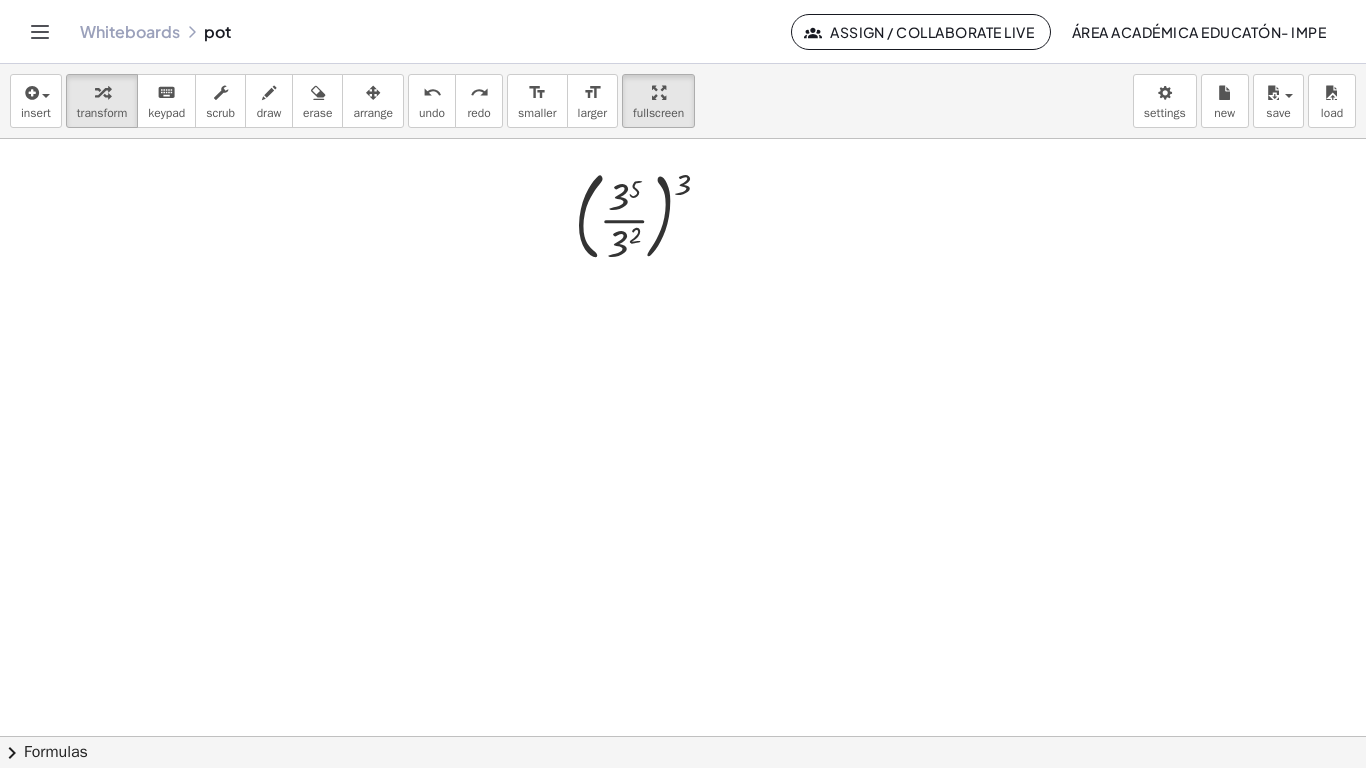 drag, startPoint x: 672, startPoint y: 103, endPoint x: 743, endPoint y: 226, distance: 142.02112 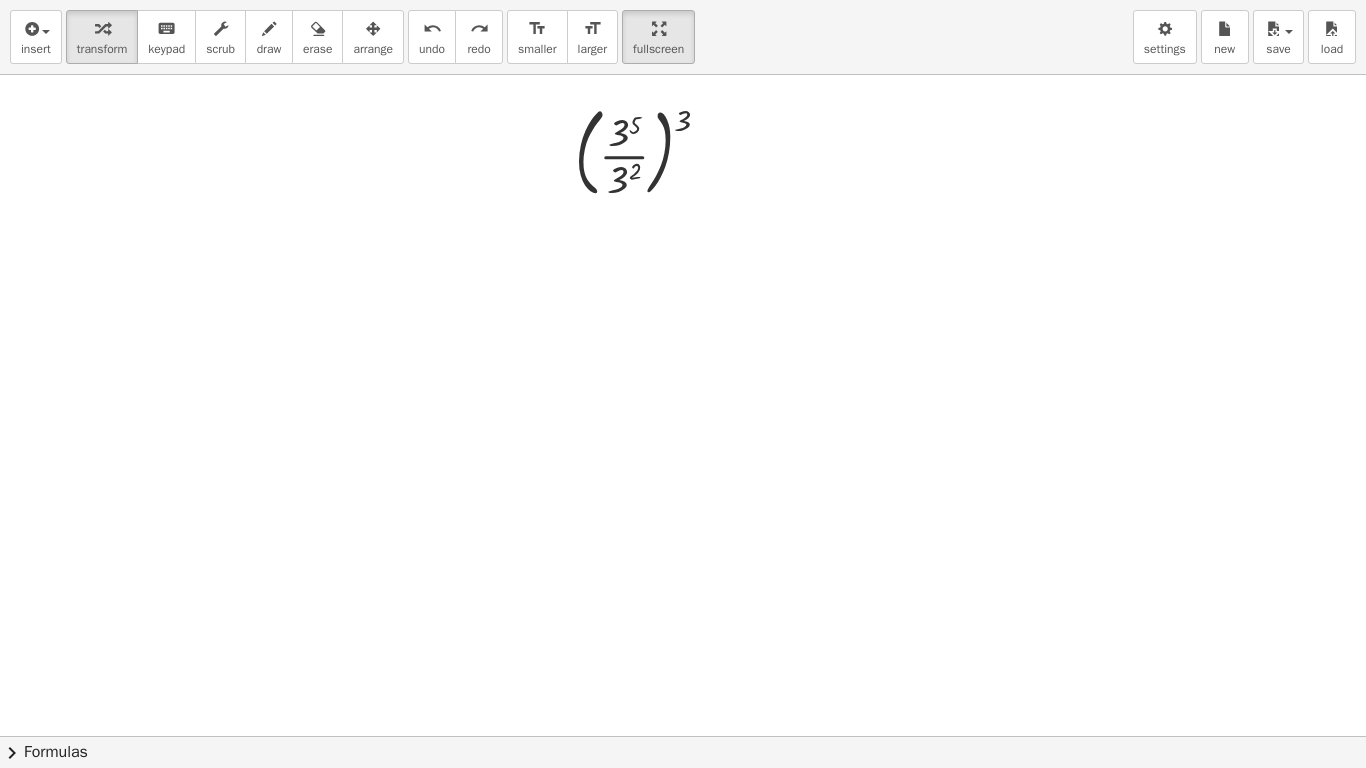 click on "insert select one: Math Expression Function Text Youtube Video Graphing Geometry Geometry 3D transform keyboard keypad scrub draw erase arrange undo undo redo redo format_size smaller format_size larger fullscreen load   save Saved! × new settings ( · 3 5 · 3 2 ) 3 × chevron_right  Formulas
Drag one side of a formula onto a highlighted expression on the canvas to apply it.
Quadratic Formula
+ · a · x 2 + · b · x + c = 0
⇔
x = · ( − b ± 2 √ ( + b 2 − · 4 · a · c ) ) · 2 · a
+ x 2 + · p · x + q = 0
⇔
x = − · p · 2 ± 2 √ ( + ( · p · 2 ) 2 − q )
Manually Factoring a Quadratic
+ x 2 + · b · x + c
· ( + x +" at bounding box center (683, 384) 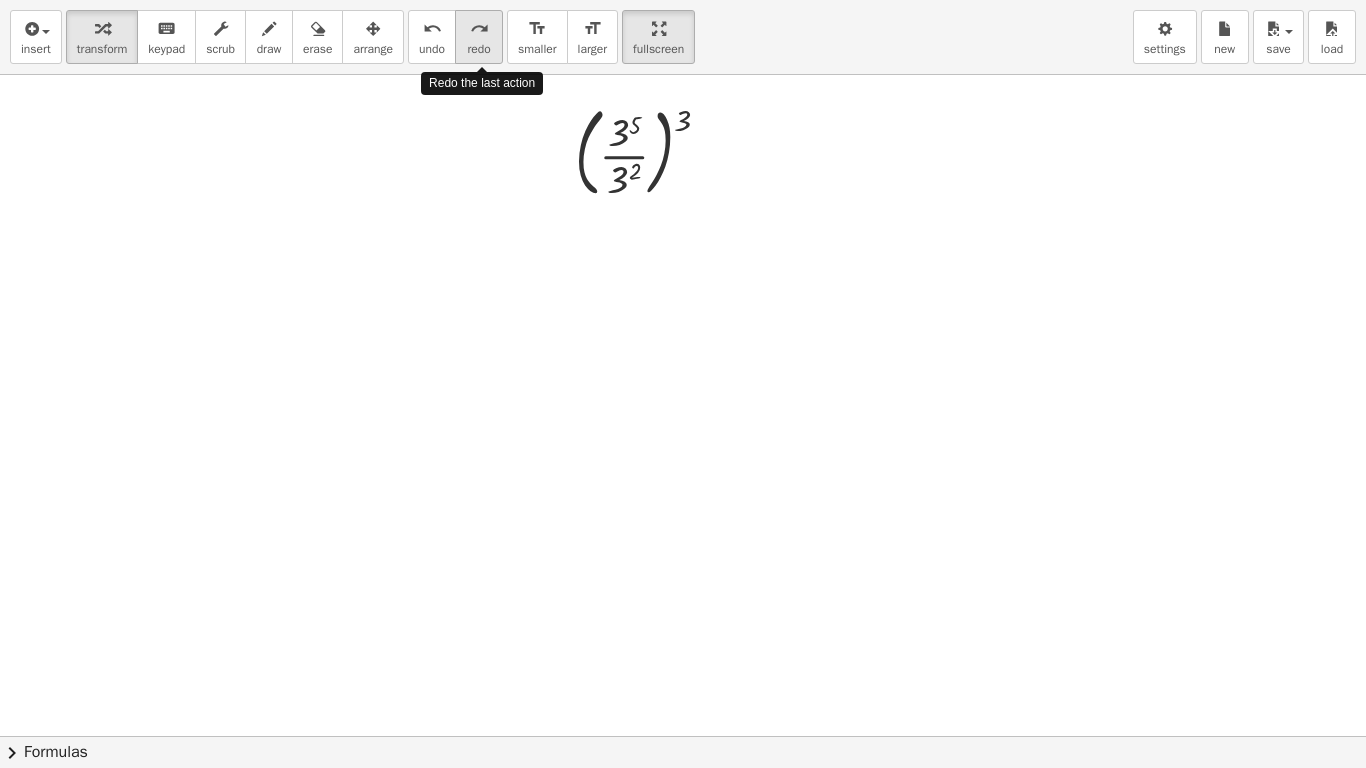 click on "redo redo" at bounding box center [479, 37] 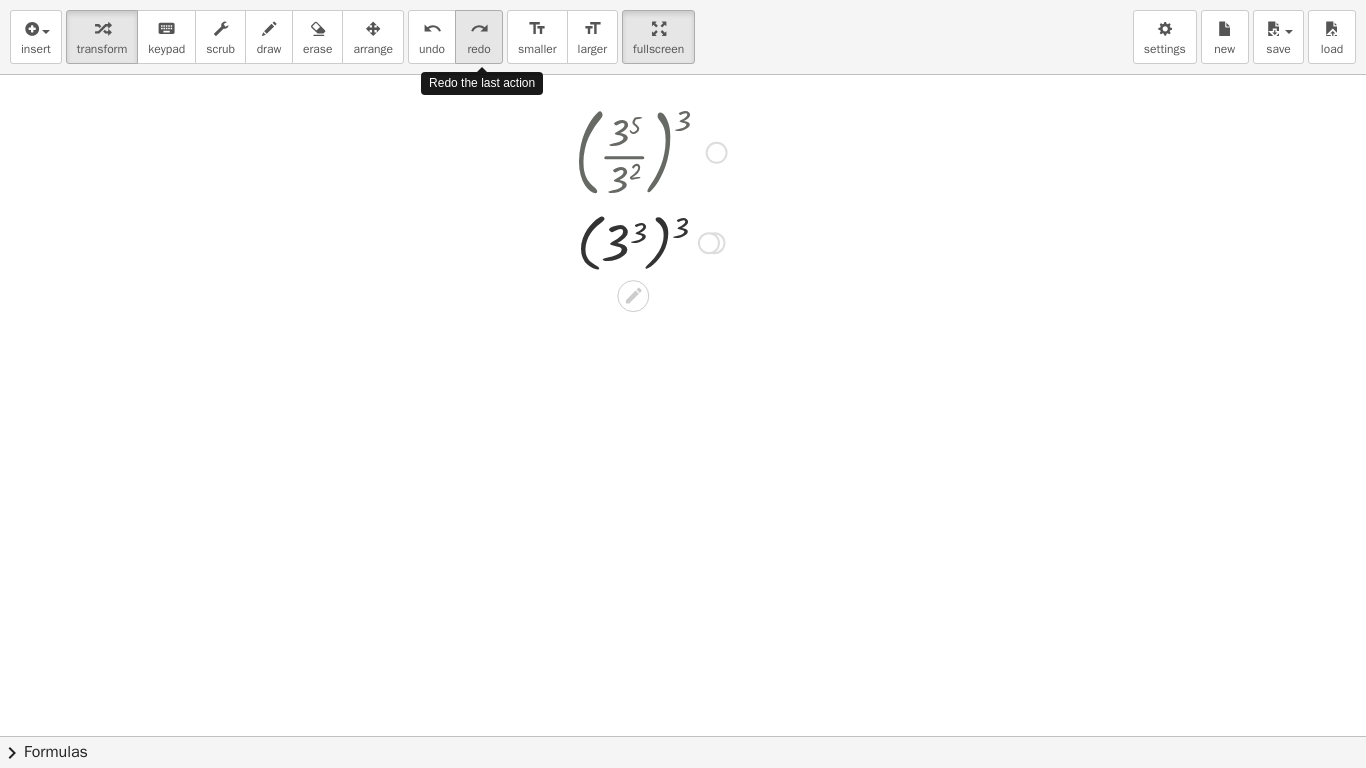 click on "redo redo" at bounding box center [479, 37] 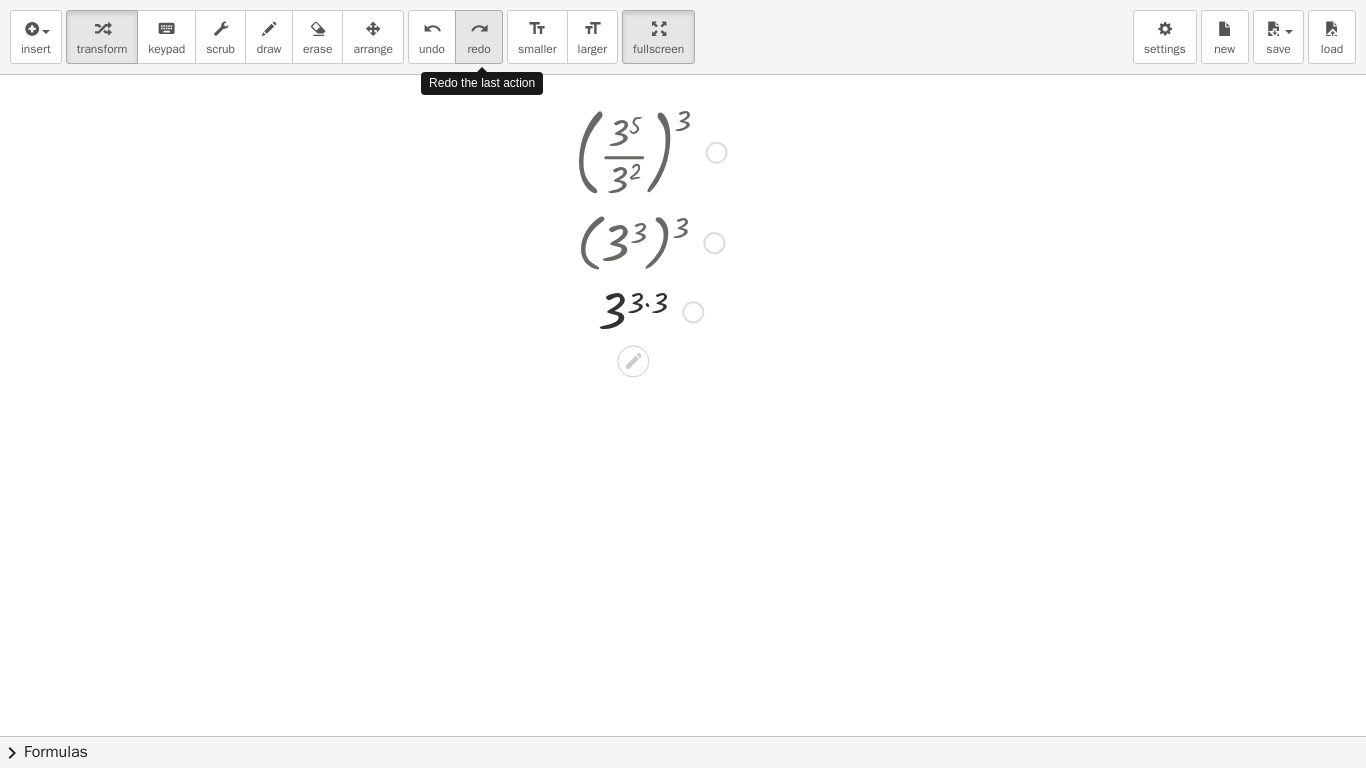 click on "redo redo" at bounding box center [479, 37] 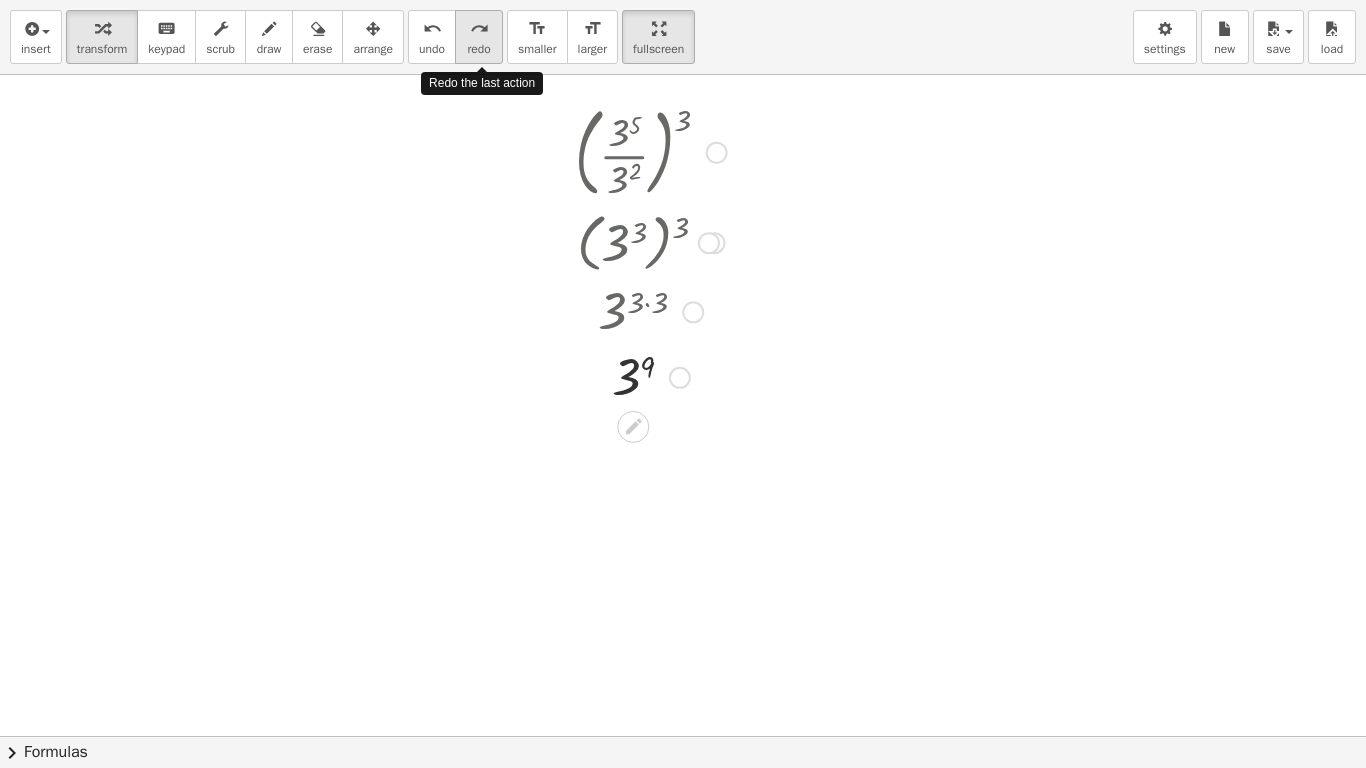 click on "redo redo" at bounding box center (479, 37) 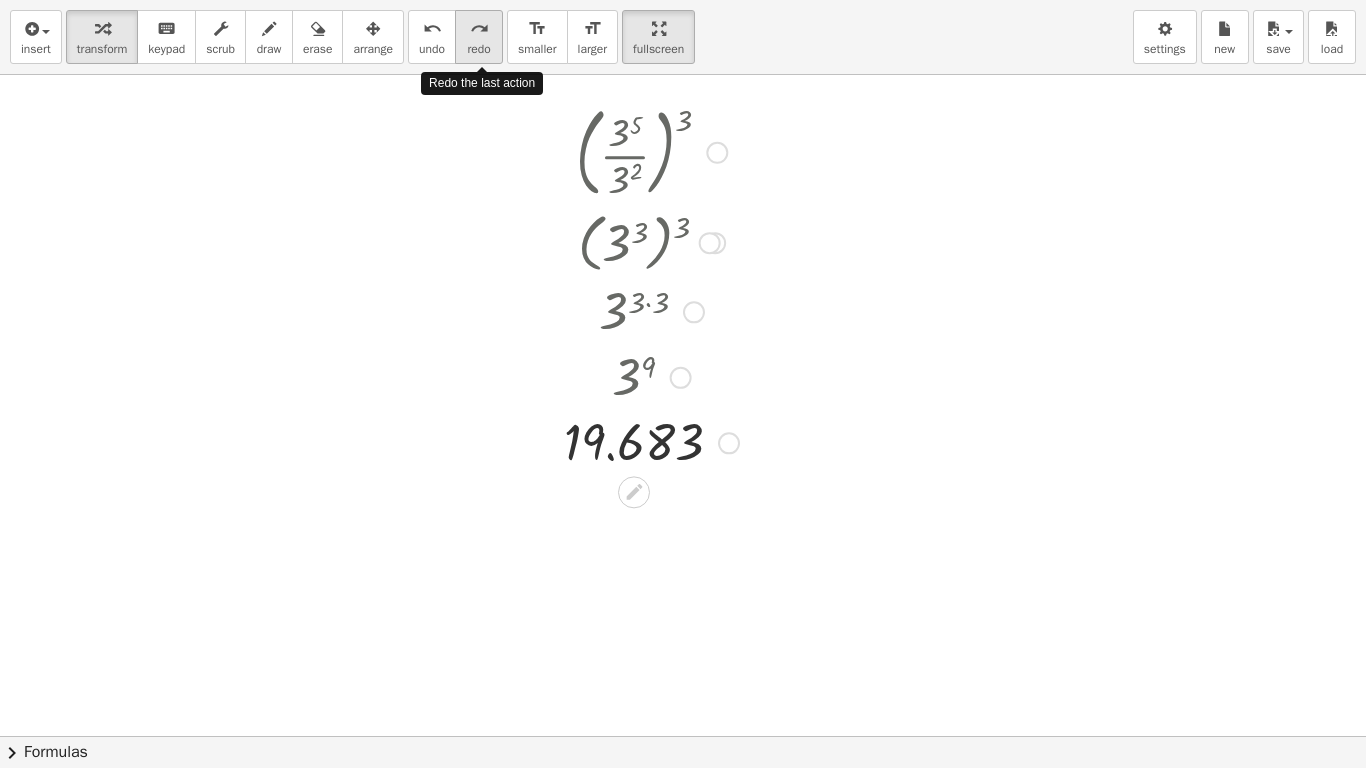 click on "redo redo" at bounding box center (479, 37) 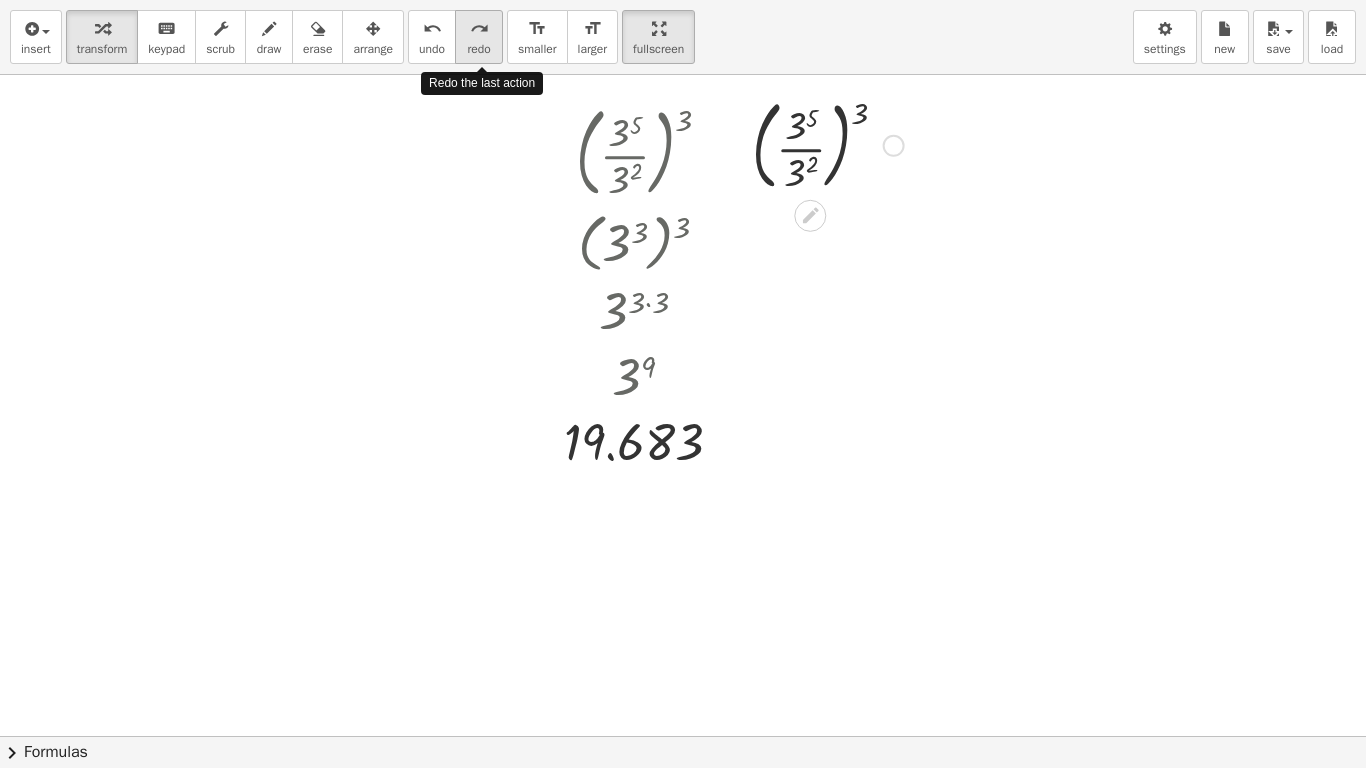 click on "redo redo" at bounding box center (479, 37) 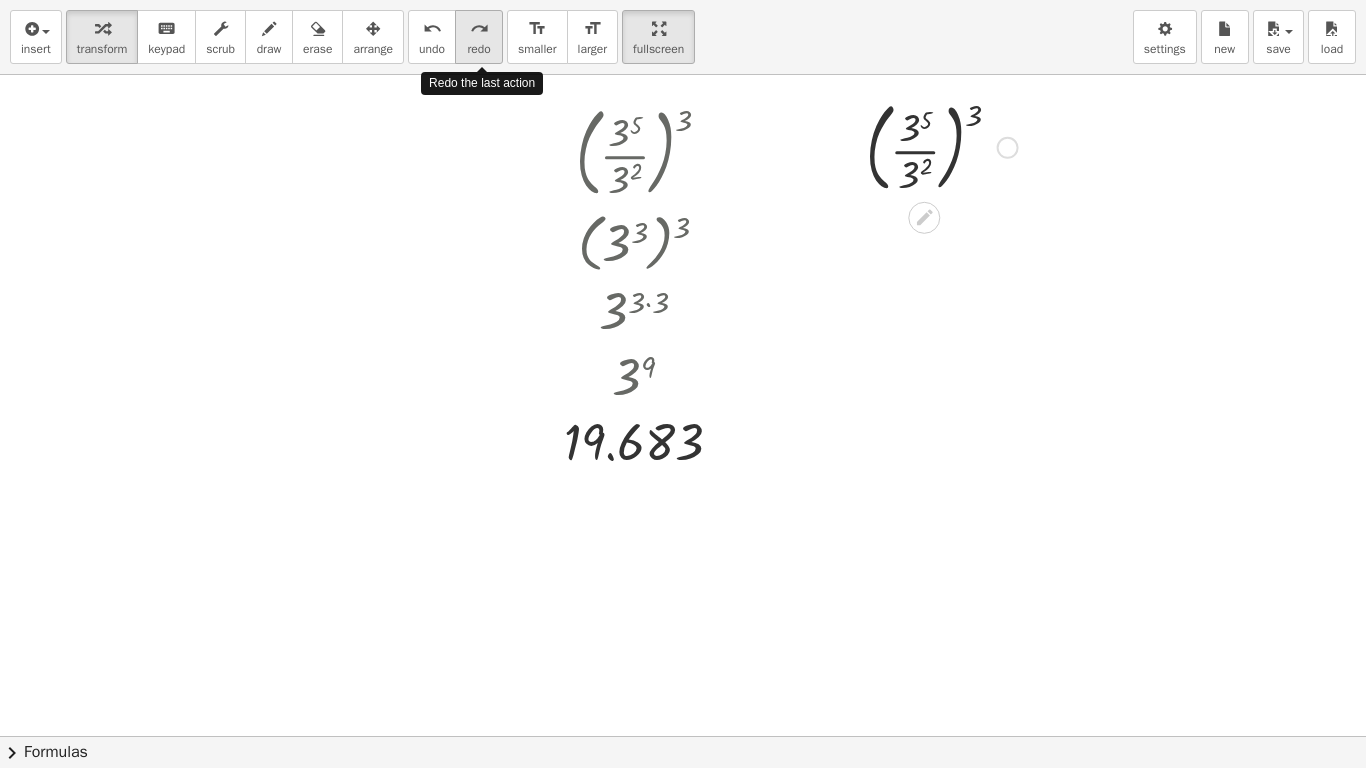 click on "redo redo" at bounding box center (479, 37) 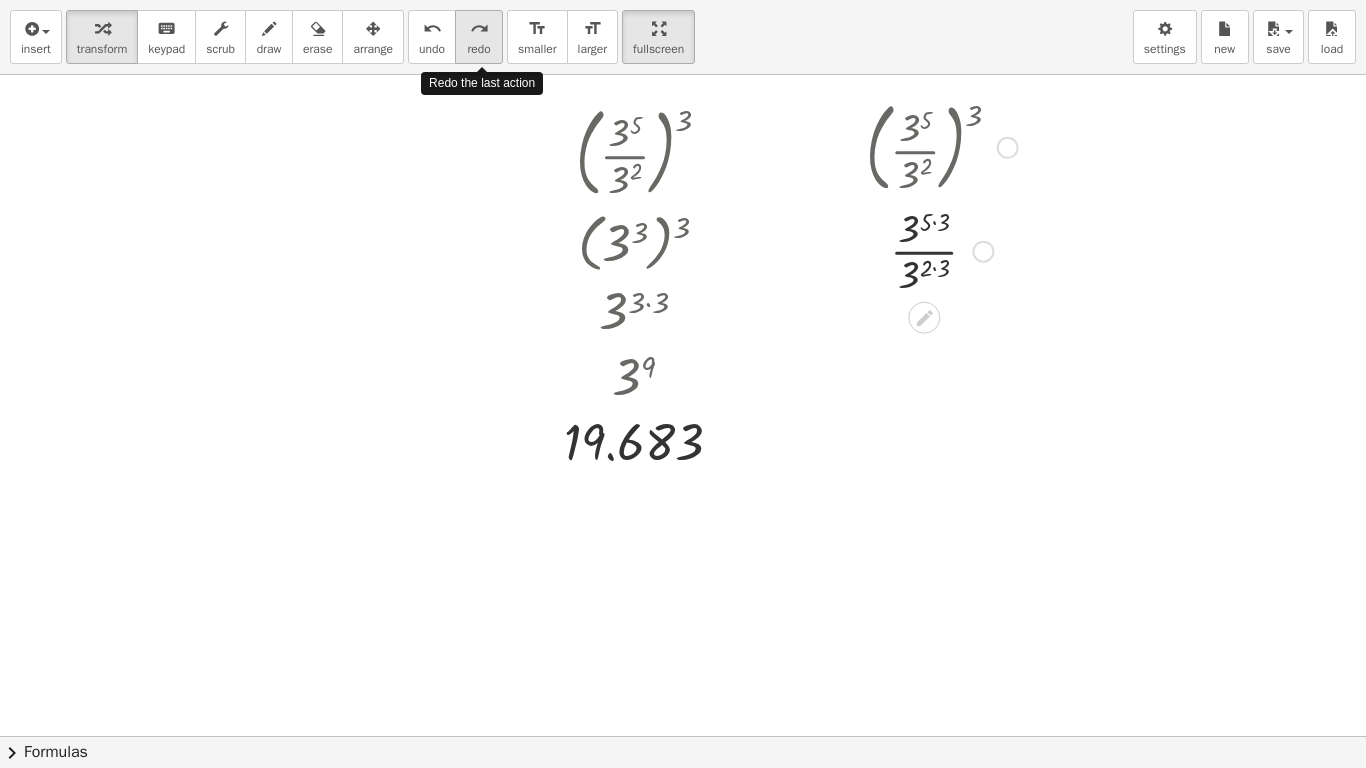click on "redo redo" at bounding box center (479, 37) 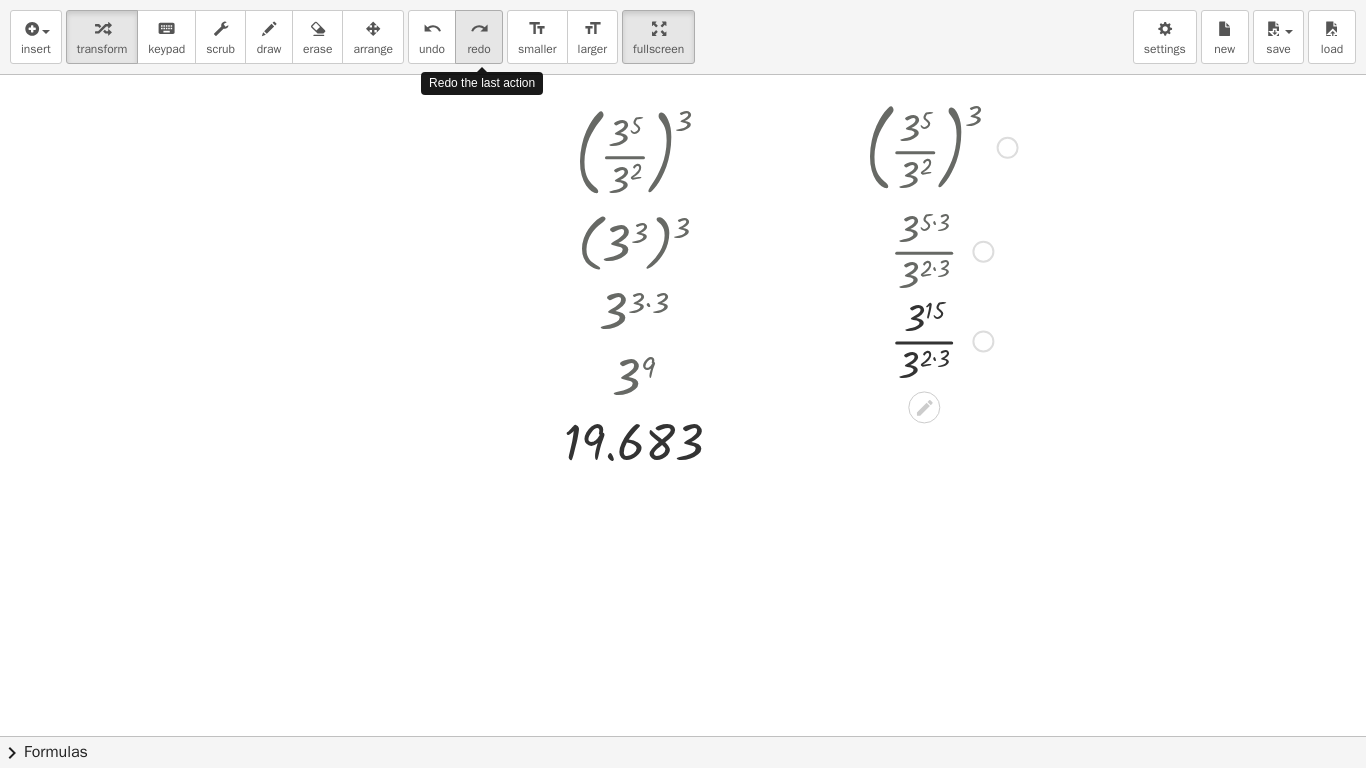 click on "redo redo" at bounding box center [479, 37] 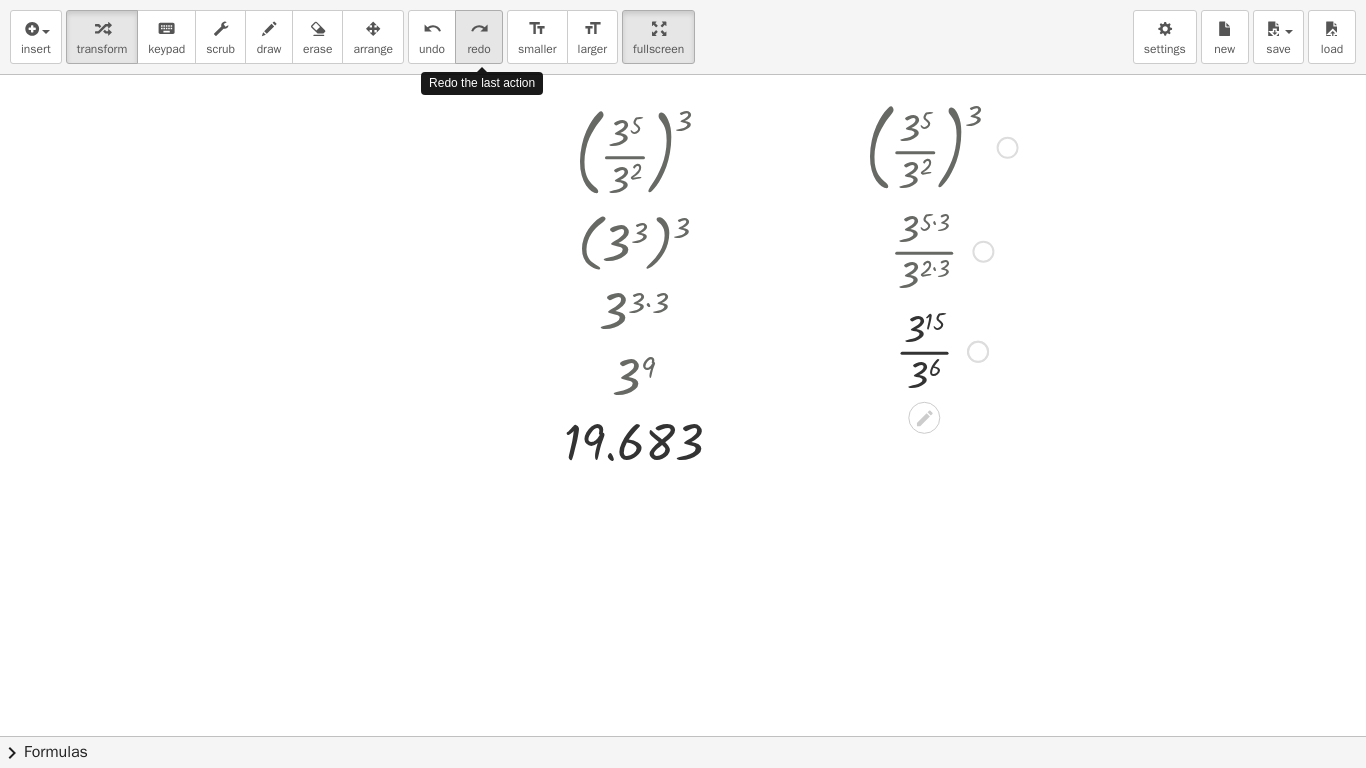 click on "redo redo" at bounding box center (479, 37) 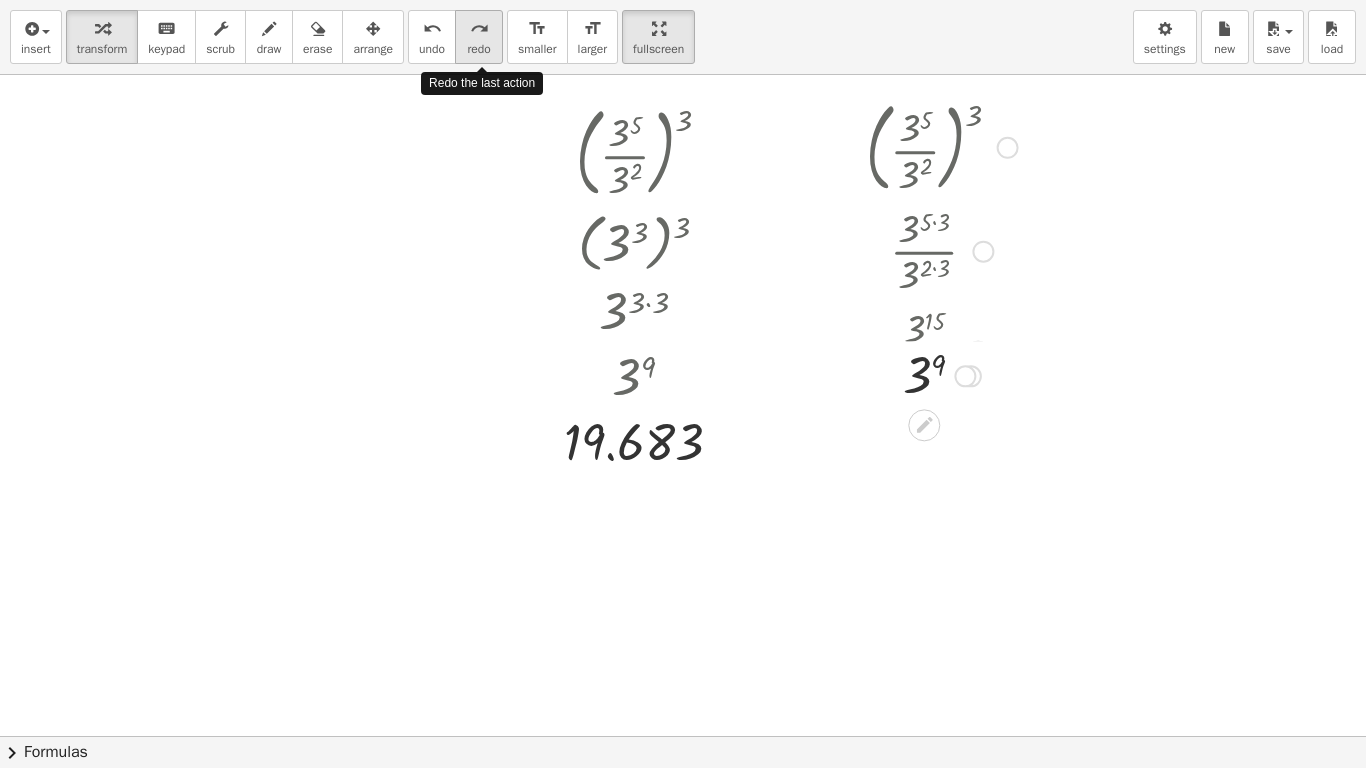 click on "redo redo" at bounding box center (479, 37) 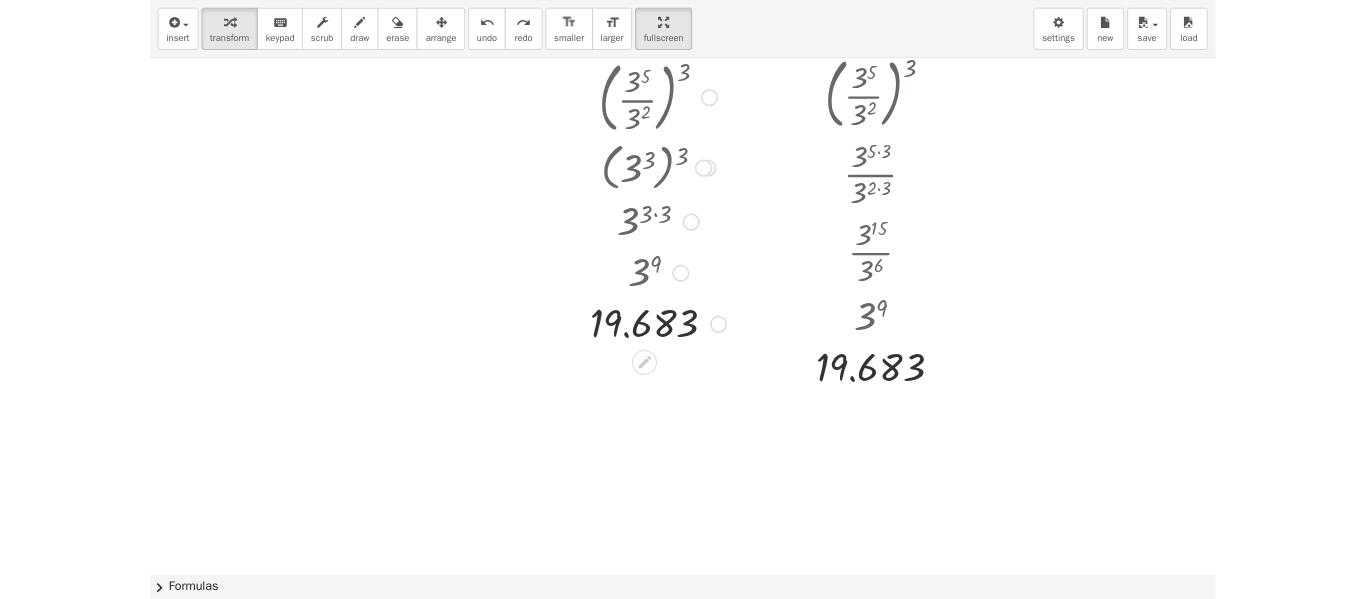 scroll, scrollTop: 0, scrollLeft: 0, axis: both 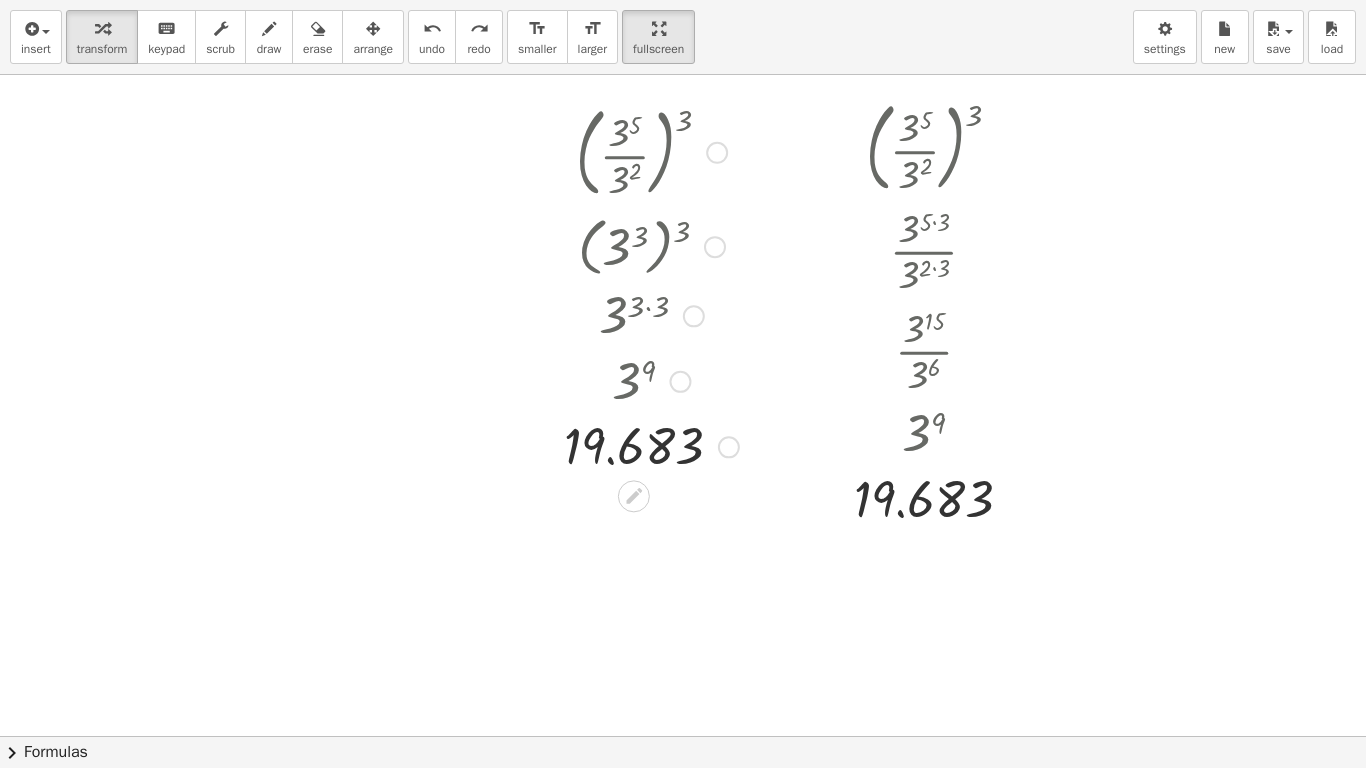 drag, startPoint x: 727, startPoint y: 440, endPoint x: 700, endPoint y: 448, distance: 28.160255 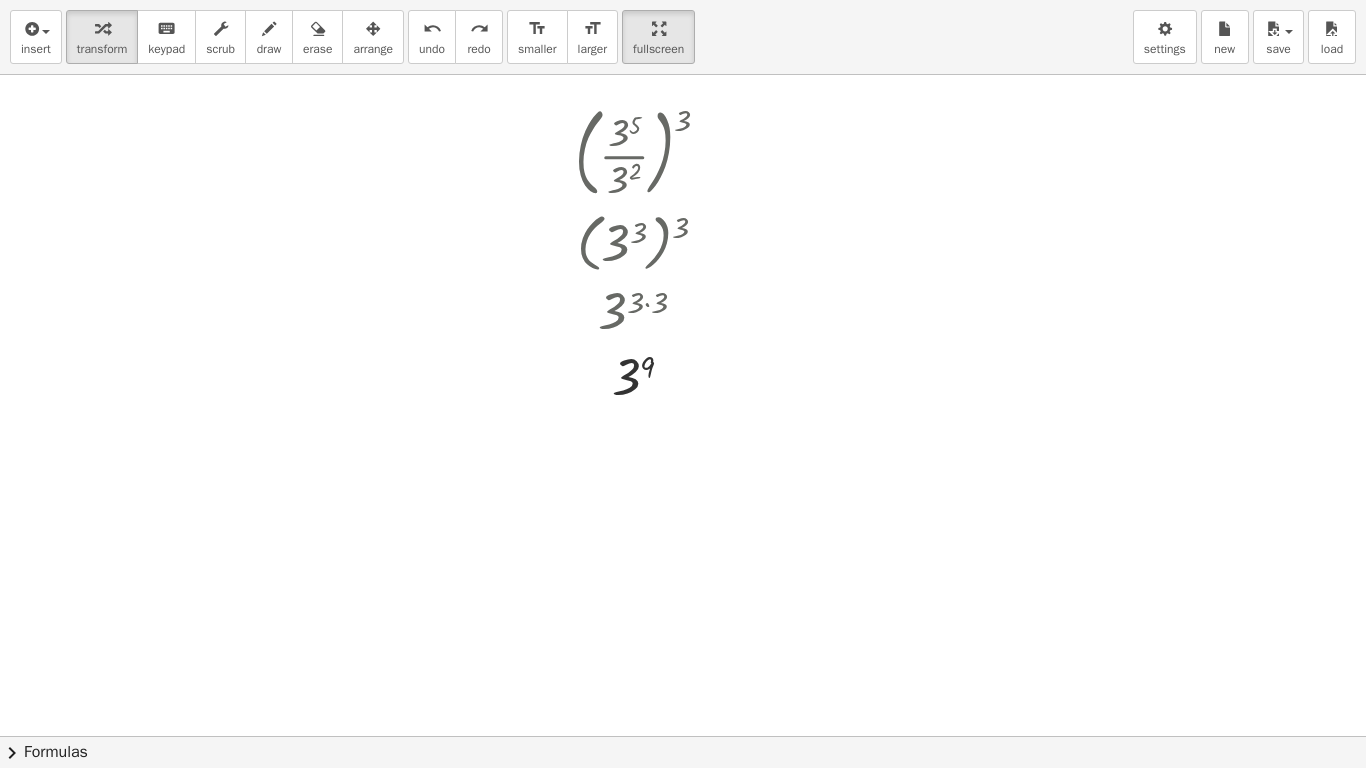 click on "Graspable Math Activities Get Started Activity Bank Assigned Work Classes Whiteboards Go Premium! Reference Account v1.26.3 | Privacy policy © [YEAR] | Graspable, Inc. Whiteboards pot Assign / Collaborate Live Área Académica EDUCATÓN- IMPE insert select one: Math Expression Function Text Youtube Video Graphing Geometry Geometry 3D transform keyboard keypad scrub draw erase arrange undo undo redo redo format_size smaller format_size larger fullscreen load save Saved! × new settings ( · [NUMBER] · [NUMBER] ) [NUMBER] ( [NUMBER] ( + [NUMBER] − [NUMBER] ) ) [NUMBER] ( [NUMBER] [NUMBER] ) [NUMBER] [NUMBER] ( · [NUMBER] · [NUMBER] ) [NUMBER] [NUMBER] × chevron_right Formulas
Drag one side of a formula onto a highlighted expression on the canvas to apply it. Quadratic Formula
+ · a · x 2 + · b · x + c = 0
⇔
x = · ( − b ± 2 √ ( + b 2 − · 4 · a · c ) ) · 2 · a
+ x 2 + · p ·" at bounding box center (683, 384) 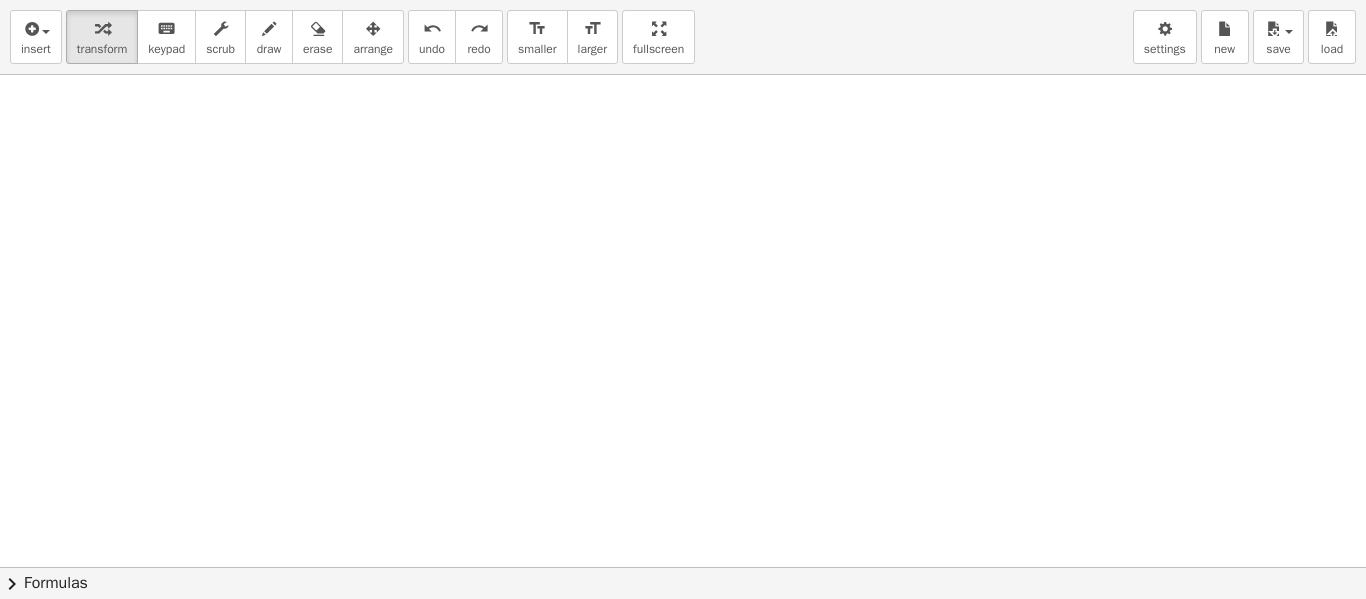 scroll, scrollTop: 0, scrollLeft: 0, axis: both 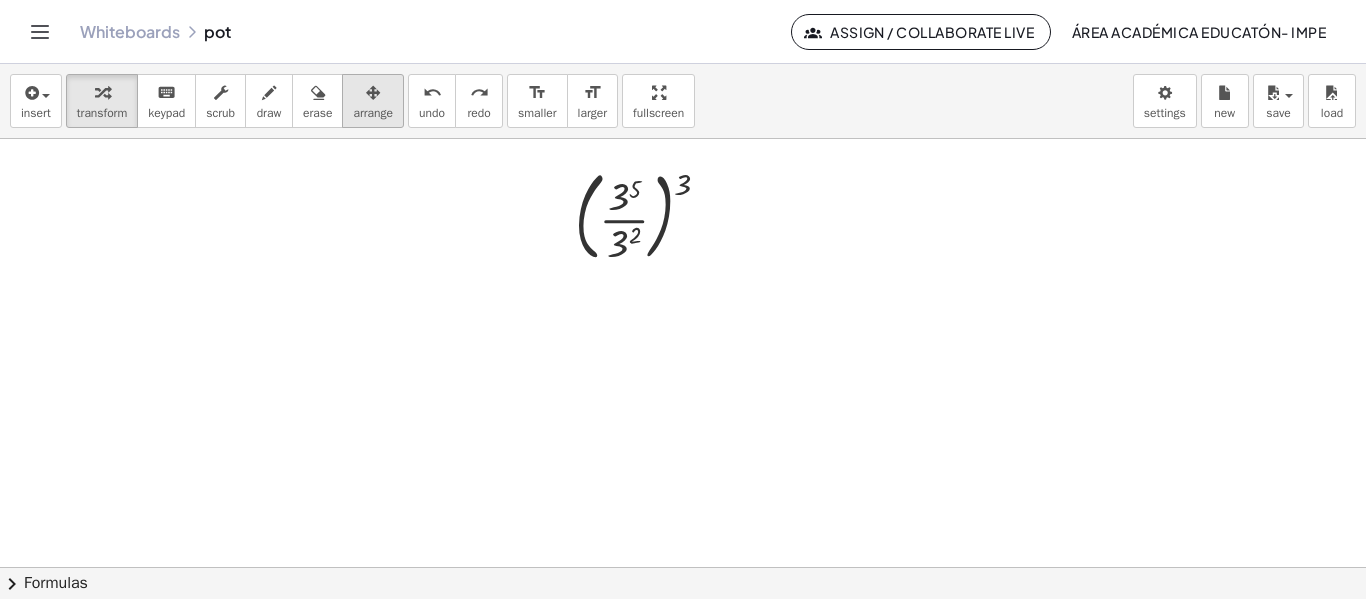 click on "arrange" at bounding box center (373, 101) 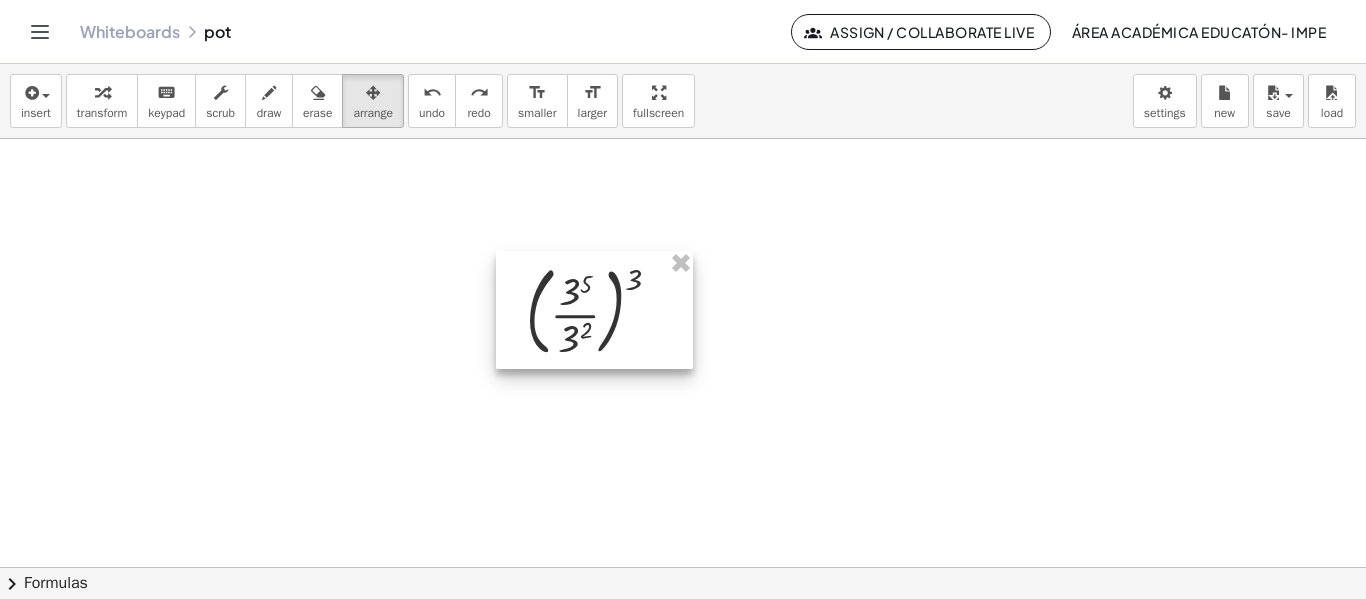 drag, startPoint x: 632, startPoint y: 180, endPoint x: 583, endPoint y: 278, distance: 109.56733 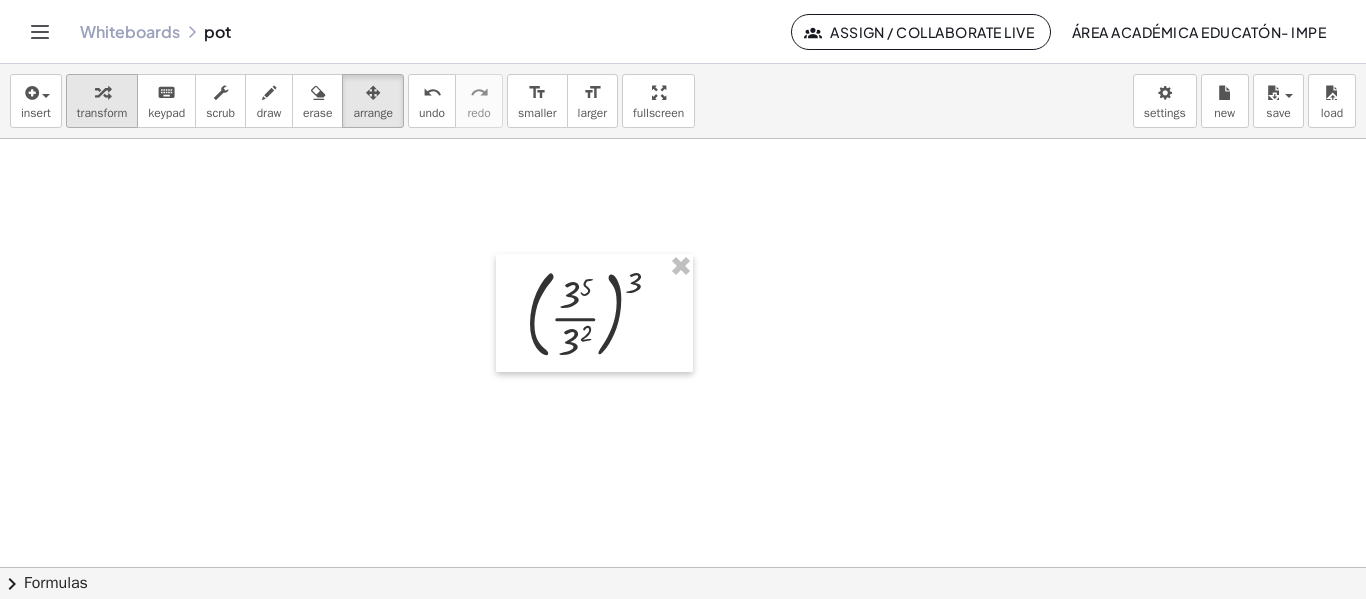 click at bounding box center [102, 92] 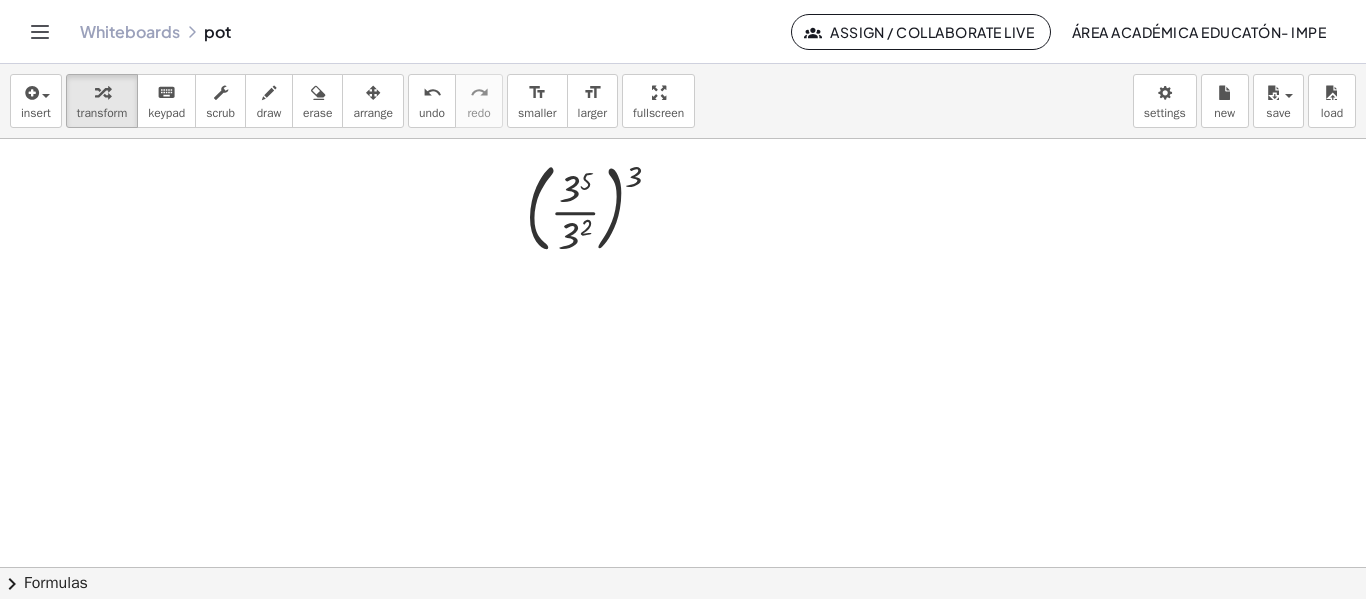 scroll, scrollTop: 107, scrollLeft: 0, axis: vertical 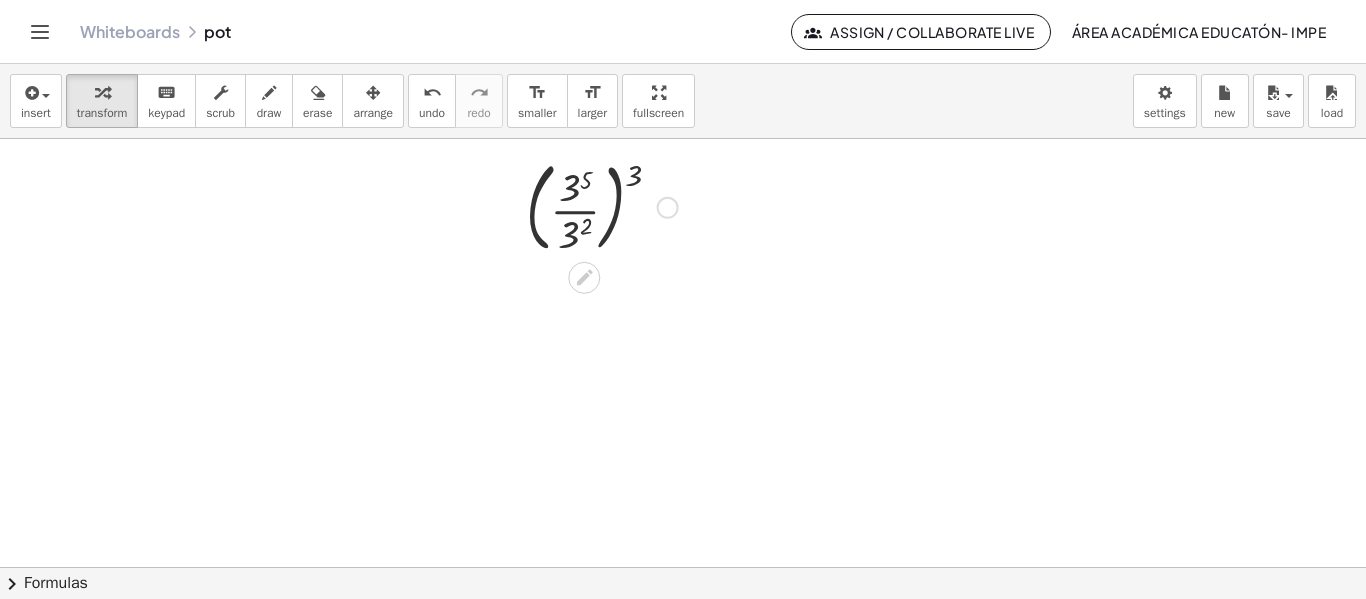 click at bounding box center [602, 206] 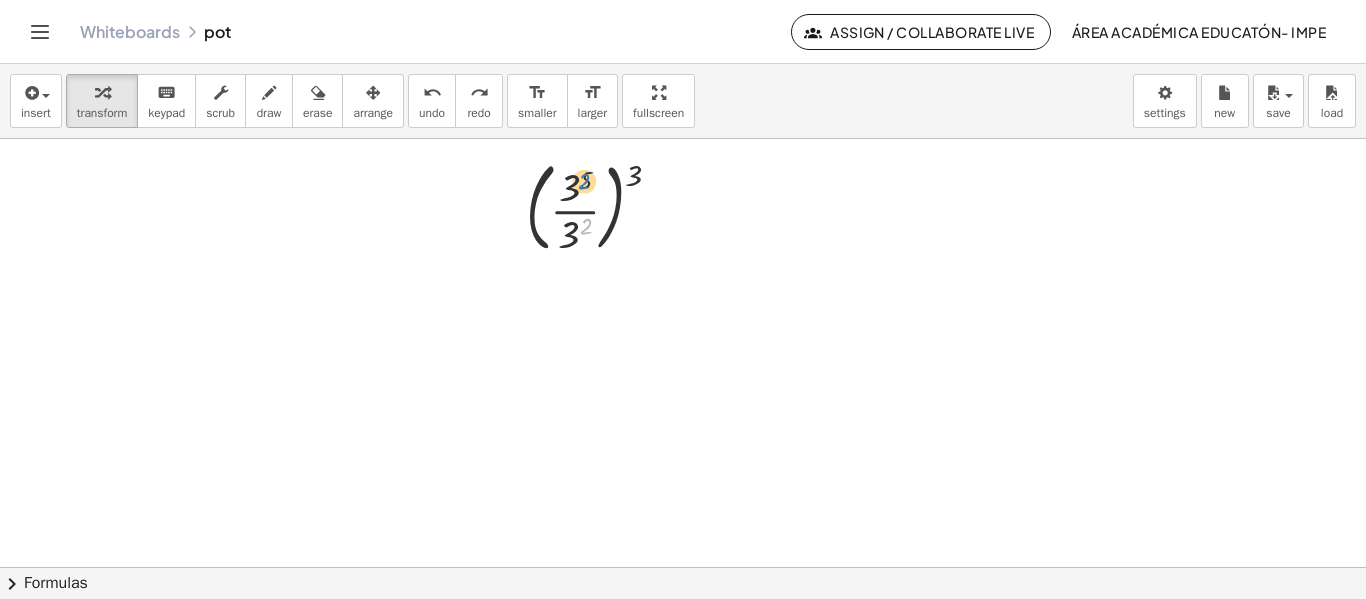 drag, startPoint x: 590, startPoint y: 225, endPoint x: 591, endPoint y: 175, distance: 50.01 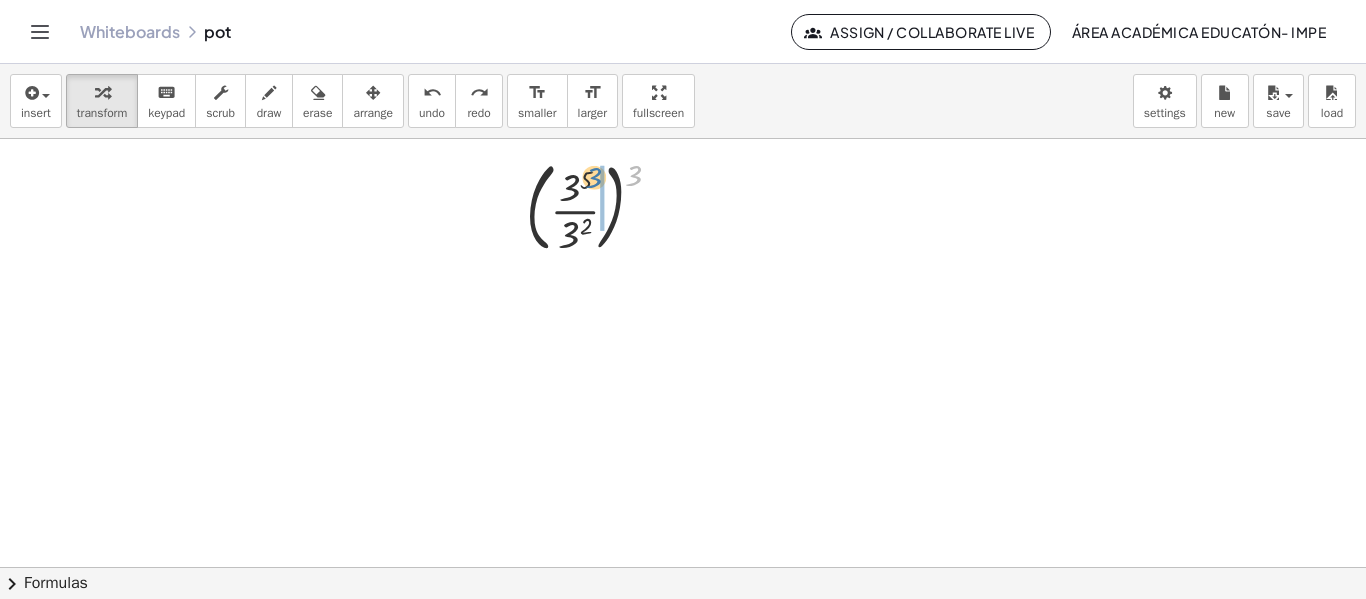 drag, startPoint x: 634, startPoint y: 175, endPoint x: 593, endPoint y: 177, distance: 41.04875 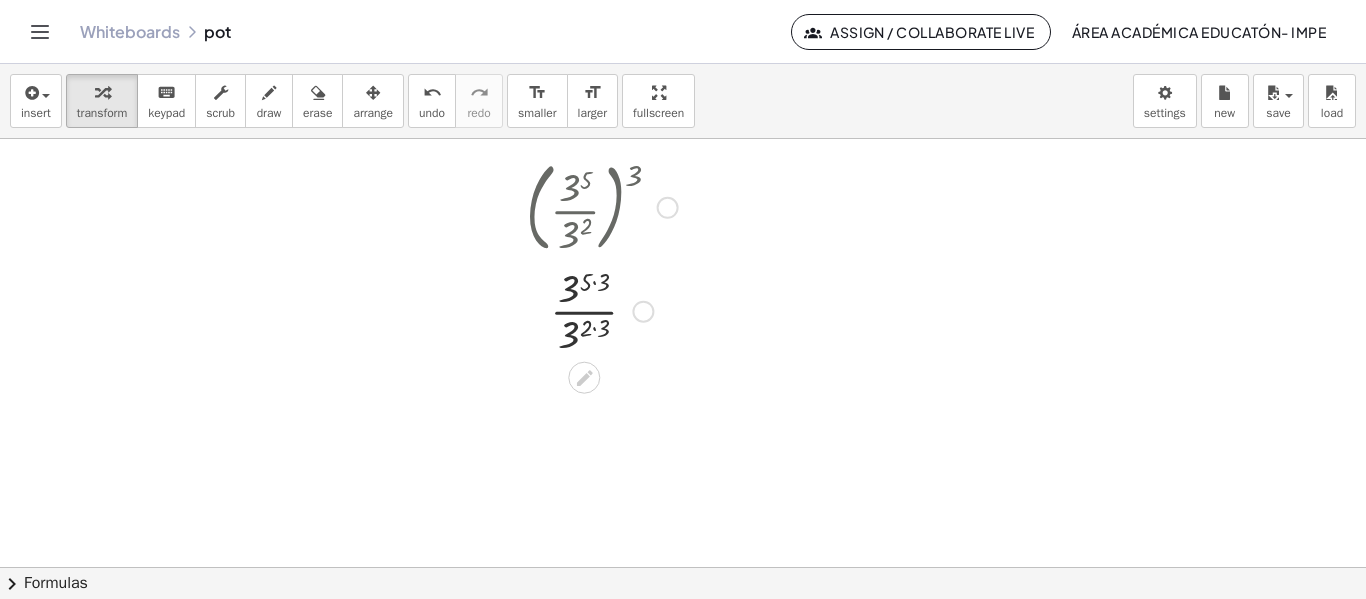 click at bounding box center [602, 310] 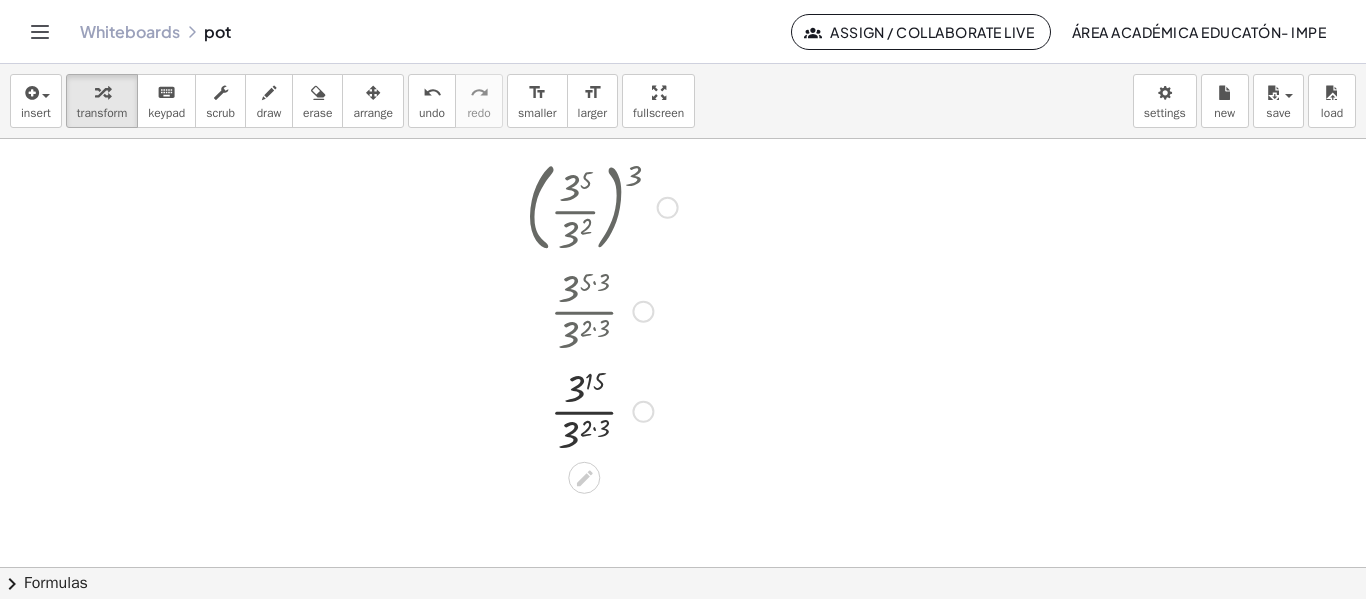 click at bounding box center [602, 410] 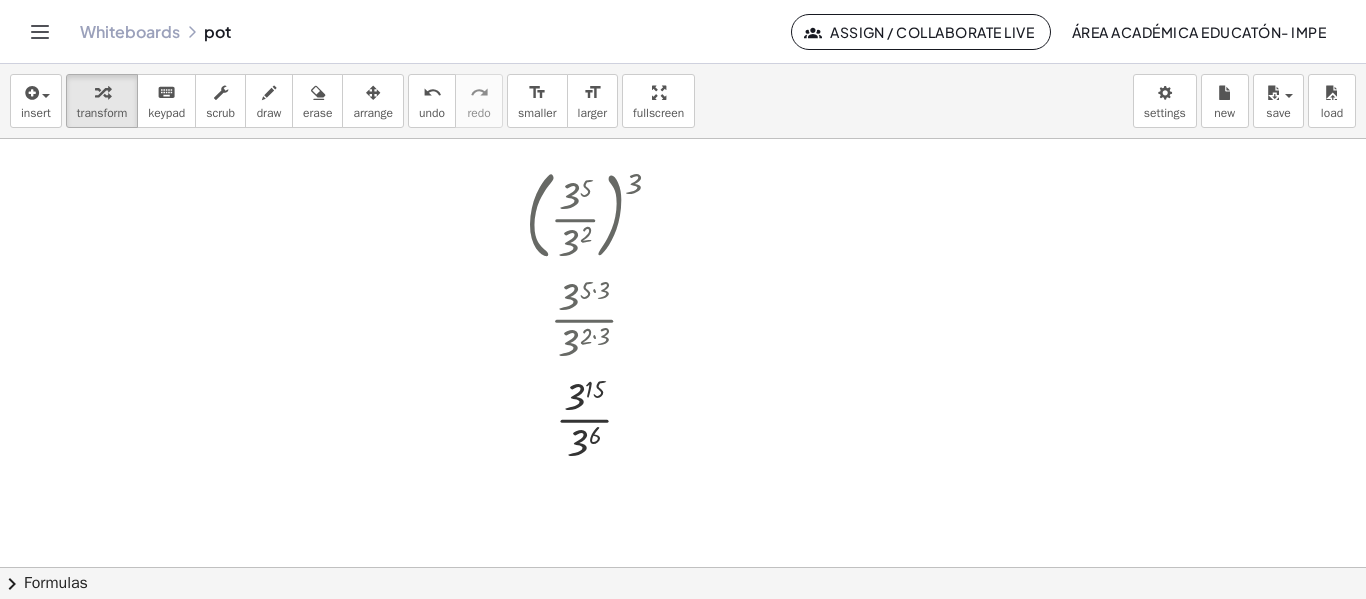 scroll, scrollTop: 98, scrollLeft: 0, axis: vertical 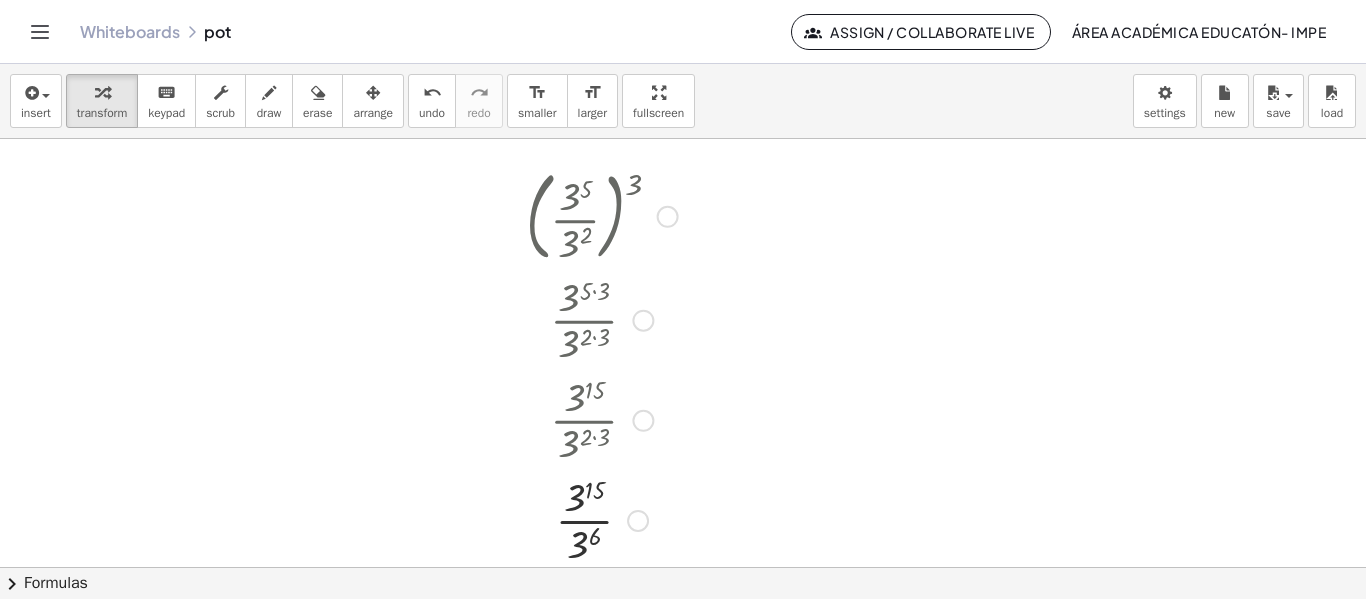 drag, startPoint x: 643, startPoint y: 420, endPoint x: 699, endPoint y: 644, distance: 230.89392 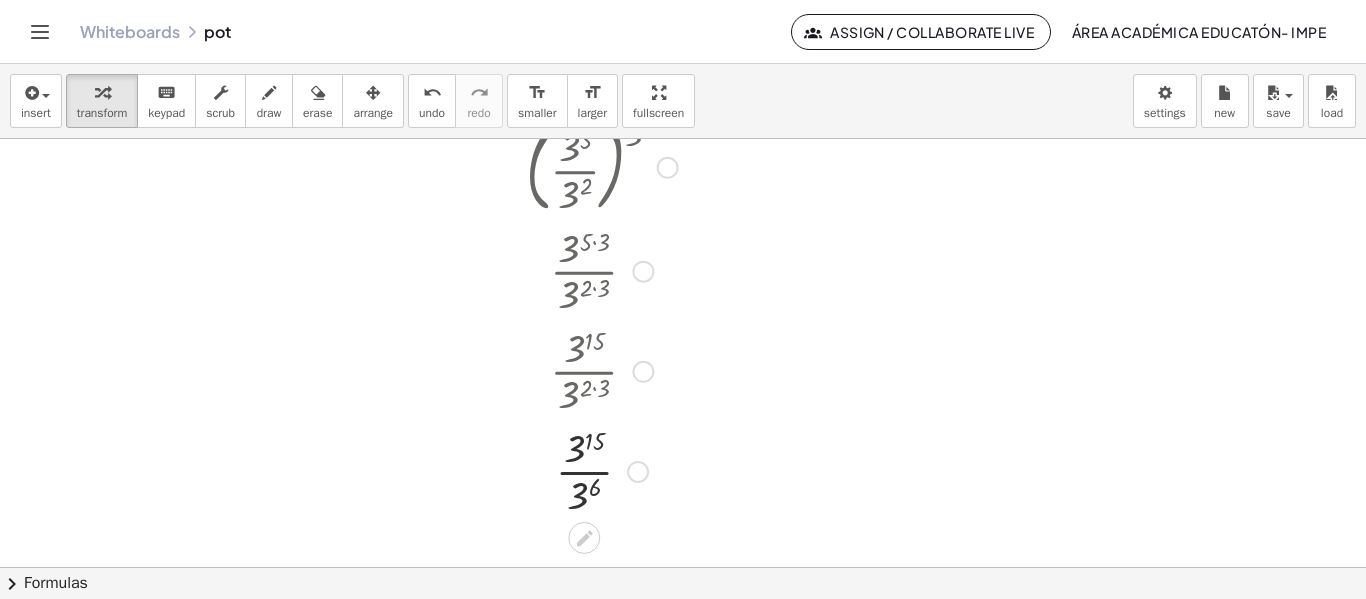 scroll, scrollTop: 140, scrollLeft: 0, axis: vertical 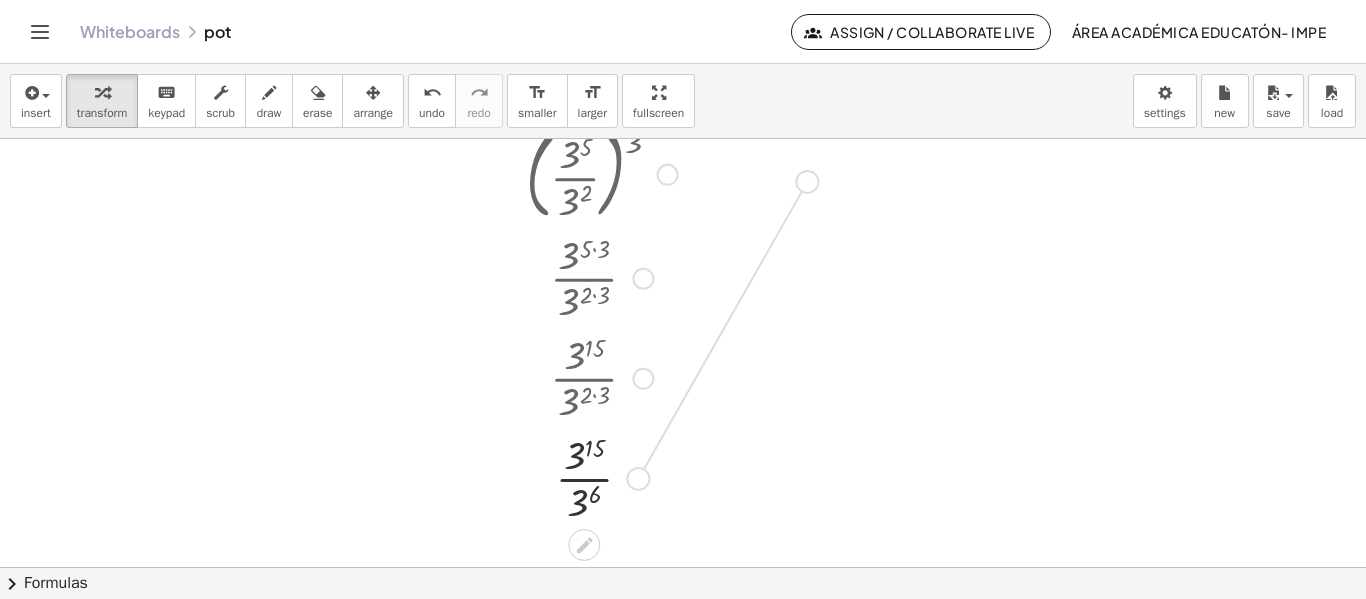 drag, startPoint x: 636, startPoint y: 472, endPoint x: 804, endPoint y: 170, distance: 345.58356 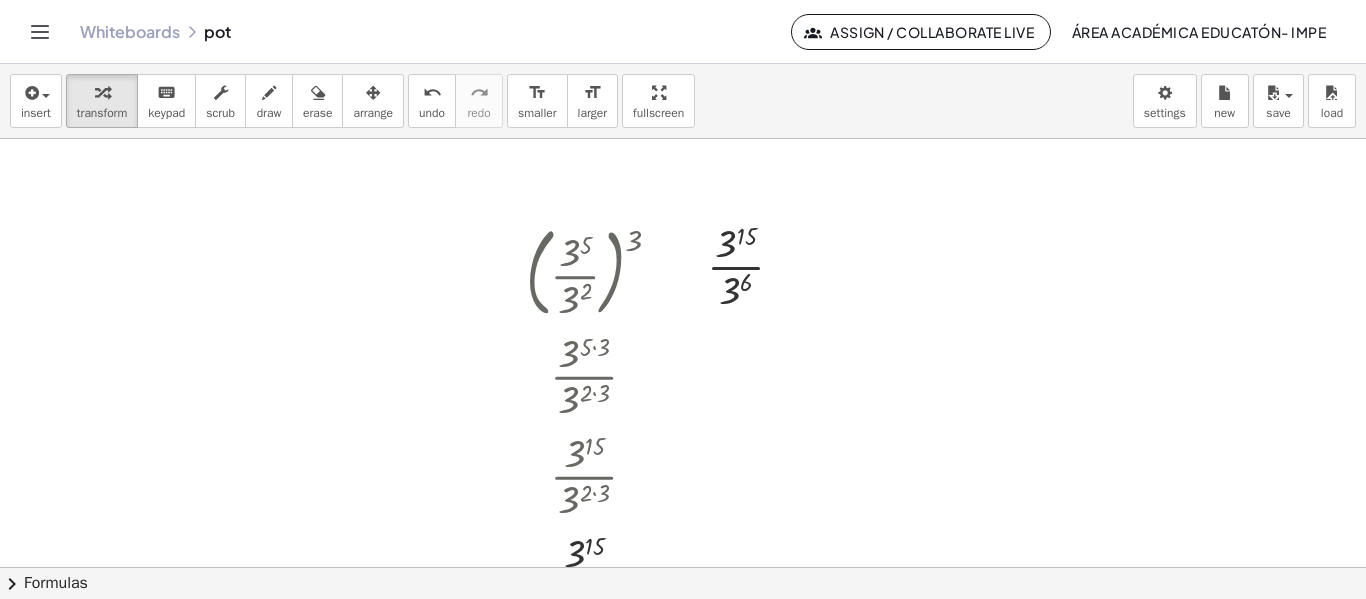 scroll, scrollTop: 36, scrollLeft: 0, axis: vertical 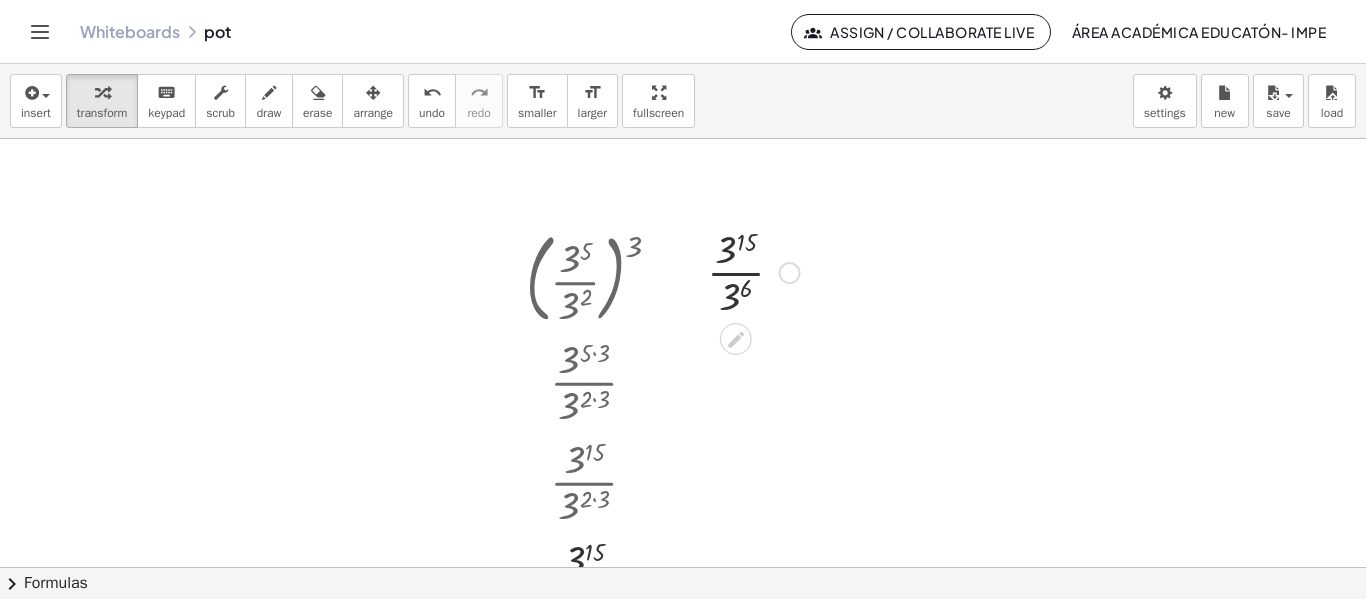 click at bounding box center [753, 271] 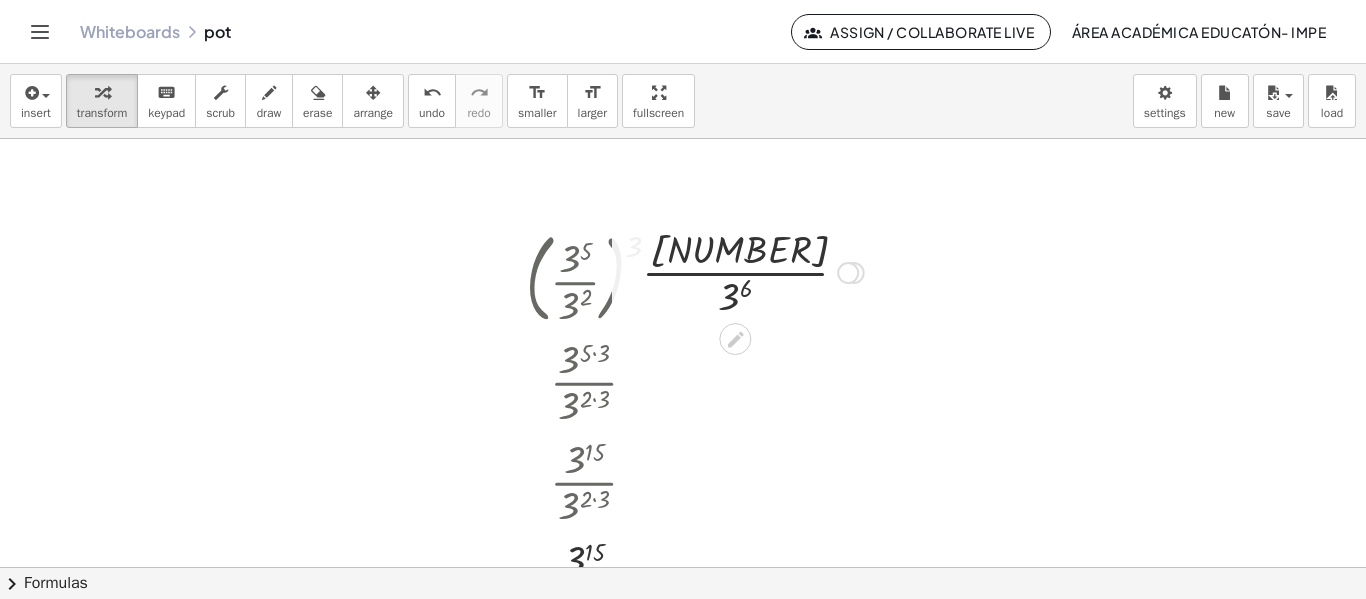 click at bounding box center [753, 271] 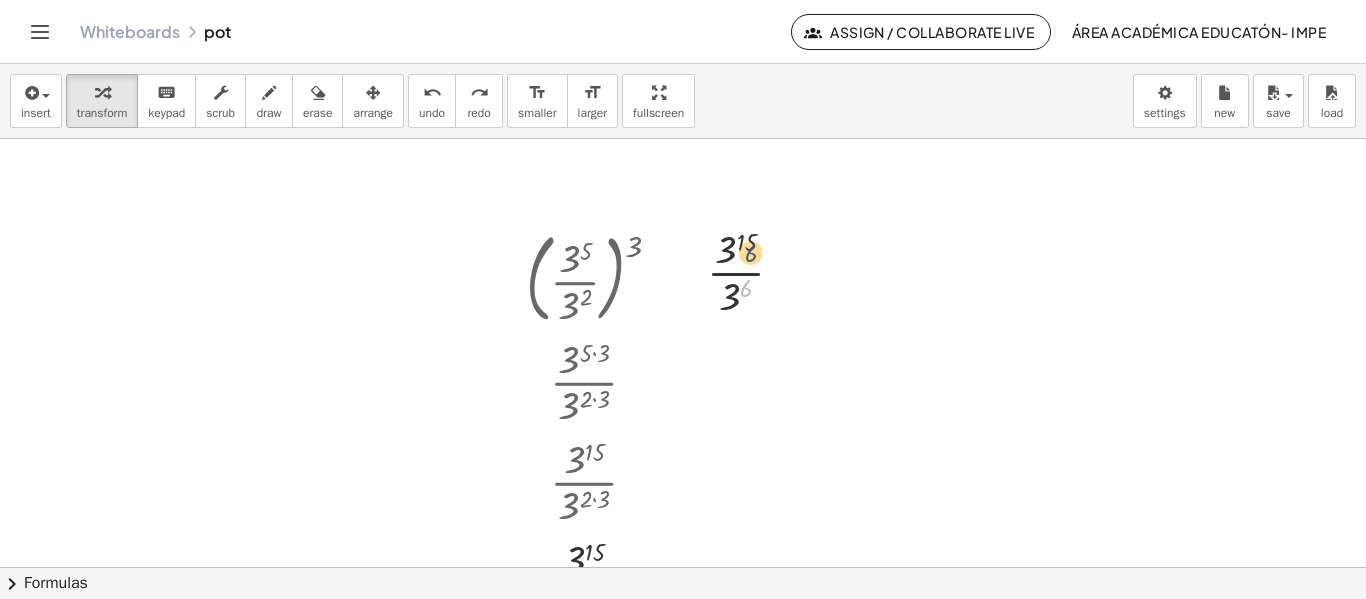 drag, startPoint x: 744, startPoint y: 287, endPoint x: 799, endPoint y: 284, distance: 55.081757 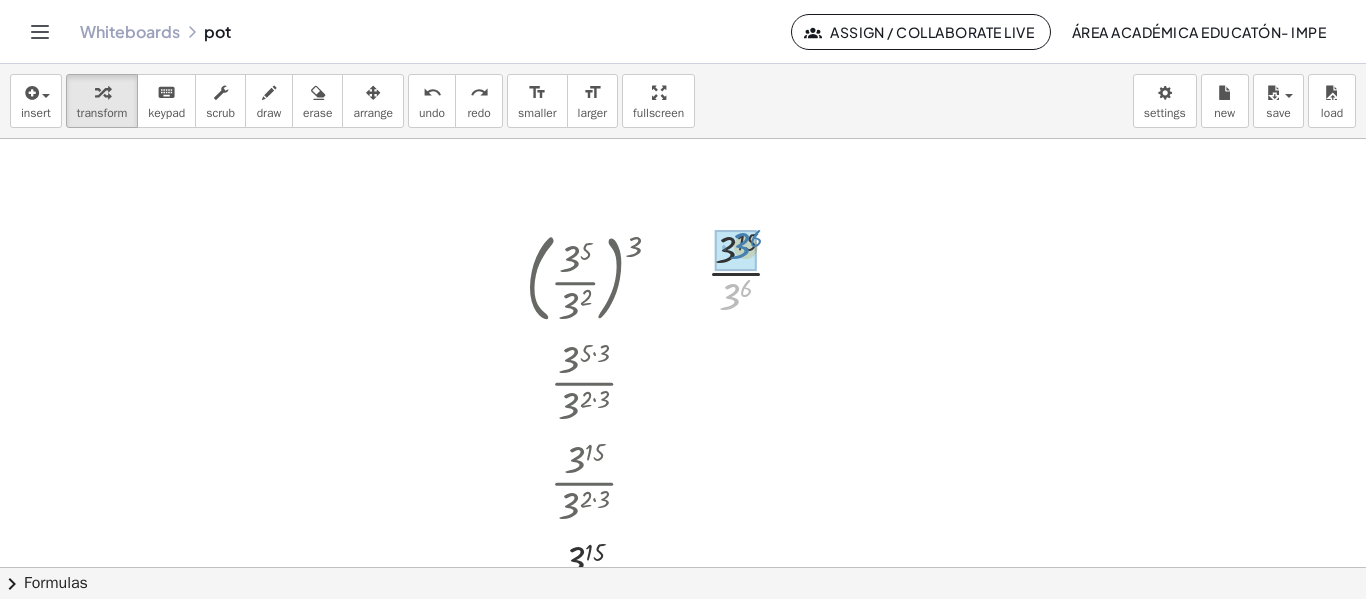 drag, startPoint x: 740, startPoint y: 289, endPoint x: 747, endPoint y: 237, distance: 52.46904 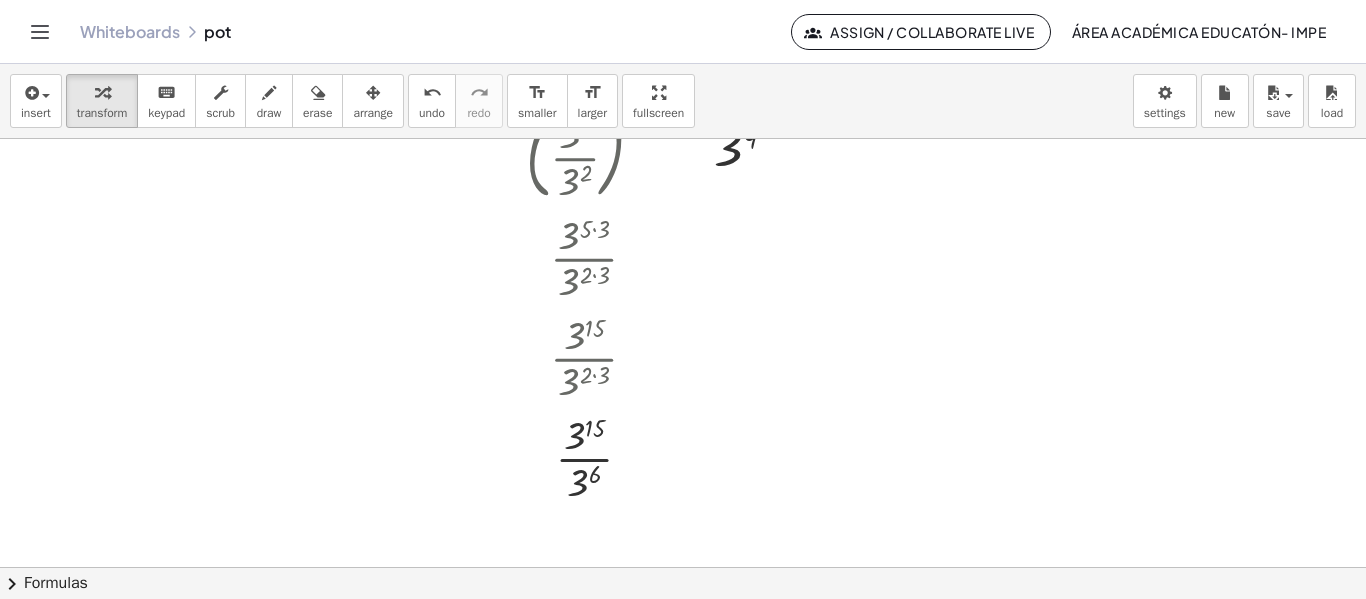 scroll, scrollTop: 159, scrollLeft: 0, axis: vertical 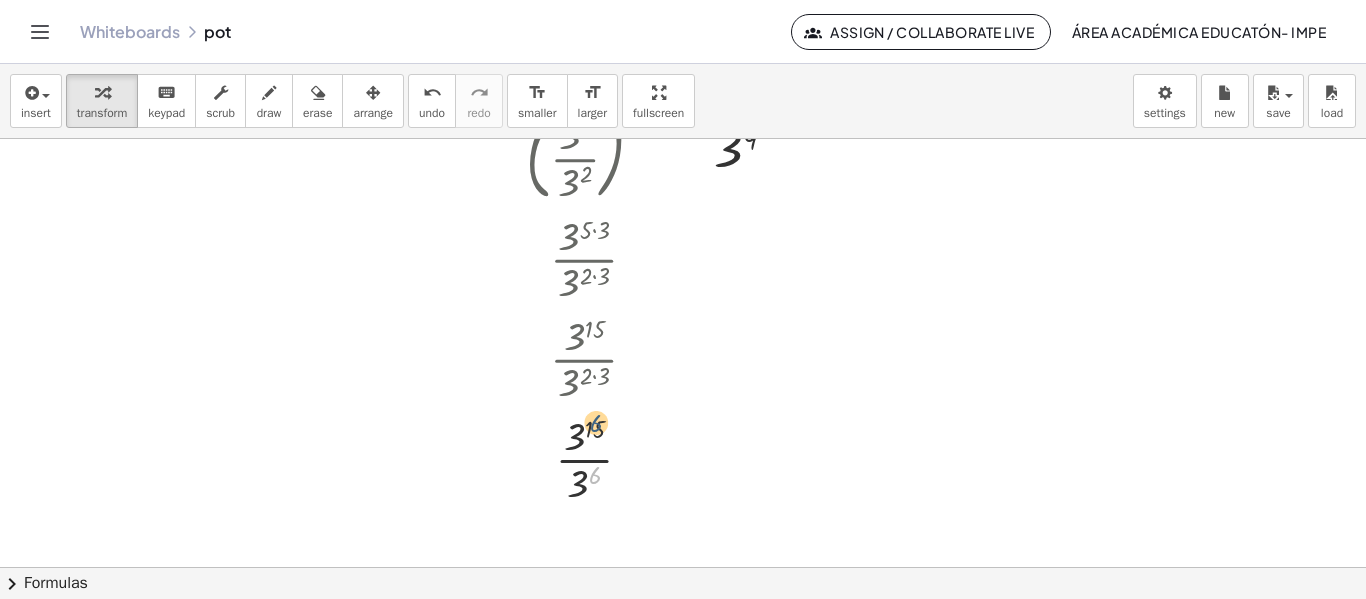 drag, startPoint x: 599, startPoint y: 479, endPoint x: 599, endPoint y: 426, distance: 53 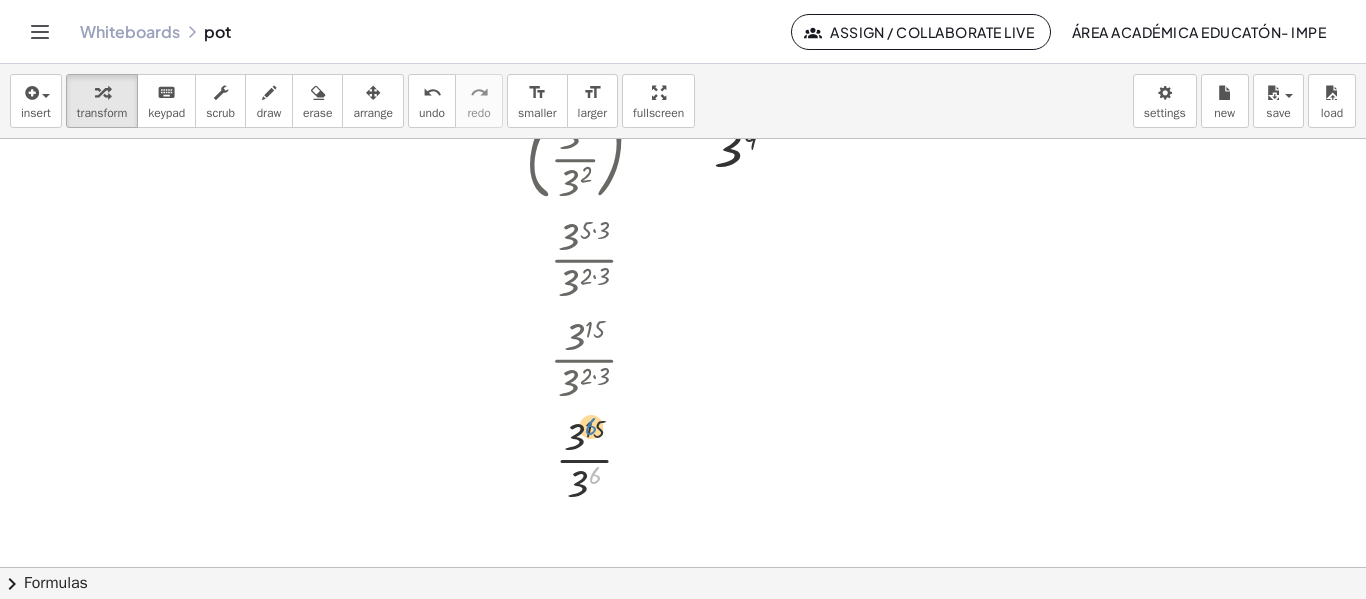 drag, startPoint x: 591, startPoint y: 481, endPoint x: 586, endPoint y: 432, distance: 49.25444 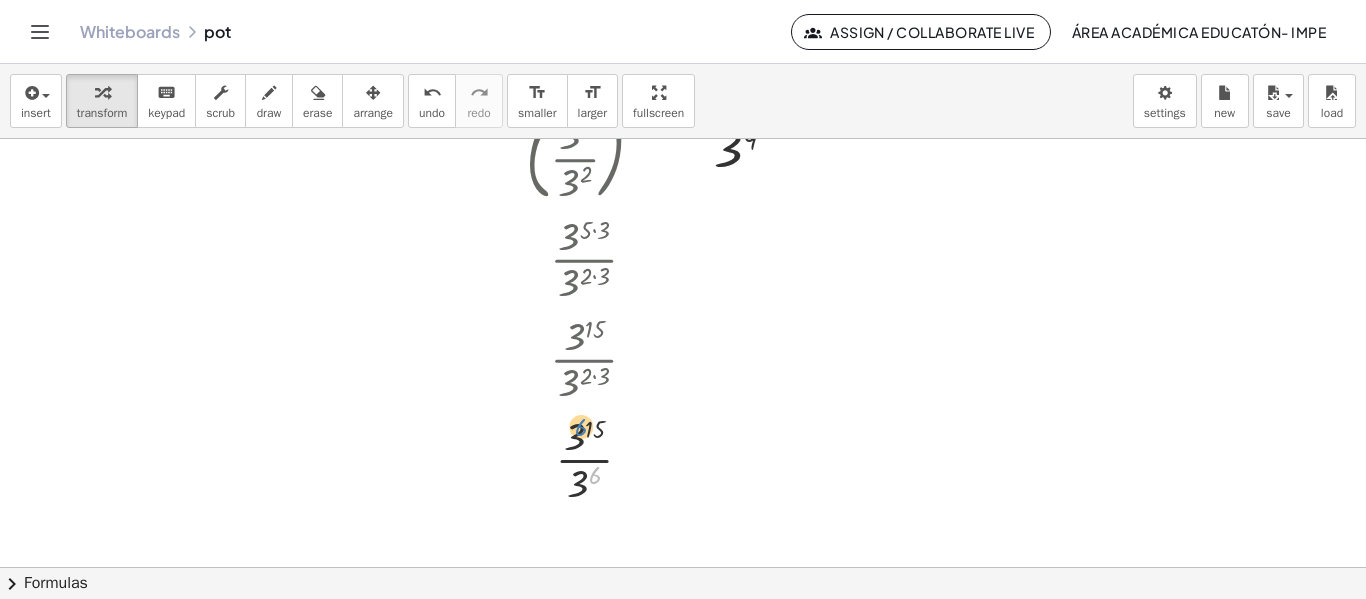 drag, startPoint x: 593, startPoint y: 473, endPoint x: 579, endPoint y: 424, distance: 50.96077 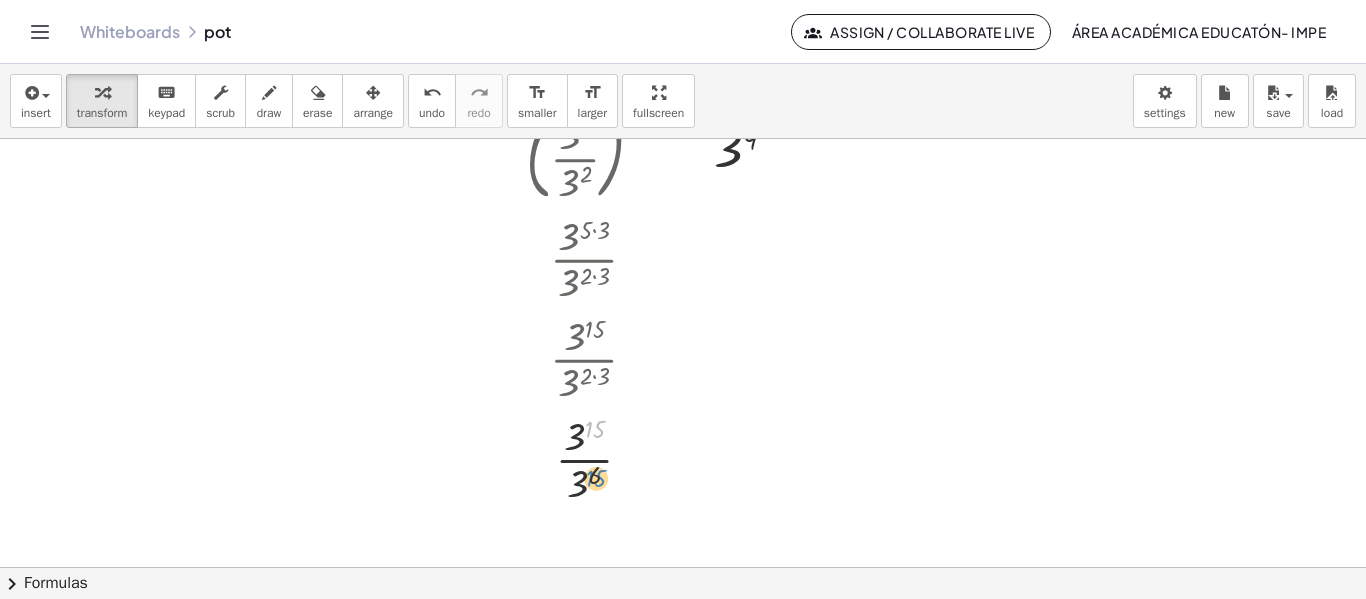 drag, startPoint x: 597, startPoint y: 421, endPoint x: 601, endPoint y: 471, distance: 50.159744 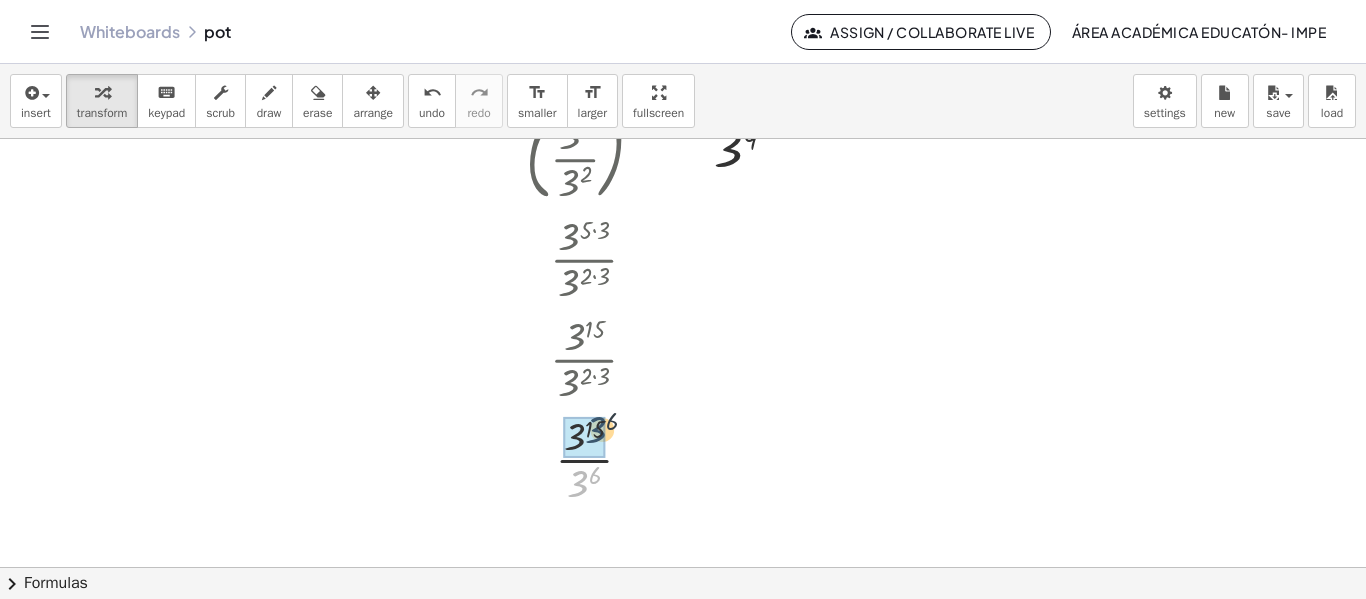 drag, startPoint x: 579, startPoint y: 495, endPoint x: 593, endPoint y: 437, distance: 59.665737 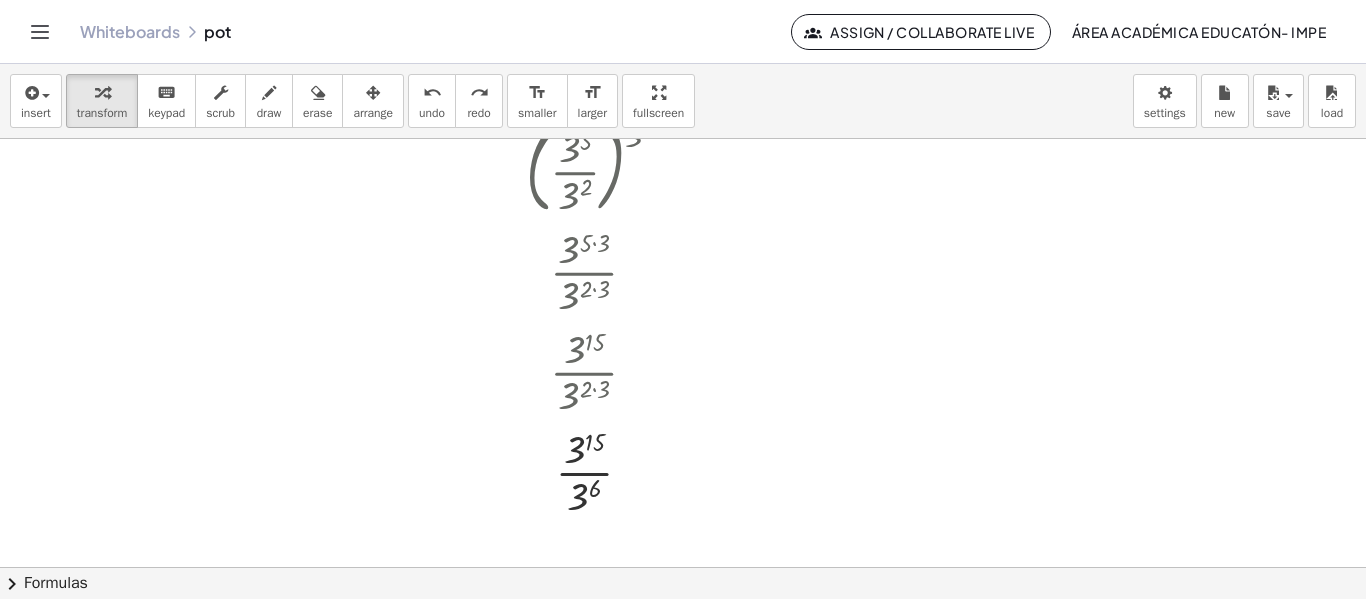 scroll, scrollTop: 147, scrollLeft: 0, axis: vertical 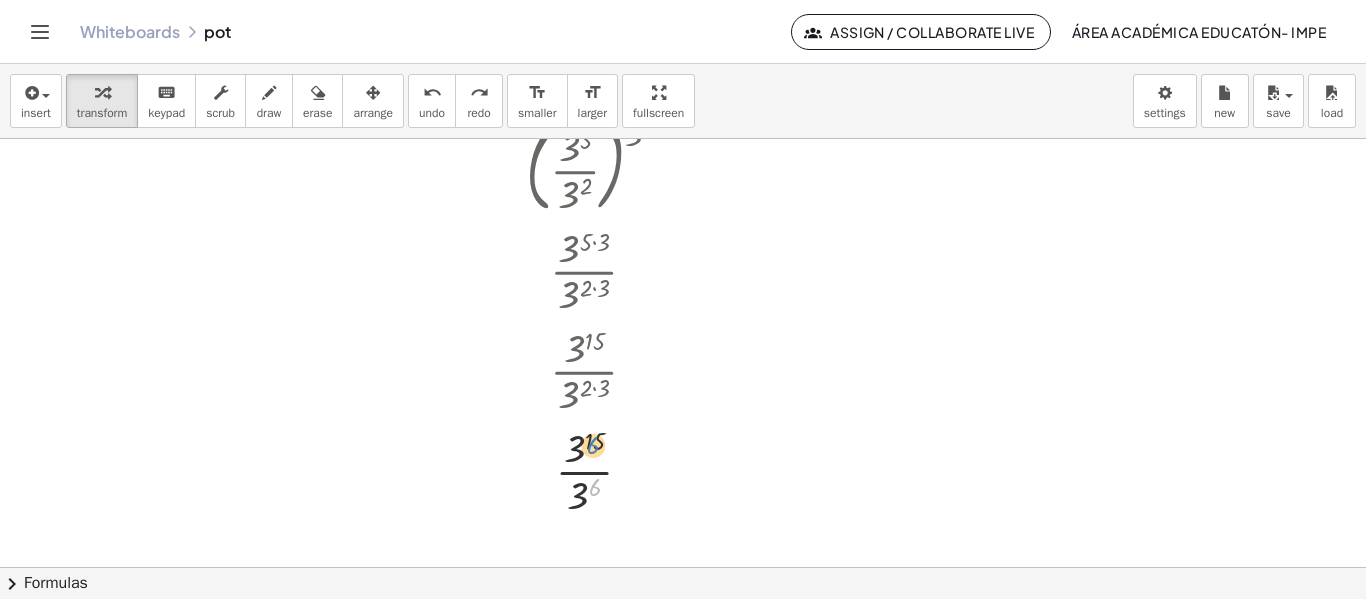drag, startPoint x: 592, startPoint y: 481, endPoint x: 590, endPoint y: 436, distance: 45.044422 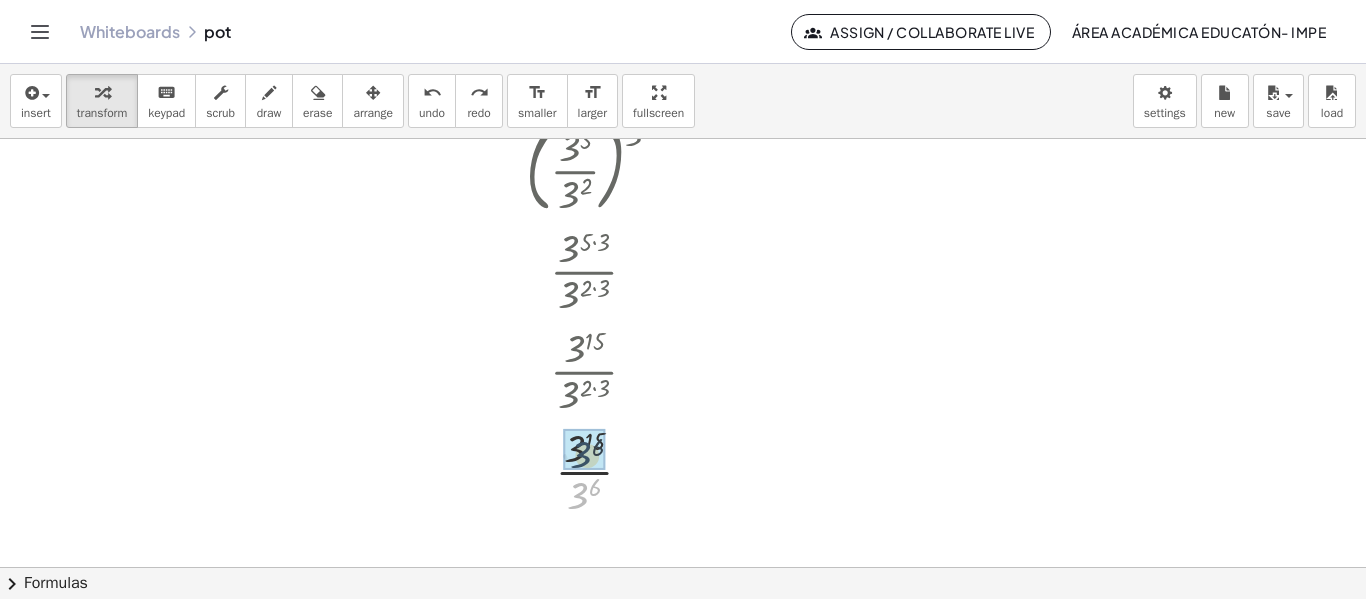 drag, startPoint x: 577, startPoint y: 494, endPoint x: 580, endPoint y: 449, distance: 45.099888 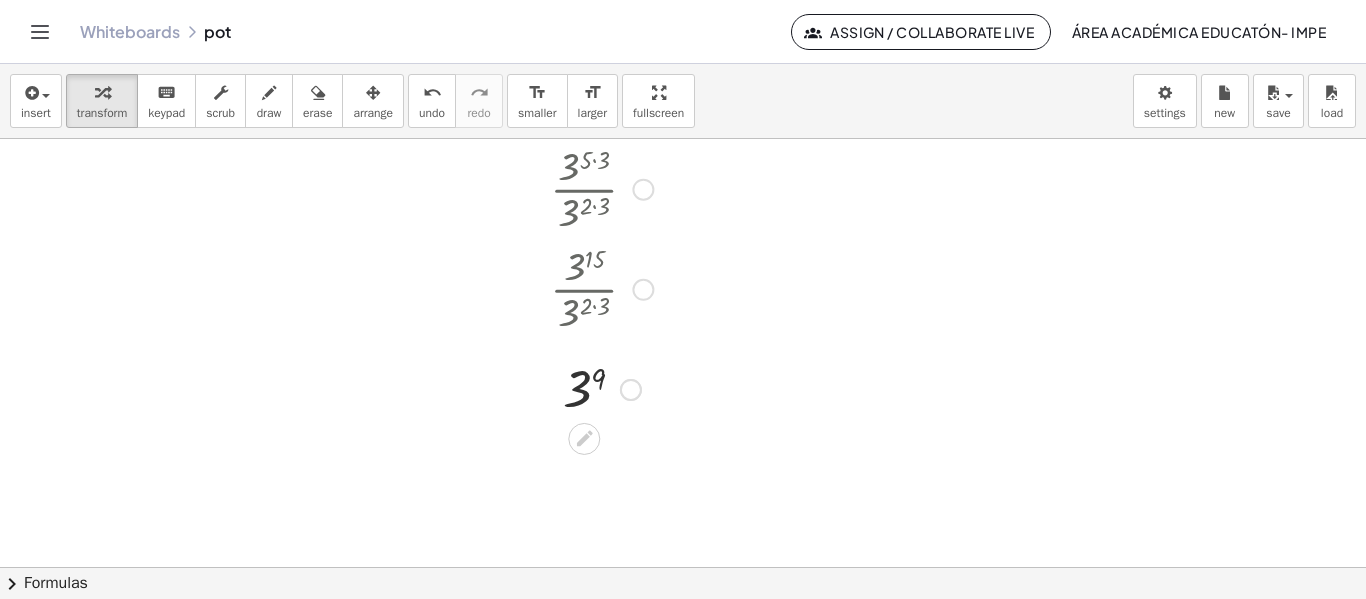 scroll, scrollTop: 0, scrollLeft: 0, axis: both 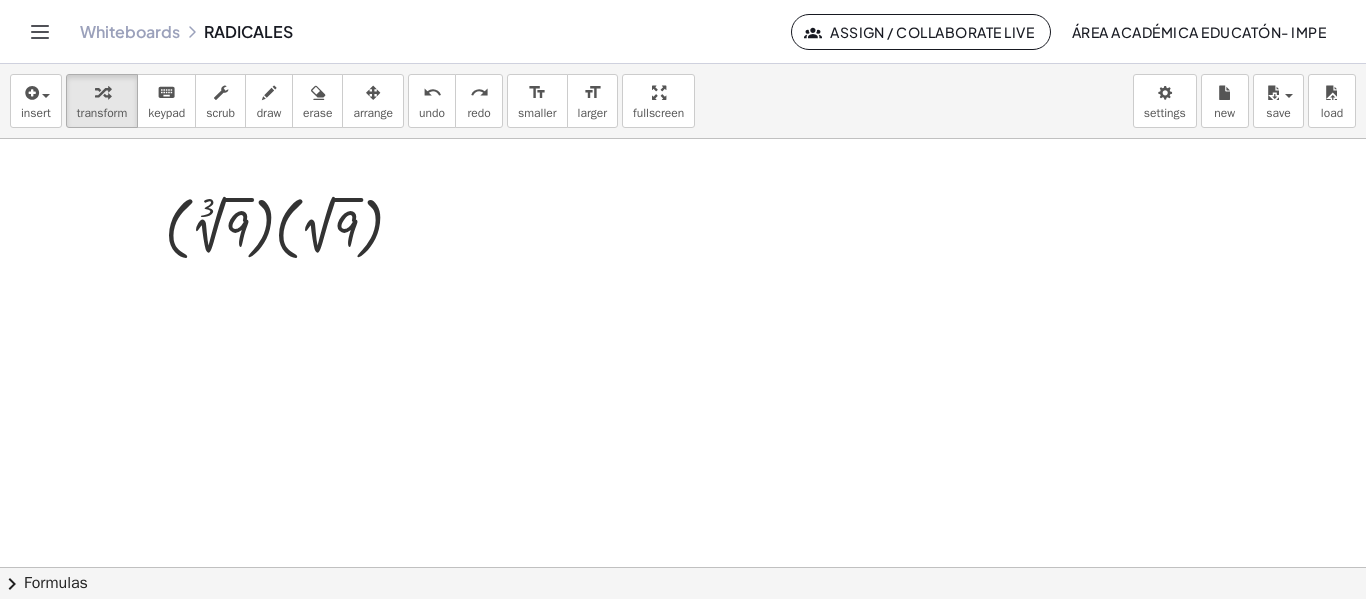 click on "fullscreen" at bounding box center [658, 101] 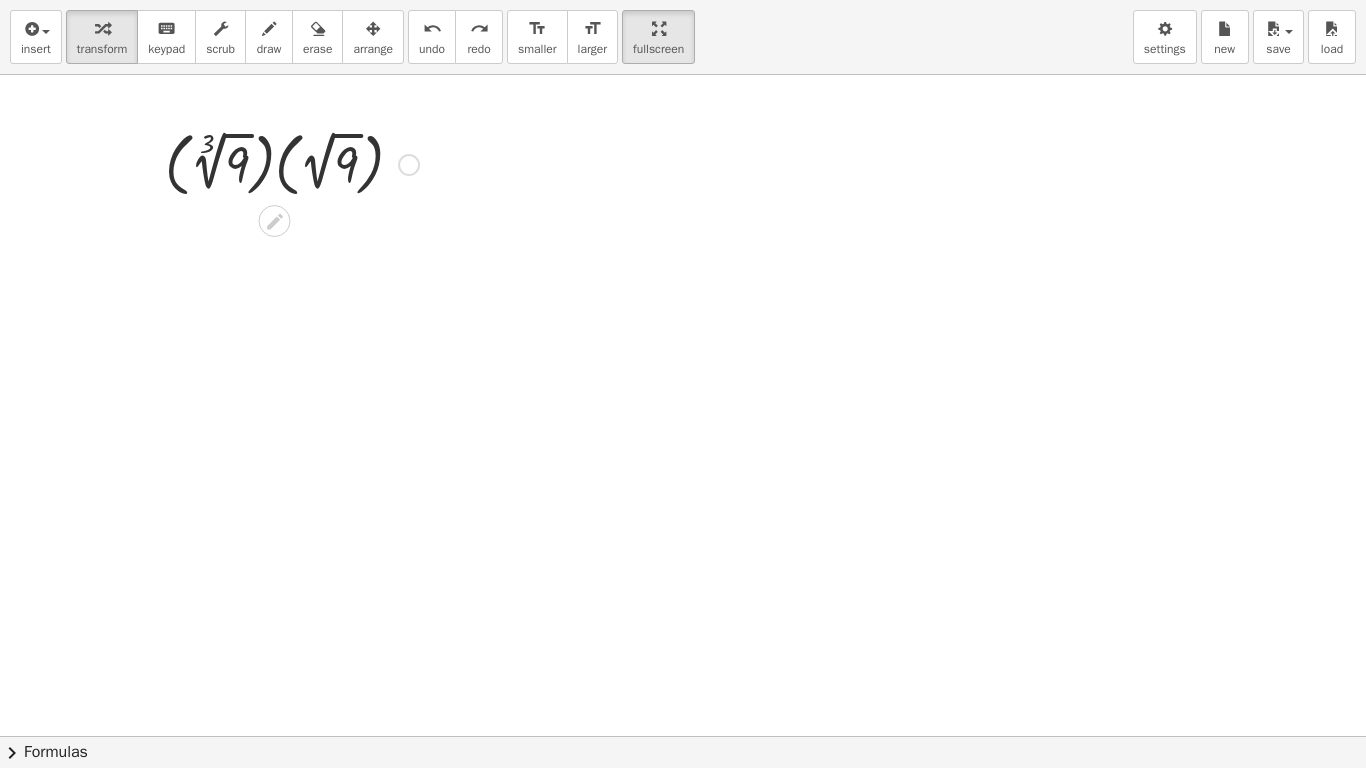 click at bounding box center [292, 163] 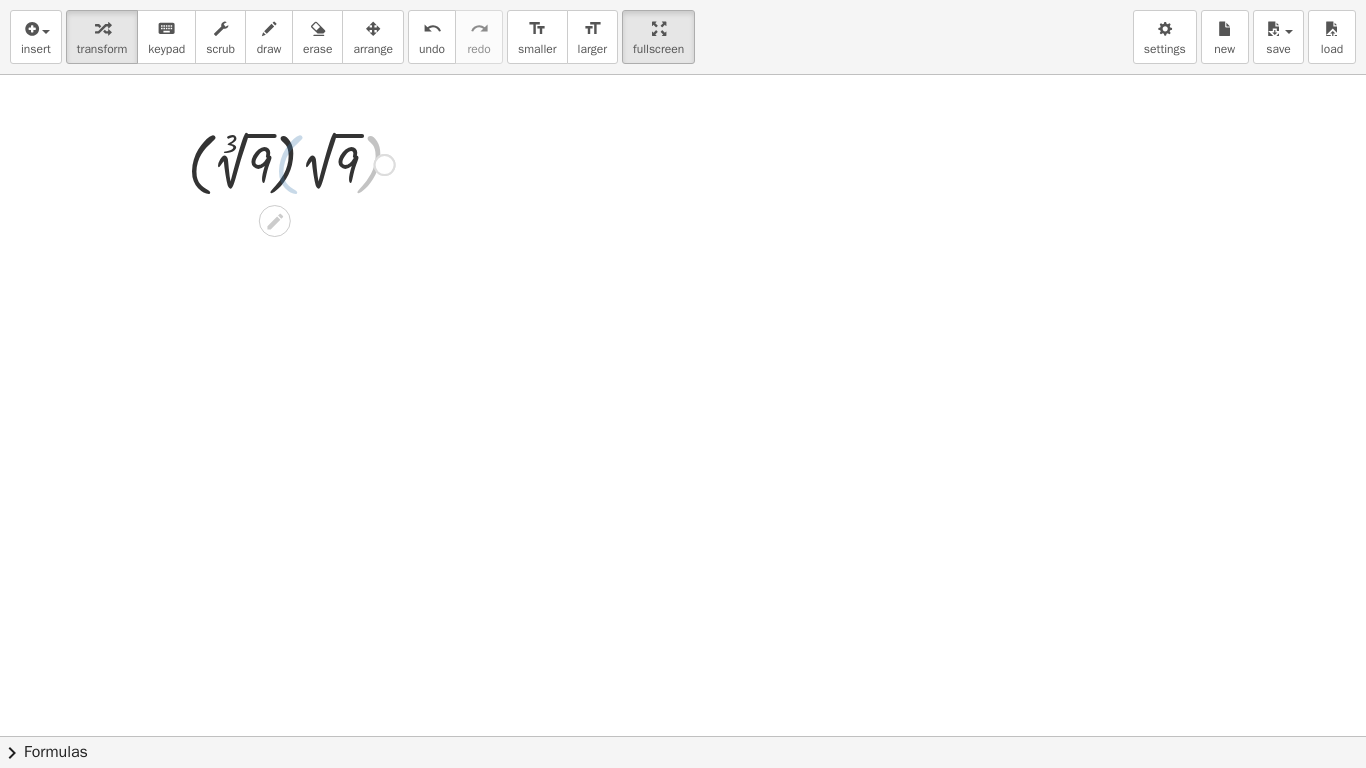 click at bounding box center (292, 163) 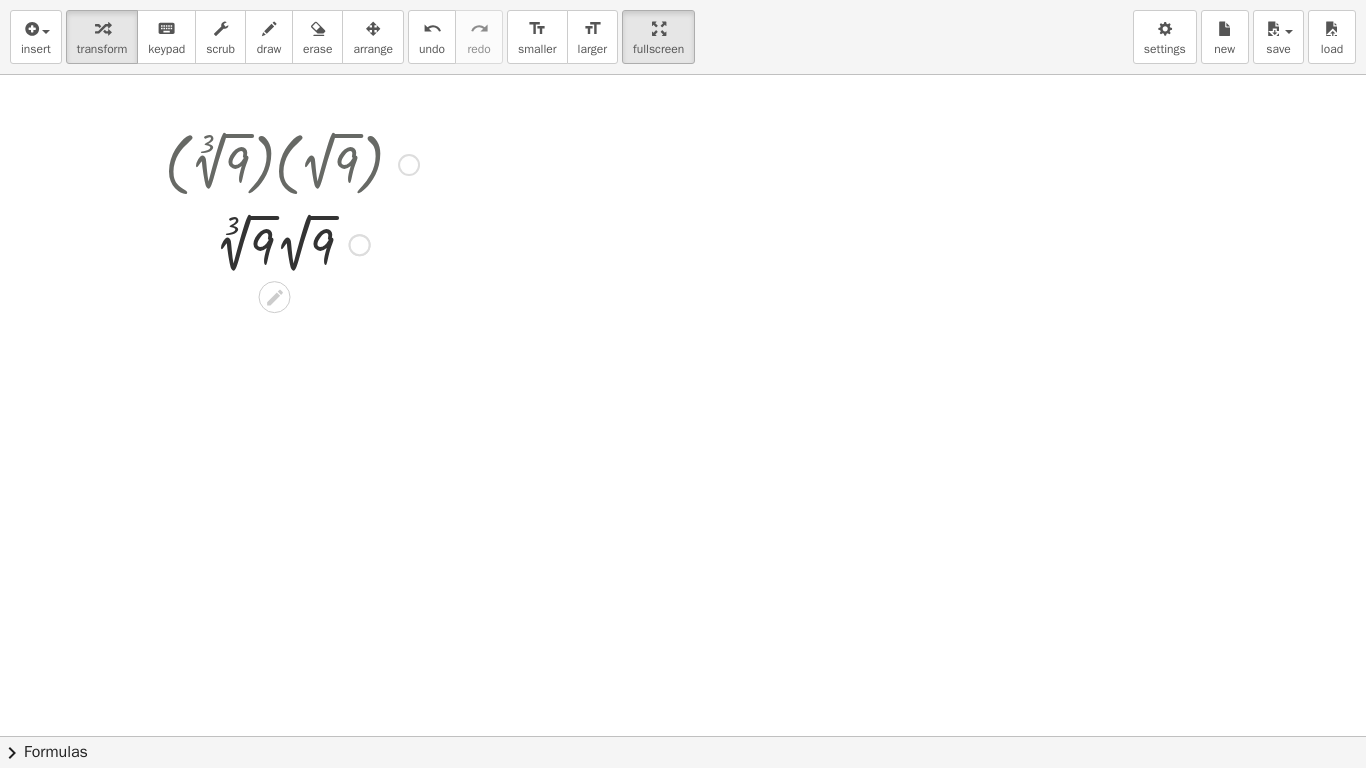 click at bounding box center (292, 243) 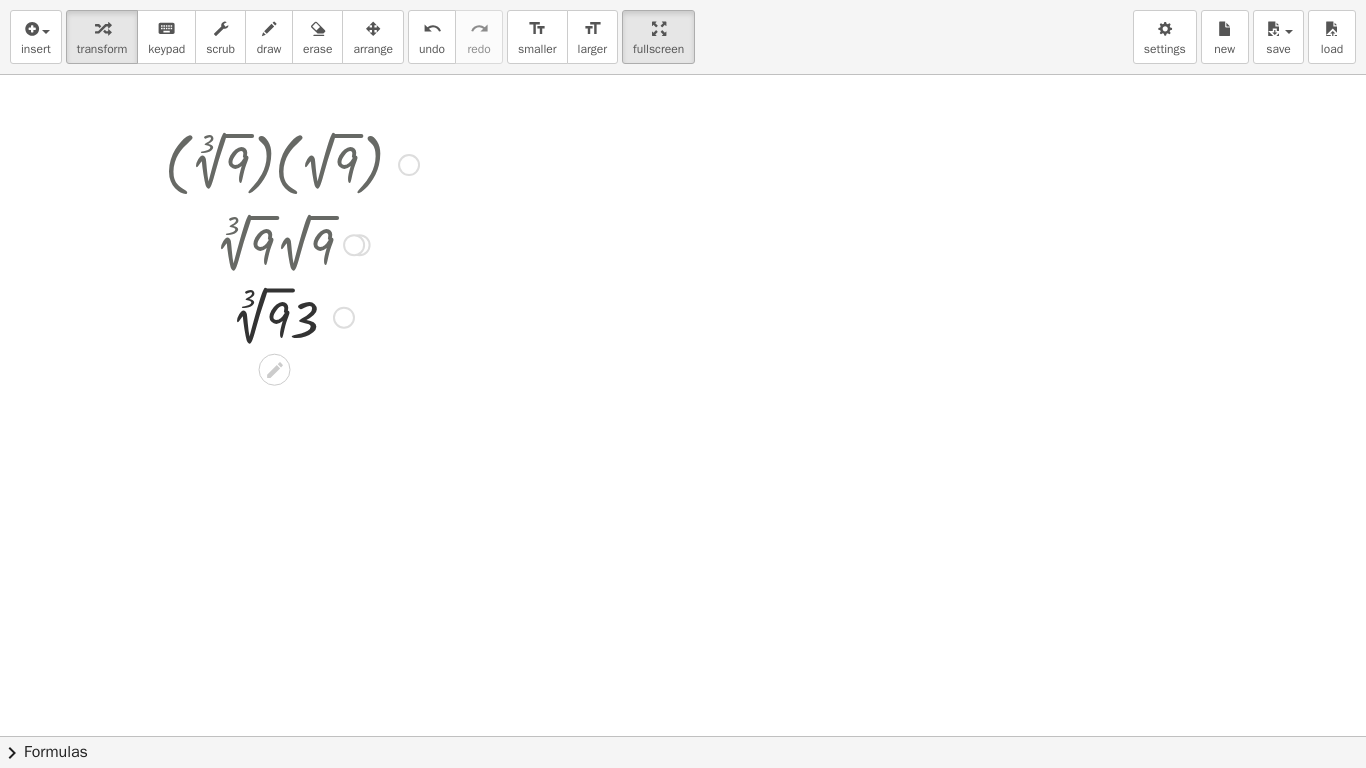 click at bounding box center (292, 315) 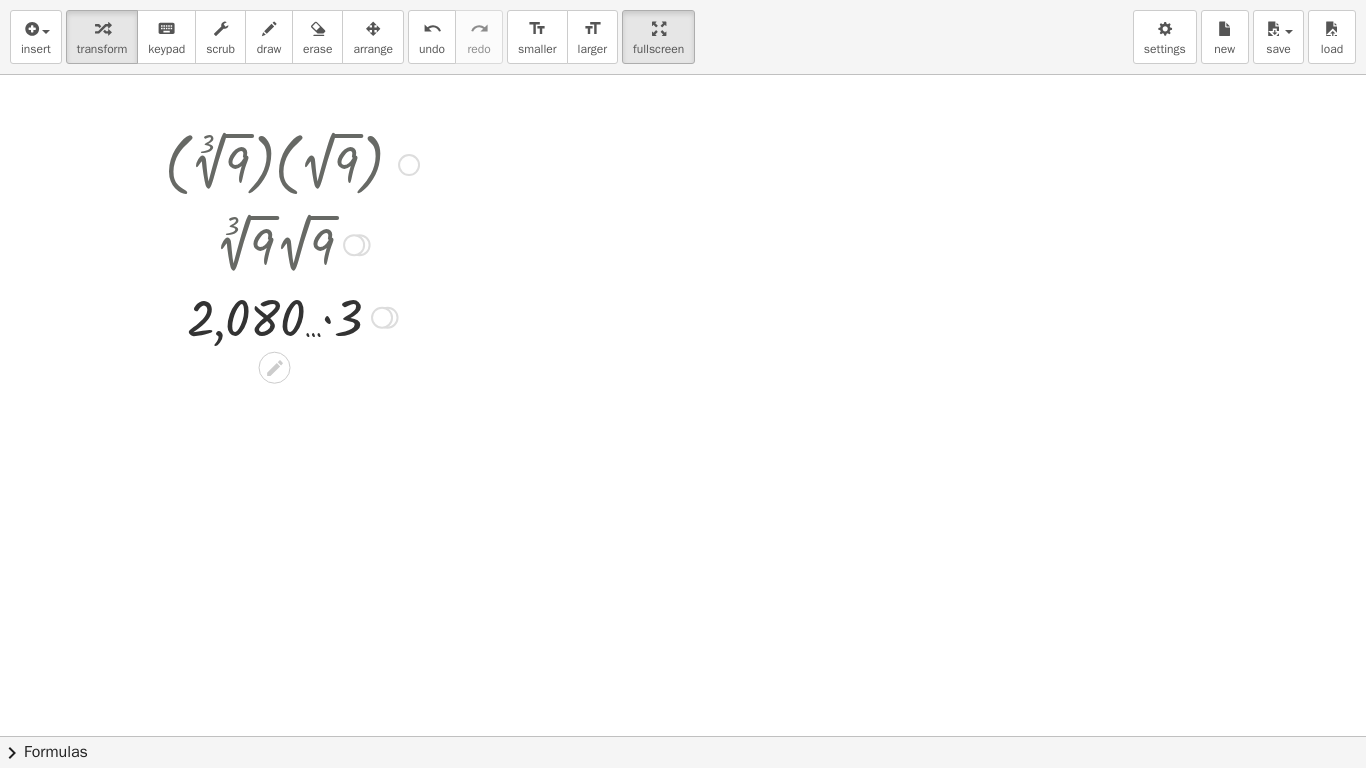 click at bounding box center (292, 316) 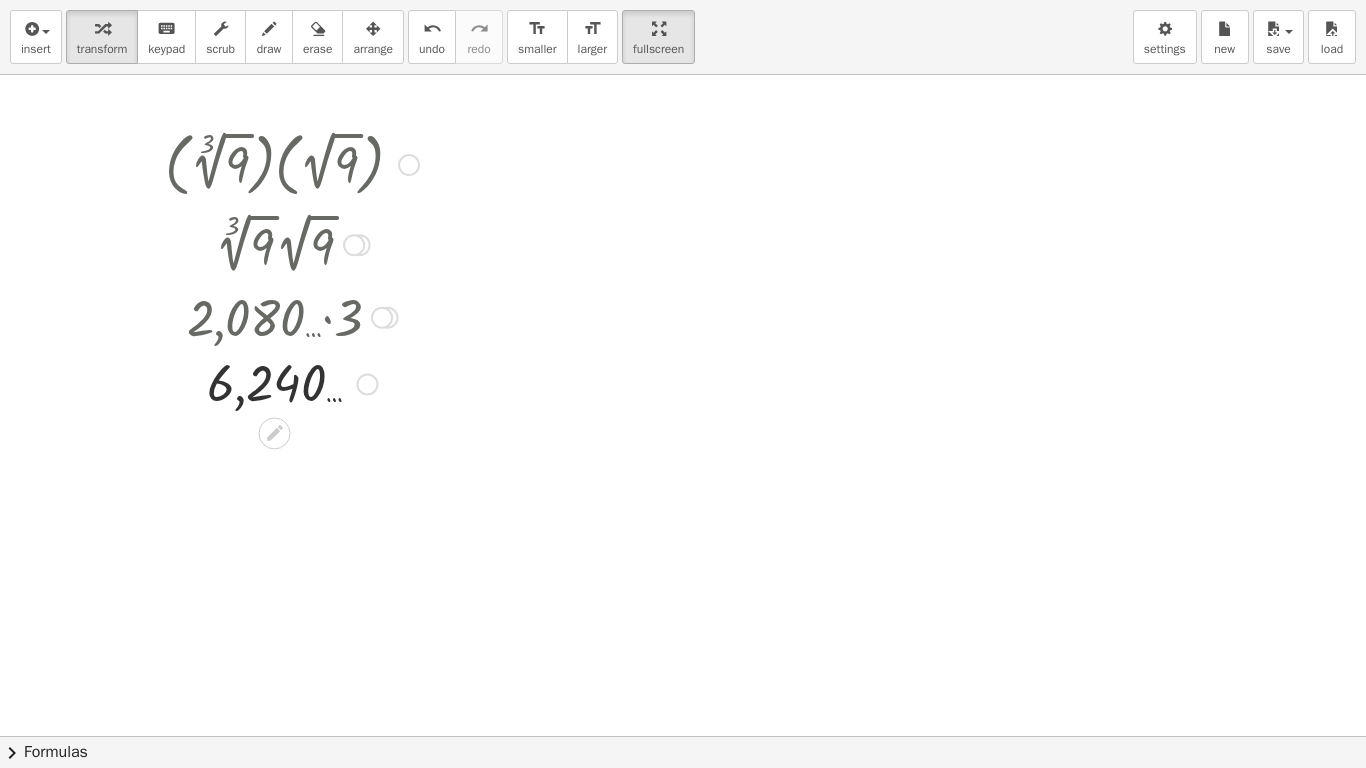 click at bounding box center [292, 383] 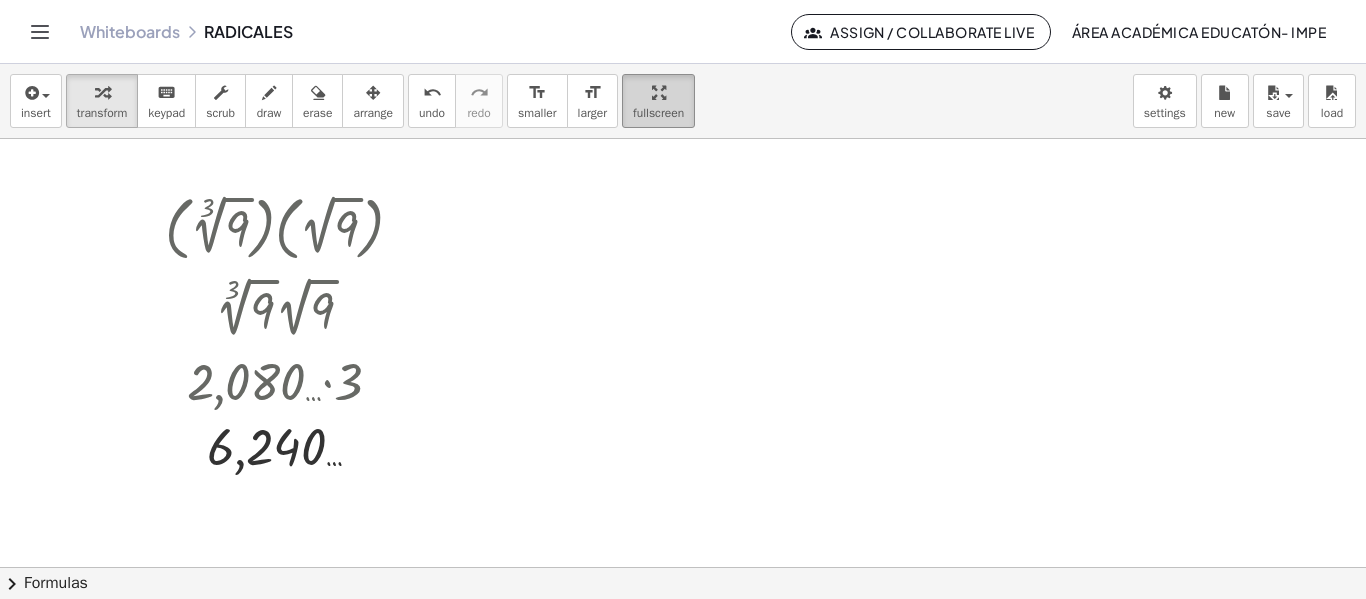 click on "fullscreen" at bounding box center (658, 113) 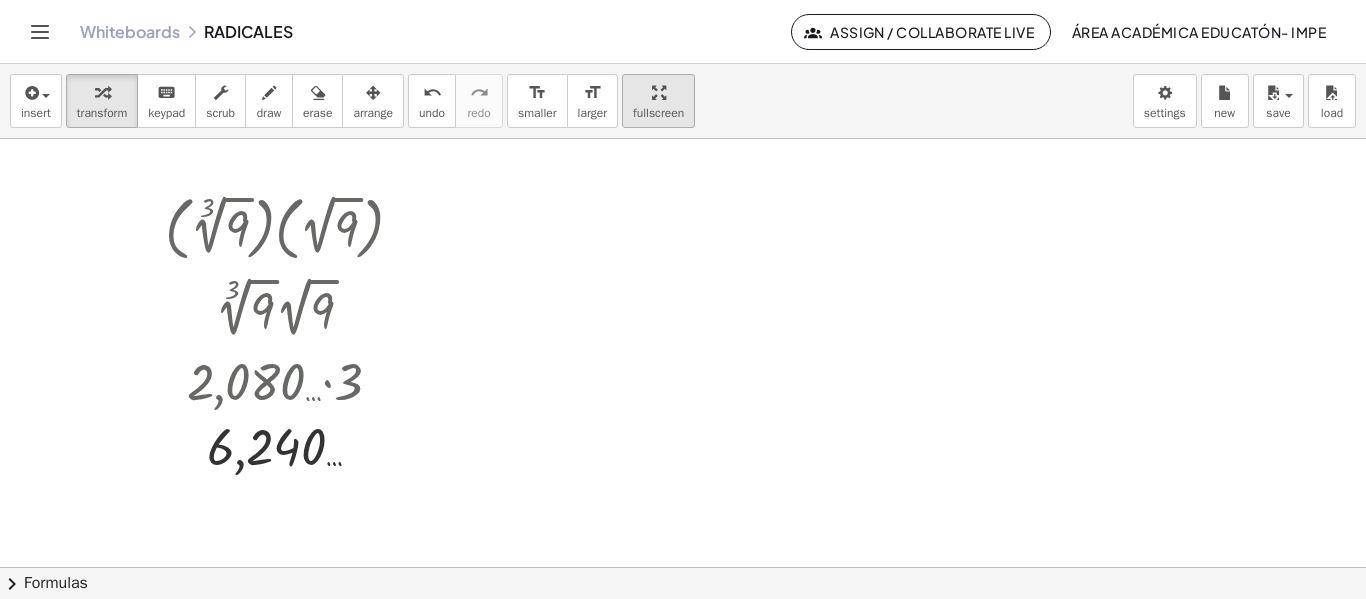 click on "fullscreen" at bounding box center [658, 113] 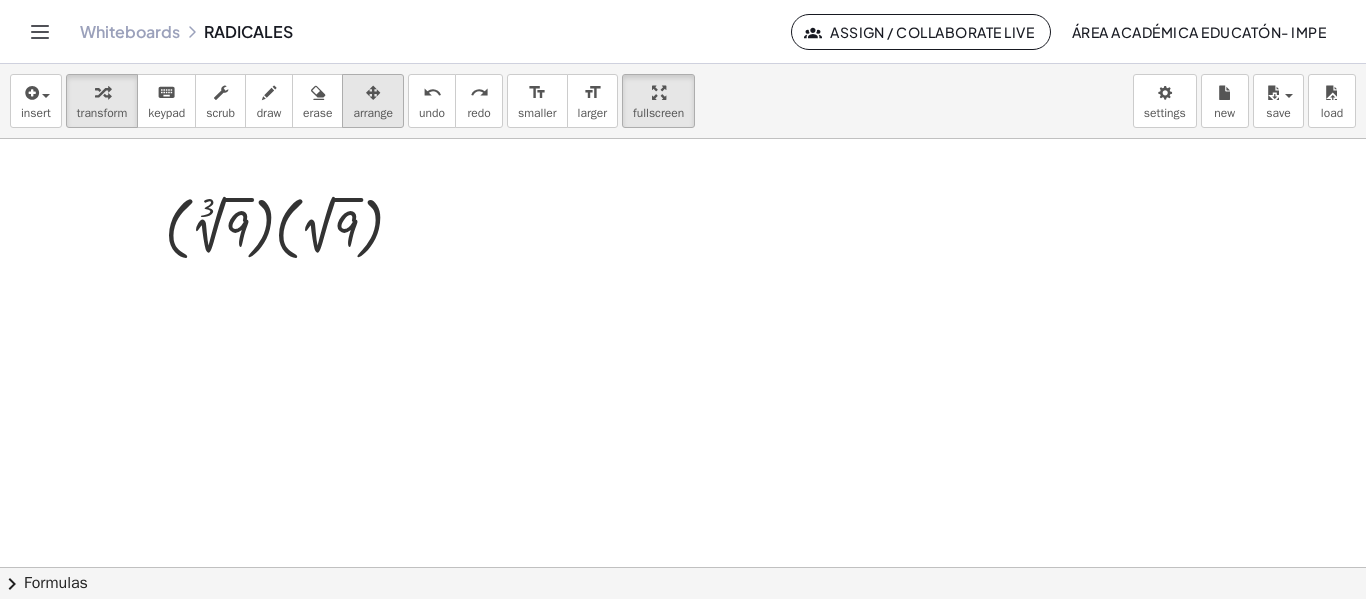 click at bounding box center (373, 93) 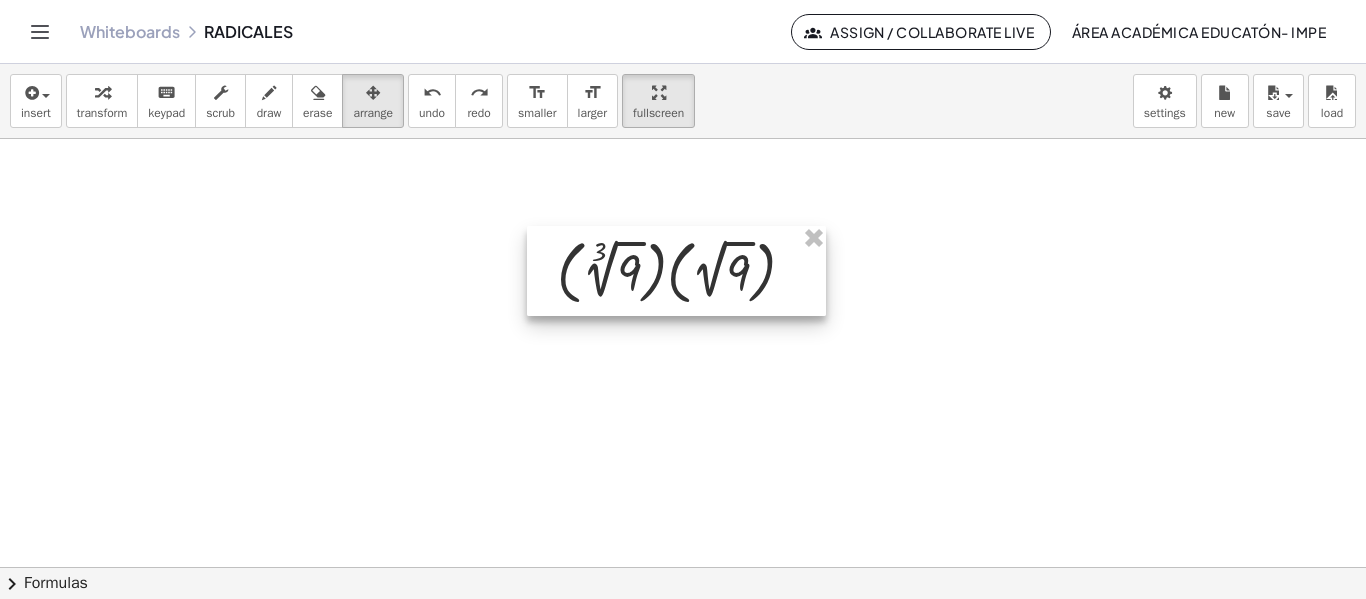 drag, startPoint x: 279, startPoint y: 216, endPoint x: 671, endPoint y: 260, distance: 394.46167 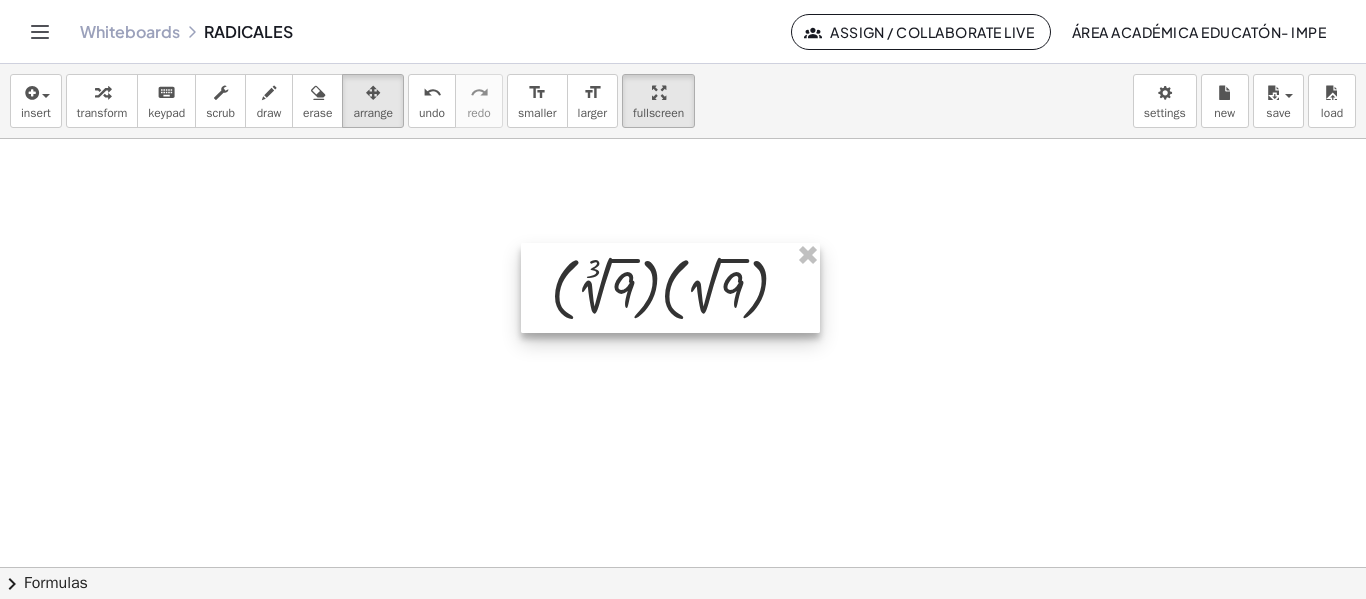 drag, startPoint x: 691, startPoint y: 247, endPoint x: 684, endPoint y: 263, distance: 17.464249 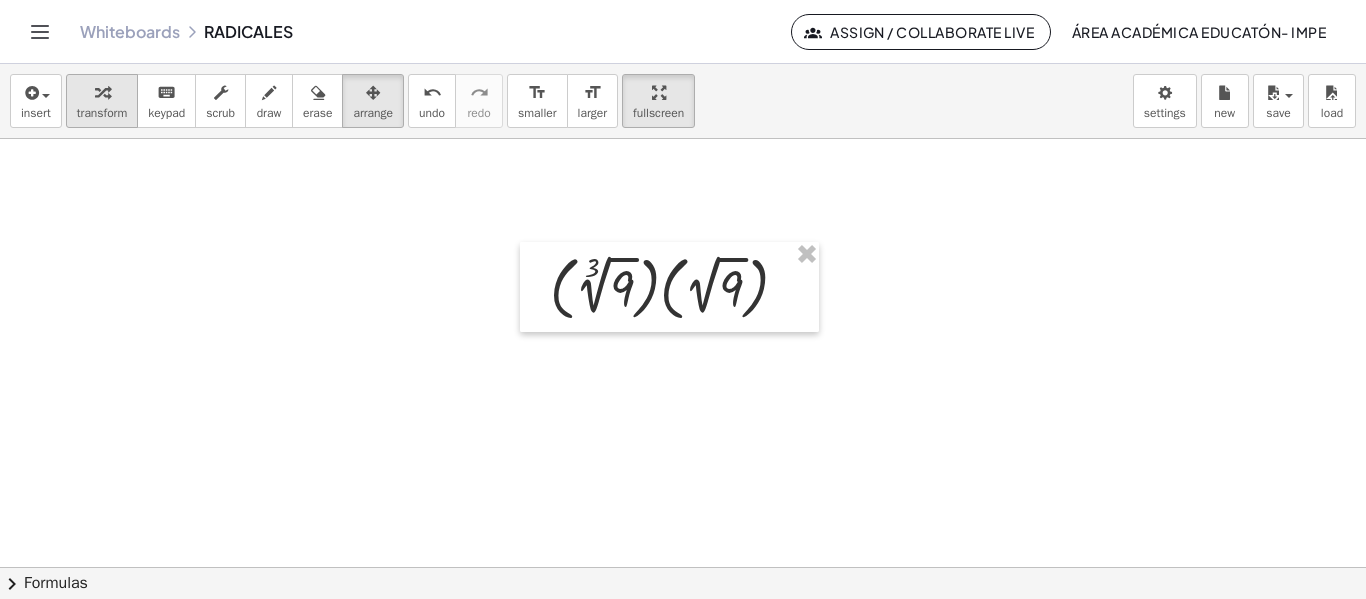 click on "transform" at bounding box center [102, 113] 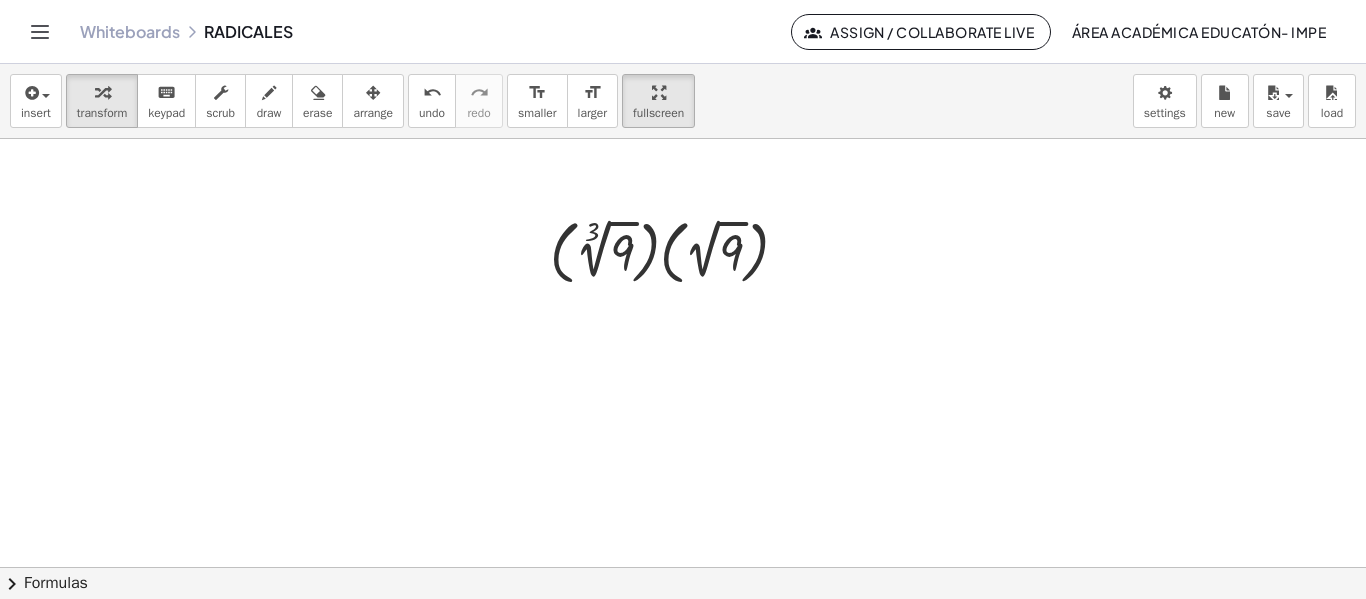 scroll, scrollTop: 38, scrollLeft: 0, axis: vertical 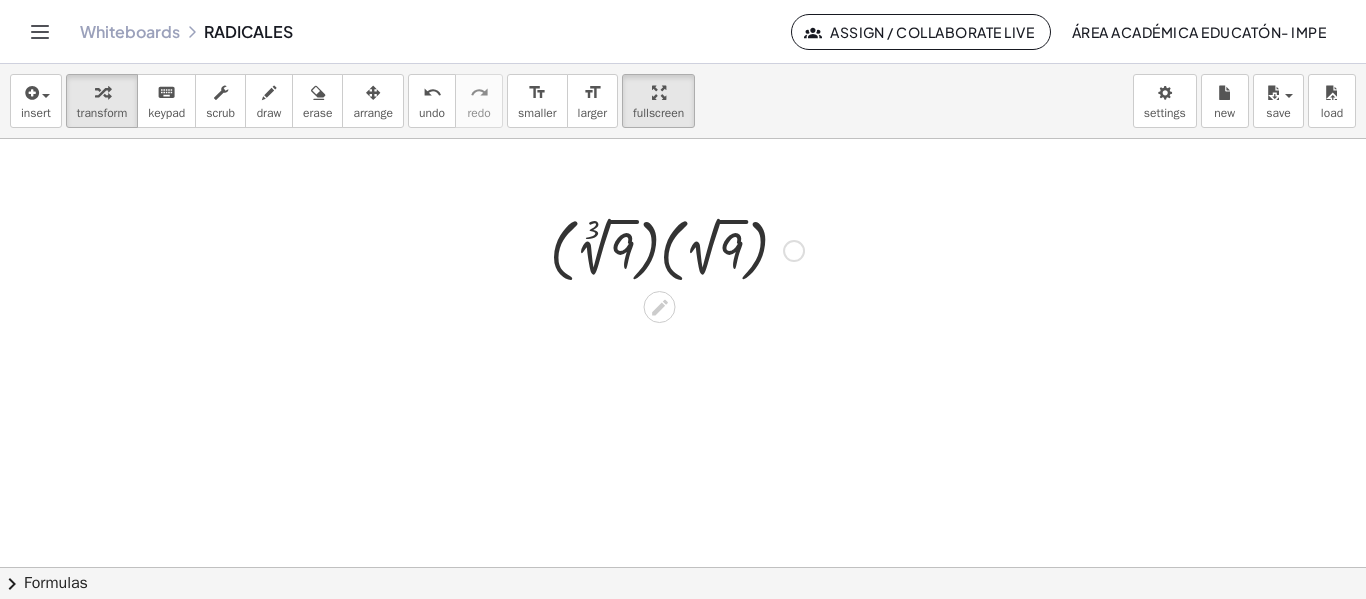 click at bounding box center [677, 249] 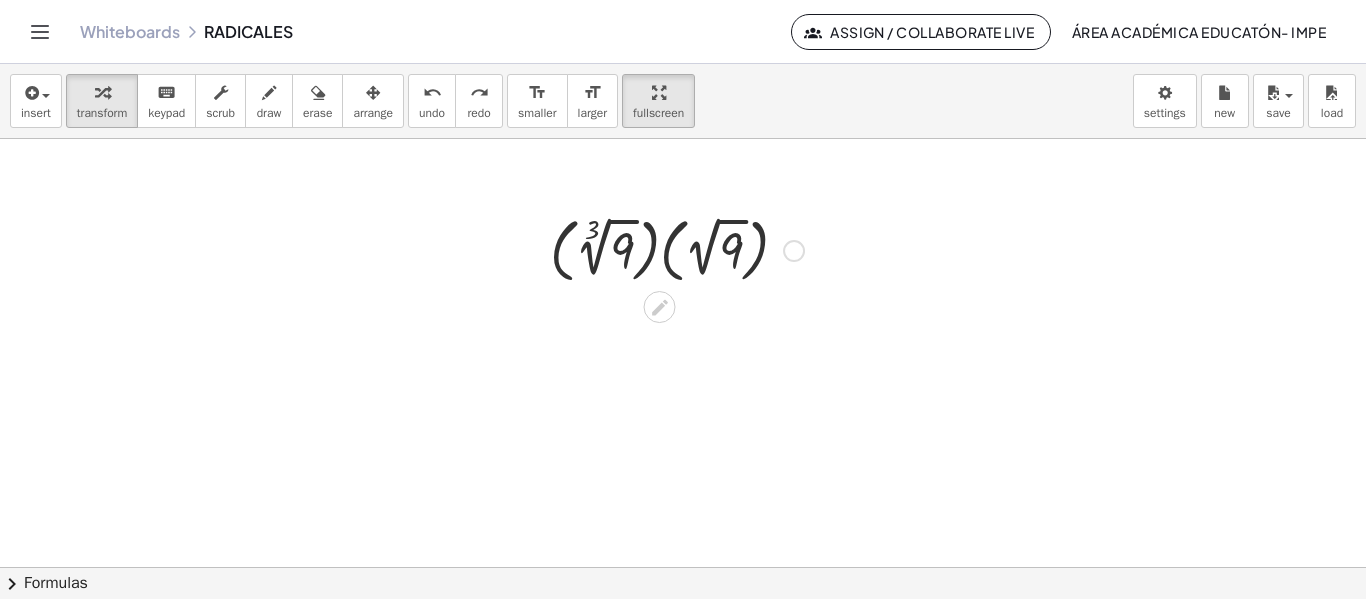 click at bounding box center [677, 249] 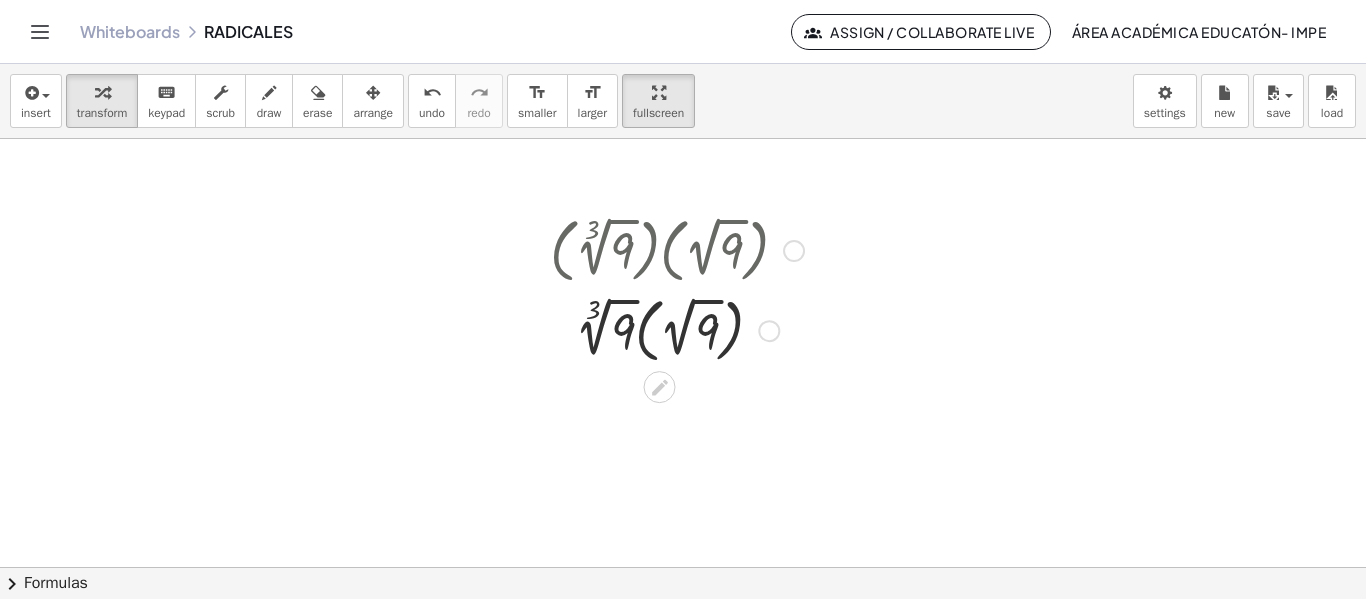 click at bounding box center (677, 329) 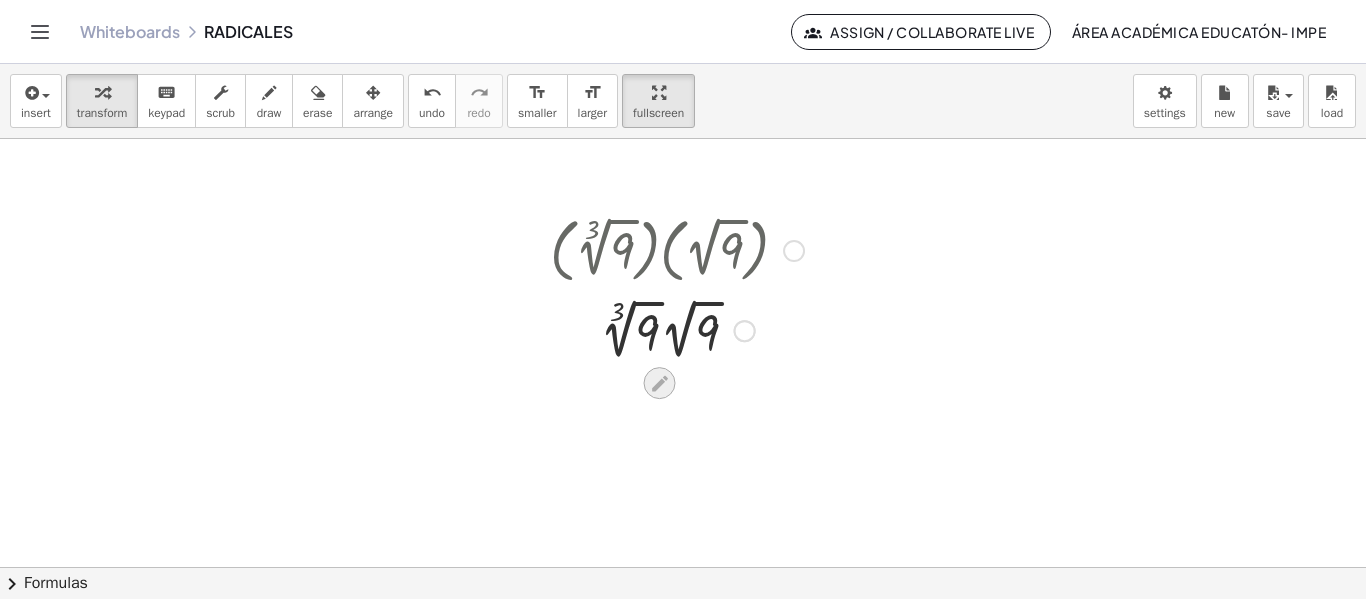scroll, scrollTop: 75, scrollLeft: 0, axis: vertical 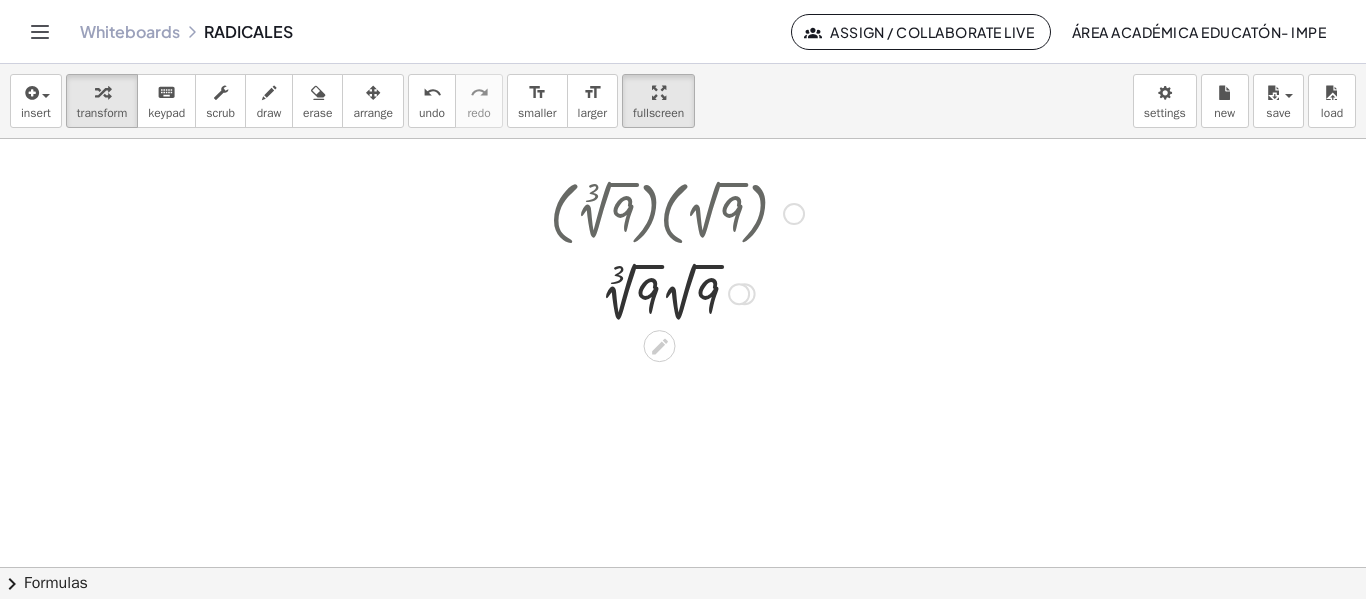 click at bounding box center (677, 292) 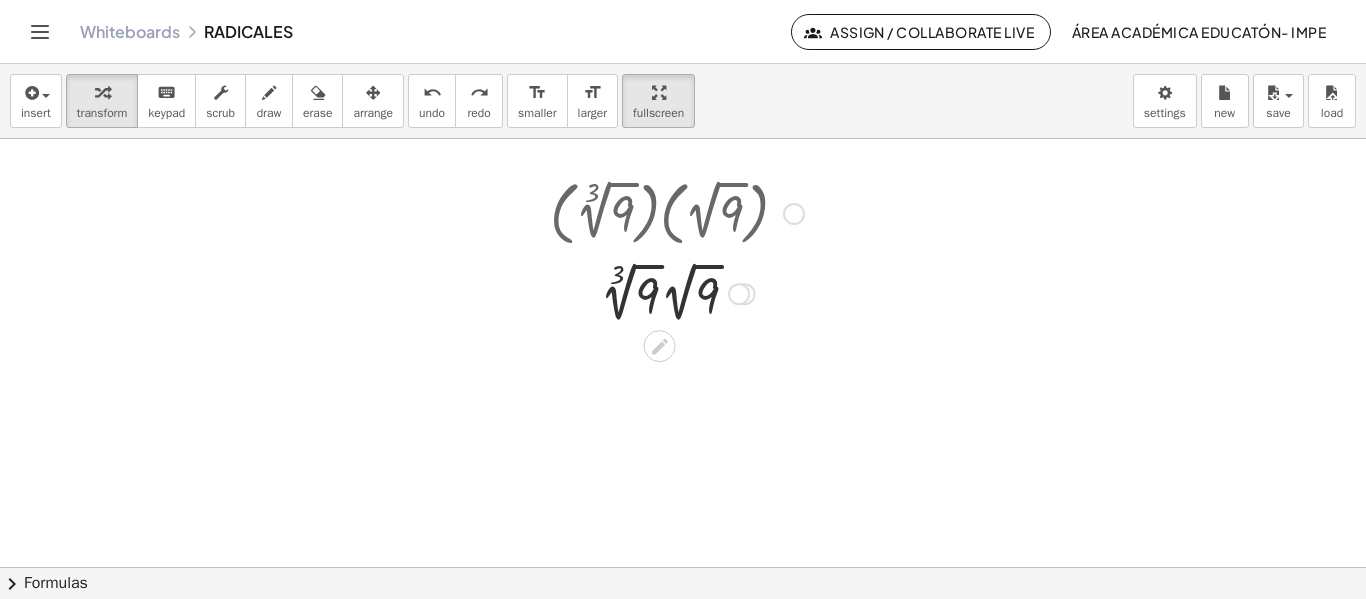 click at bounding box center [676, 292] 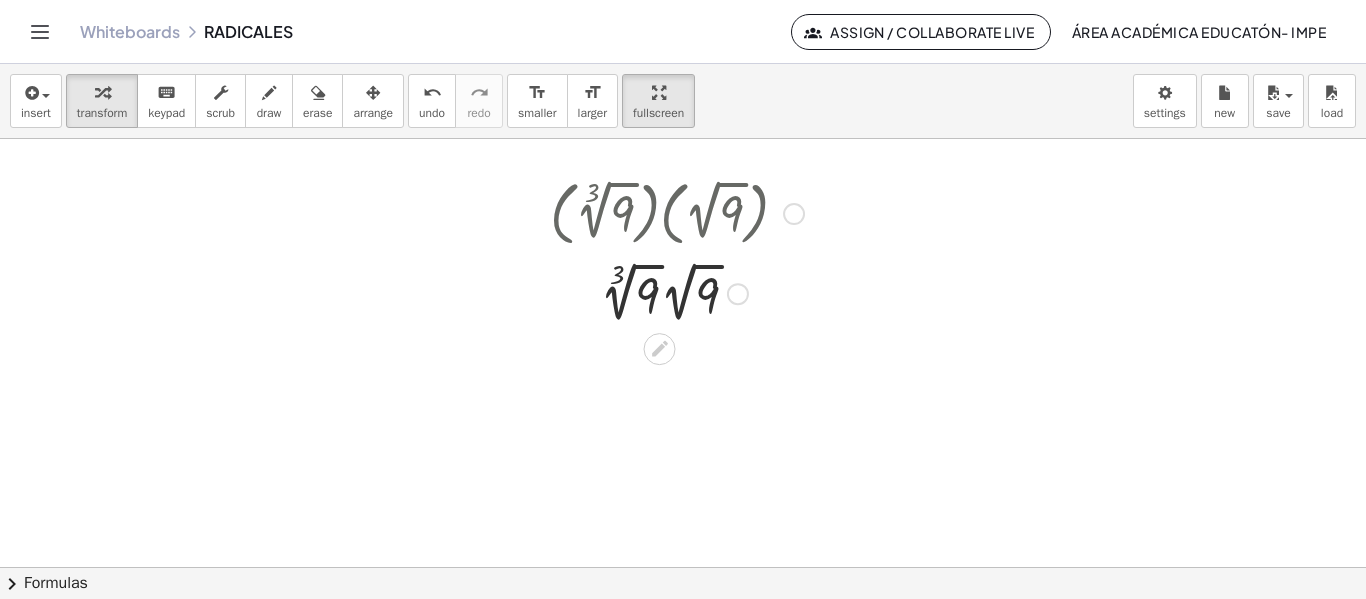 click at bounding box center (677, 292) 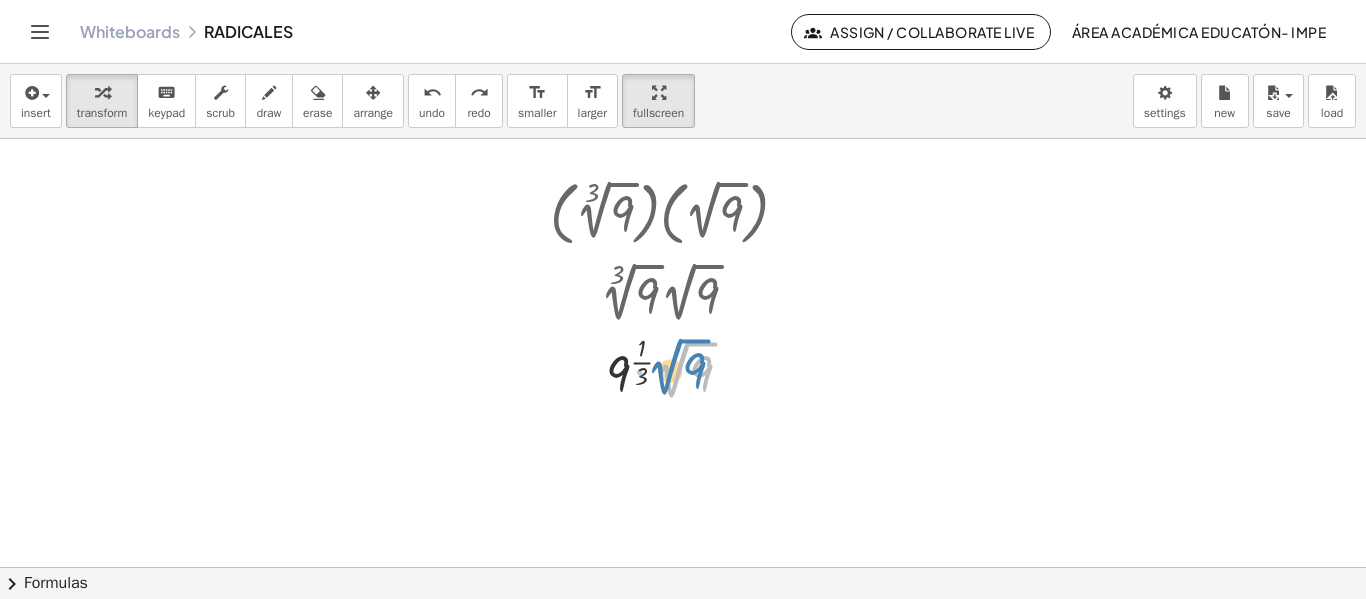 drag, startPoint x: 680, startPoint y: 359, endPoint x: 669, endPoint y: 356, distance: 11.401754 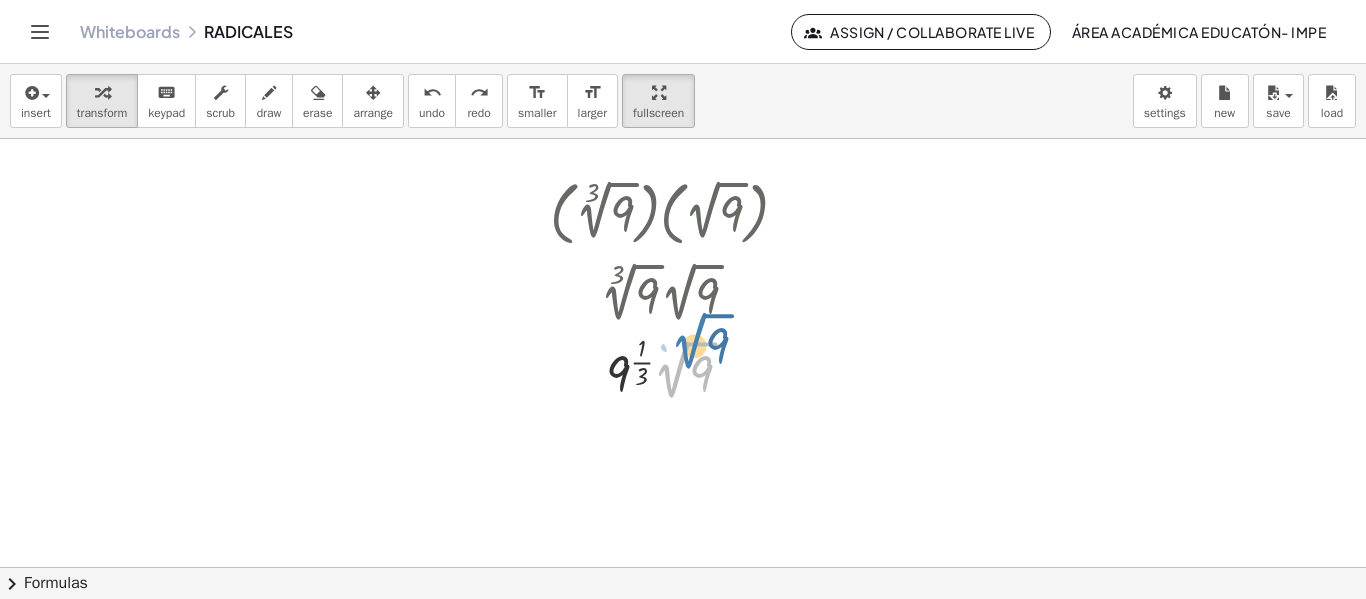 drag, startPoint x: 663, startPoint y: 385, endPoint x: 704, endPoint y: 371, distance: 43.32436 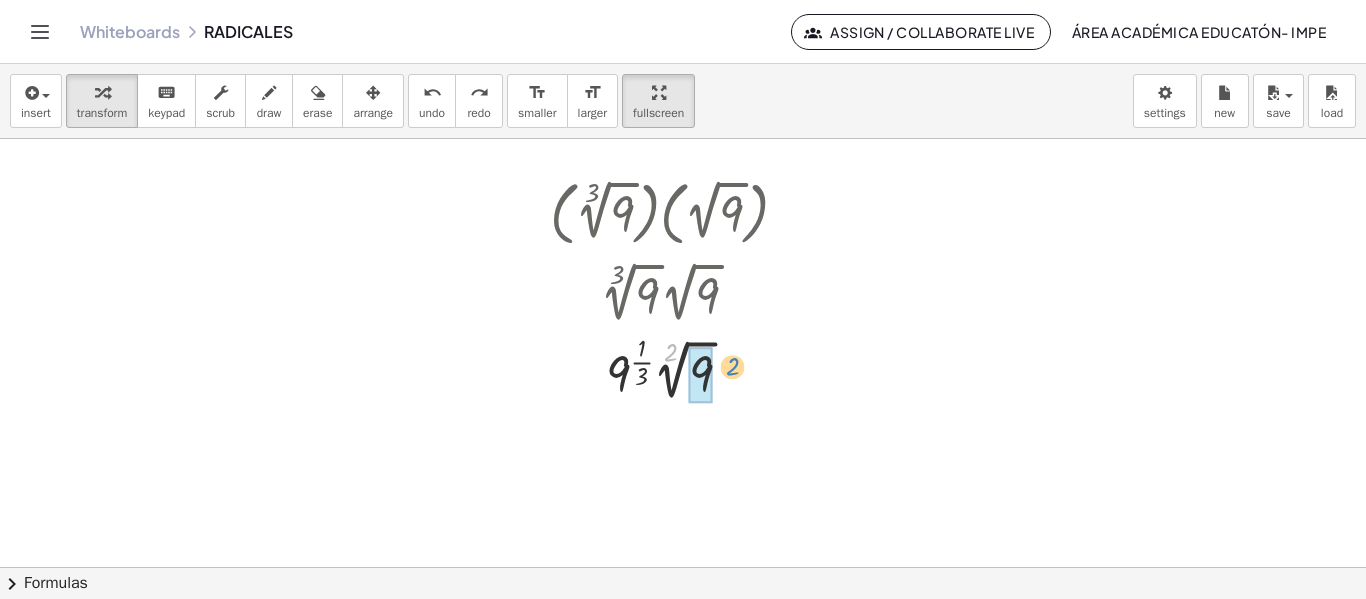 drag, startPoint x: 668, startPoint y: 357, endPoint x: 730, endPoint y: 372, distance: 63.788715 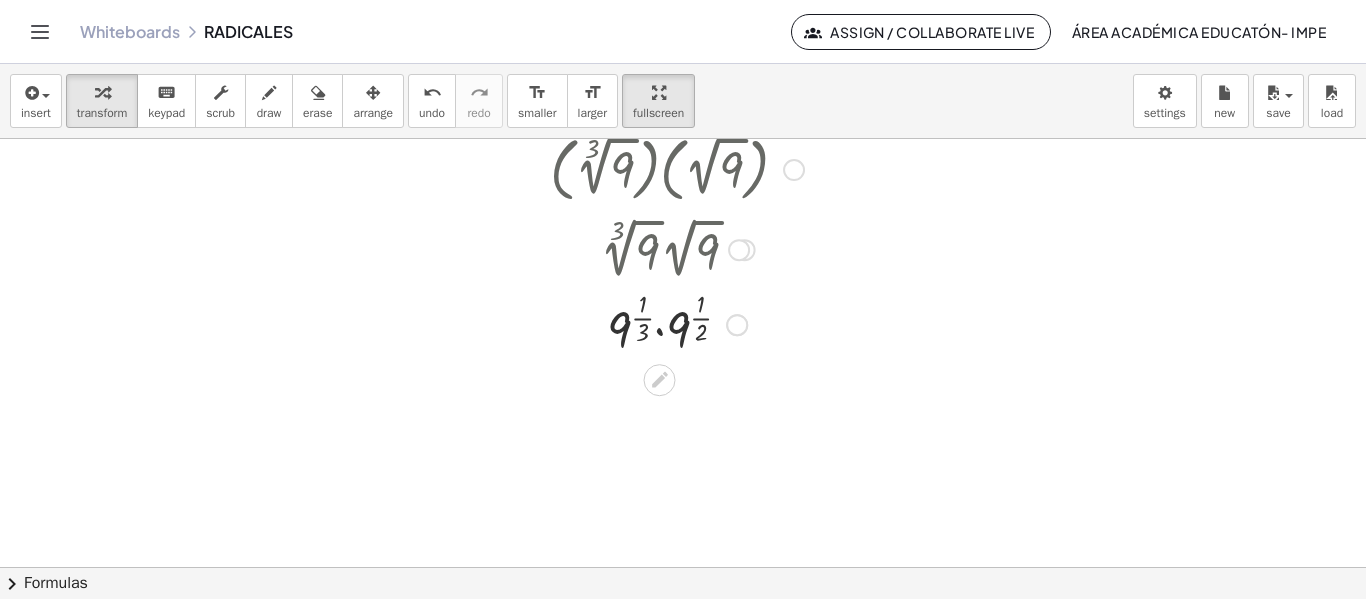 scroll, scrollTop: 120, scrollLeft: 0, axis: vertical 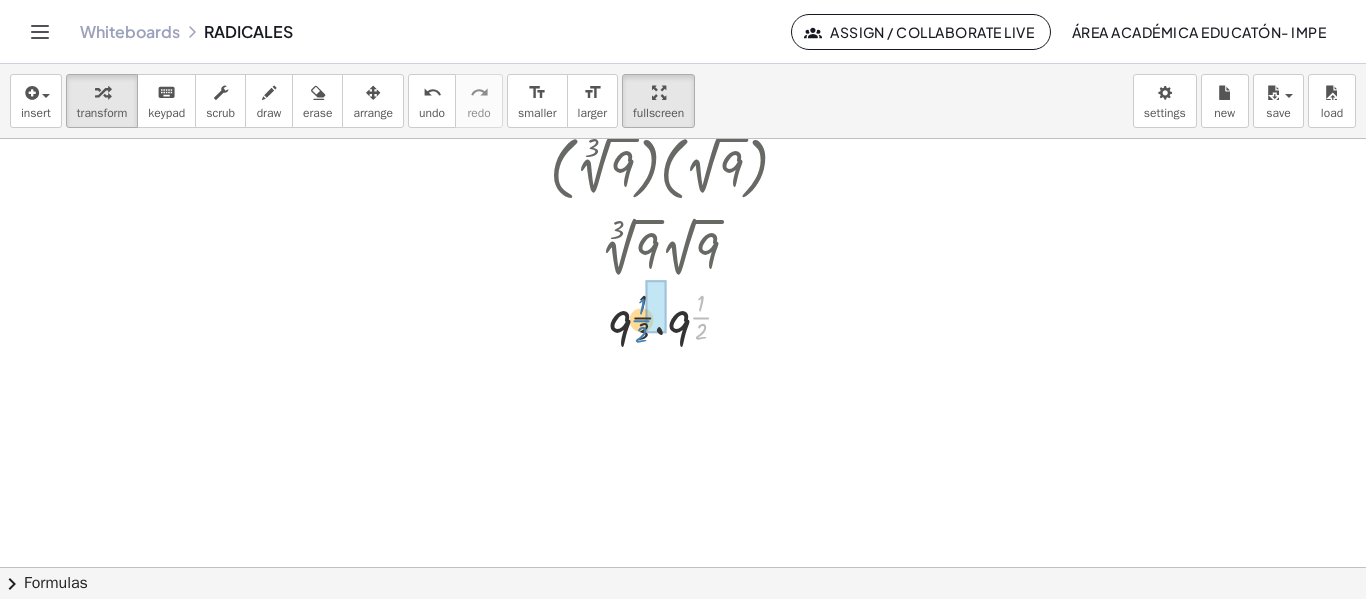 drag, startPoint x: 710, startPoint y: 324, endPoint x: 649, endPoint y: 325, distance: 61.008198 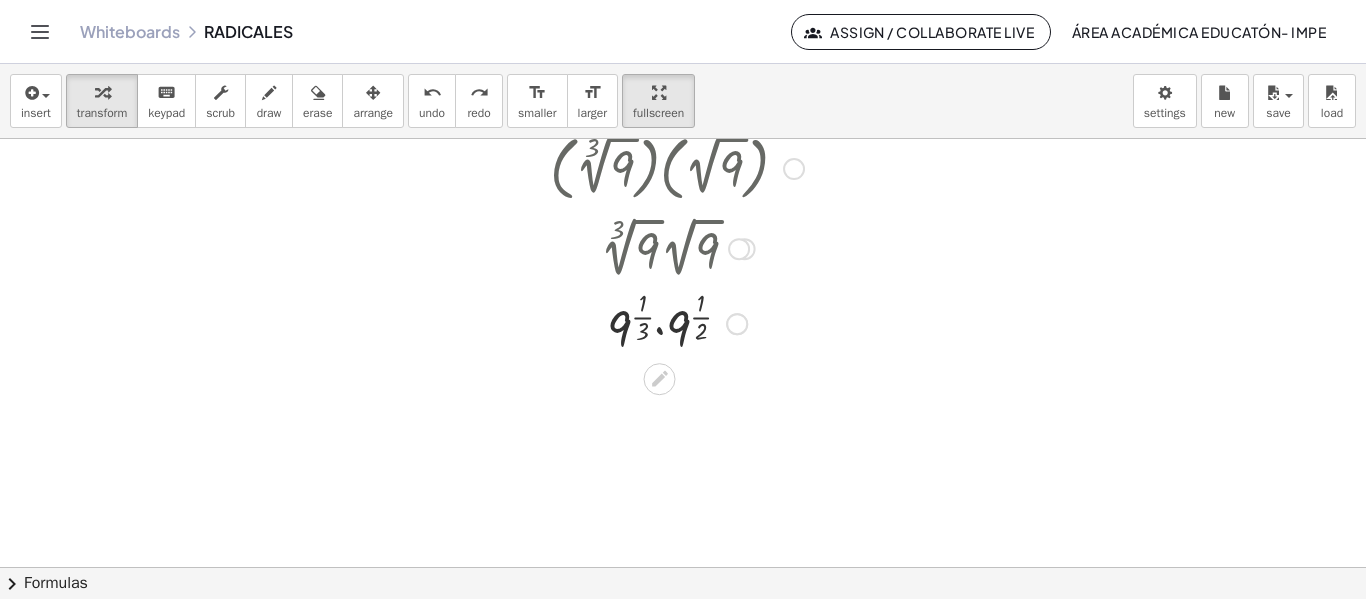 click at bounding box center (677, 322) 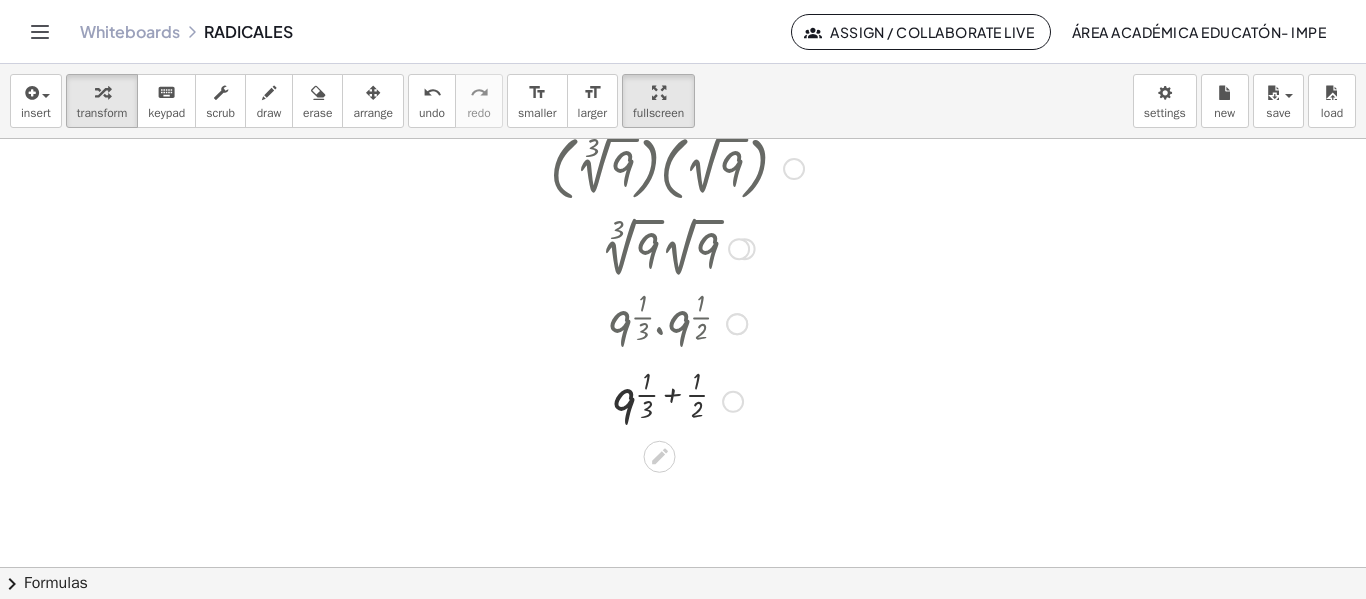scroll, scrollTop: 139, scrollLeft: 0, axis: vertical 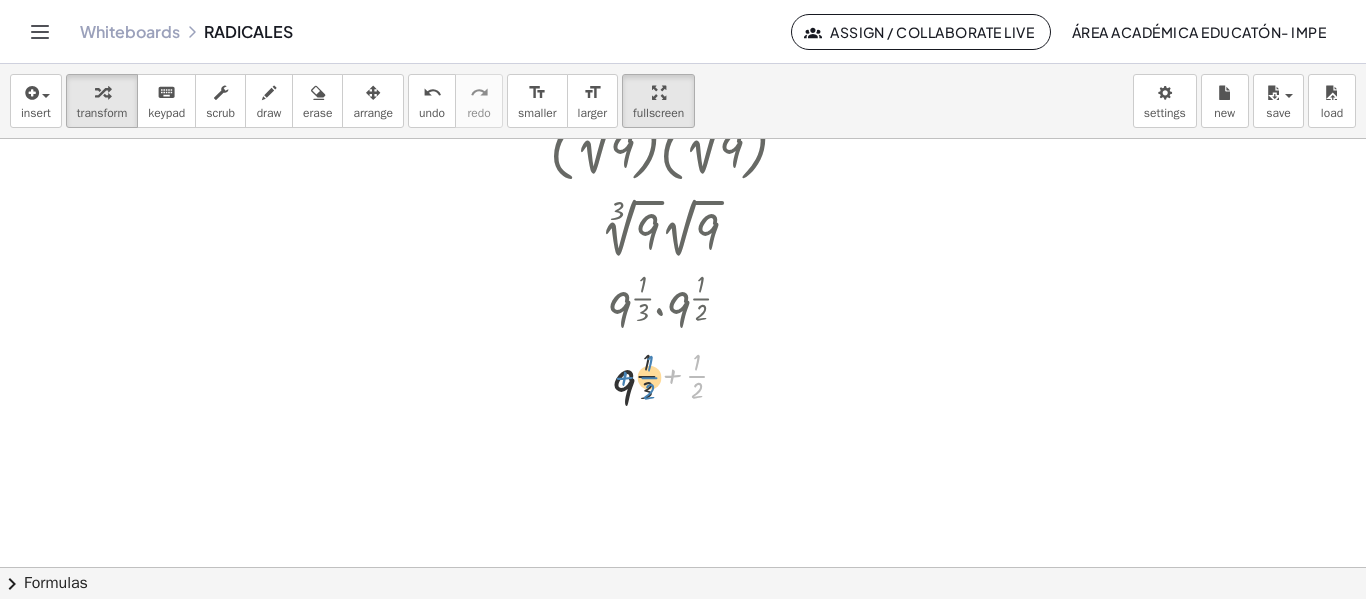 drag, startPoint x: 702, startPoint y: 377, endPoint x: 649, endPoint y: 373, distance: 53.15073 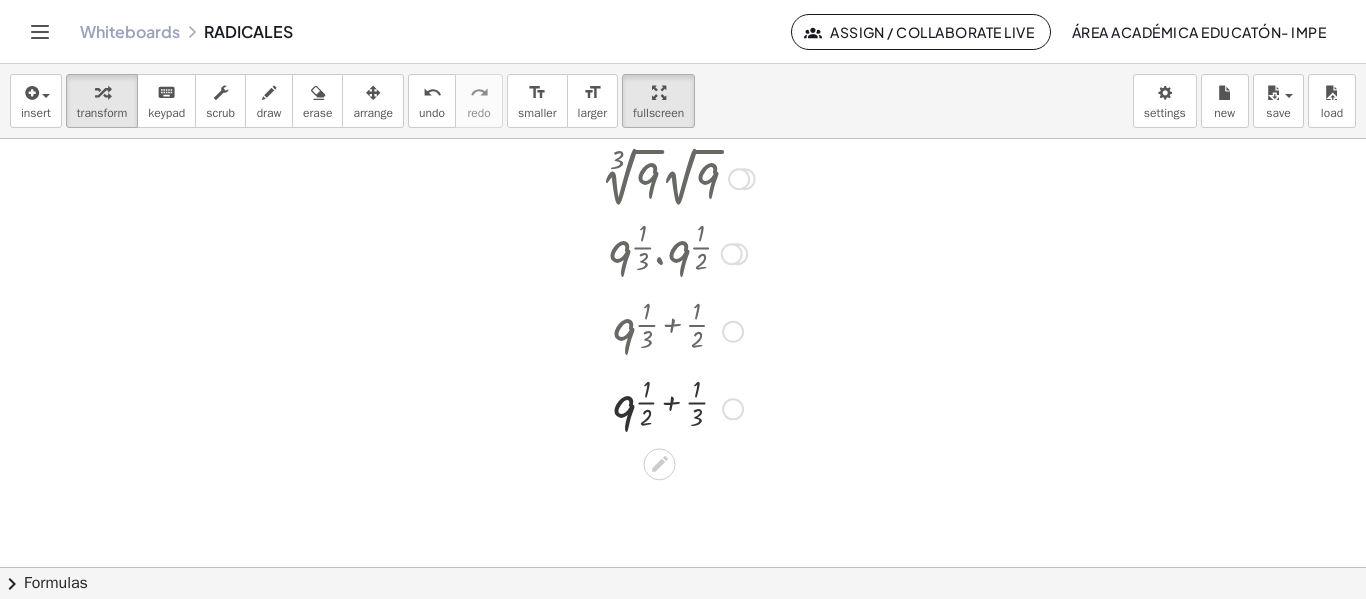 scroll, scrollTop: 191, scrollLeft: 0, axis: vertical 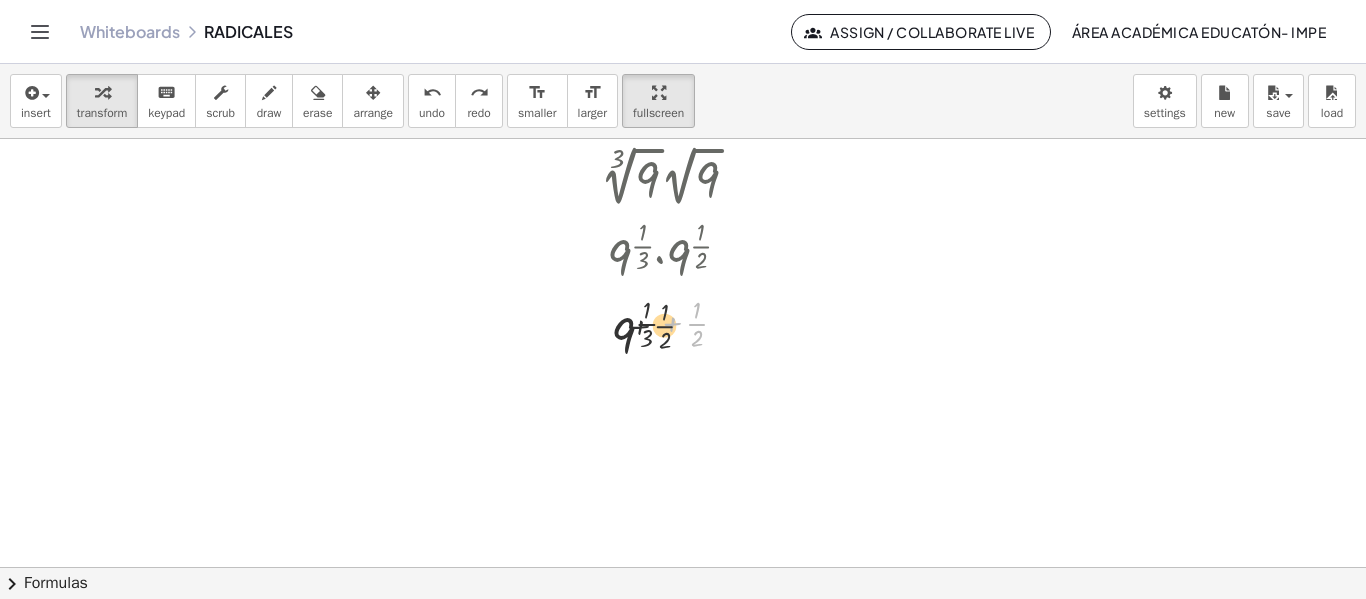drag, startPoint x: 698, startPoint y: 327, endPoint x: 652, endPoint y: 330, distance: 46.09772 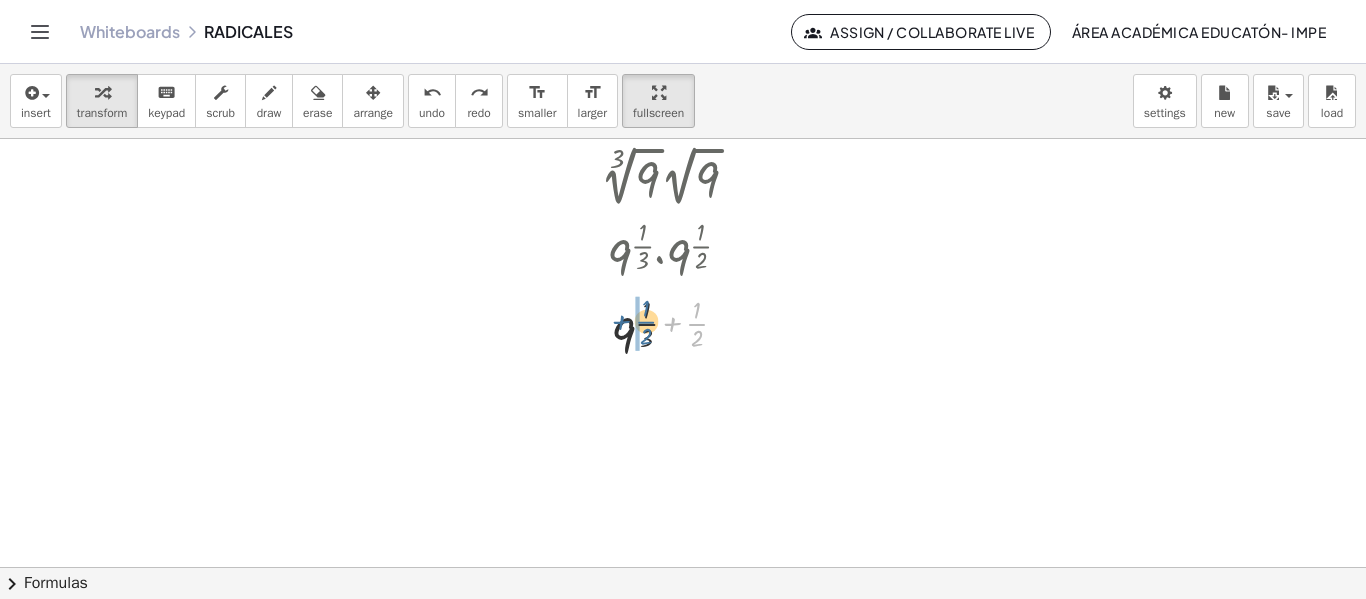 click at bounding box center [677, 329] 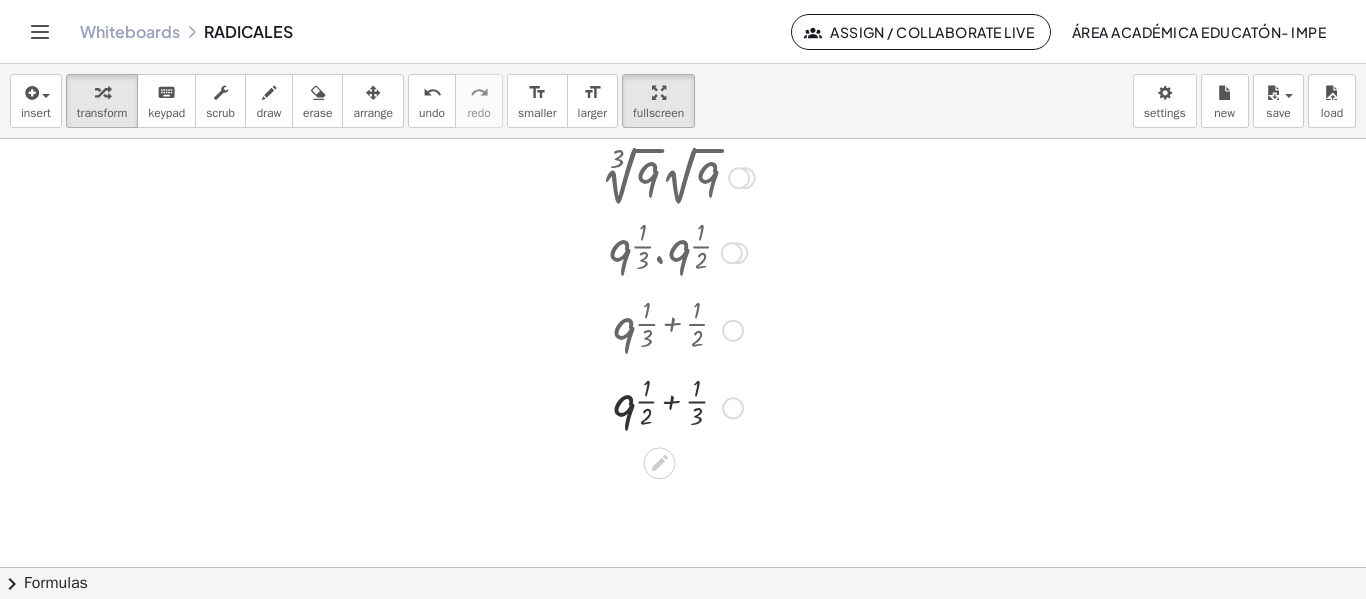 click at bounding box center (677, 329) 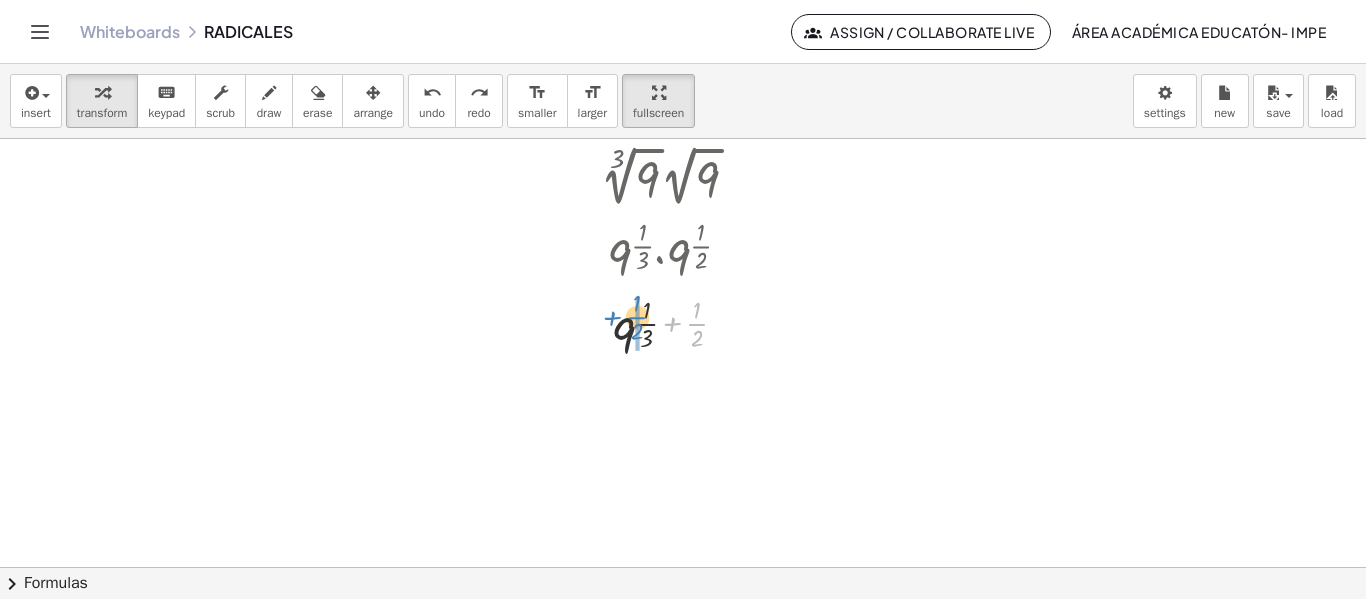drag, startPoint x: 697, startPoint y: 327, endPoint x: 638, endPoint y: 321, distance: 59.3043 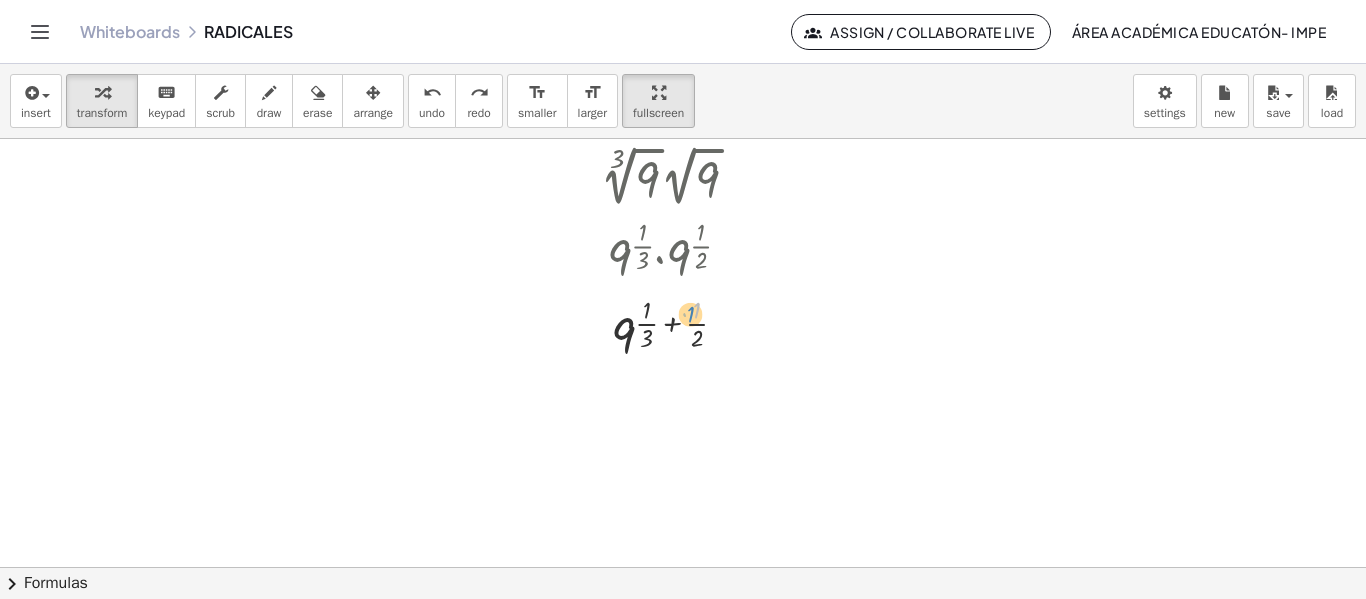 click at bounding box center (677, 329) 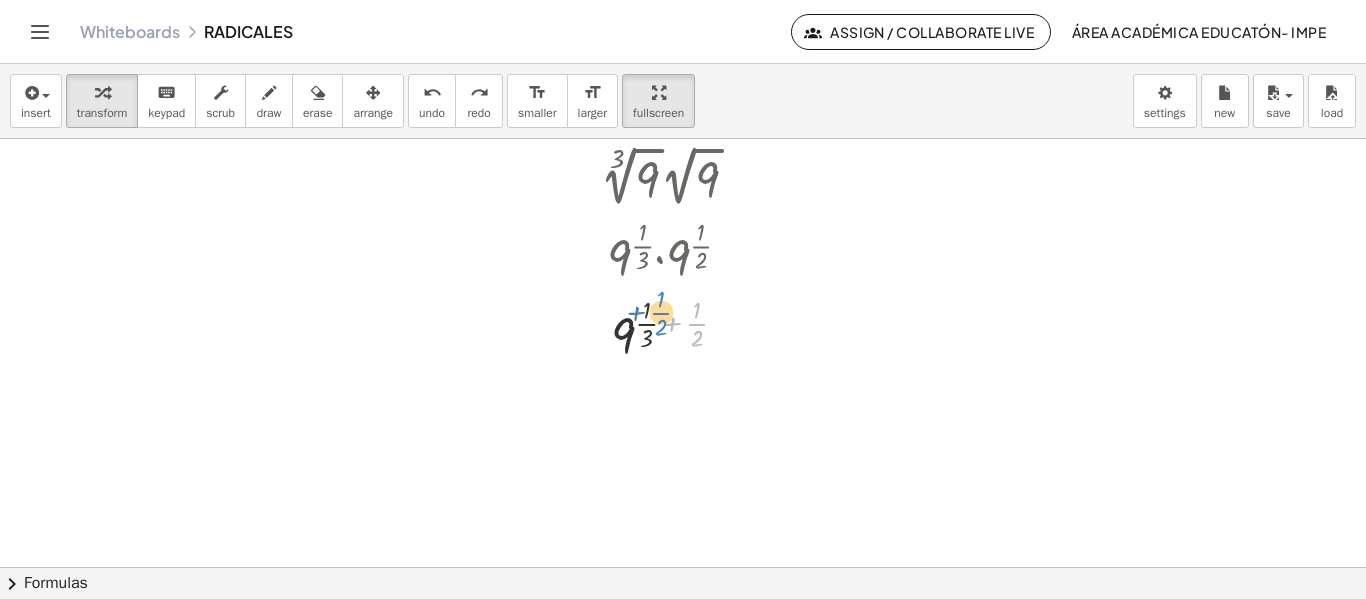 drag, startPoint x: 698, startPoint y: 331, endPoint x: 662, endPoint y: 320, distance: 37.64306 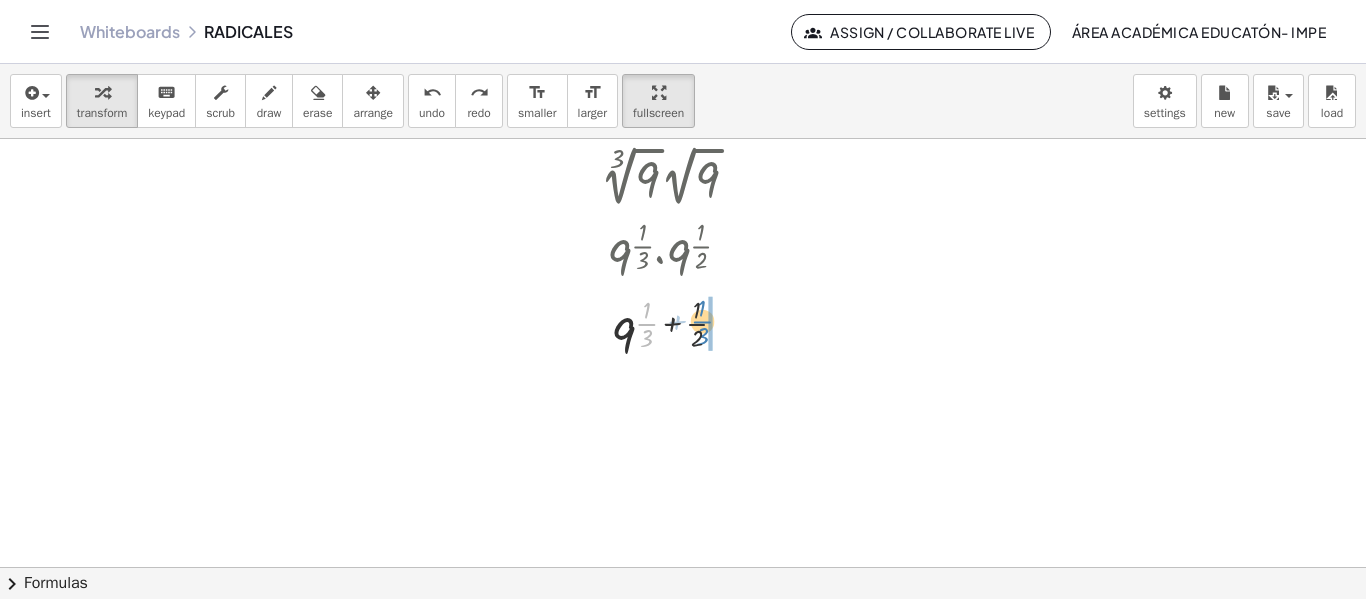 drag, startPoint x: 650, startPoint y: 325, endPoint x: 705, endPoint y: 323, distance: 55.03635 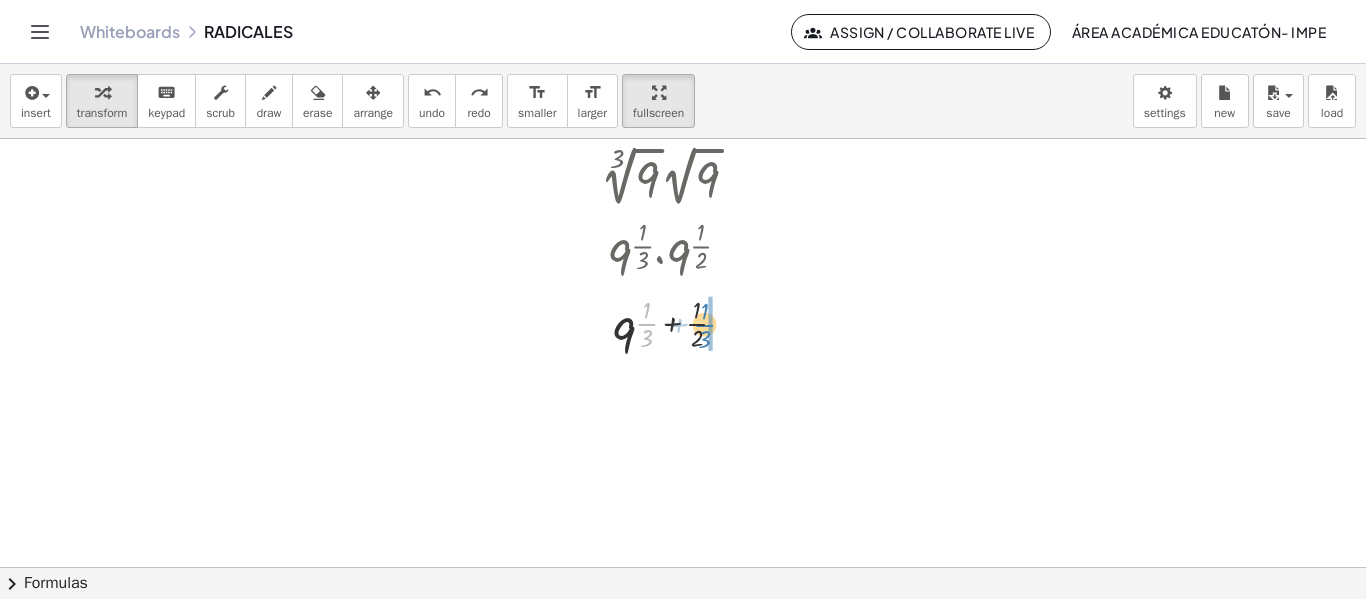 drag, startPoint x: 643, startPoint y: 320, endPoint x: 701, endPoint y: 321, distance: 58.00862 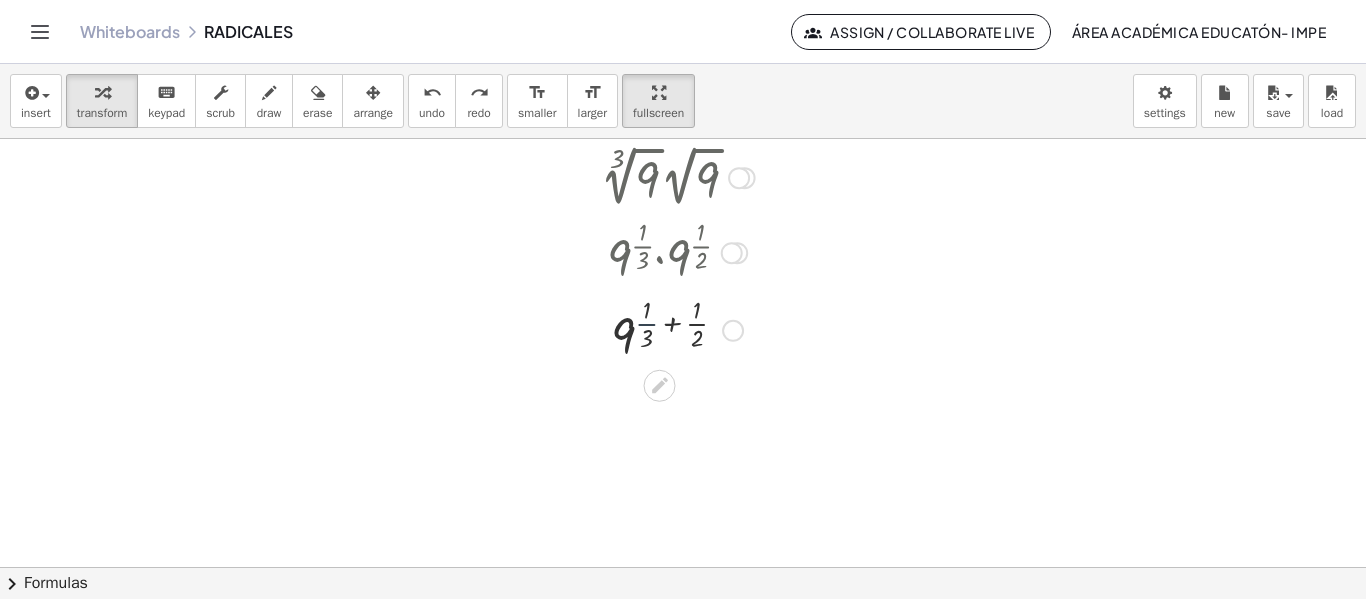 click at bounding box center [677, 329] 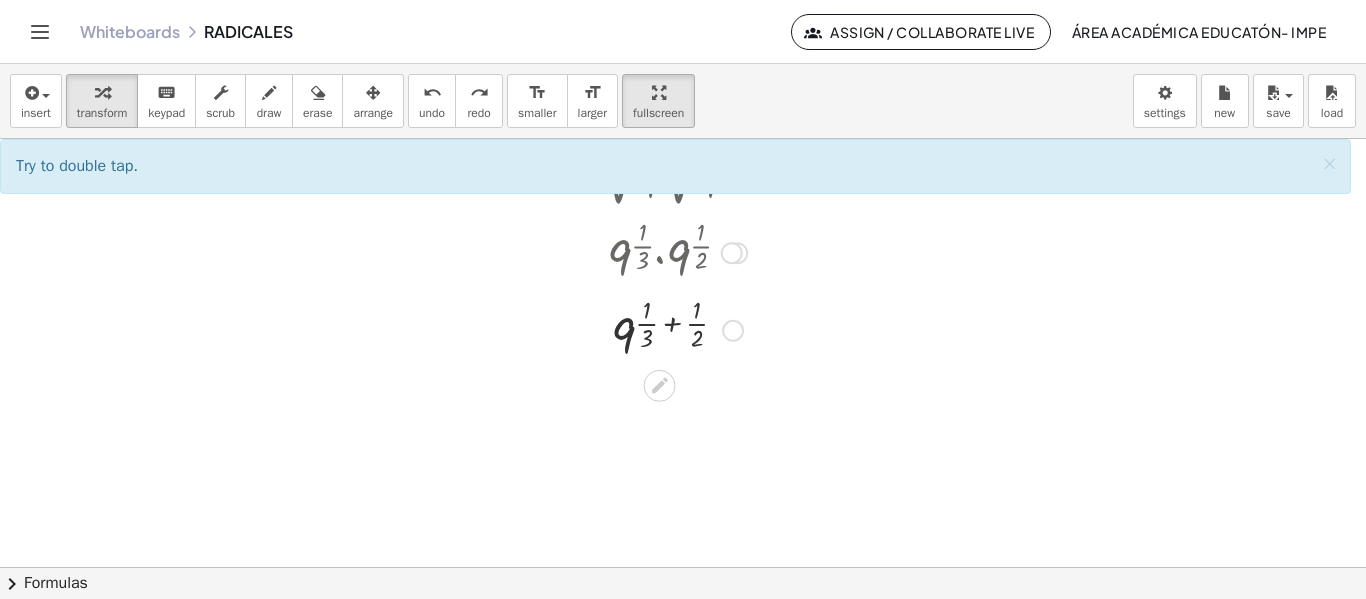 click at bounding box center (677, 329) 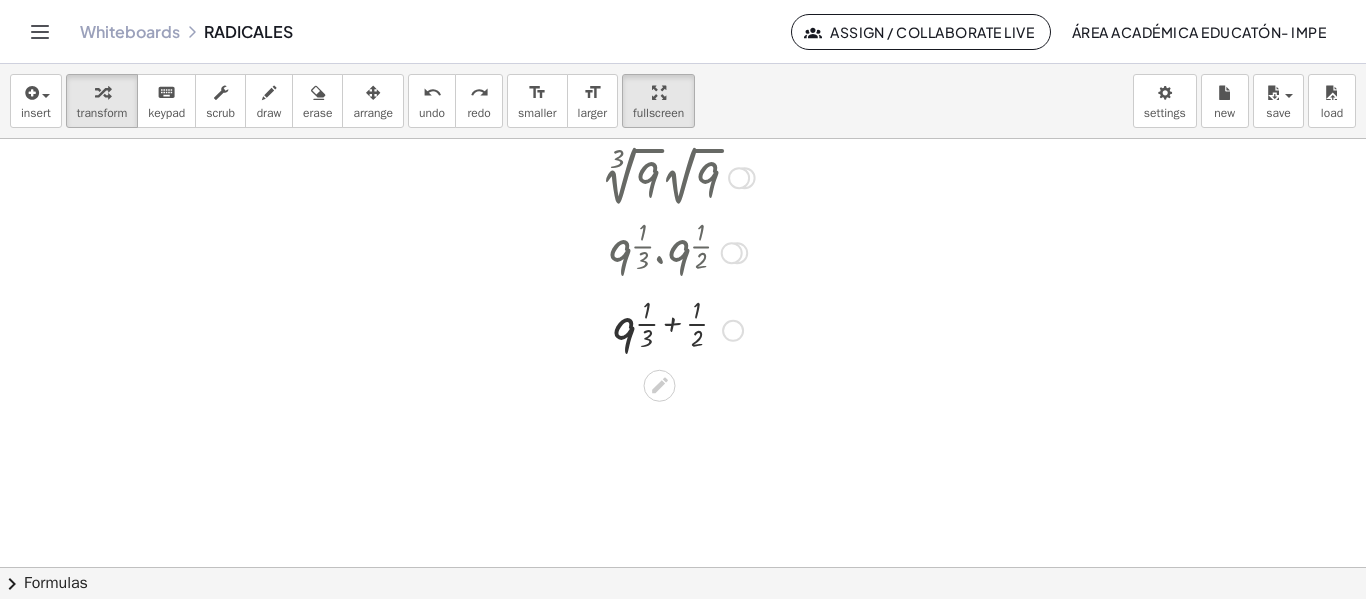 click at bounding box center [677, 329] 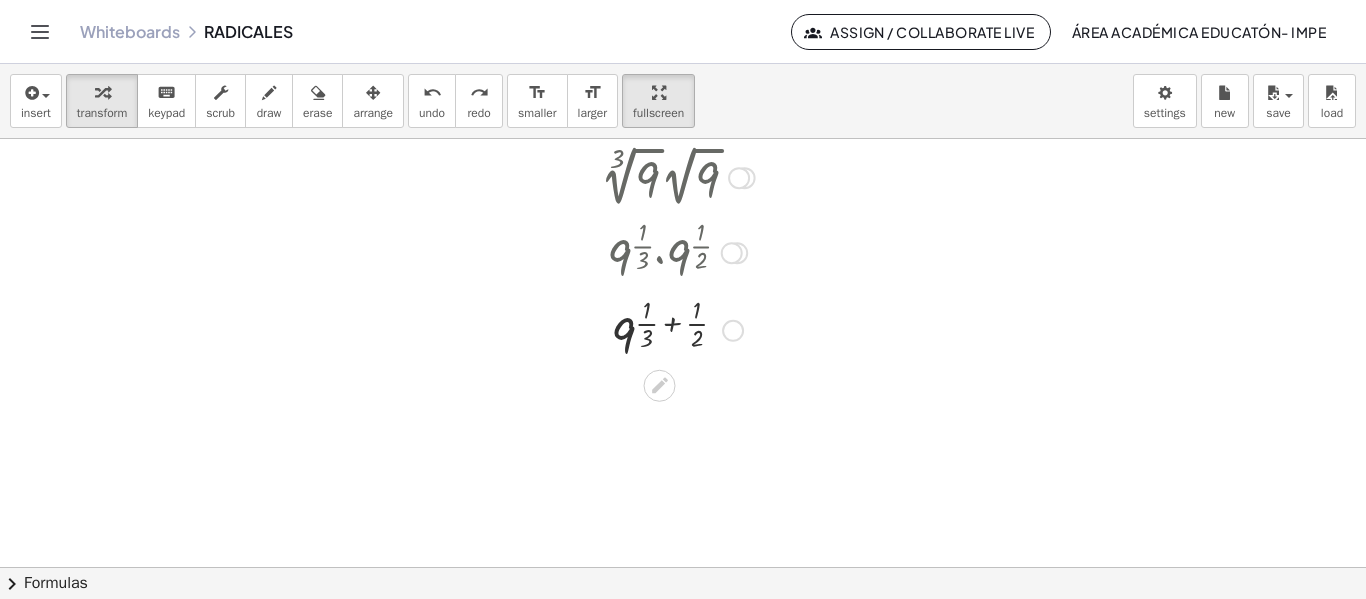click at bounding box center (677, 329) 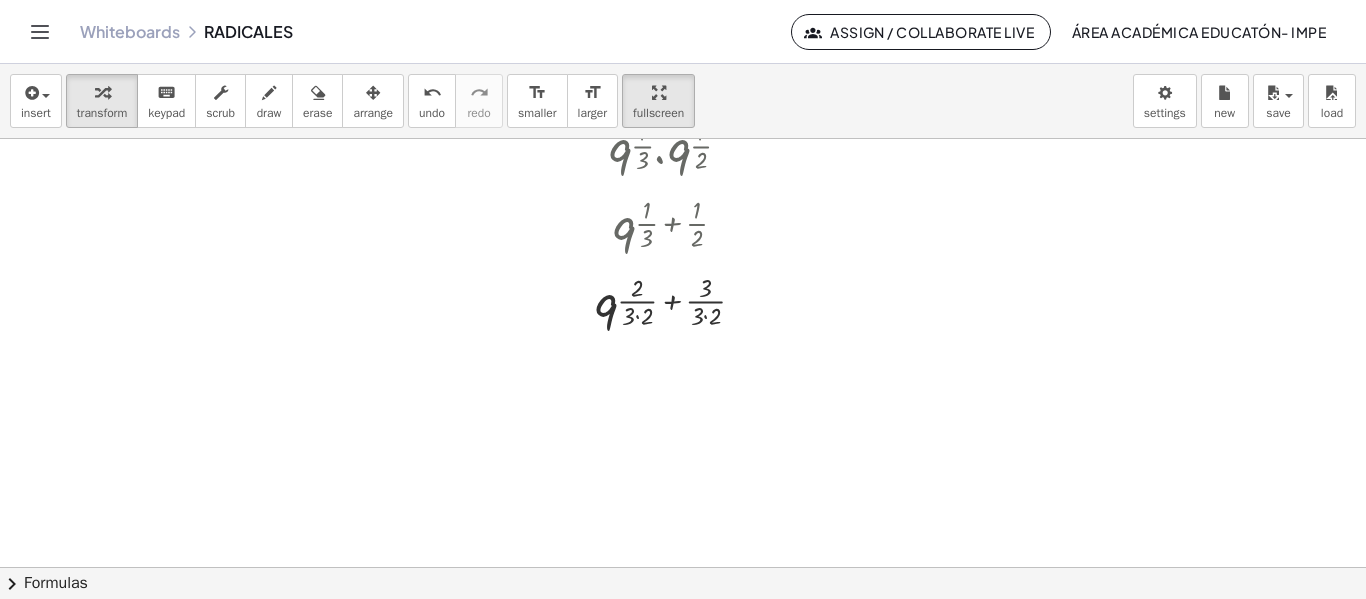 scroll, scrollTop: 292, scrollLeft: 0, axis: vertical 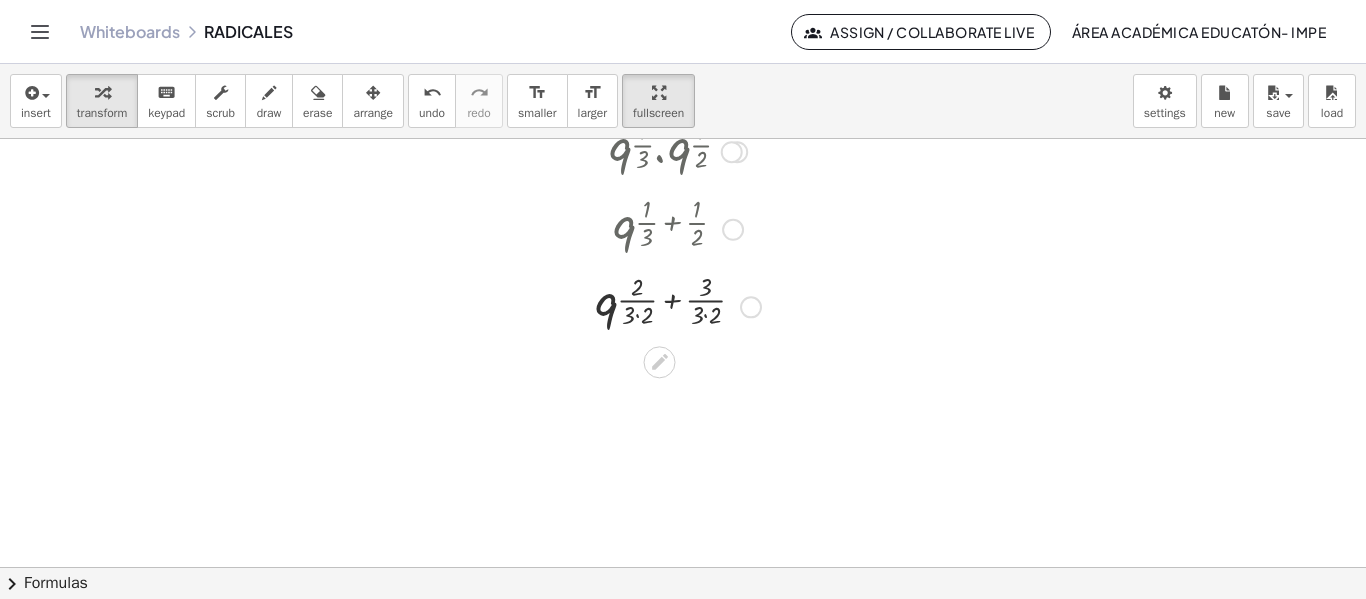 click at bounding box center (677, 306) 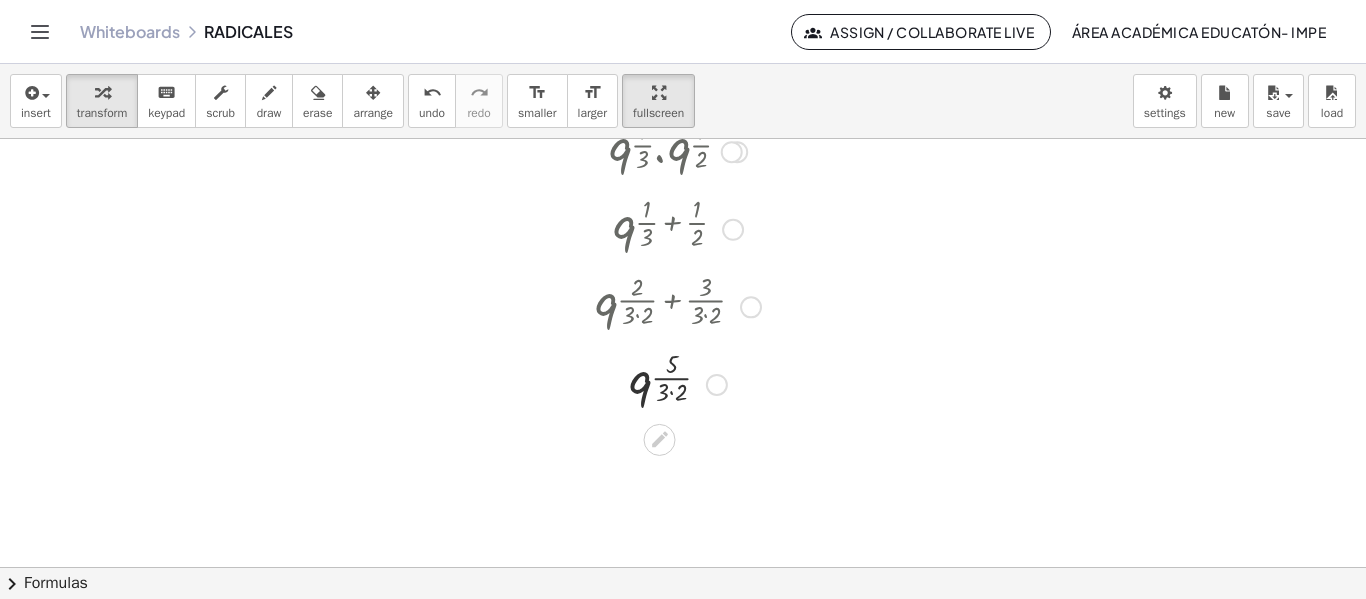 click at bounding box center [677, 383] 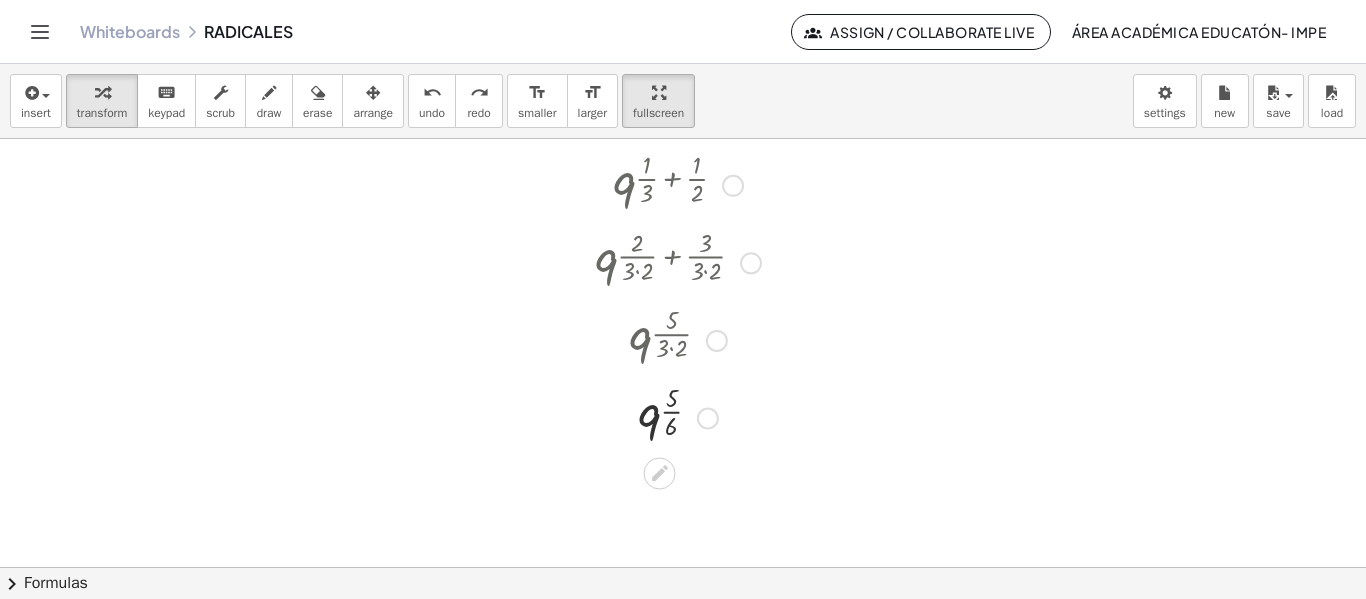 scroll, scrollTop: 391, scrollLeft: 0, axis: vertical 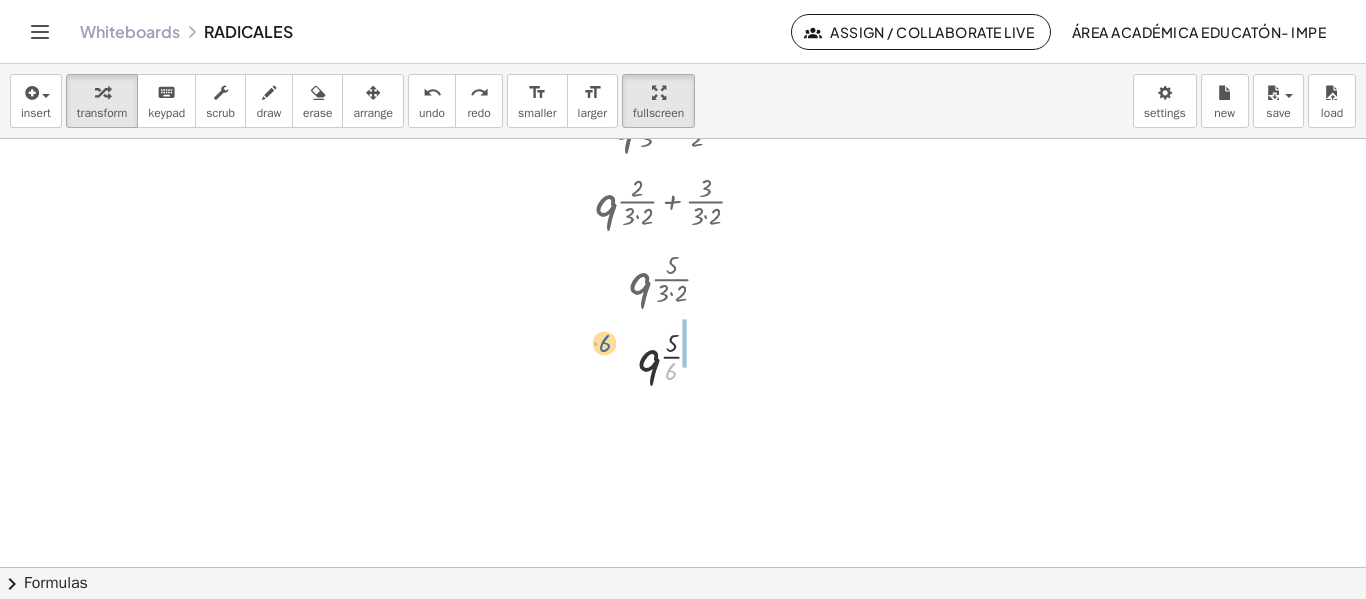 drag, startPoint x: 672, startPoint y: 377, endPoint x: 605, endPoint y: 349, distance: 72.615425 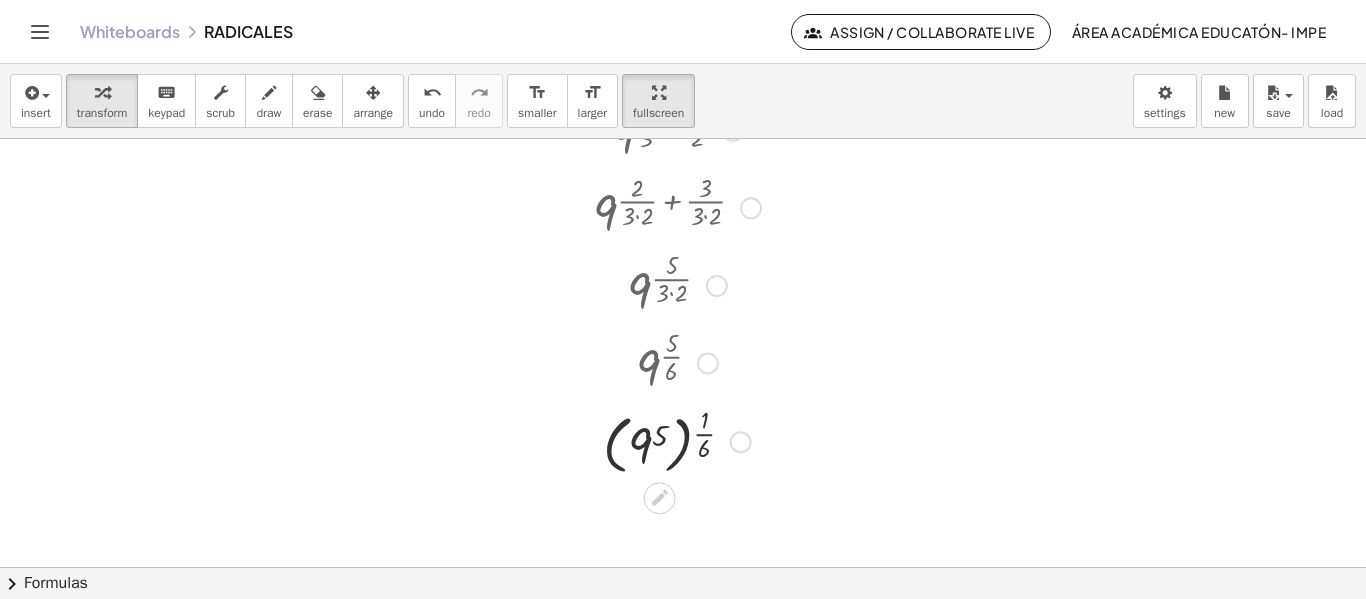 scroll, scrollTop: 403, scrollLeft: 0, axis: vertical 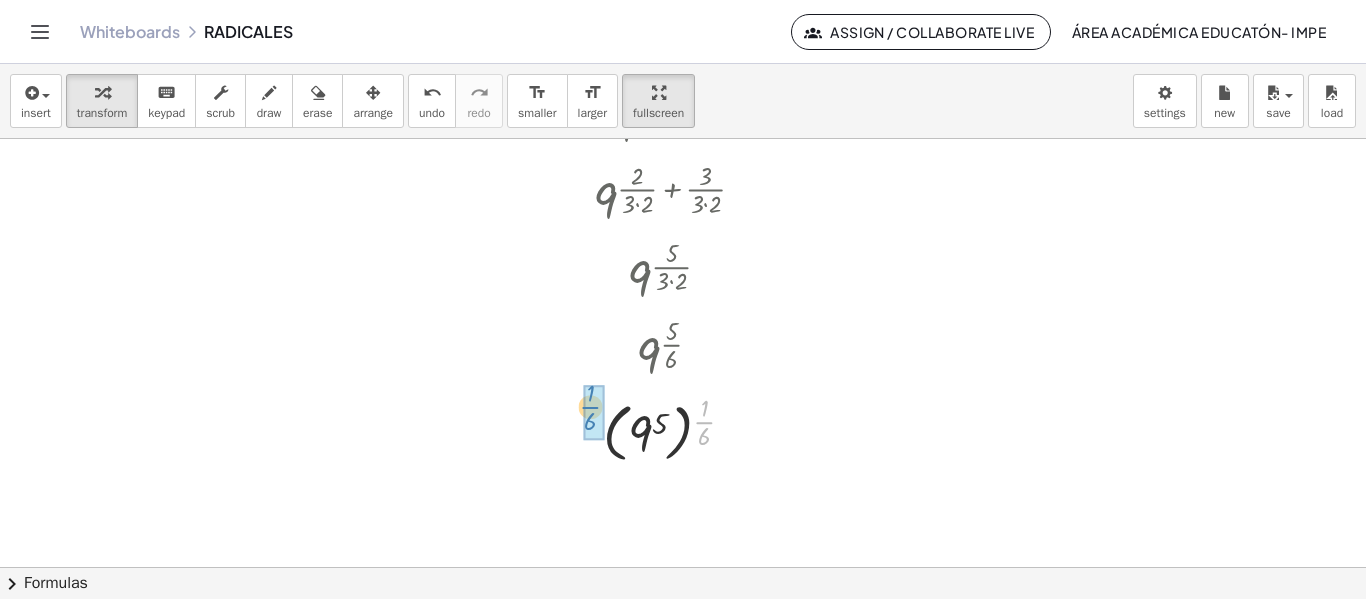 drag, startPoint x: 708, startPoint y: 423, endPoint x: 596, endPoint y: 404, distance: 113.600174 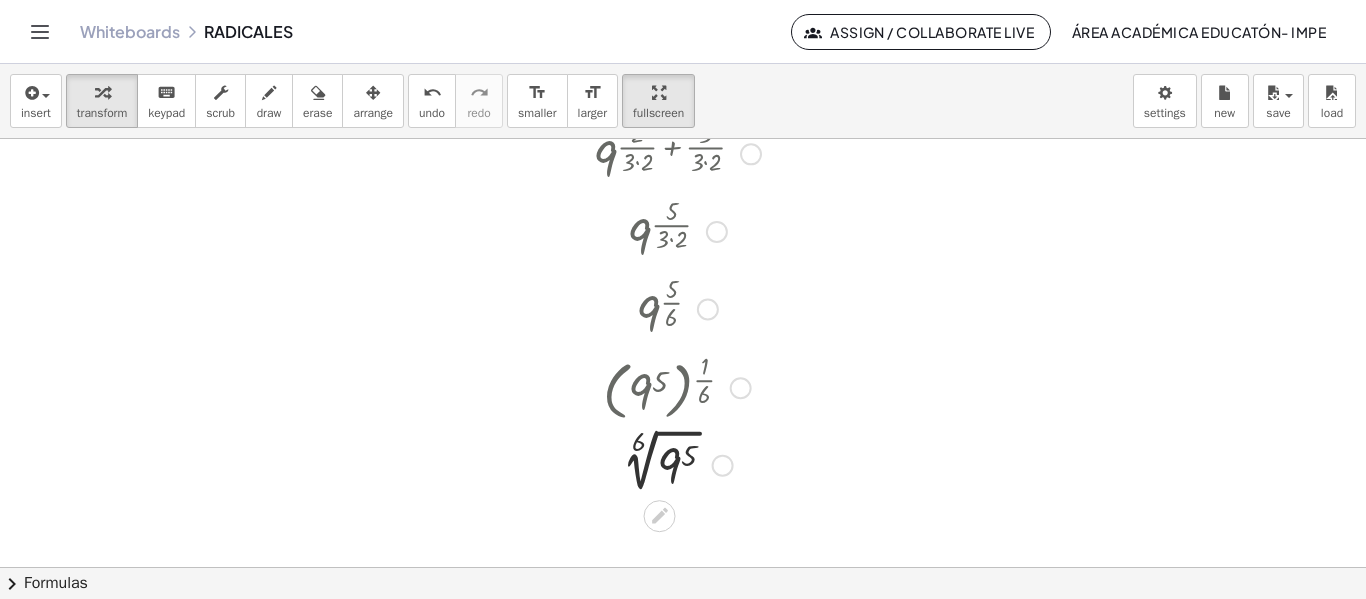 scroll, scrollTop: 446, scrollLeft: 0, axis: vertical 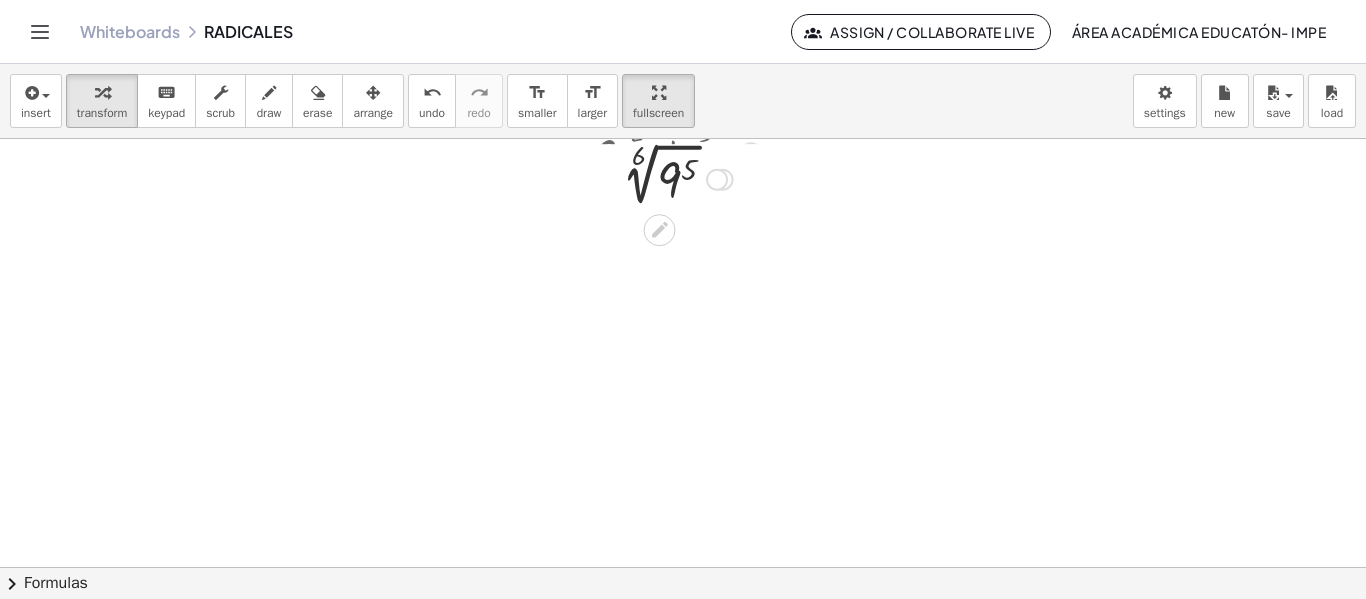 drag, startPoint x: 727, startPoint y: 463, endPoint x: 723, endPoint y: 178, distance: 285.02808 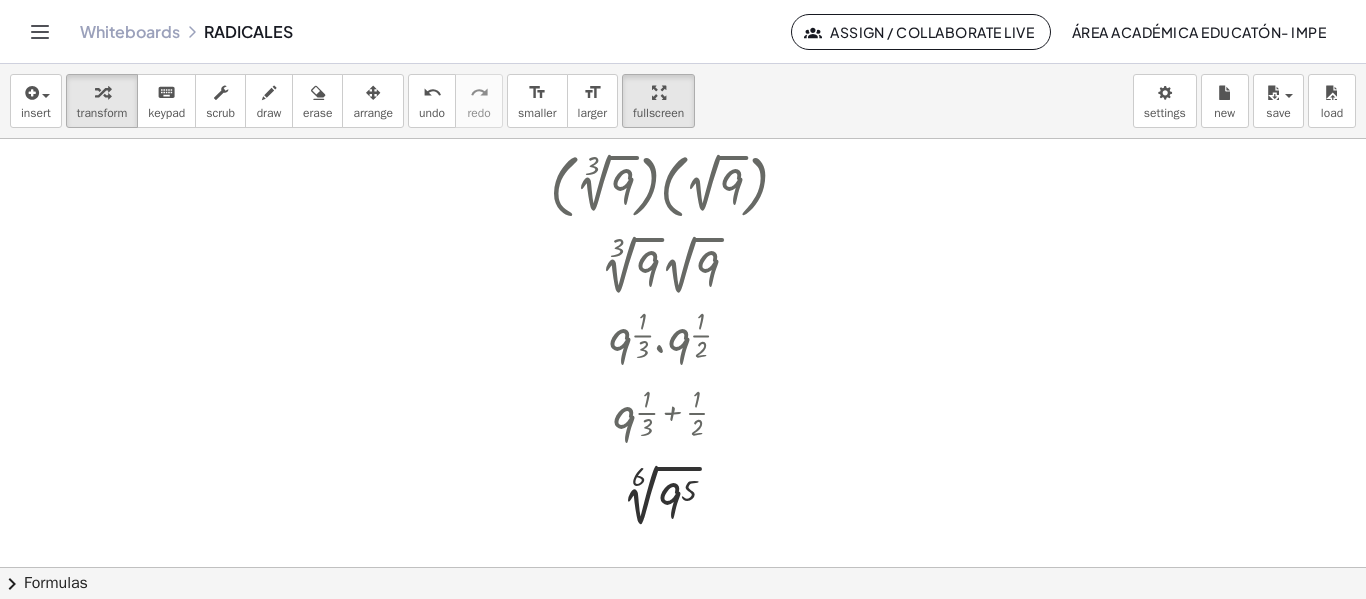 scroll, scrollTop: 101, scrollLeft: 0, axis: vertical 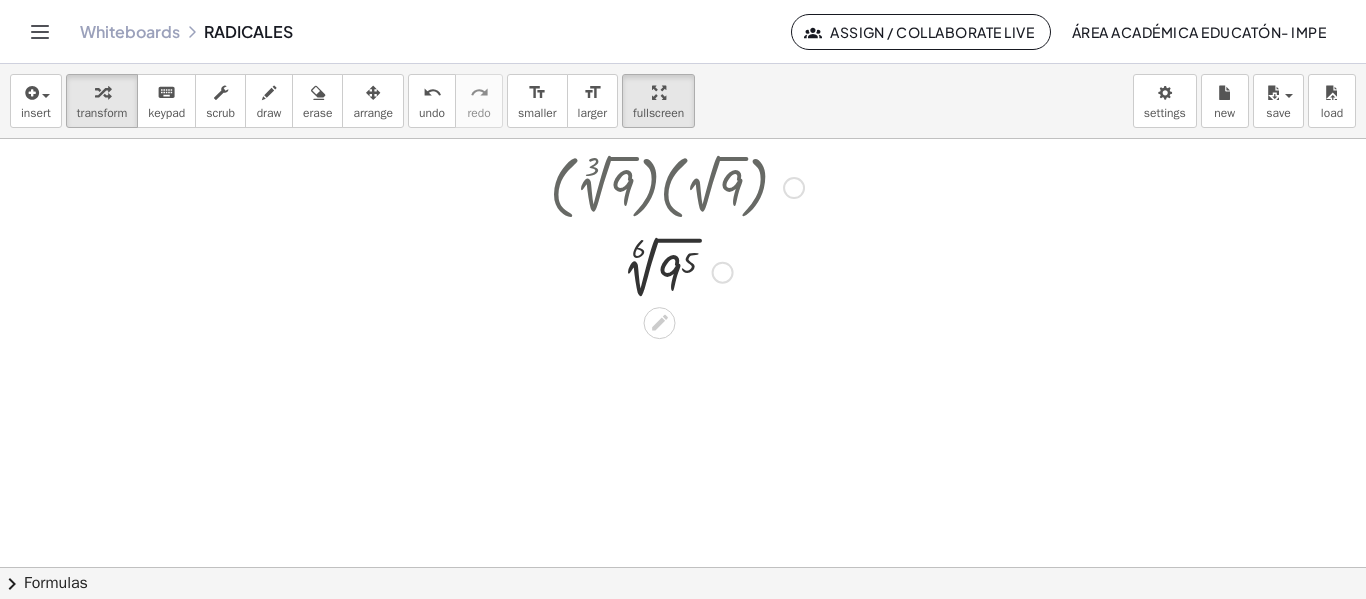 drag, startPoint x: 718, startPoint y: 492, endPoint x: 727, endPoint y: 260, distance: 232.1745 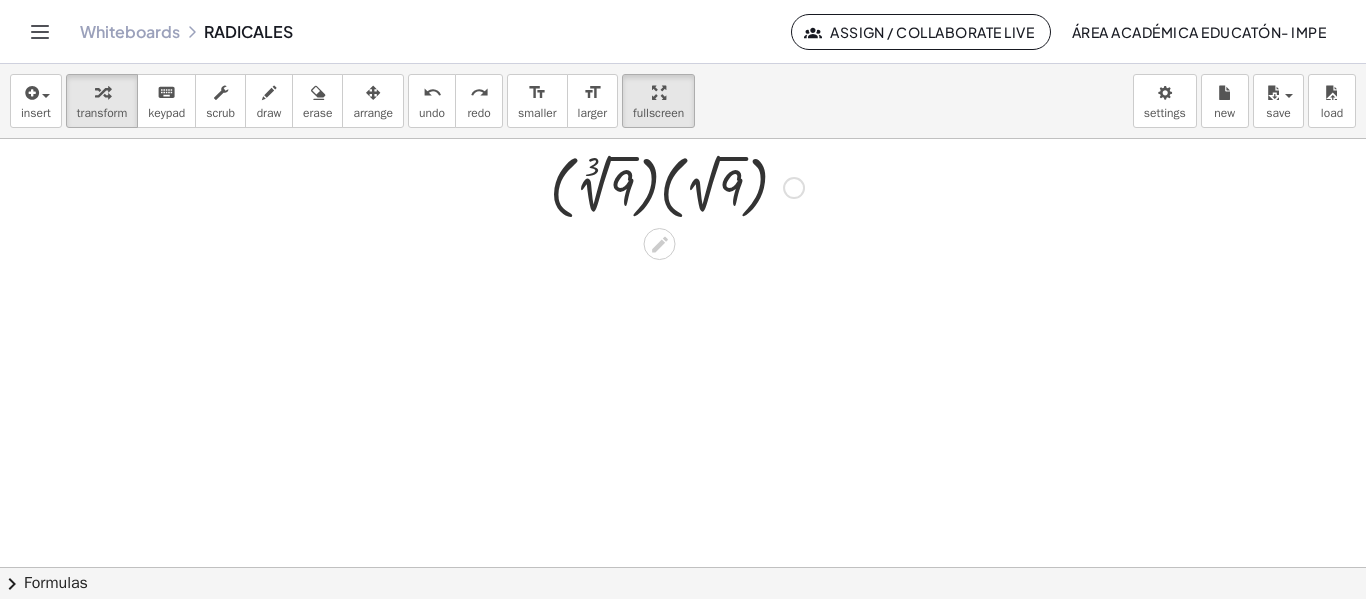 scroll, scrollTop: 0, scrollLeft: 0, axis: both 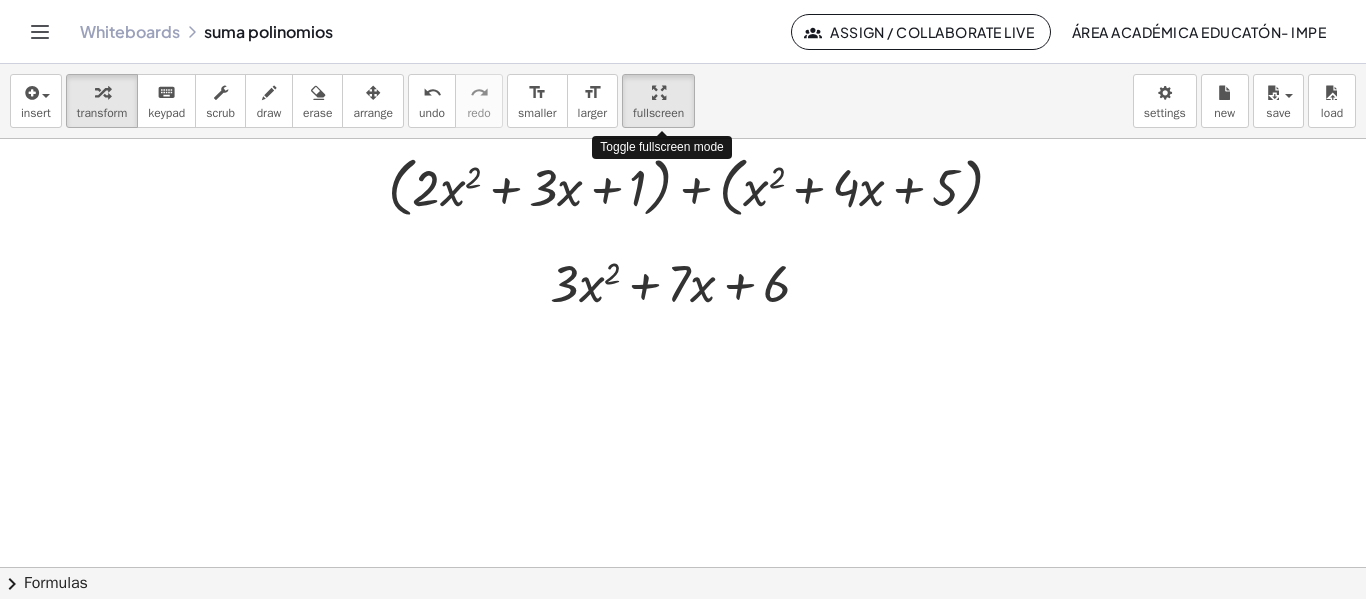 drag, startPoint x: 662, startPoint y: 125, endPoint x: 662, endPoint y: 246, distance: 121 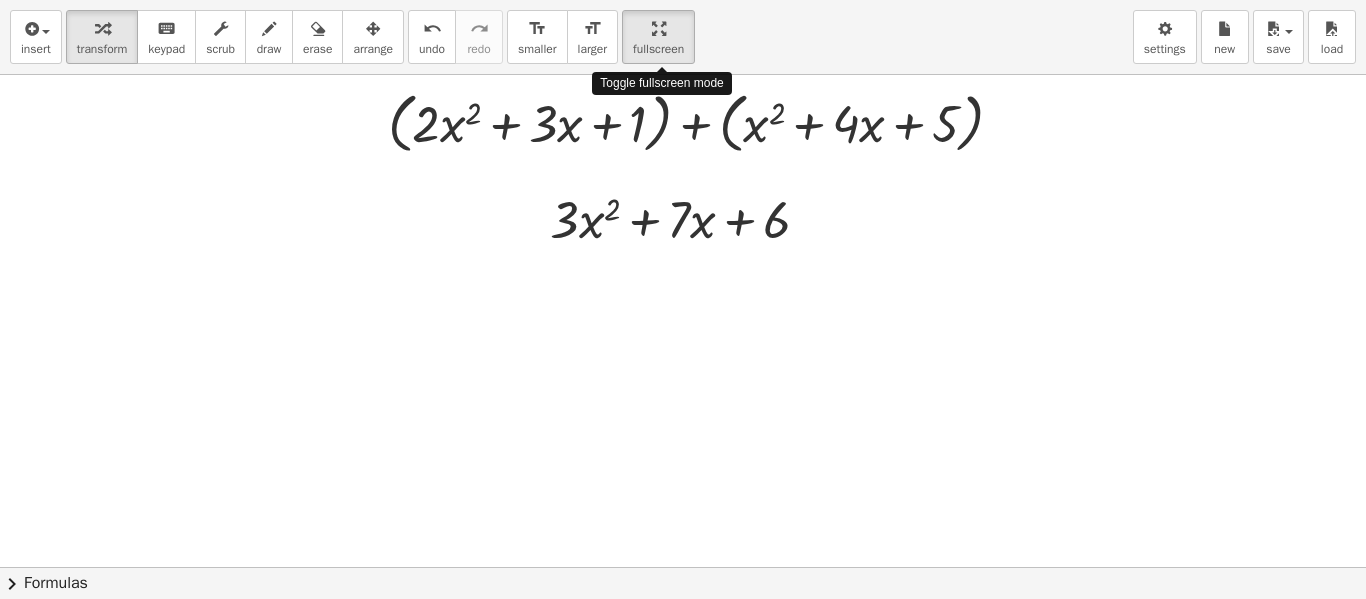 click on "insert select one: Math Expression Function Text Youtube Video Graphing Geometry Geometry 3D transform keyboard keypad scrub draw erase arrange undo undo redo redo format_size smaller format_size larger fullscreen load   save Saved! × new settings Toggle fullscreen mode + ( + · 2 · x 2 + · 3 · x + 1 ) + ( + x 2 + · 4 · x + 5 ) + ( + · 2 · x 2 + · 3 · x + 1 ) + ( + x 2 + · 4 · x + 5 ) + ( + · 2 · x 2 + · 3 · x + 1 ) + x 2 + · 4 · x + 5 + · 2 · x 2 + · 3 · x + 1 + x 2 + · 4 · x + 5 + · 3 · x 2 + · 3 · x + 1 + · 4 · x + 5 + · 3 · x 2 + · 7 · x + 1 + 5 + · x 2 + · x + · 3 · 7 6 × chevron_right  Formulas
Drag one side of a formula onto a highlighted expression on the canvas to apply it.
Quadratic Formula
+ · a · x 2 + · b · x + c = 0
⇔
x = · ( − b ± 2 √ ( + b 2 − · 4 · a · c ) ) · 2 · a
+" at bounding box center (683, 299) 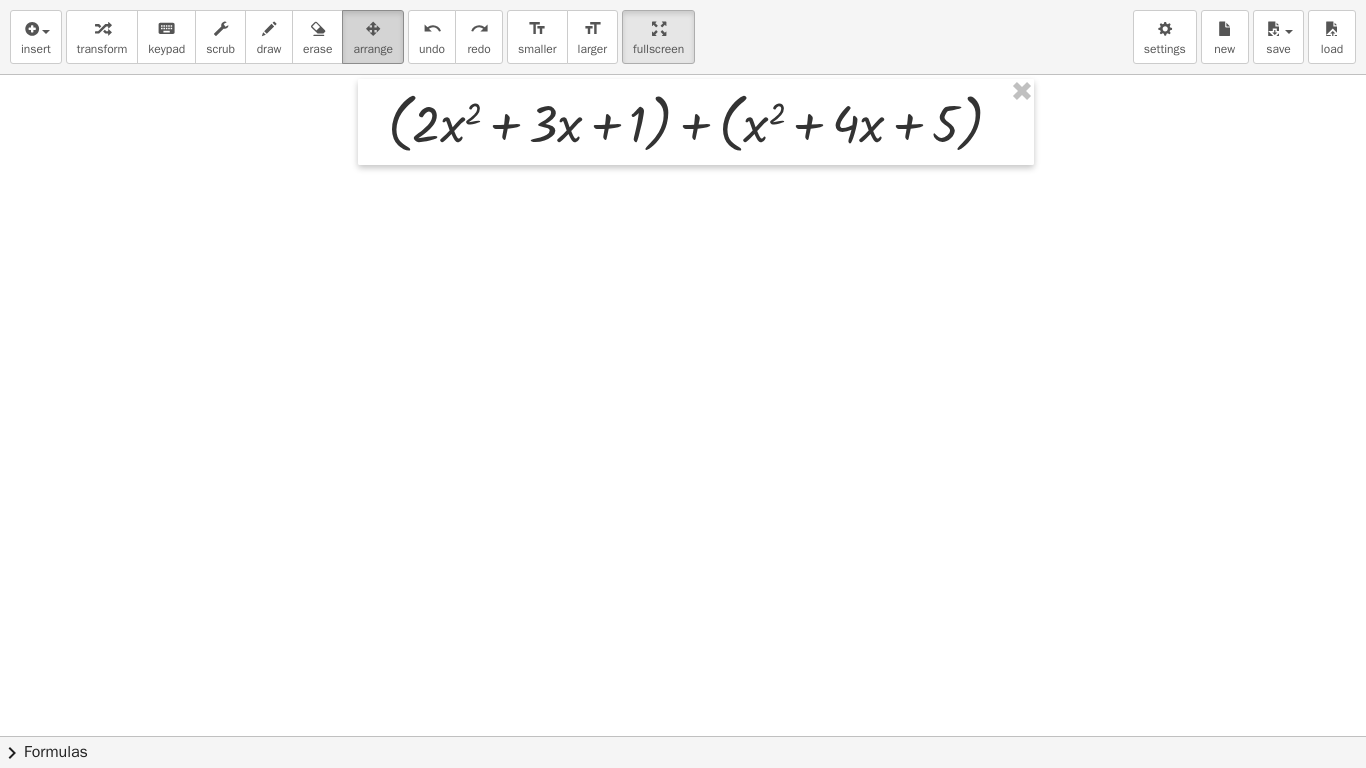 click on "arrange" at bounding box center [373, 49] 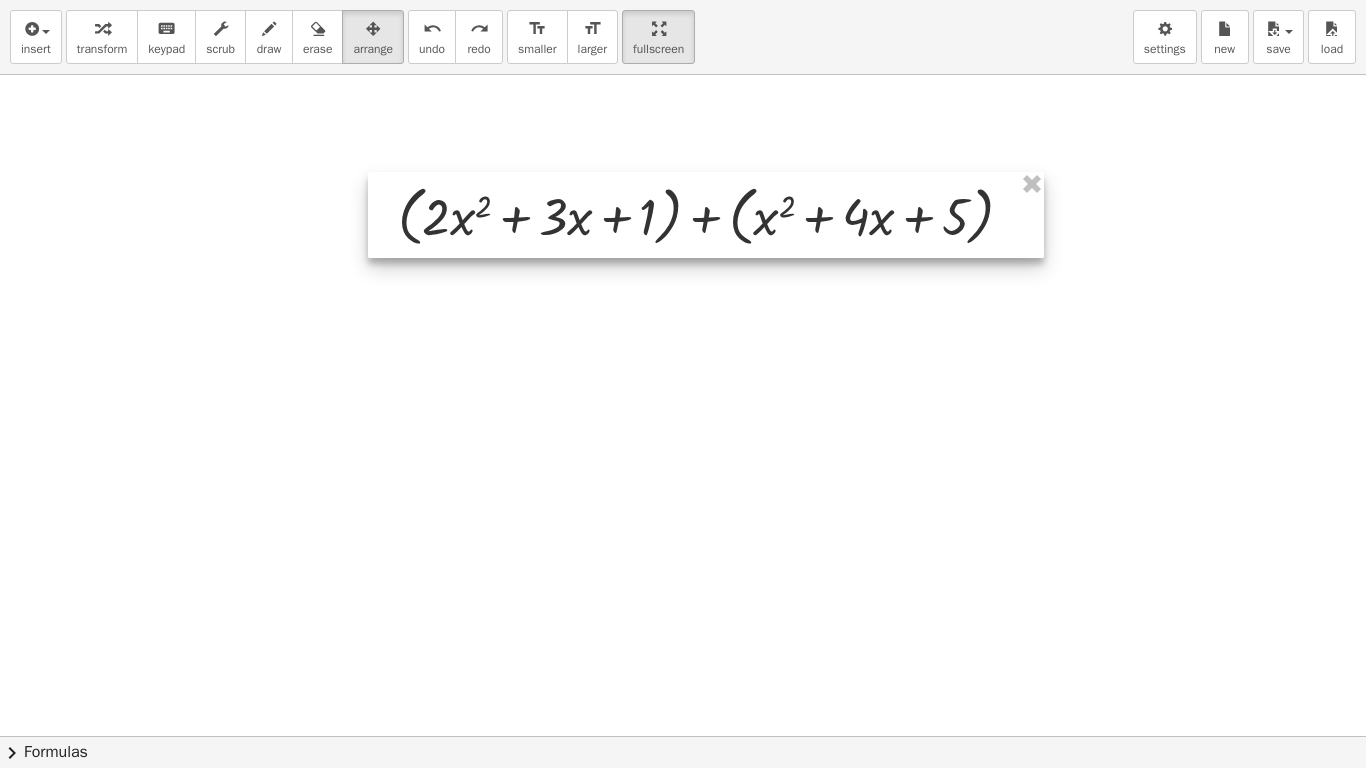 drag, startPoint x: 712, startPoint y: 128, endPoint x: 722, endPoint y: 221, distance: 93.53609 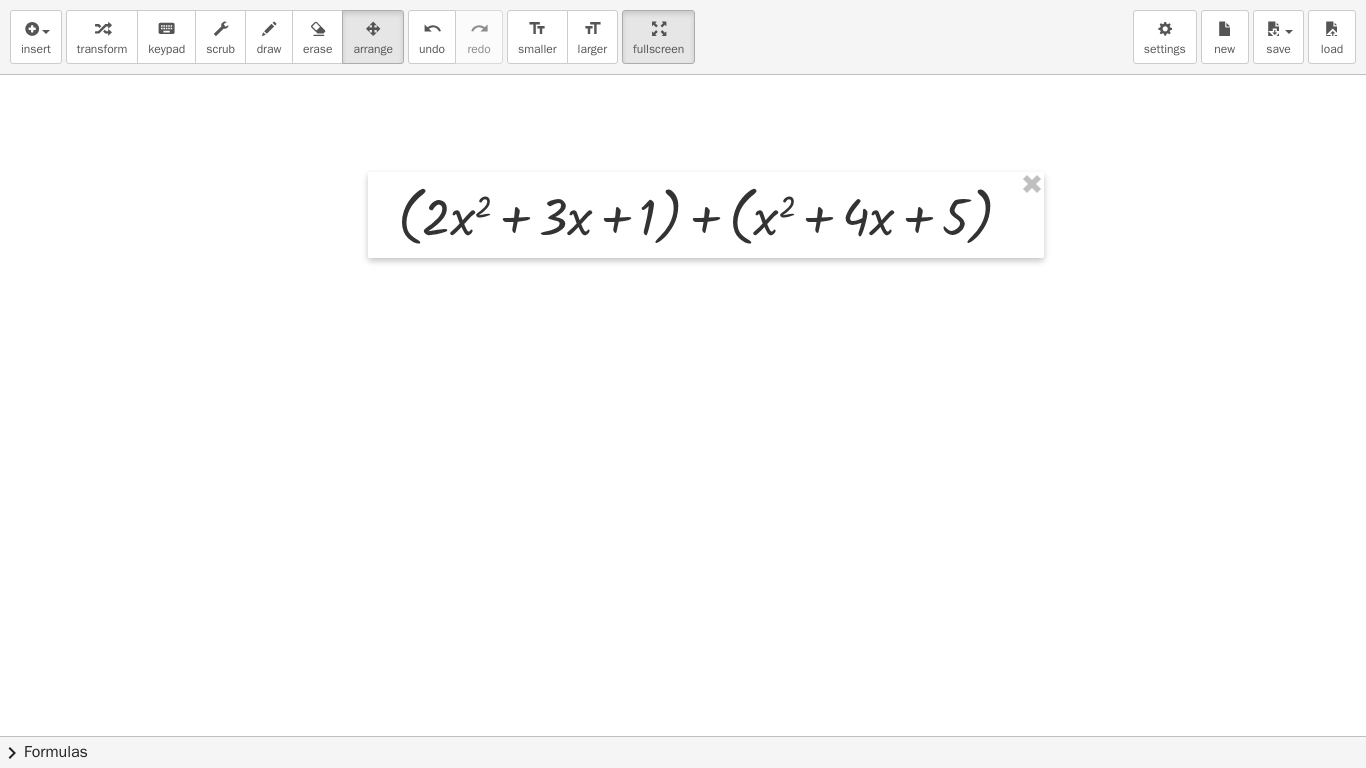 click at bounding box center [683, 736] 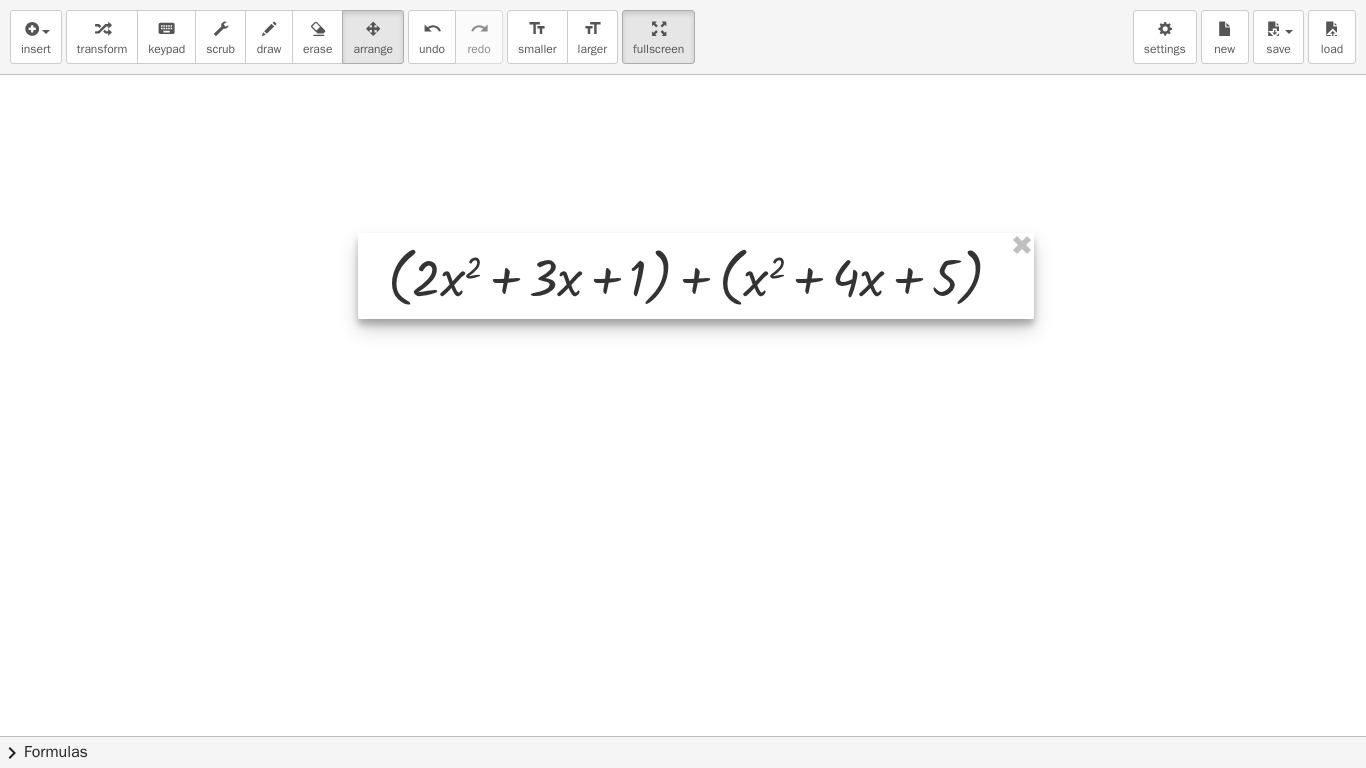 drag, startPoint x: 690, startPoint y: 175, endPoint x: 680, endPoint y: 237, distance: 62.801273 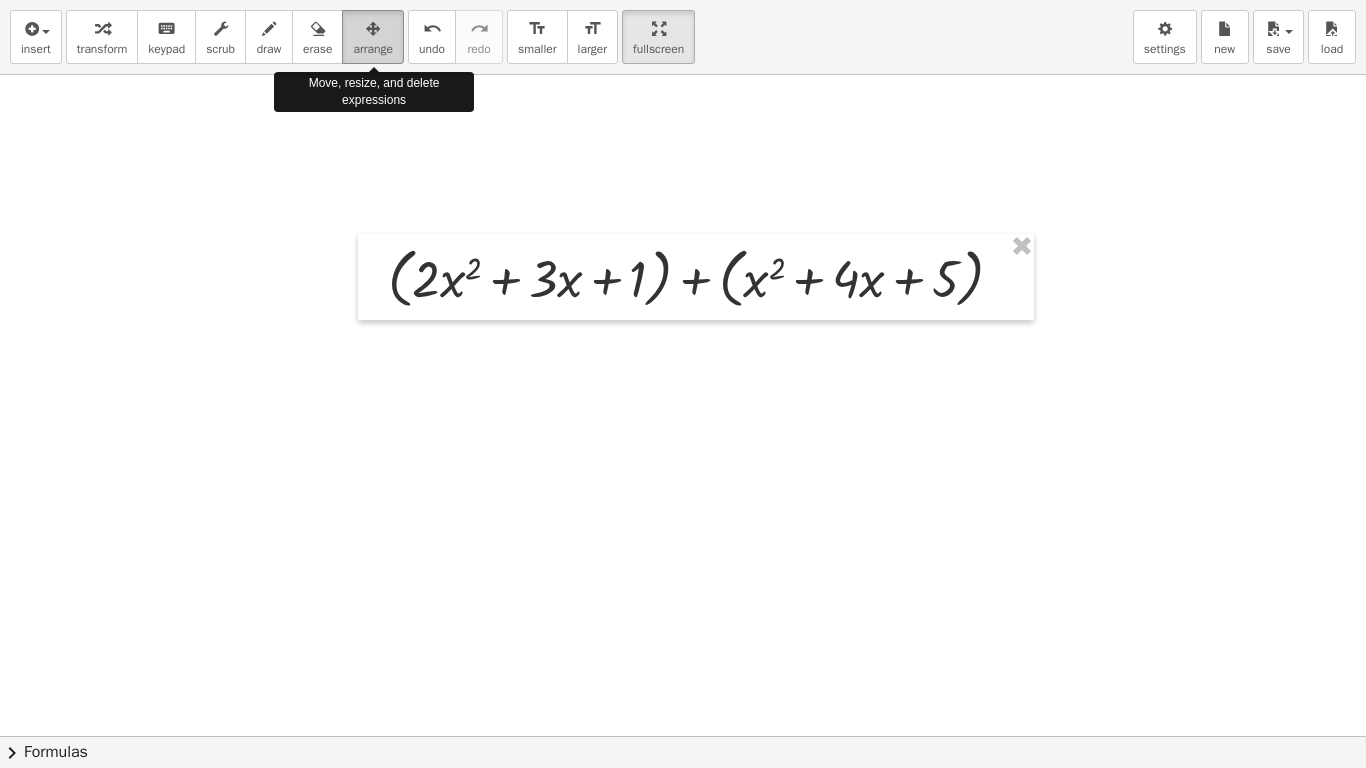 click at bounding box center (373, 28) 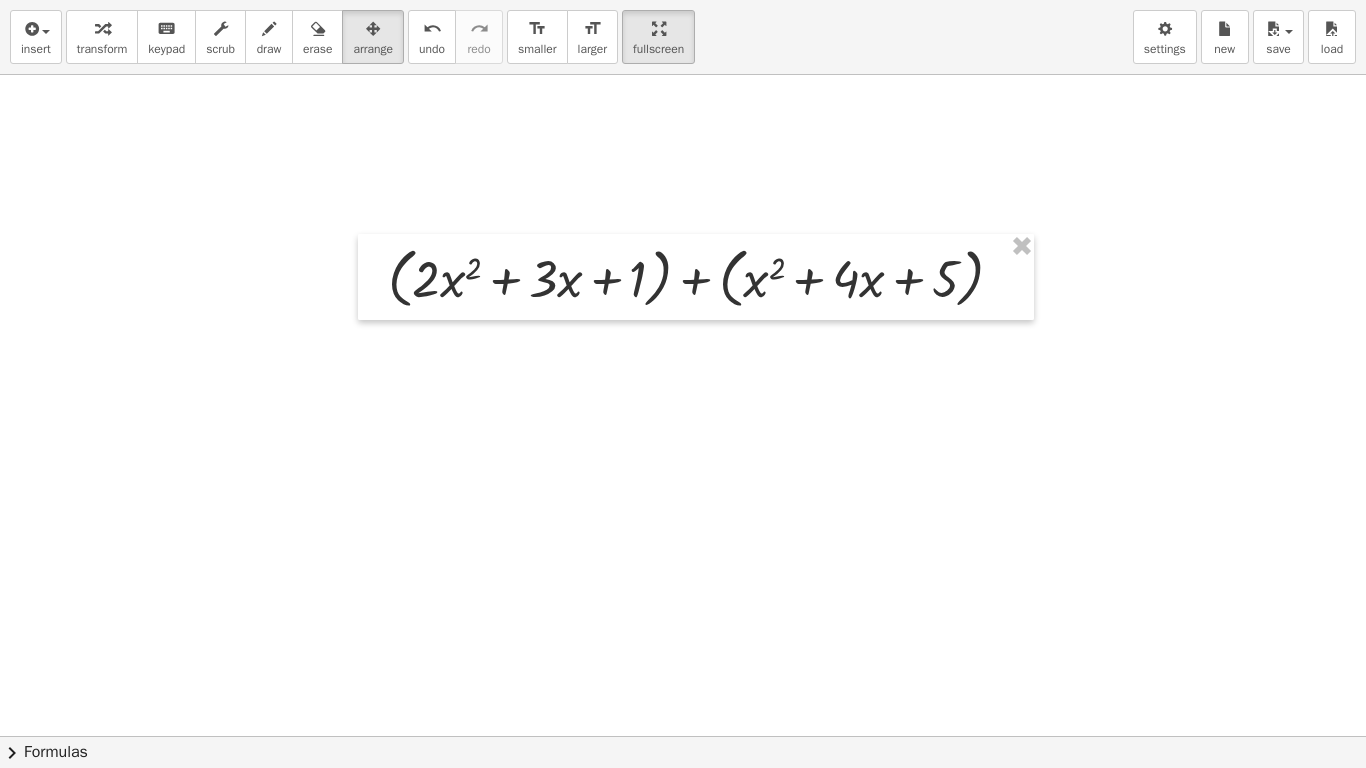click at bounding box center [683, 736] 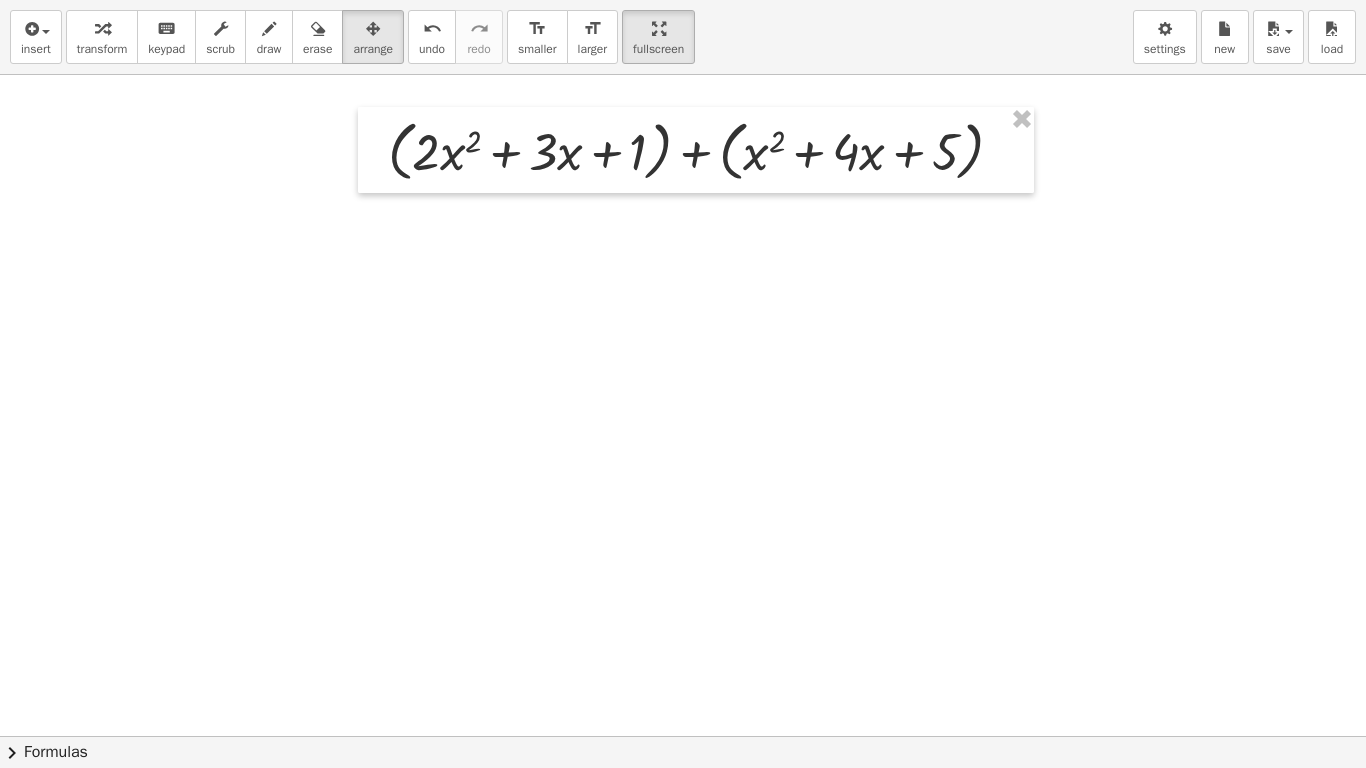 scroll, scrollTop: 0, scrollLeft: 0, axis: both 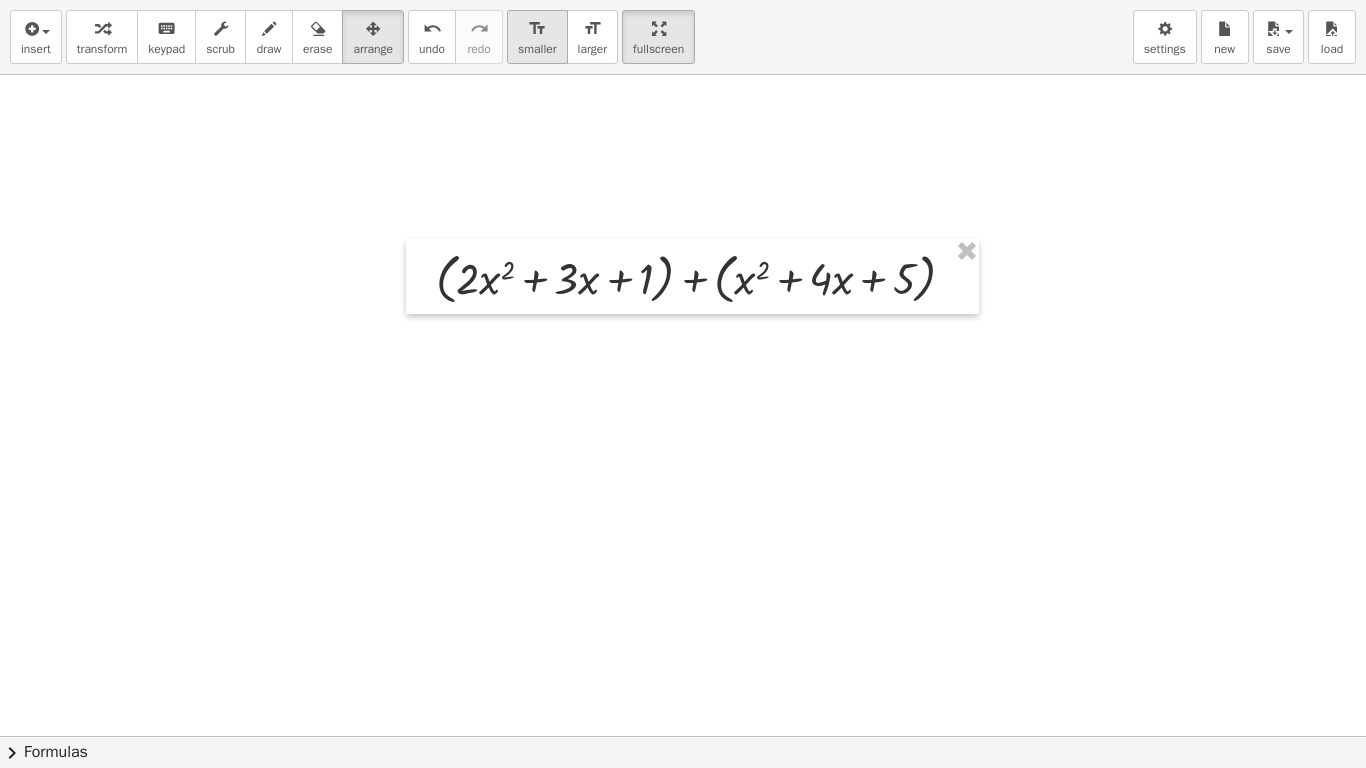 click on "smaller" at bounding box center [537, 49] 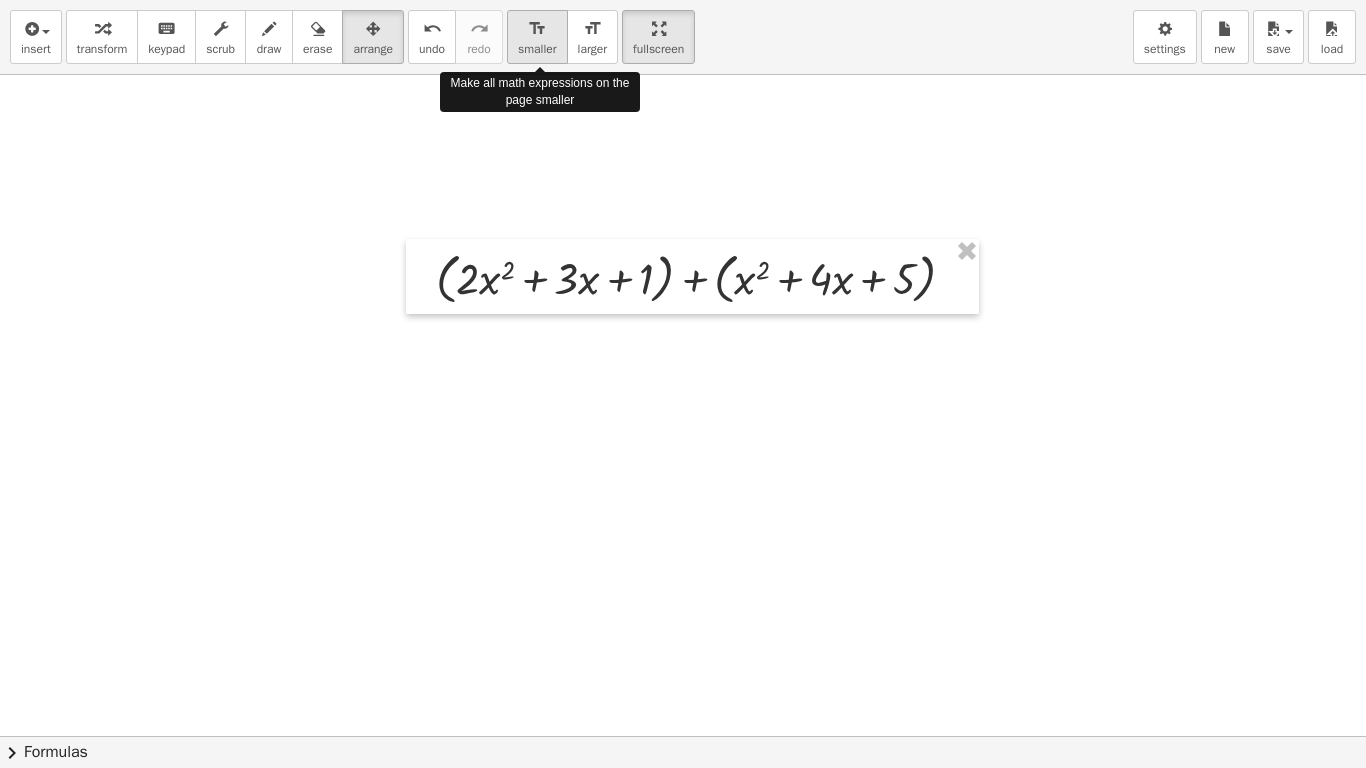 click on "smaller" at bounding box center [537, 49] 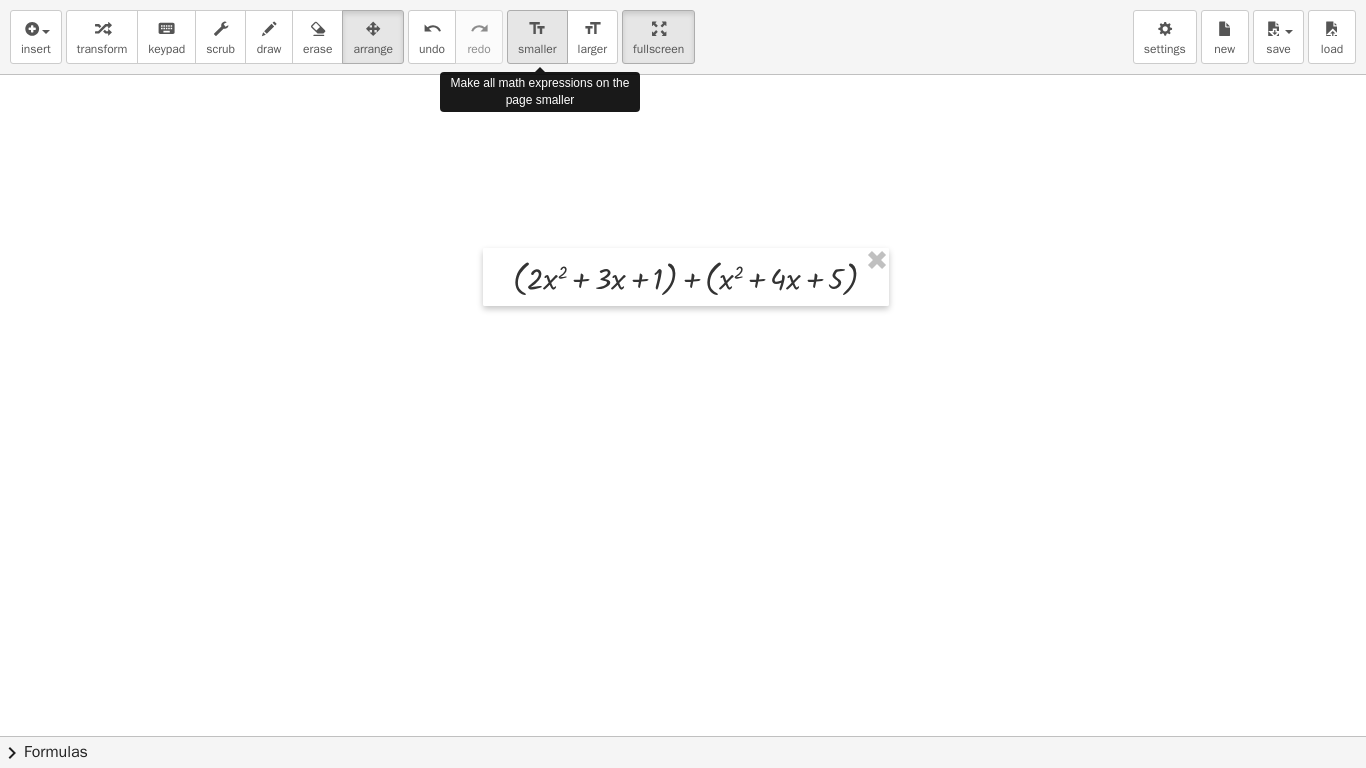 click on "smaller" at bounding box center [537, 49] 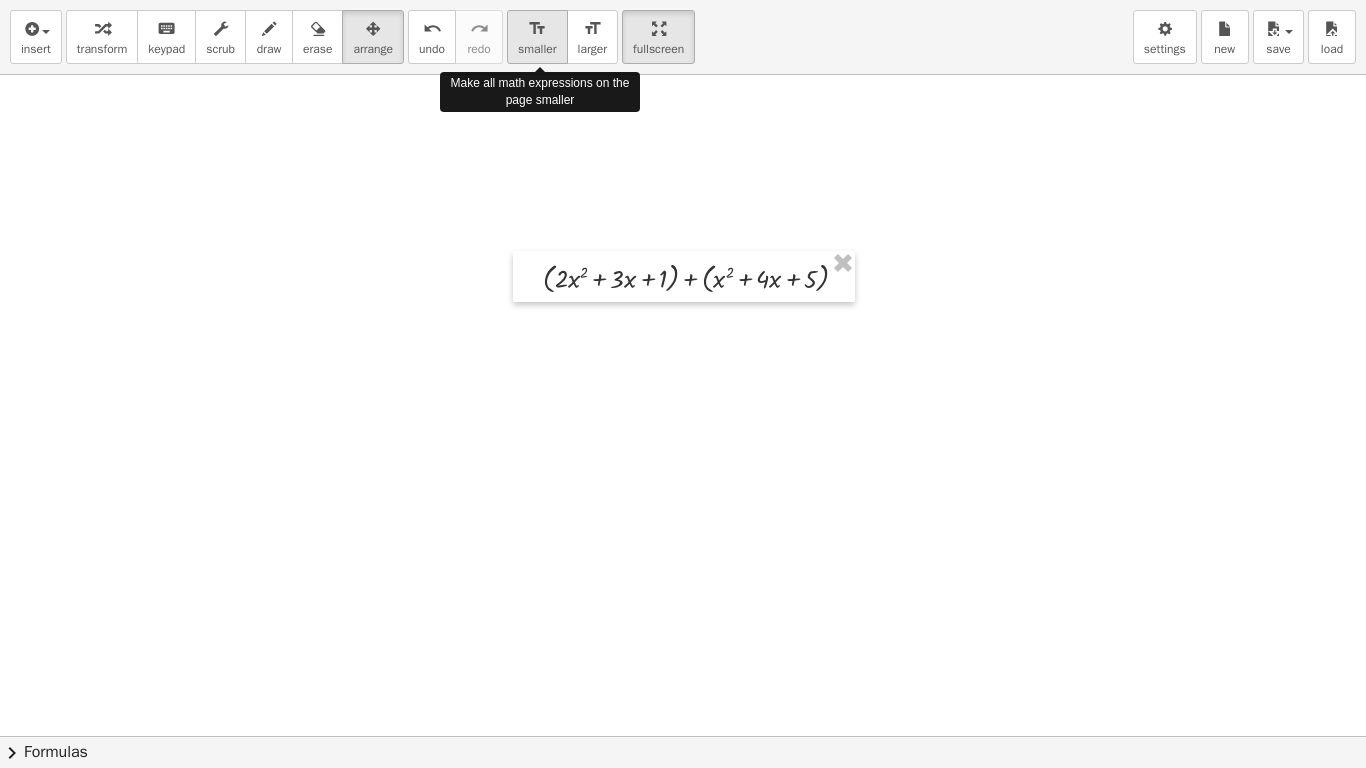 click on "smaller" at bounding box center [537, 49] 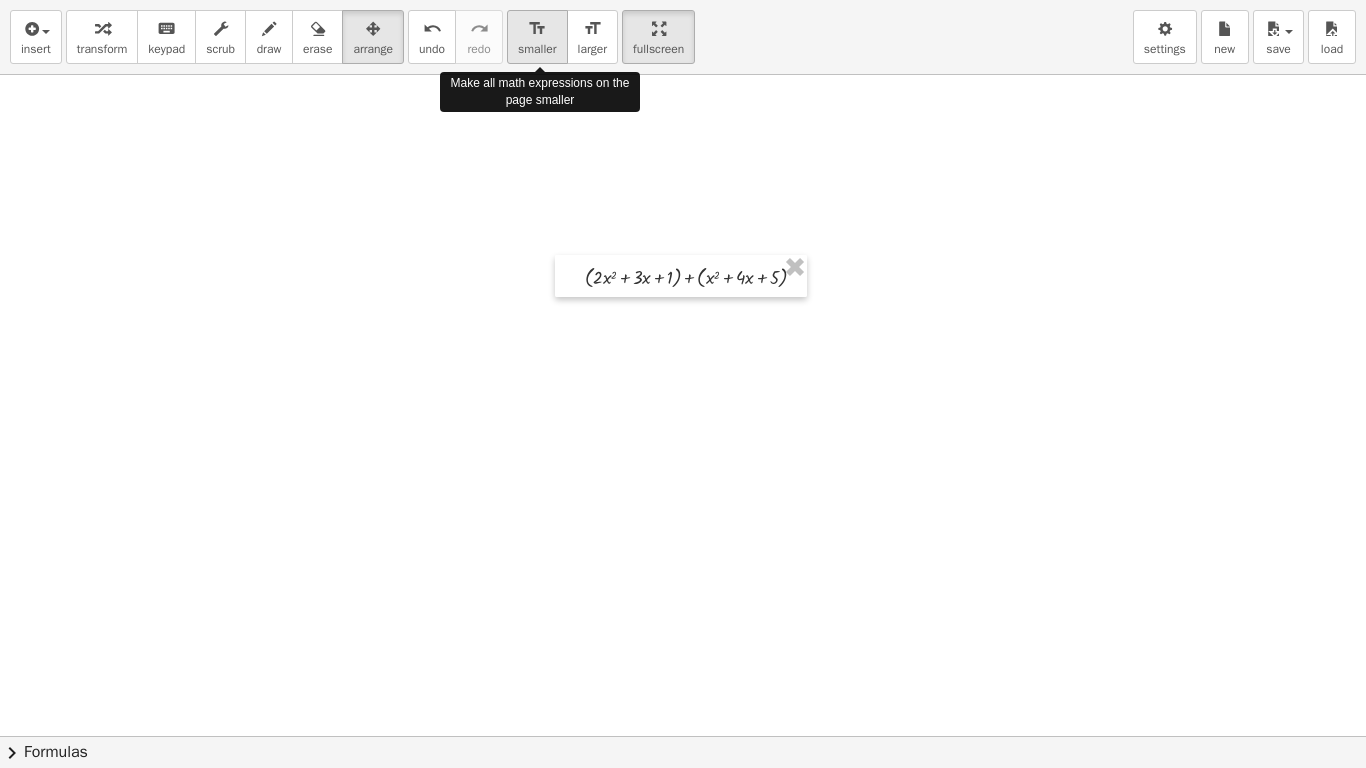 click on "smaller" at bounding box center [537, 49] 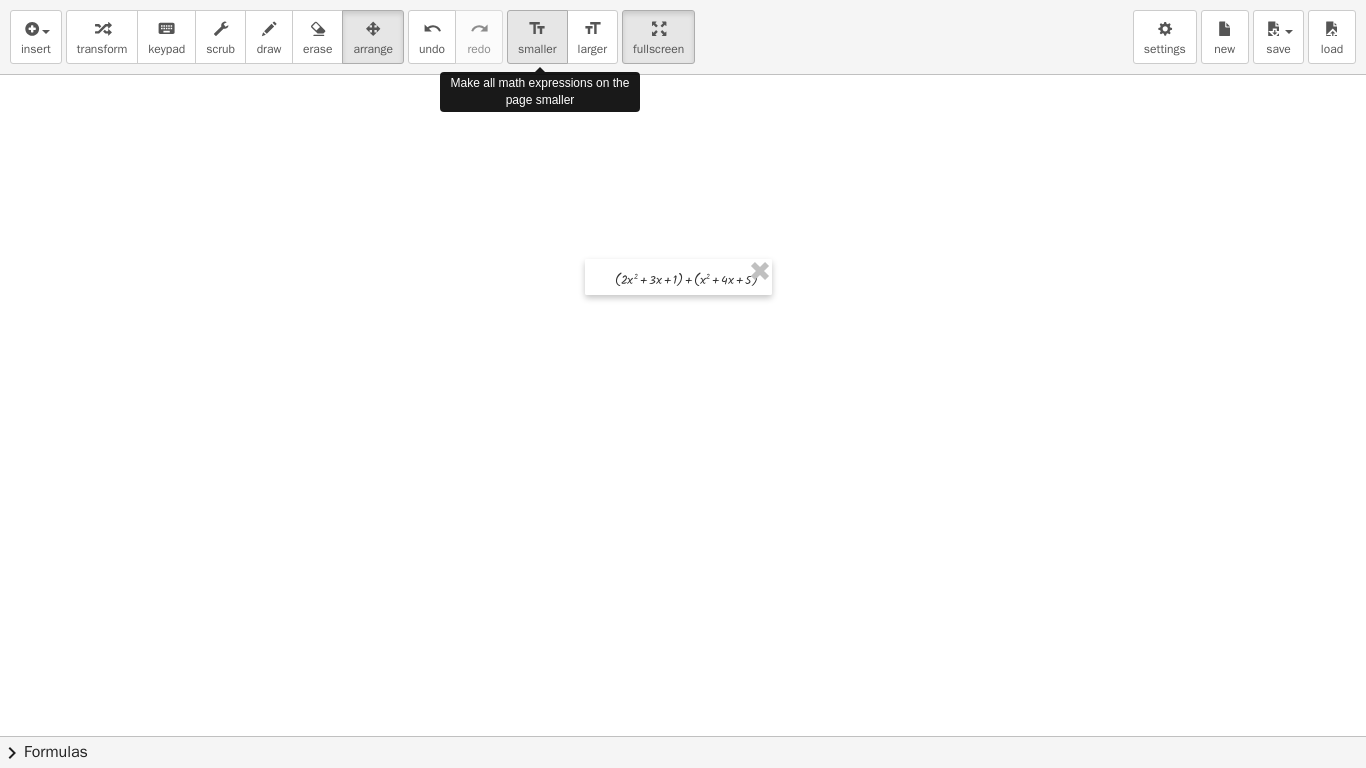 click on "smaller" at bounding box center [537, 49] 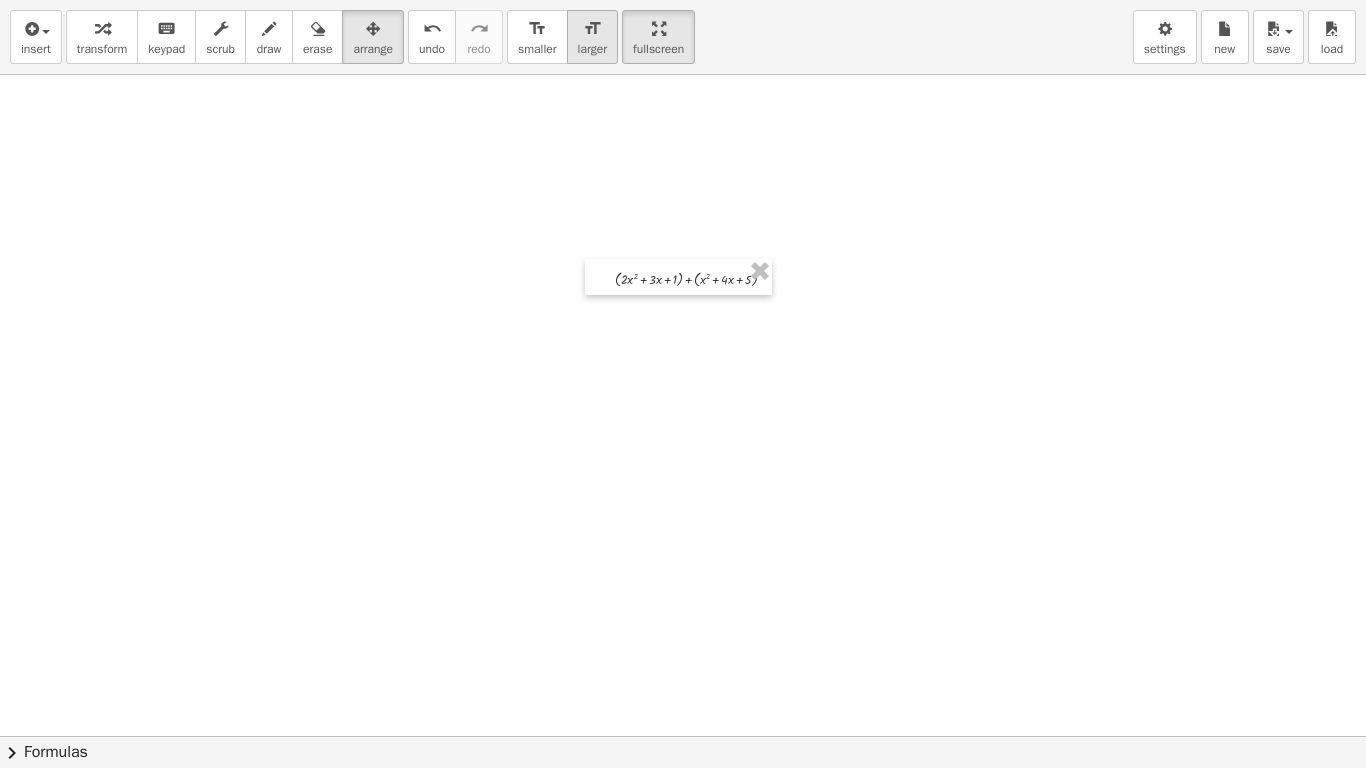 click on "format_size larger" at bounding box center [592, 37] 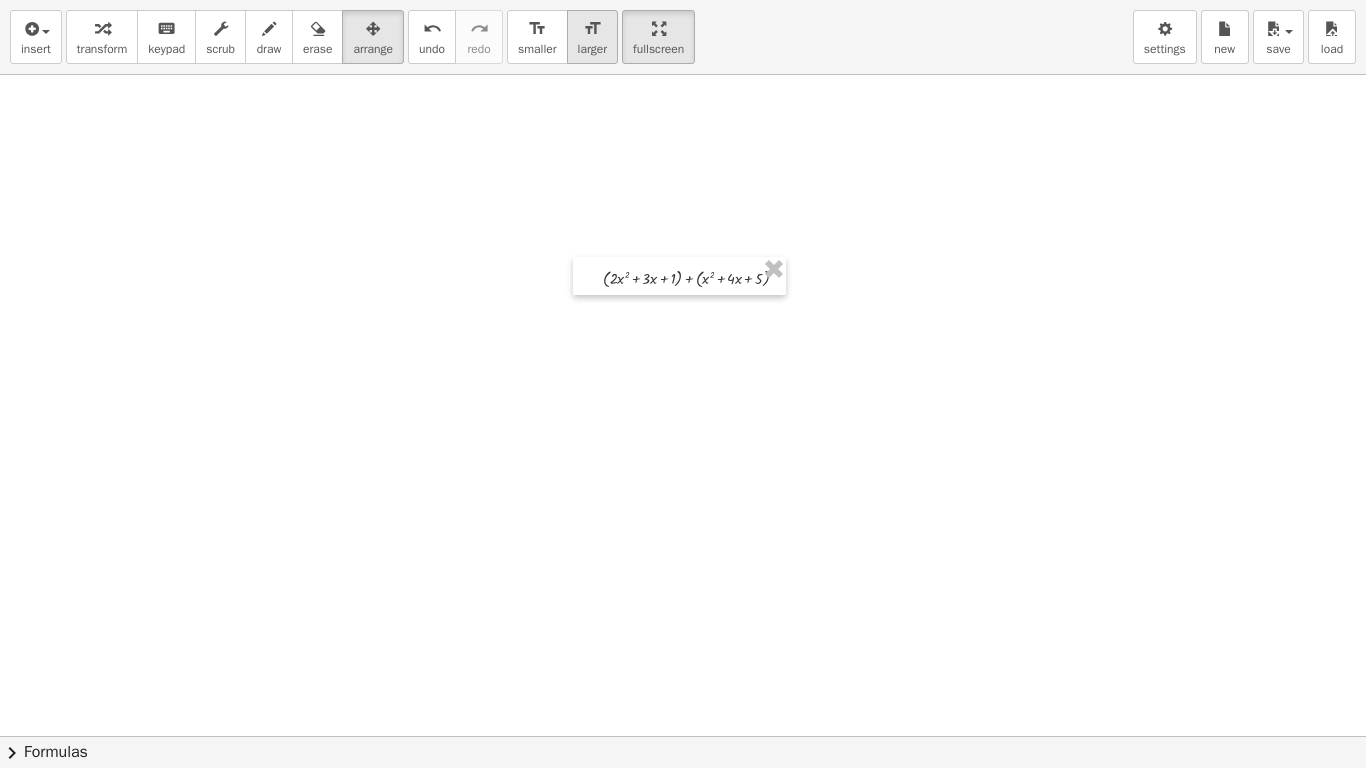 click on "format_size larger" at bounding box center (592, 37) 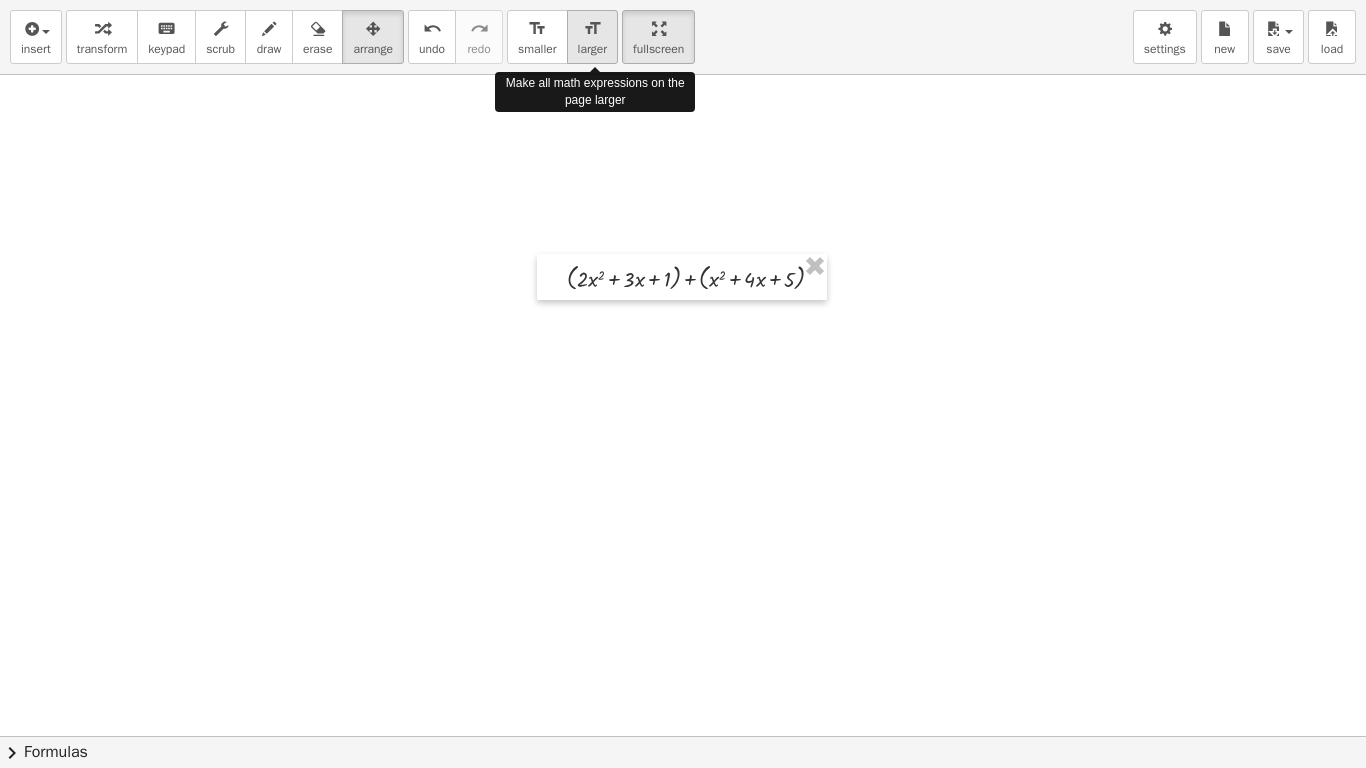 click on "format_size larger" at bounding box center [592, 37] 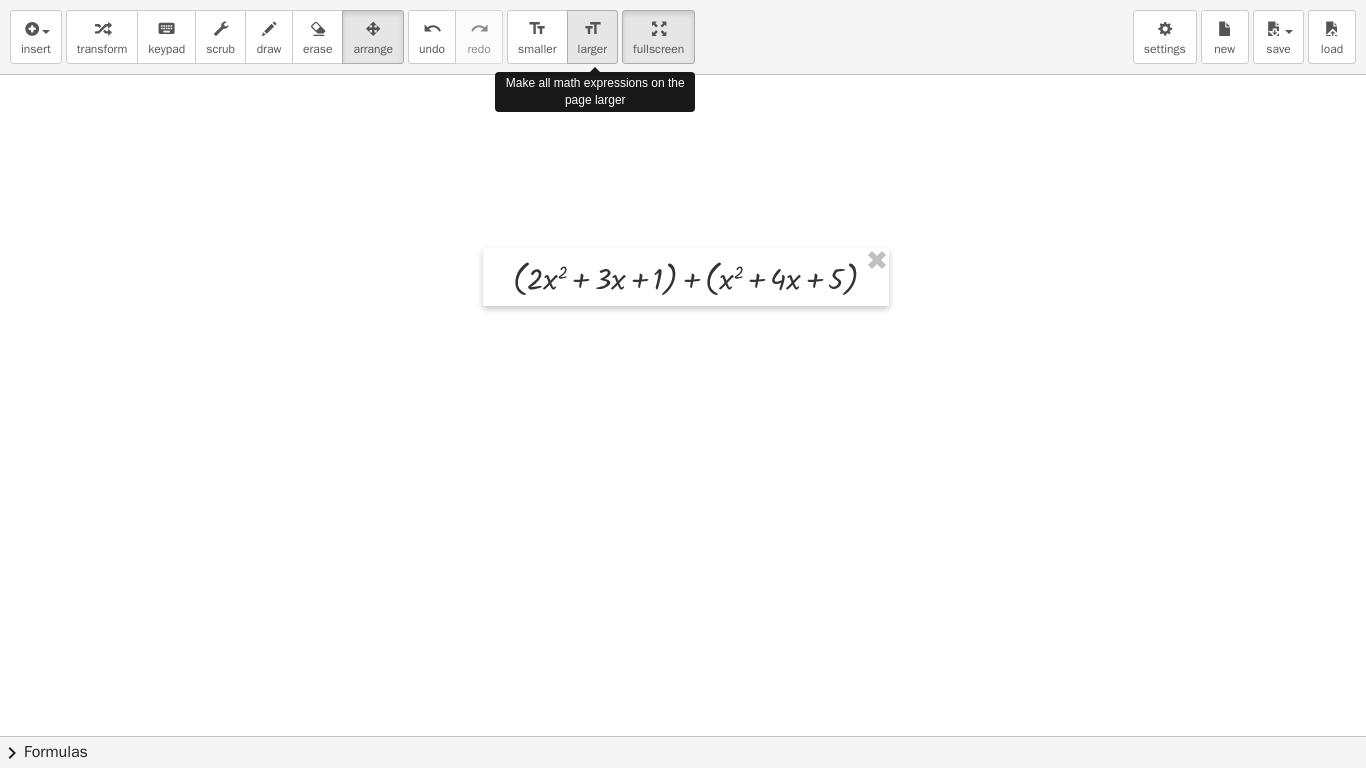 click on "format_size larger" at bounding box center (592, 37) 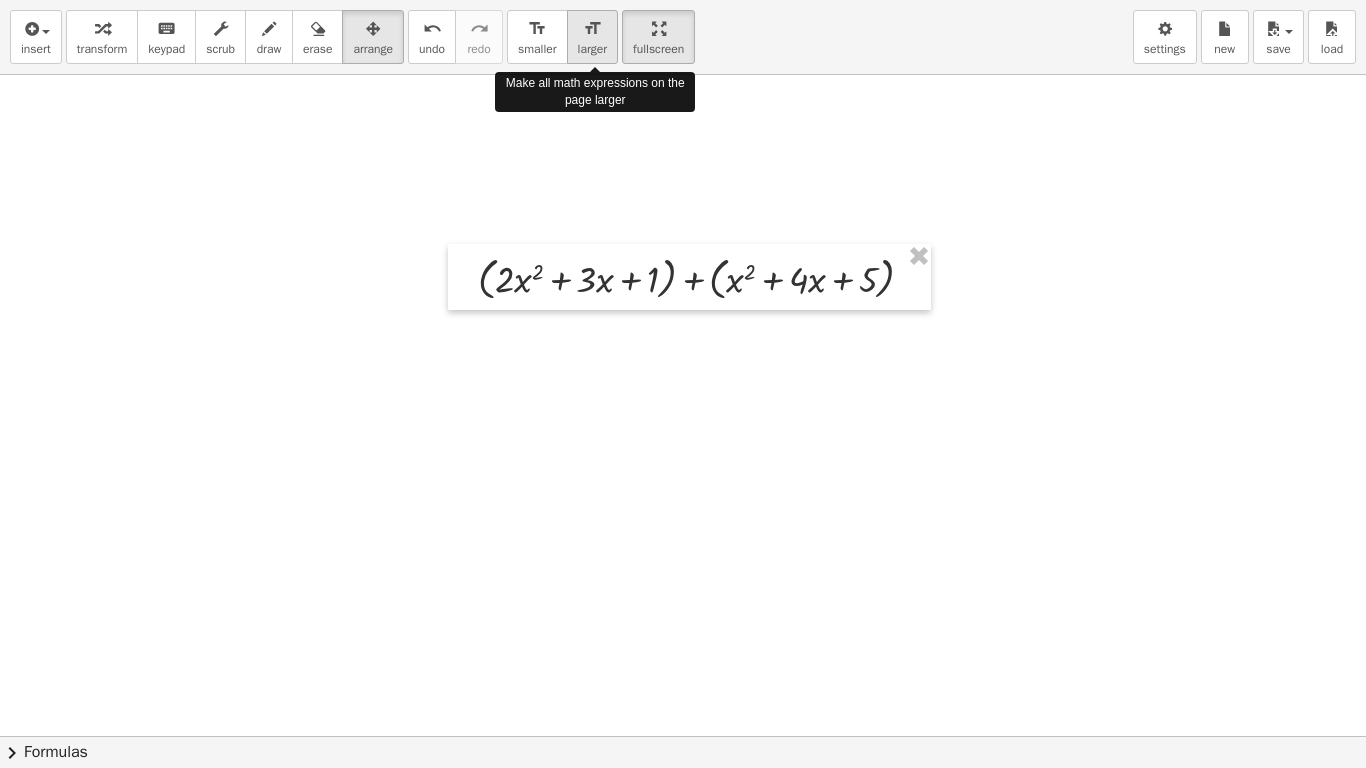 click on "format_size larger" at bounding box center [592, 37] 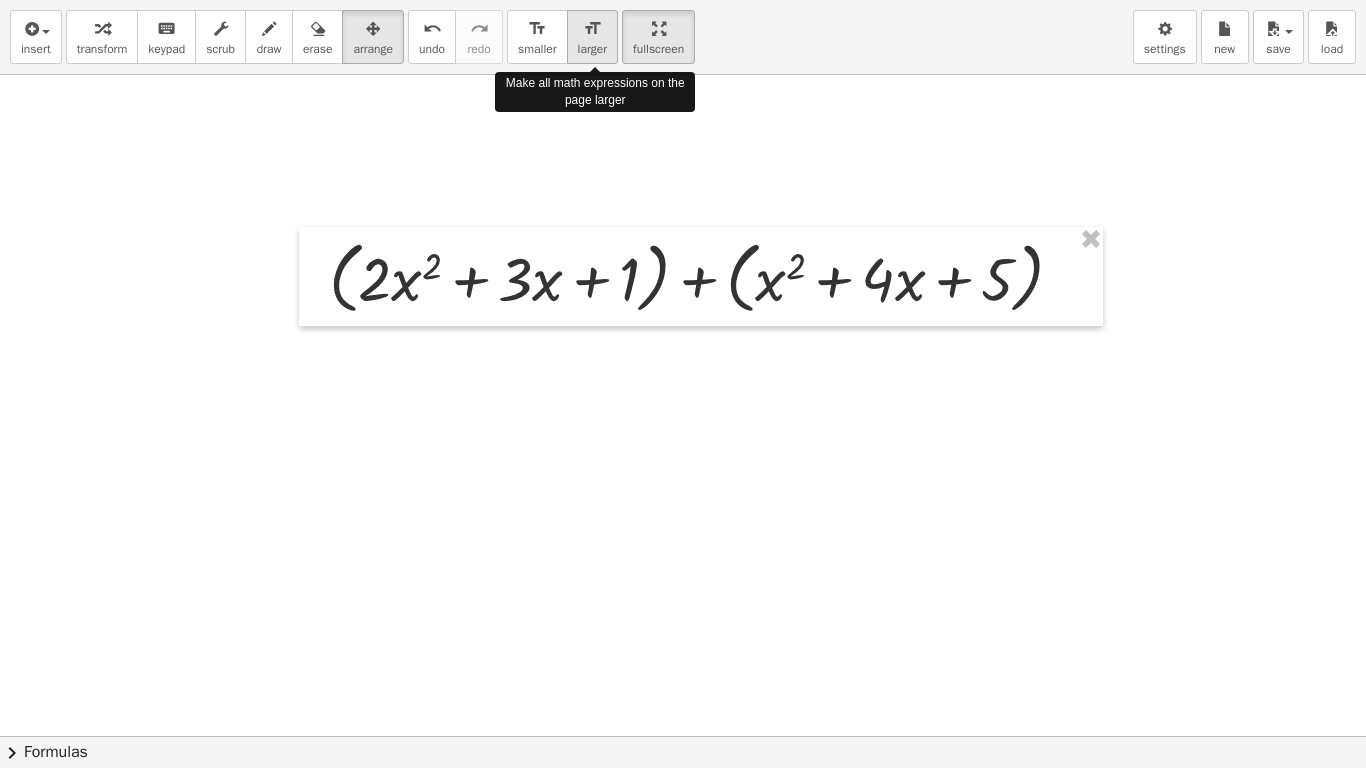 click on "format_size larger" at bounding box center [592, 37] 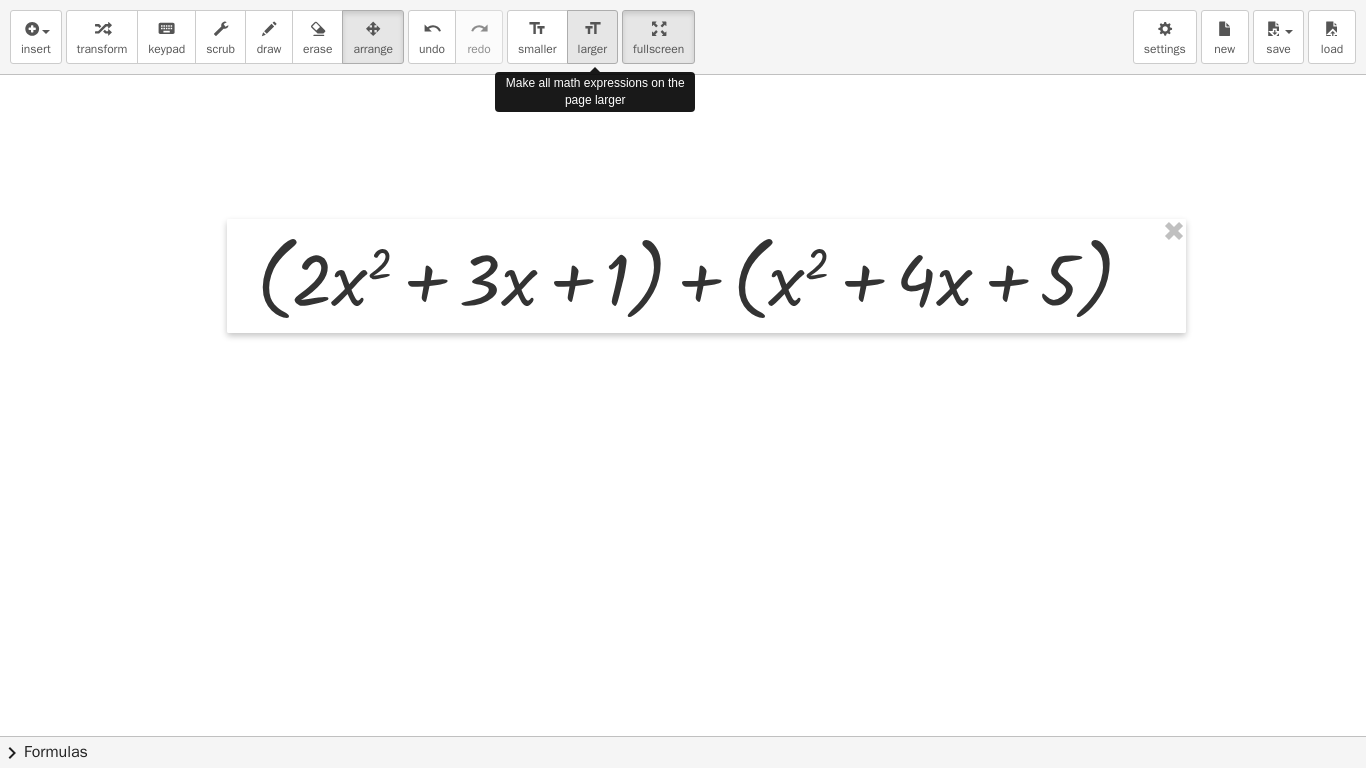 click on "format_size larger" at bounding box center (592, 37) 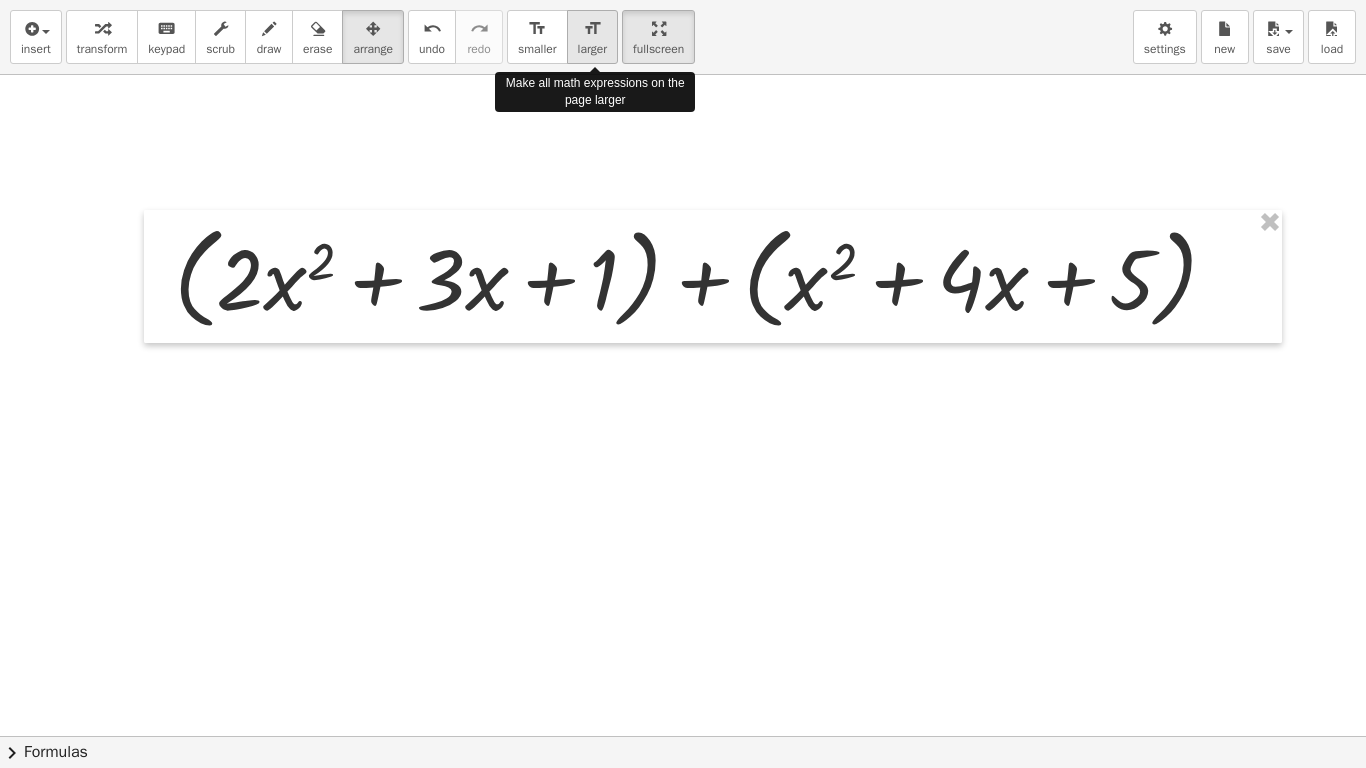 click on "format_size larger" at bounding box center (592, 37) 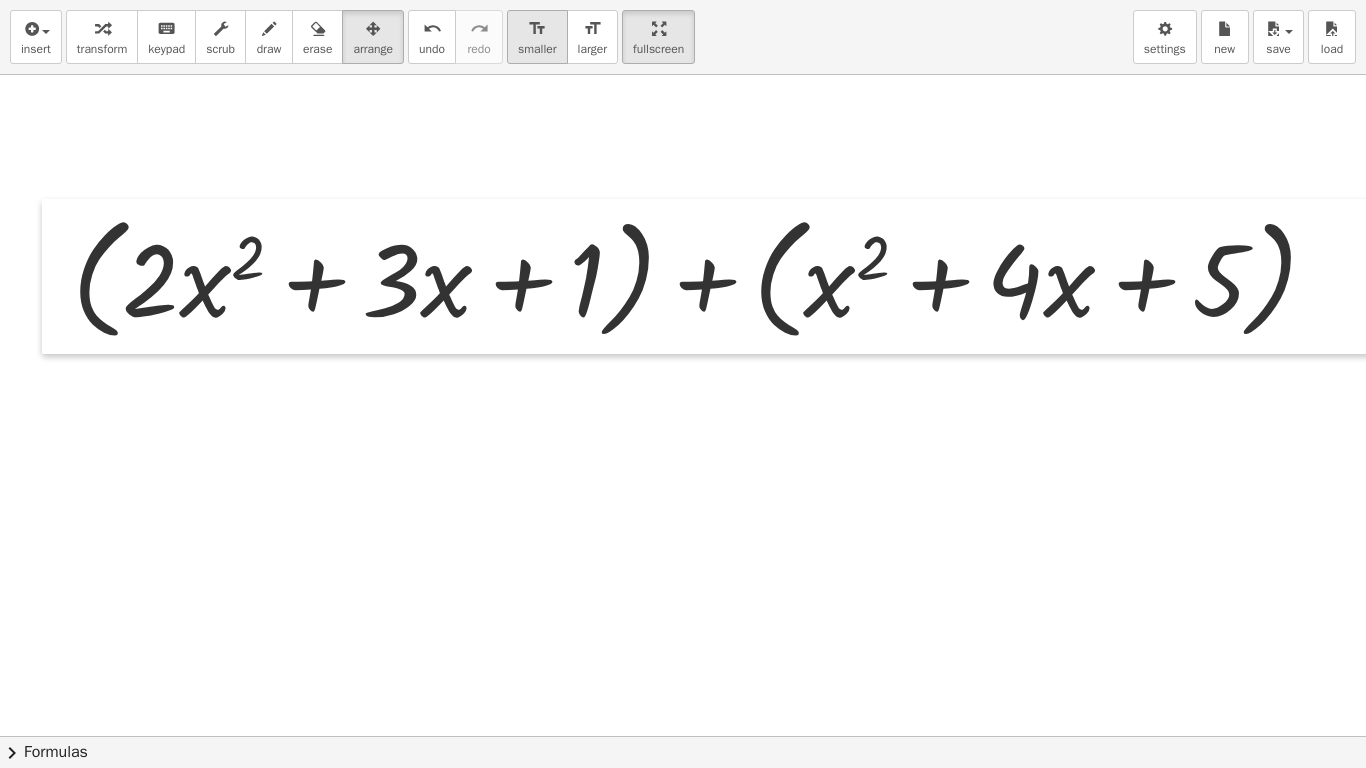 click on "format_size" at bounding box center [537, 29] 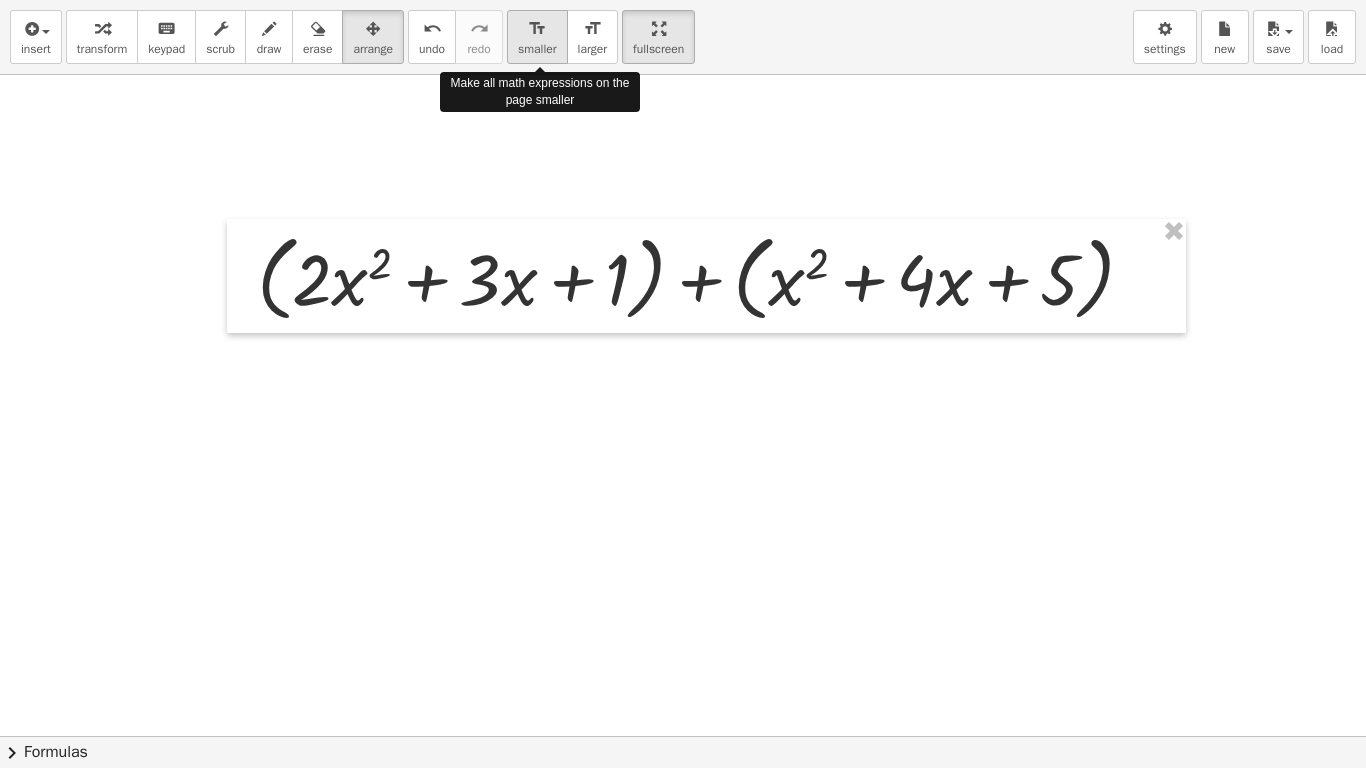 click on "format_size" at bounding box center (537, 29) 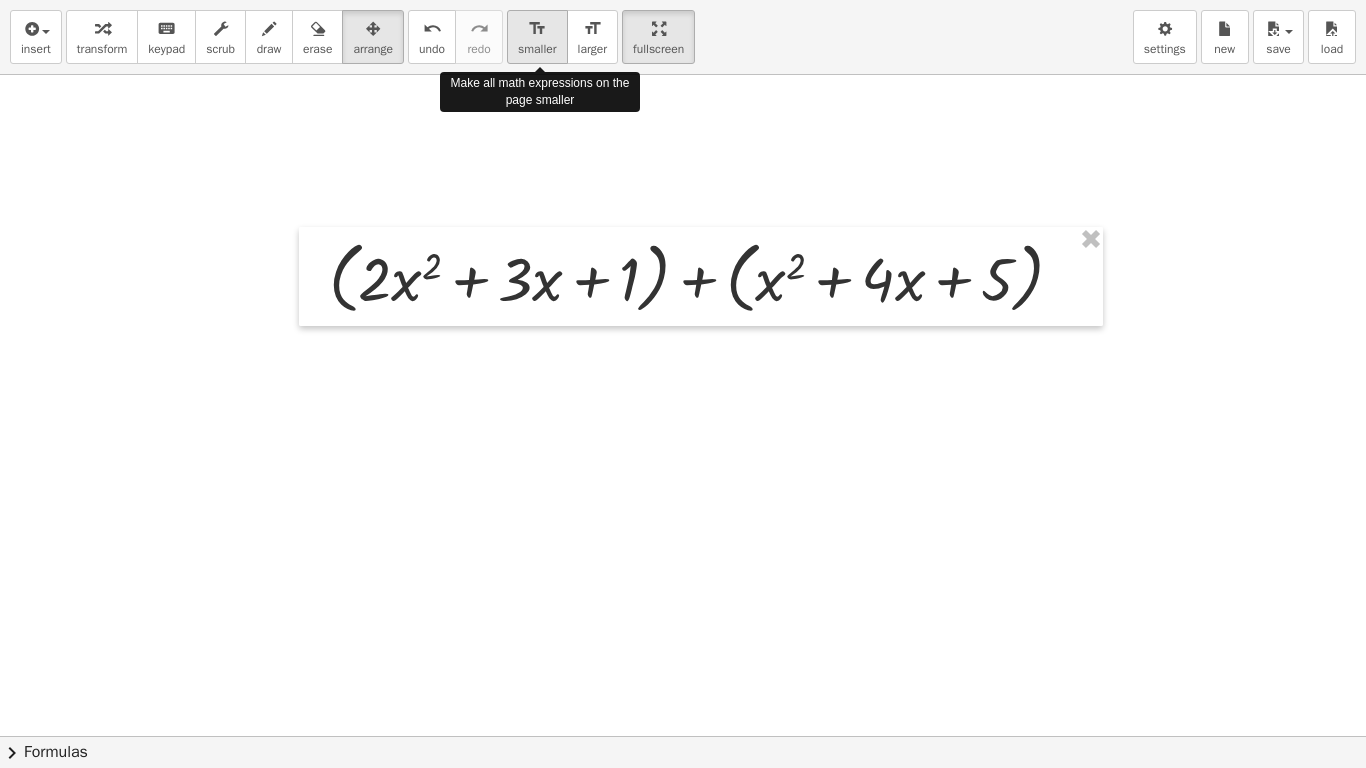 click on "format_size" at bounding box center (537, 29) 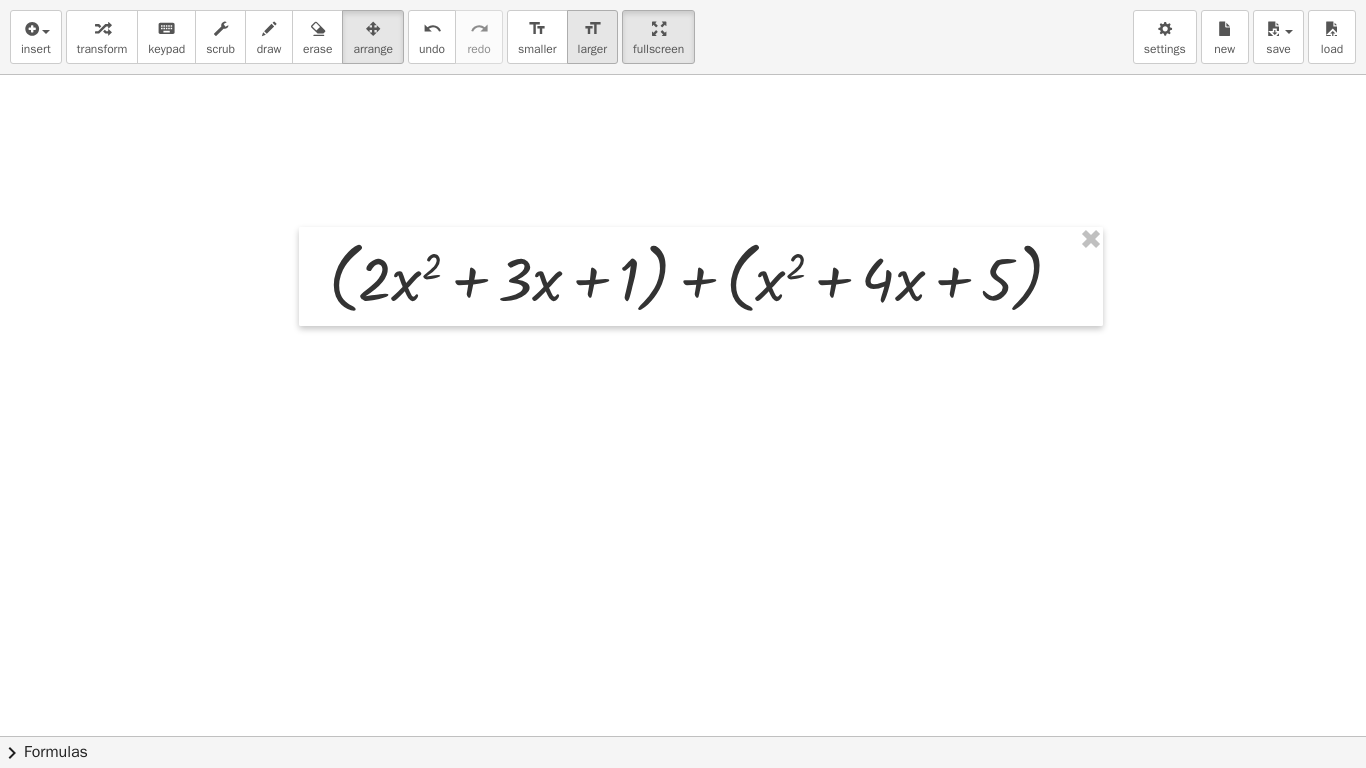 click on "format_size larger" at bounding box center (592, 37) 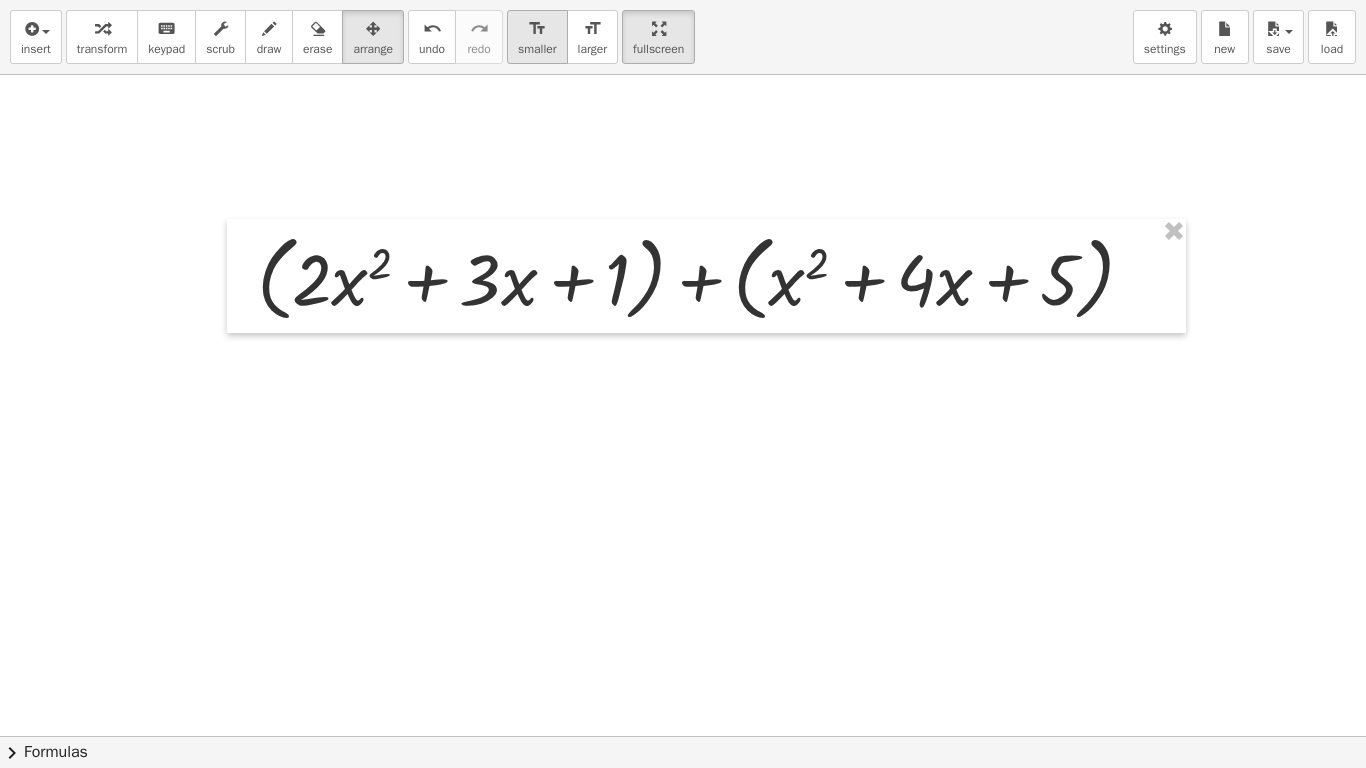 click on "format_size" at bounding box center [537, 29] 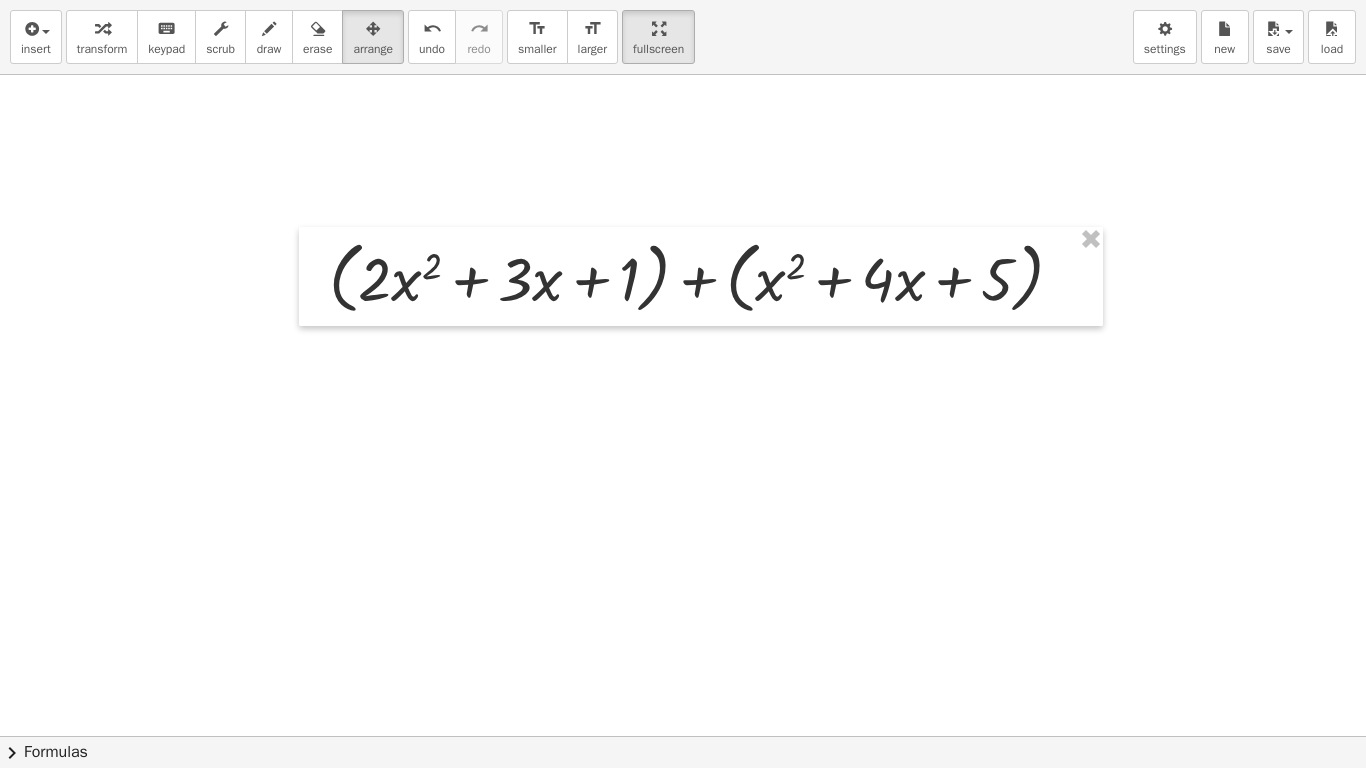 click at bounding box center [683, 736] 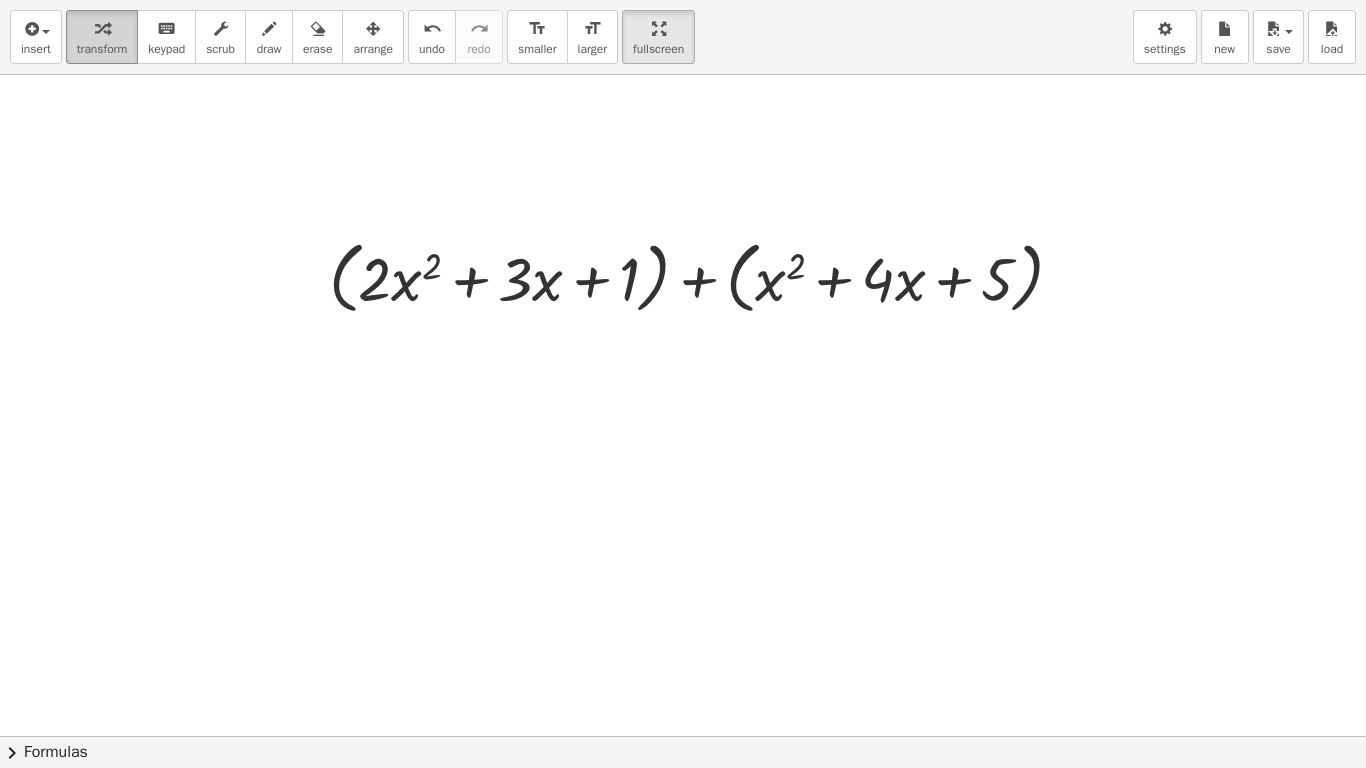 click on "transform" at bounding box center (102, 49) 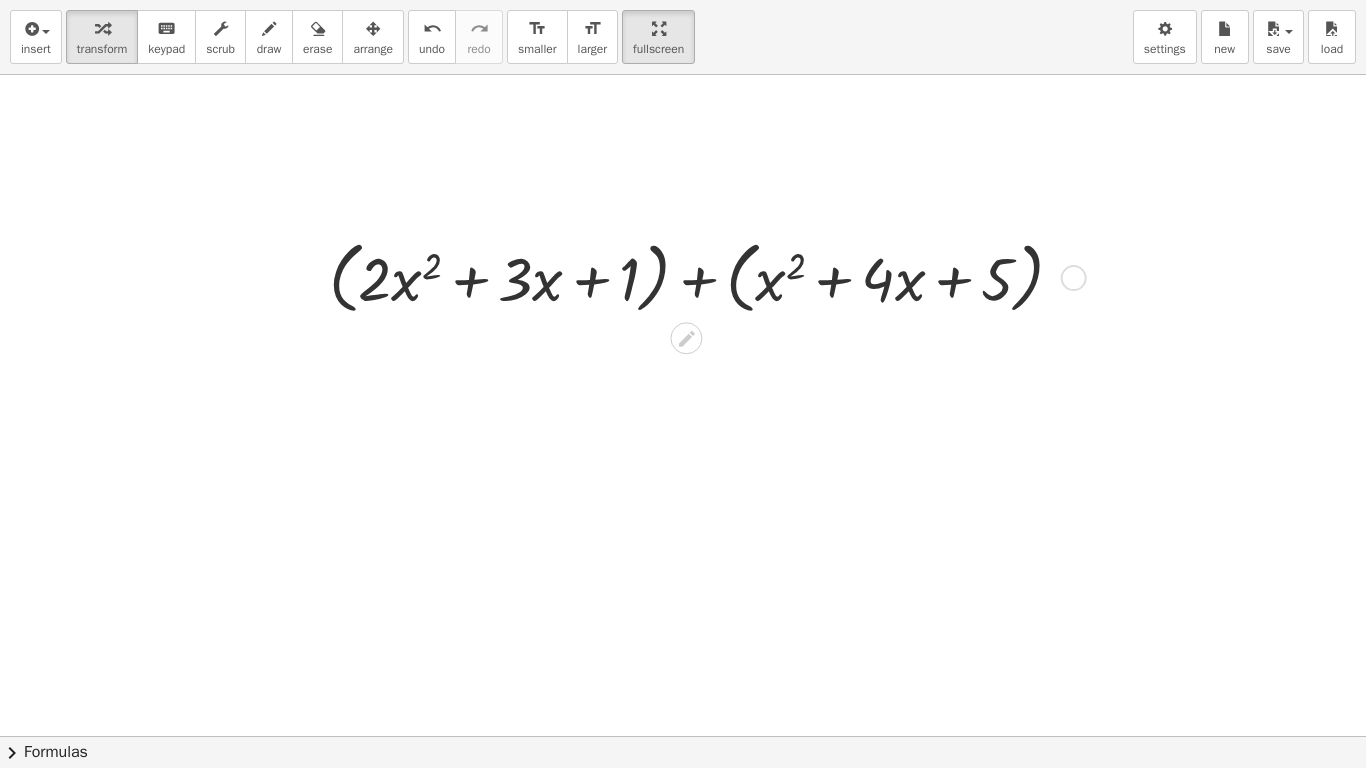 click at bounding box center (704, 276) 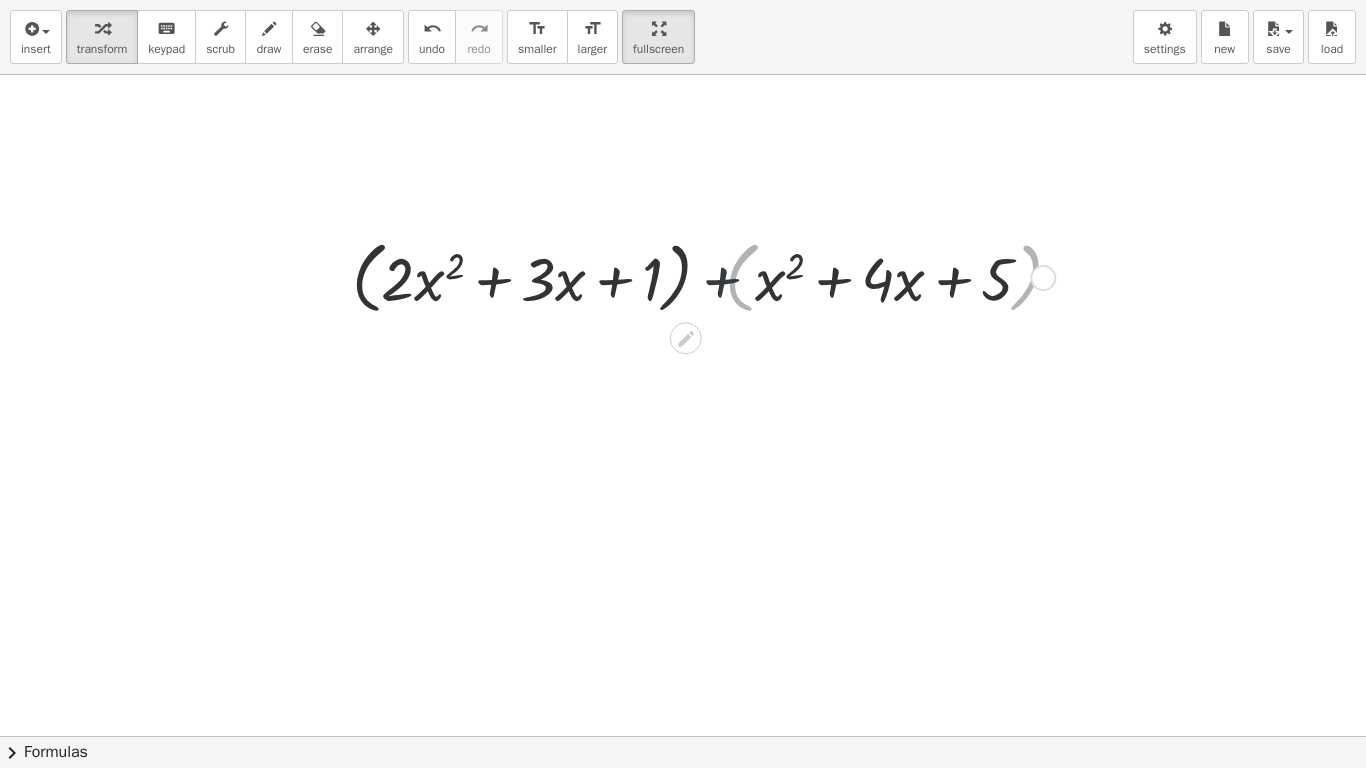 click at bounding box center [703, 276] 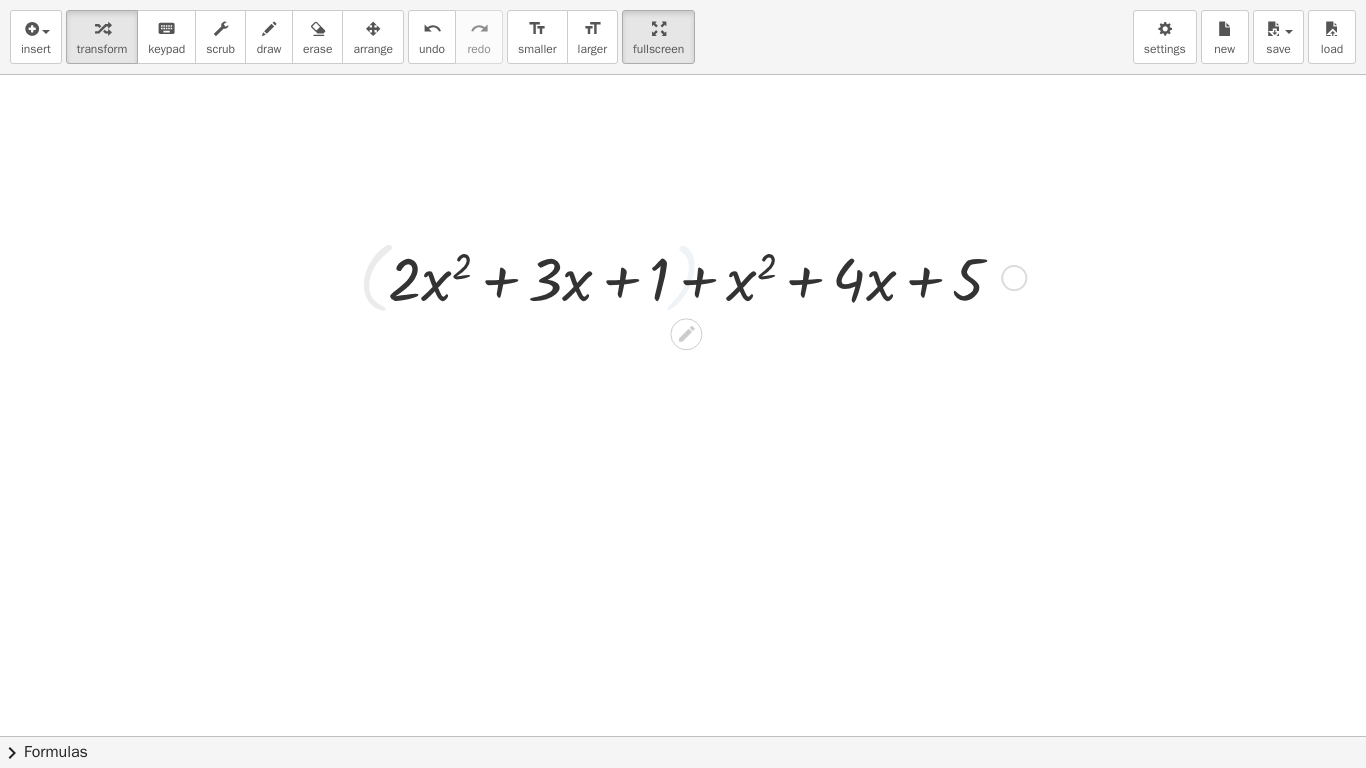 click at bounding box center (704, 277) 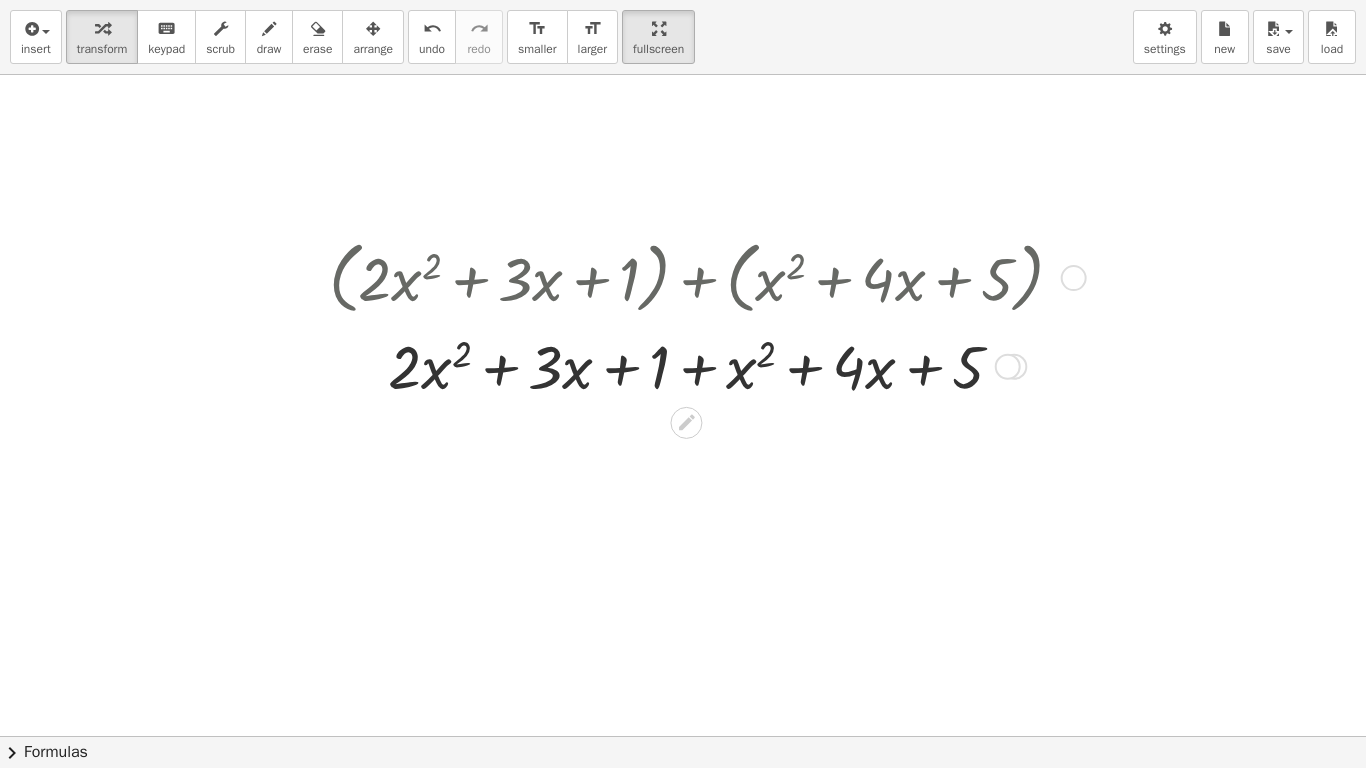 click at bounding box center [704, 276] 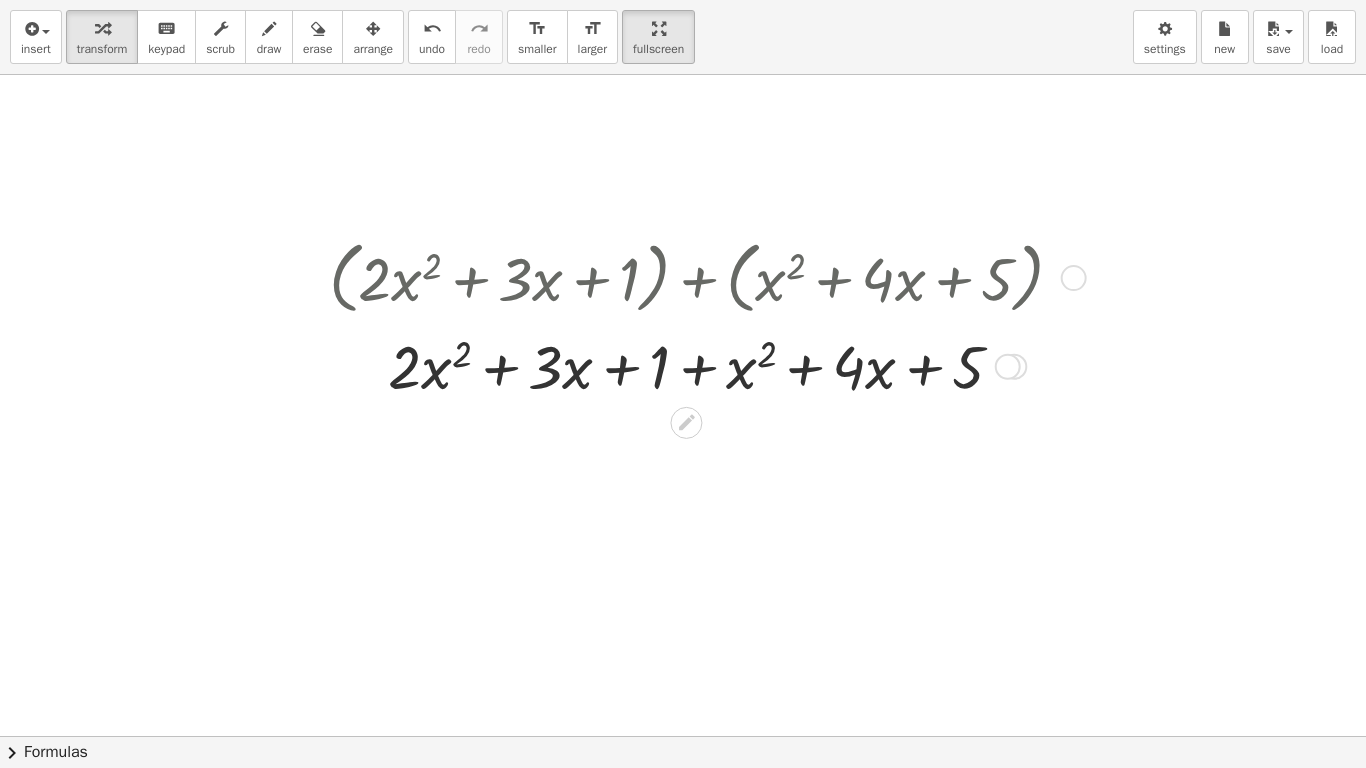 click at bounding box center [704, 365] 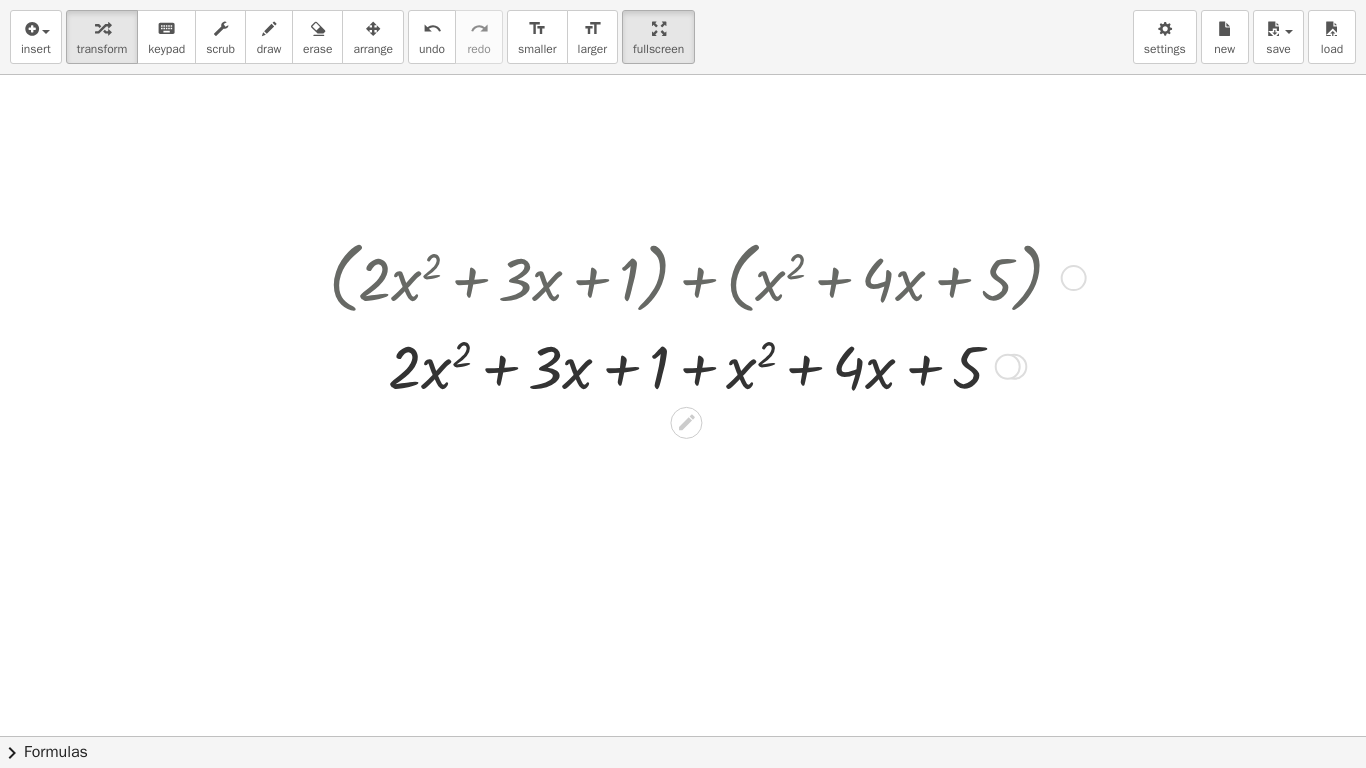 click at bounding box center [704, 365] 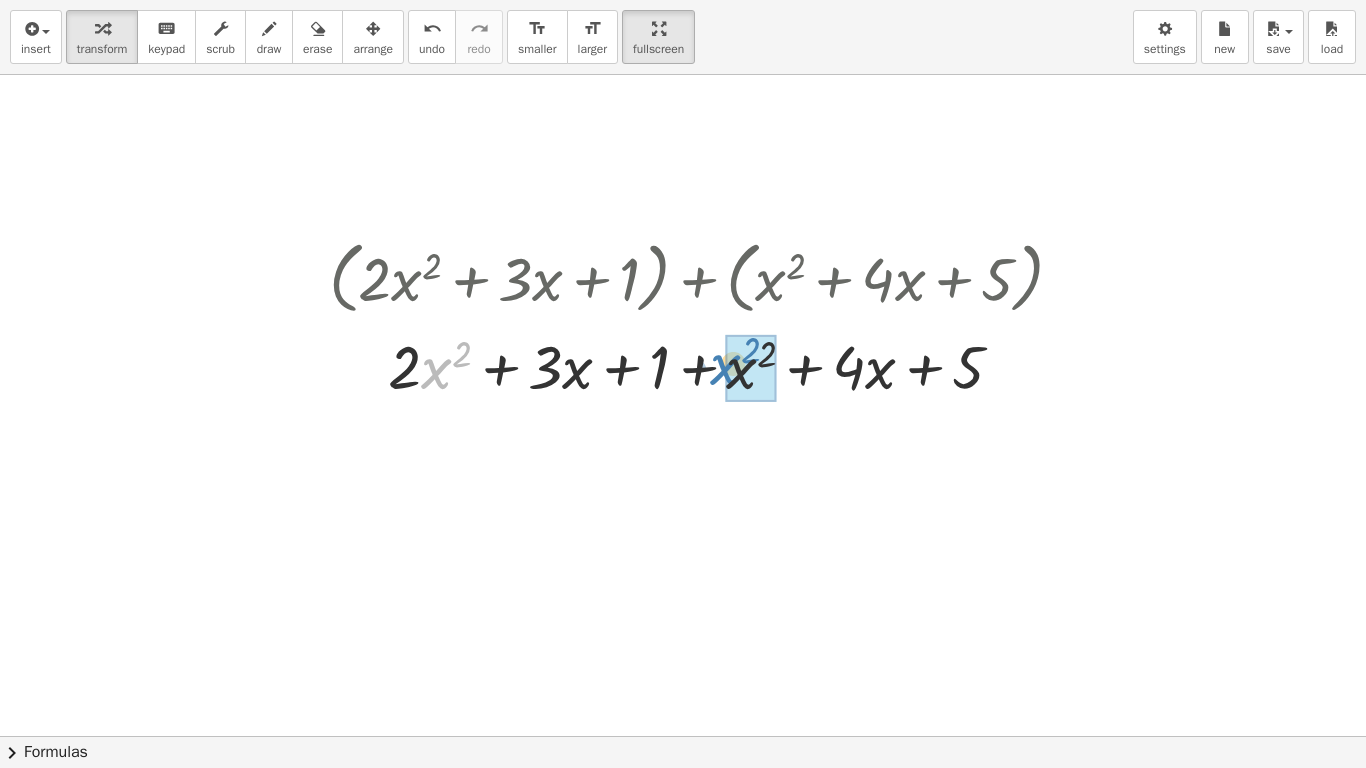 drag, startPoint x: 437, startPoint y: 378, endPoint x: 737, endPoint y: 378, distance: 300 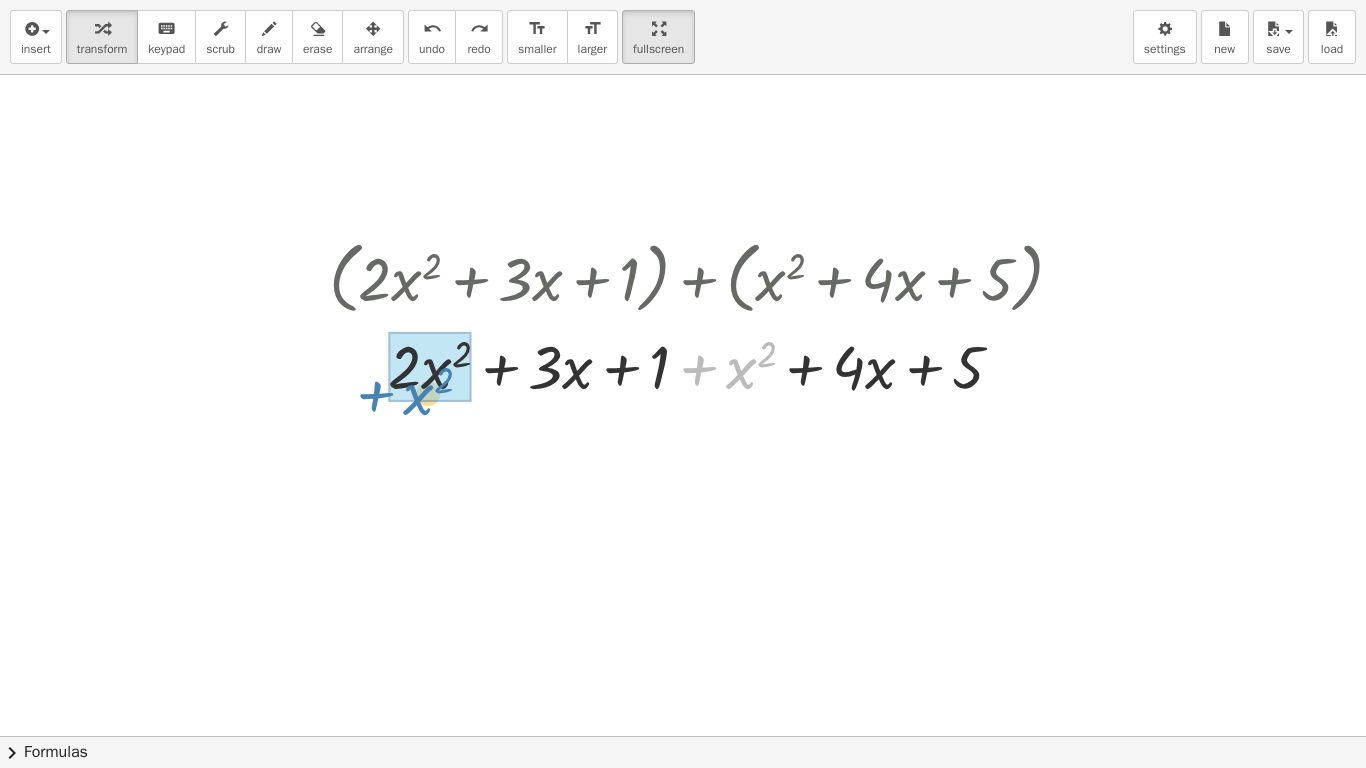 drag, startPoint x: 731, startPoint y: 383, endPoint x: 453, endPoint y: 384, distance: 278.0018 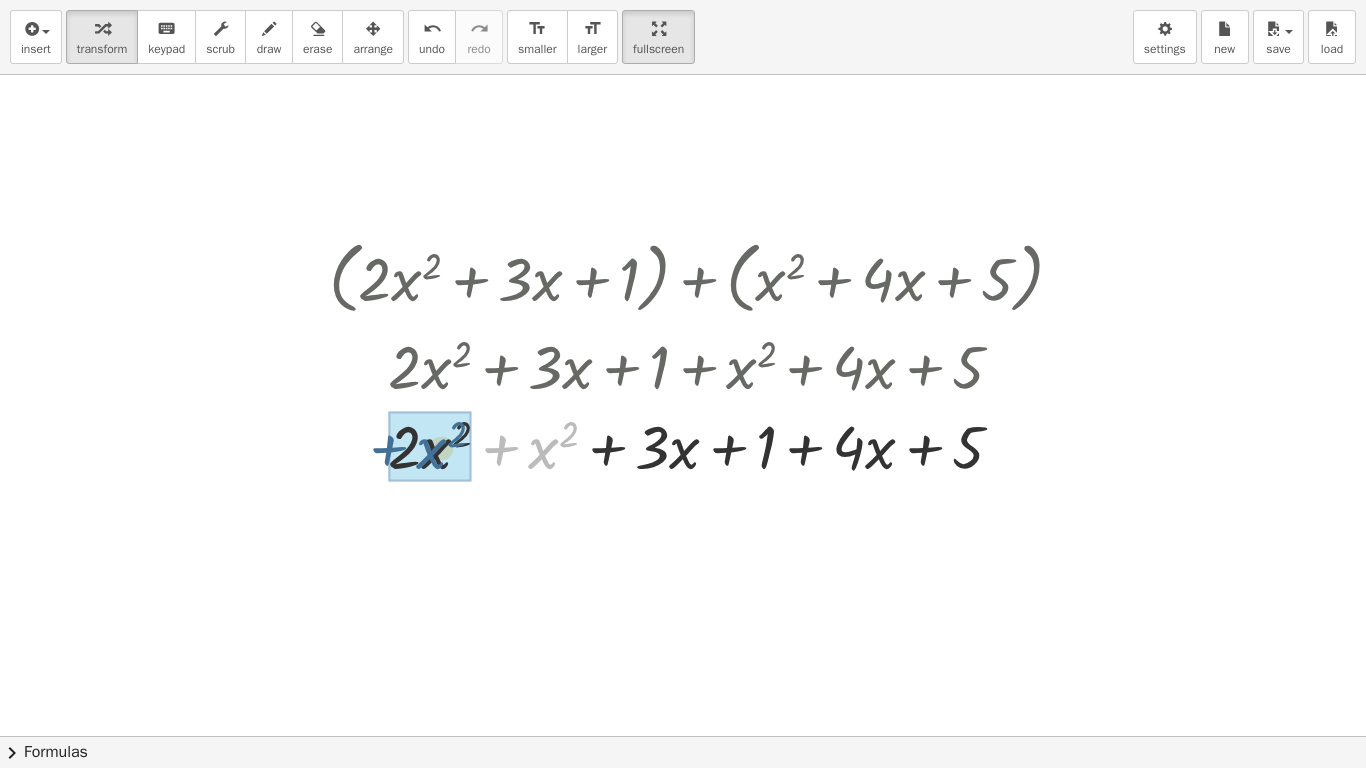 drag, startPoint x: 531, startPoint y: 453, endPoint x: 442, endPoint y: 457, distance: 89.08984 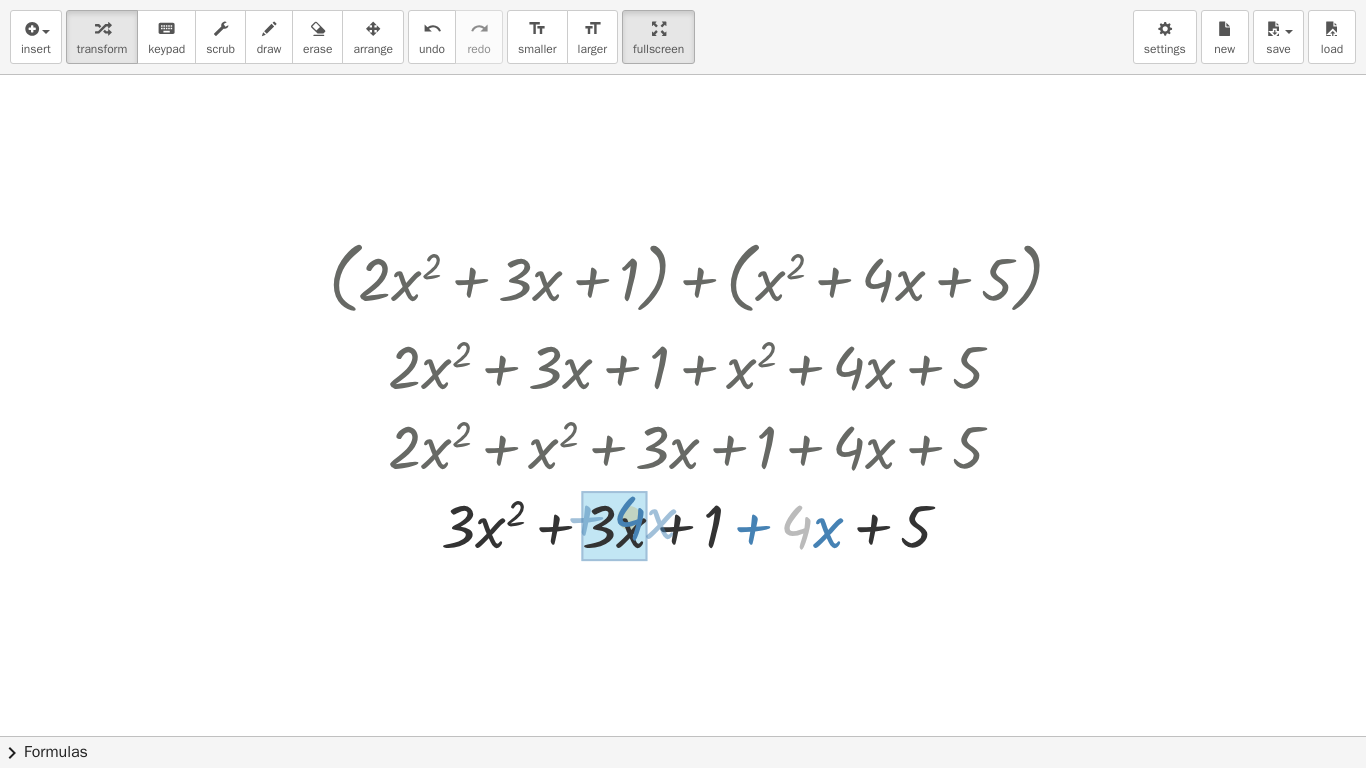drag, startPoint x: 811, startPoint y: 527, endPoint x: 725, endPoint y: 515, distance: 86.833176 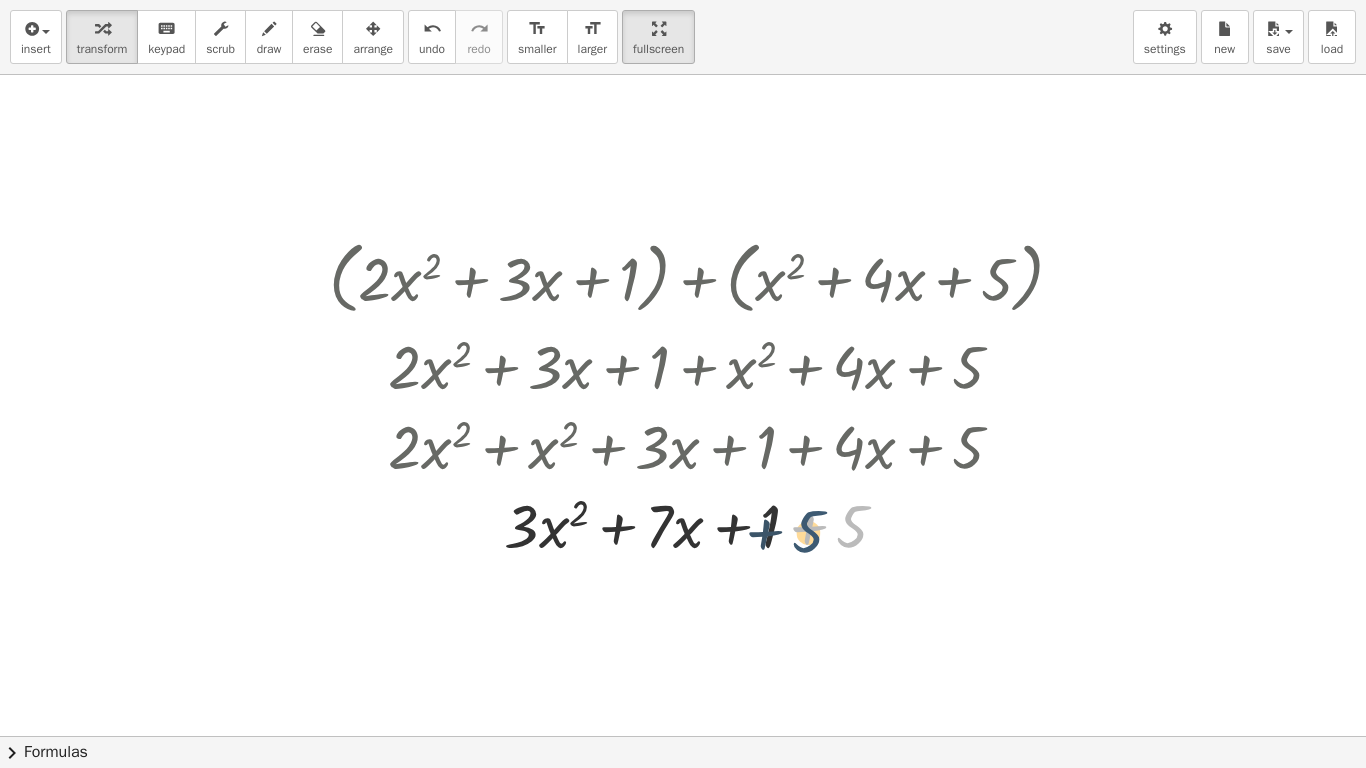 drag, startPoint x: 854, startPoint y: 515, endPoint x: 803, endPoint y: 522, distance: 51.47815 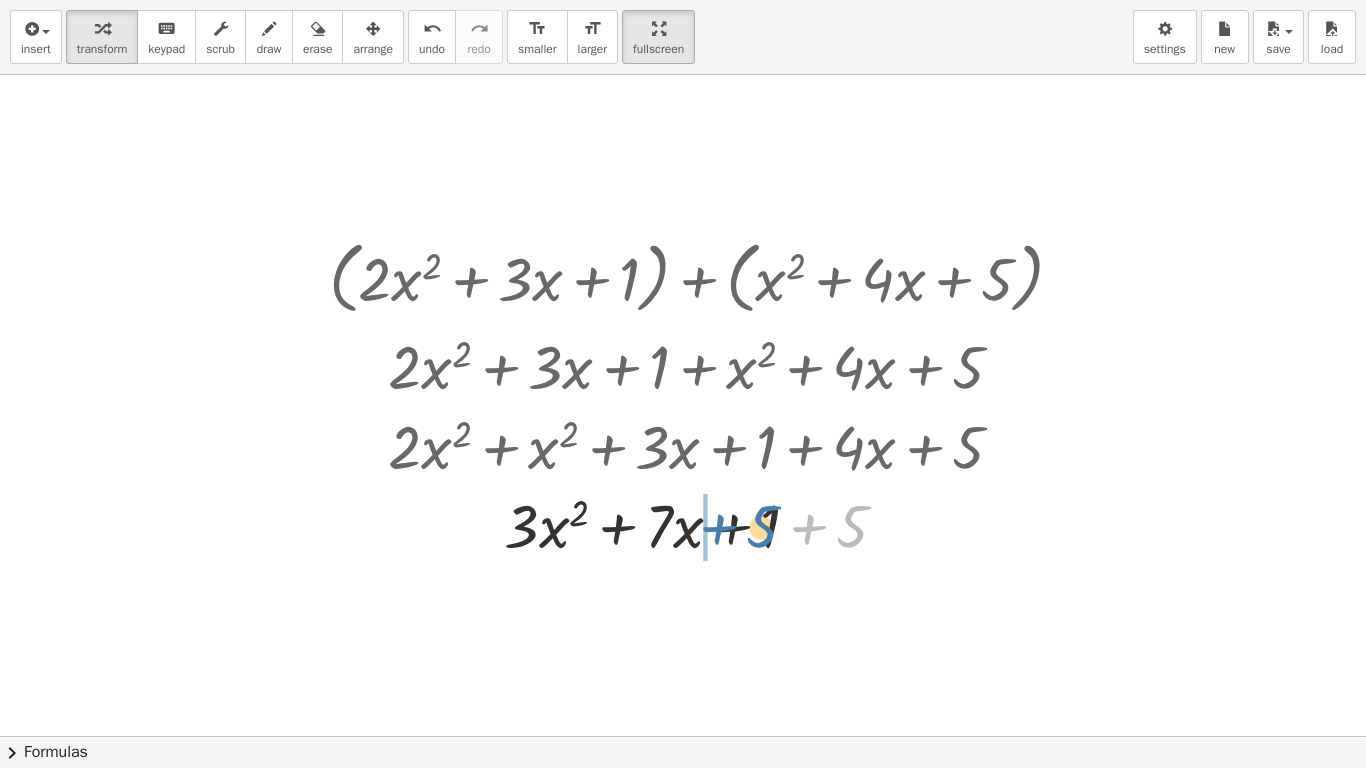 drag, startPoint x: 840, startPoint y: 533, endPoint x: 748, endPoint y: 533, distance: 92 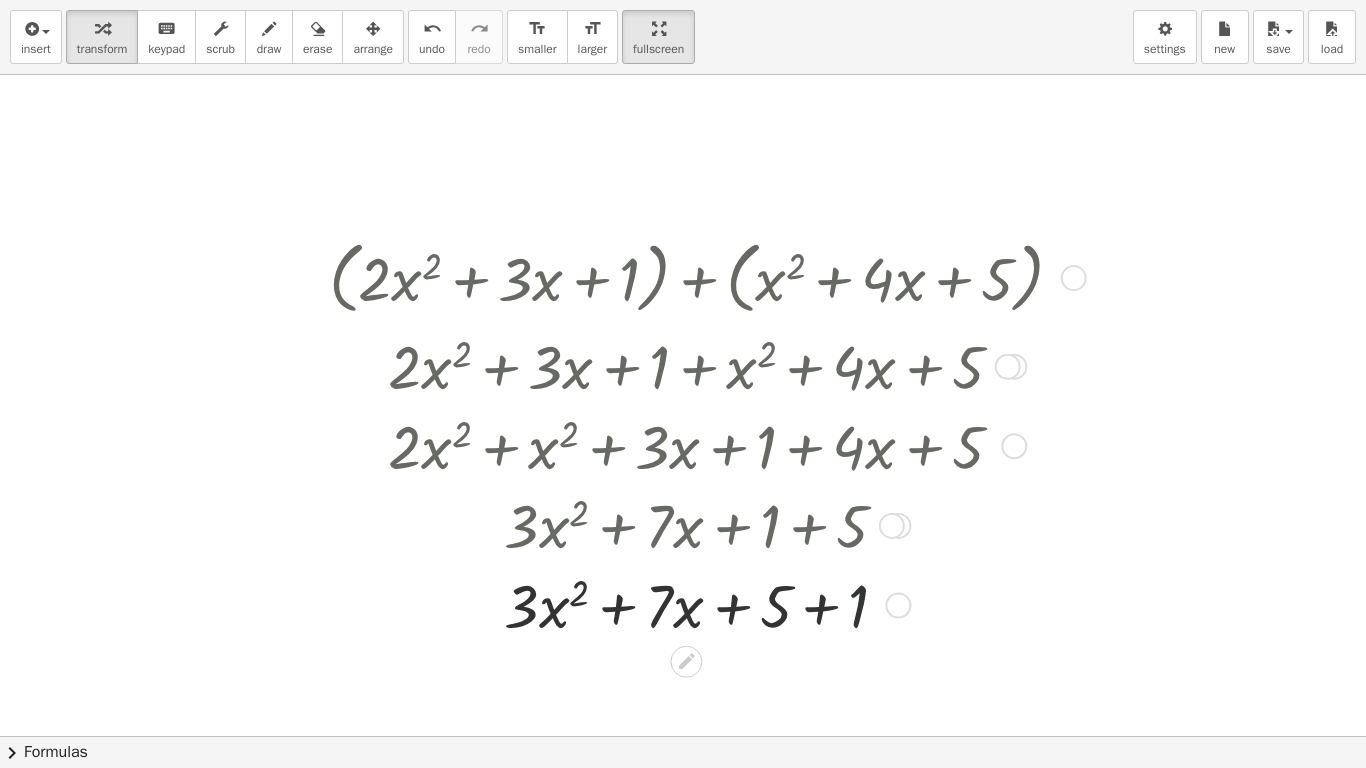 click at bounding box center [704, 604] 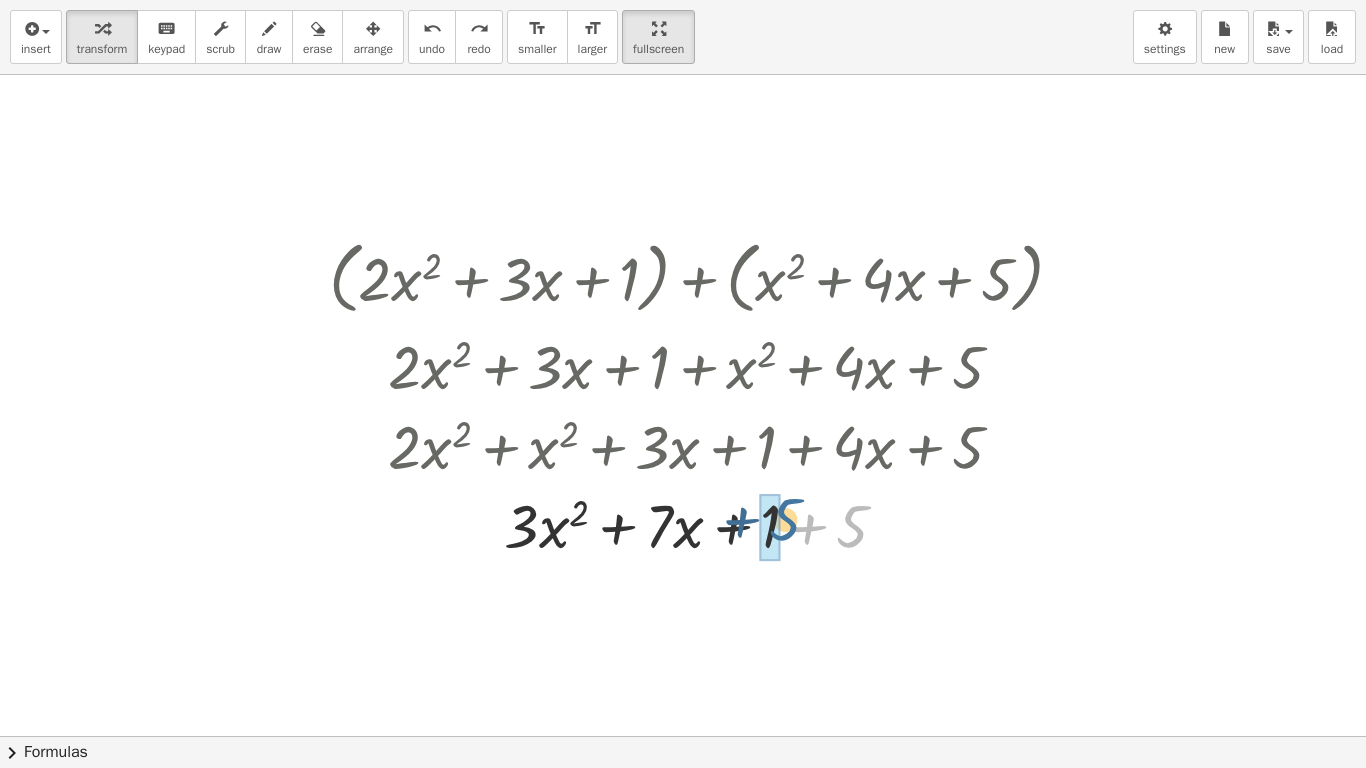 drag, startPoint x: 850, startPoint y: 531, endPoint x: 782, endPoint y: 524, distance: 68.359344 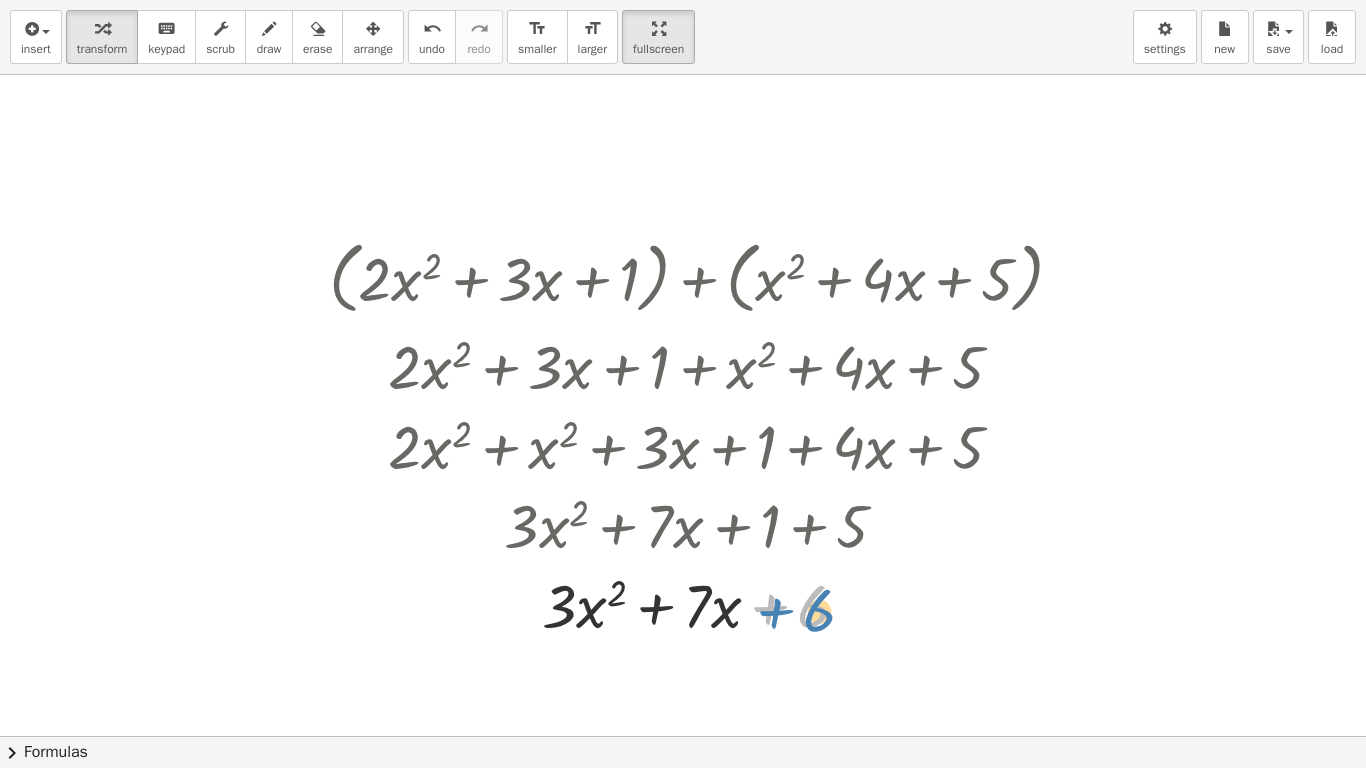 click at bounding box center (704, 604) 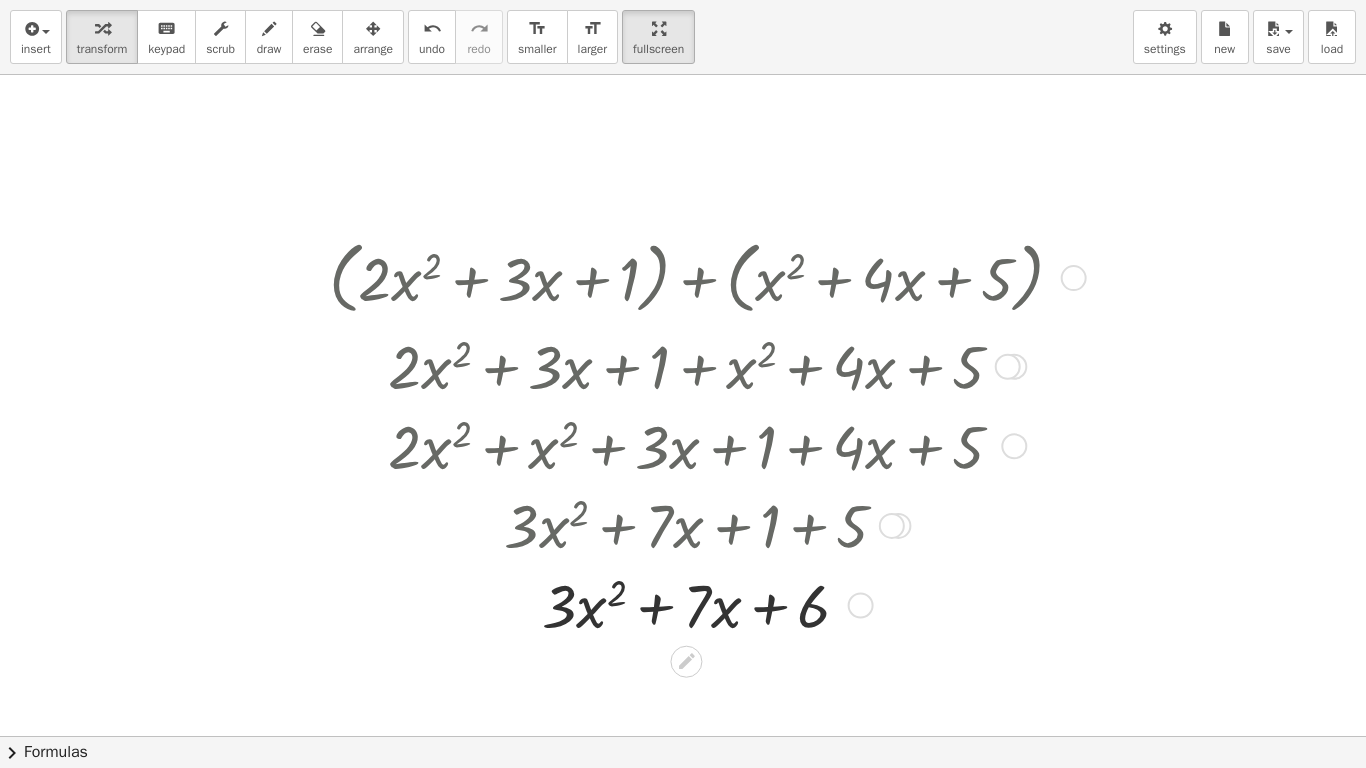click at bounding box center (704, 604) 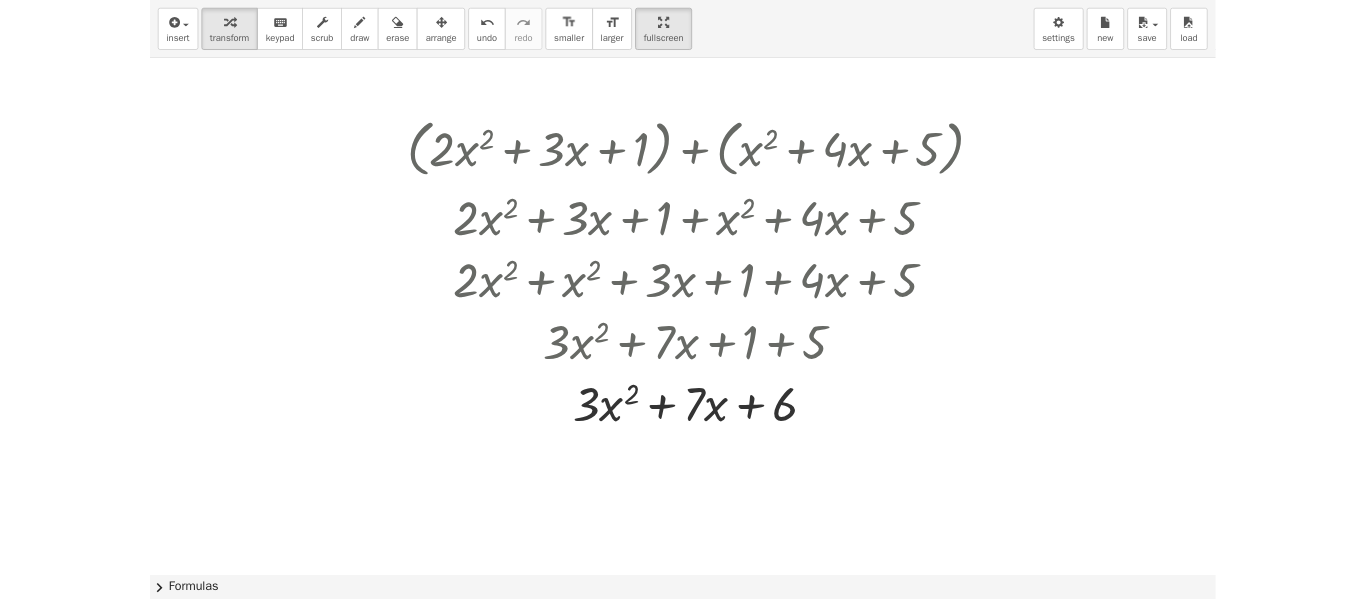 scroll, scrollTop: 89, scrollLeft: 0, axis: vertical 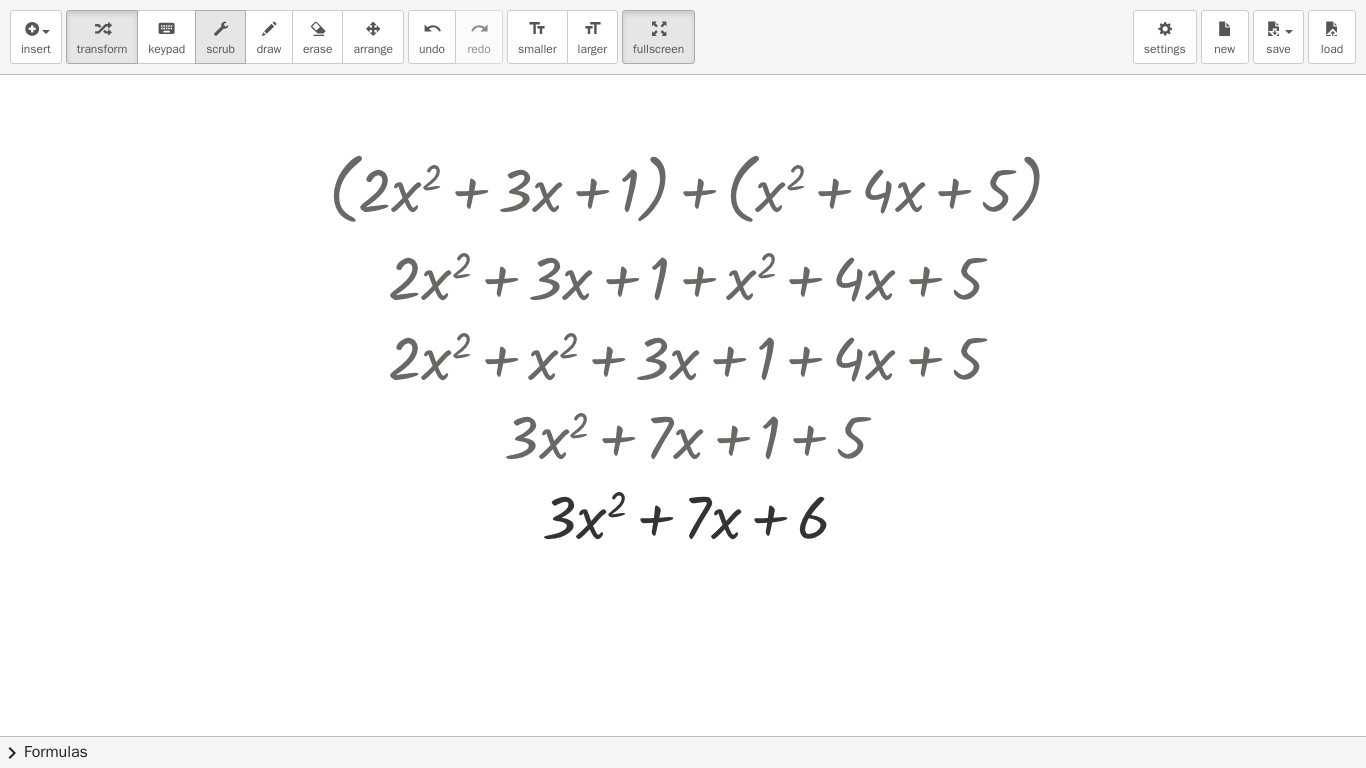 click at bounding box center (221, 29) 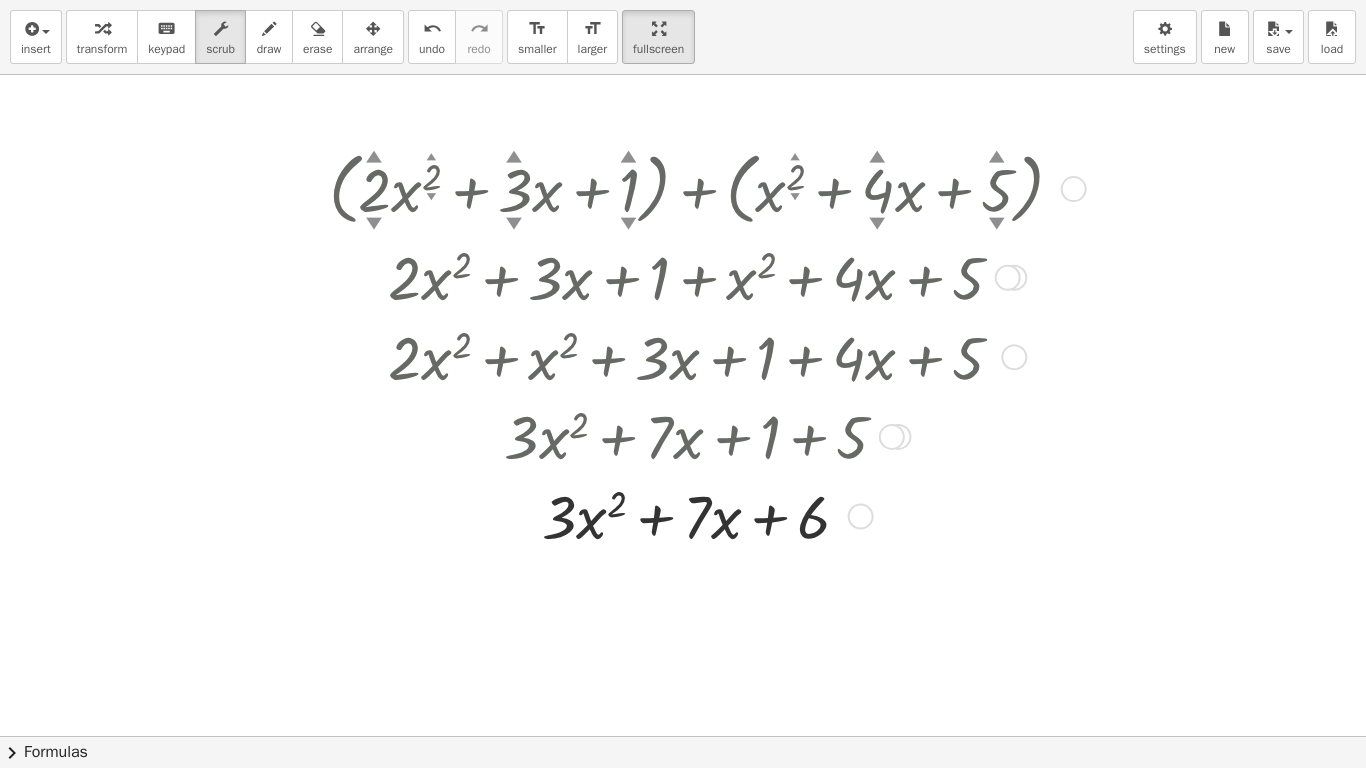 click at bounding box center (704, 187) 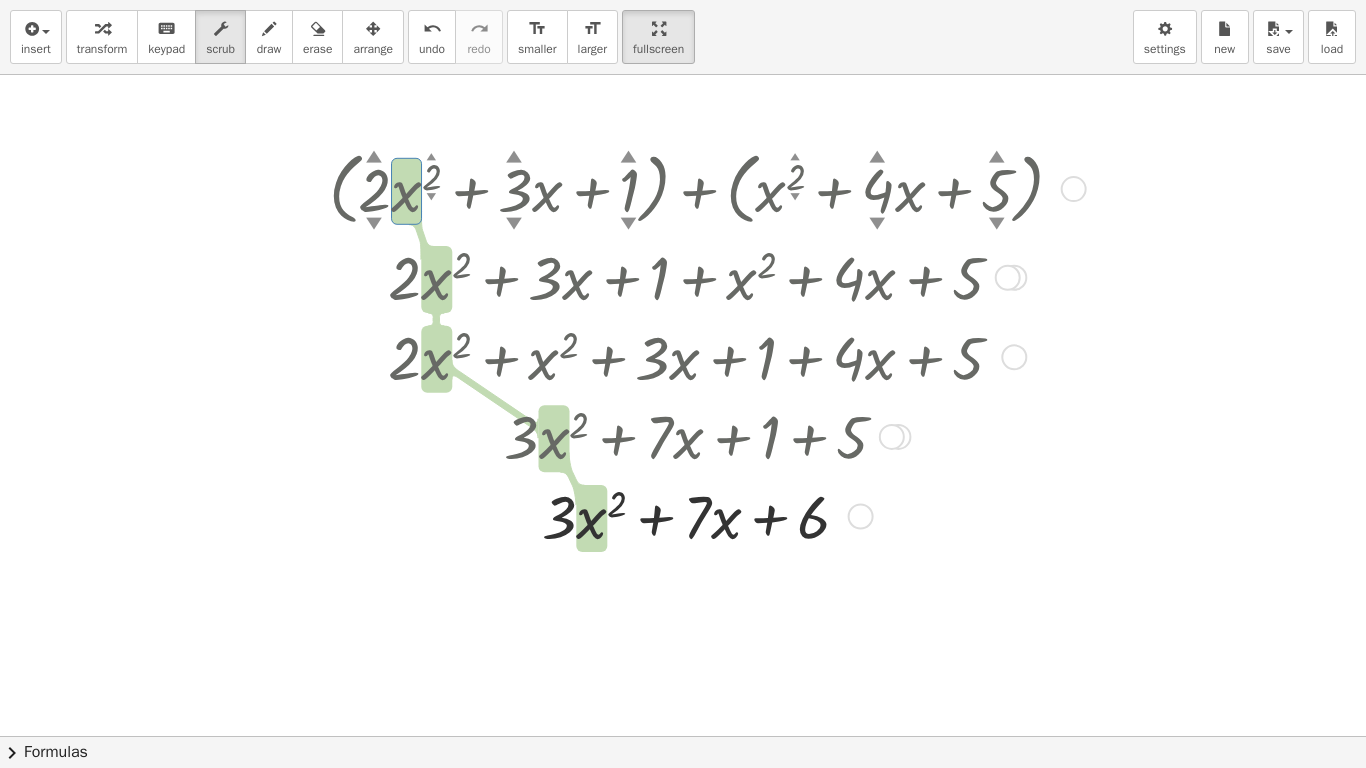 click at bounding box center [704, 187] 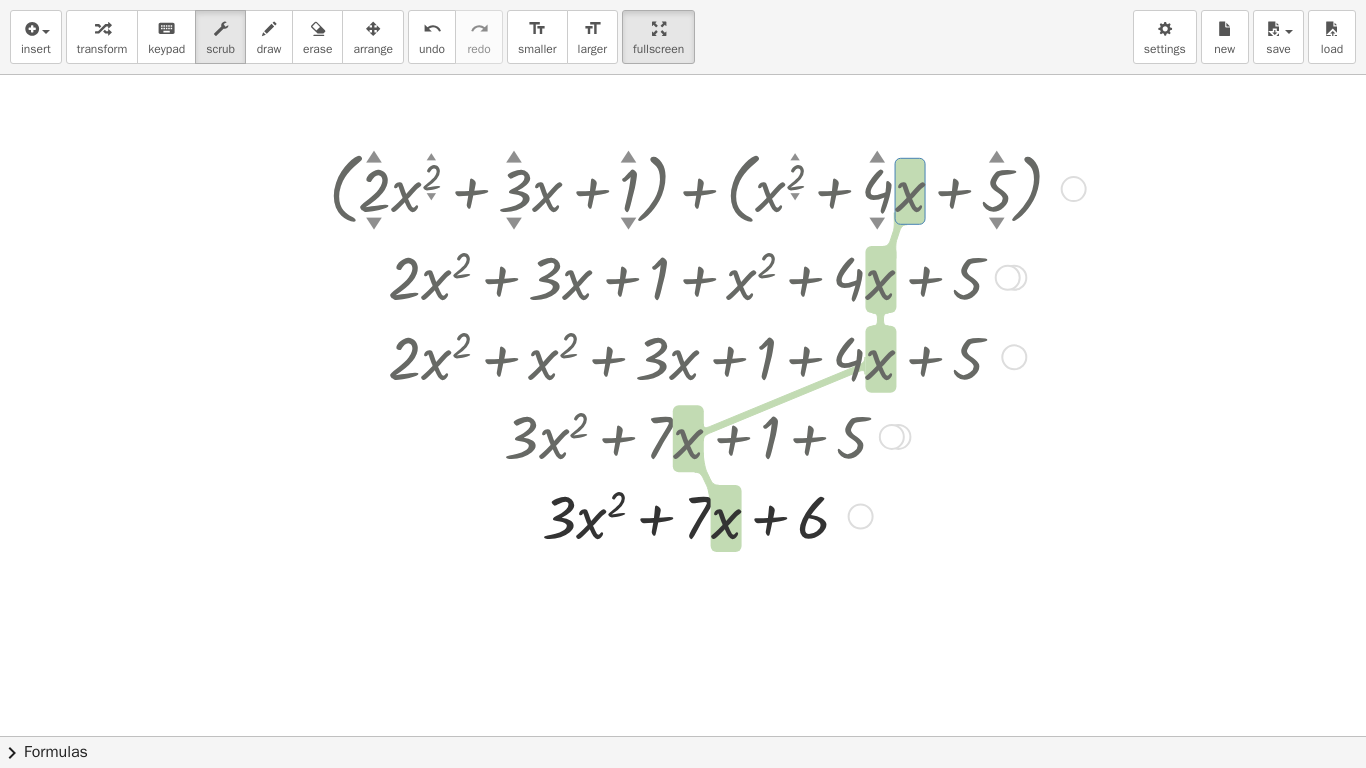 click at bounding box center (704, 187) 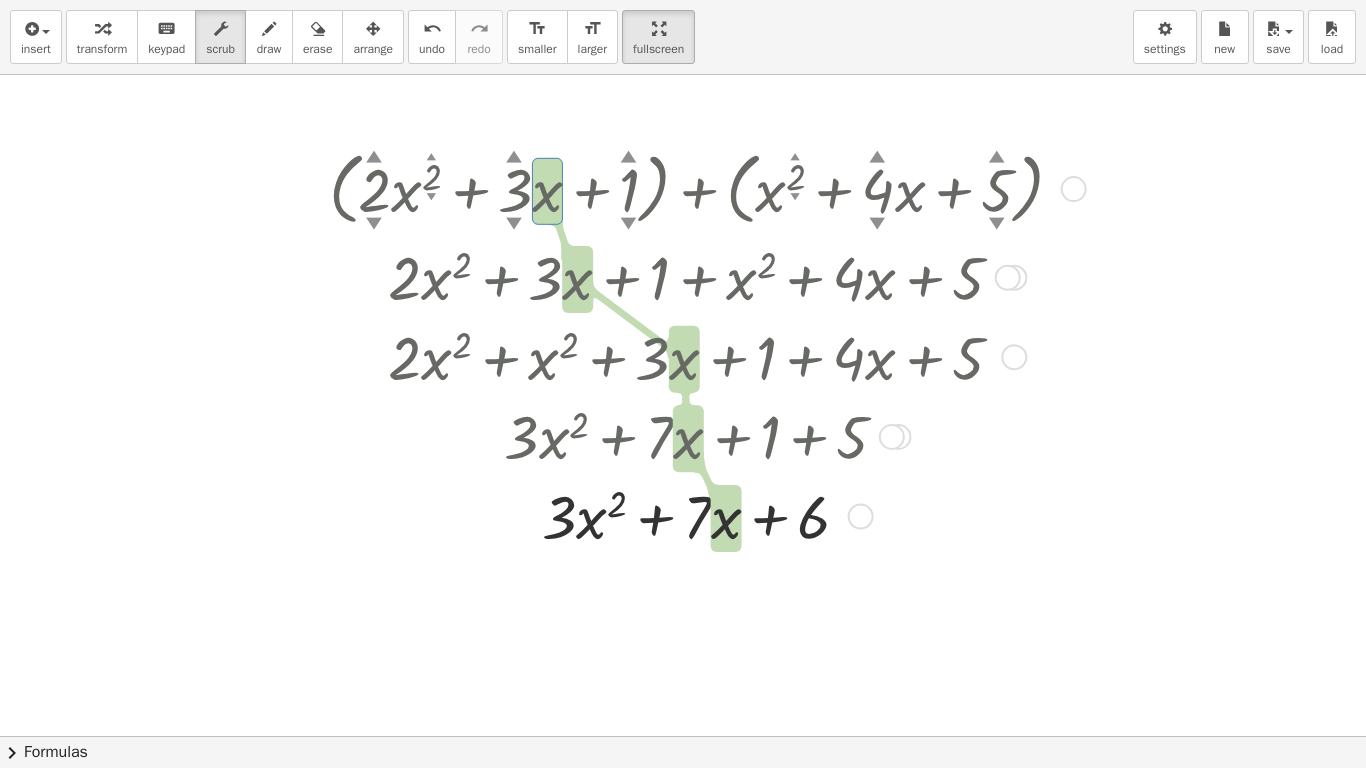 click at bounding box center (704, 187) 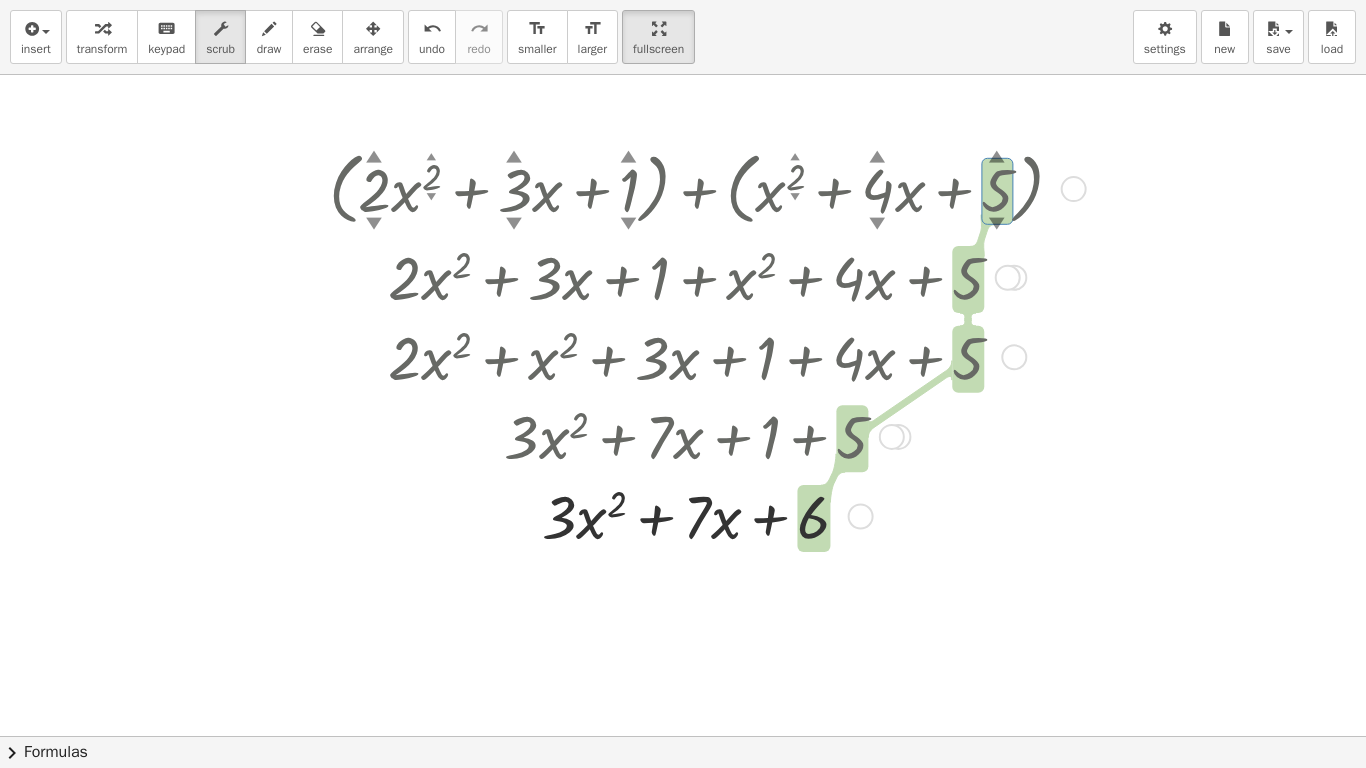 click at bounding box center [704, 187] 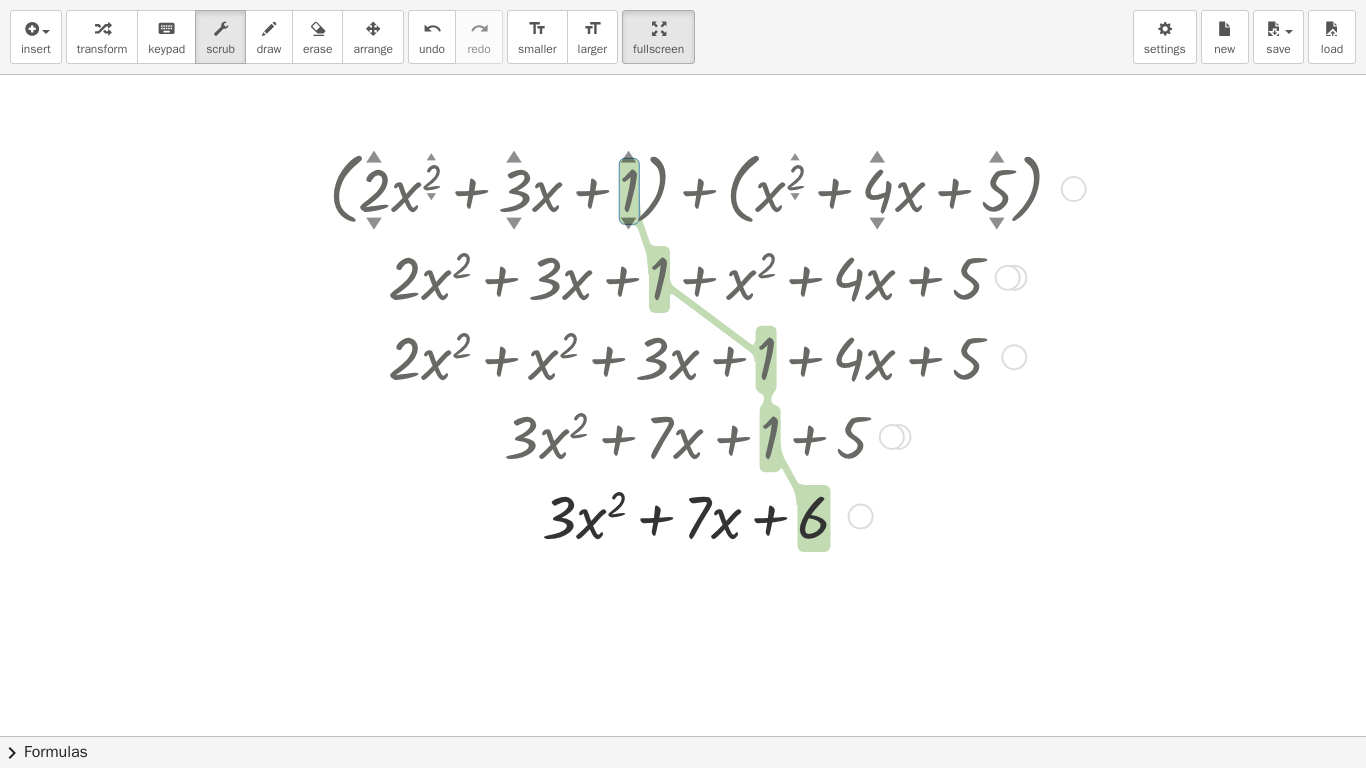 click at bounding box center (703, 356) 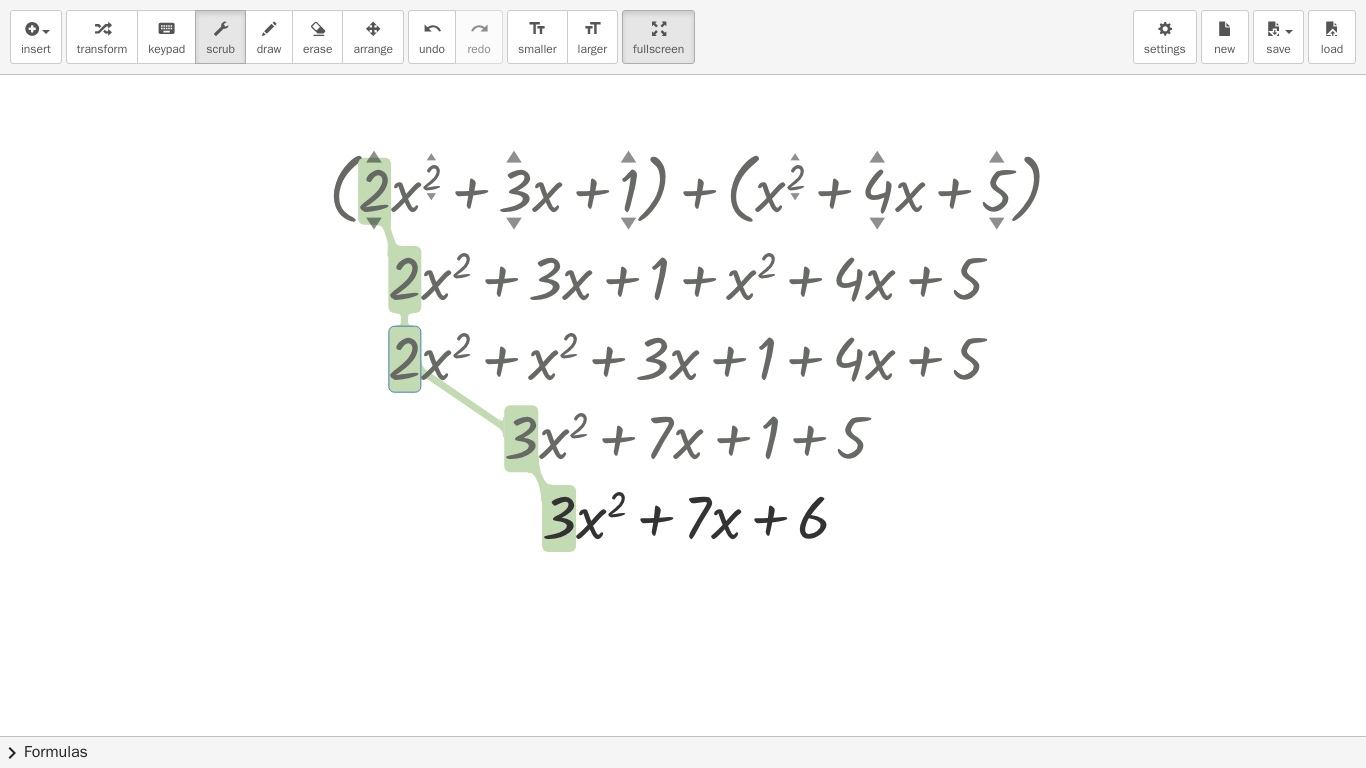 click at bounding box center [683, 647] 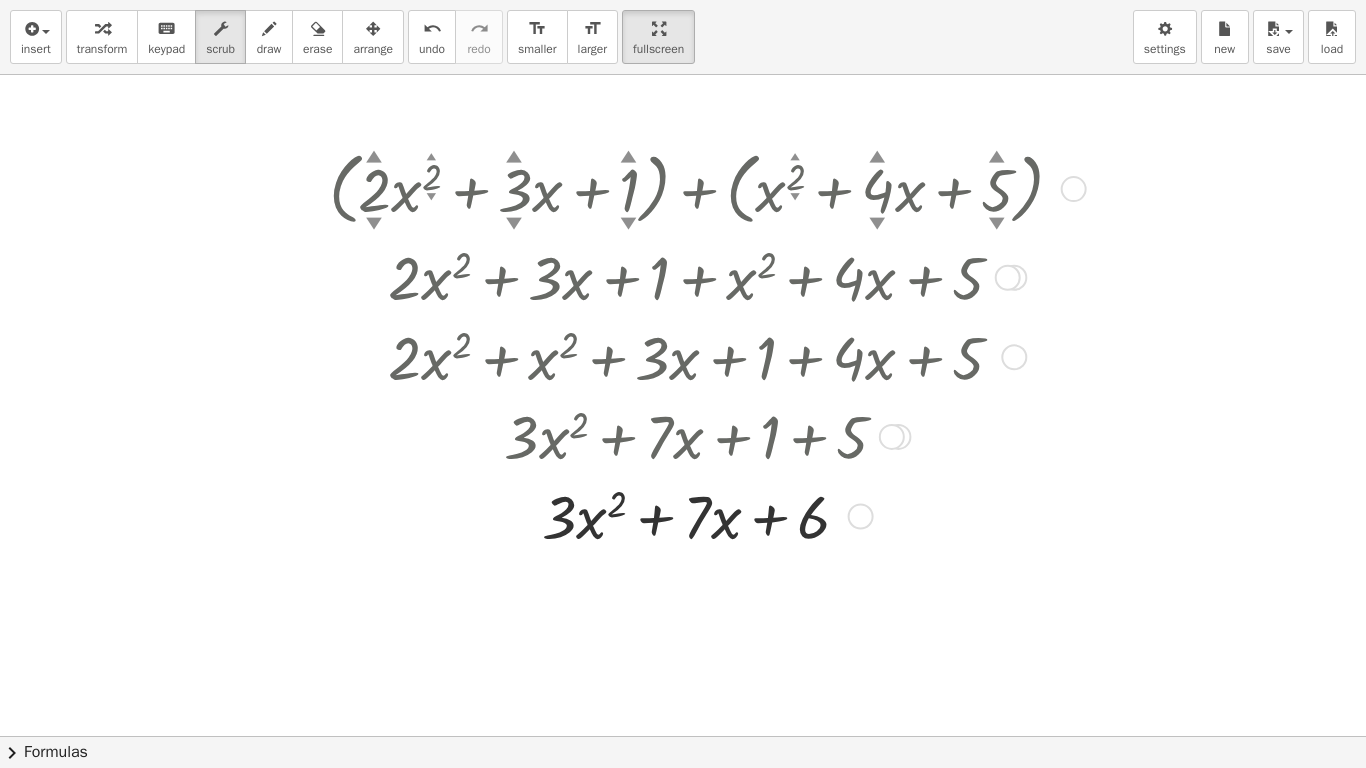 click on "▼" at bounding box center (997, 224) 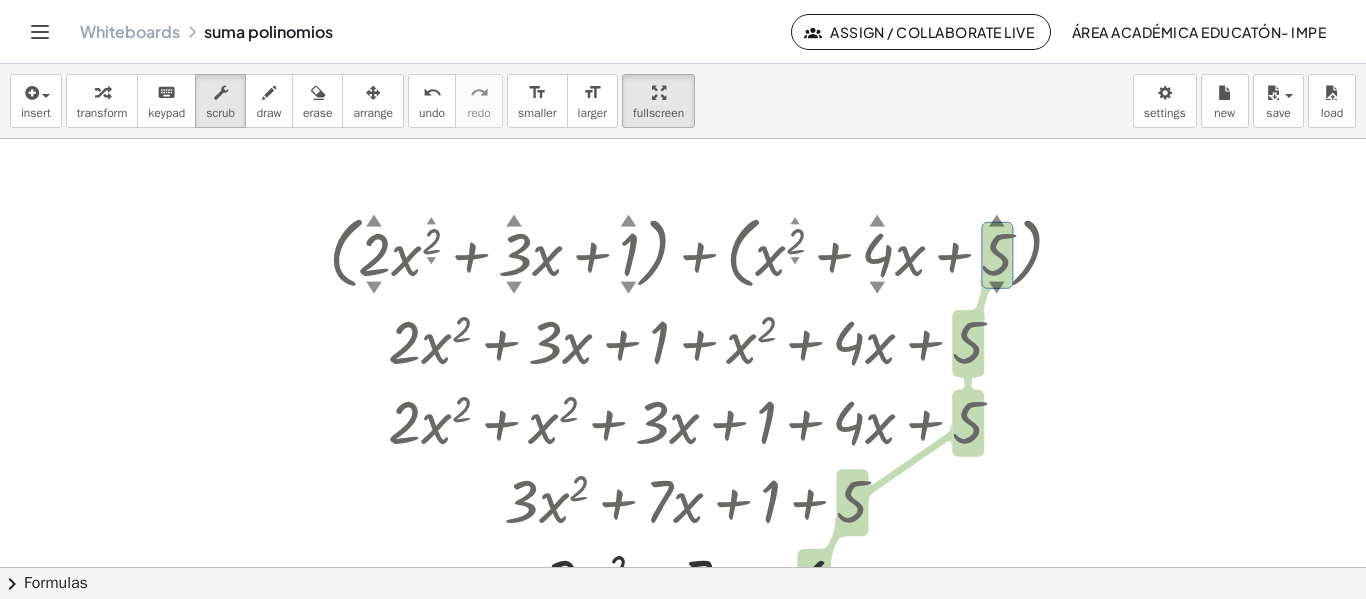 click at bounding box center (683, 711) 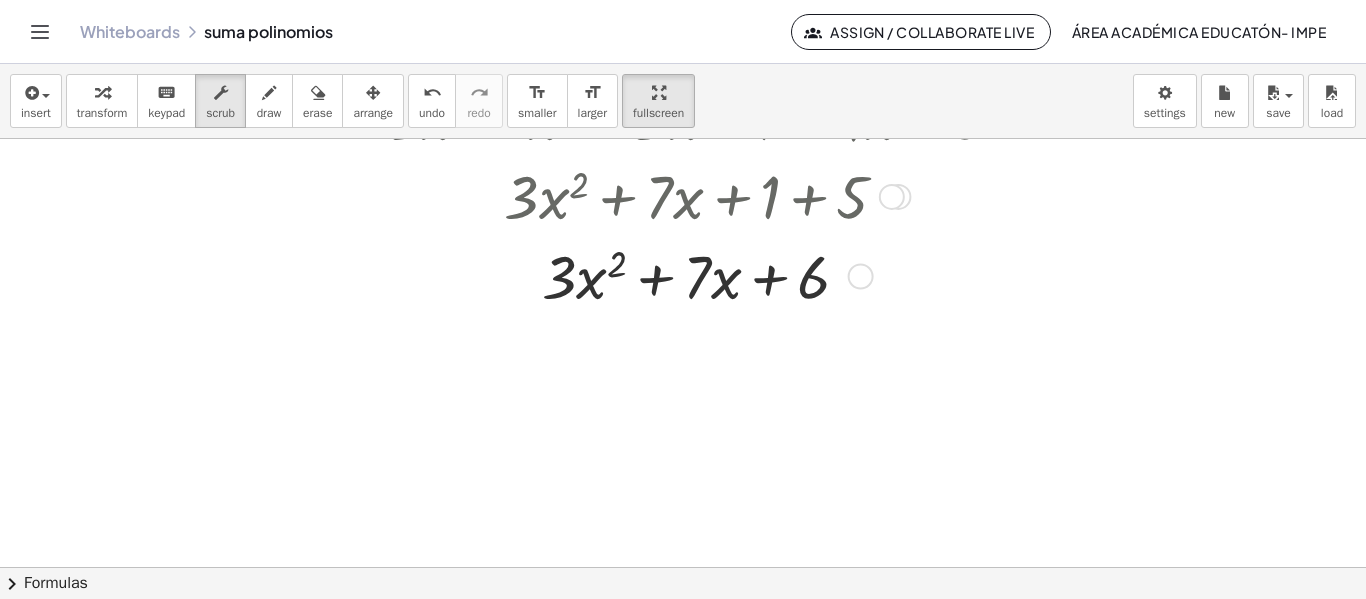 scroll, scrollTop: 394, scrollLeft: 0, axis: vertical 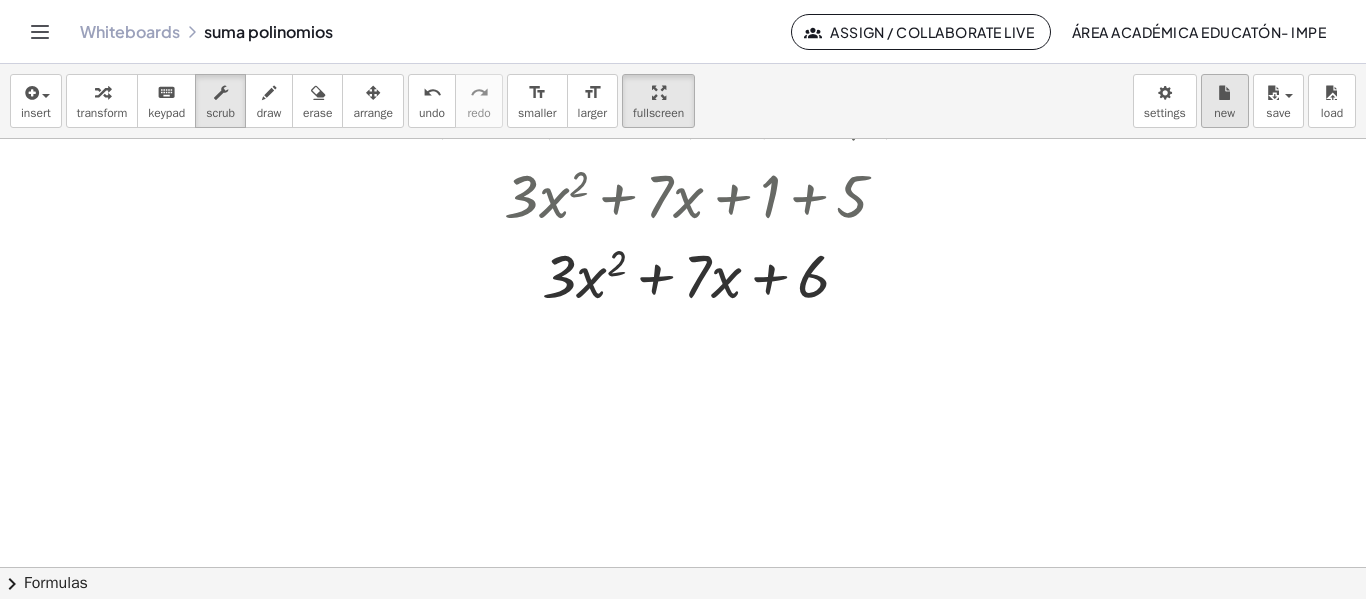 click at bounding box center (1225, 93) 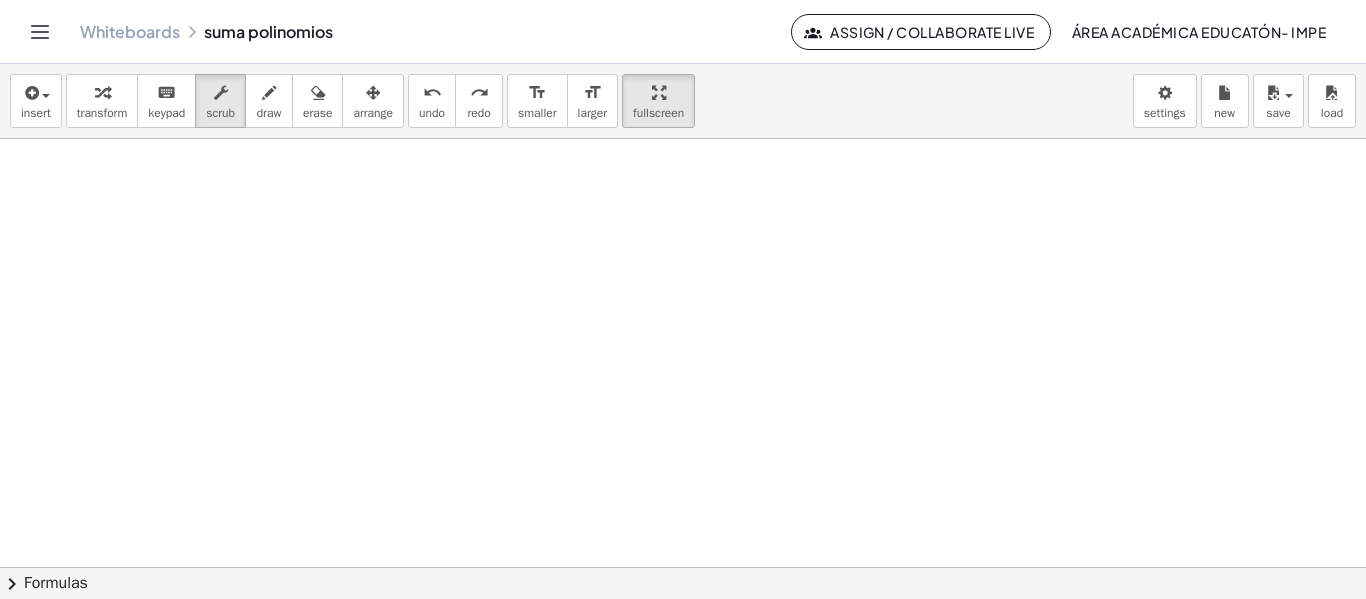 click at bounding box center [683, 406] 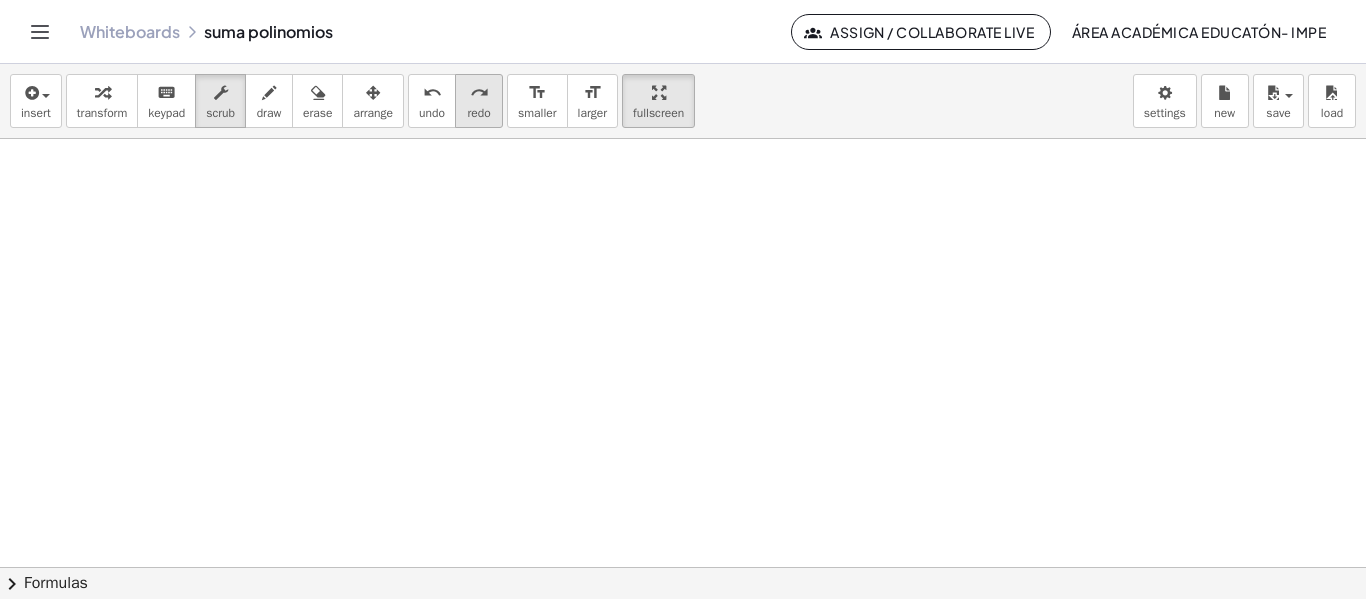 click on "redo" at bounding box center [479, 93] 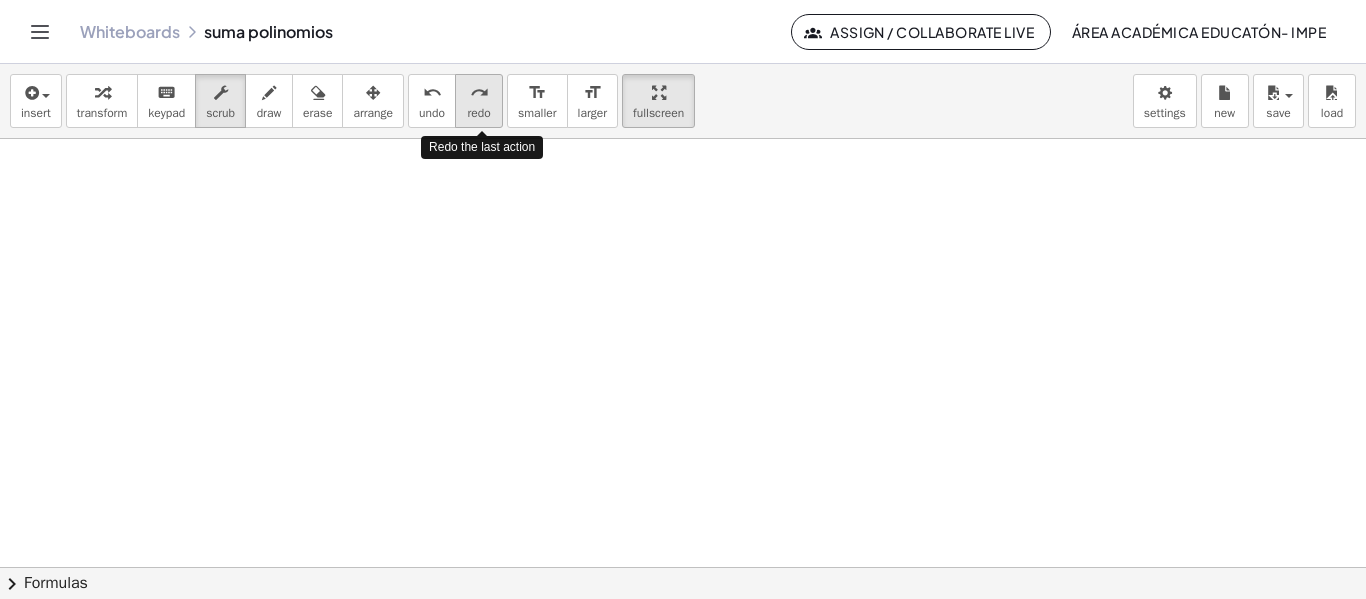 click on "redo" at bounding box center (479, 93) 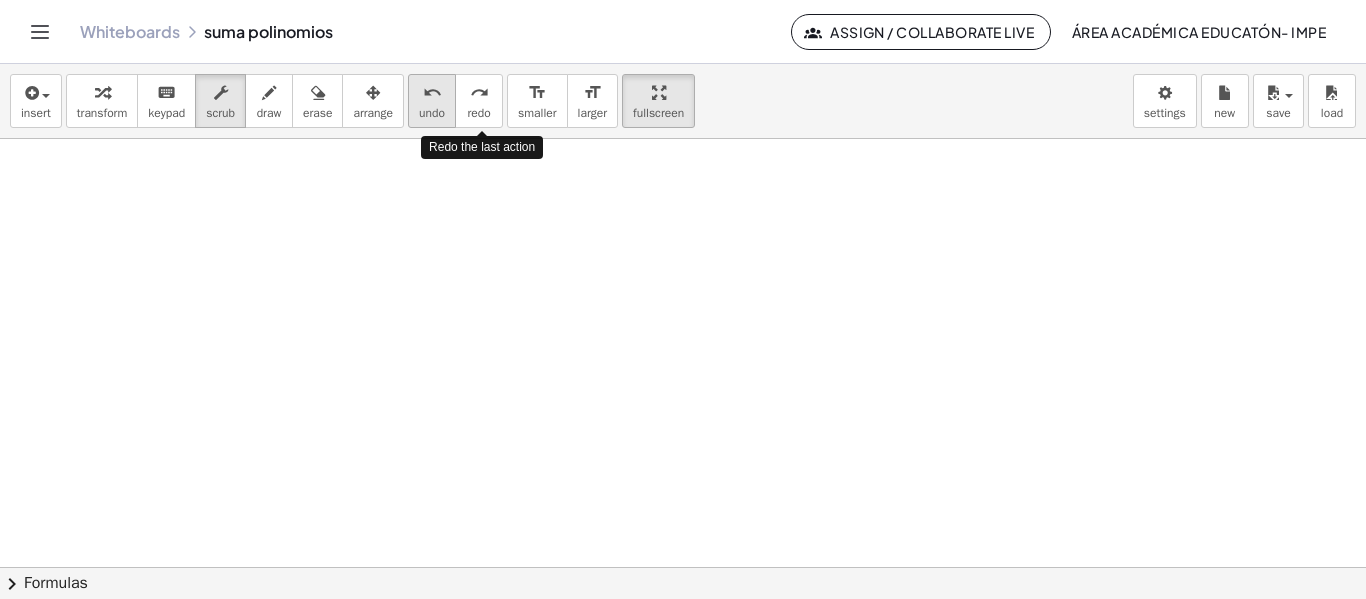 click on "undo undo" at bounding box center (432, 101) 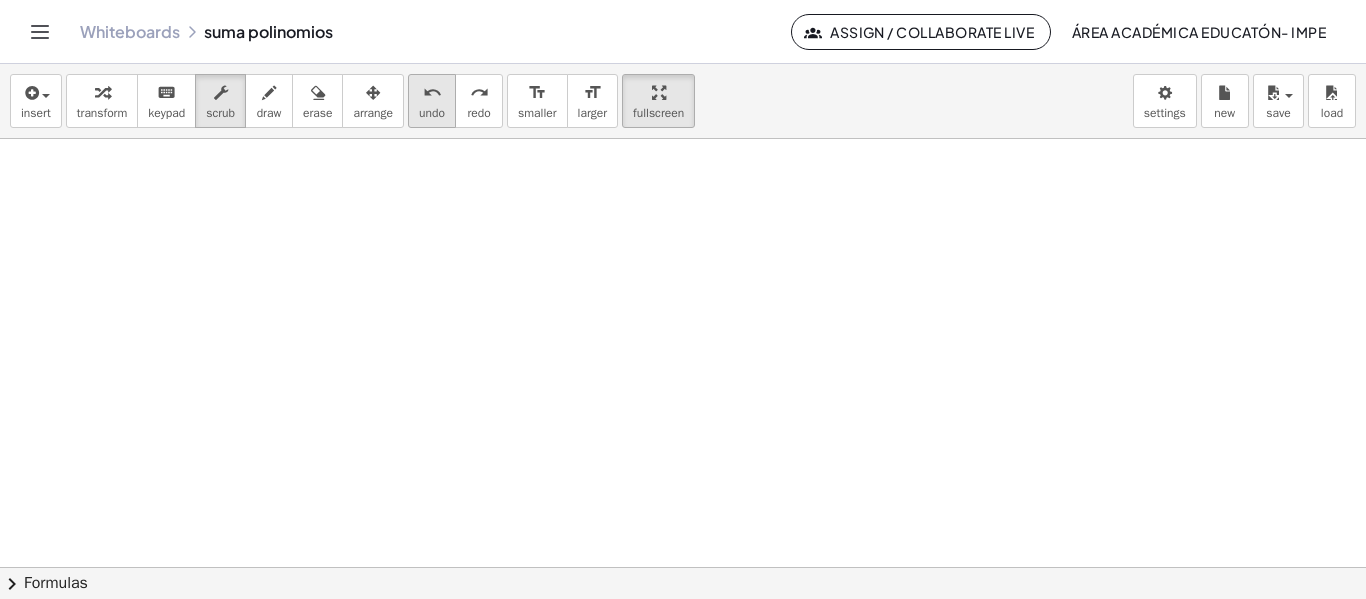 click on "undo undo" at bounding box center (432, 101) 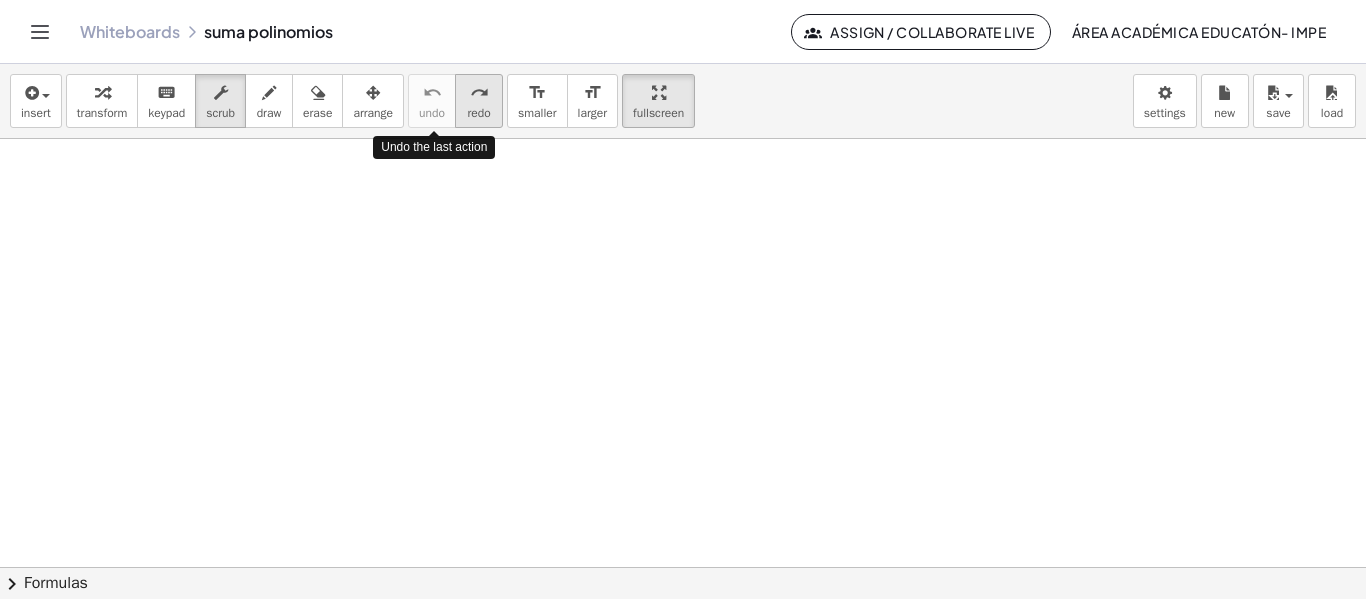 click on "redo" at bounding box center (478, 113) 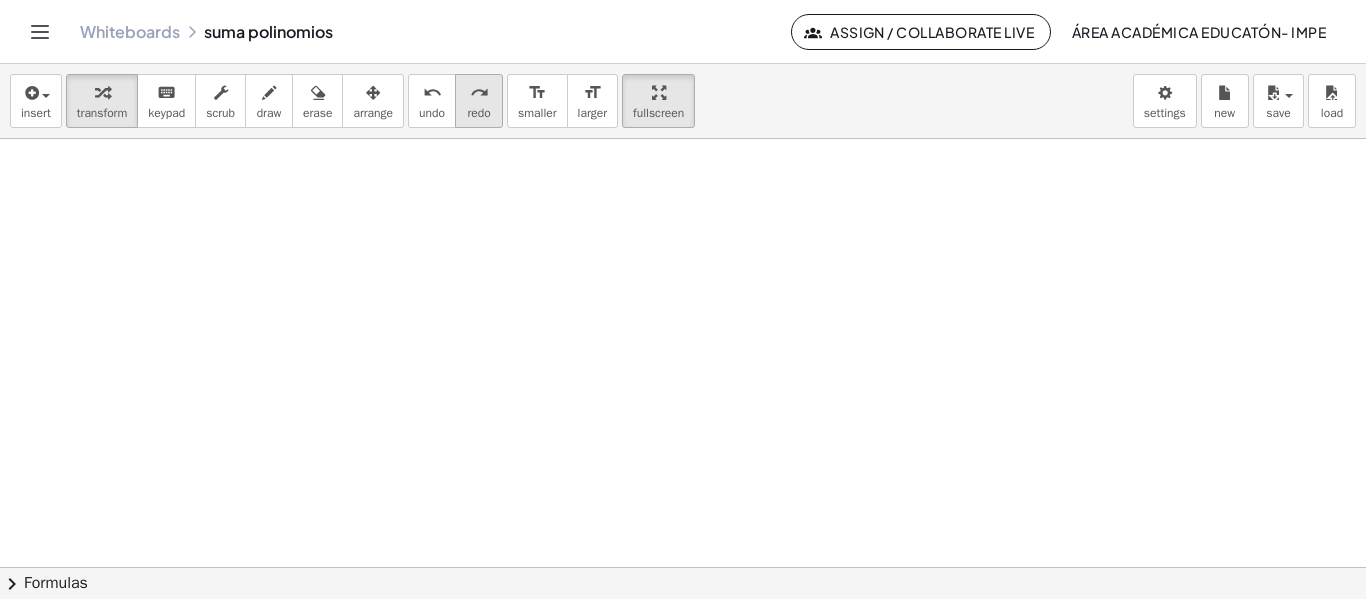 click on "redo" at bounding box center (478, 113) 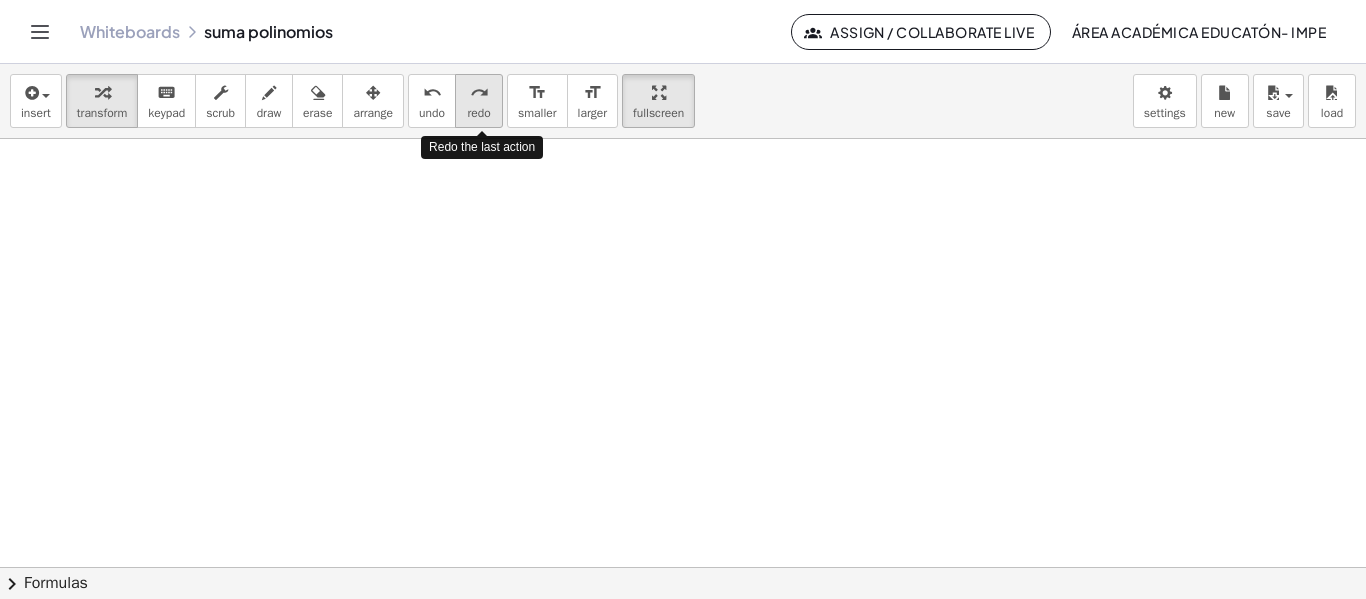 click on "redo" at bounding box center [478, 113] 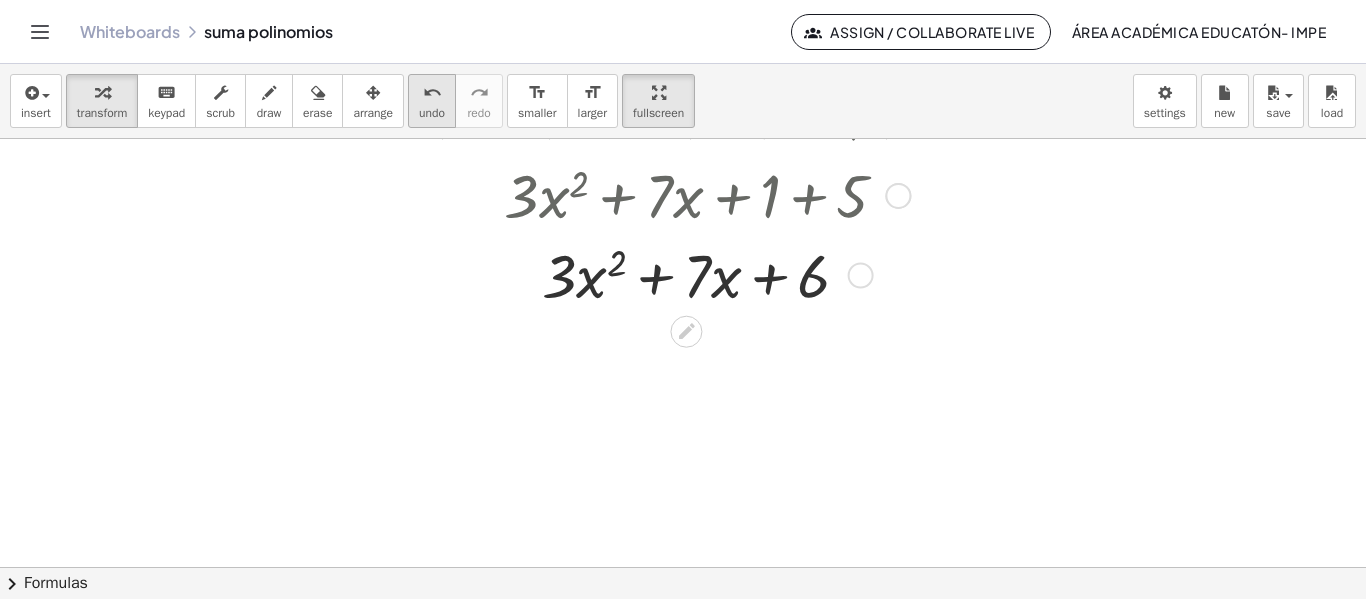 click on "undo" at bounding box center [432, 113] 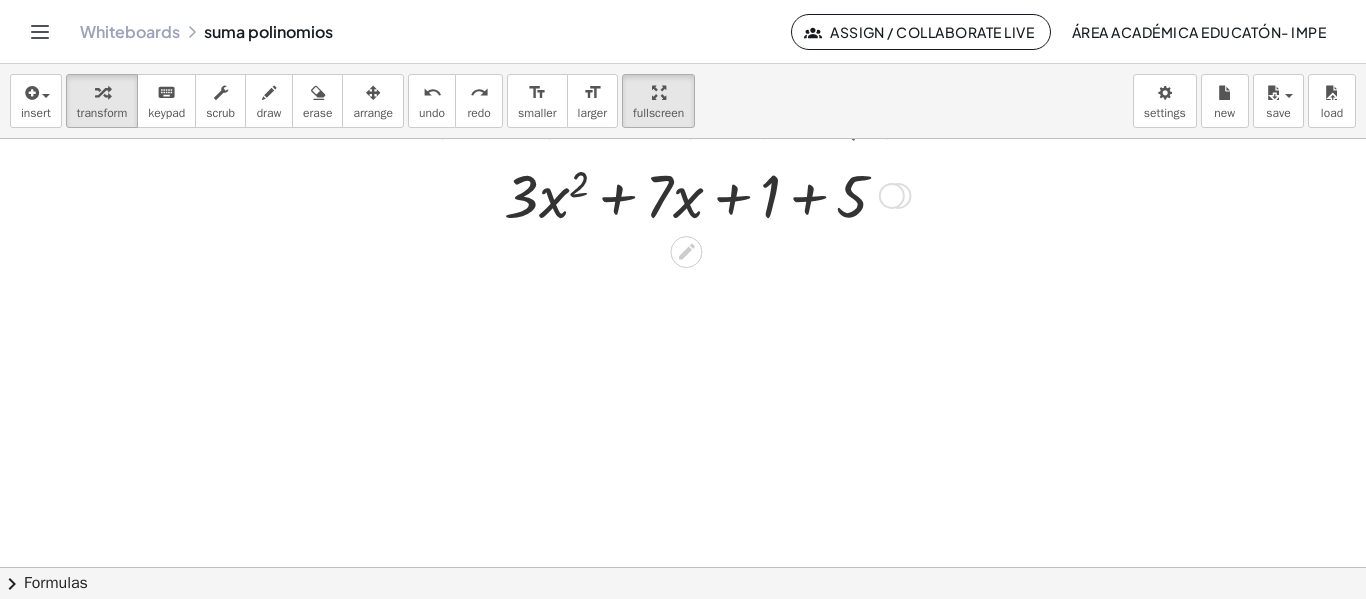 click at bounding box center (704, 194) 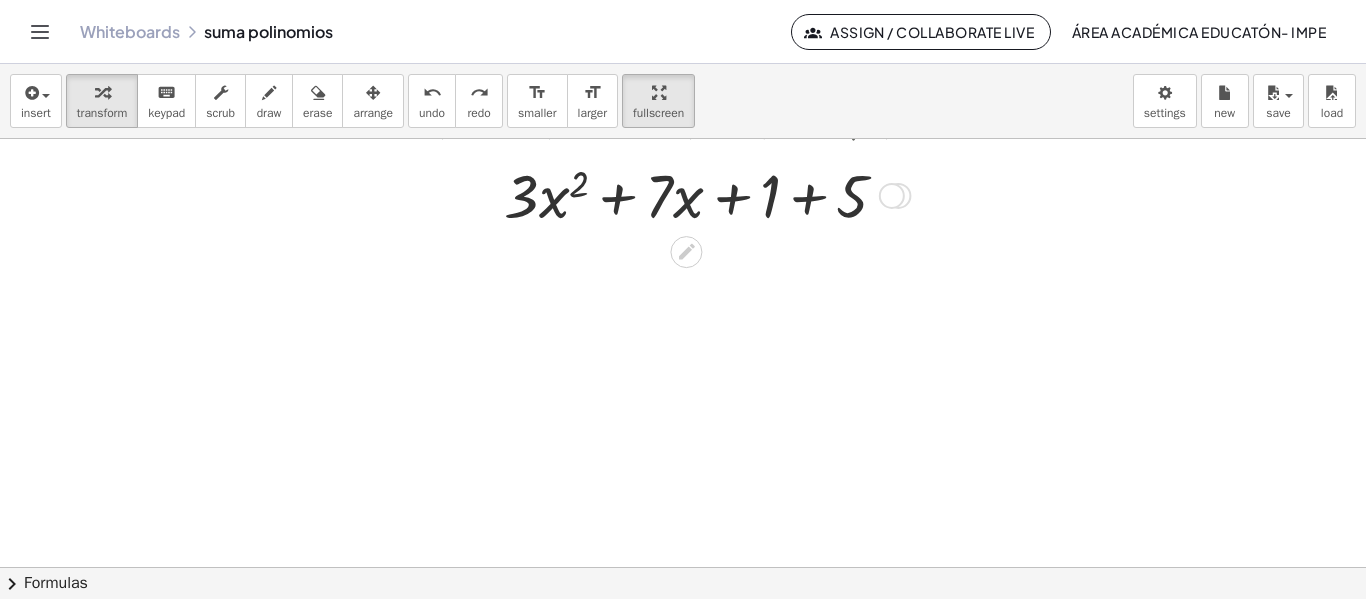 click at bounding box center (704, 194) 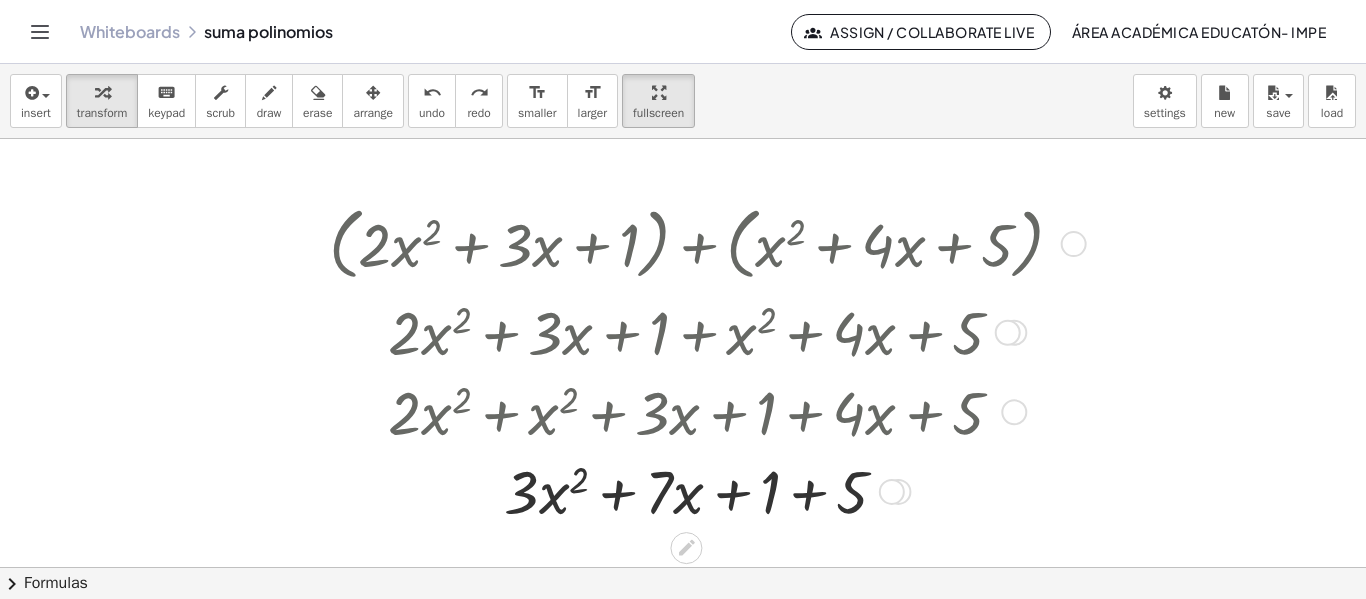 scroll, scrollTop: 96, scrollLeft: 0, axis: vertical 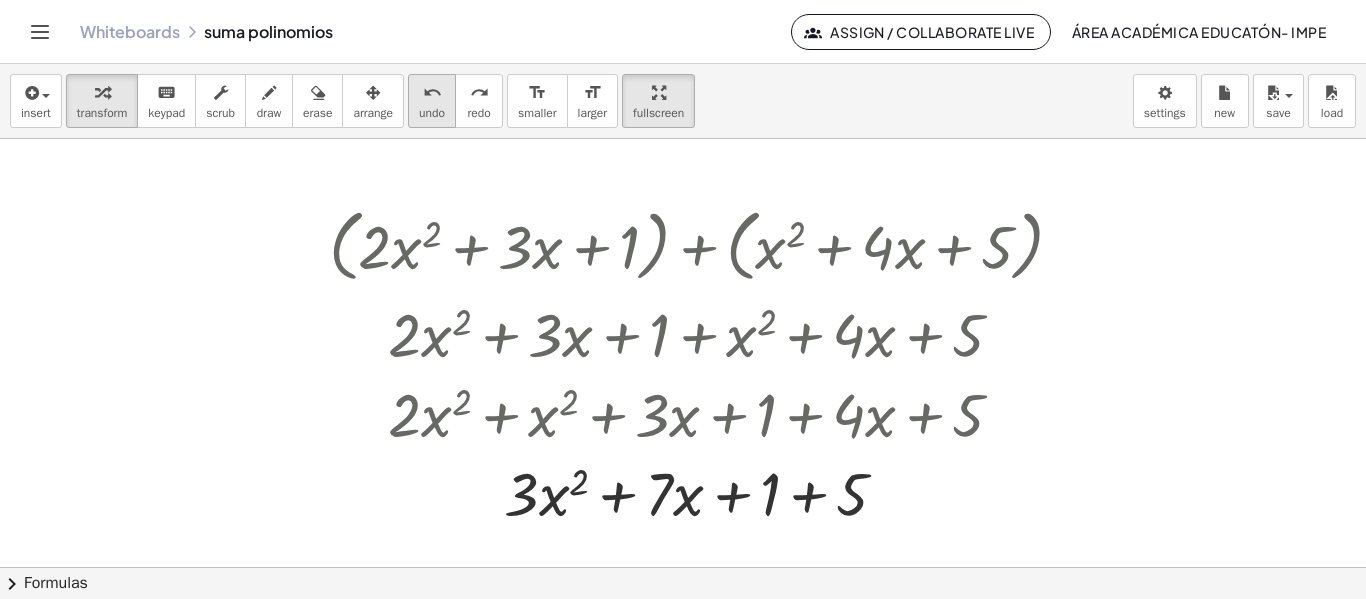 click on "undo" at bounding box center (432, 93) 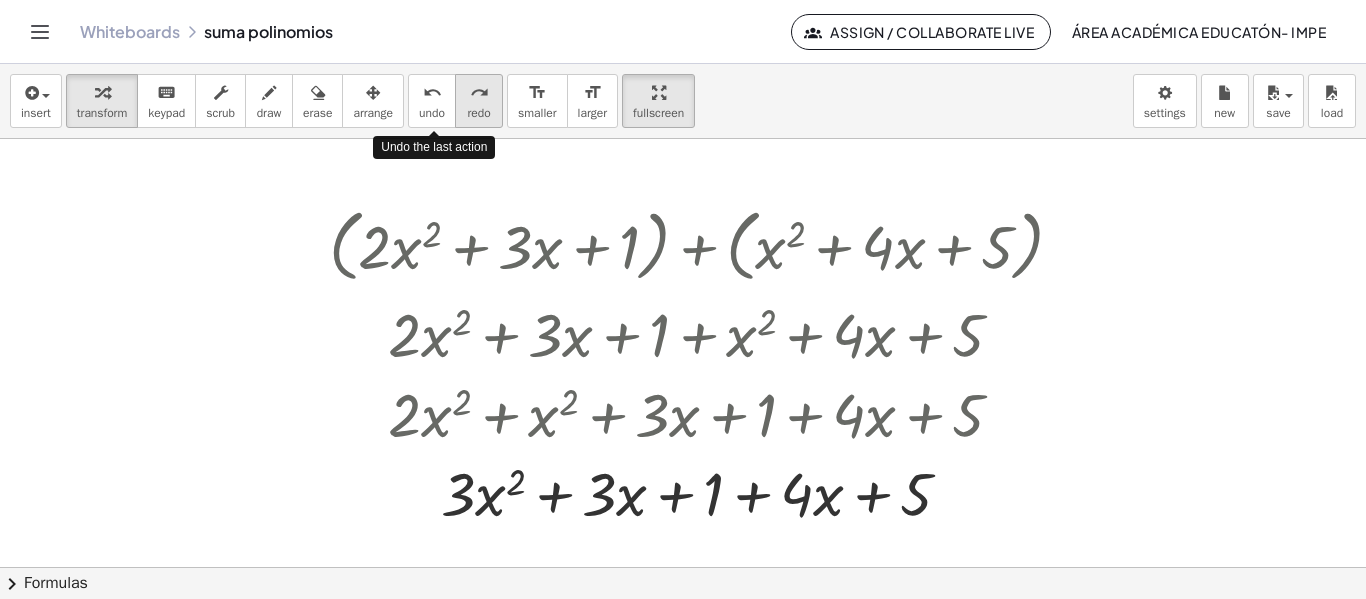 click on "redo" at bounding box center (479, 93) 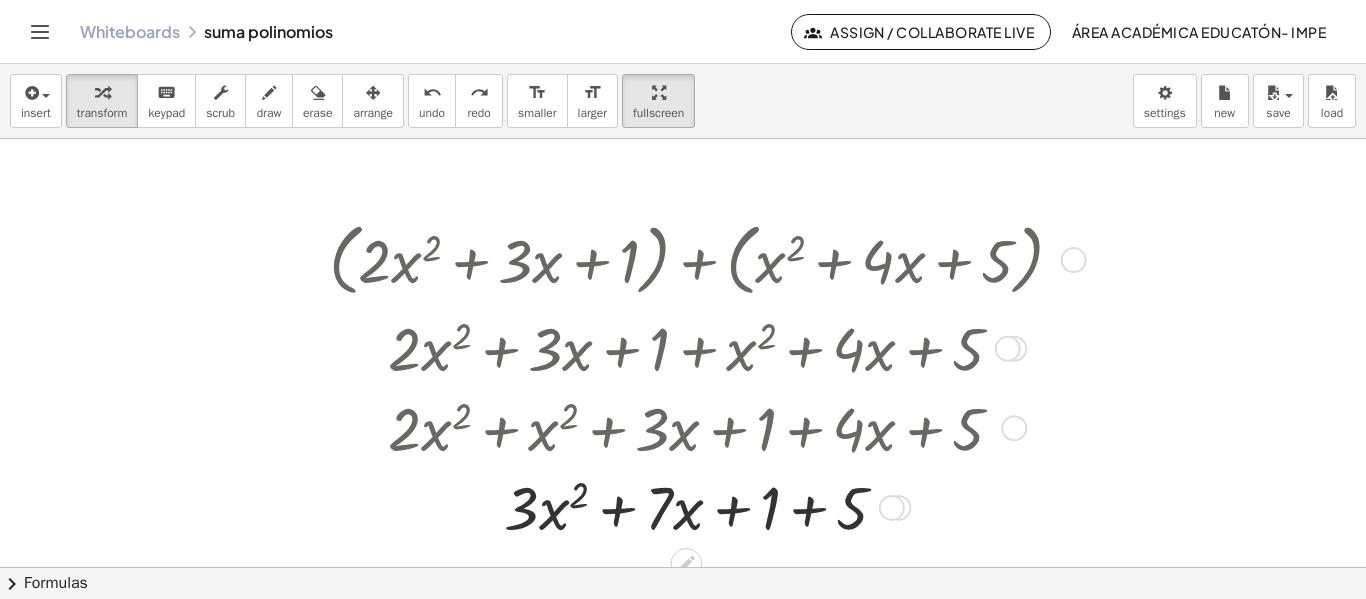 scroll, scrollTop: 87, scrollLeft: 0, axis: vertical 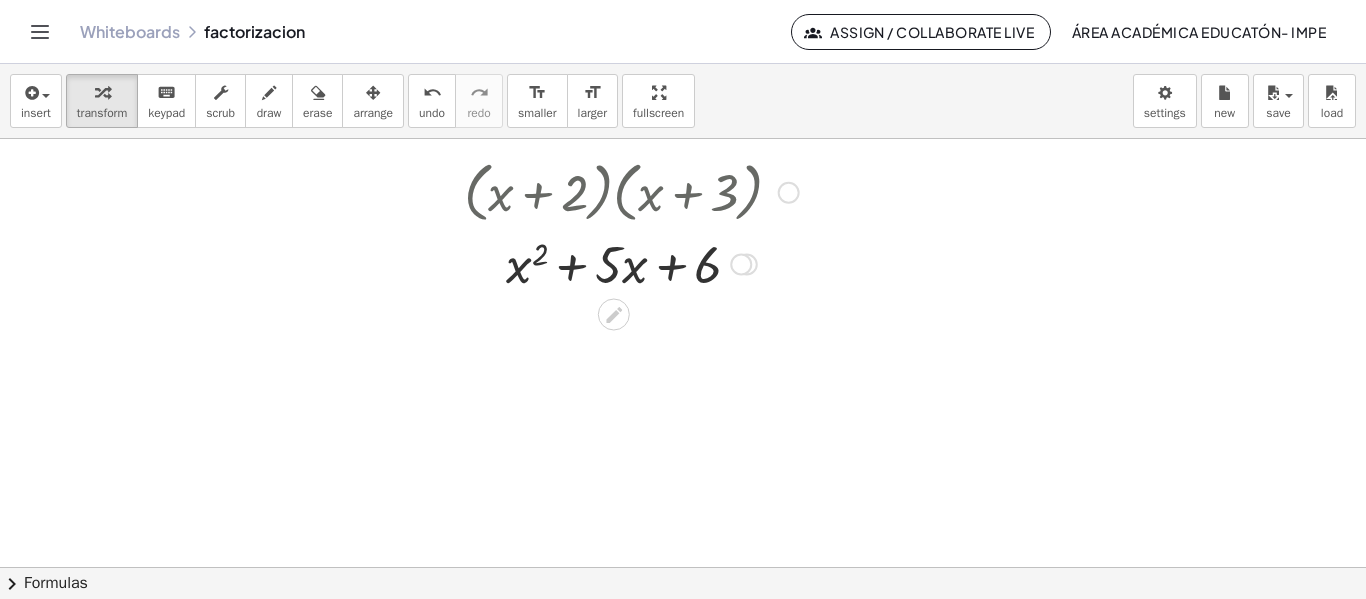 click at bounding box center [631, 263] 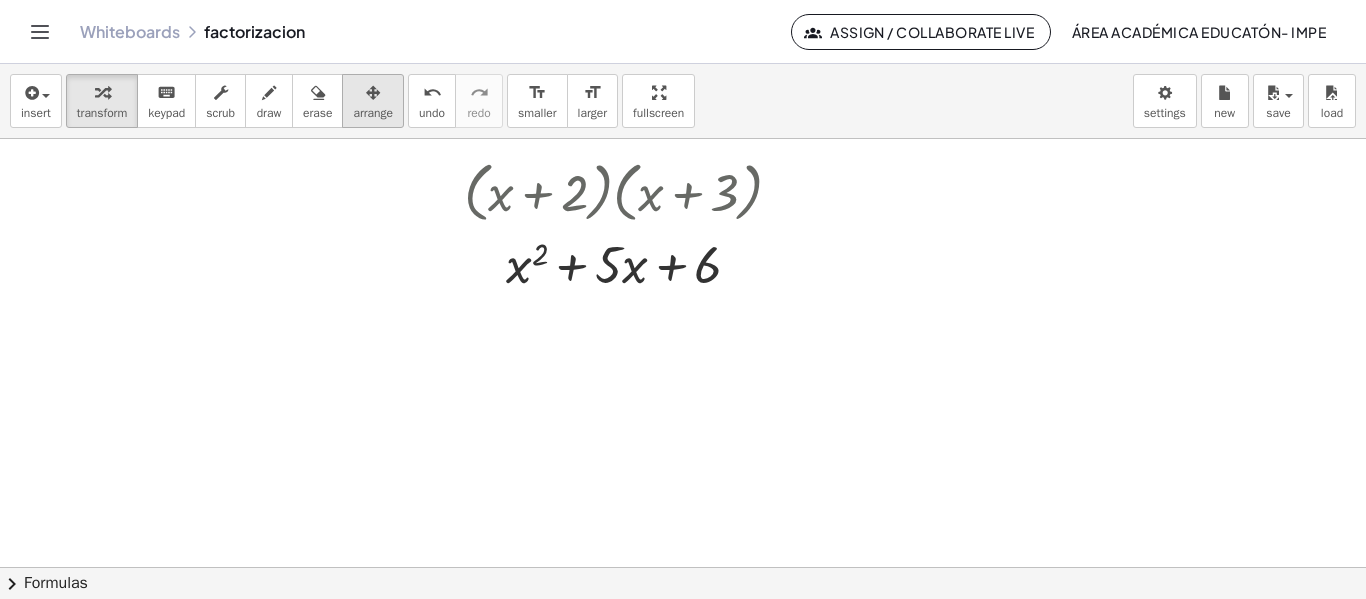 click on "arrange" at bounding box center [373, 113] 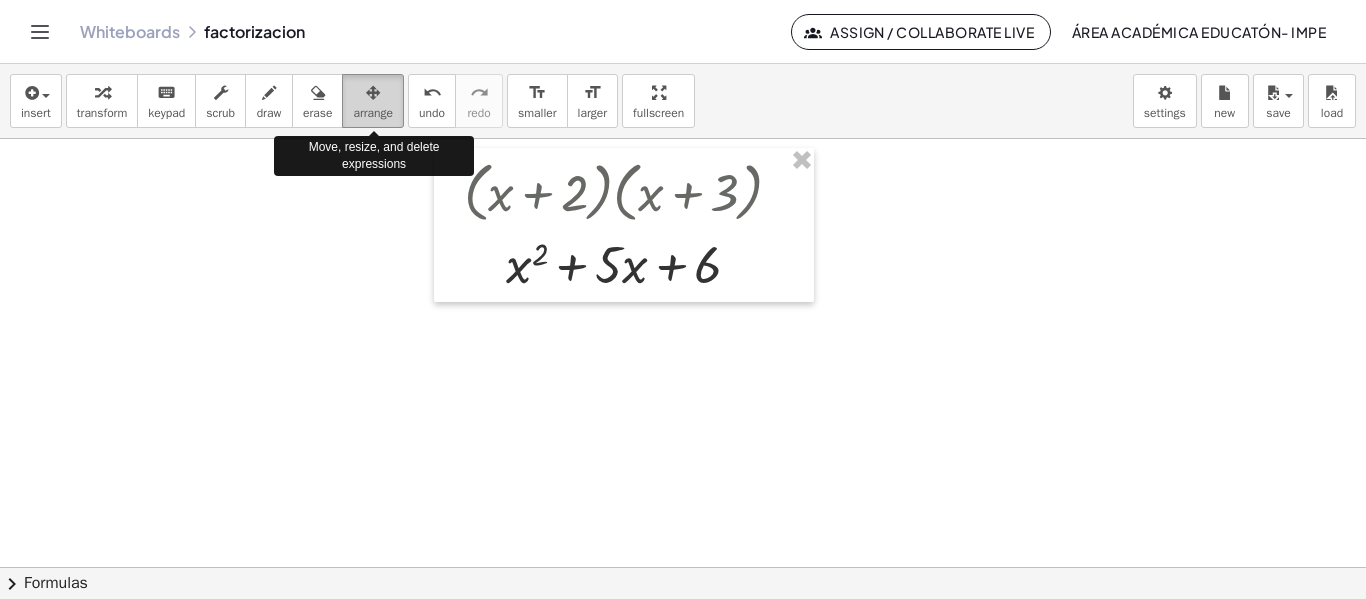 click on "arrange" at bounding box center [373, 113] 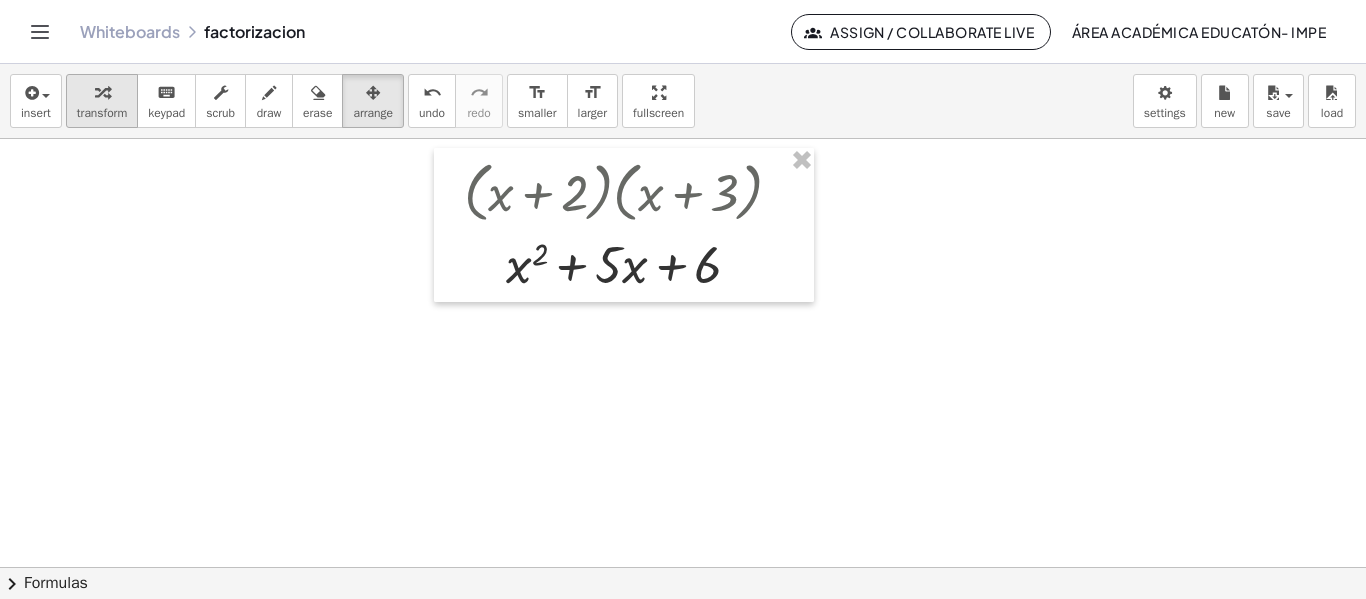 click on "transform" at bounding box center [102, 113] 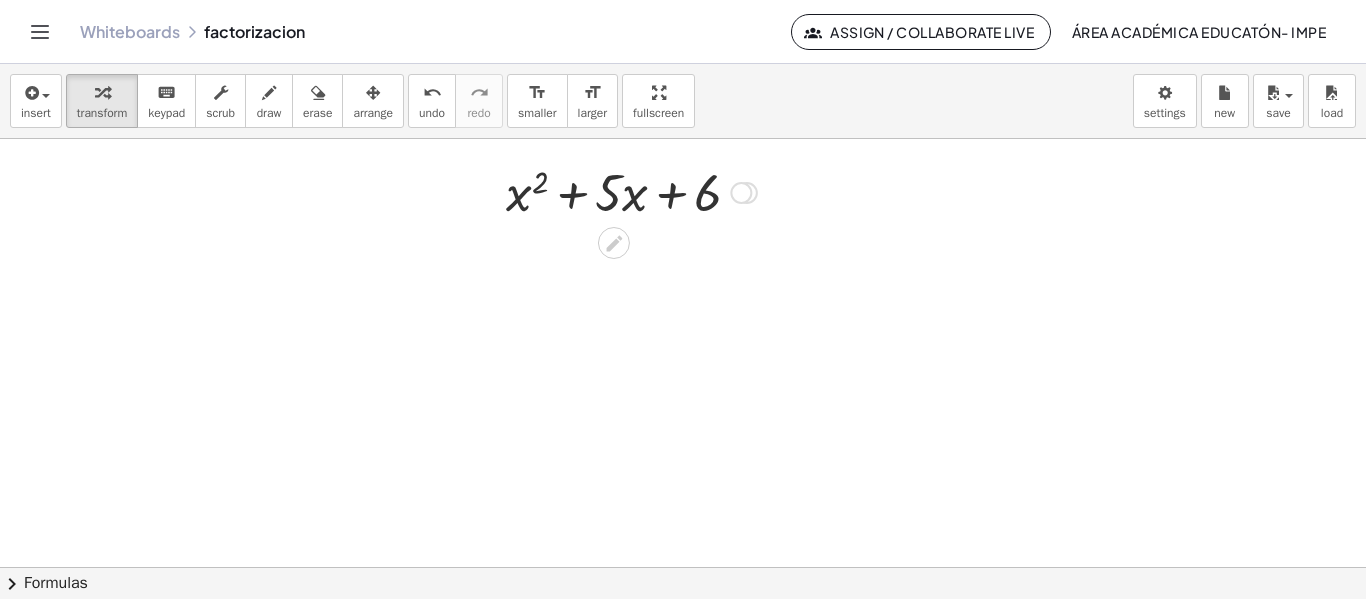 drag, startPoint x: 742, startPoint y: 263, endPoint x: 776, endPoint y: 242, distance: 39.962482 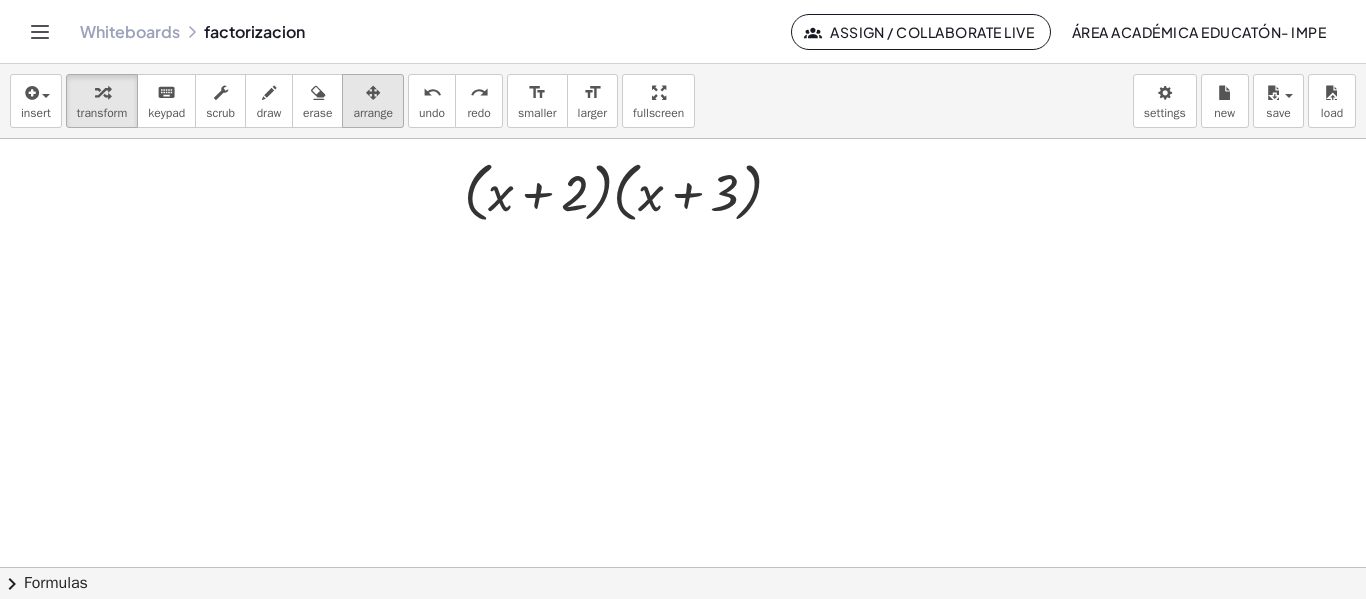 click at bounding box center [373, 93] 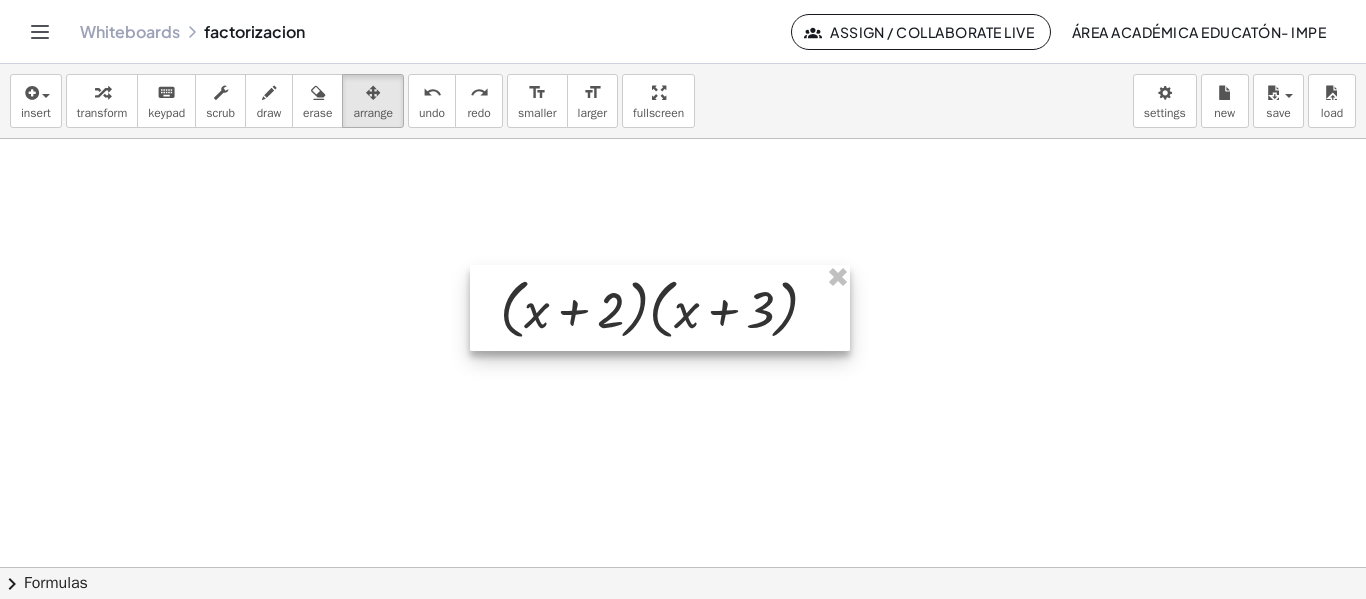 drag, startPoint x: 620, startPoint y: 168, endPoint x: 656, endPoint y: 285, distance: 122.41323 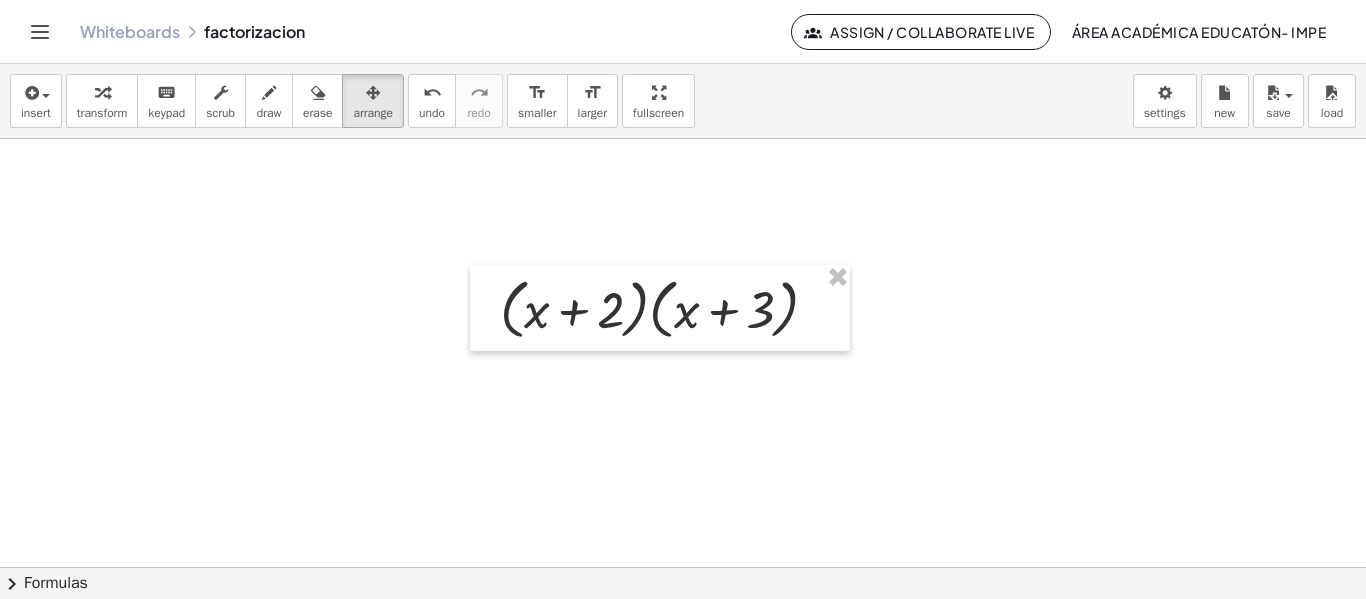 click at bounding box center (683, 567) 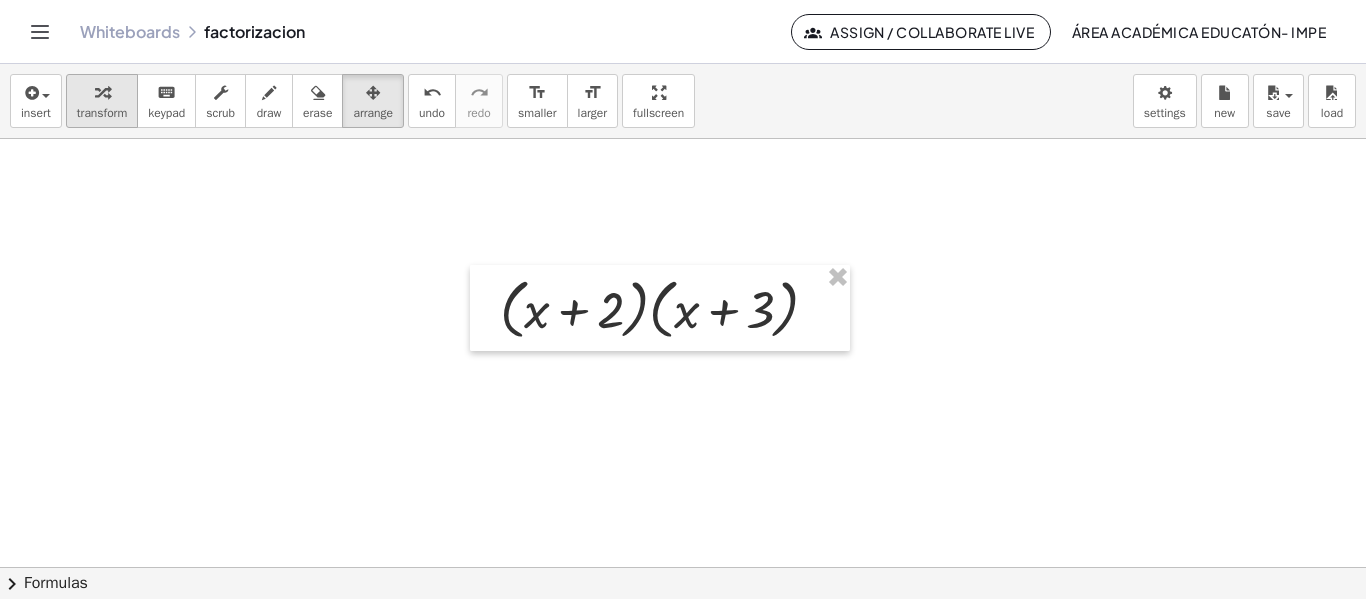 click on "transform" at bounding box center (102, 113) 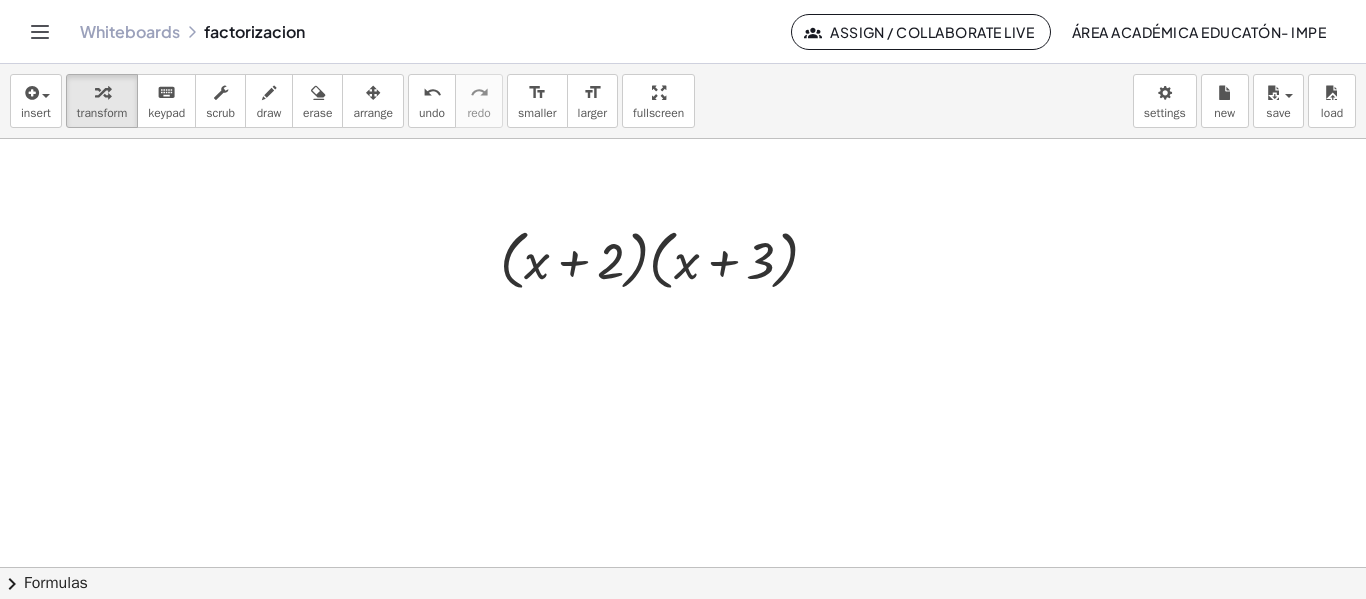 scroll, scrollTop: 79, scrollLeft: 0, axis: vertical 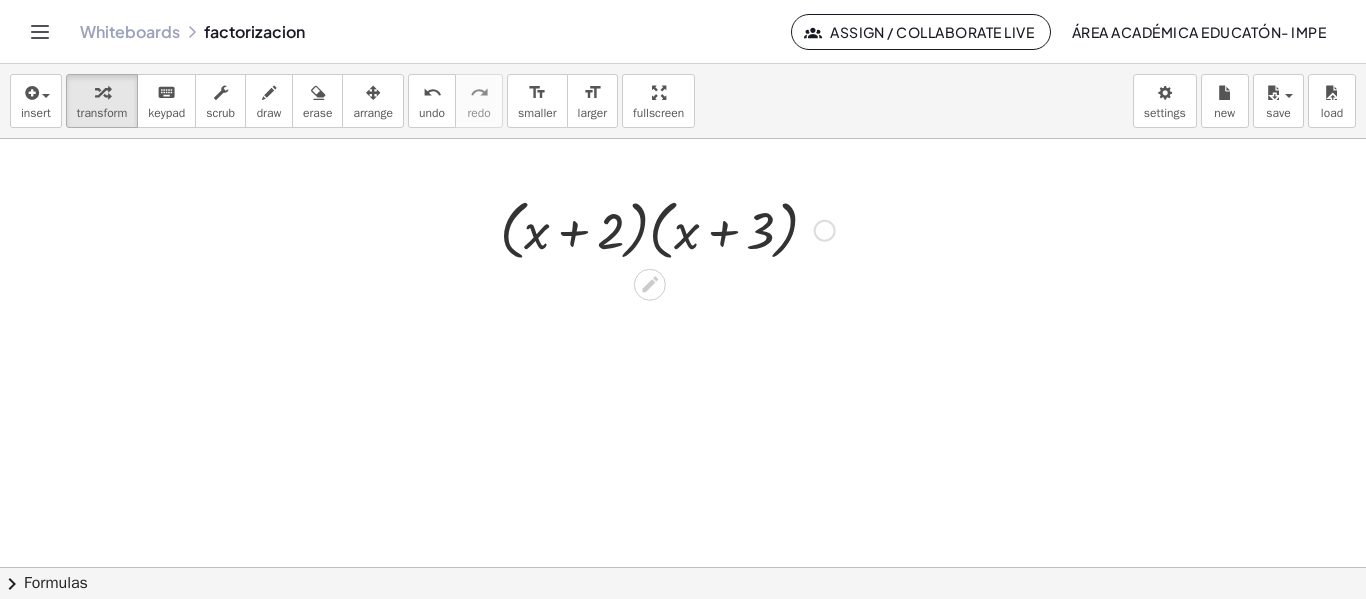 click at bounding box center [667, 229] 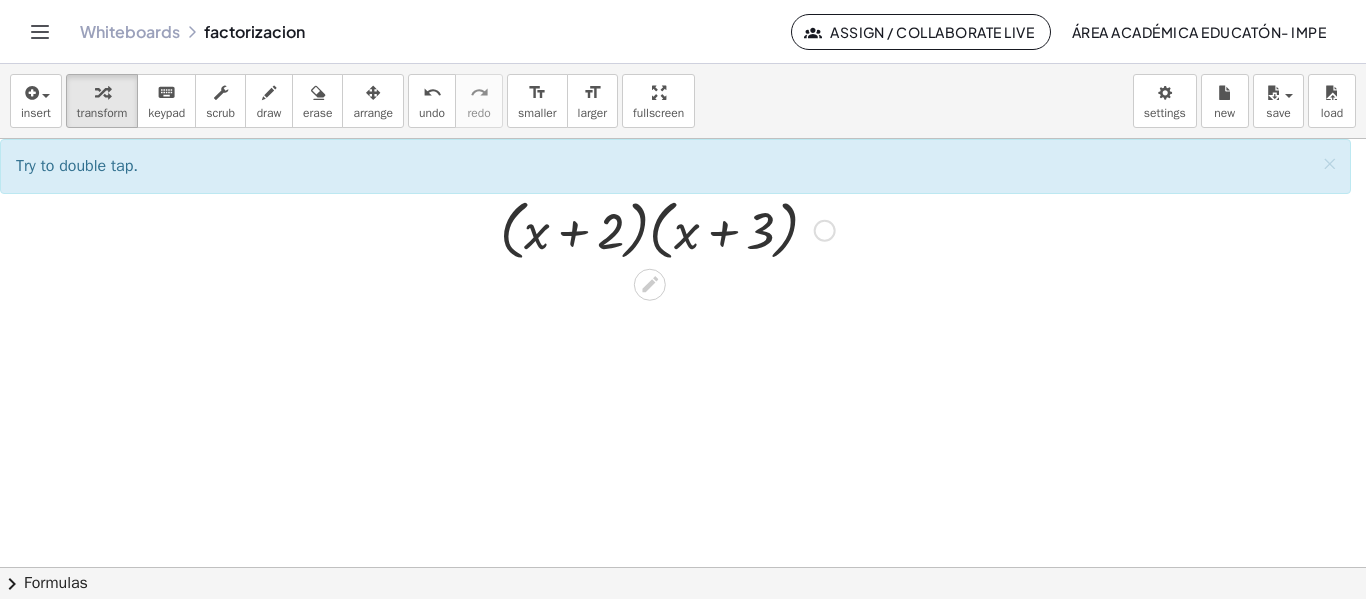 click at bounding box center [667, 229] 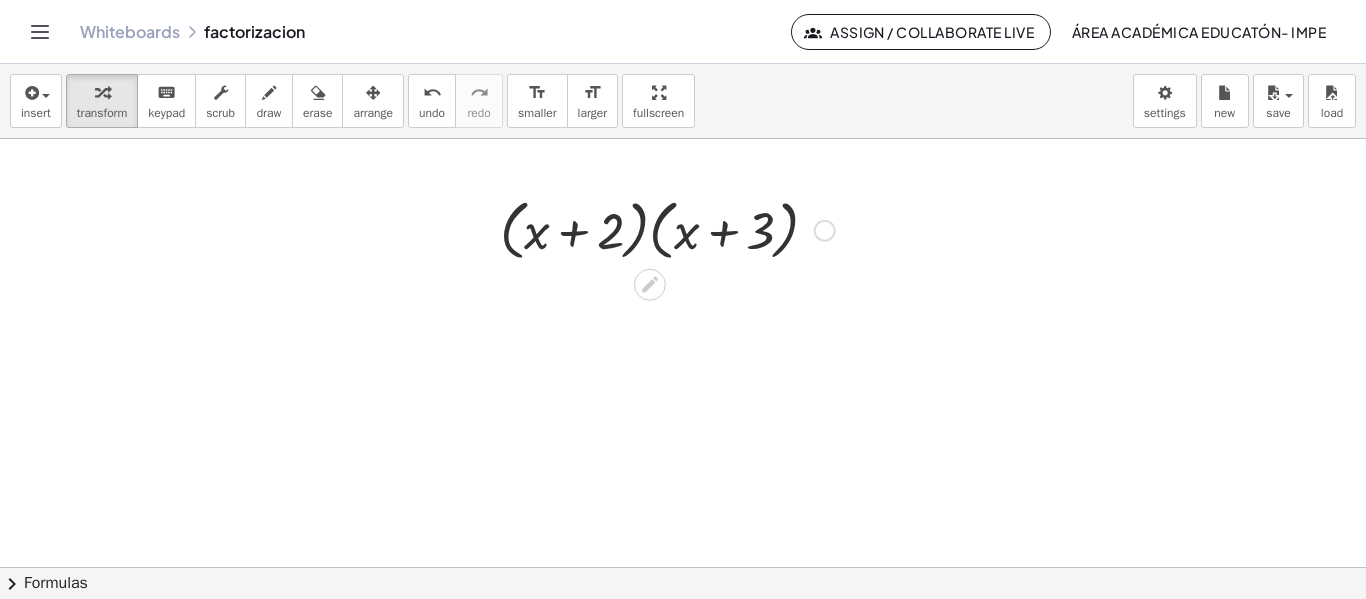 click at bounding box center [667, 229] 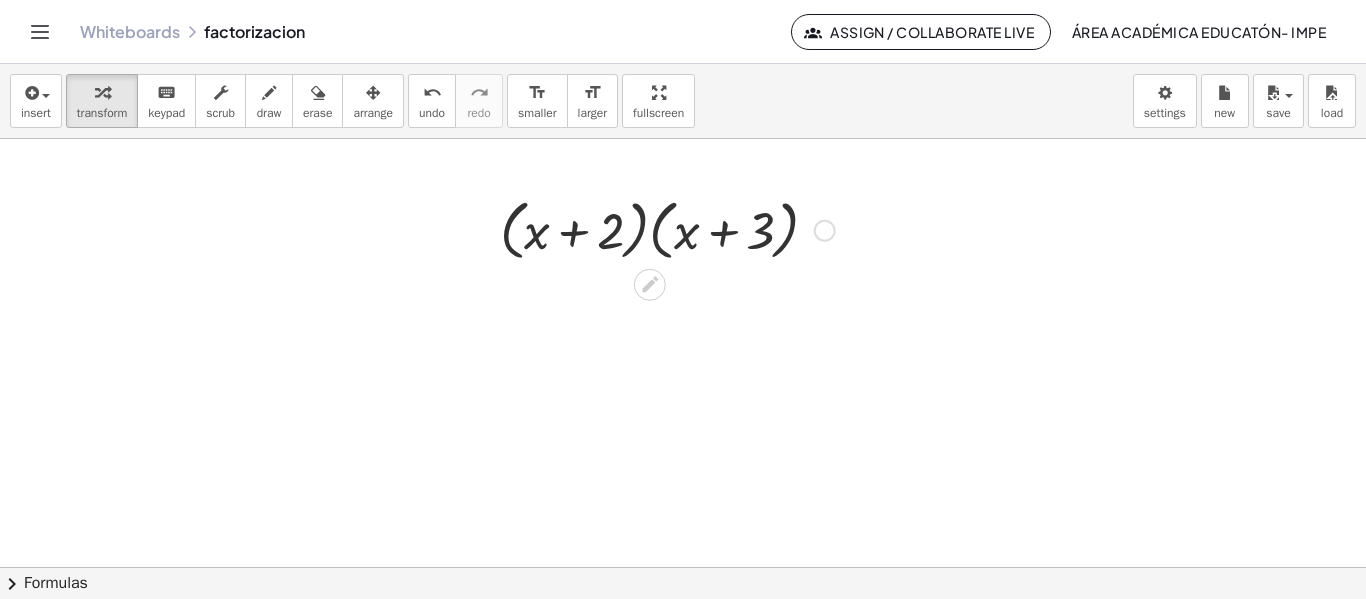 click at bounding box center (667, 229) 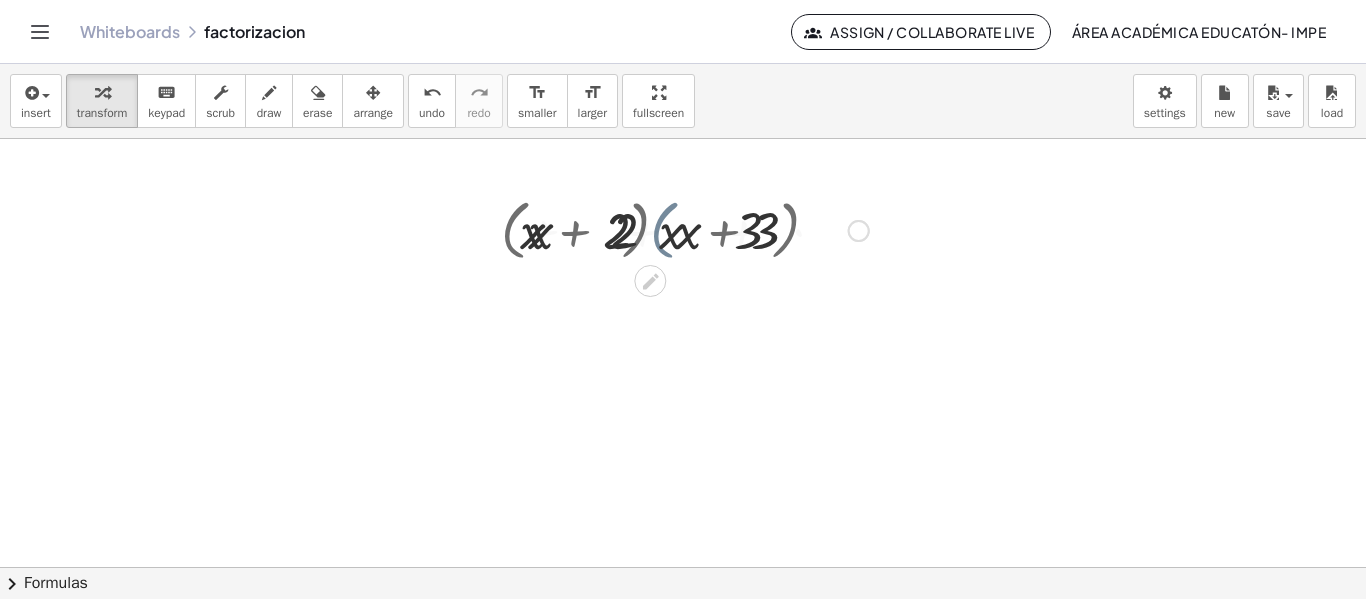 click at bounding box center [668, 229] 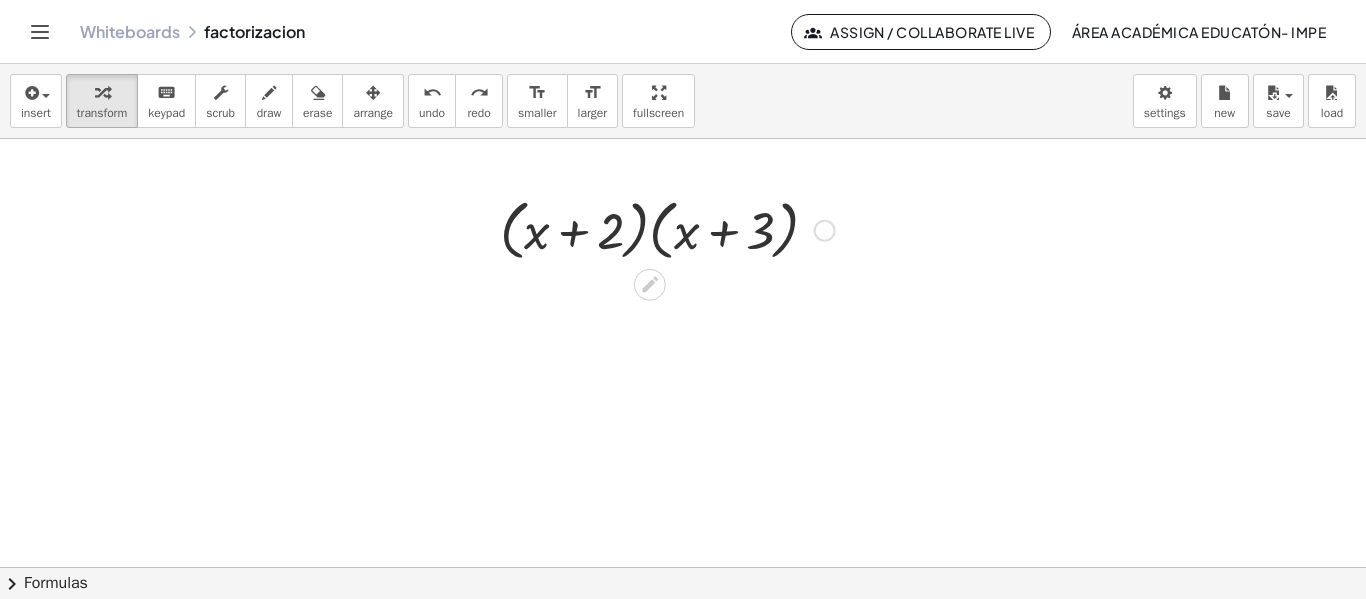 click at bounding box center [667, 229] 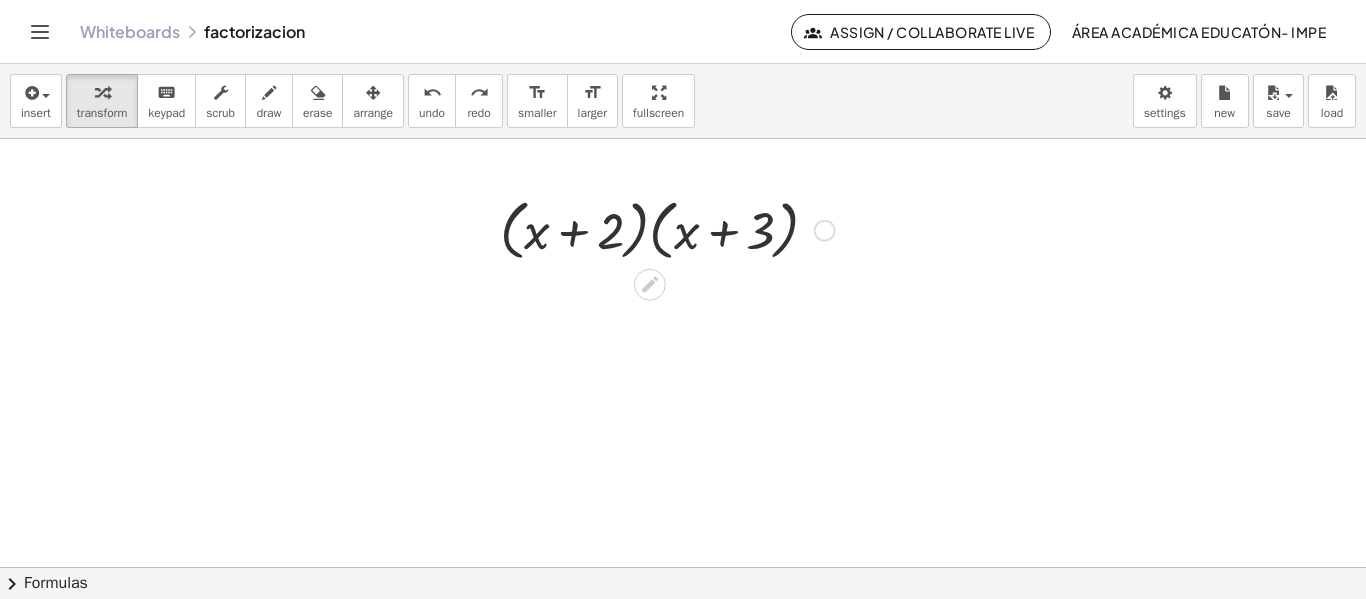 click at bounding box center (667, 229) 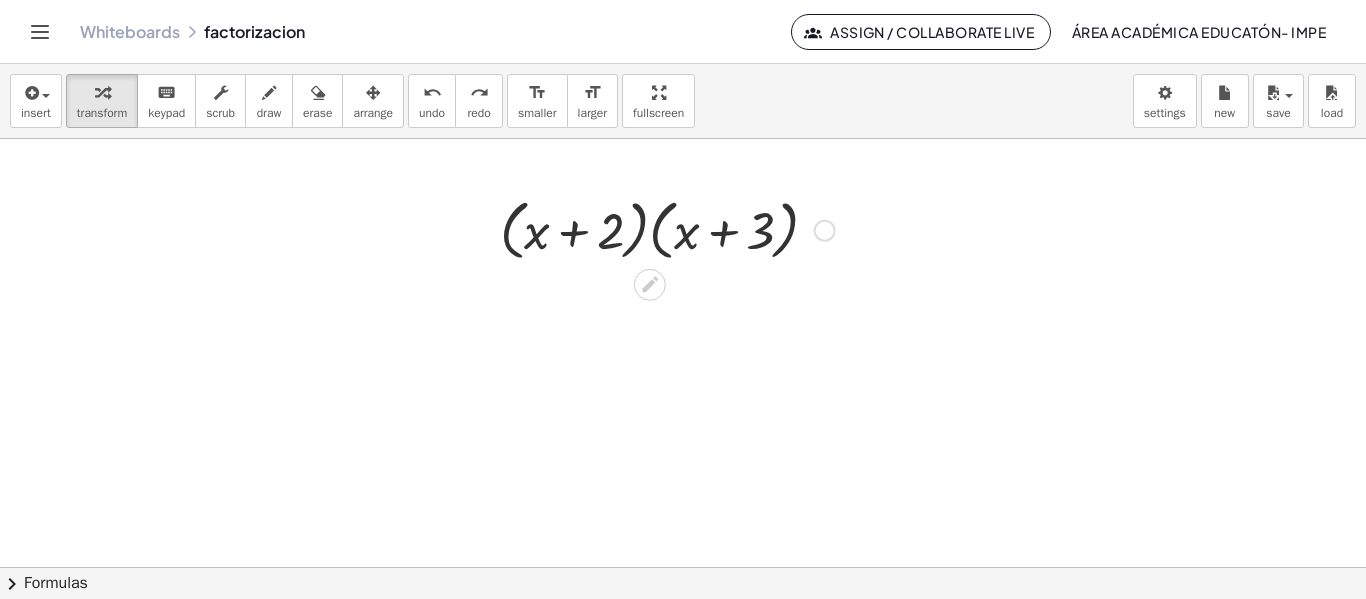 click at bounding box center (667, 229) 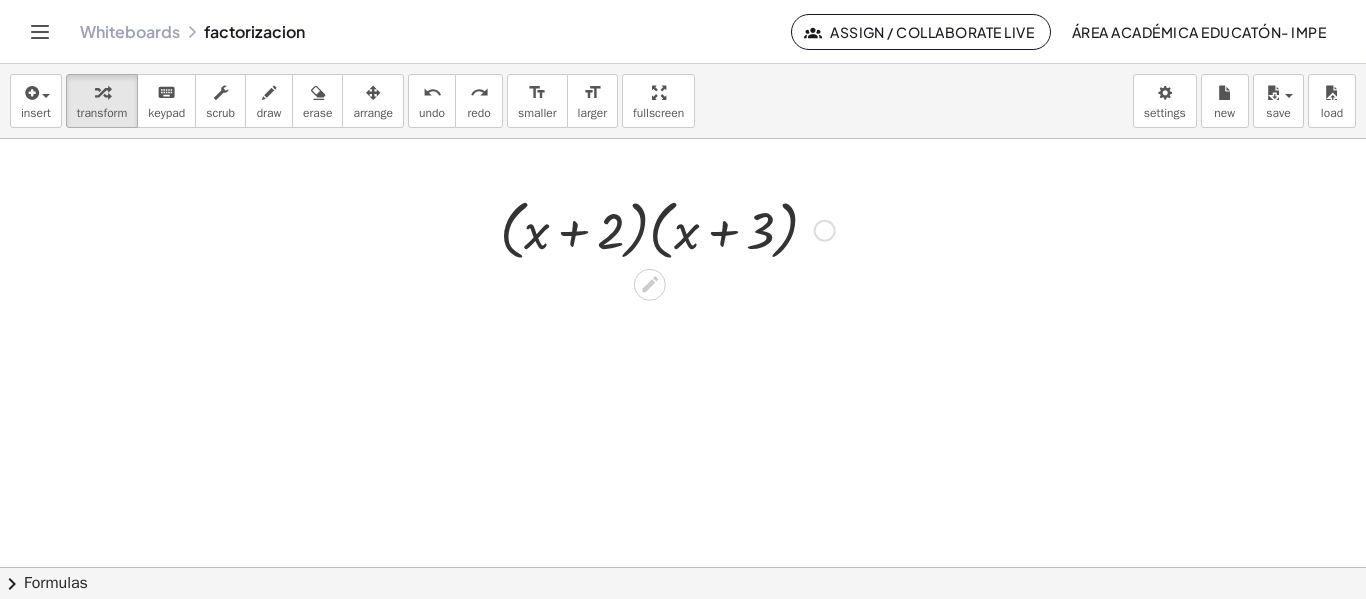 click at bounding box center (667, 229) 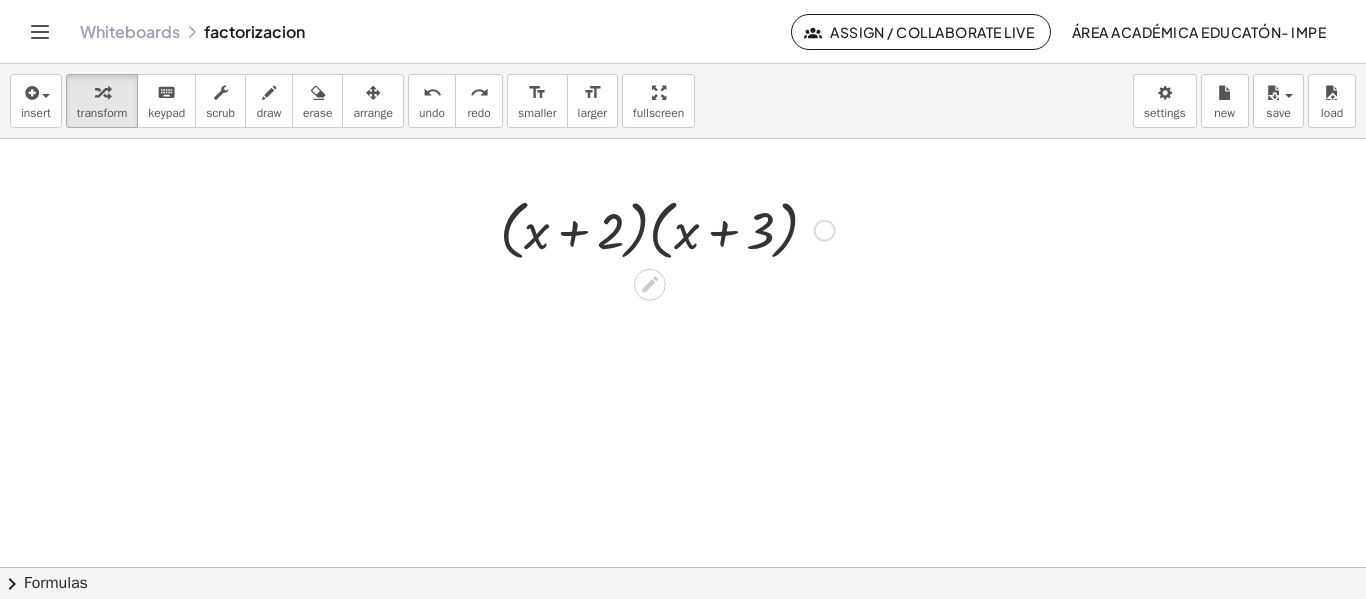 click at bounding box center [667, 229] 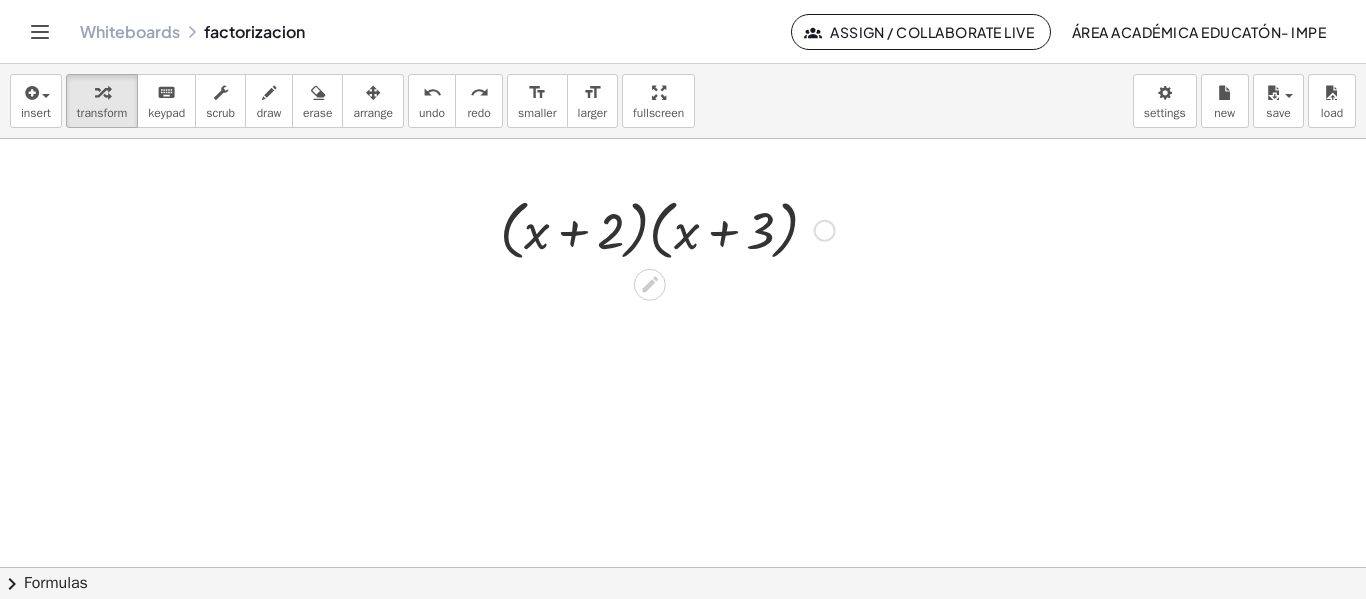 click at bounding box center (667, 229) 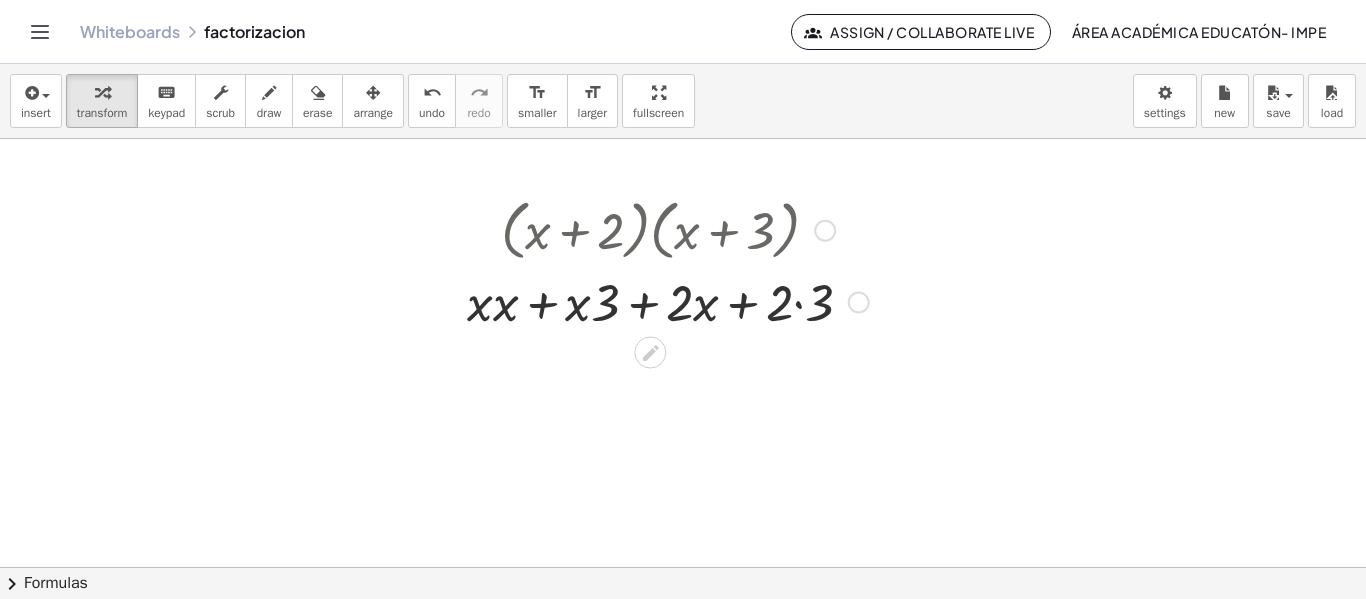 click at bounding box center [668, 301] 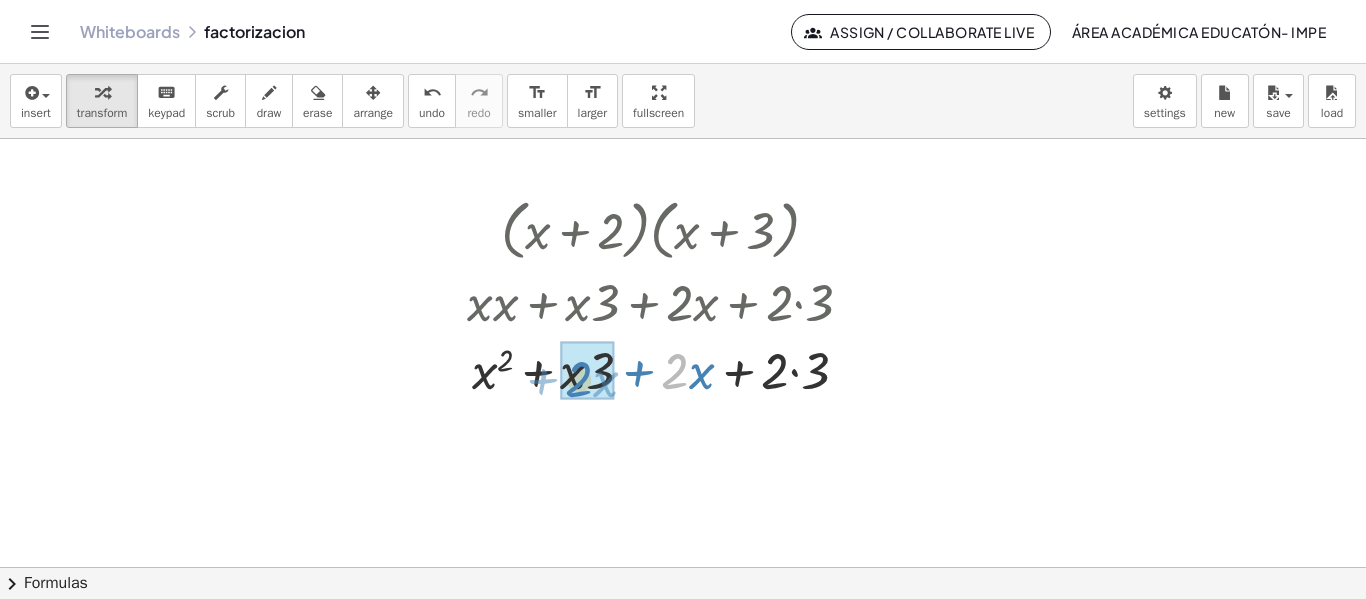drag, startPoint x: 688, startPoint y: 368, endPoint x: 603, endPoint y: 374, distance: 85.2115 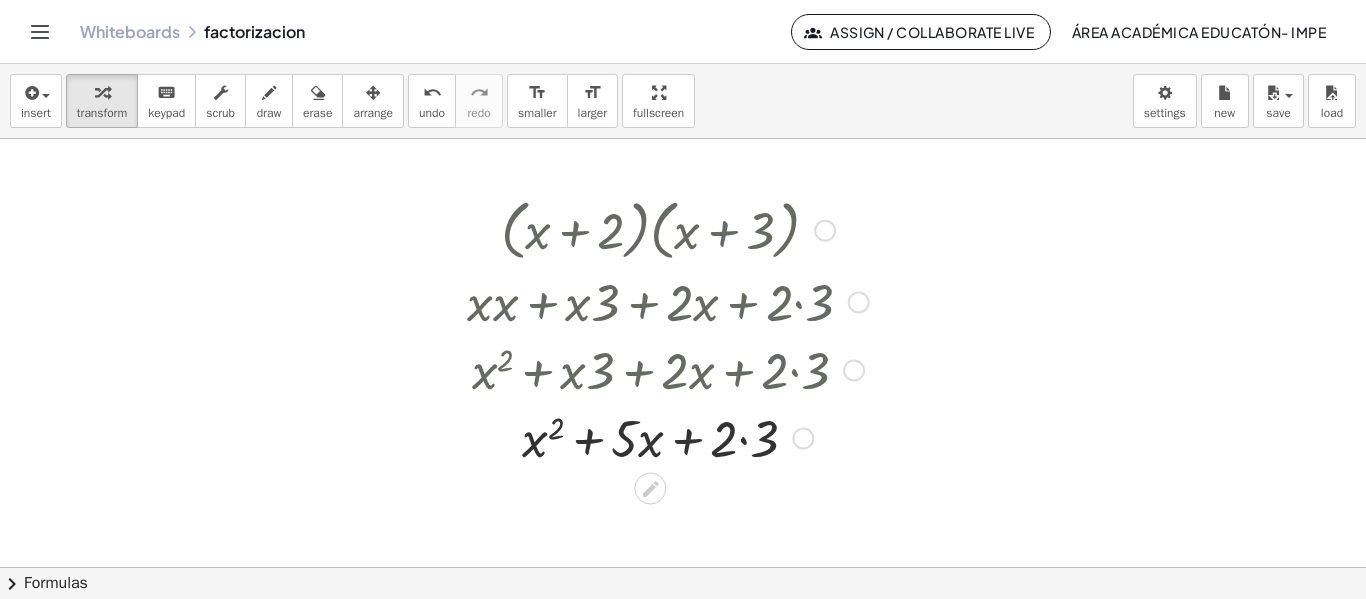 click at bounding box center [668, 437] 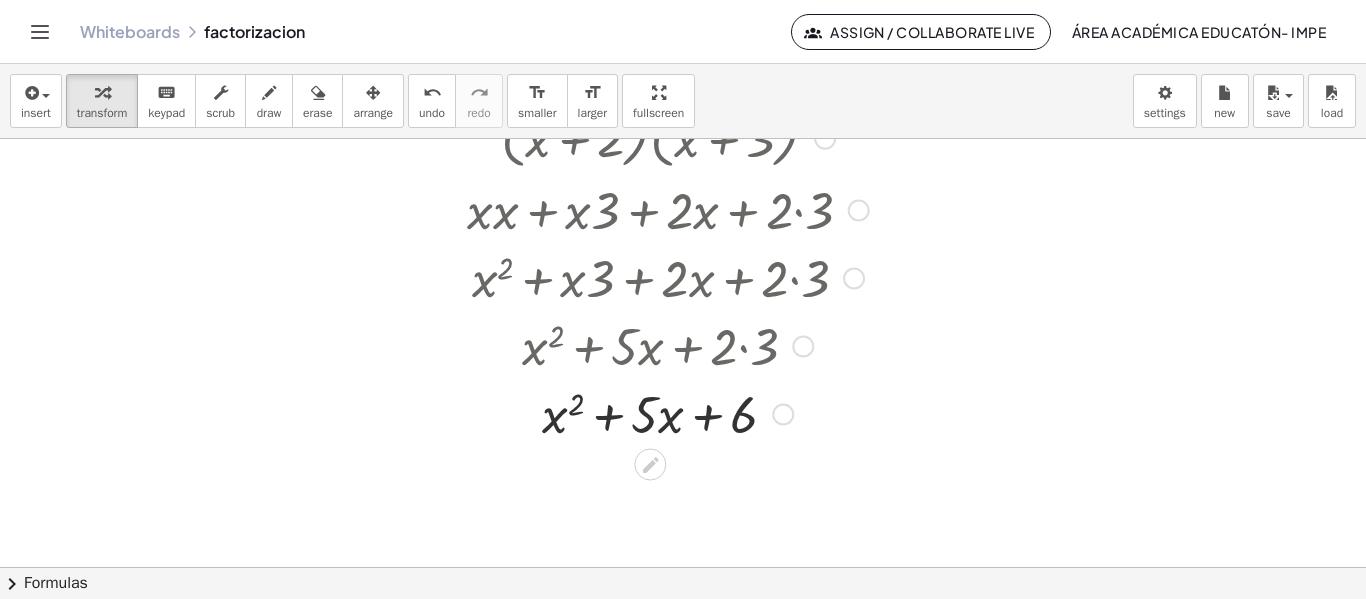 scroll, scrollTop: 170, scrollLeft: 0, axis: vertical 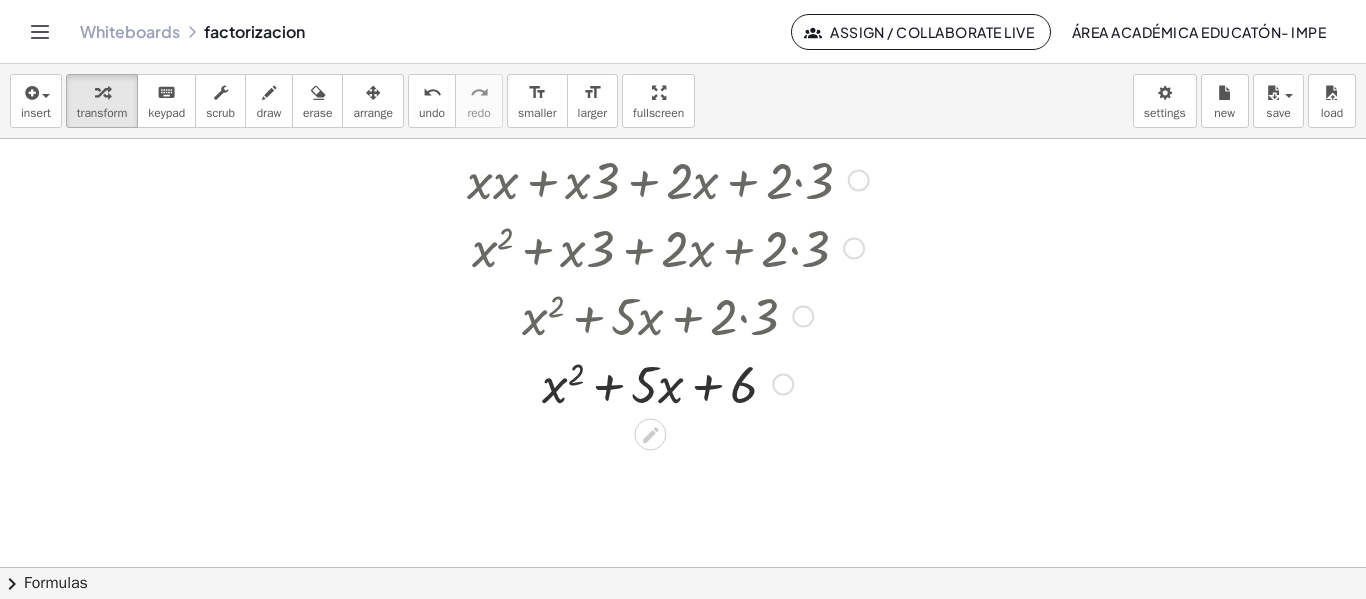 click at bounding box center (668, 383) 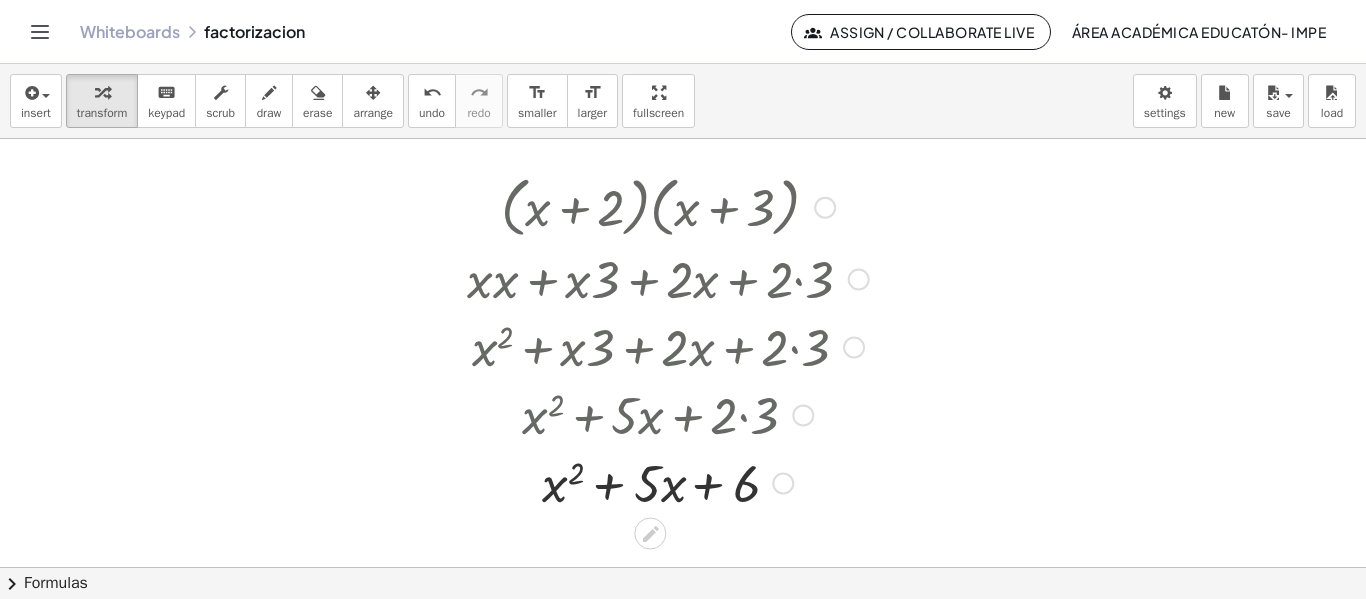 scroll, scrollTop: 101, scrollLeft: 0, axis: vertical 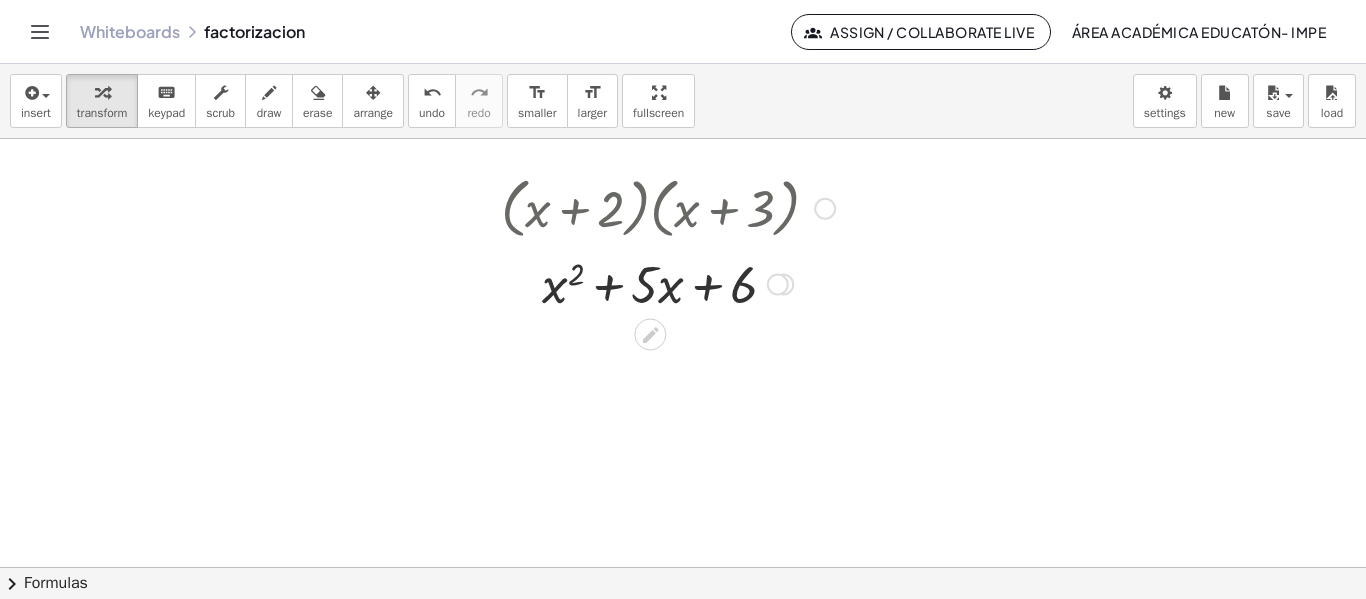 drag, startPoint x: 785, startPoint y: 484, endPoint x: 840, endPoint y: 280, distance: 211.28416 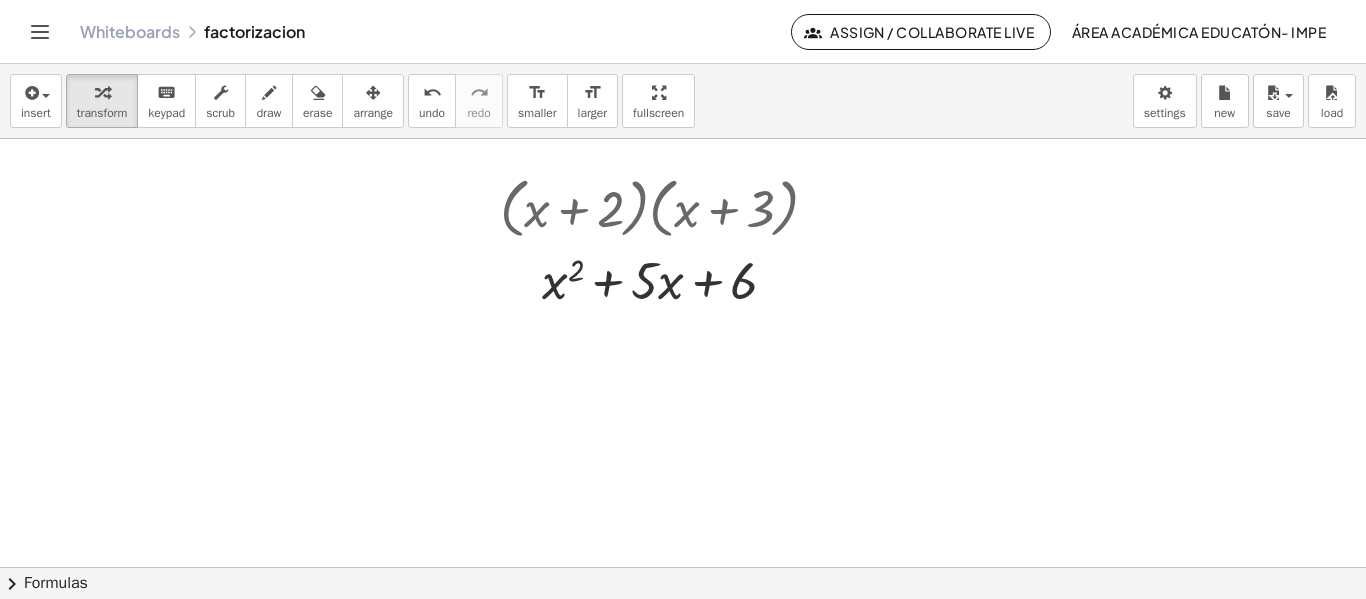 click at bounding box center [683, 466] 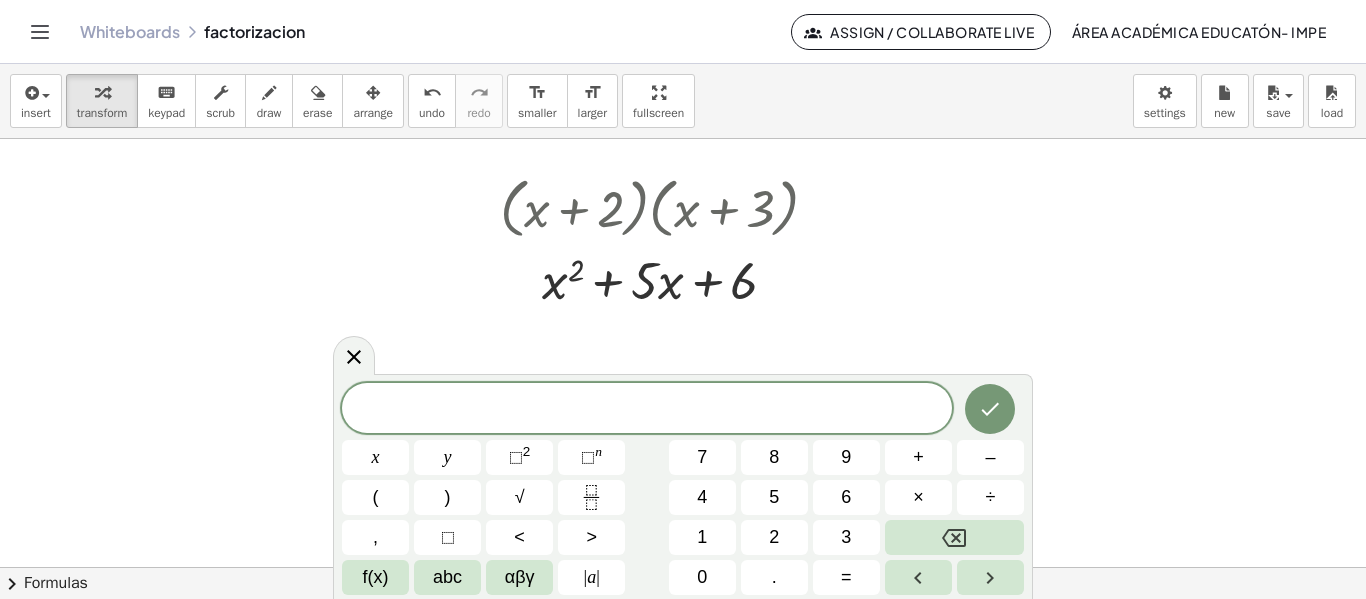 click at bounding box center (683, 466) 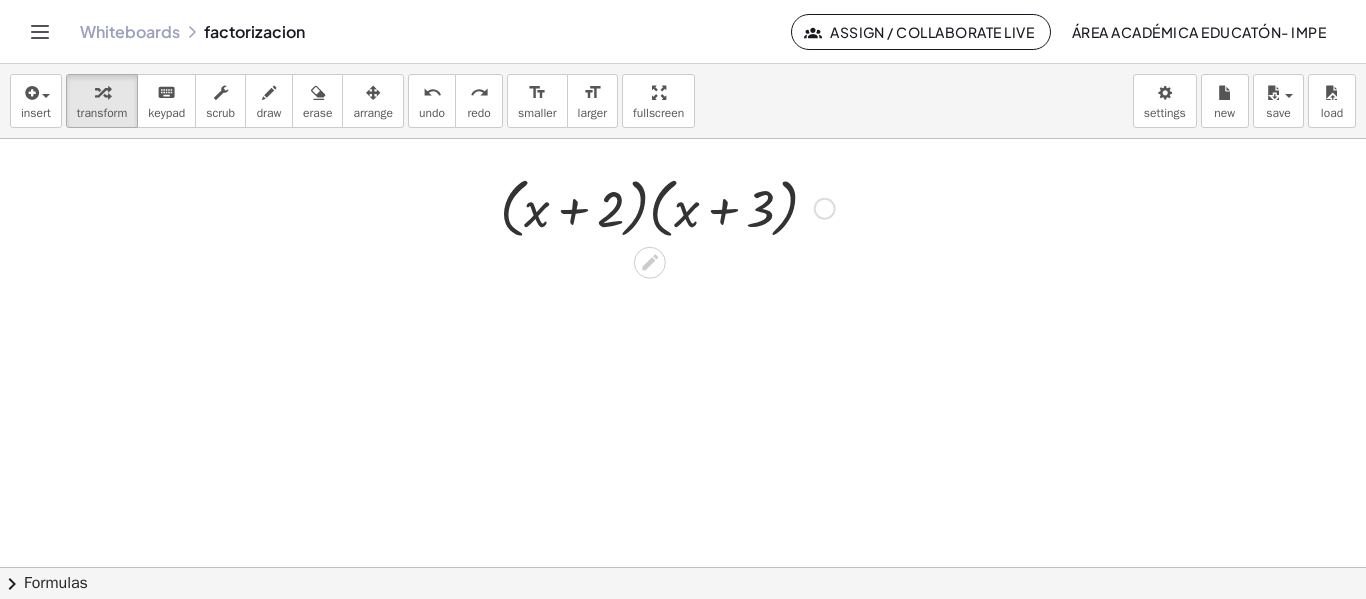 click at bounding box center [667, 207] 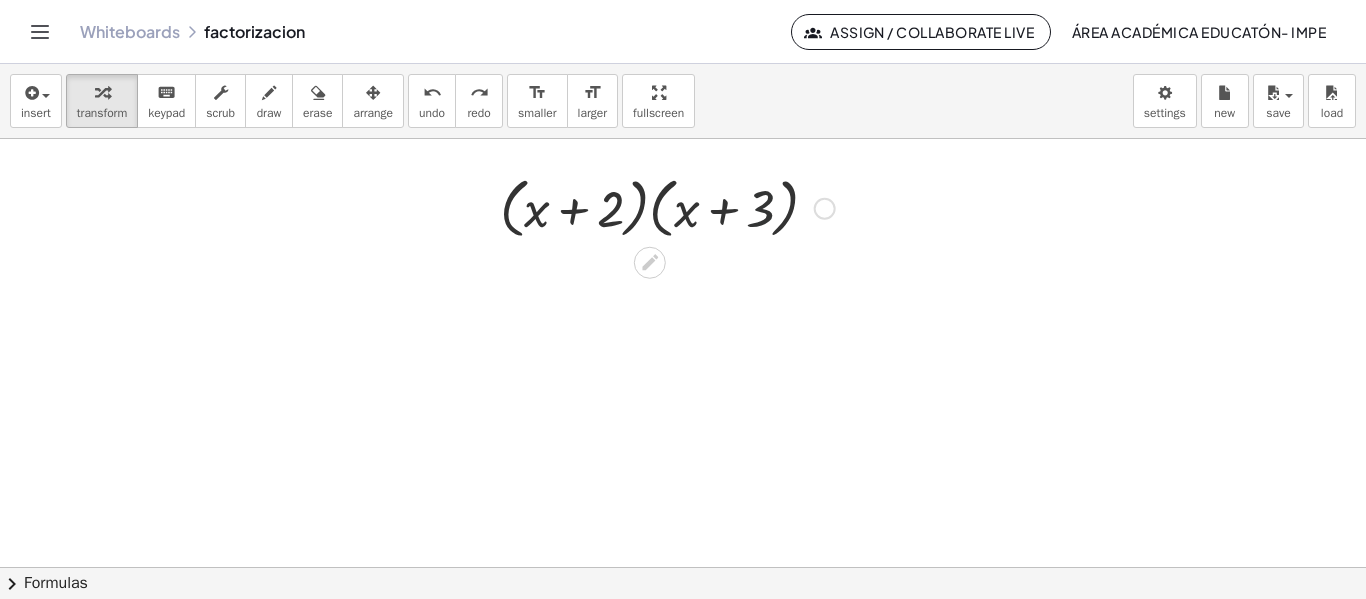 scroll, scrollTop: 0, scrollLeft: 0, axis: both 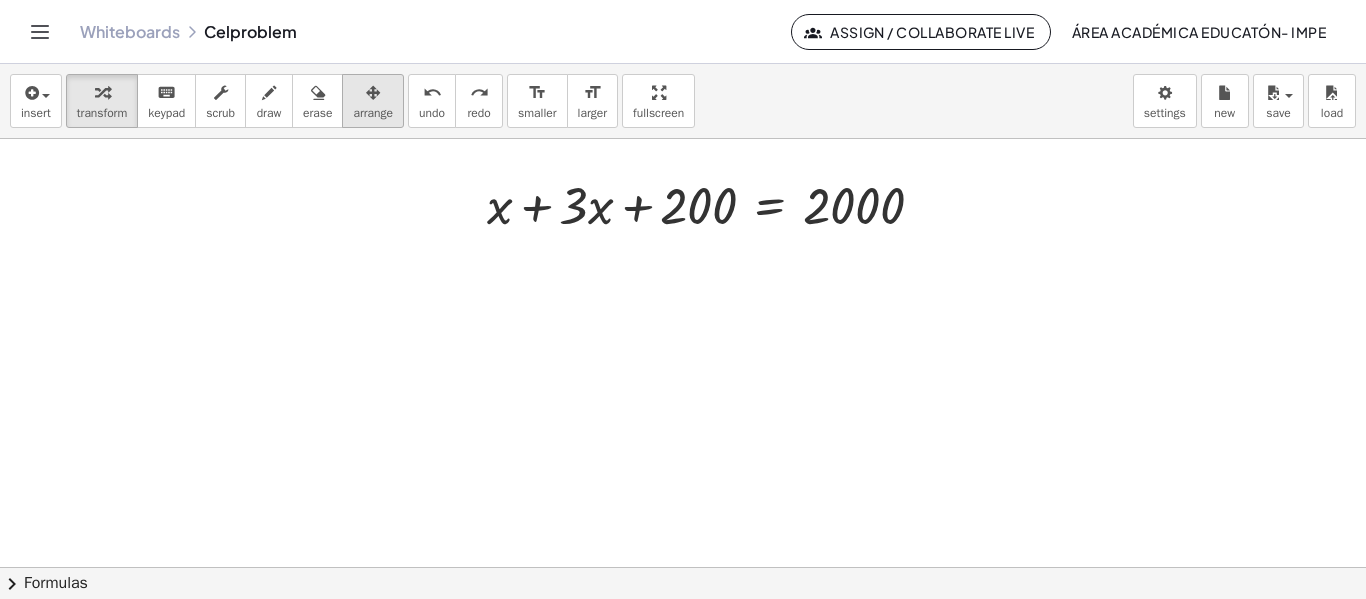 click on "arrange" at bounding box center [373, 113] 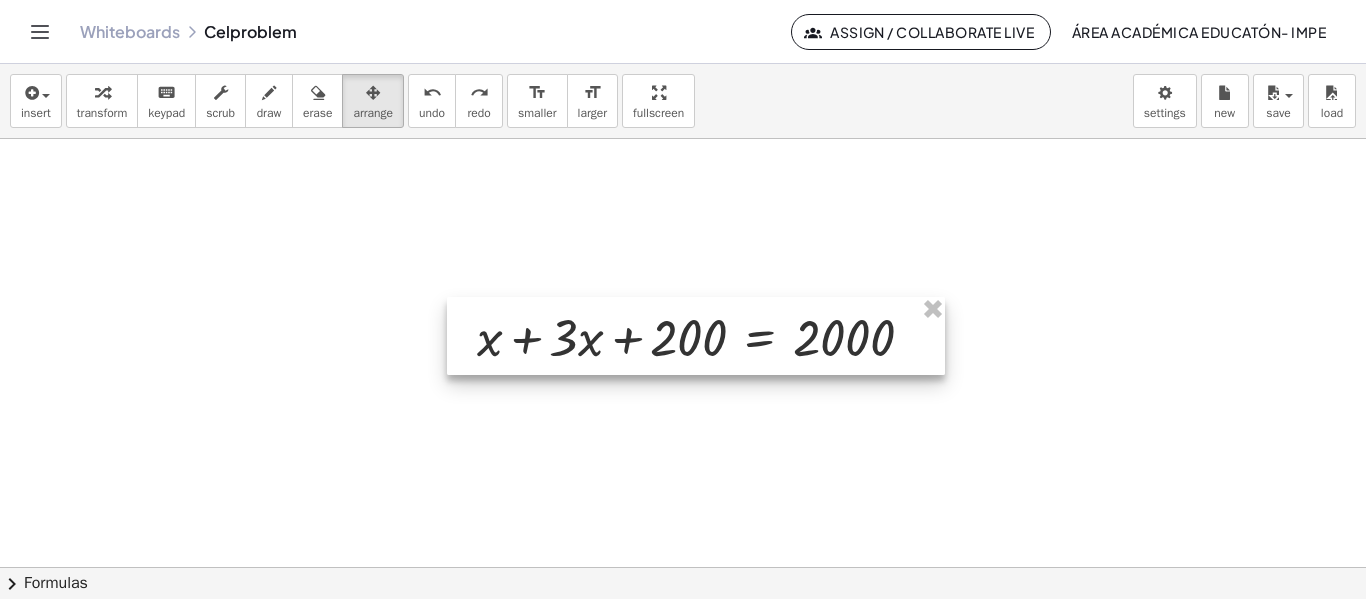 drag, startPoint x: 759, startPoint y: 176, endPoint x: 750, endPoint y: 305, distance: 129.31357 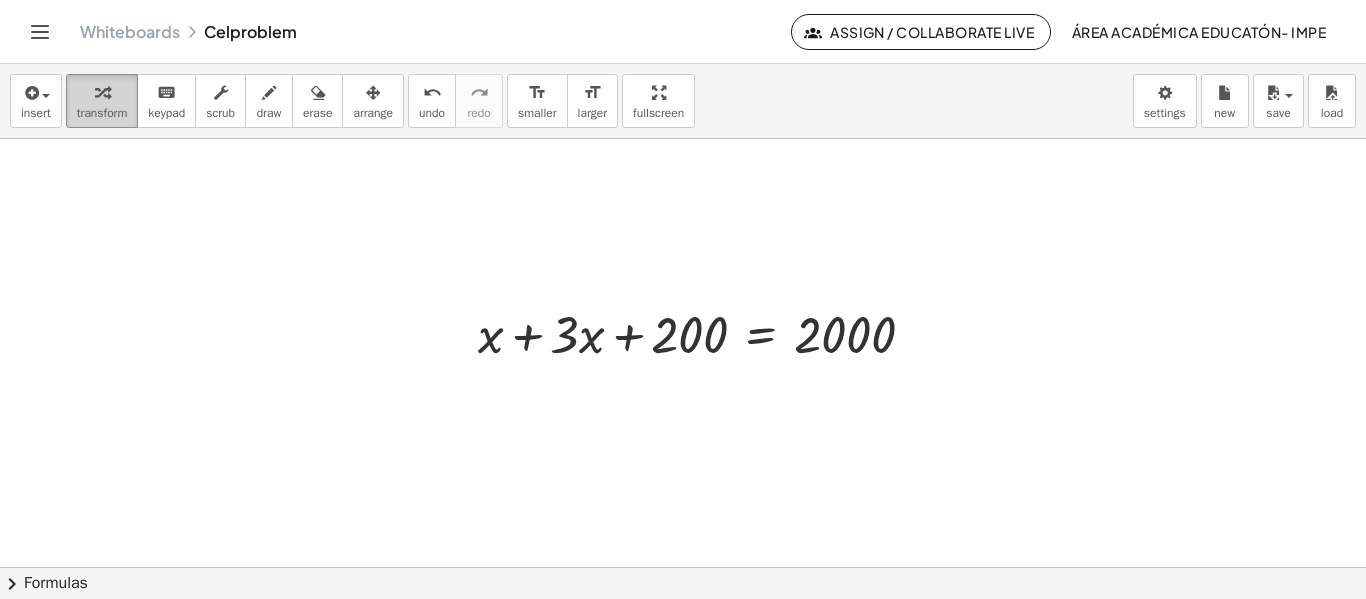 click at bounding box center (102, 92) 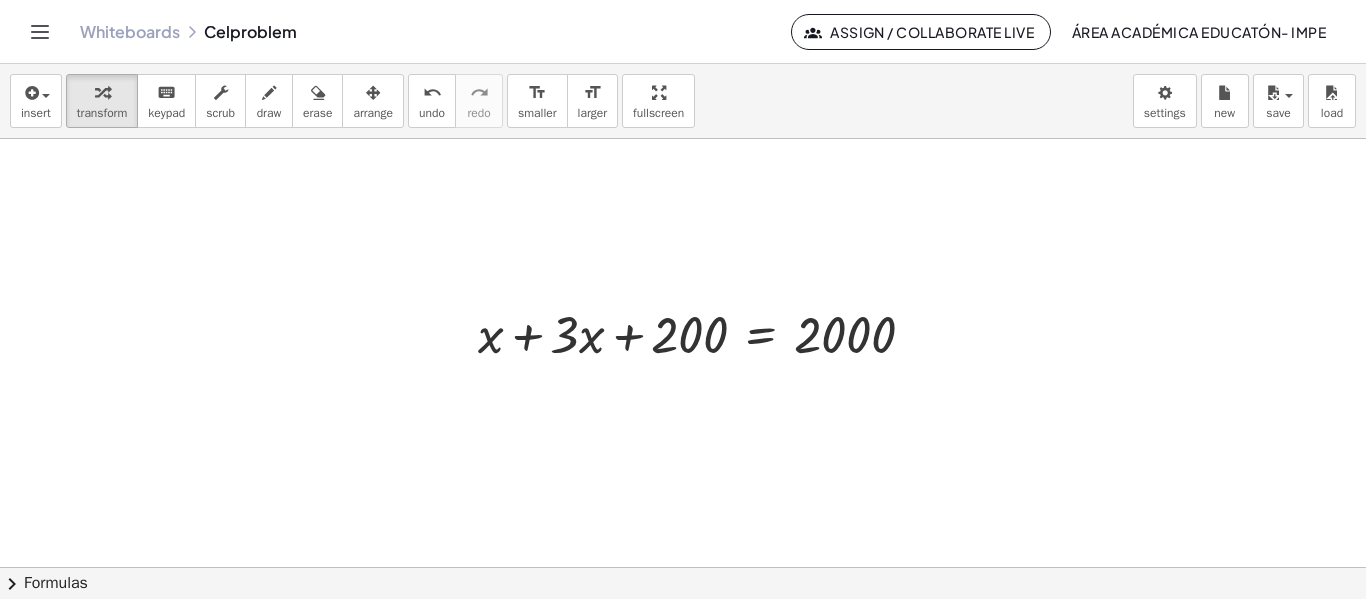 scroll, scrollTop: 71, scrollLeft: 0, axis: vertical 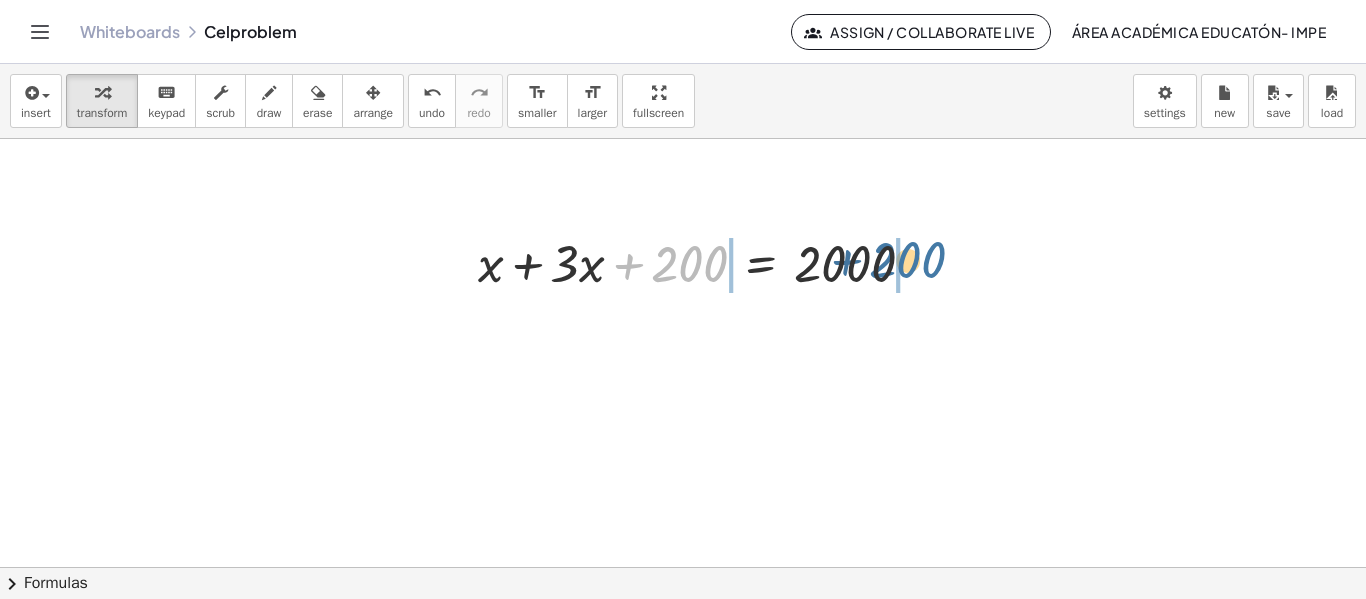 drag, startPoint x: 682, startPoint y: 277, endPoint x: 906, endPoint y: 272, distance: 224.0558 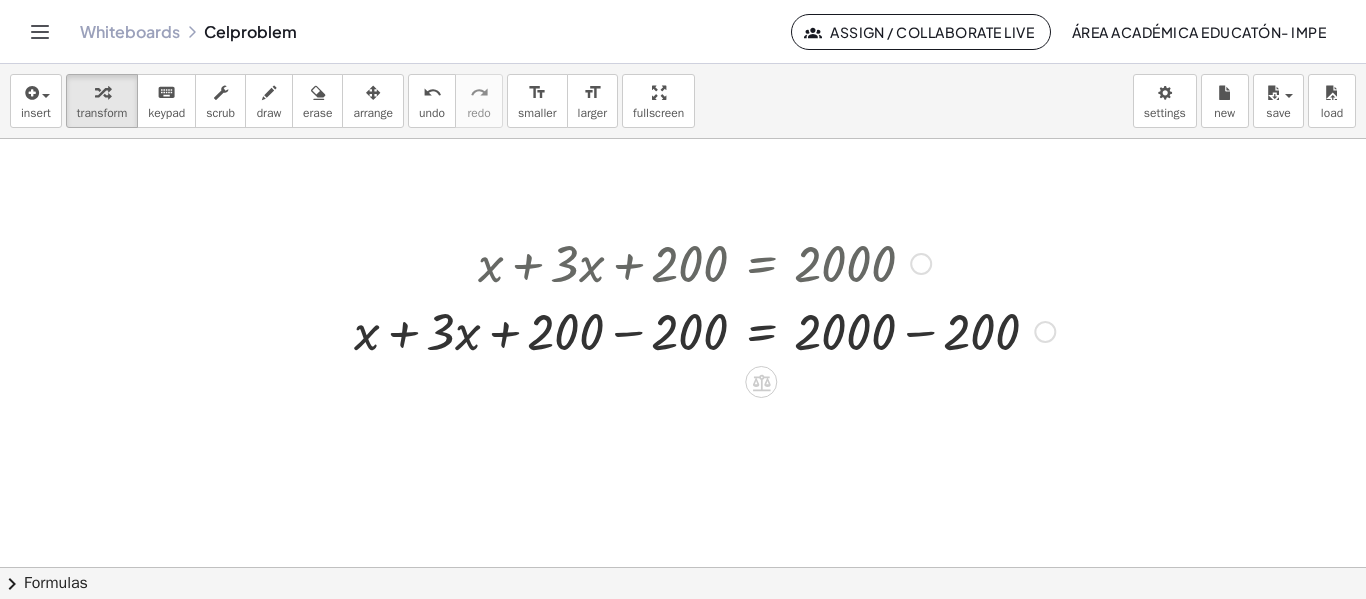 click at bounding box center [704, 330] 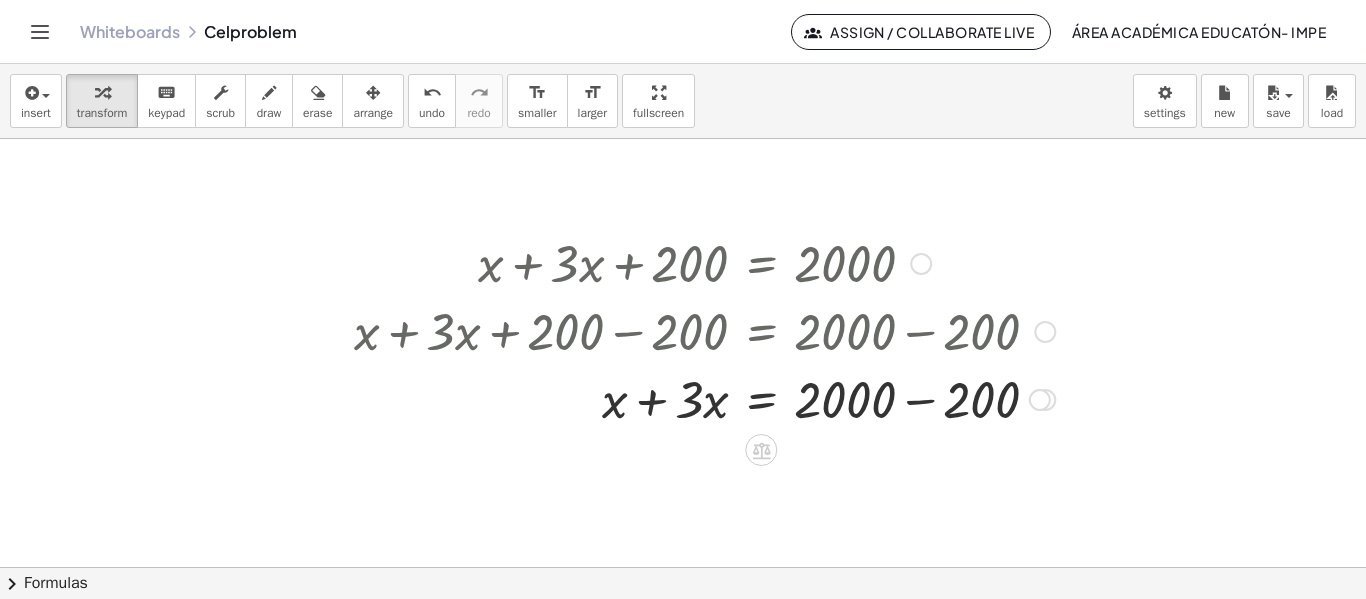 click at bounding box center [704, 398] 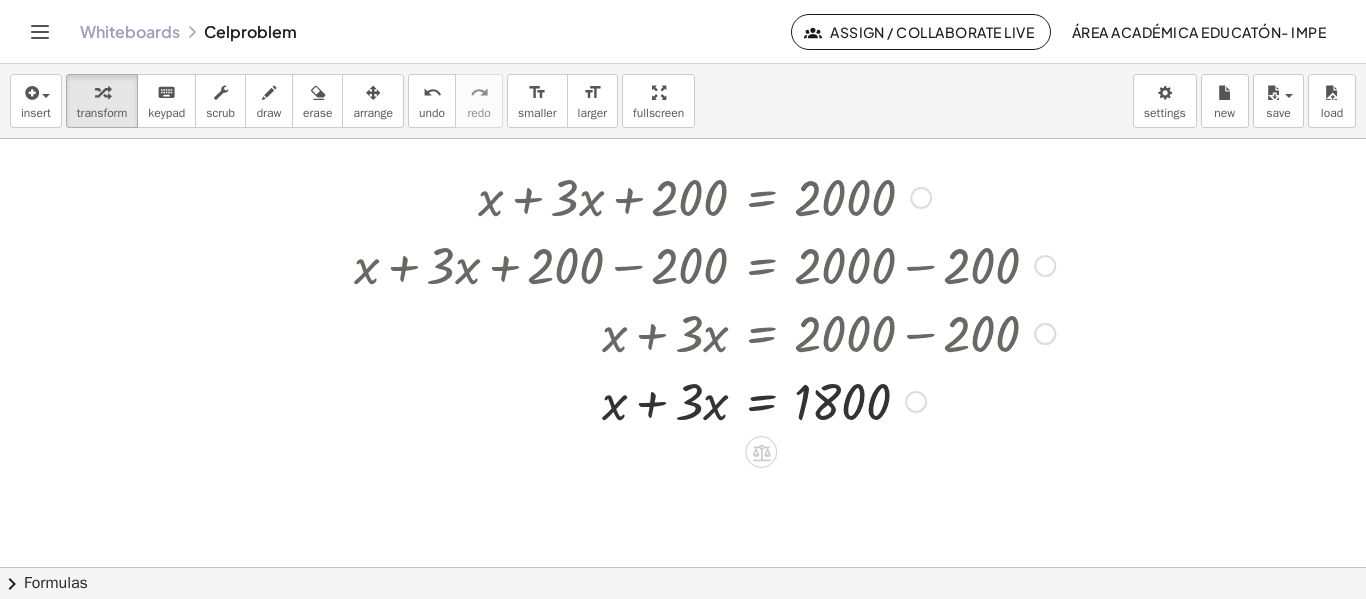 scroll, scrollTop: 138, scrollLeft: 0, axis: vertical 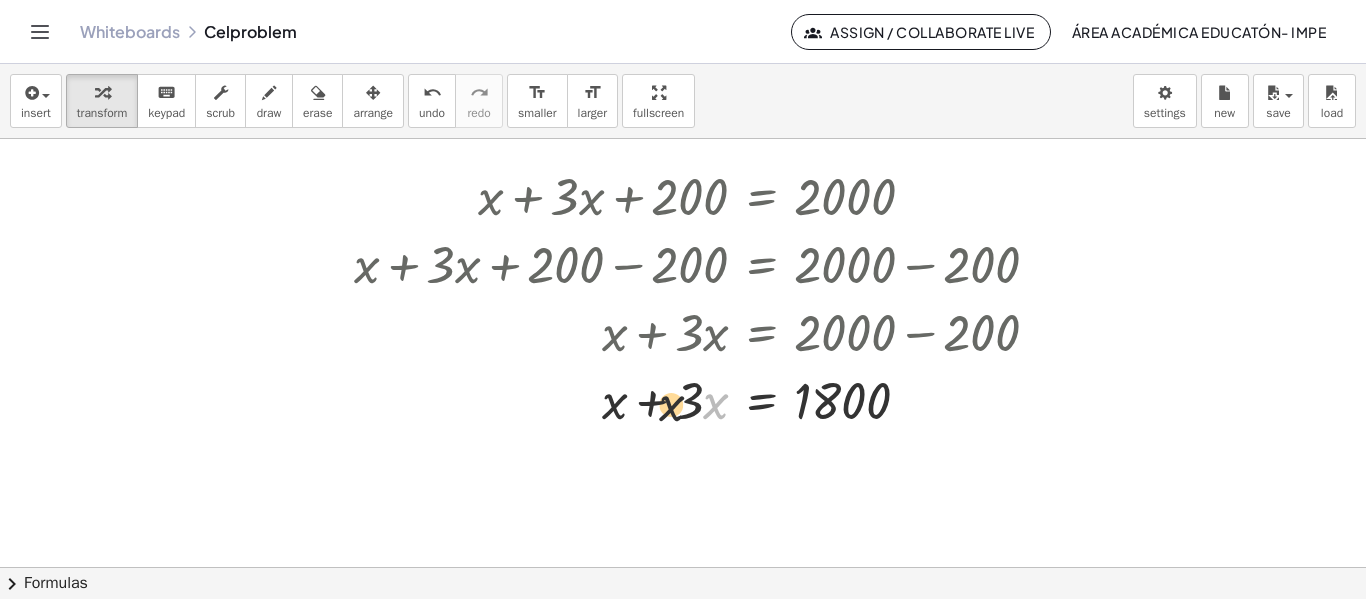 click at bounding box center [704, 399] 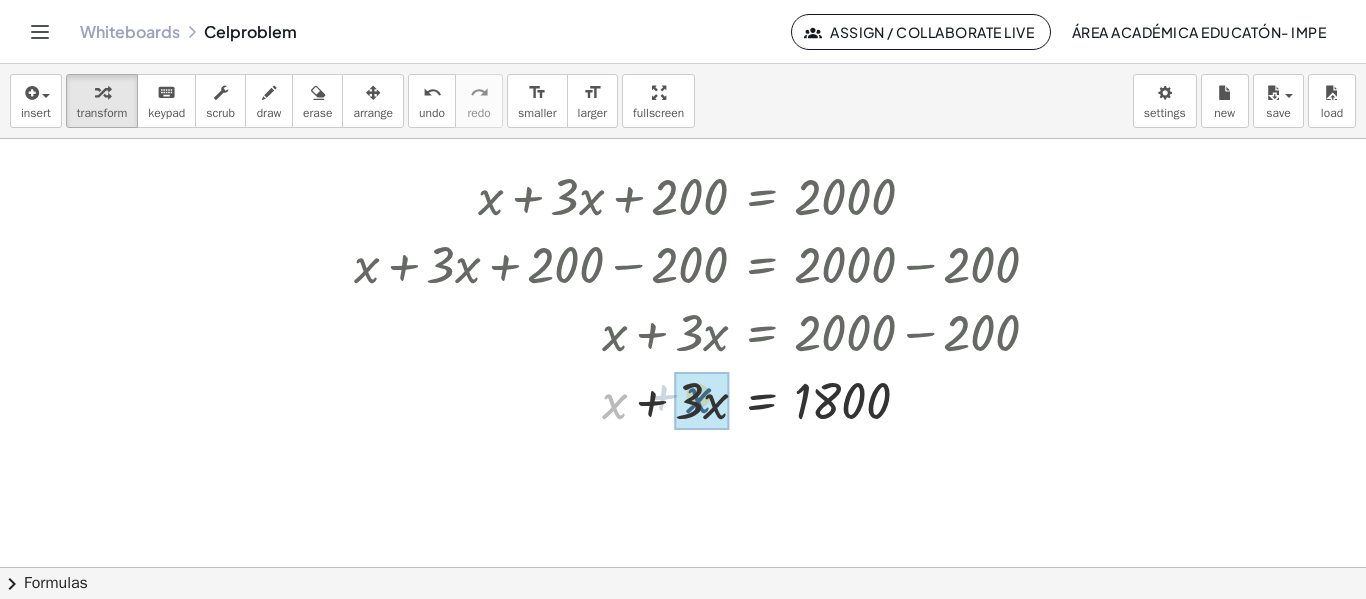 drag, startPoint x: 613, startPoint y: 409, endPoint x: 701, endPoint y: 408, distance: 88.005684 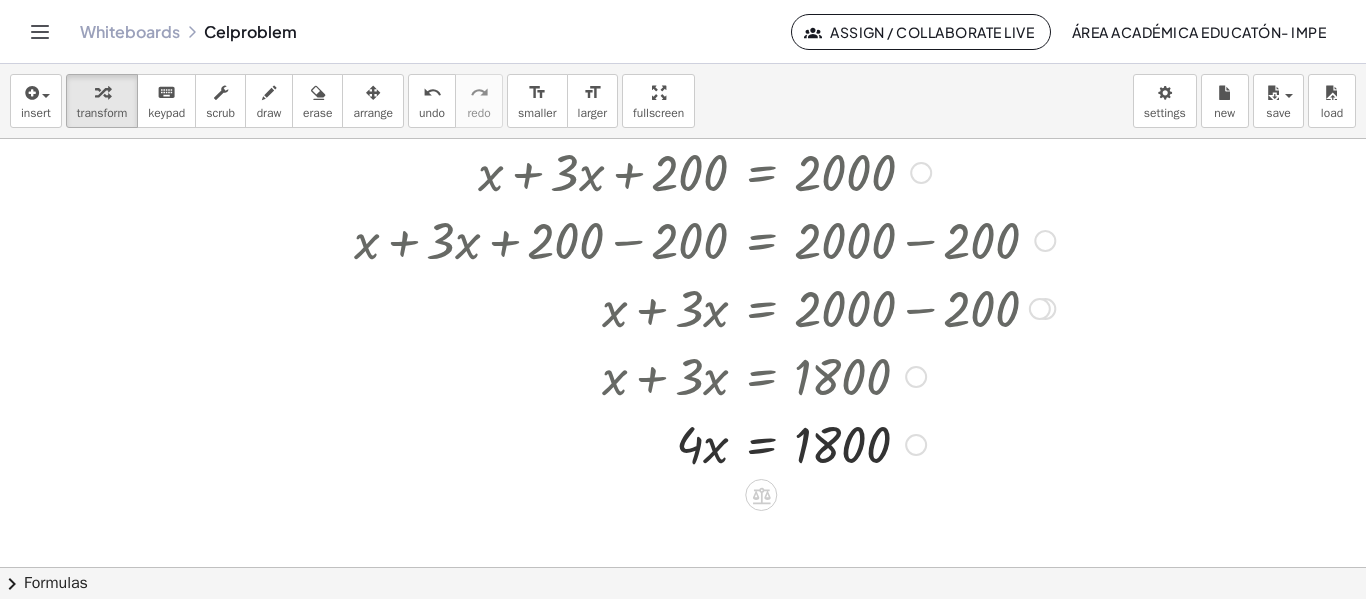 scroll, scrollTop: 246, scrollLeft: 0, axis: vertical 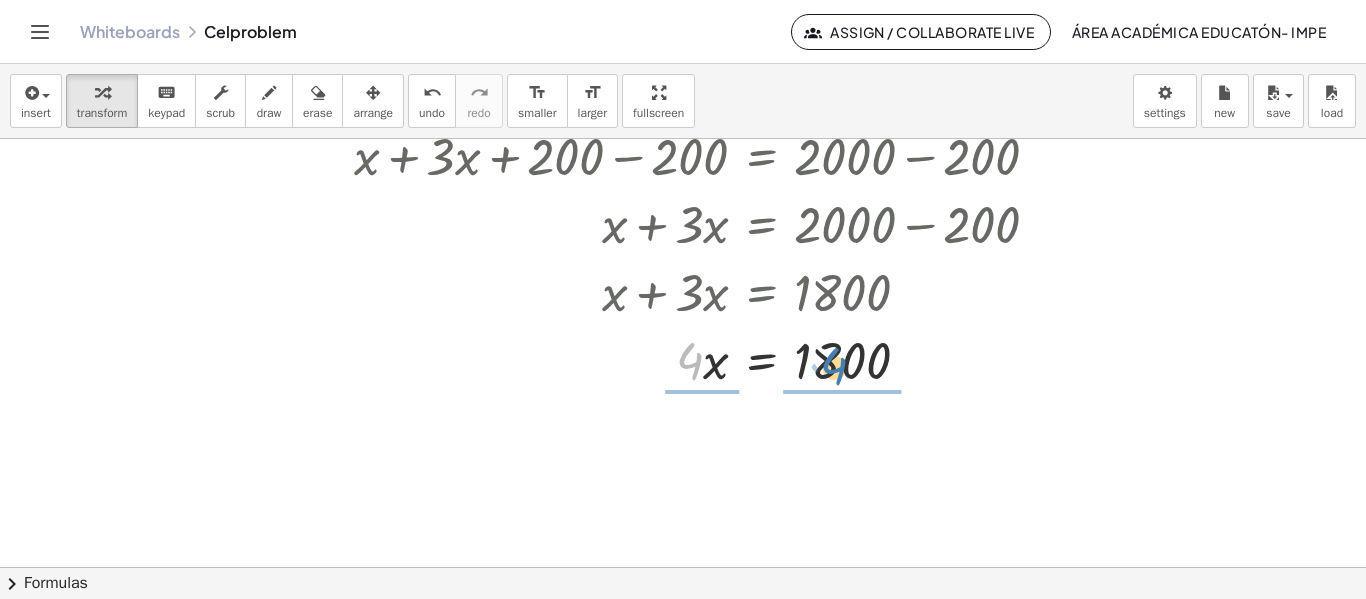 drag, startPoint x: 696, startPoint y: 365, endPoint x: 847, endPoint y: 366, distance: 151.00331 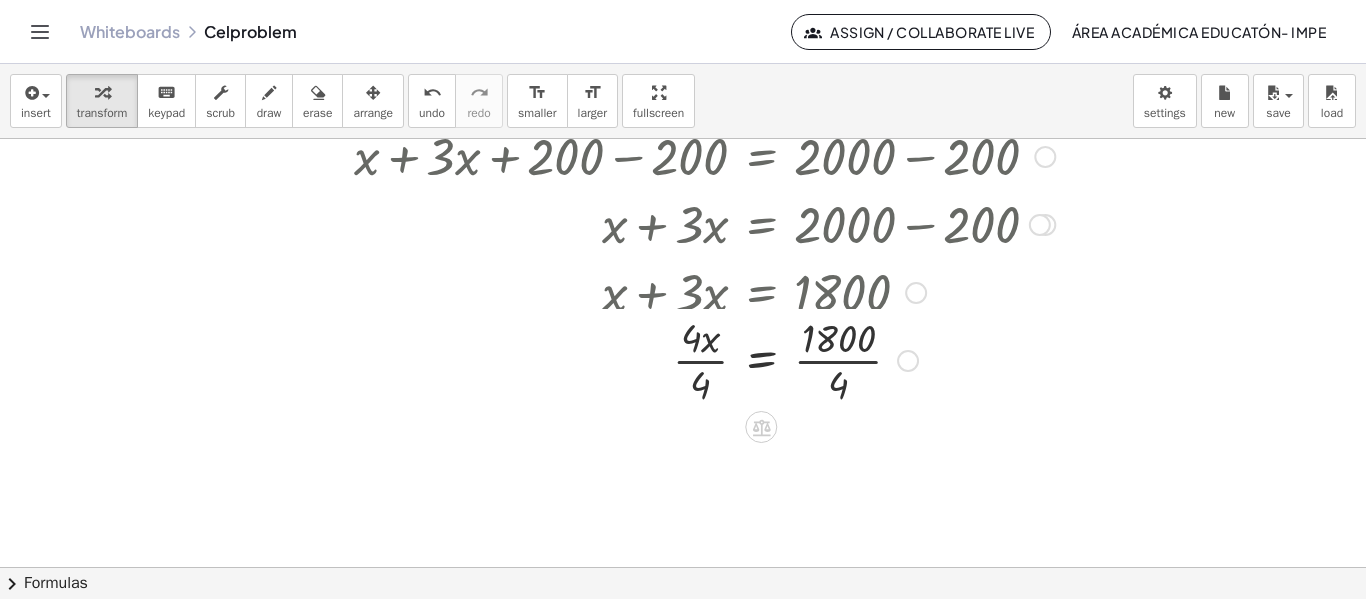 scroll, scrollTop: 304, scrollLeft: 0, axis: vertical 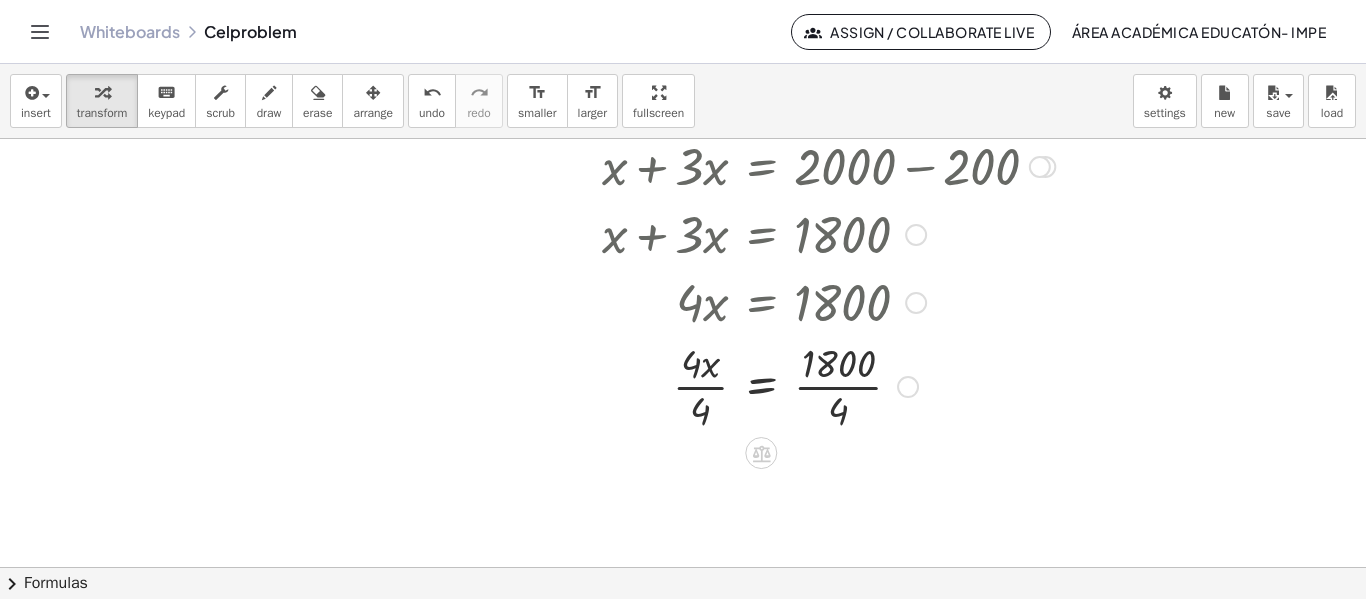click at bounding box center (704, 385) 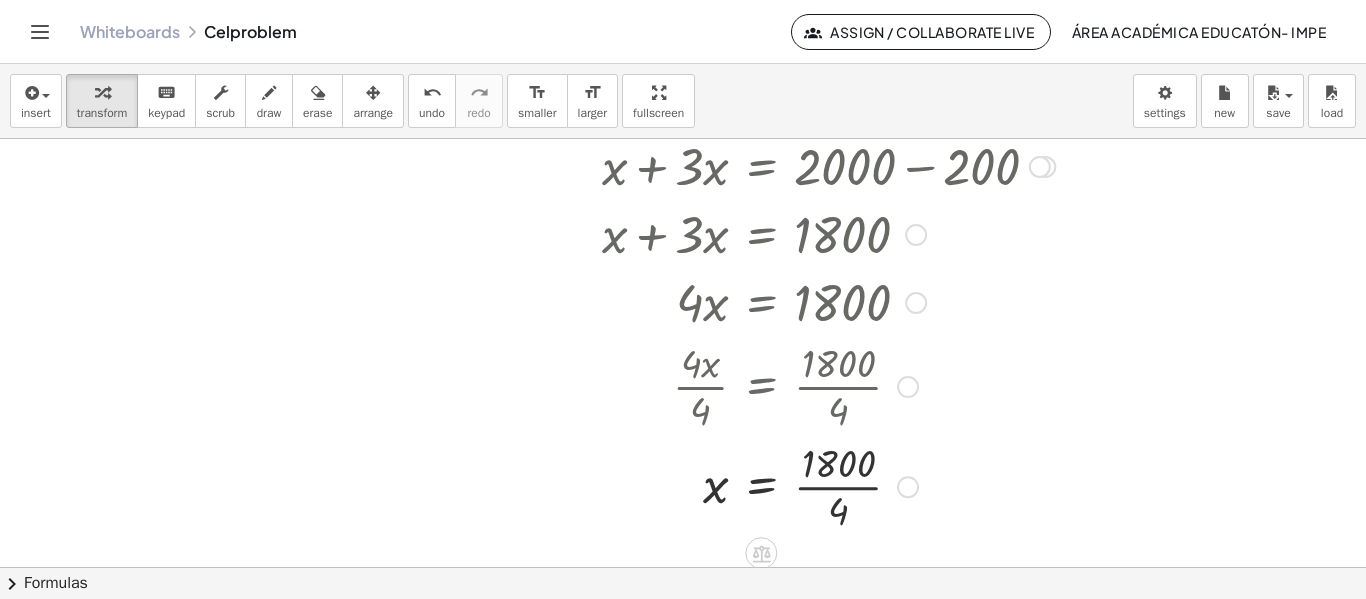 click at bounding box center (704, 485) 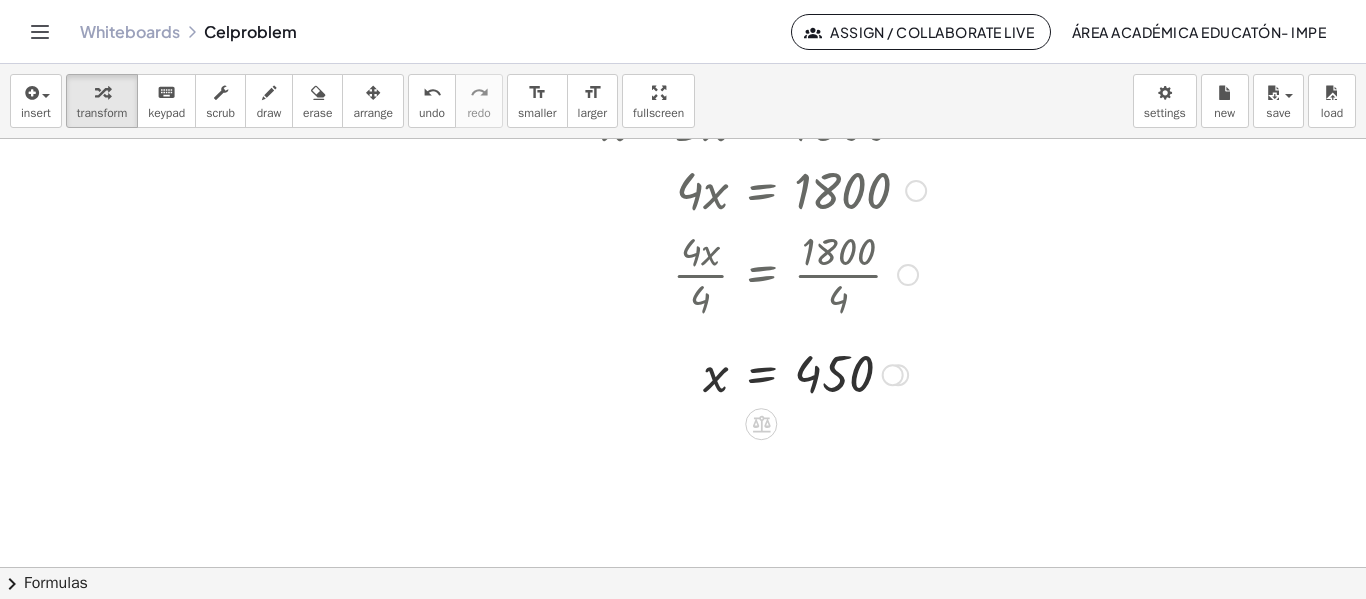 scroll, scrollTop: 420, scrollLeft: 0, axis: vertical 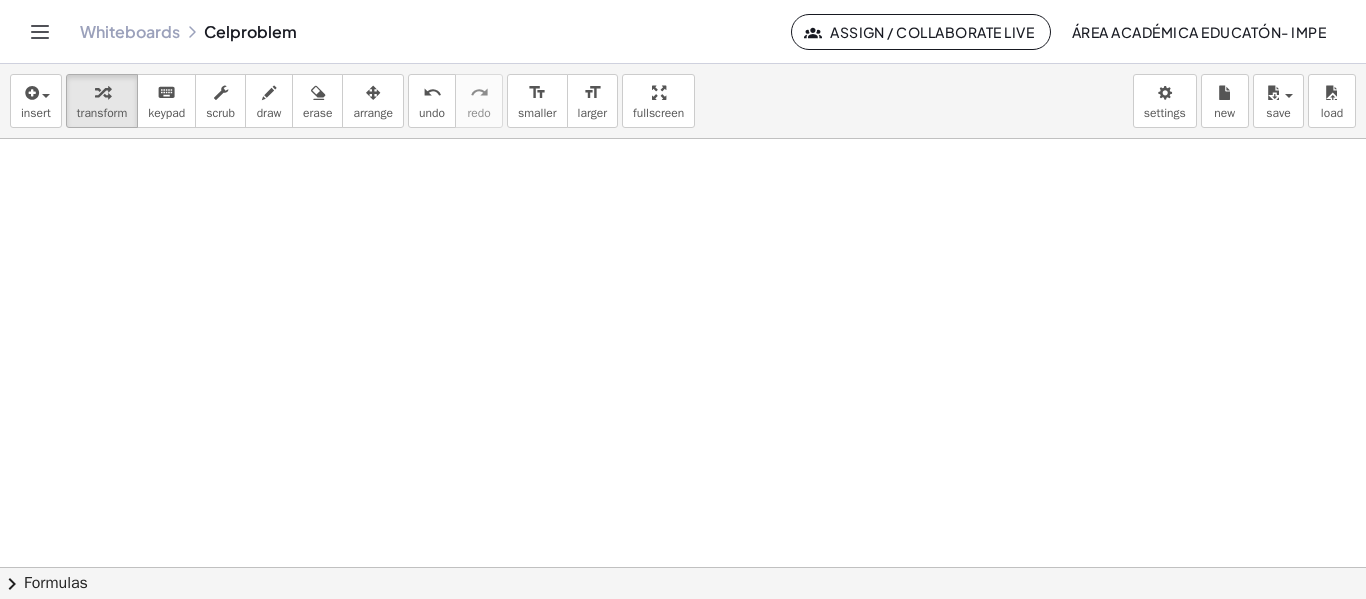 drag, startPoint x: 892, startPoint y: 375, endPoint x: 902, endPoint y: 62, distance: 313.1597 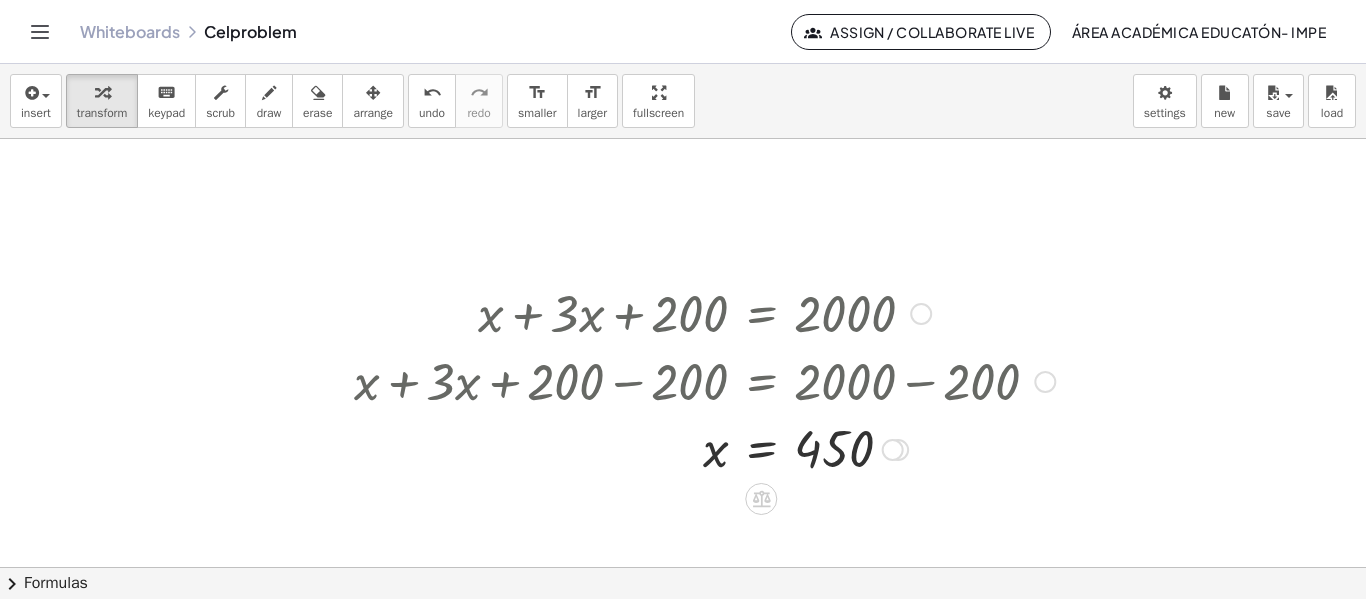 scroll, scrollTop: 18, scrollLeft: 0, axis: vertical 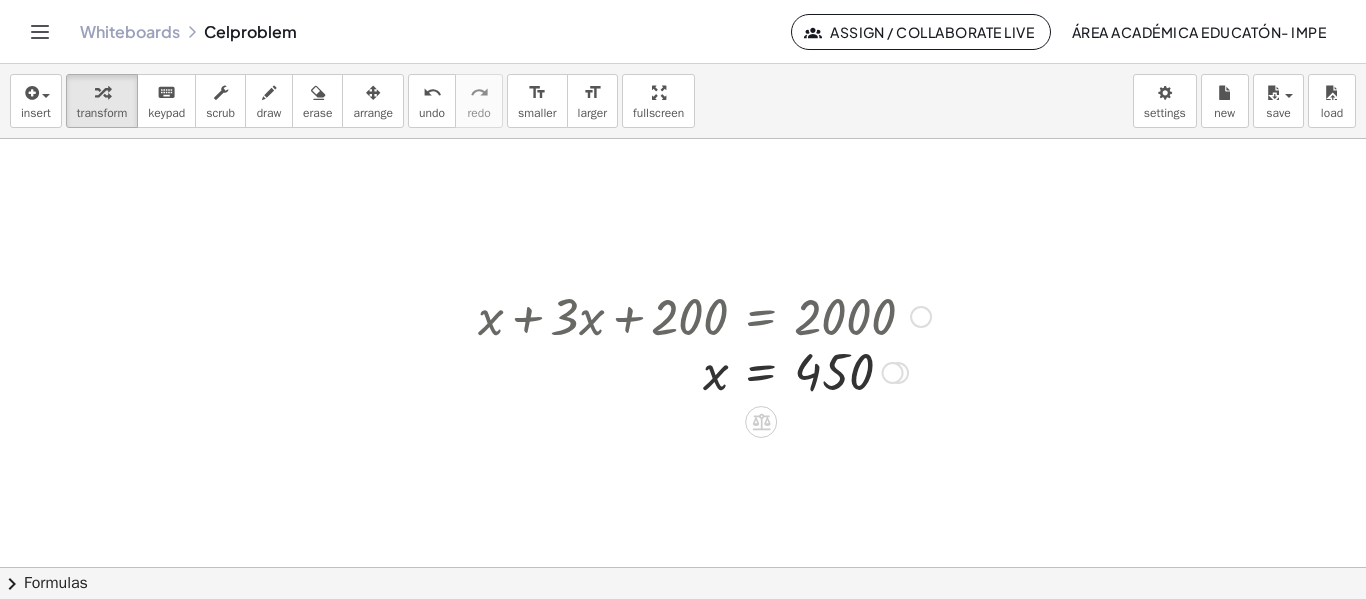 drag, startPoint x: 892, startPoint y: 448, endPoint x: 905, endPoint y: 365, distance: 84.0119 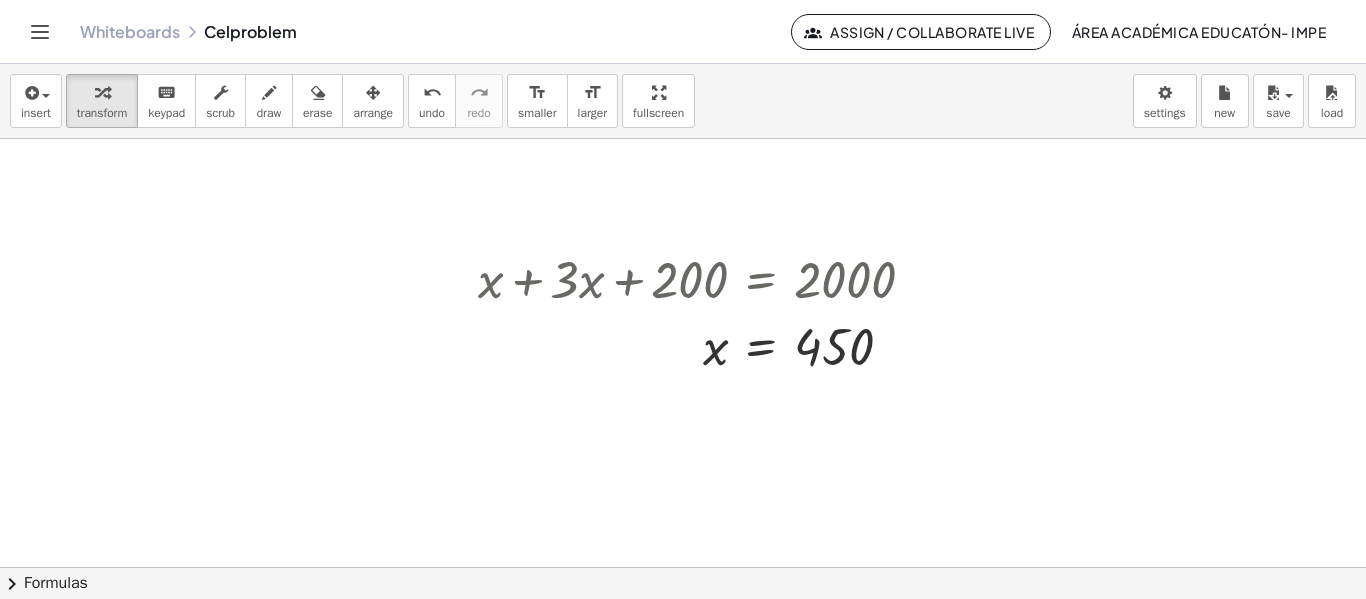 scroll, scrollTop: 70, scrollLeft: 0, axis: vertical 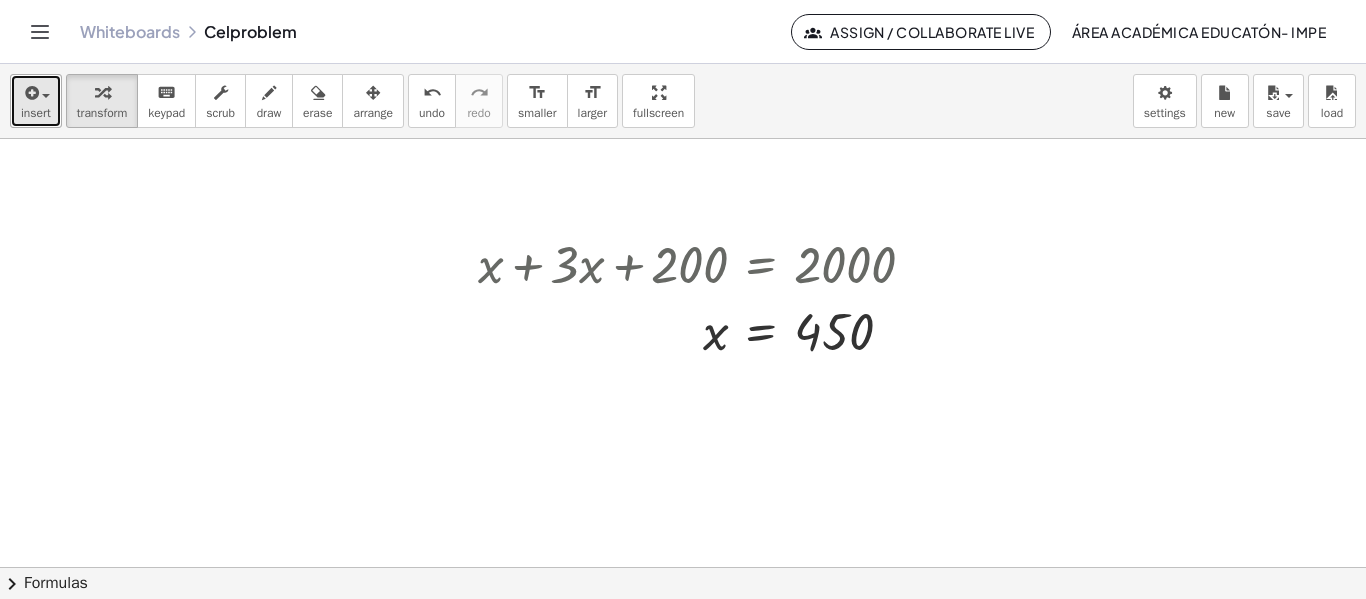 click at bounding box center [30, 93] 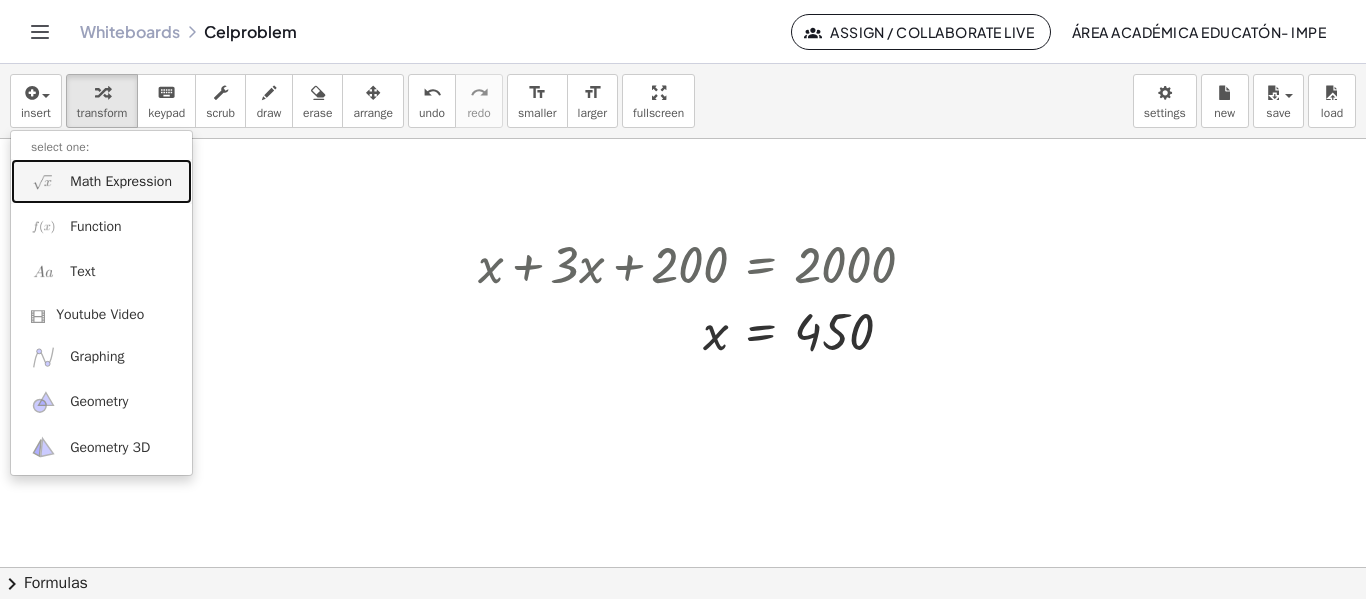 click on "Math Expression" at bounding box center [101, 181] 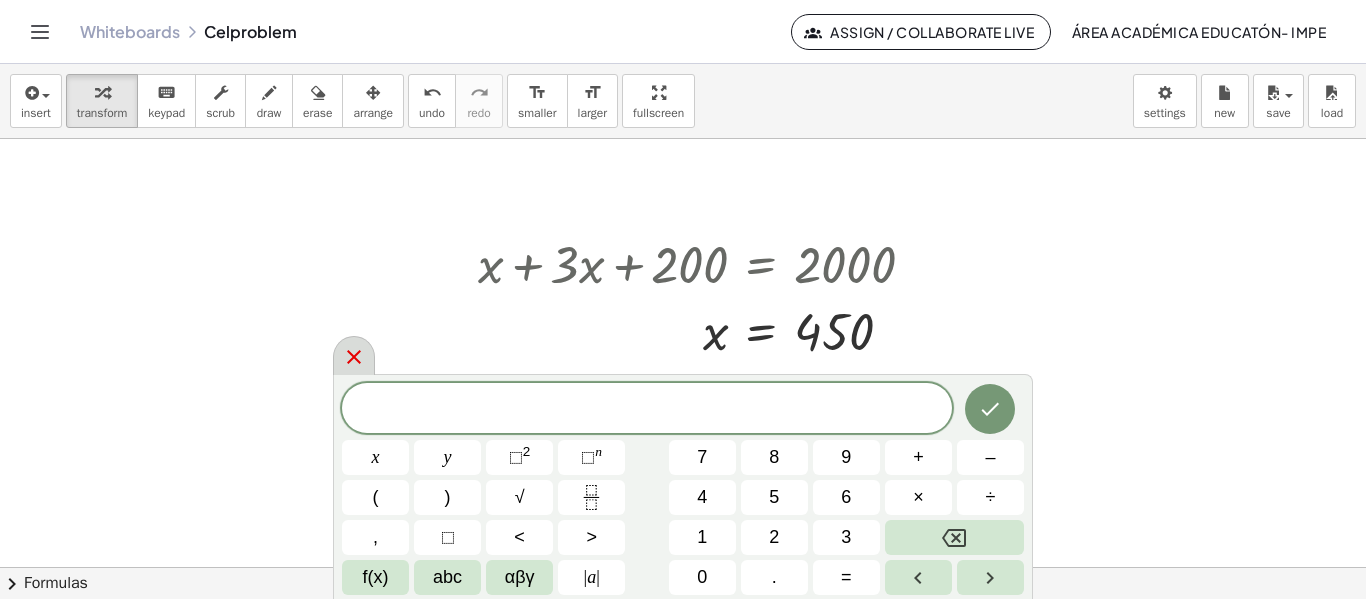 click 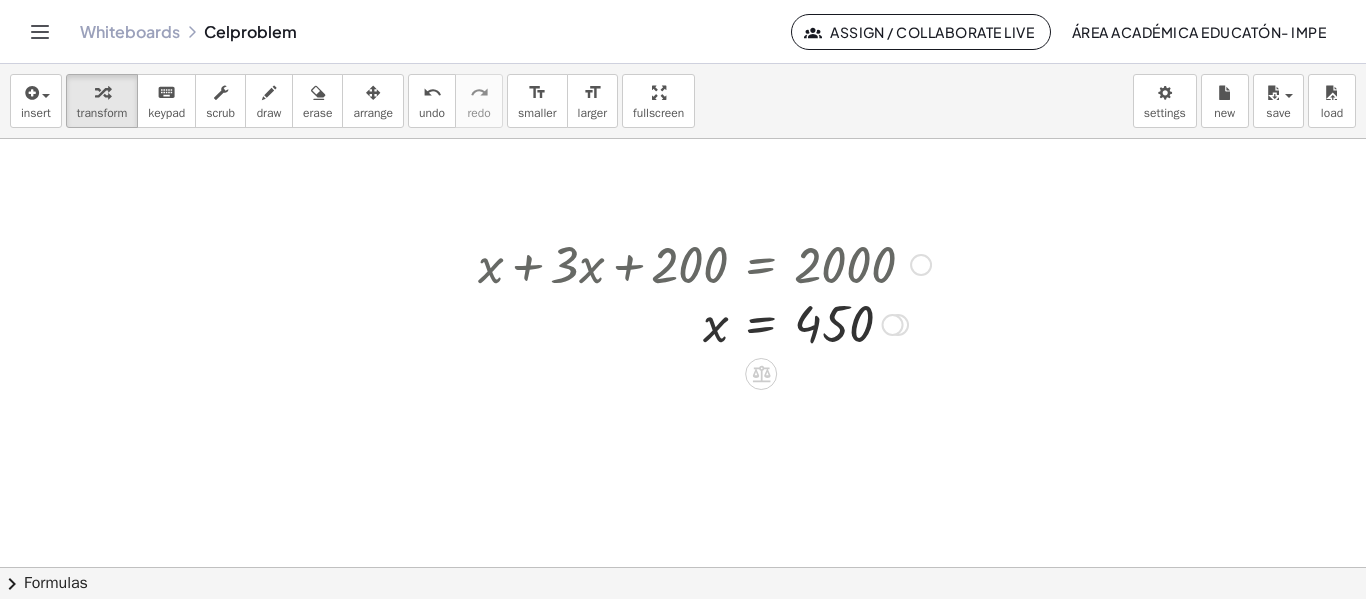 click at bounding box center (893, 325) 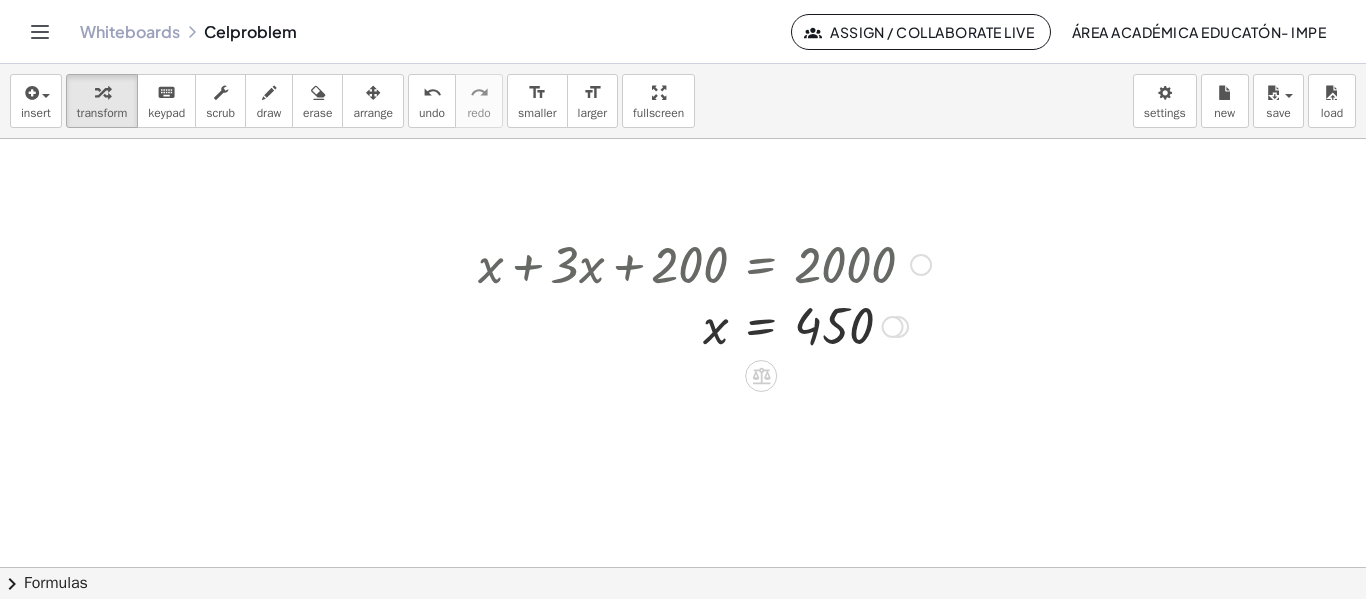 click on "x = 450" at bounding box center [761, 327] 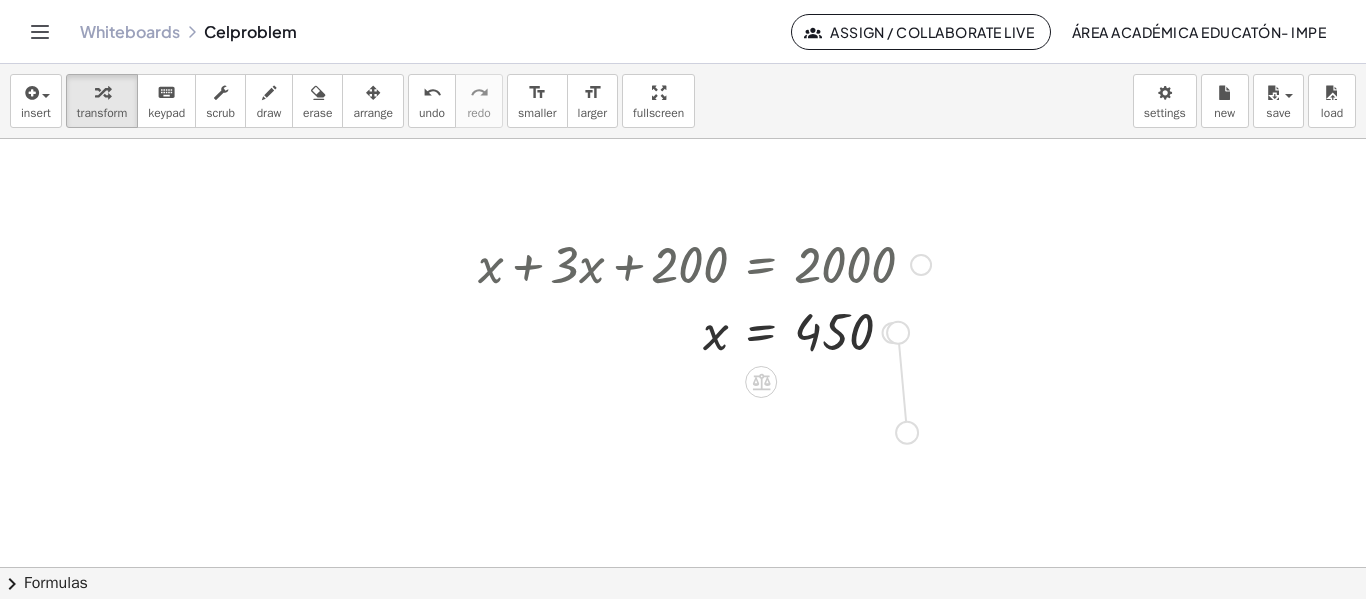 drag, startPoint x: 889, startPoint y: 331, endPoint x: 899, endPoint y: 431, distance: 100.49876 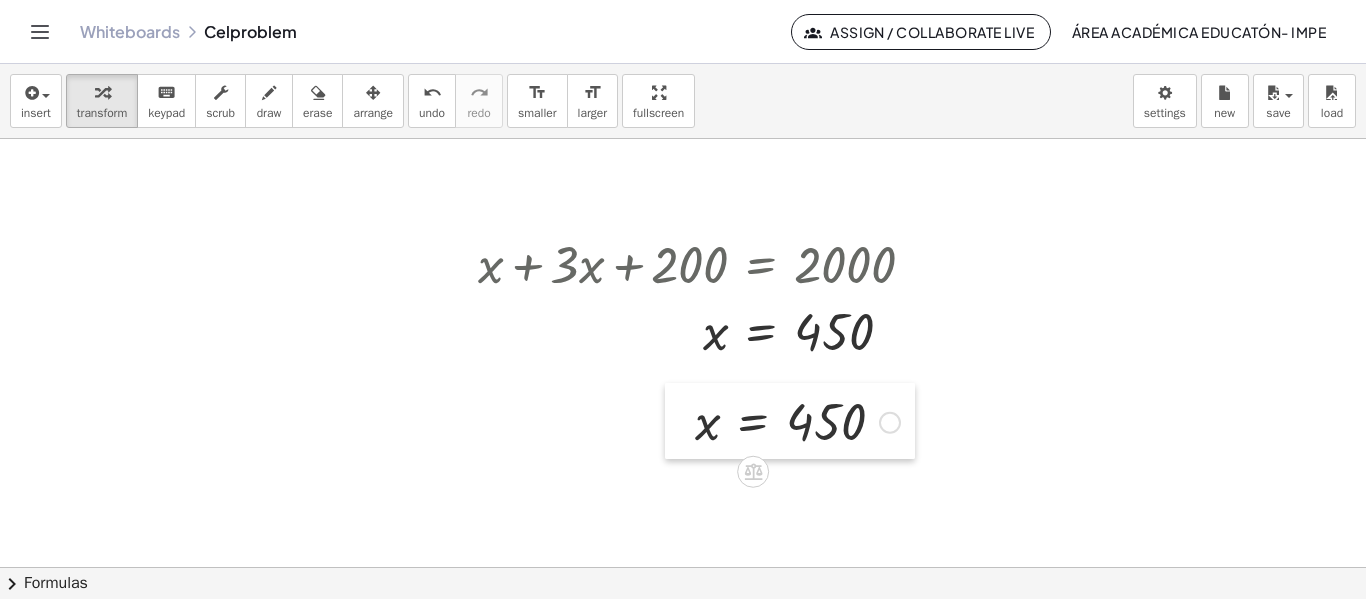 click at bounding box center (680, 421) 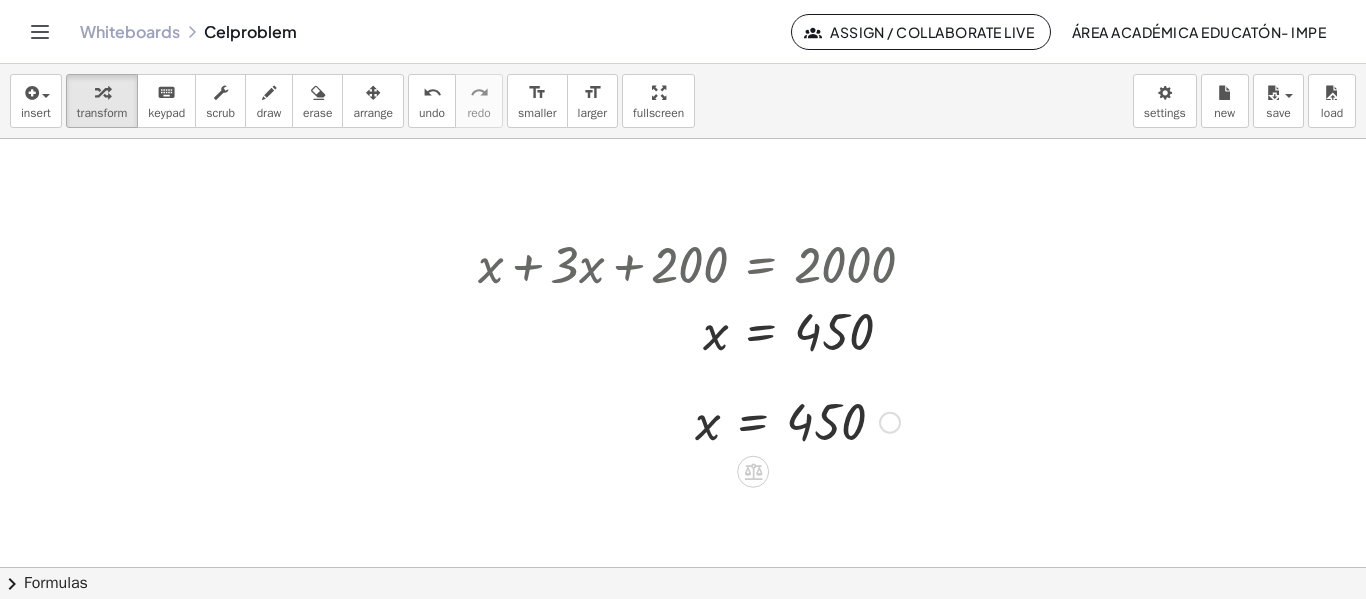 click at bounding box center (797, 421) 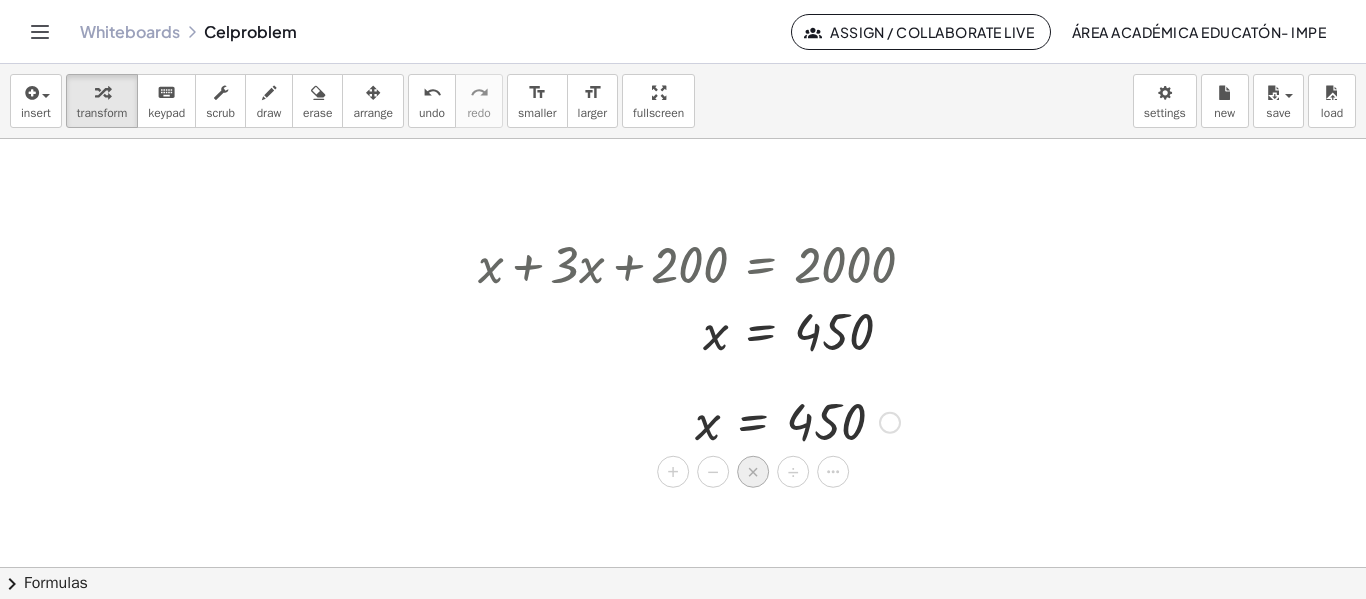 click on "×" at bounding box center (753, 472) 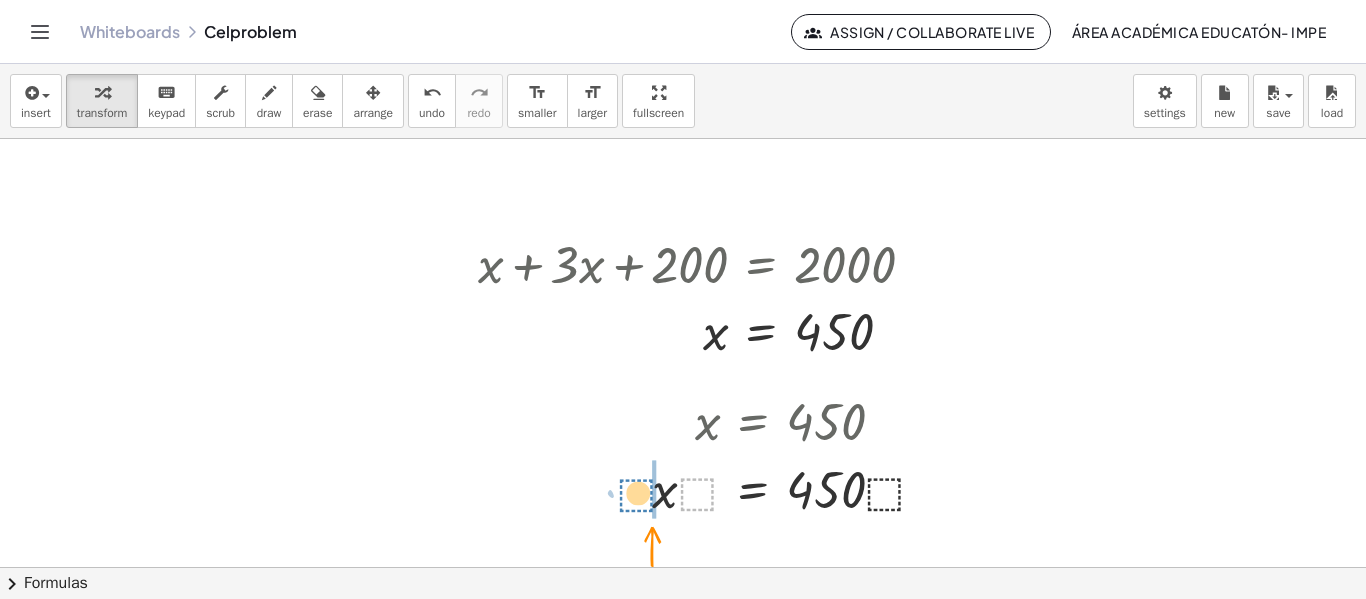 drag, startPoint x: 698, startPoint y: 435, endPoint x: 636, endPoint y: 437, distance: 62.03225 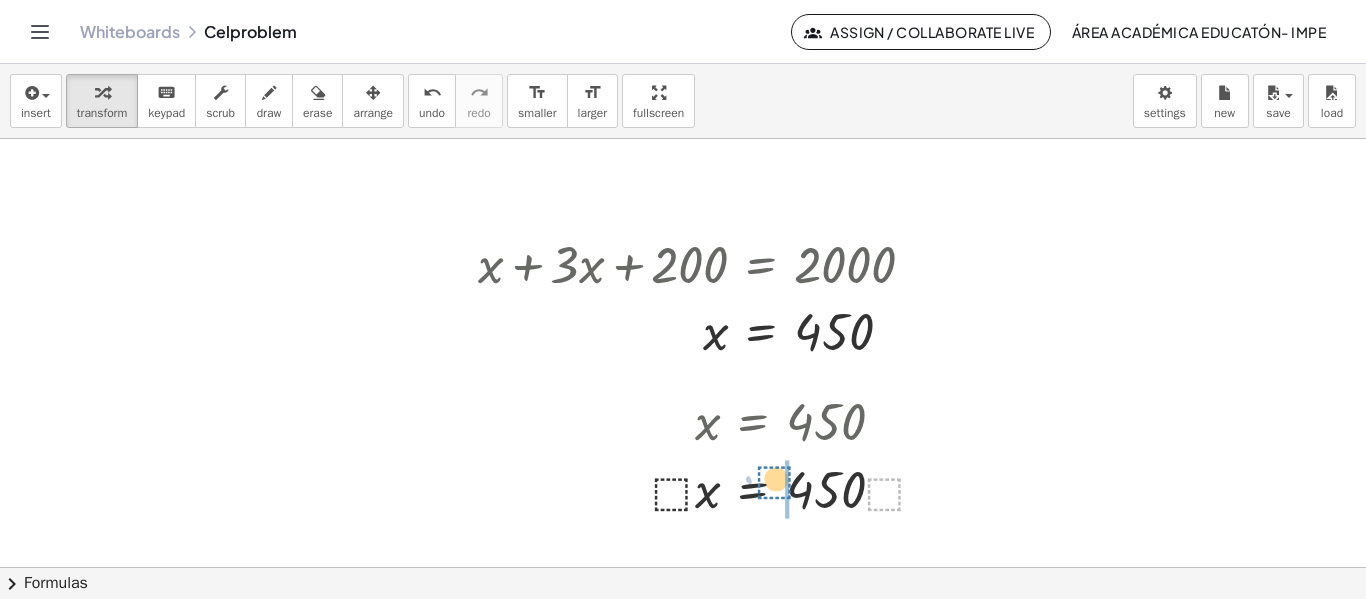 drag, startPoint x: 885, startPoint y: 502, endPoint x: 777, endPoint y: 494, distance: 108.29589 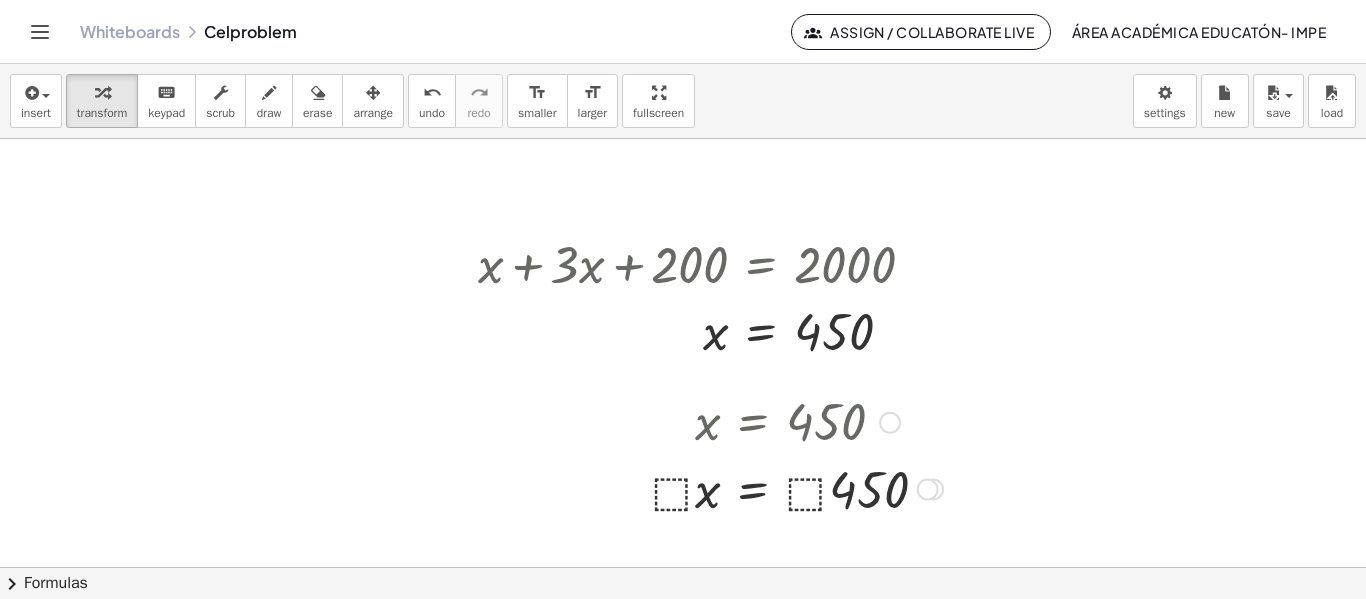 click at bounding box center (797, 488) 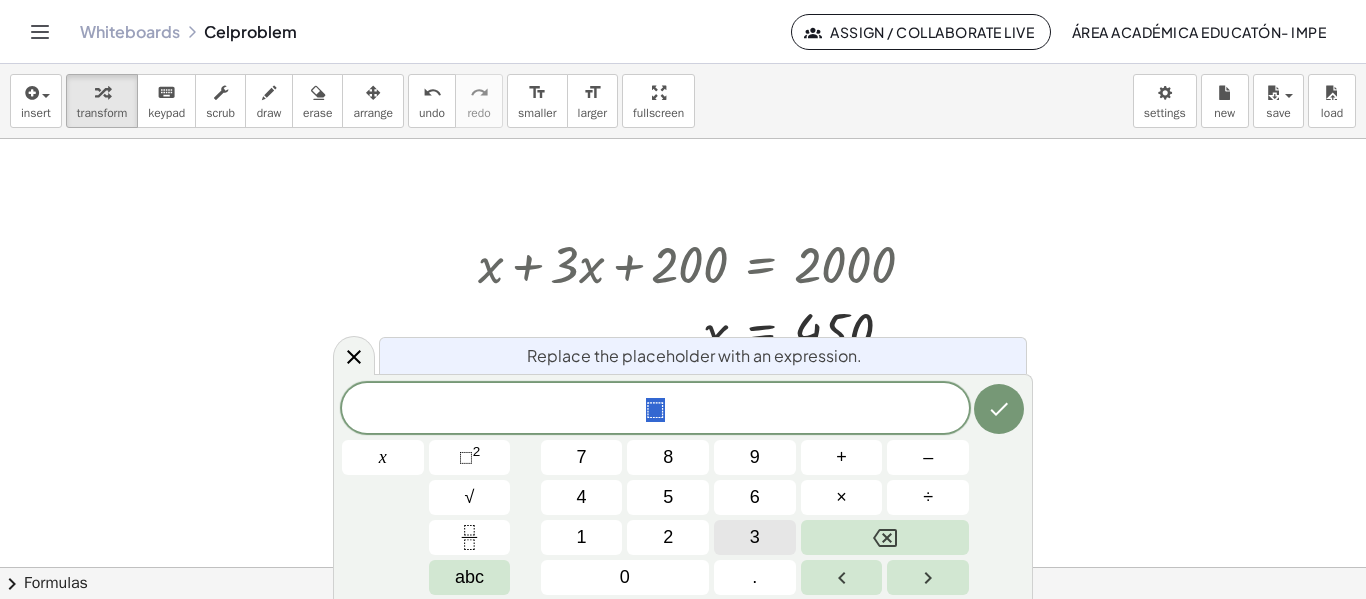 click on "3" at bounding box center [755, 537] 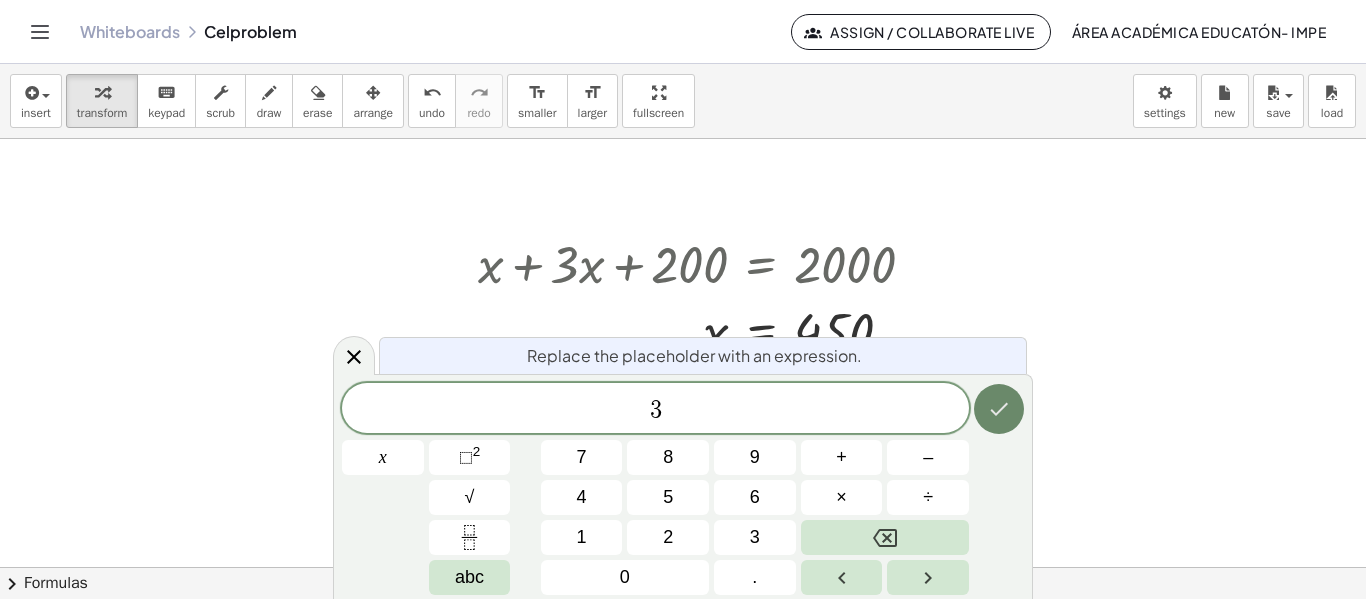 click at bounding box center (999, 409) 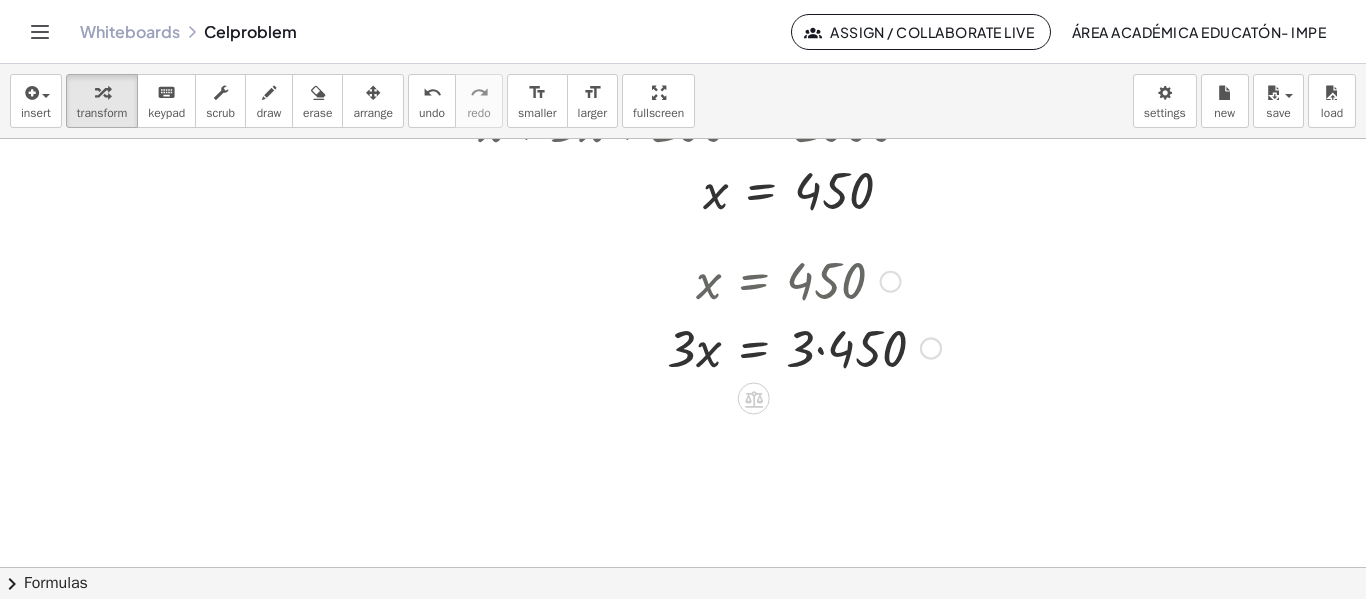 scroll, scrollTop: 212, scrollLeft: 0, axis: vertical 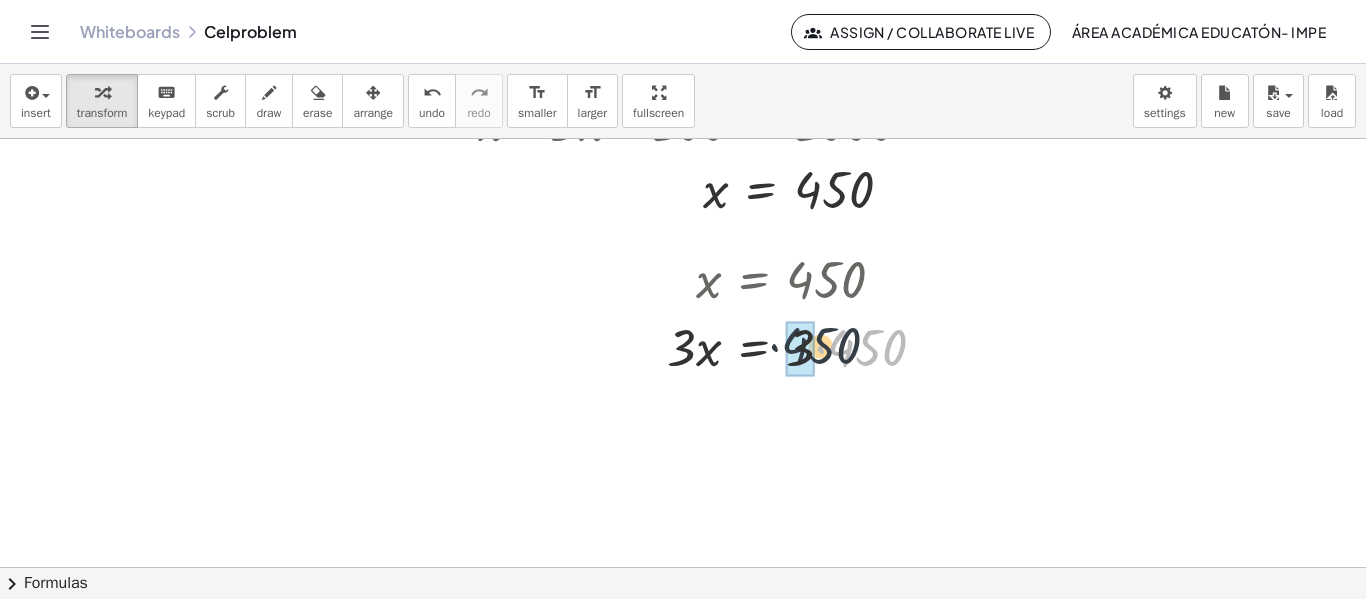 drag, startPoint x: 876, startPoint y: 356, endPoint x: 822, endPoint y: 353, distance: 54.08327 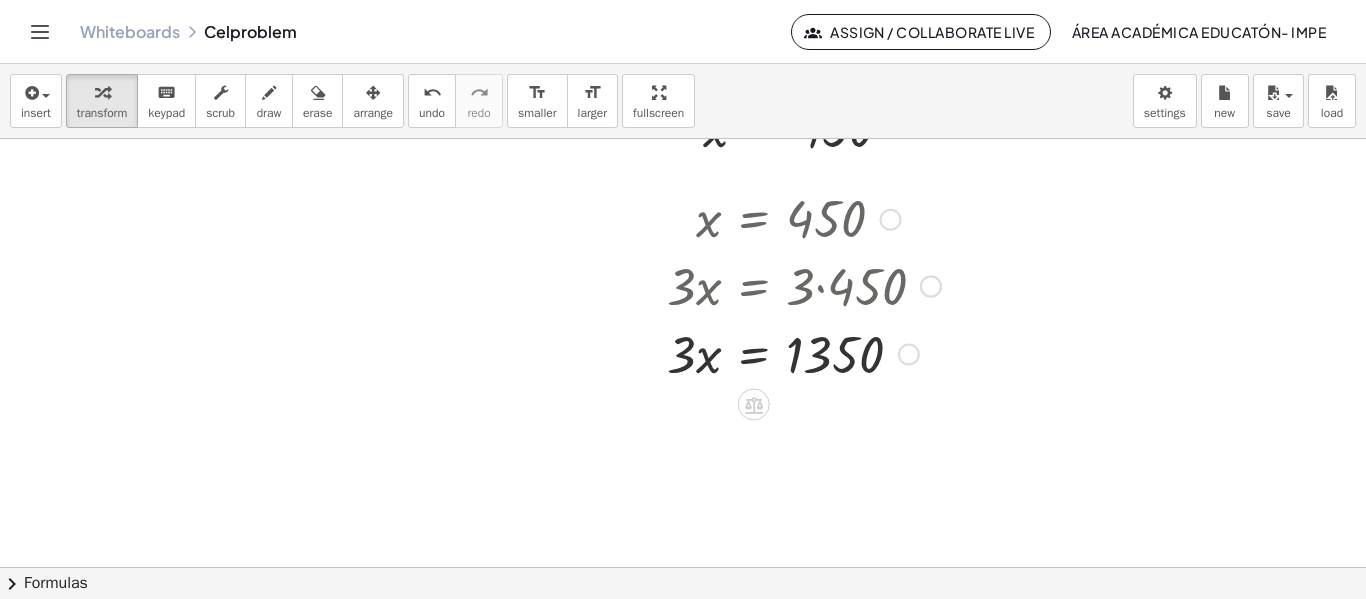 scroll, scrollTop: 184, scrollLeft: 0, axis: vertical 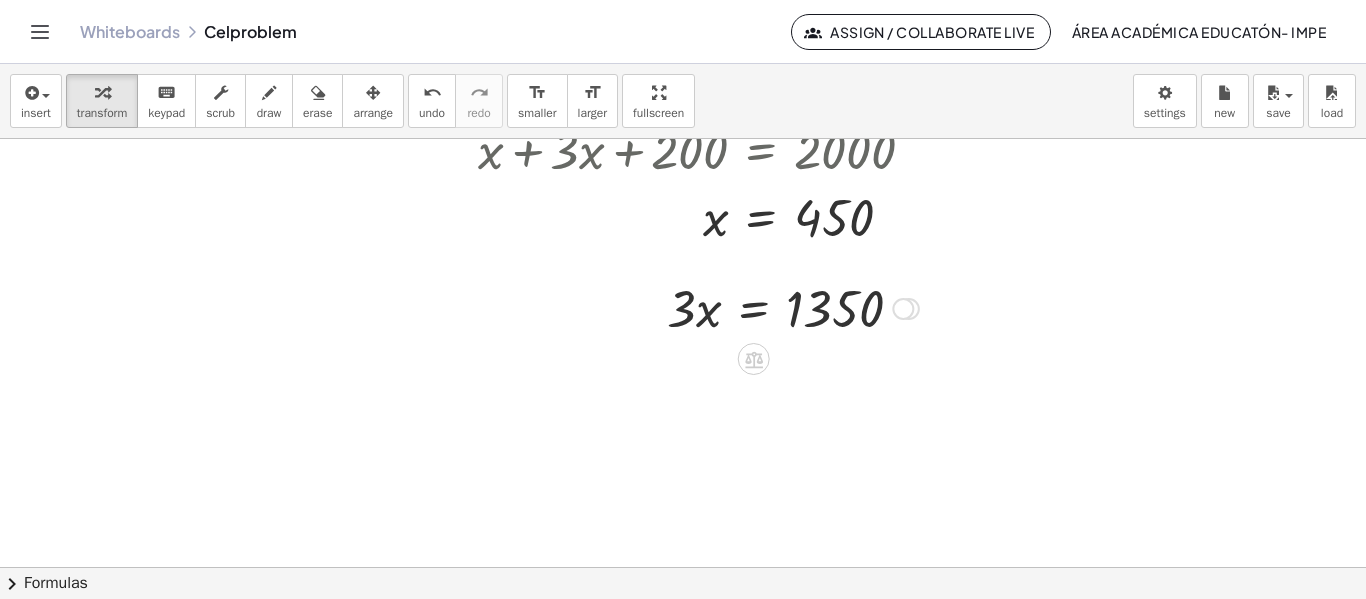 drag, startPoint x: 909, startPoint y: 445, endPoint x: 896, endPoint y: 296, distance: 149.56604 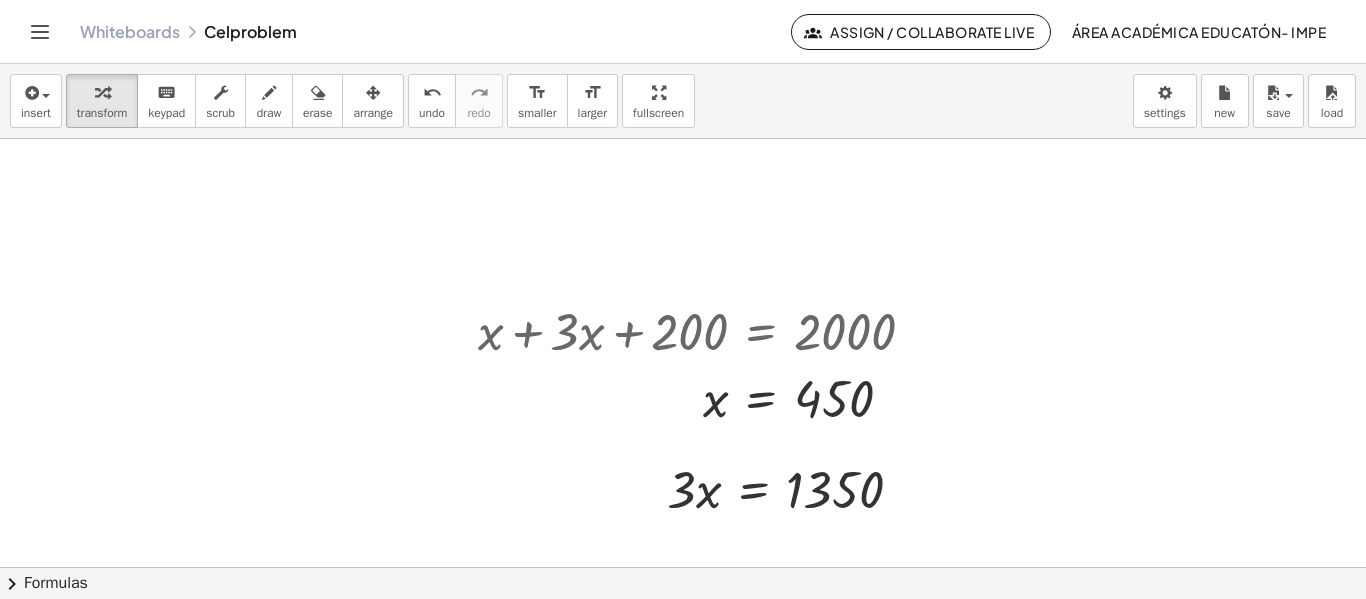 scroll, scrollTop: 2, scrollLeft: 0, axis: vertical 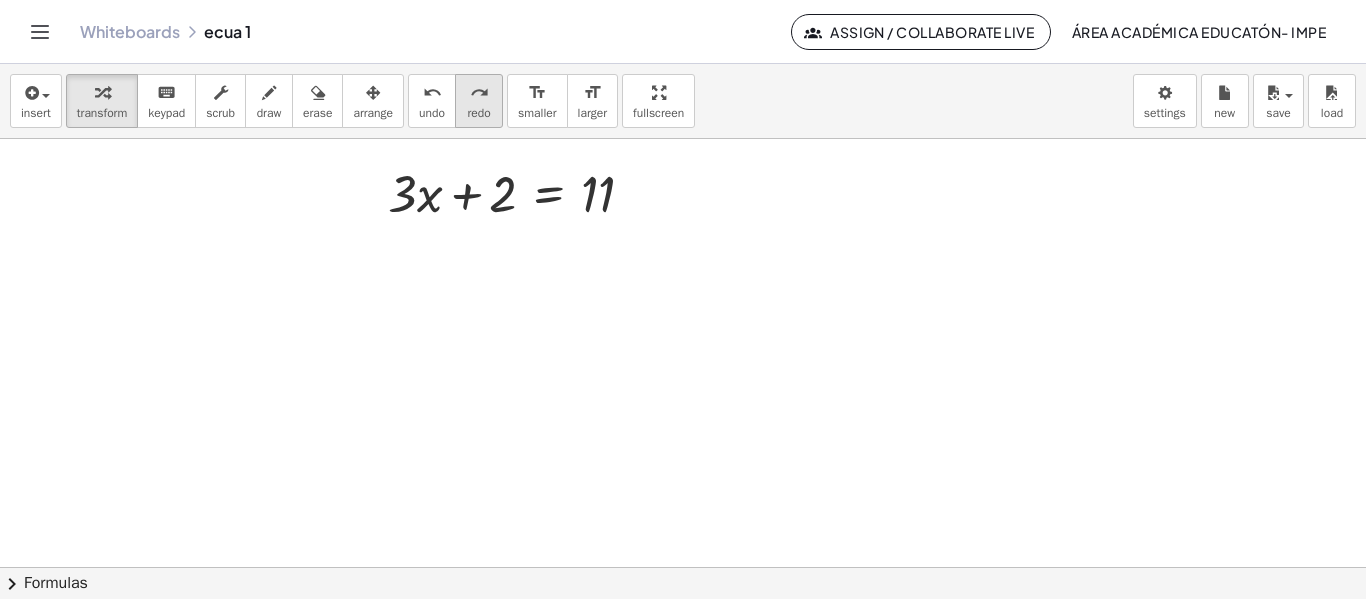 click on "redo" at bounding box center [478, 113] 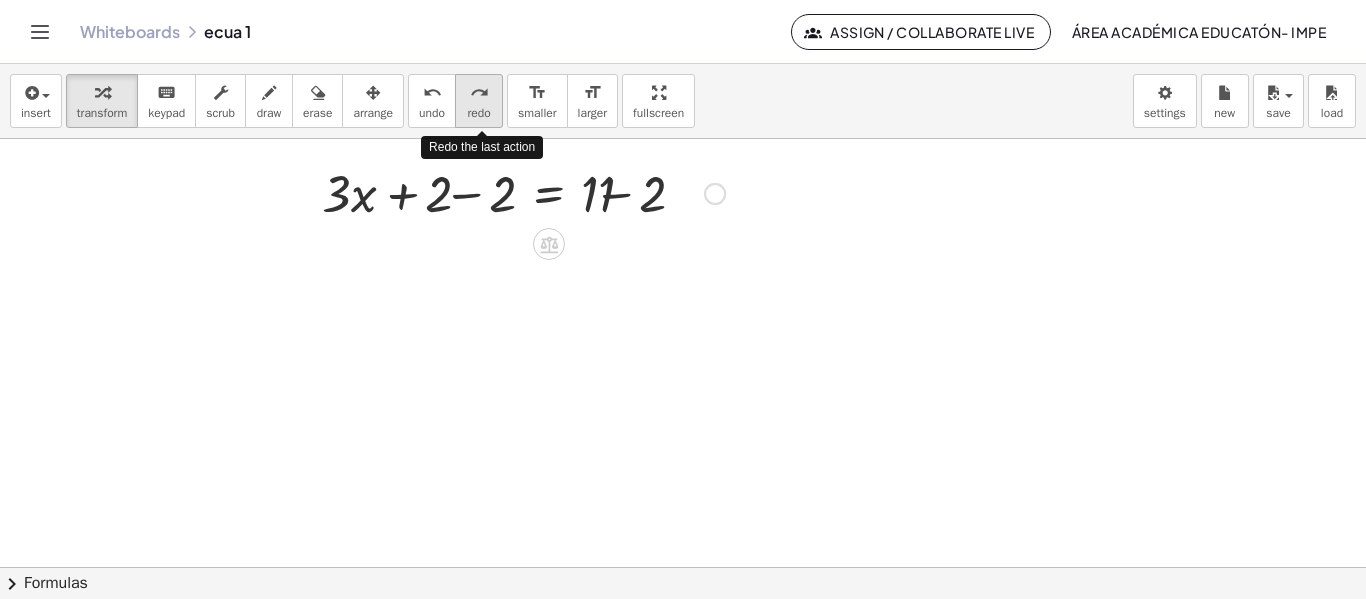 click on "redo" at bounding box center (478, 113) 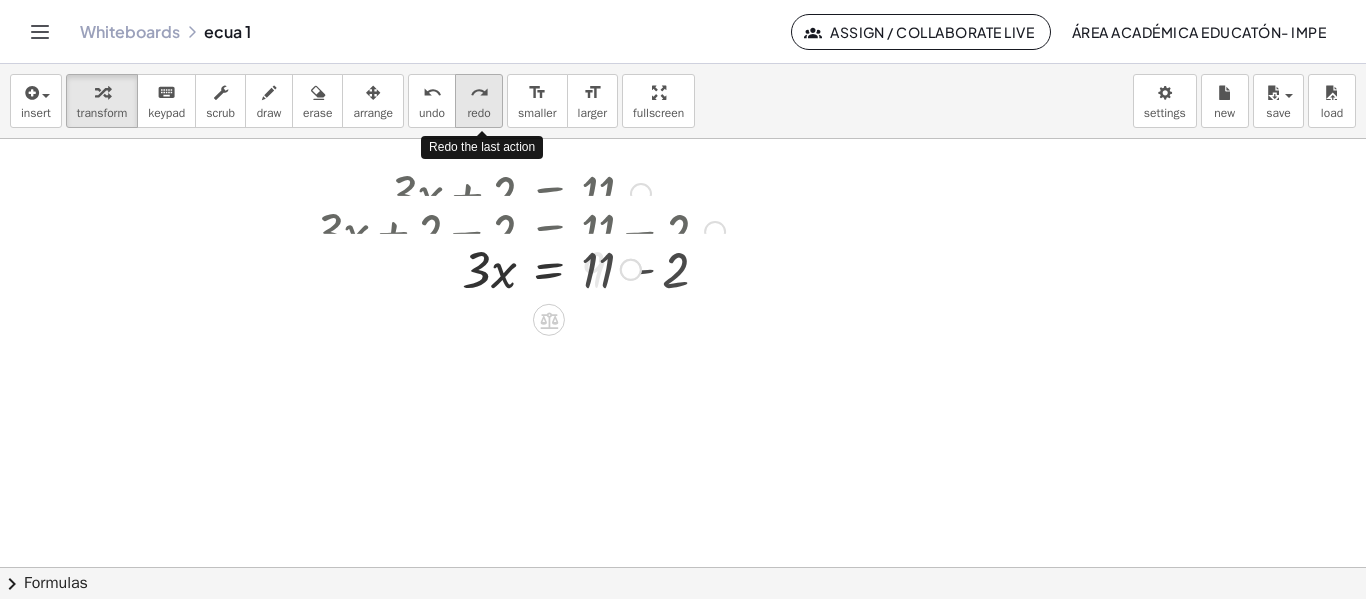 click on "redo" at bounding box center (478, 113) 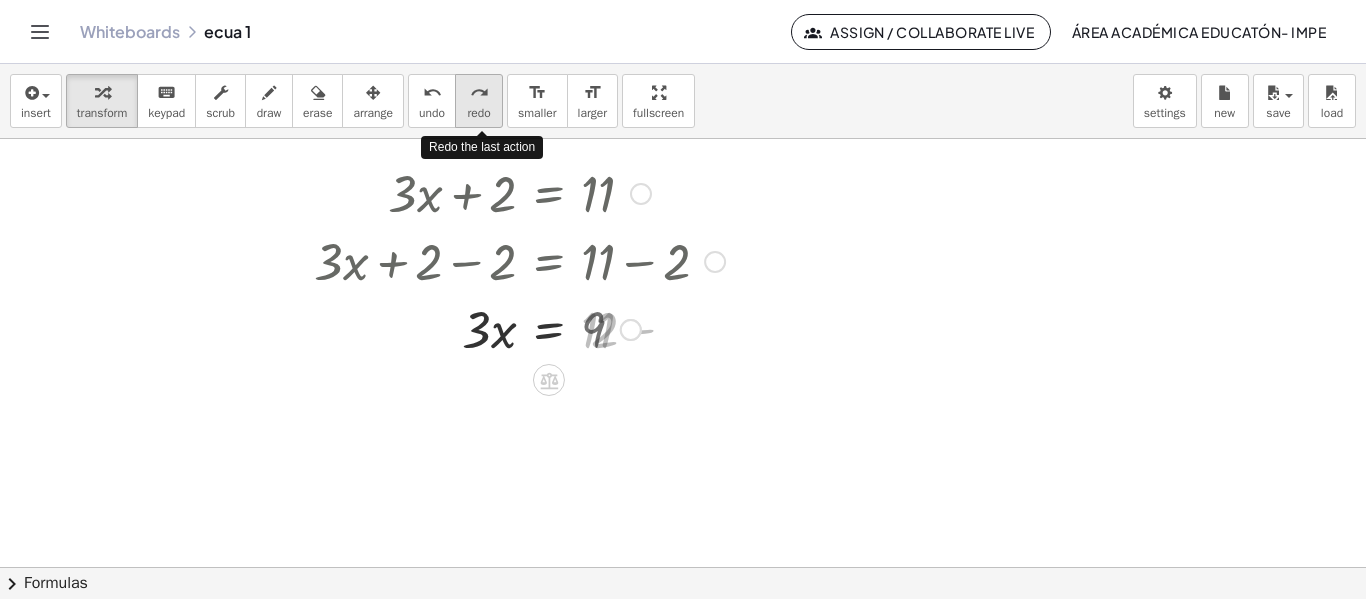 click on "redo" at bounding box center [478, 113] 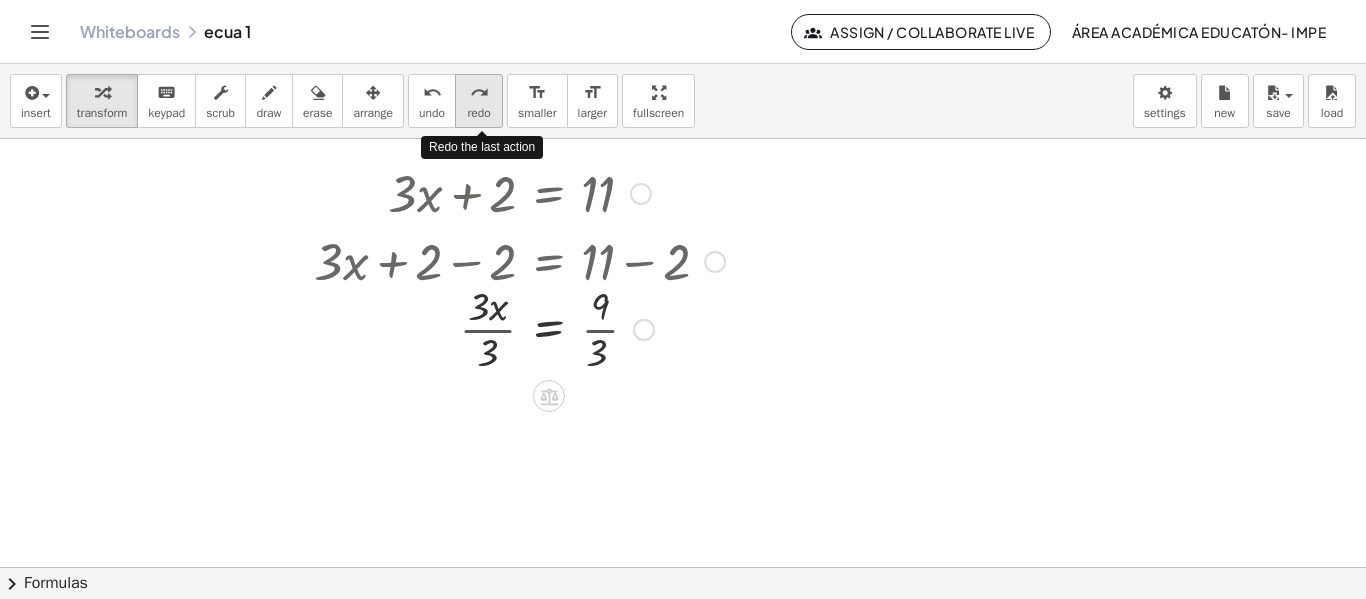 click on "redo" at bounding box center (478, 113) 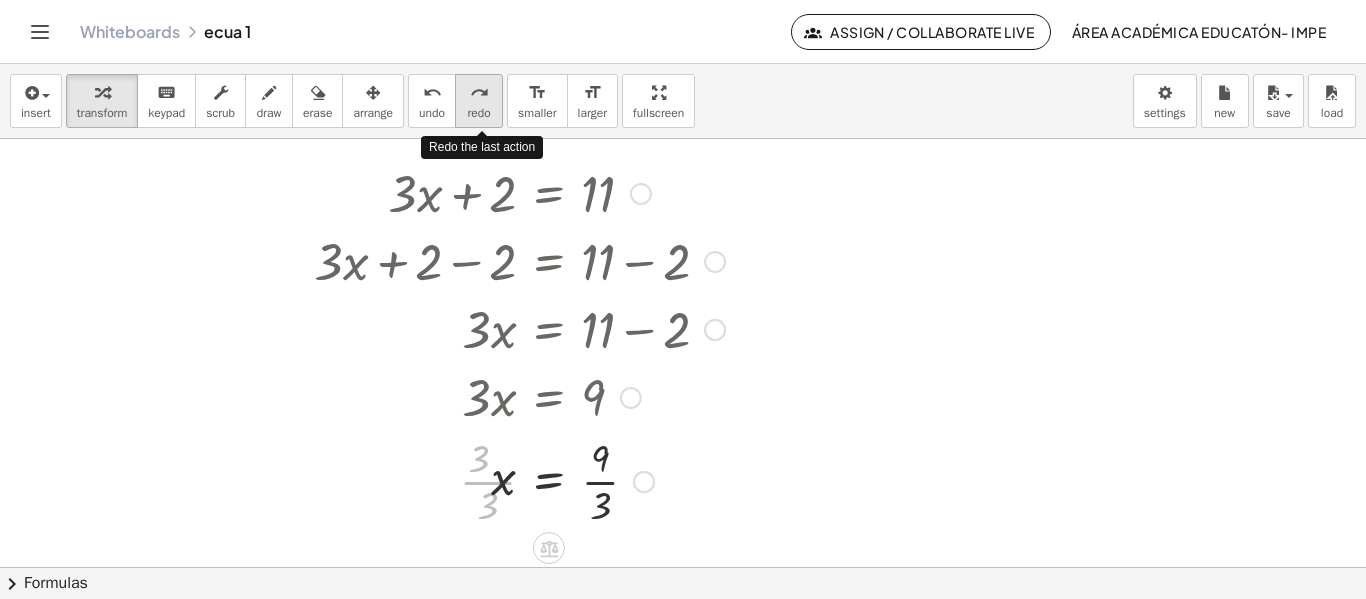 click on "redo" at bounding box center (478, 113) 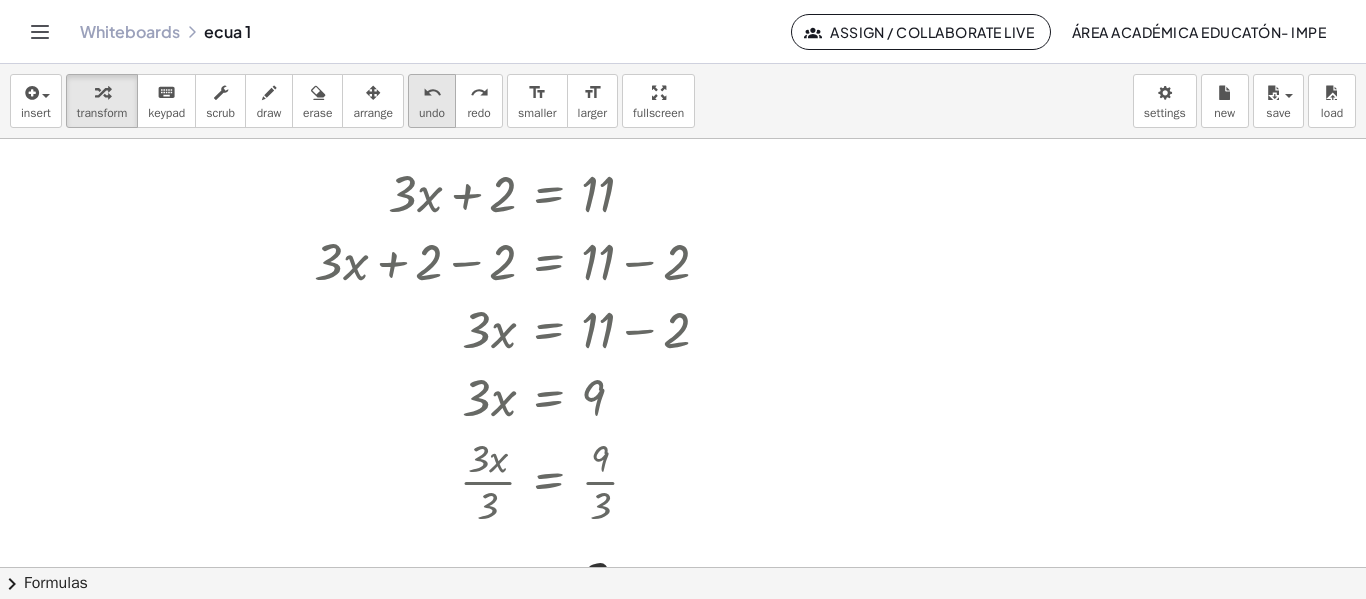 click on "undo" at bounding box center [432, 93] 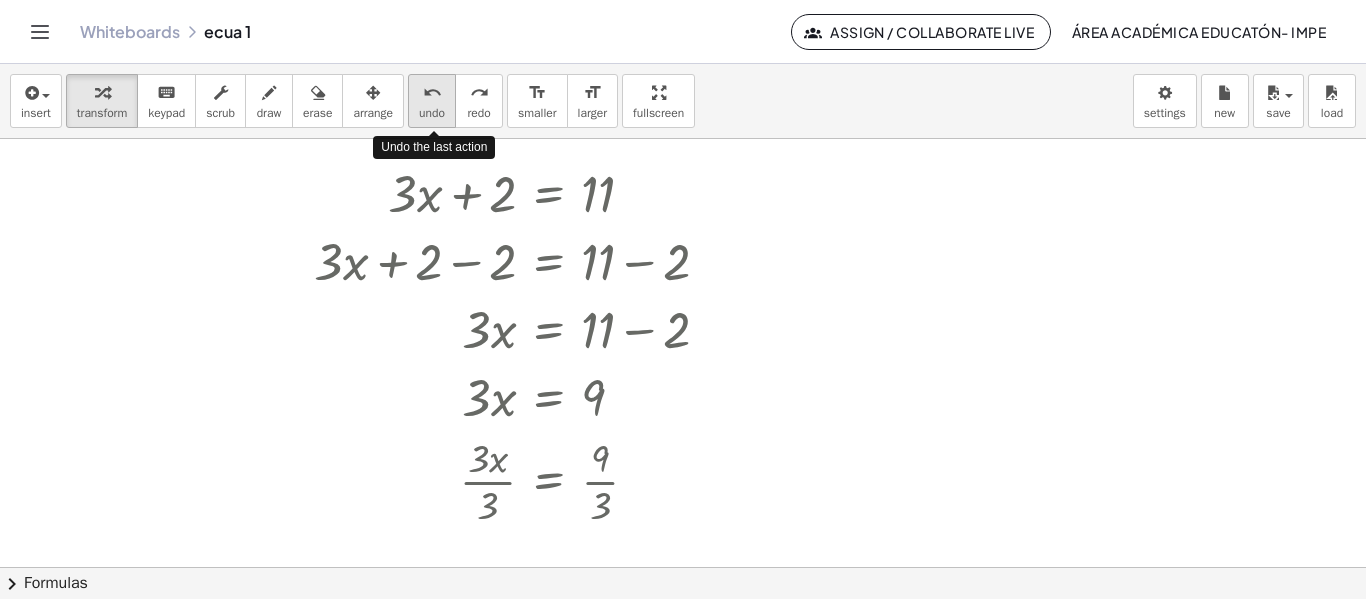 click on "undo" at bounding box center [432, 93] 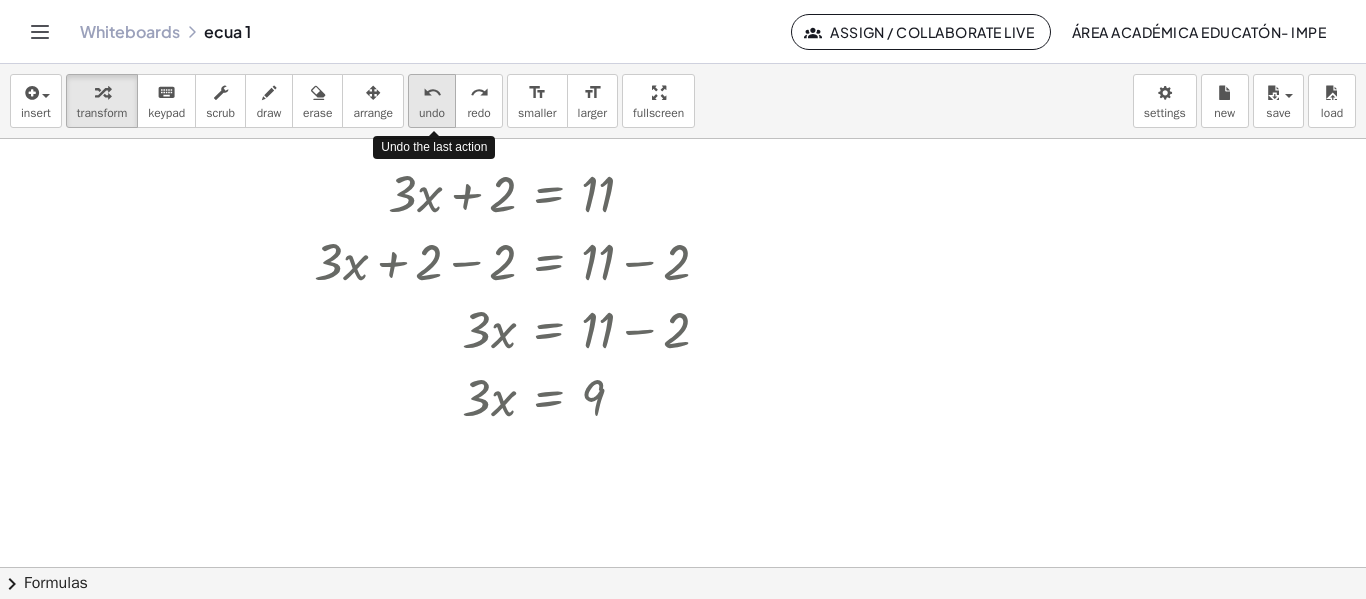 click on "undo" at bounding box center (432, 93) 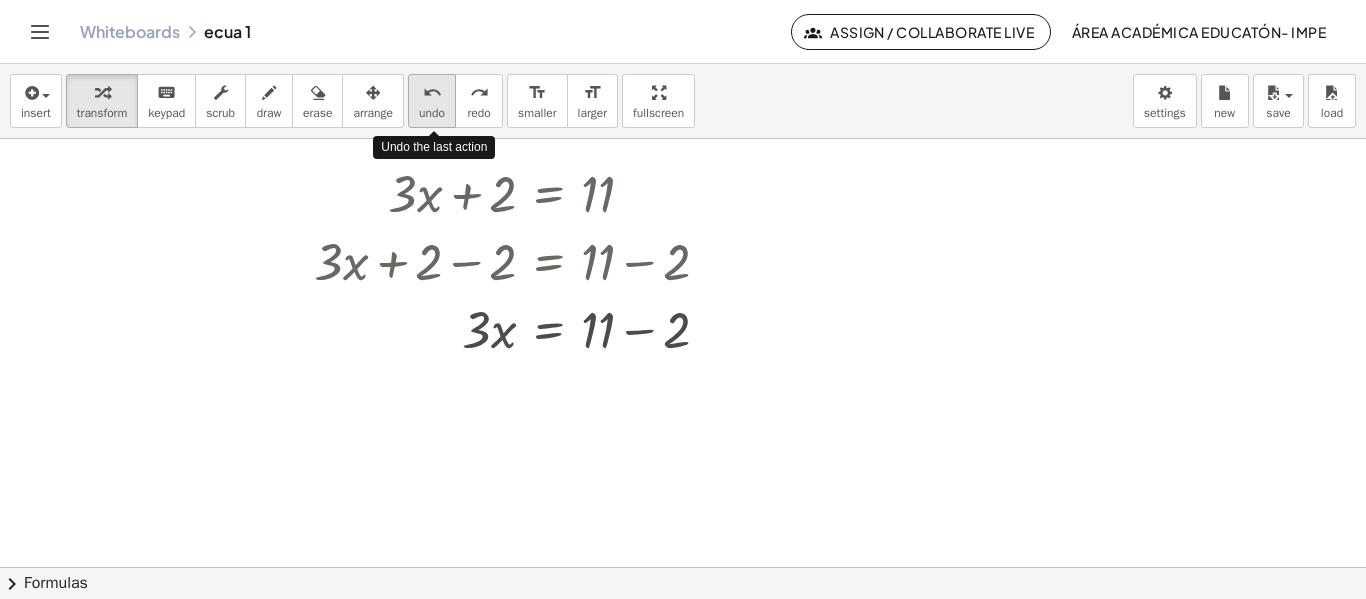 click on "undo" at bounding box center [432, 93] 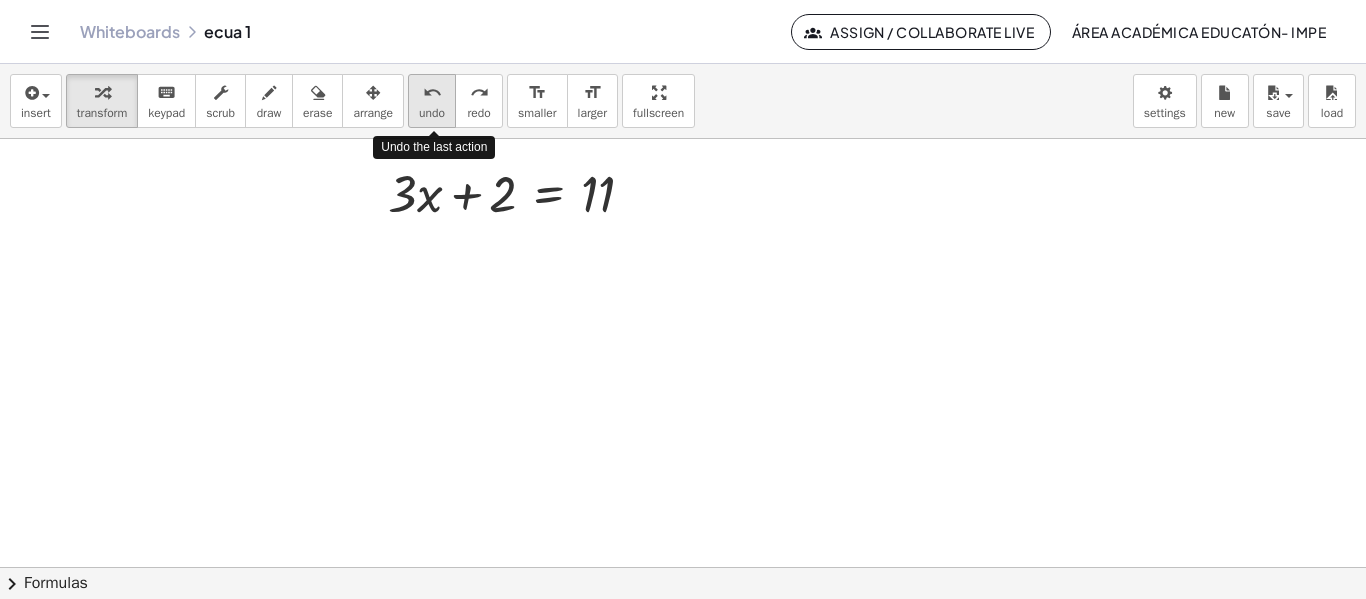 click on "undo" at bounding box center (432, 93) 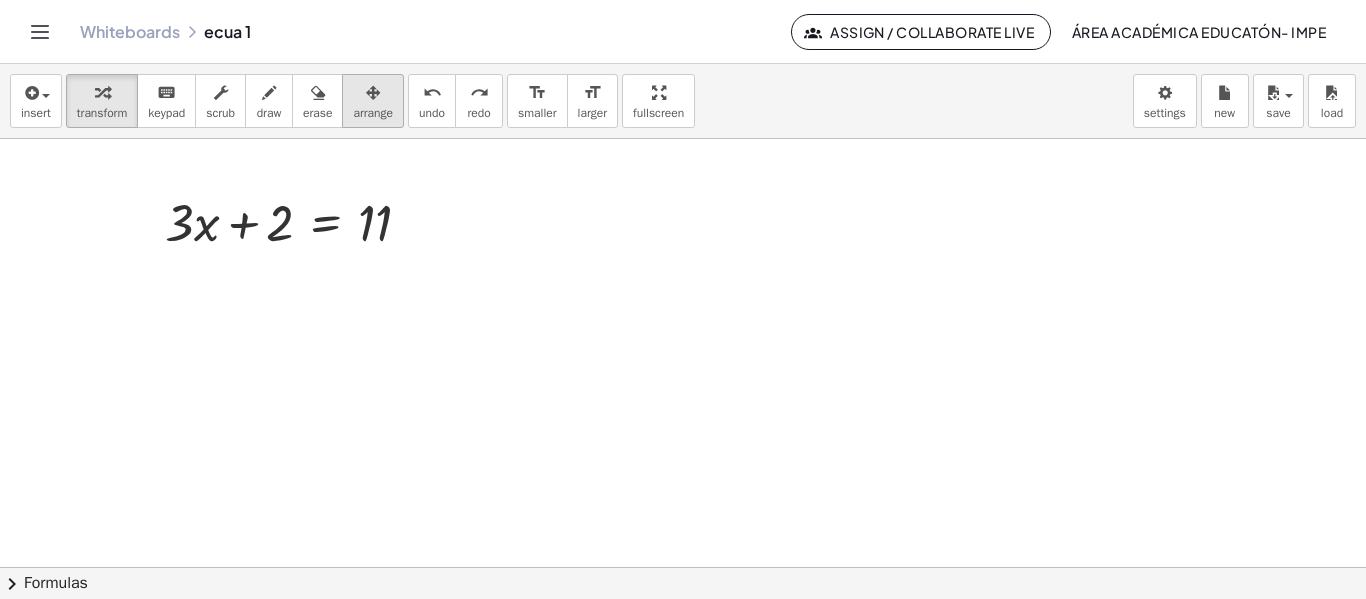 click at bounding box center (373, 92) 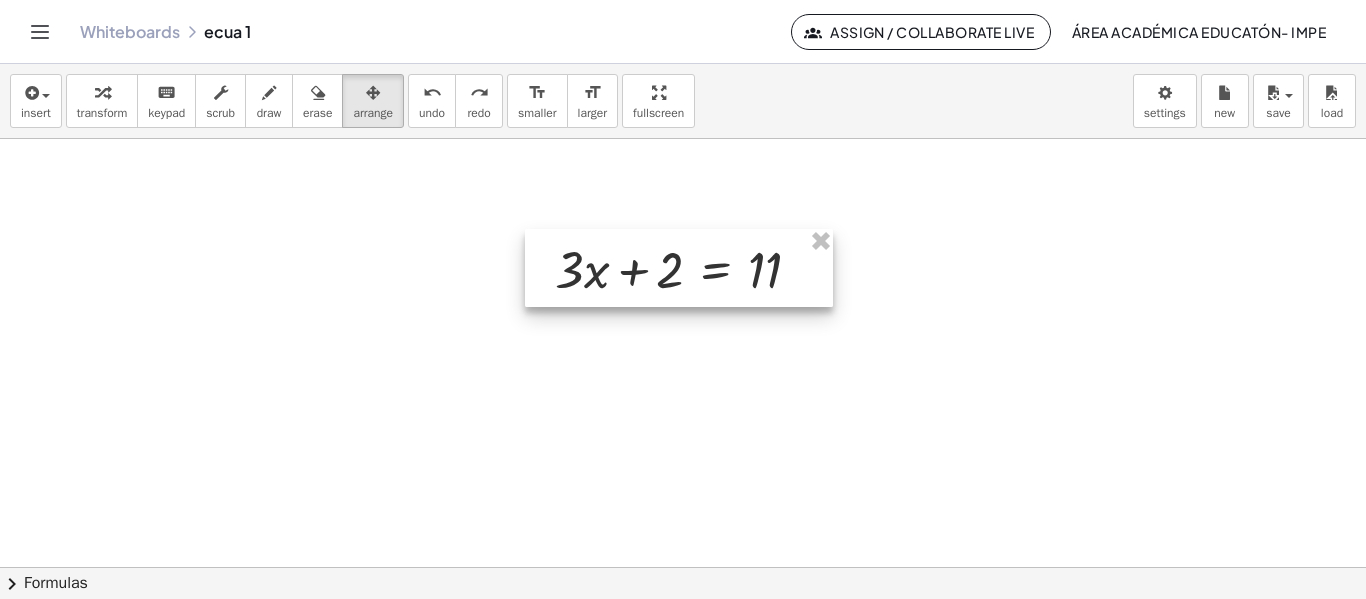 drag, startPoint x: 304, startPoint y: 207, endPoint x: 694, endPoint y: 253, distance: 392.70346 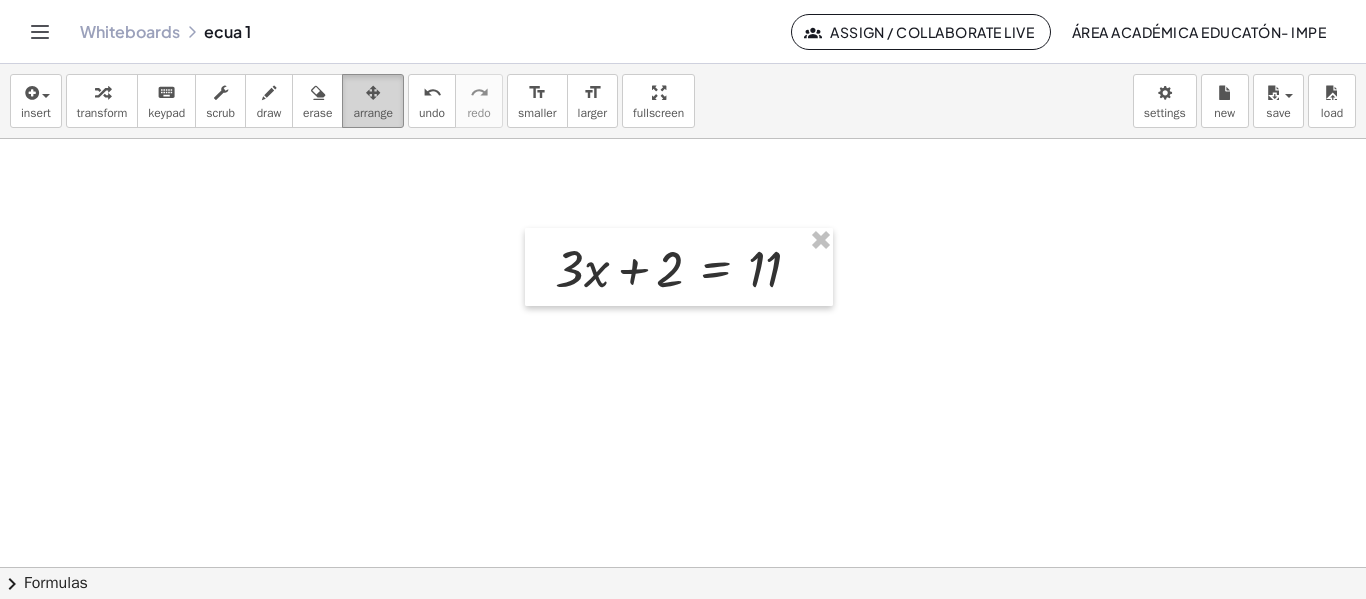 click on "arrange" at bounding box center [373, 113] 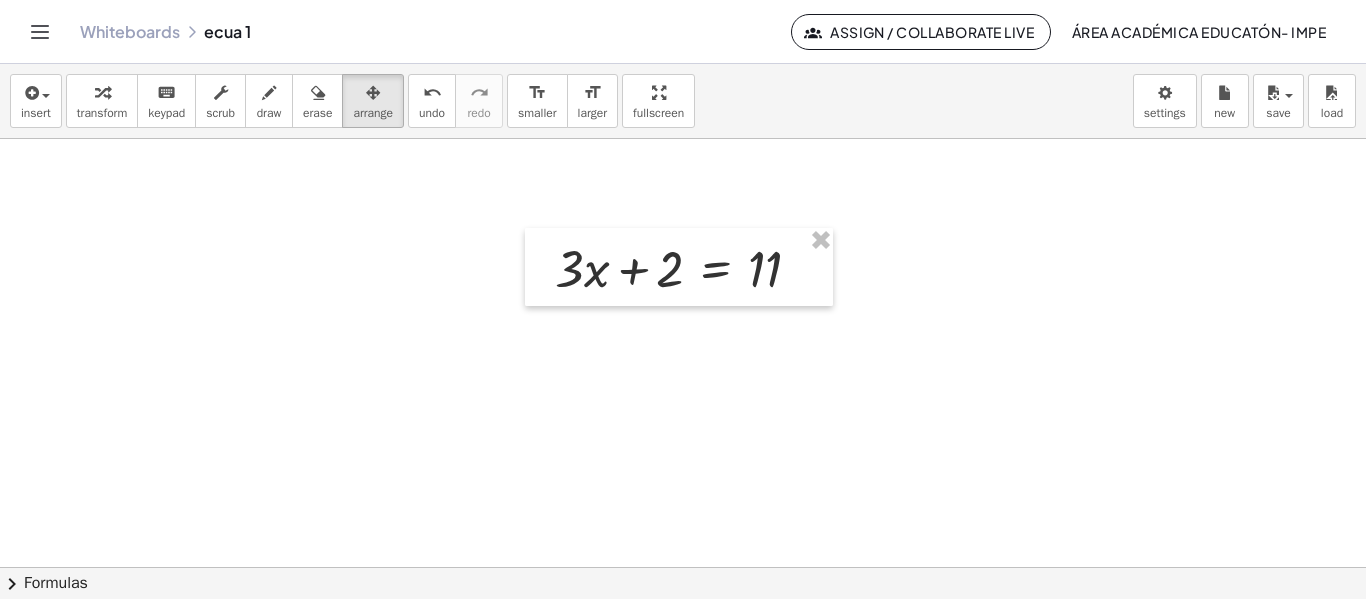 drag, startPoint x: 378, startPoint y: 235, endPoint x: 885, endPoint y: 230, distance: 507.02466 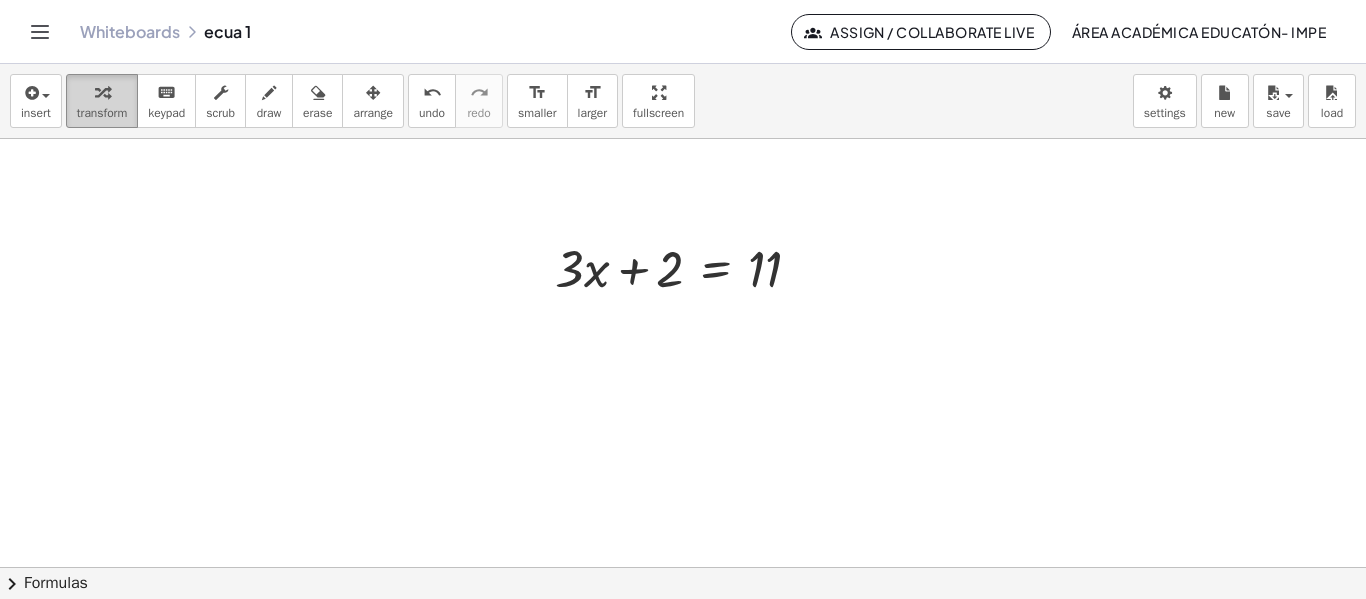 click on "transform" at bounding box center [102, 101] 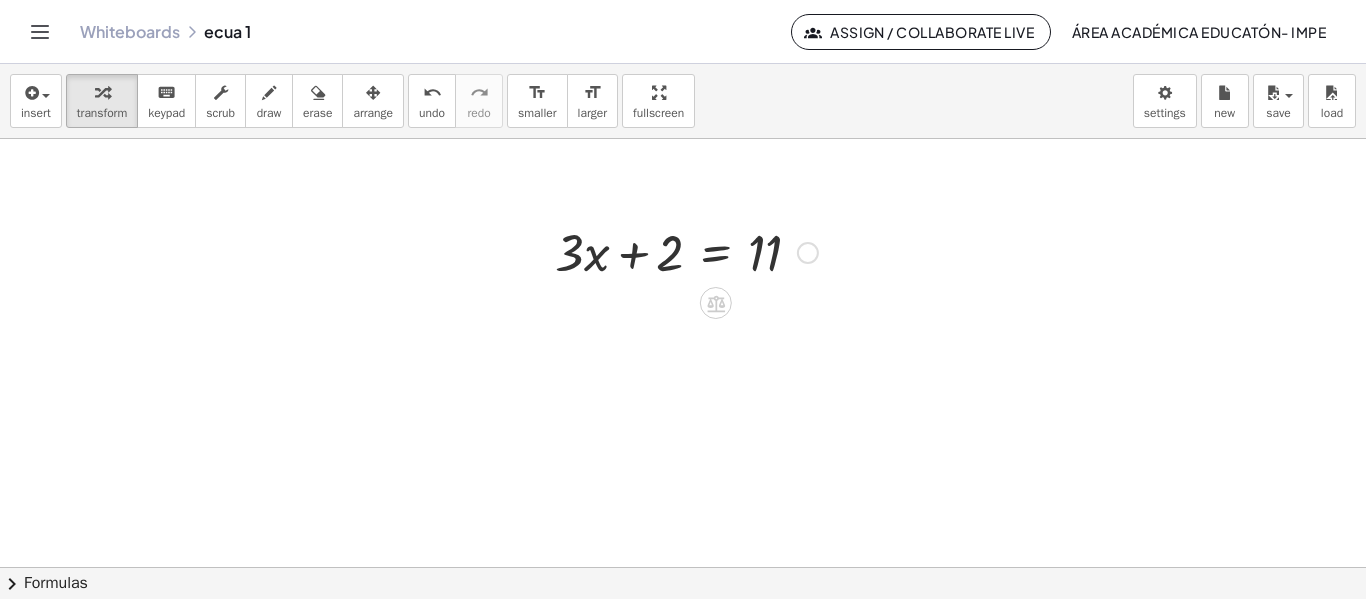 scroll, scrollTop: 0, scrollLeft: 0, axis: both 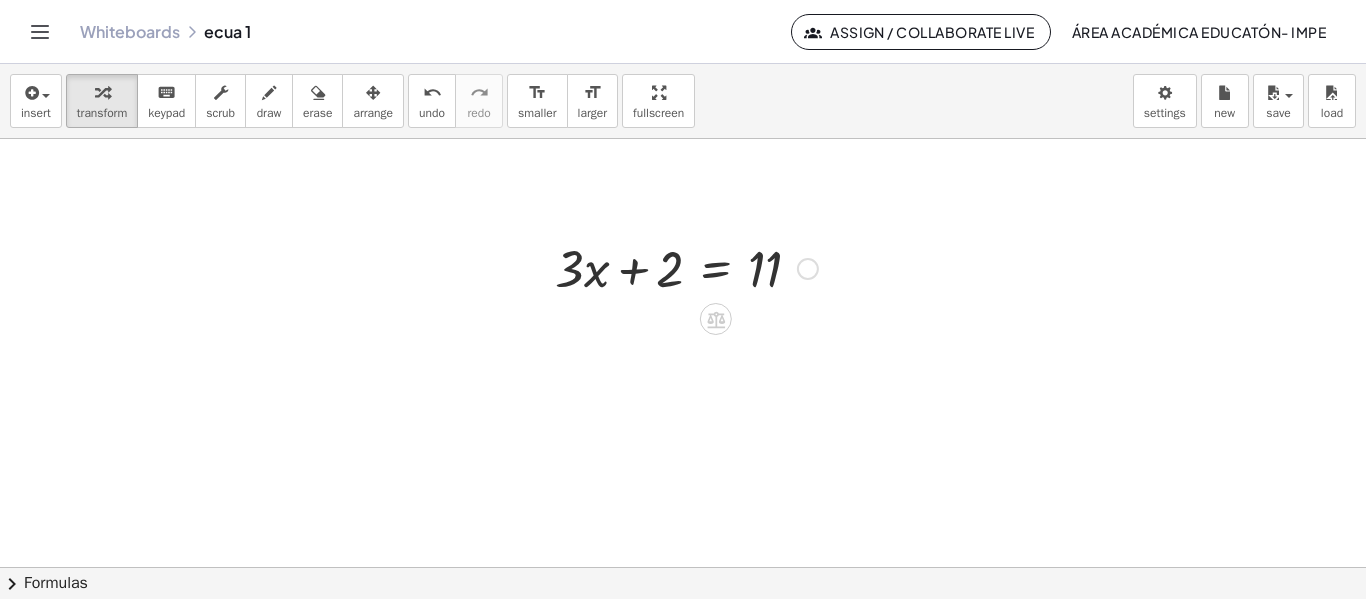 click at bounding box center [686, 267] 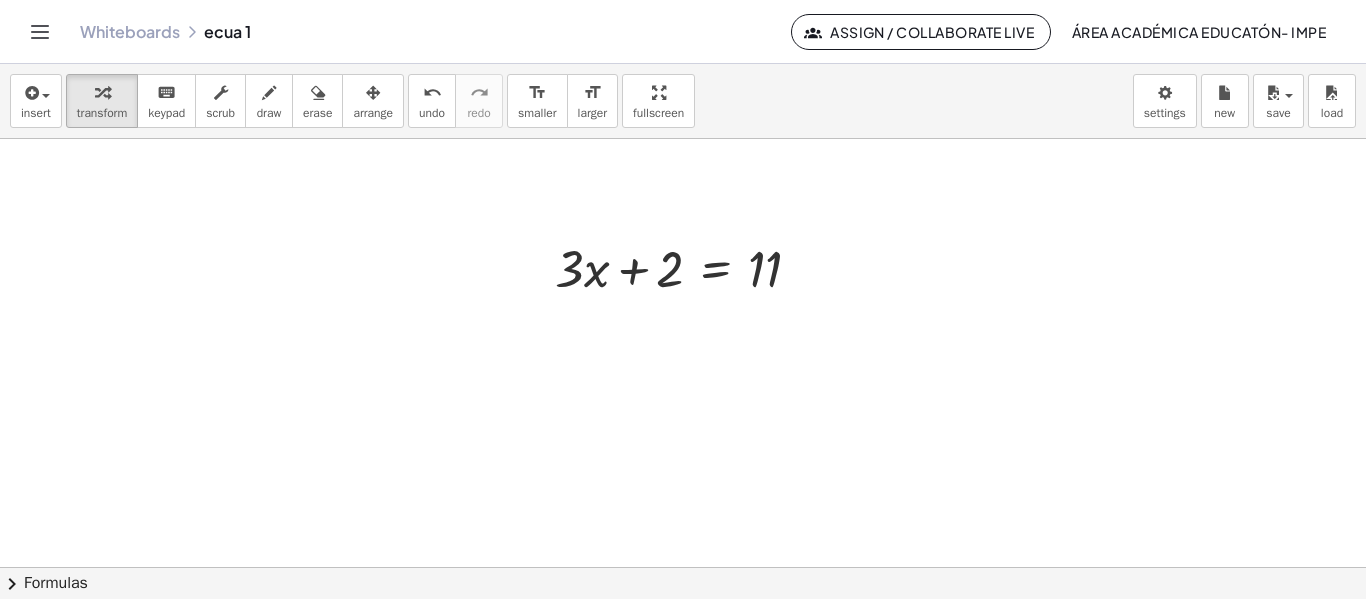 scroll, scrollTop: 26, scrollLeft: 0, axis: vertical 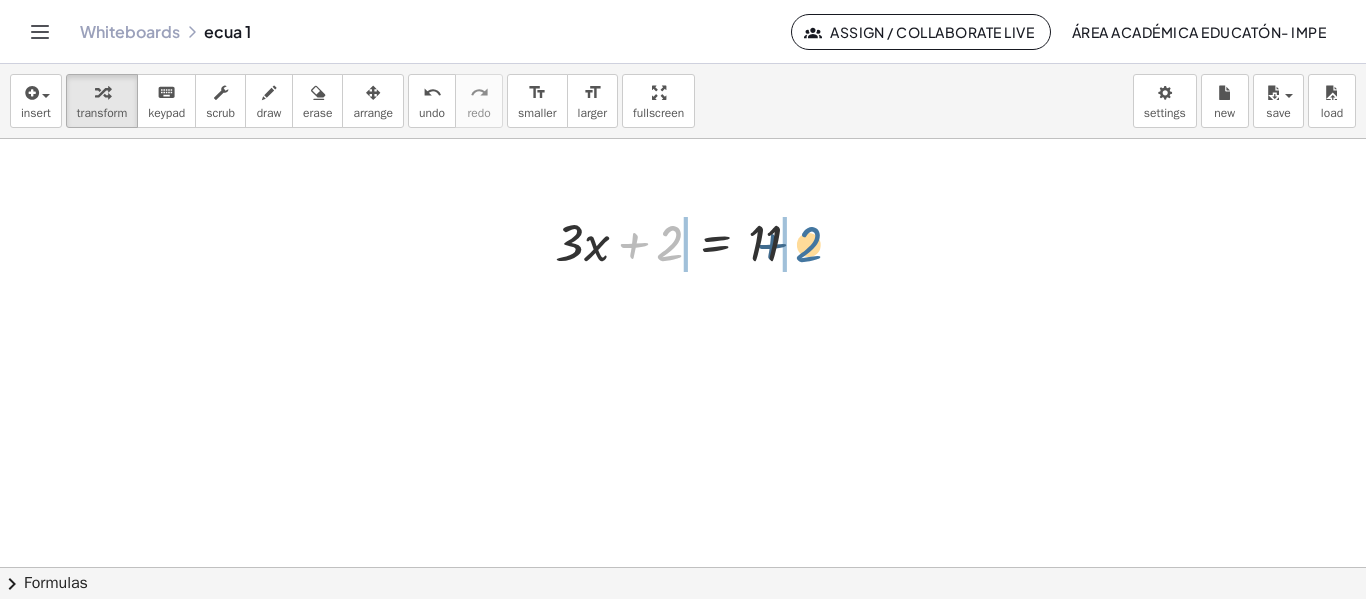 drag, startPoint x: 657, startPoint y: 241, endPoint x: 798, endPoint y: 241, distance: 141 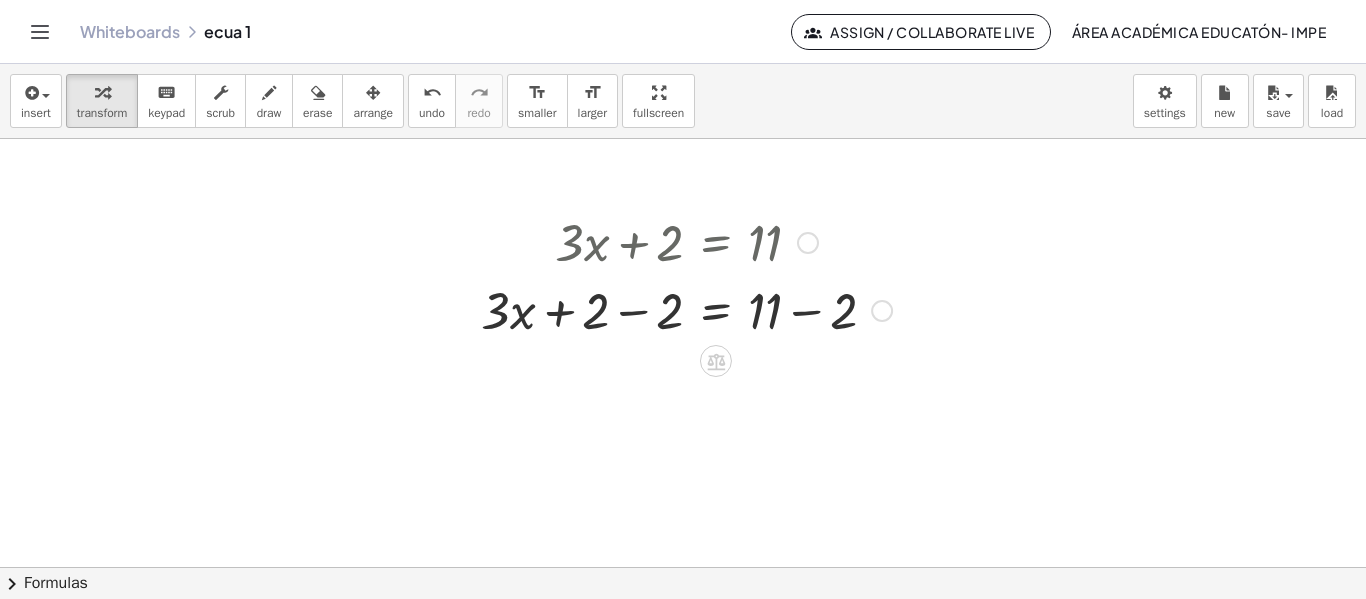 click at bounding box center (686, 241) 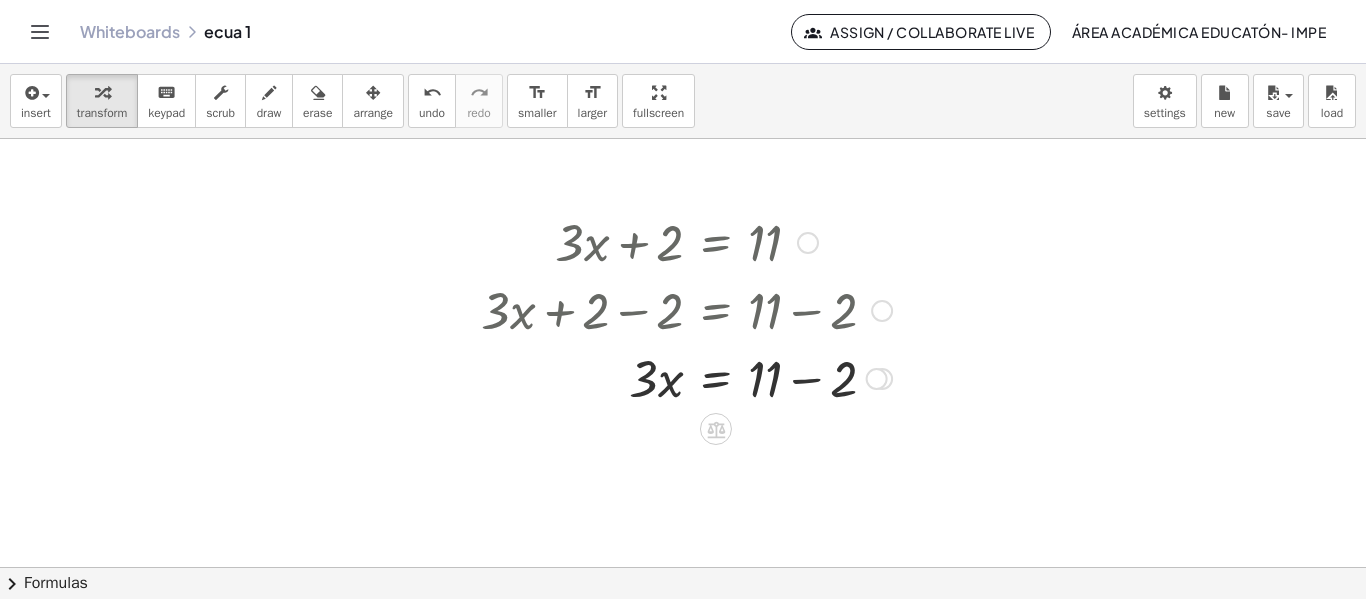 click at bounding box center (686, 377) 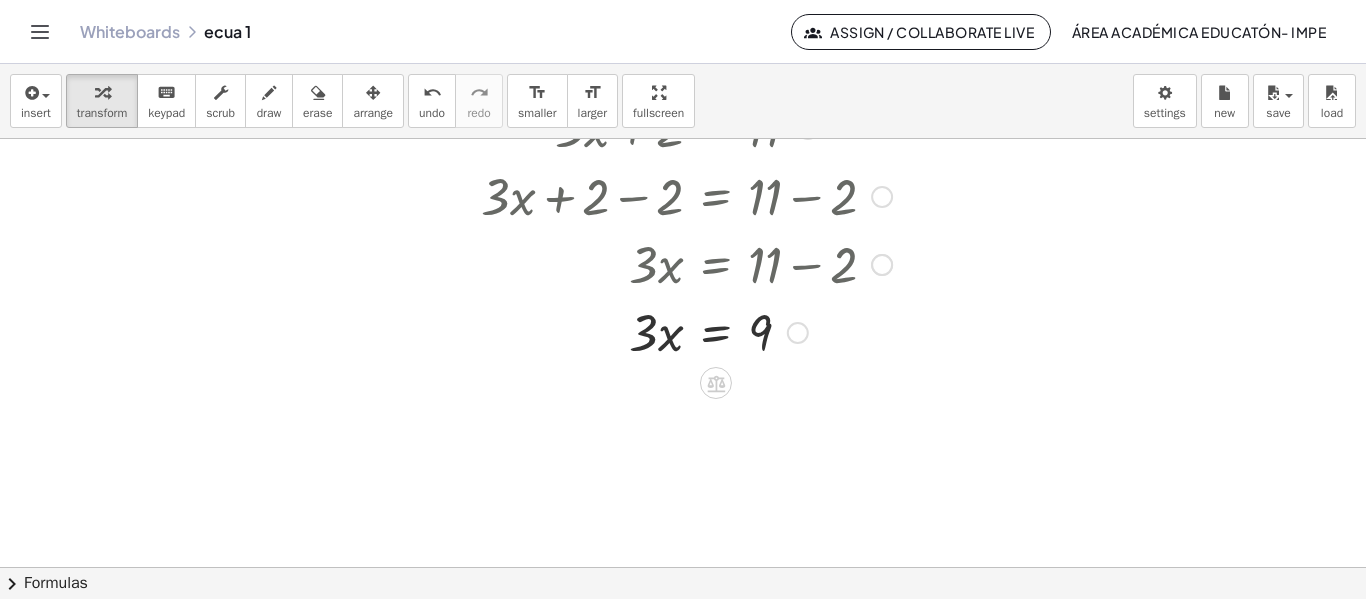 scroll, scrollTop: 140, scrollLeft: 0, axis: vertical 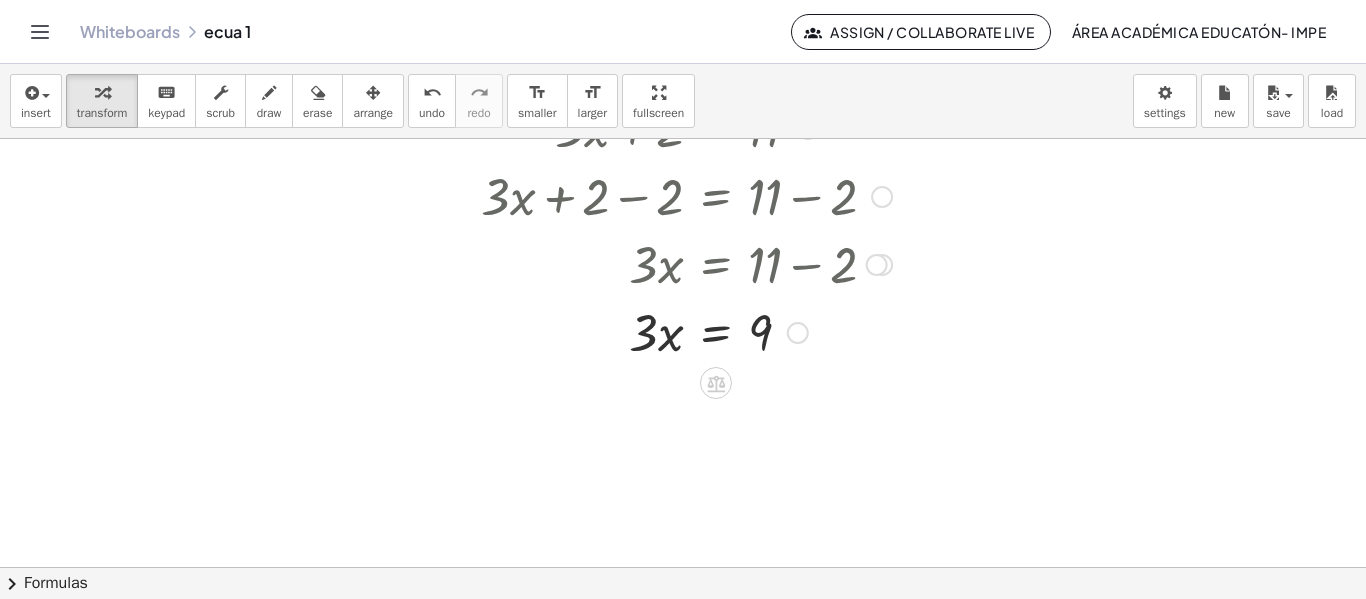 click at bounding box center [686, 331] 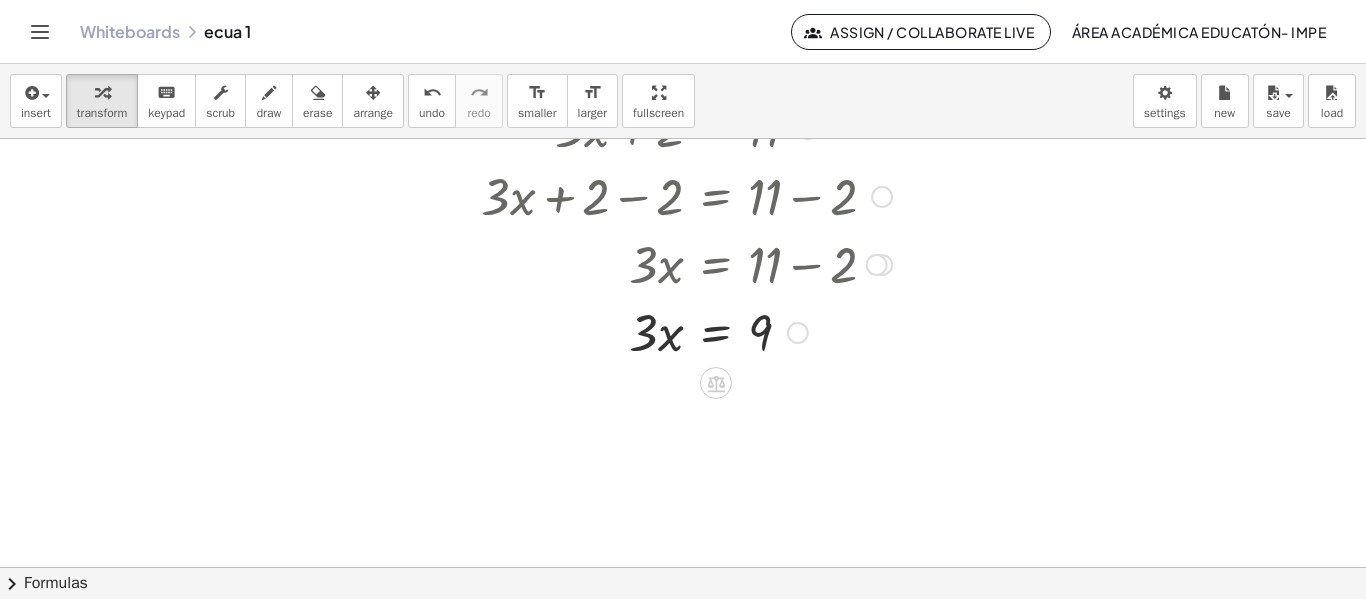 click at bounding box center (686, 331) 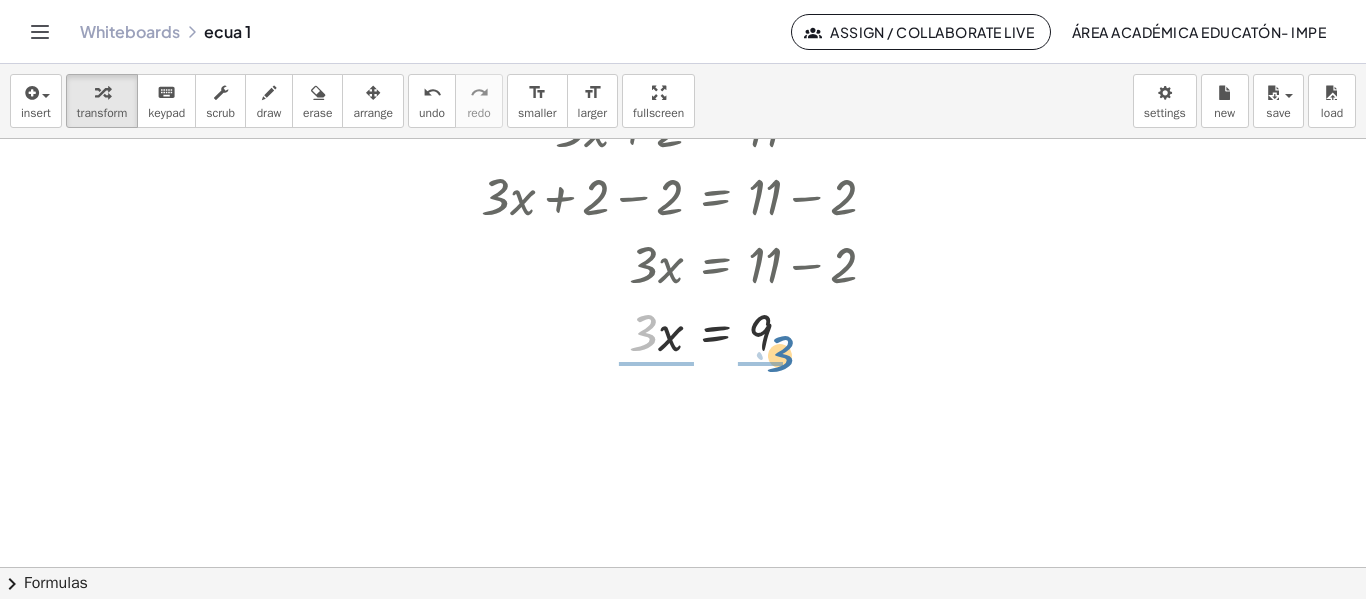 drag, startPoint x: 643, startPoint y: 338, endPoint x: 777, endPoint y: 382, distance: 141.039 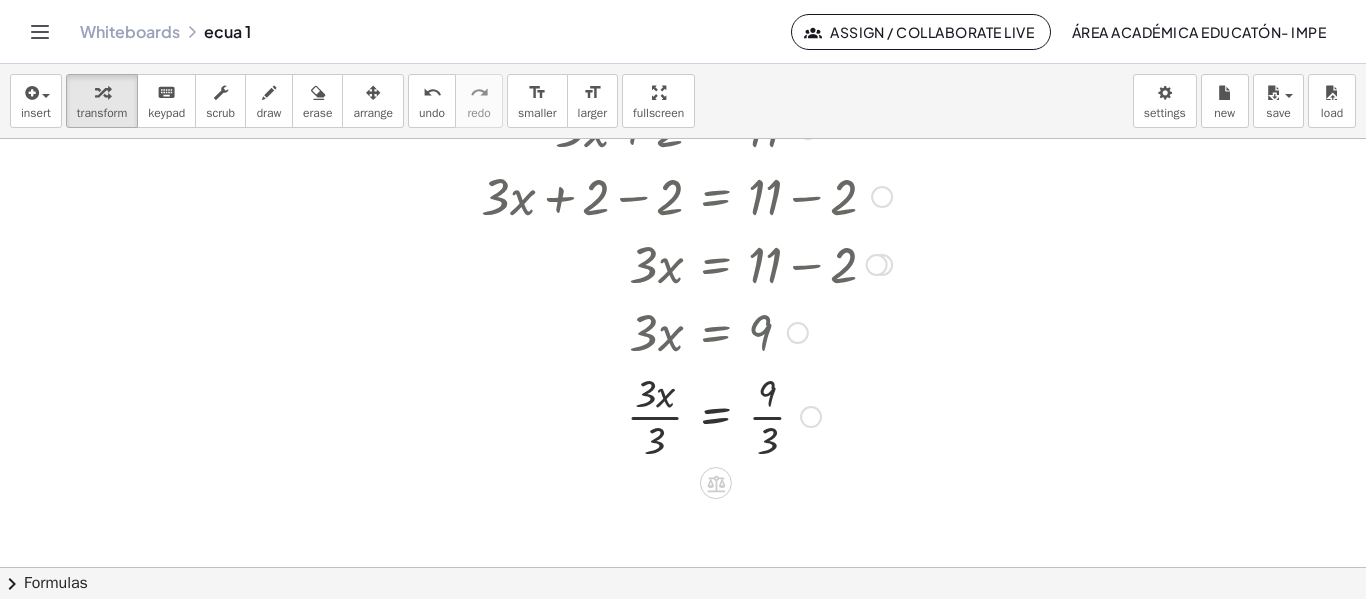 click at bounding box center (686, 415) 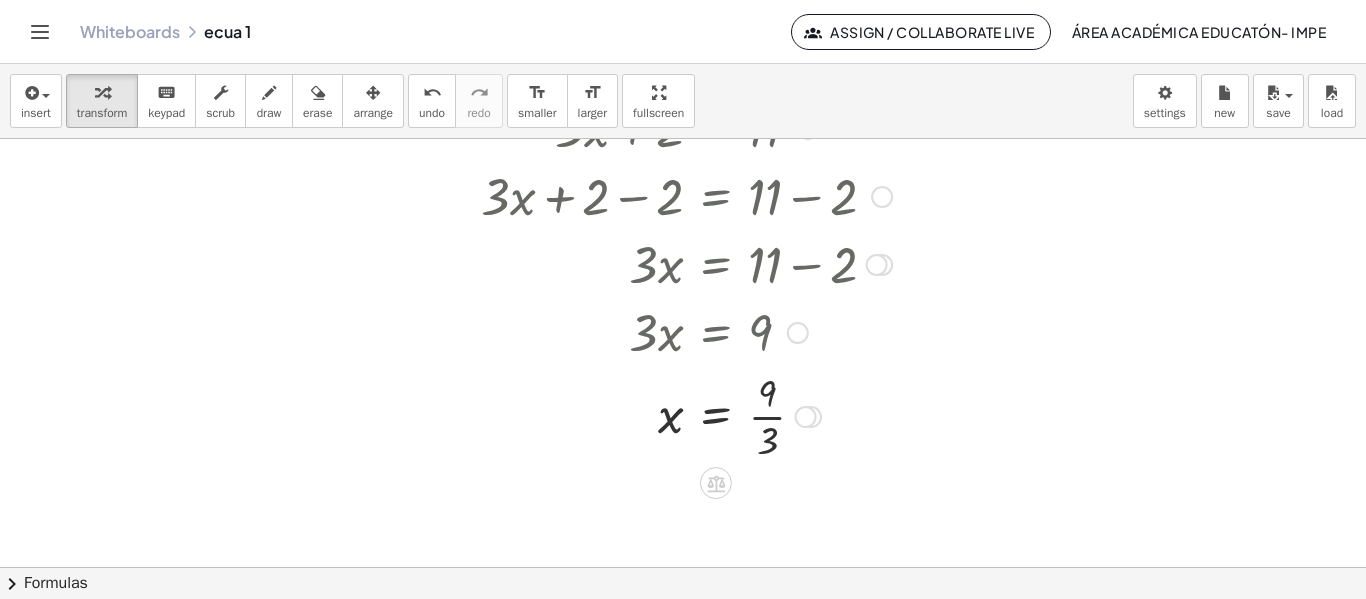 click at bounding box center (686, 415) 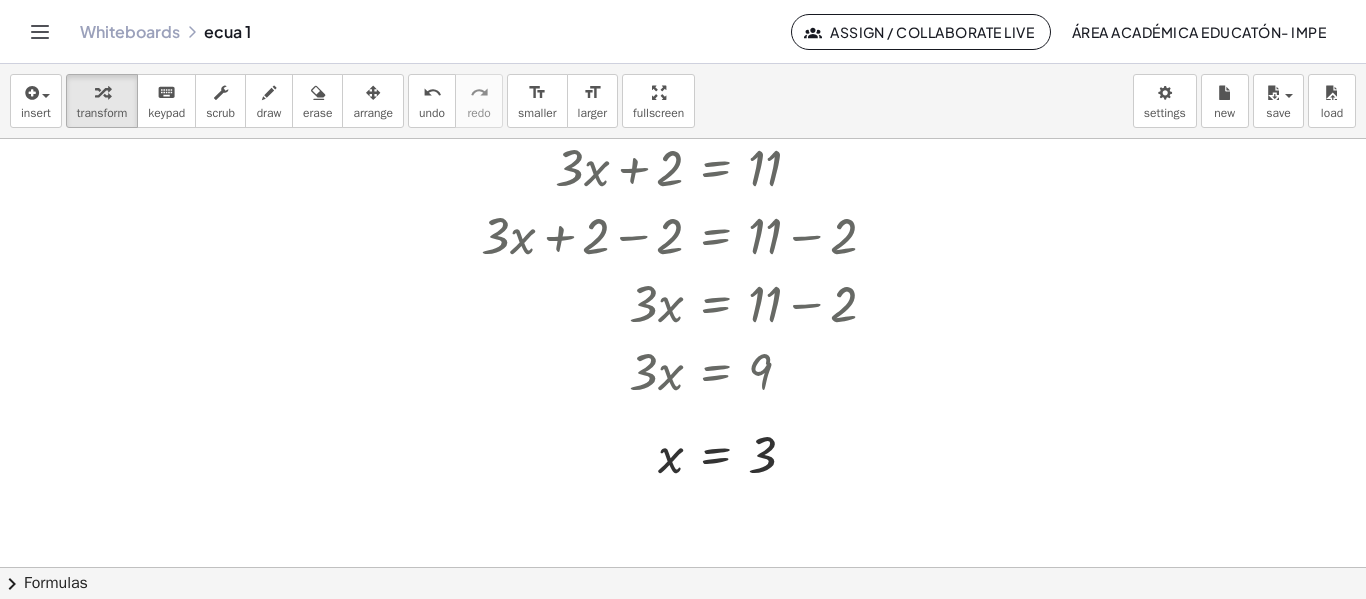 scroll, scrollTop: 100, scrollLeft: 0, axis: vertical 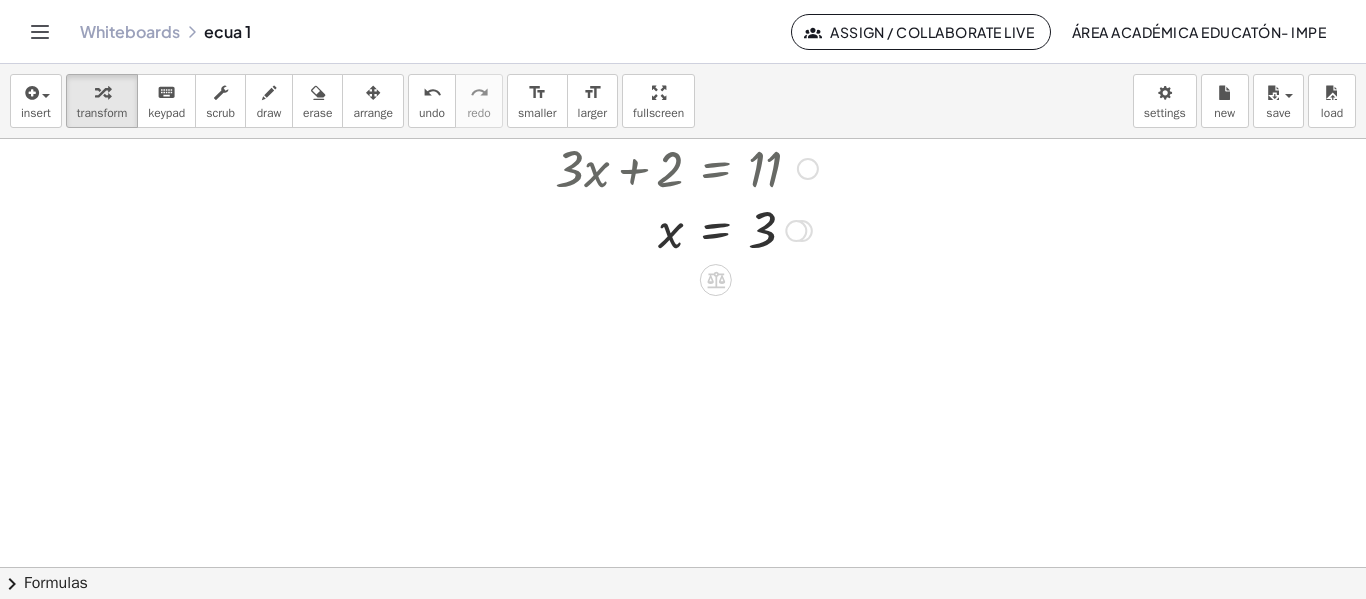 drag, startPoint x: 804, startPoint y: 452, endPoint x: 821, endPoint y: 221, distance: 231.6247 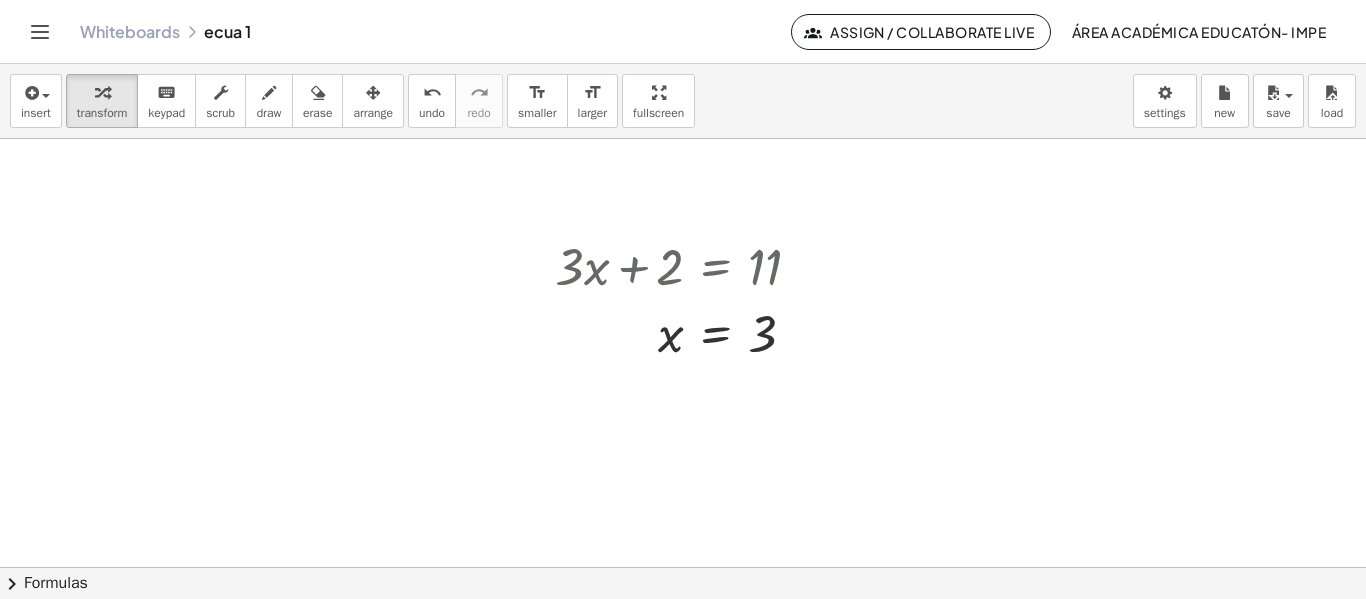 scroll, scrollTop: 0, scrollLeft: 0, axis: both 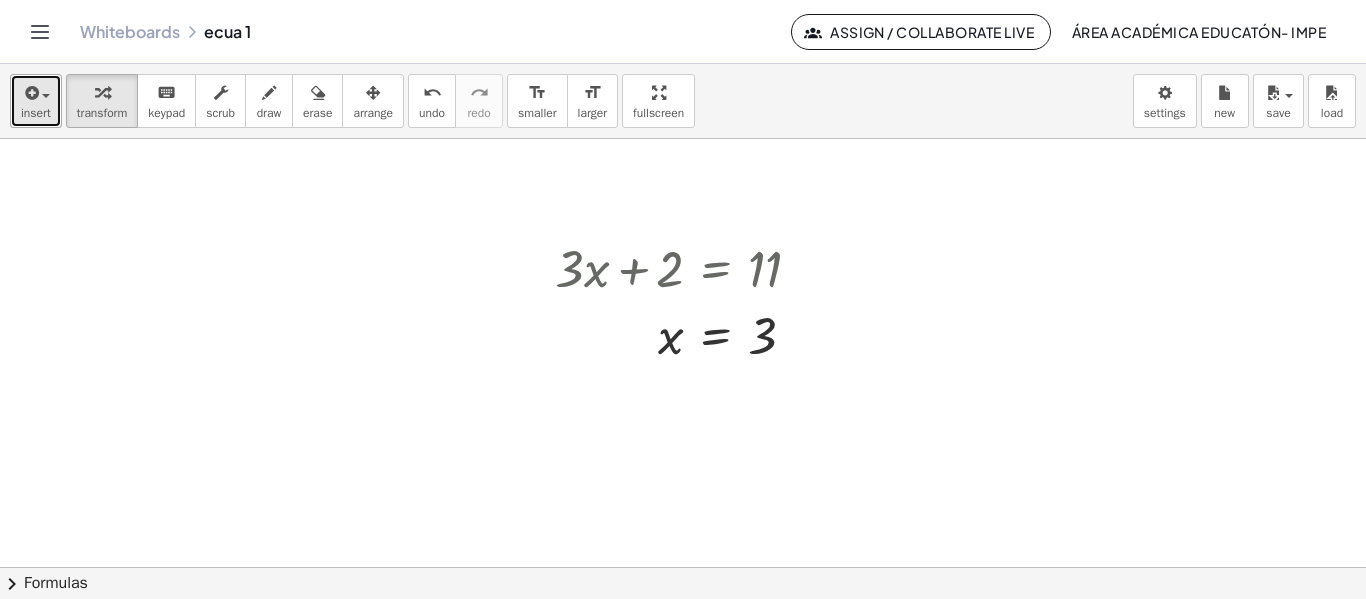 click on "insert" at bounding box center [36, 113] 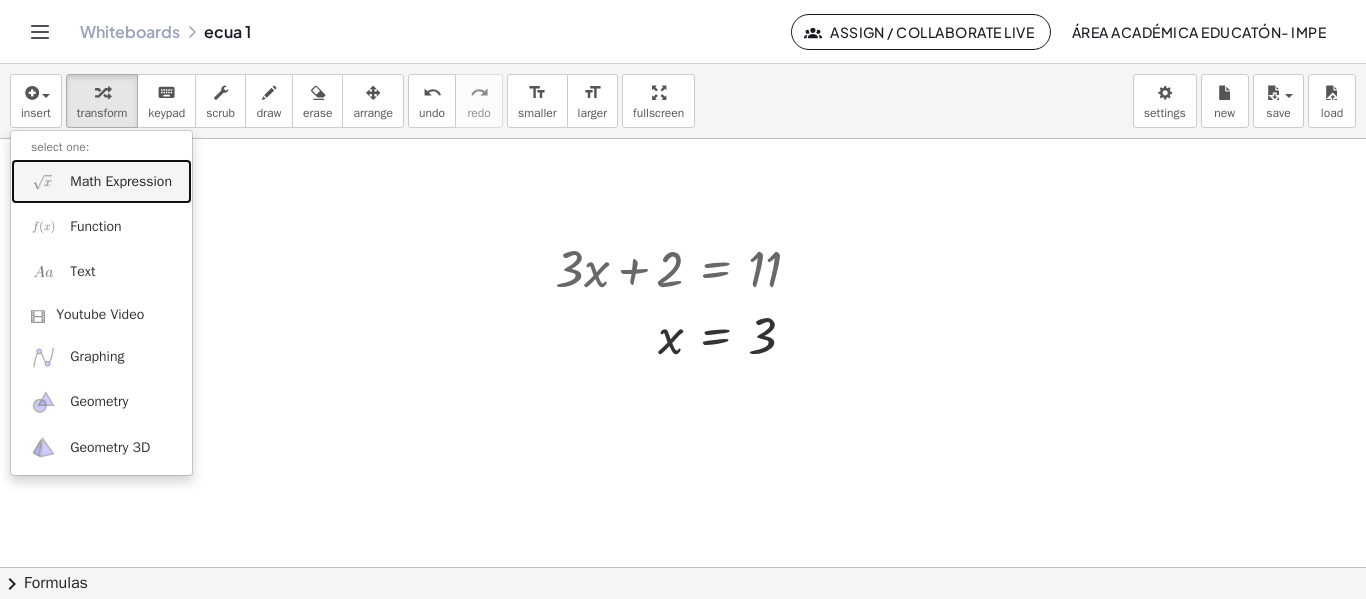 click on "Math Expression" at bounding box center [121, 182] 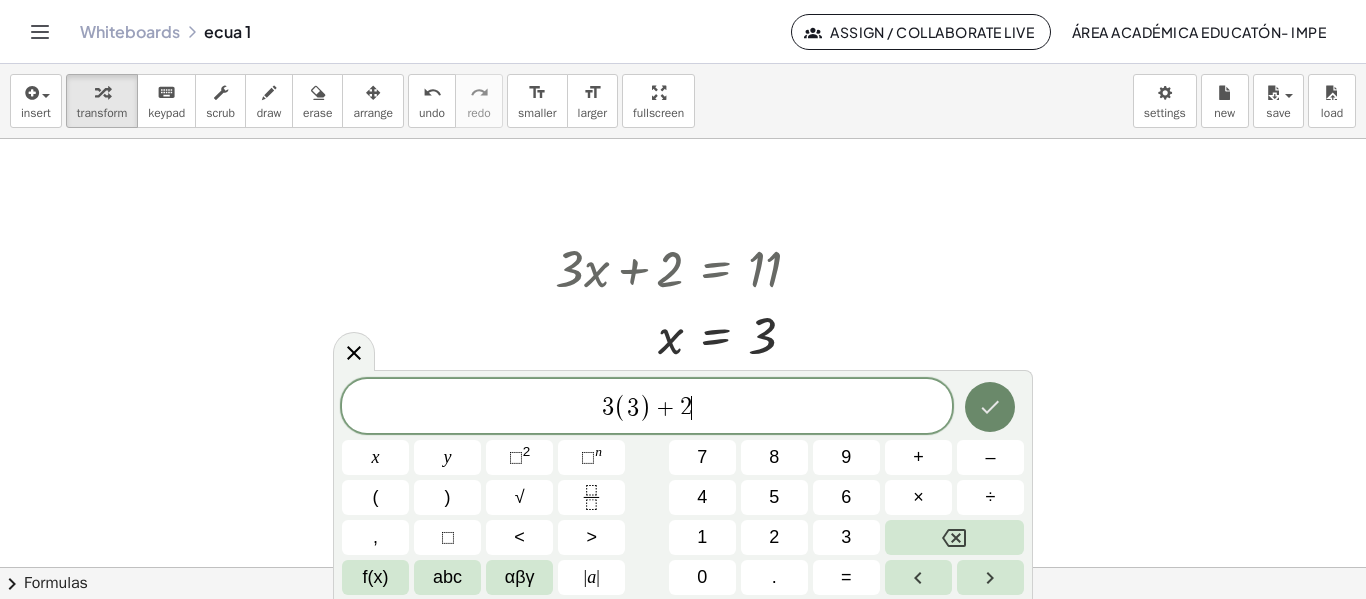 click 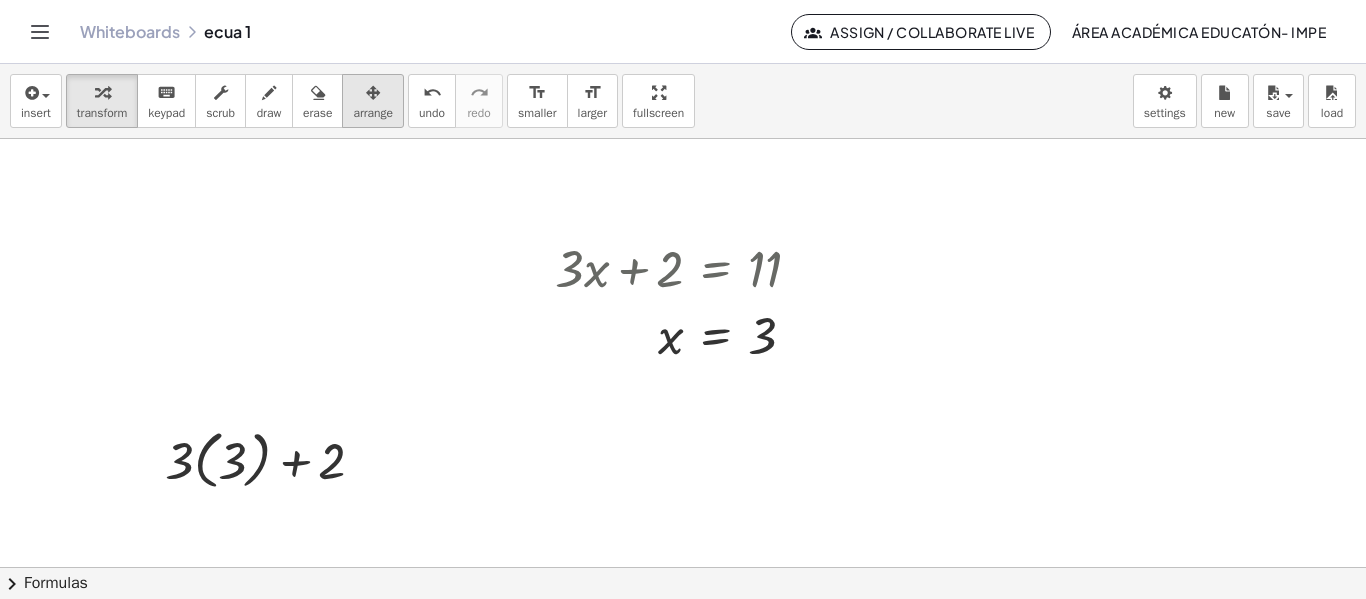 click on "arrange" at bounding box center [373, 113] 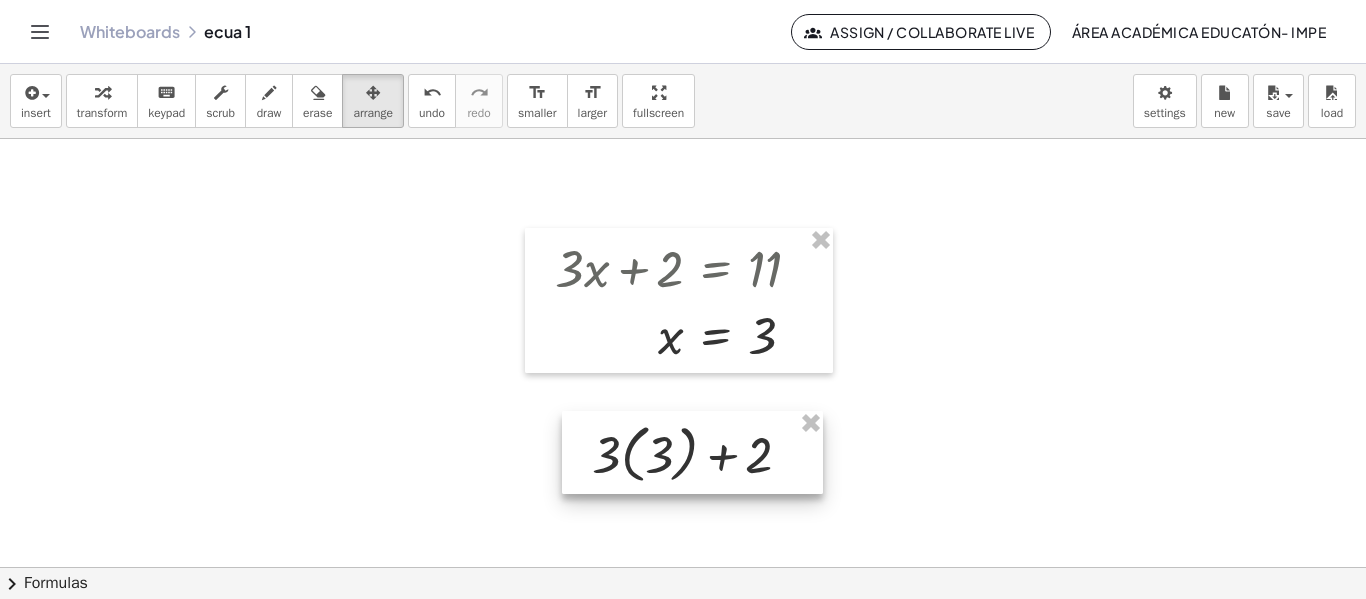drag, startPoint x: 285, startPoint y: 455, endPoint x: 771, endPoint y: 114, distance: 593.69775 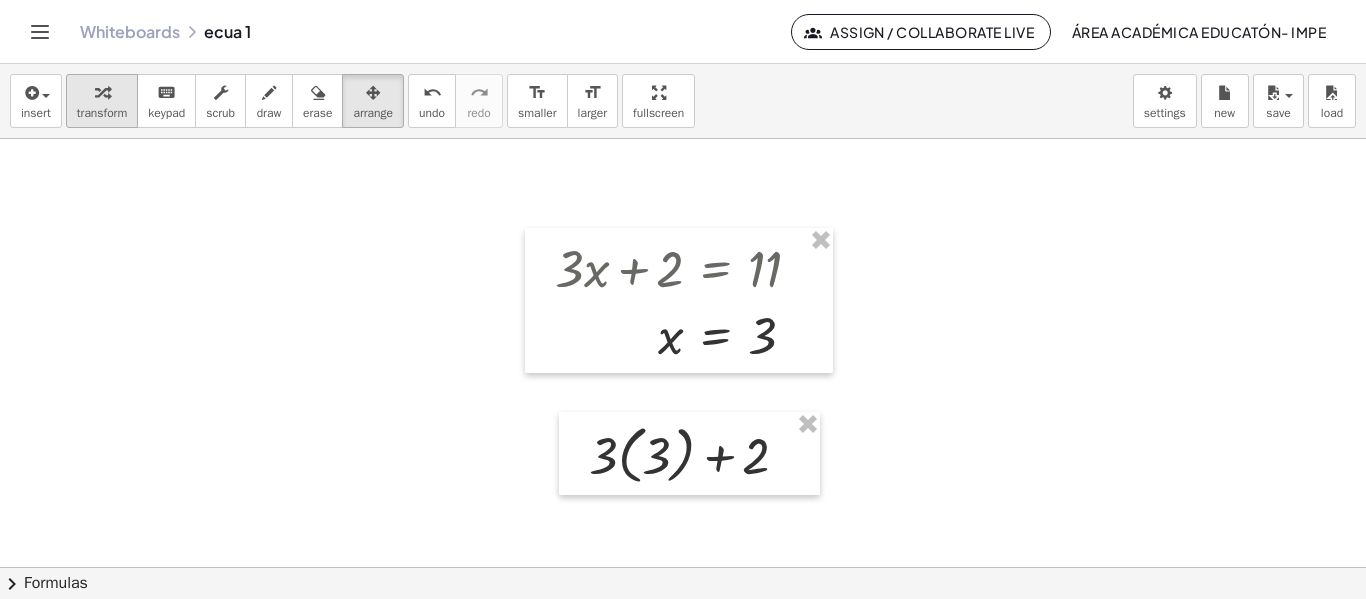 click on "transform" at bounding box center (102, 113) 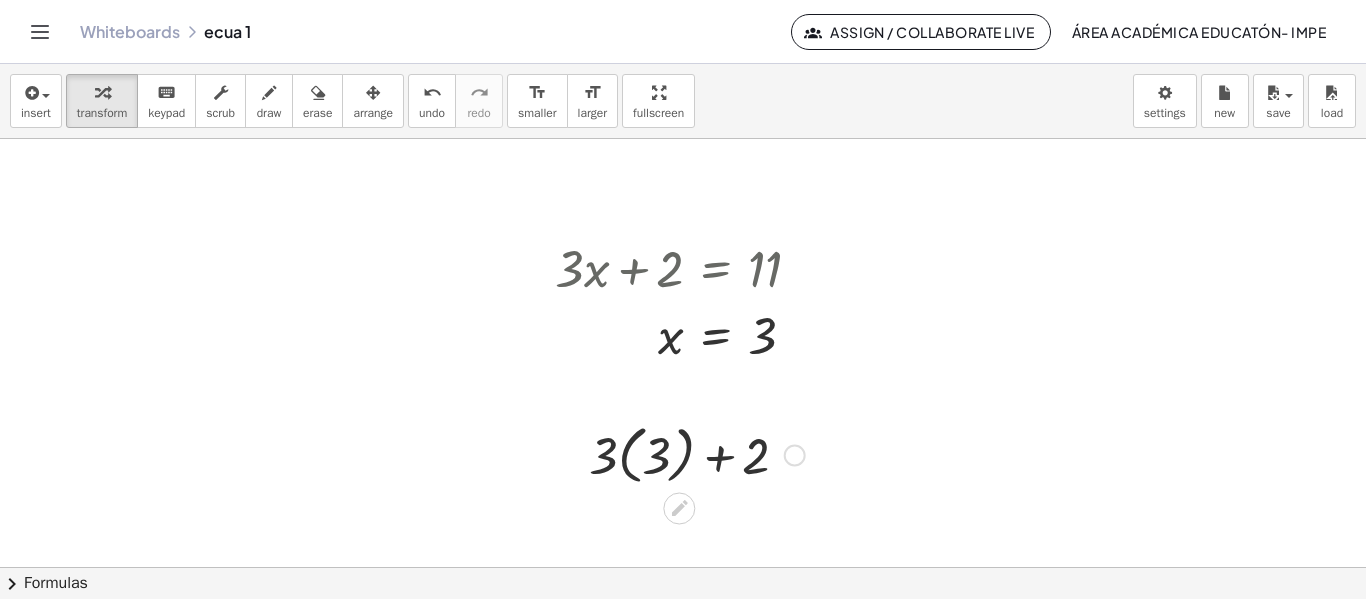 scroll, scrollTop: 27, scrollLeft: 0, axis: vertical 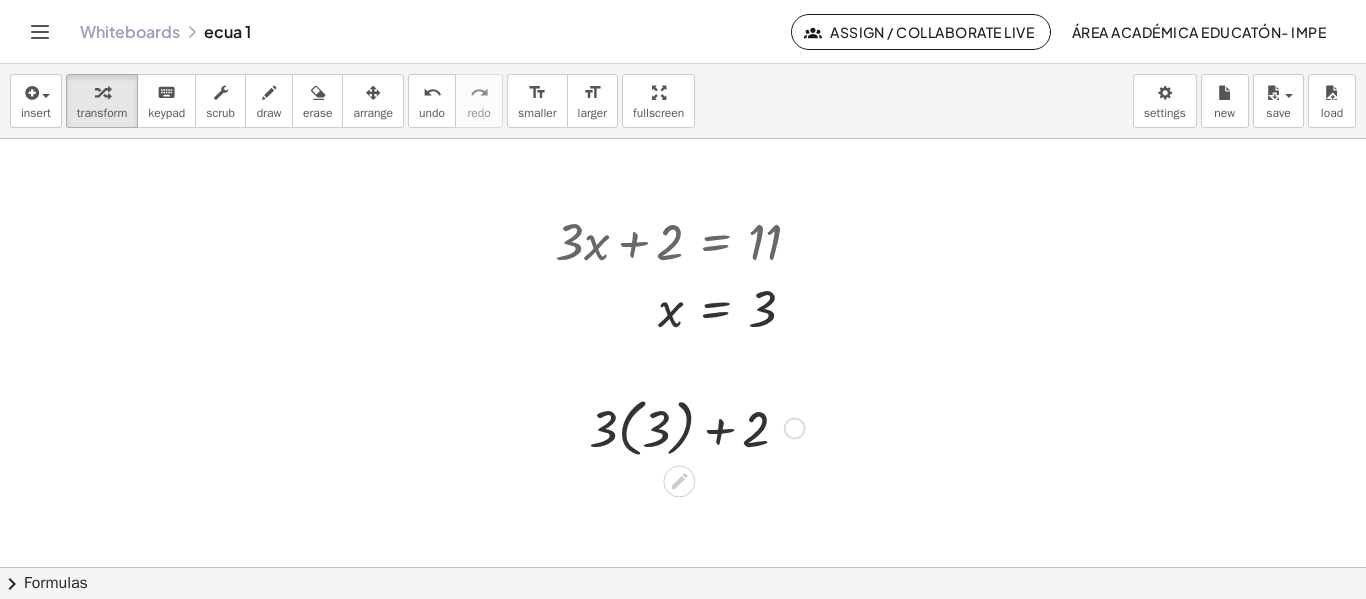 click at bounding box center [697, 426] 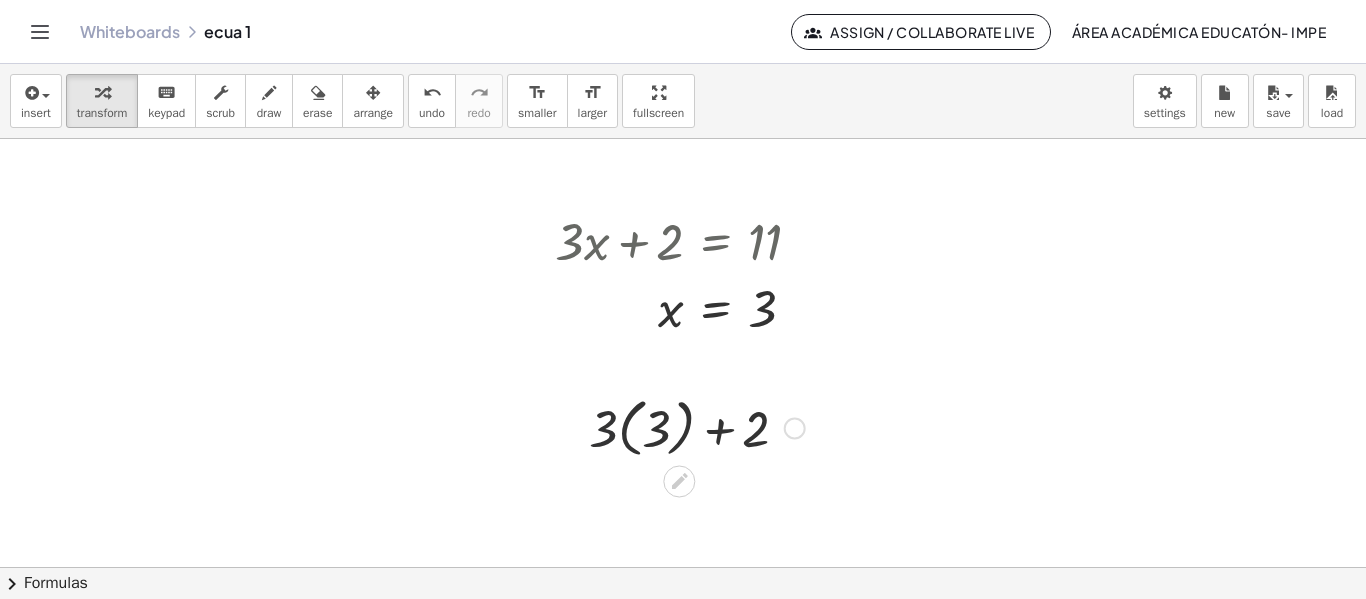 click at bounding box center (697, 426) 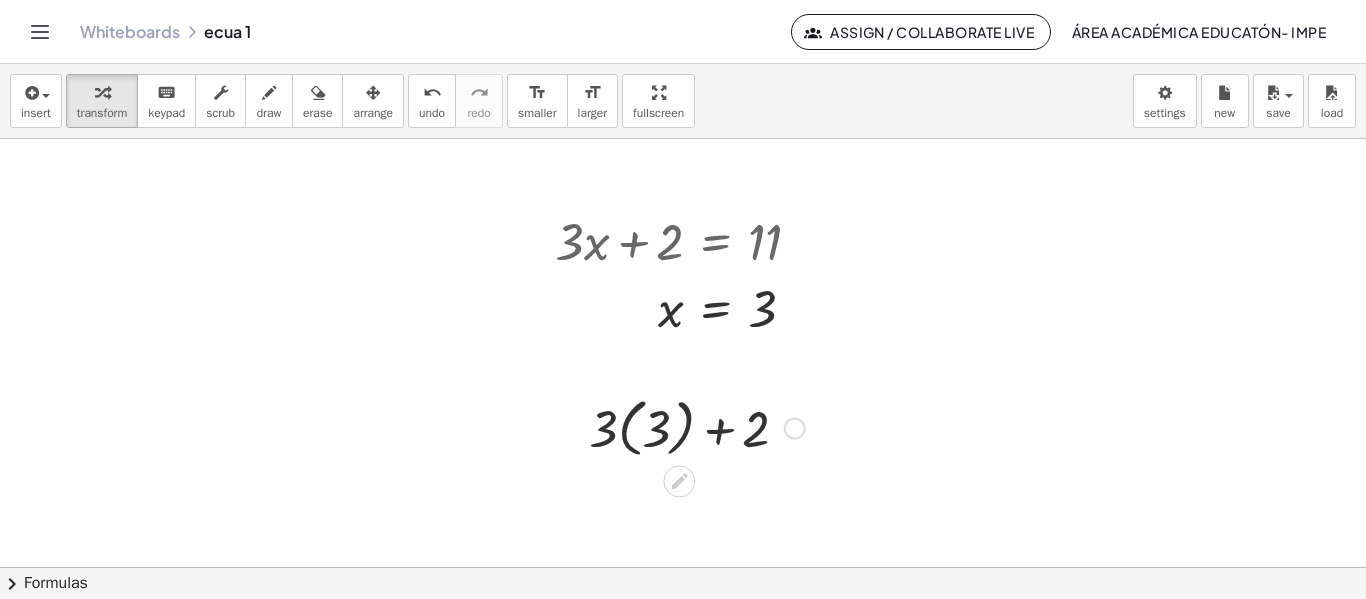 click at bounding box center (697, 426) 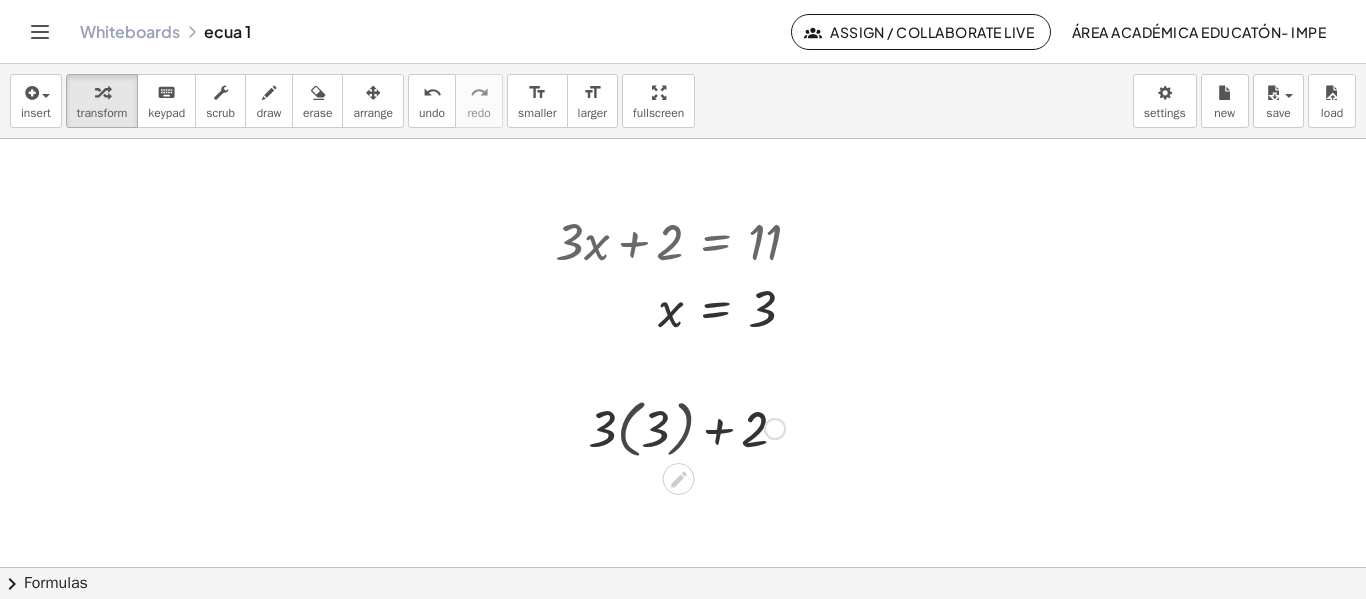 click at bounding box center [696, 427] 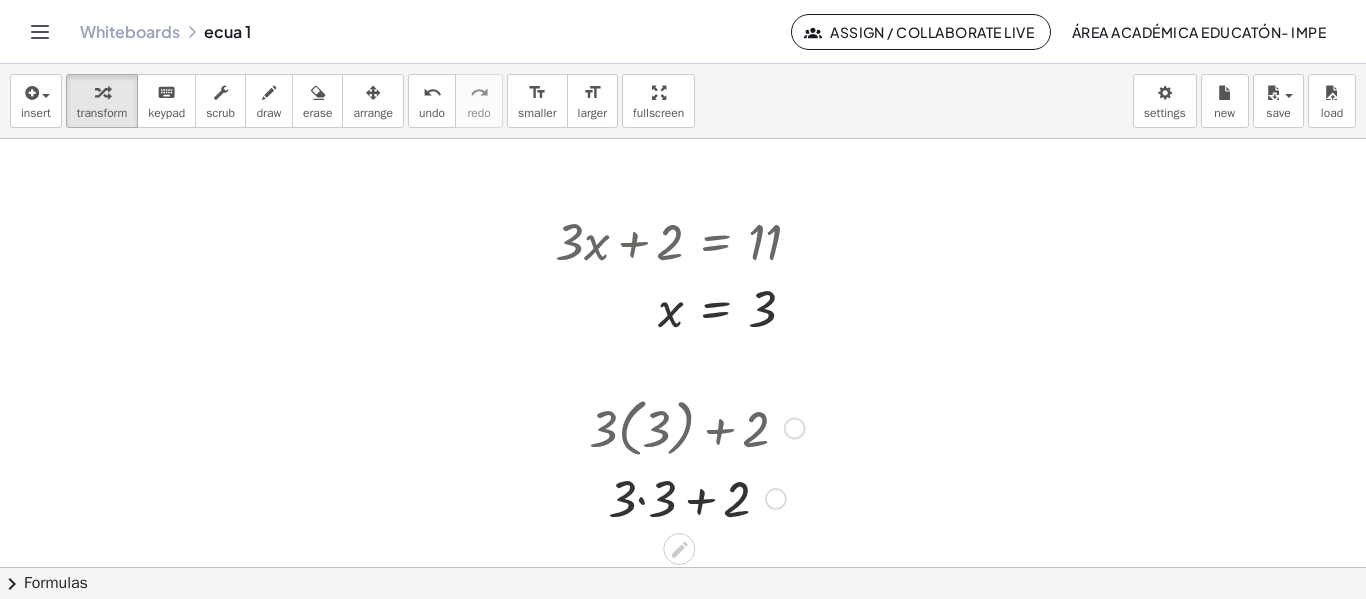 click at bounding box center [697, 497] 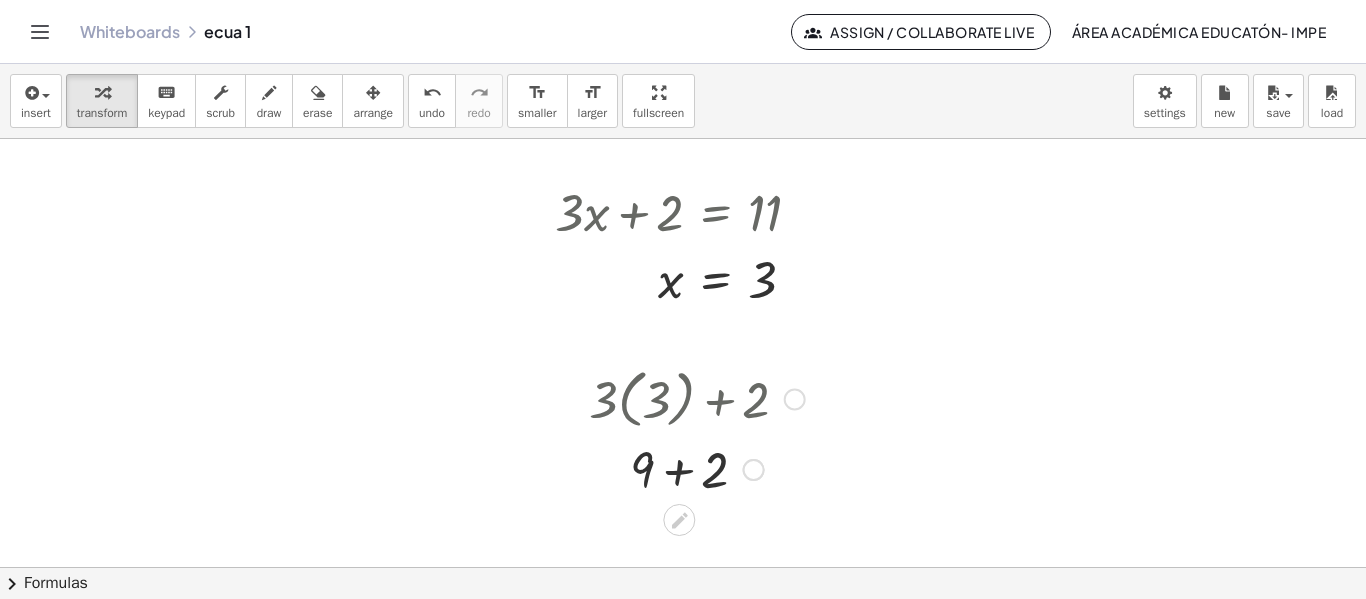 scroll, scrollTop: 57, scrollLeft: 0, axis: vertical 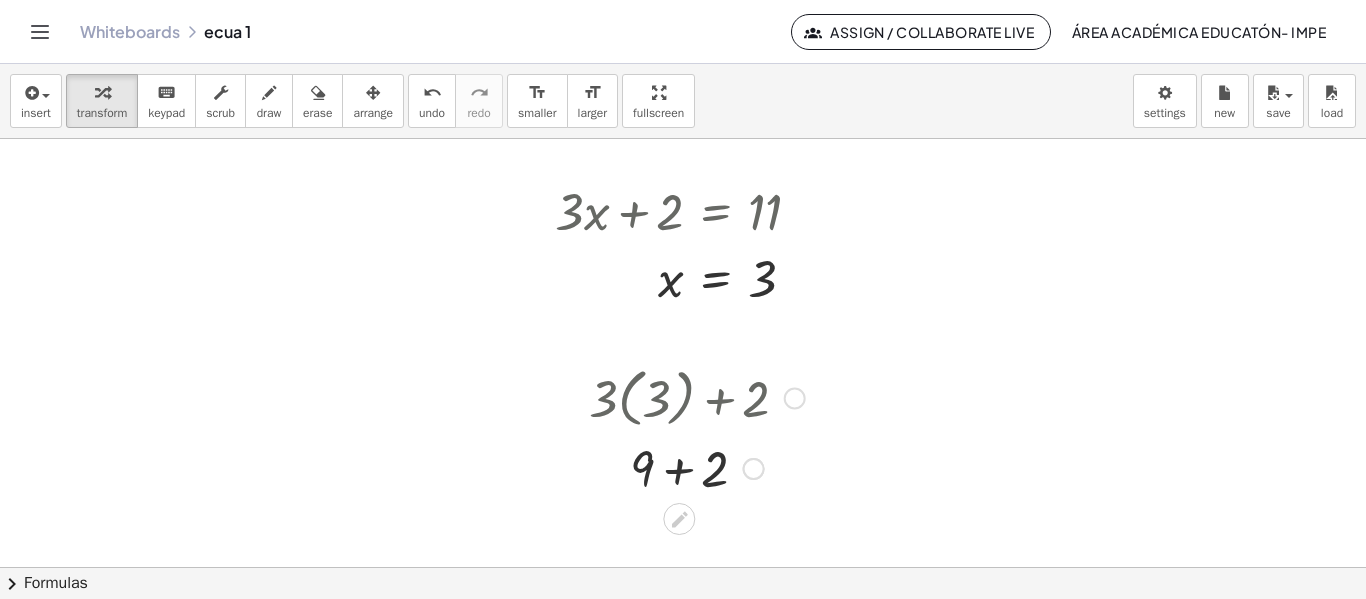 click at bounding box center [697, 467] 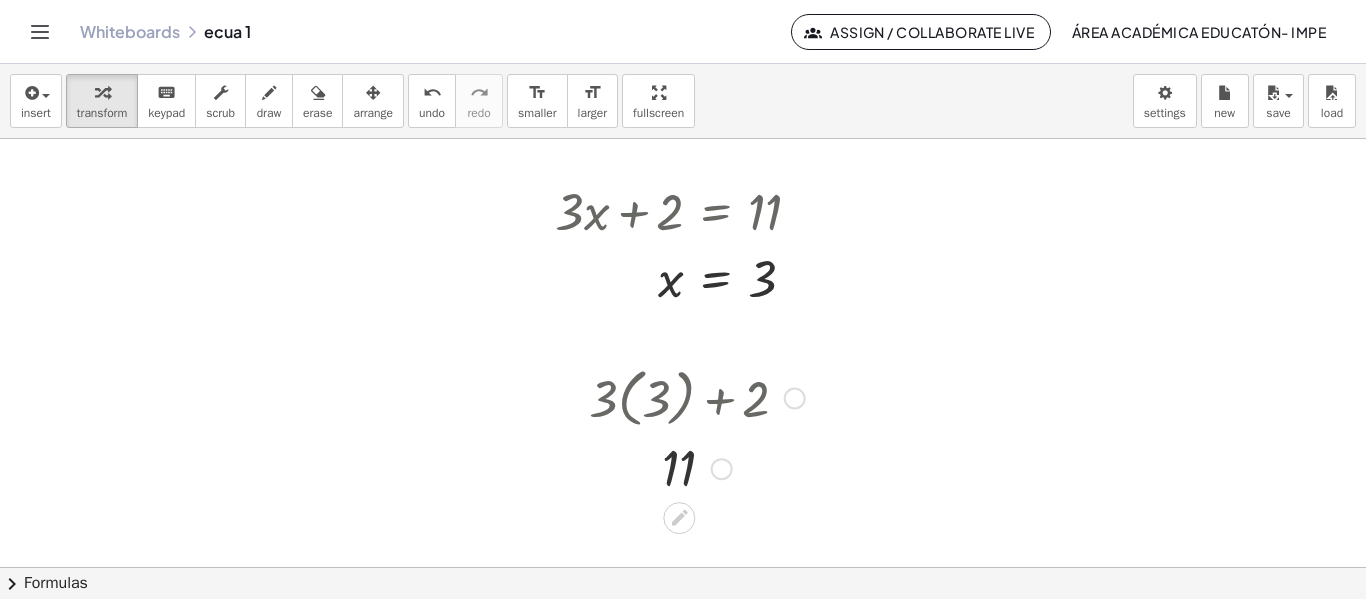 click at bounding box center (697, 467) 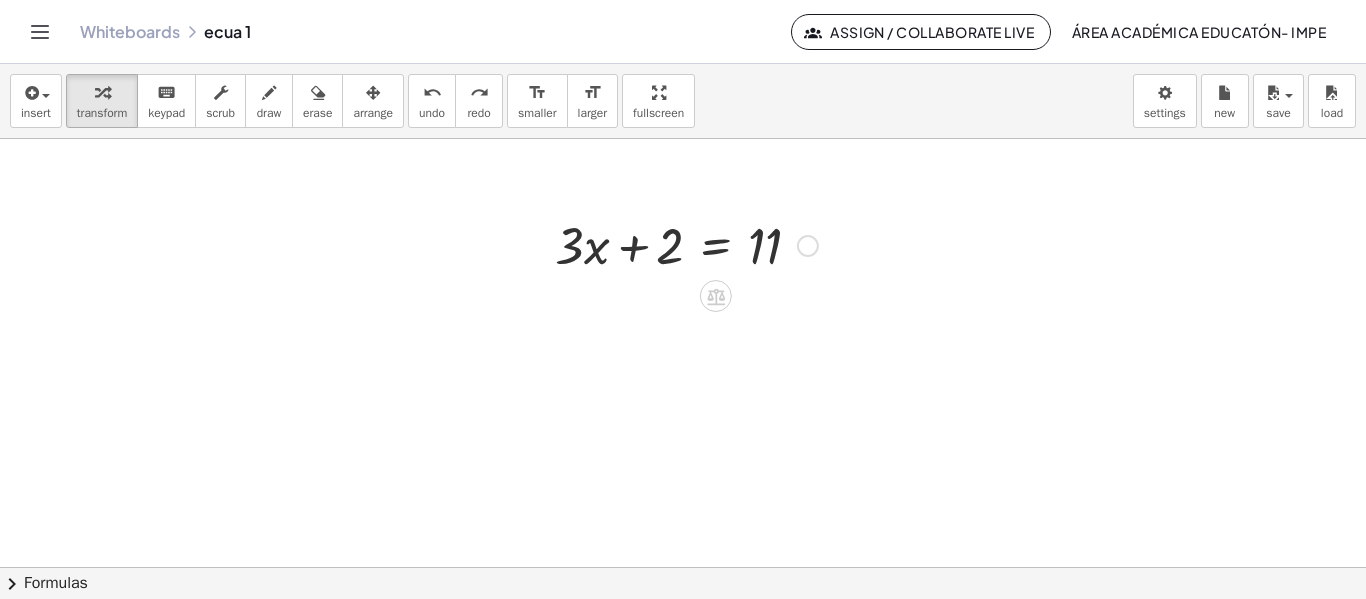scroll, scrollTop: 0, scrollLeft: 0, axis: both 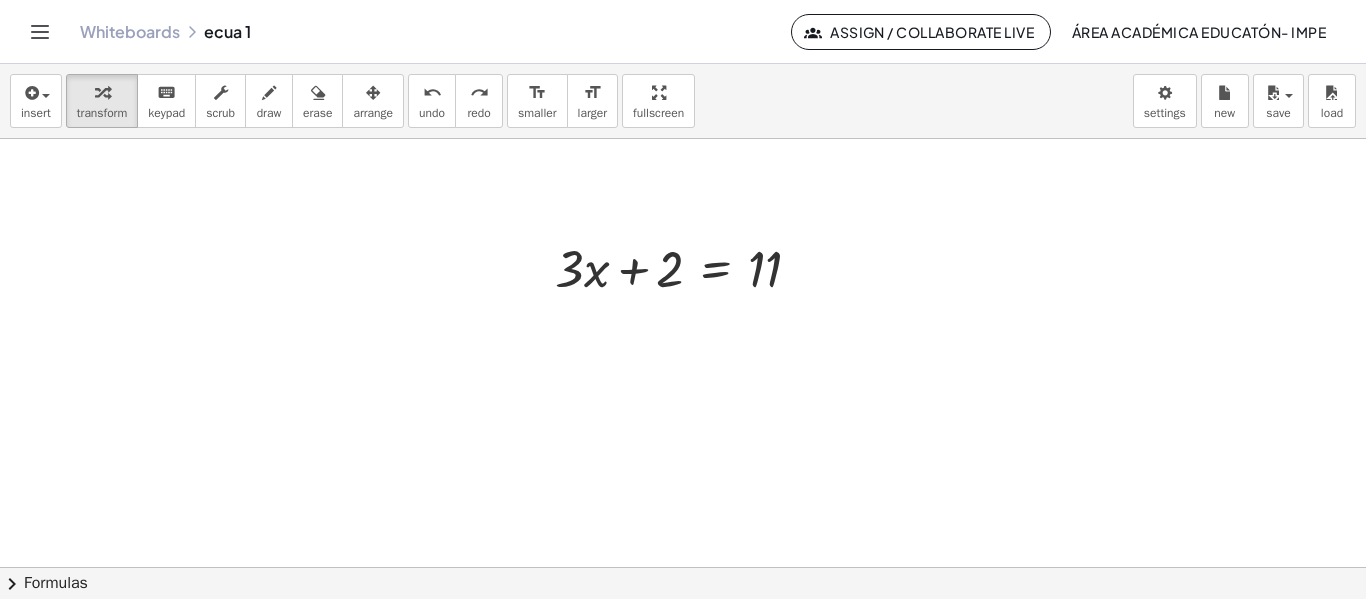 drag, startPoint x: 676, startPoint y: 86, endPoint x: 676, endPoint y: 207, distance: 121 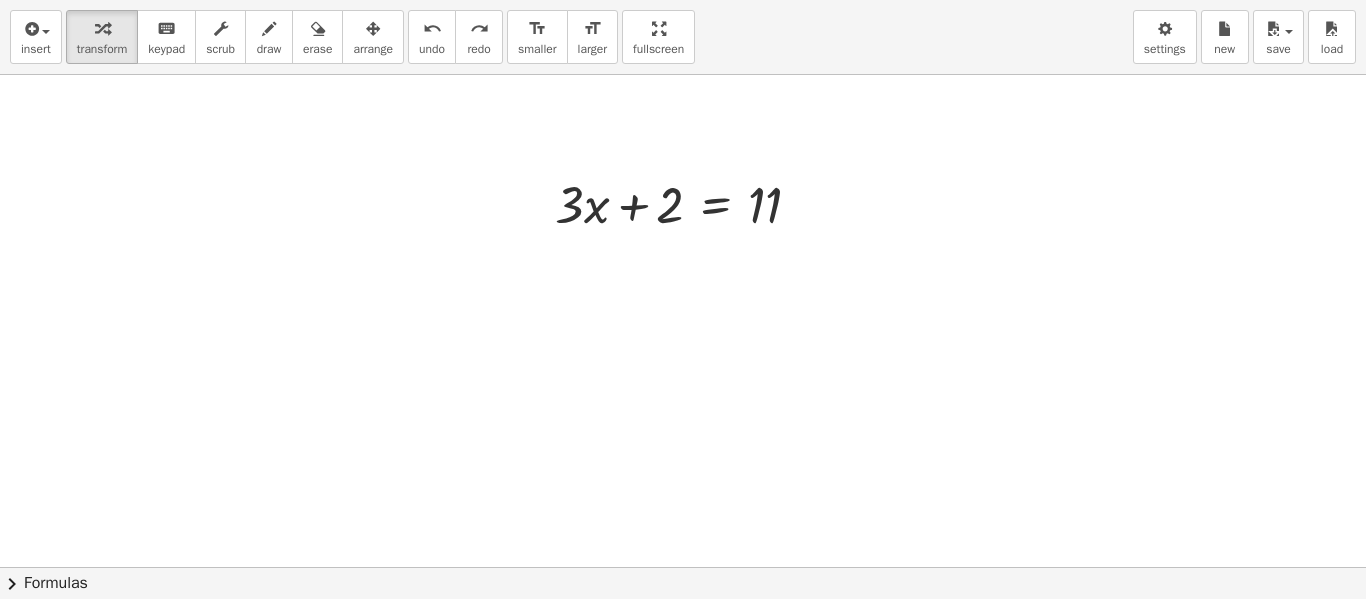 click on "insert select one: Math Expression Function Text Youtube Video Graphing Geometry Geometry 3D transform keyboard keypad scrub draw erase arrange undo undo redo redo format_size smaller format_size larger fullscreen load   save Saved! × new settings + · 3 · x + 2 = 11 × chevron_right  Formulas
Drag one side of a formula onto a highlighted expression on the canvas to apply it.
Quadratic Formula
+ · a · x 2 + · b · x + c = 0
⇔
x = · ( − b ± 2 √ ( + b 2 − · 4 · a · c ) ) · 2 · a
+ x 2 + · p · x + q = 0
⇔
x = − · p · 2 ± 2 √ ( + ( · p · 2 ) 2 − q )
Manually Factoring a Quadratic
+ x 2 + · b · x + c
· ( + x" at bounding box center (683, 299) 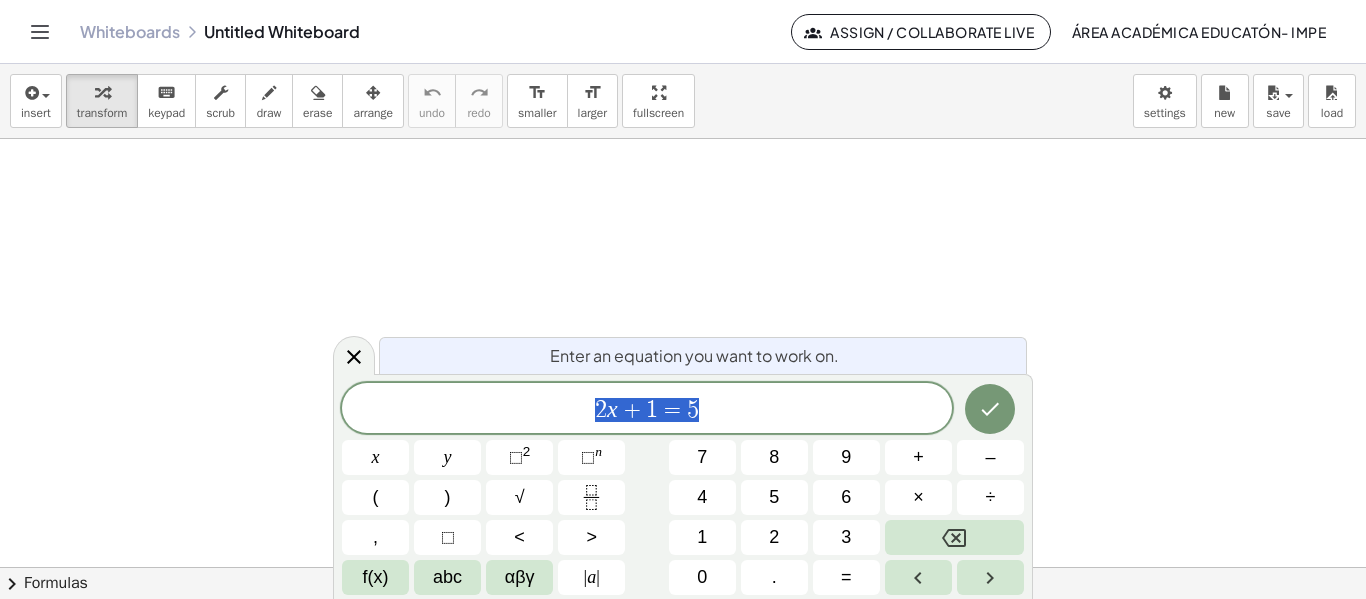 scroll, scrollTop: 0, scrollLeft: 0, axis: both 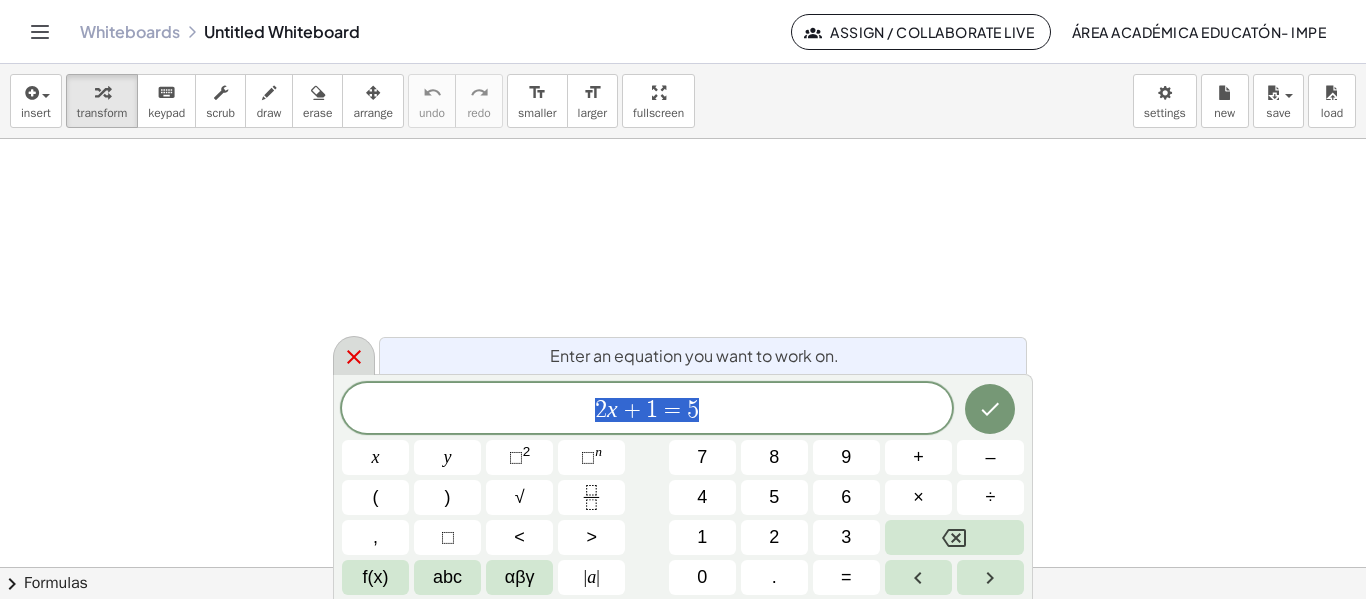 click 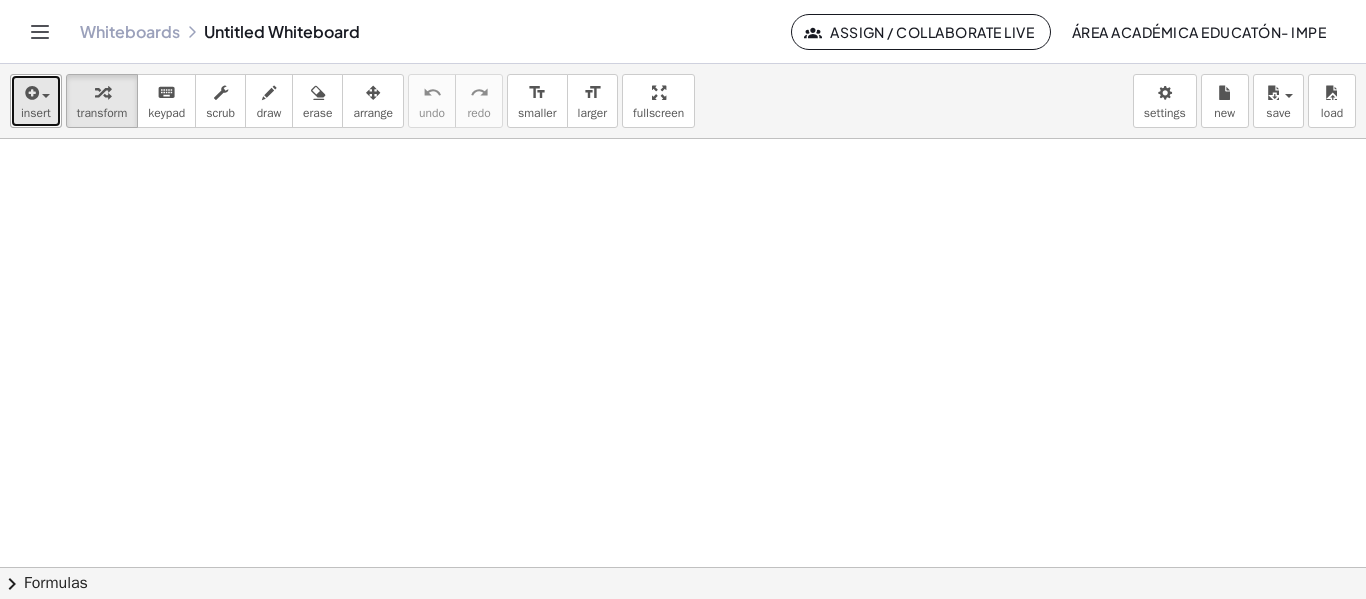 click on "insert" at bounding box center (36, 101) 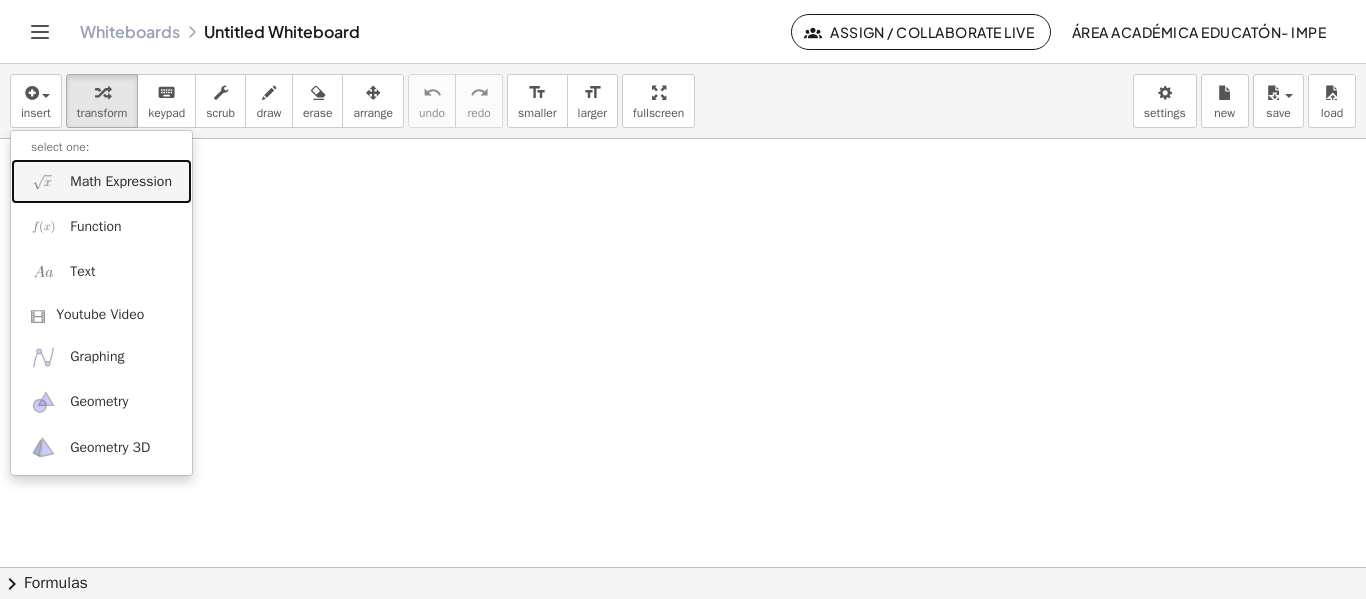click on "Math Expression" at bounding box center (121, 182) 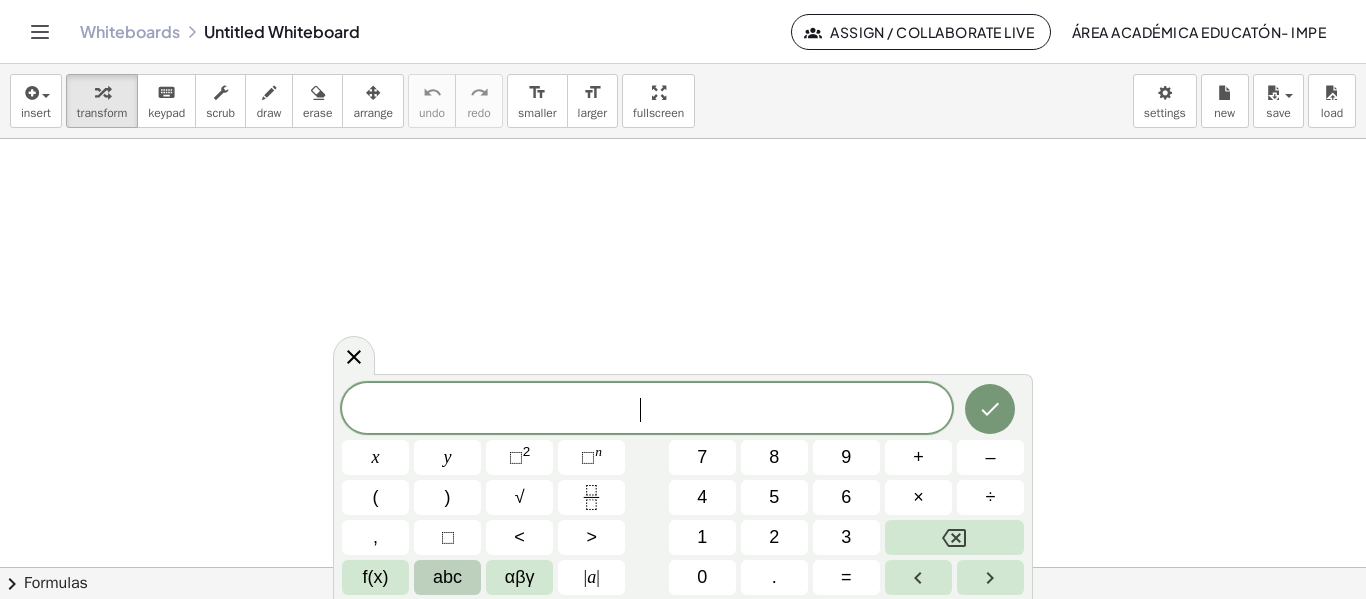click on "abc" at bounding box center (447, 577) 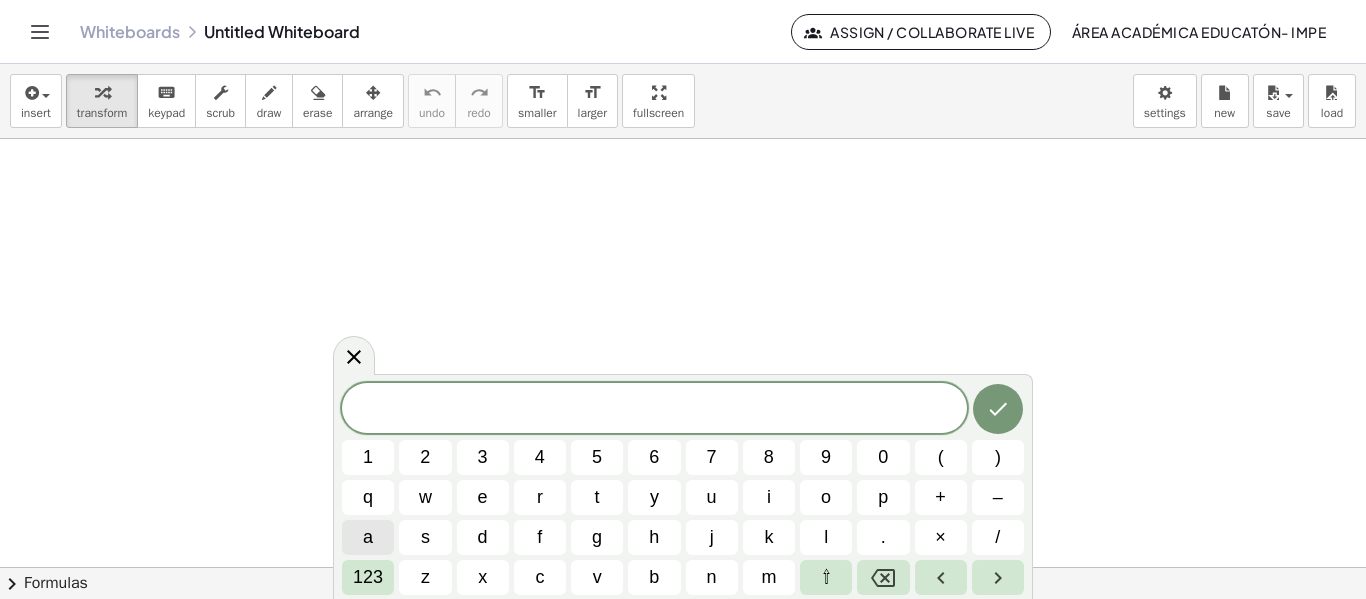 click on "a" at bounding box center (368, 537) 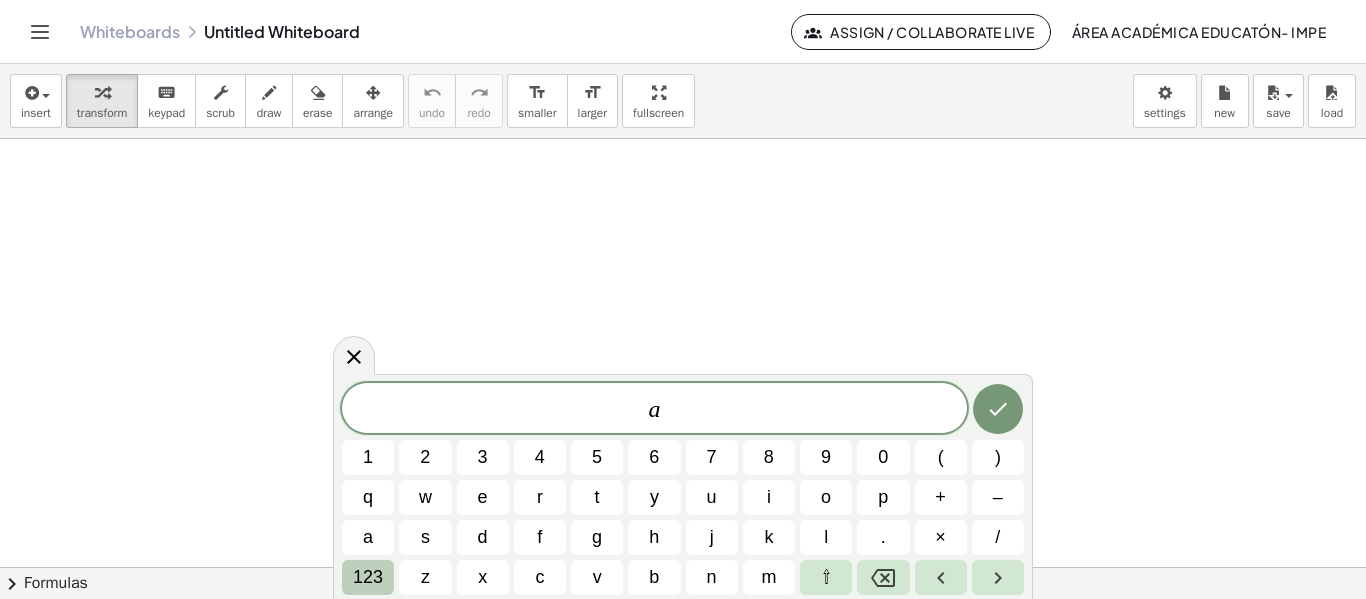 click on "123" at bounding box center [368, 577] 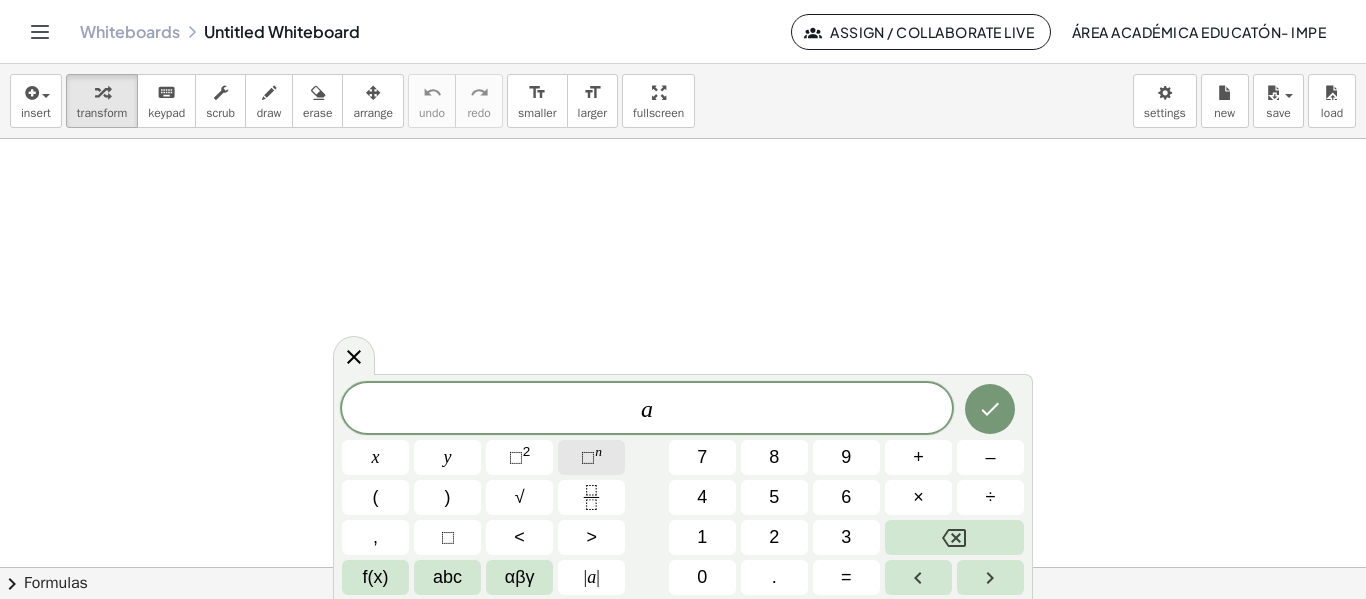 click on "⬚" at bounding box center (588, 457) 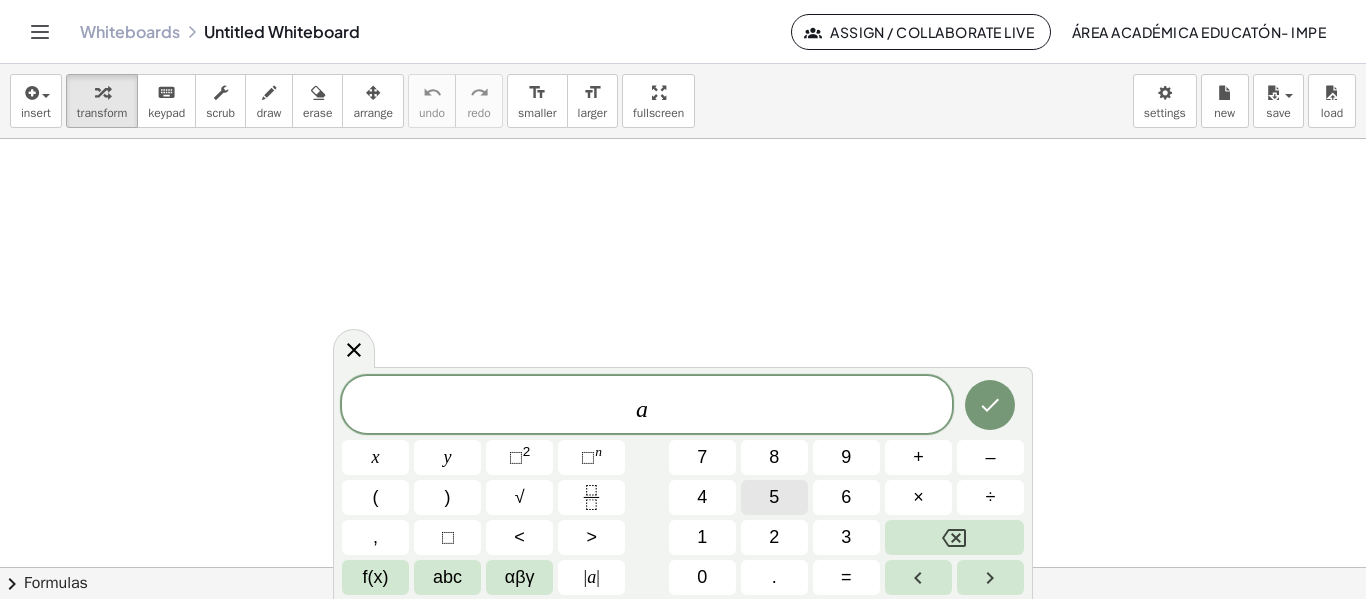 click on "5" at bounding box center [774, 497] 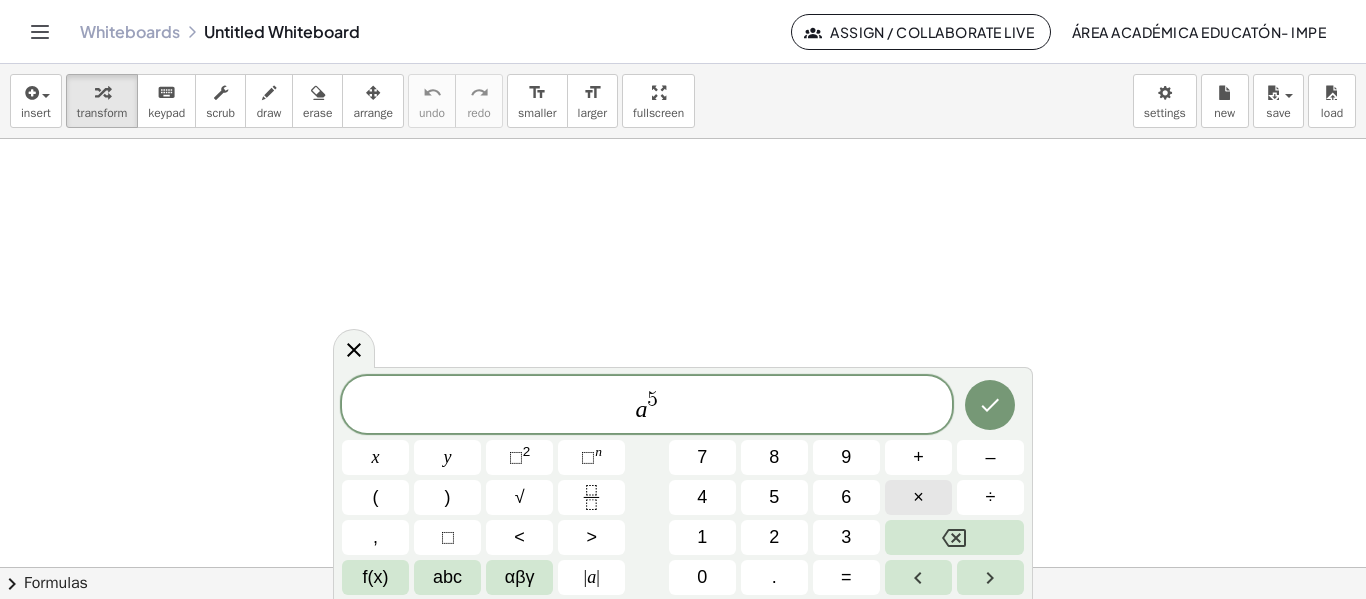 click on "×" at bounding box center (918, 497) 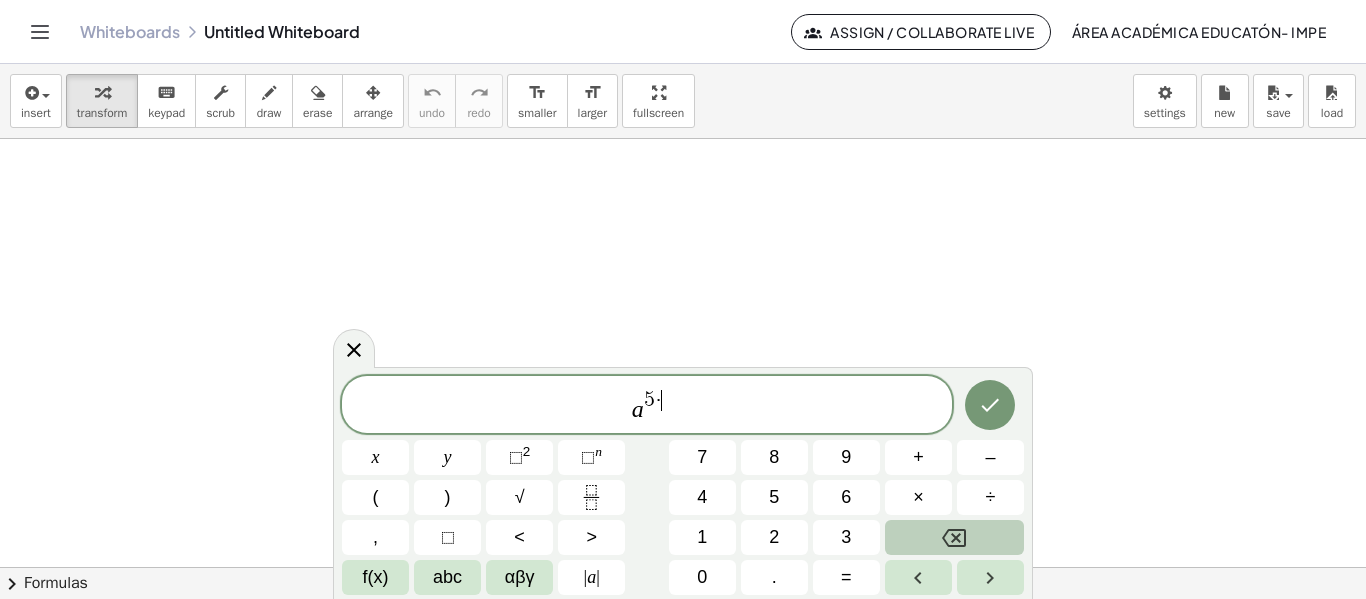 click 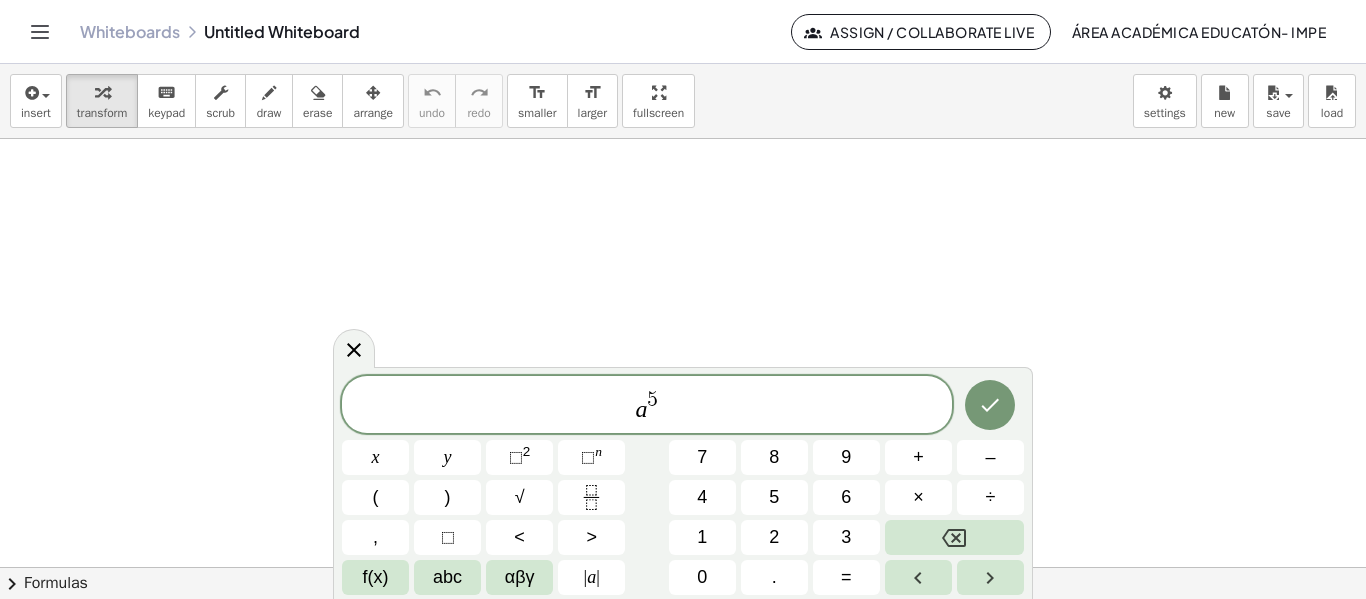 drag, startPoint x: 991, startPoint y: 573, endPoint x: 1070, endPoint y: 384, distance: 204.84628 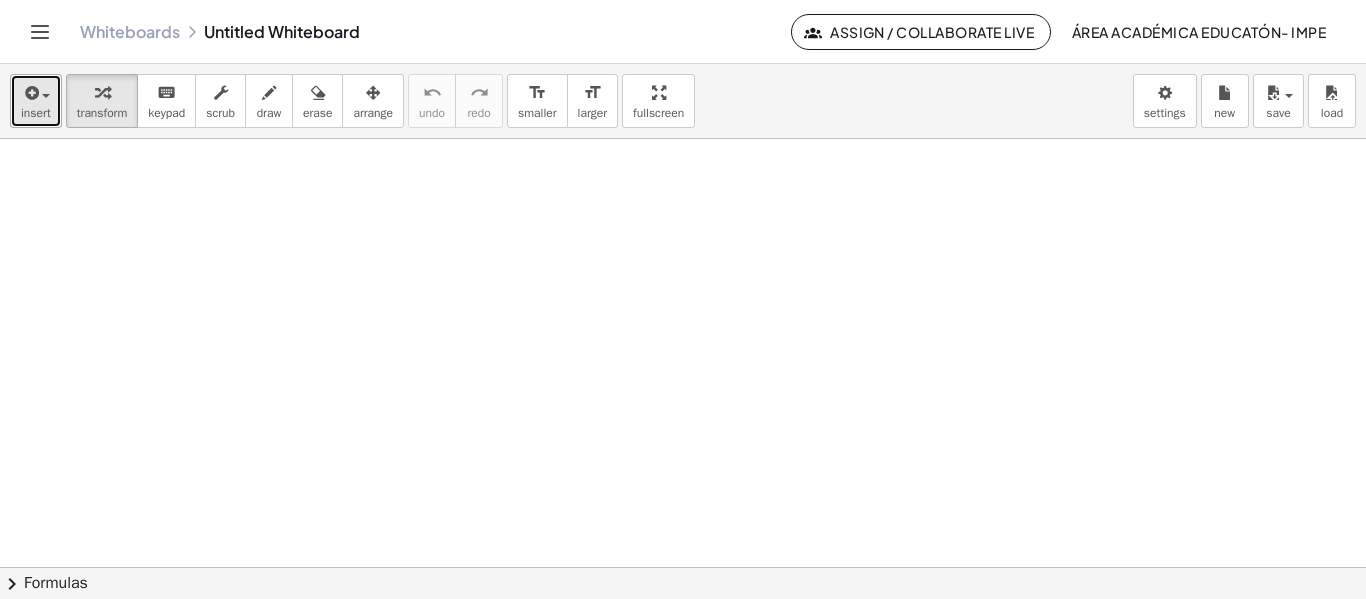 click at bounding box center [30, 93] 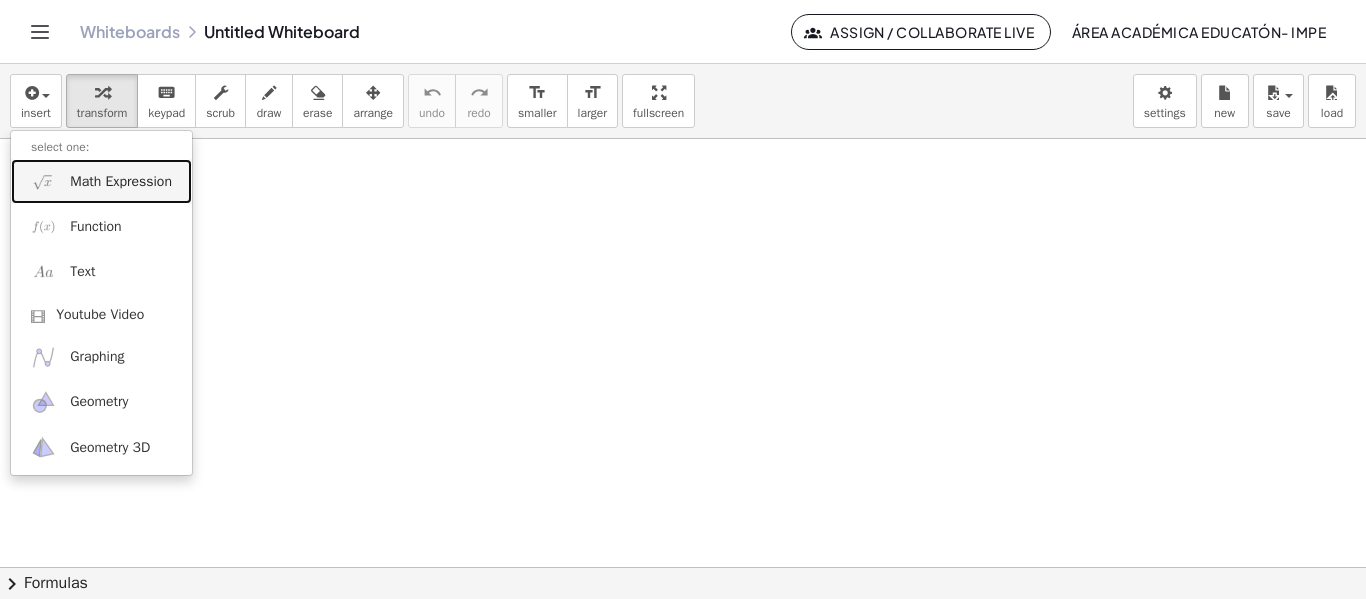 click on "Math Expression" at bounding box center [121, 182] 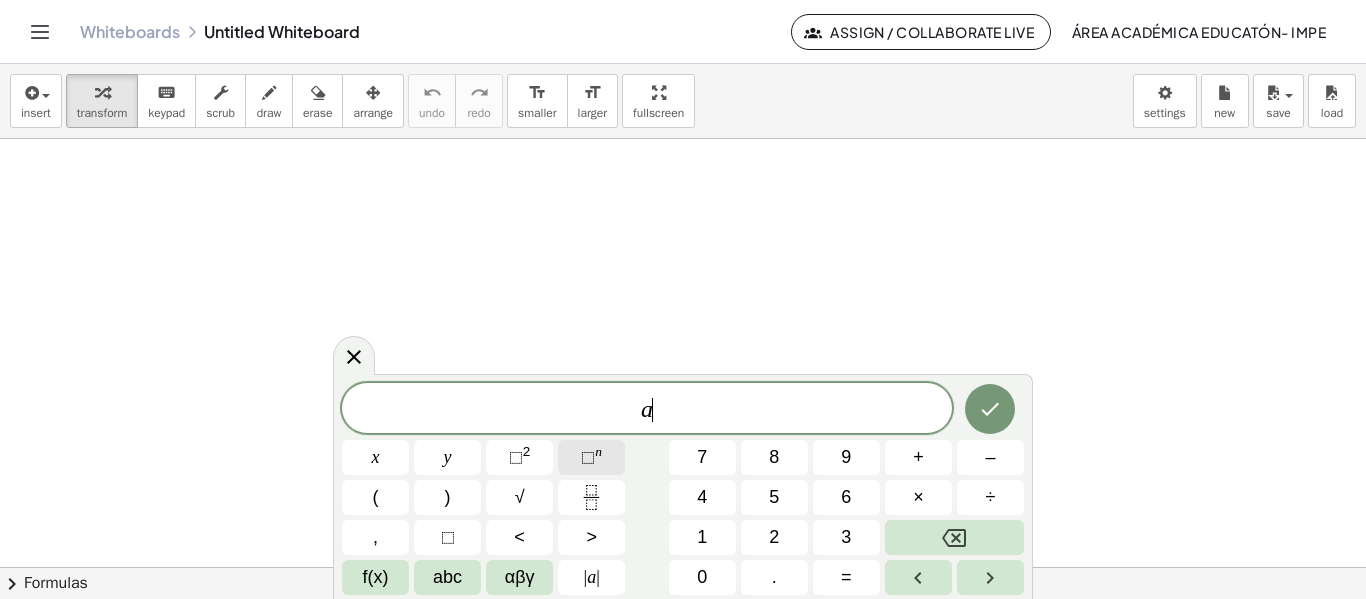 click on "n" at bounding box center (598, 451) 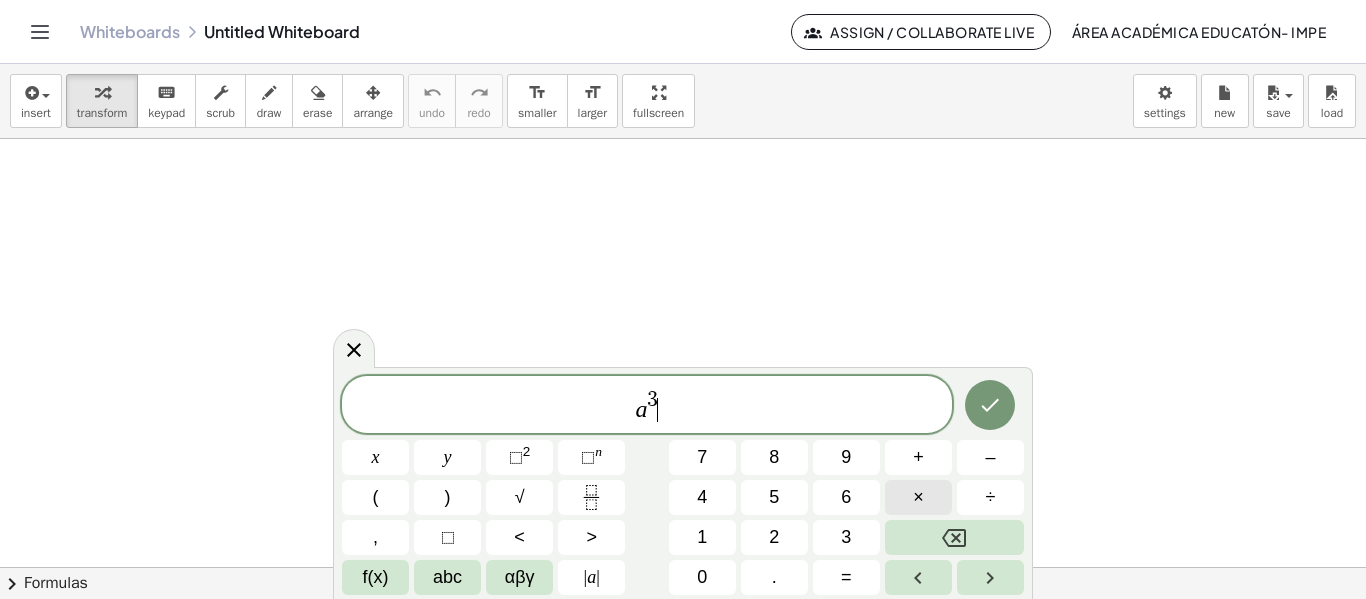 click on "×" at bounding box center (918, 497) 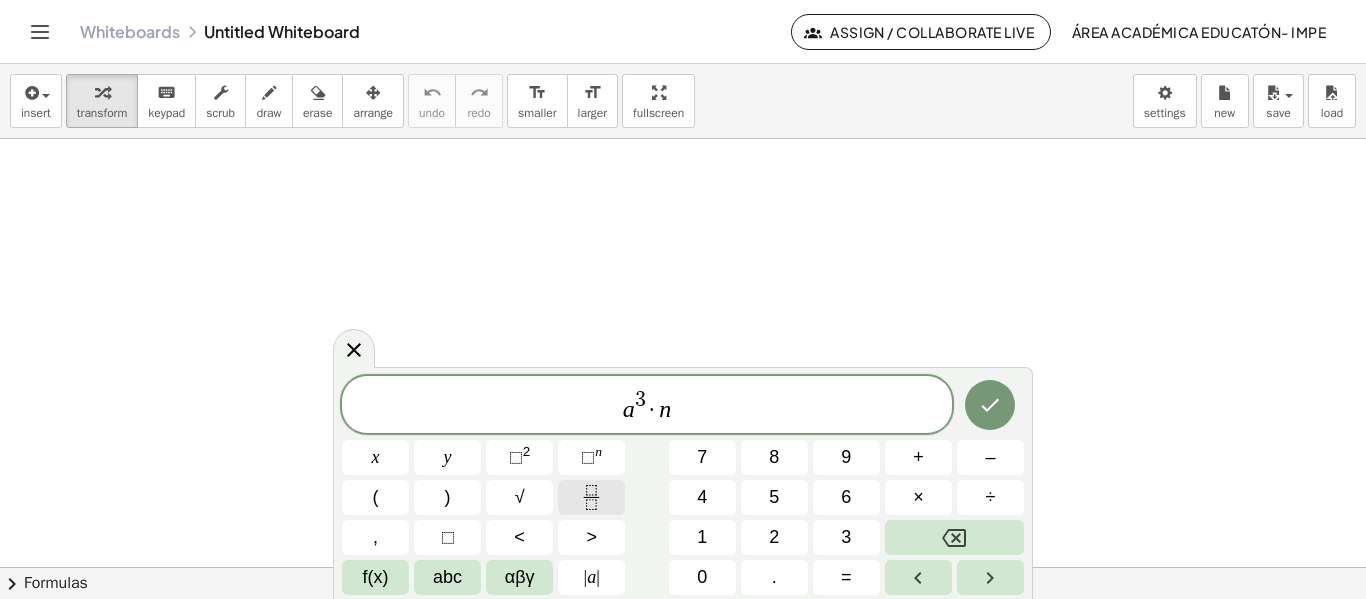 click 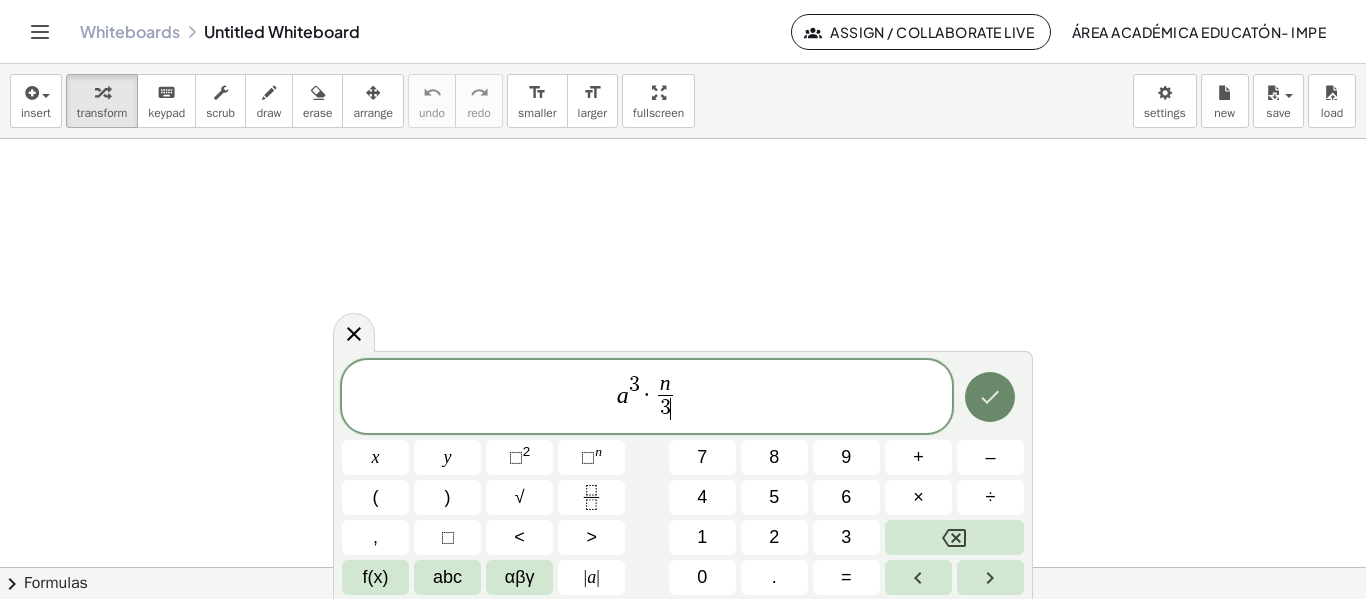 click at bounding box center (990, 397) 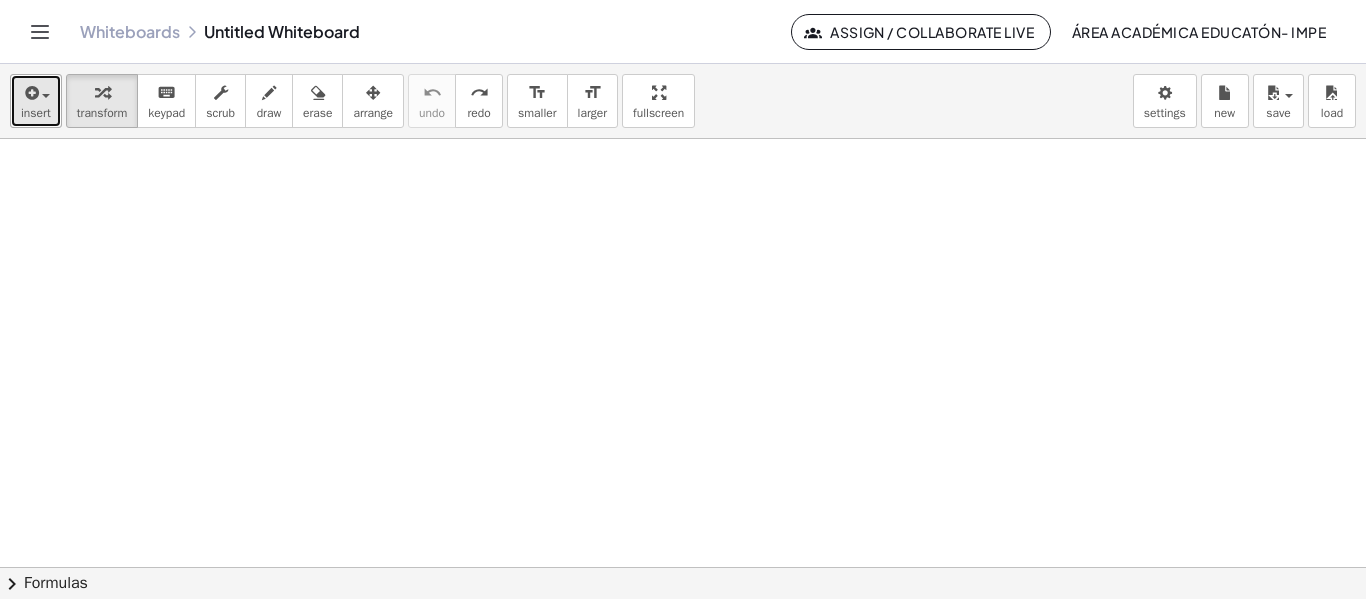 click at bounding box center (30, 93) 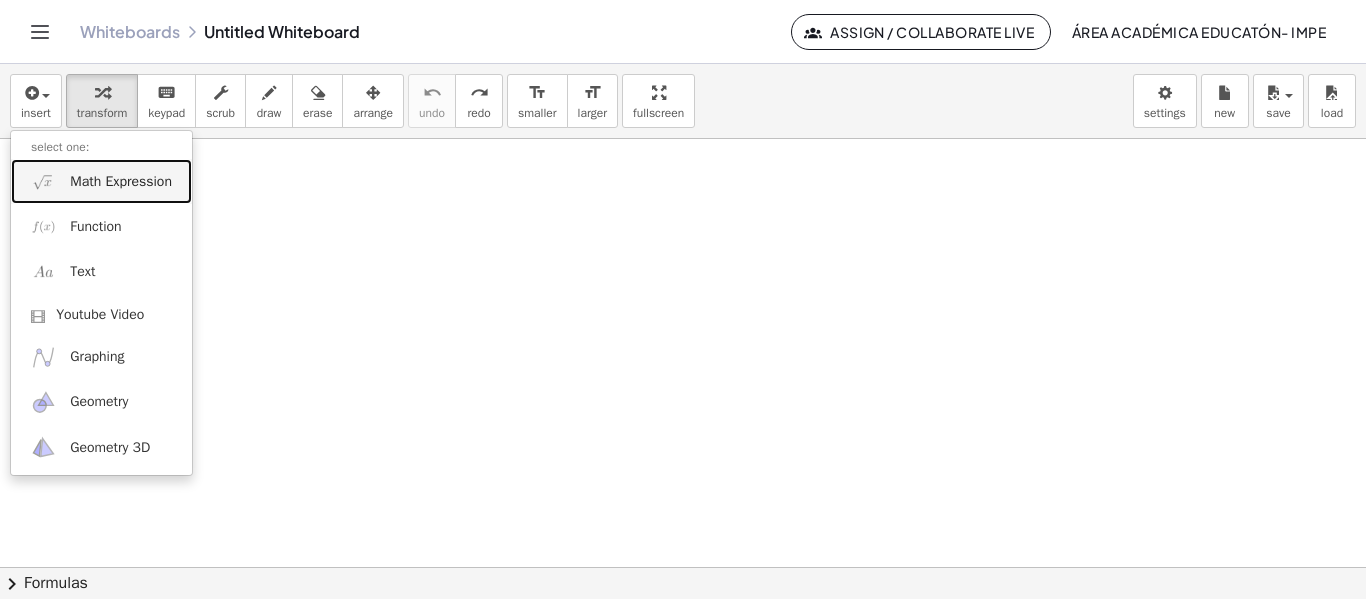click on "Math Expression" at bounding box center (121, 182) 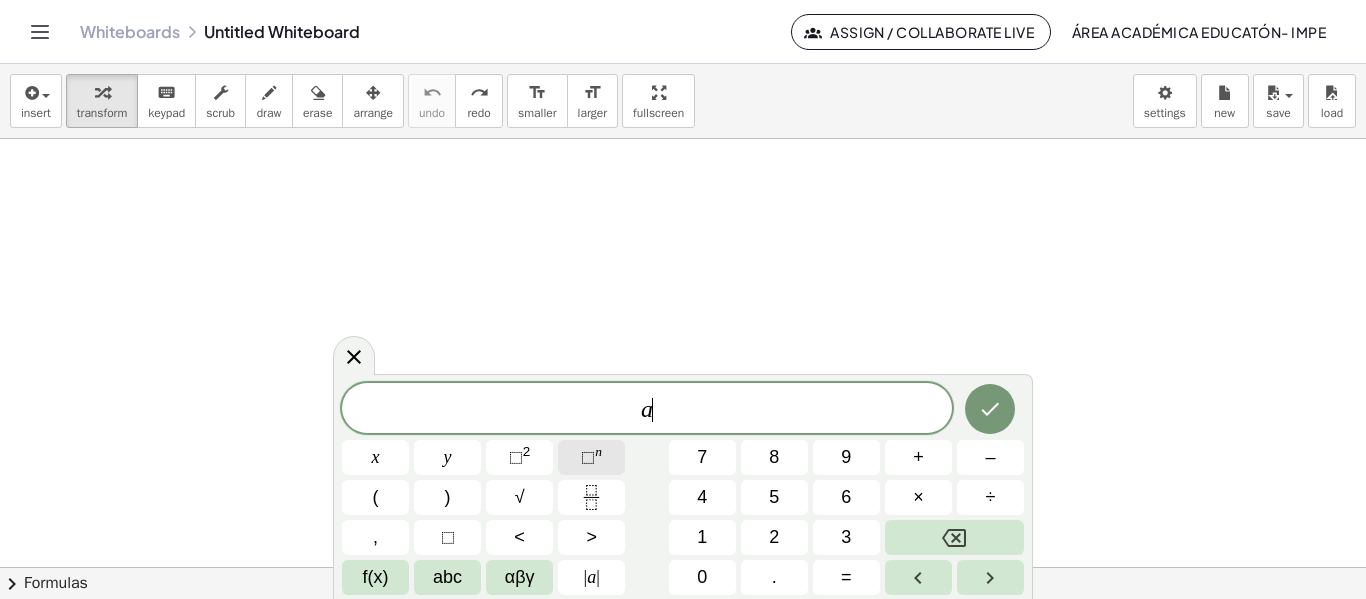 click on "n" at bounding box center [598, 451] 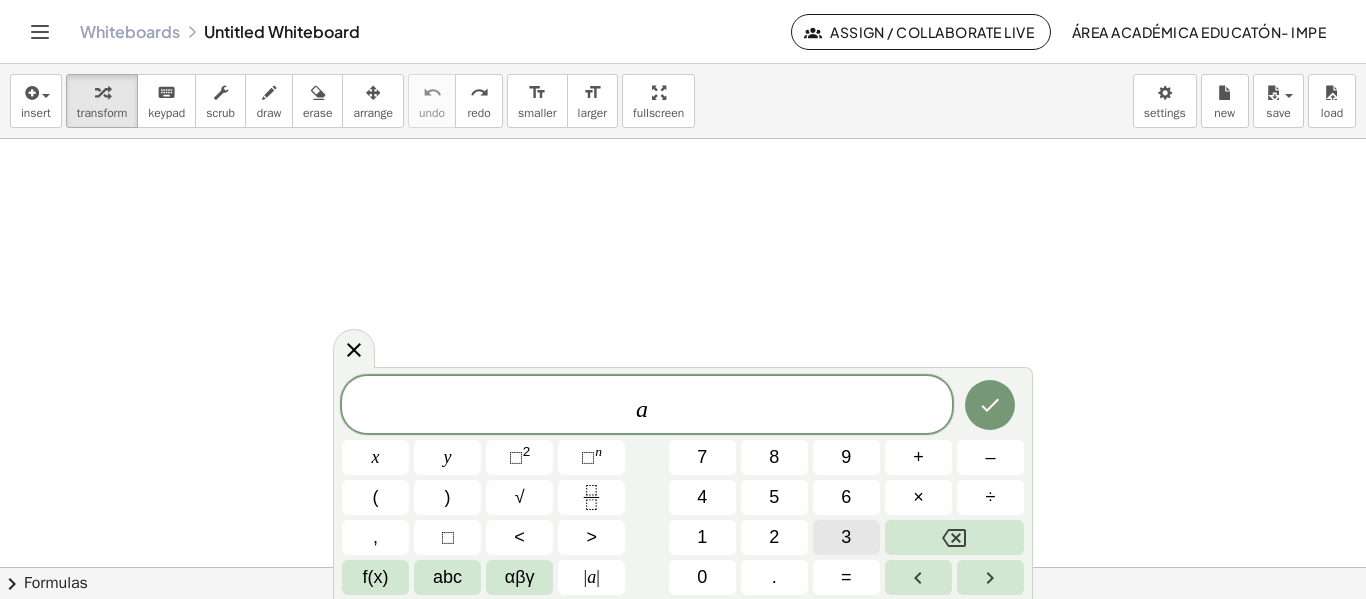 click on "3" at bounding box center (846, 537) 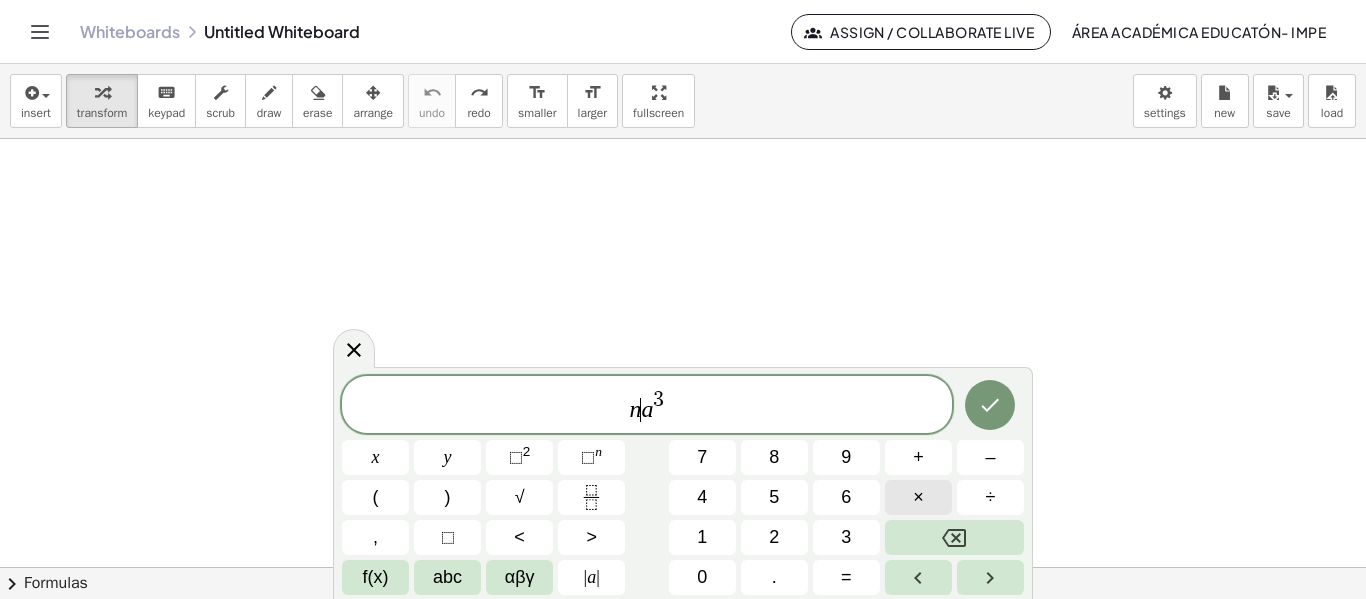 click on "×" at bounding box center [918, 497] 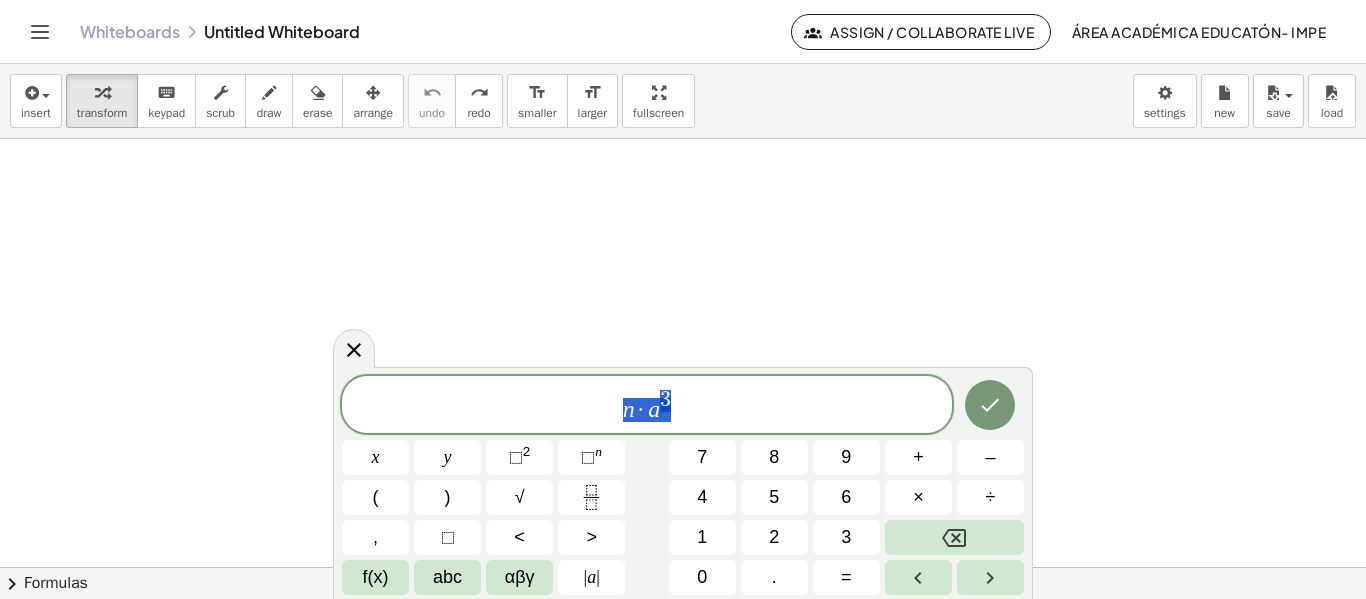 drag, startPoint x: 700, startPoint y: 402, endPoint x: 592, endPoint y: 402, distance: 108 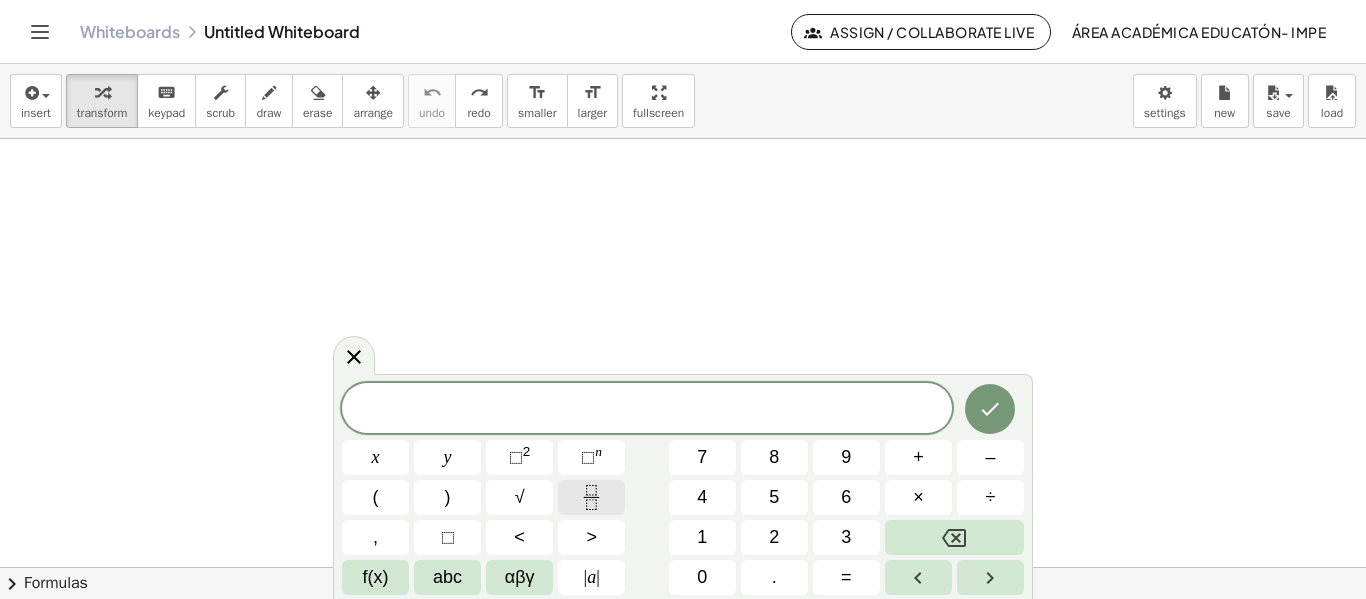 click 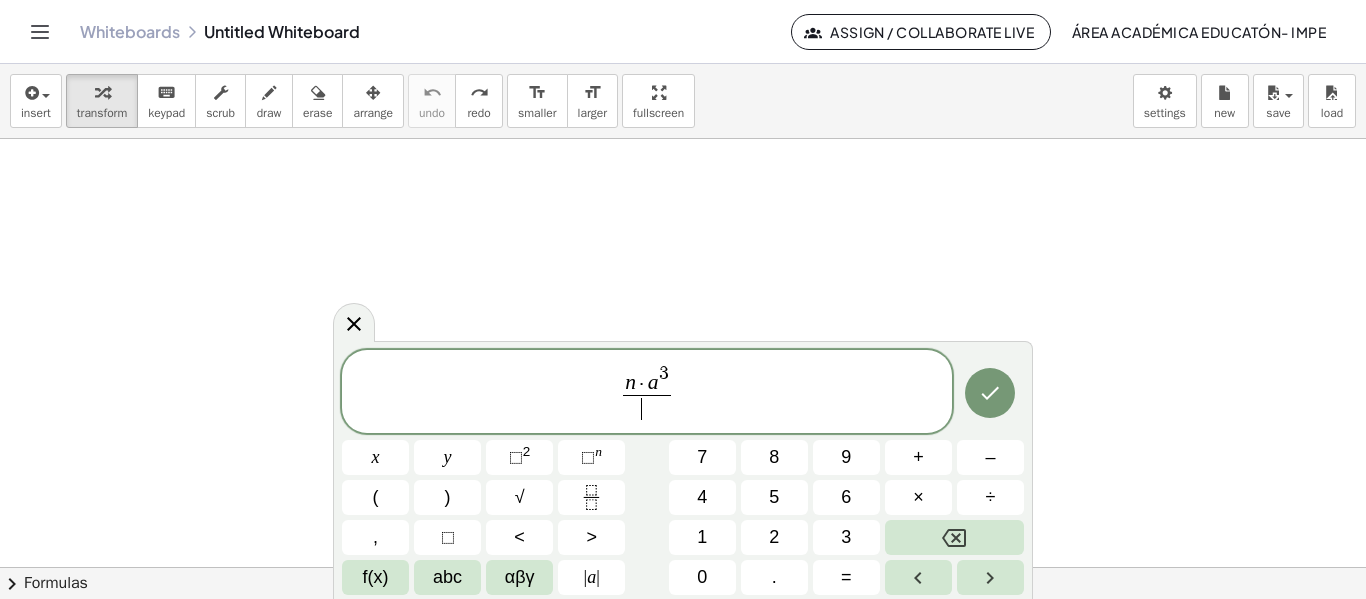 click on "​" at bounding box center (647, 408) 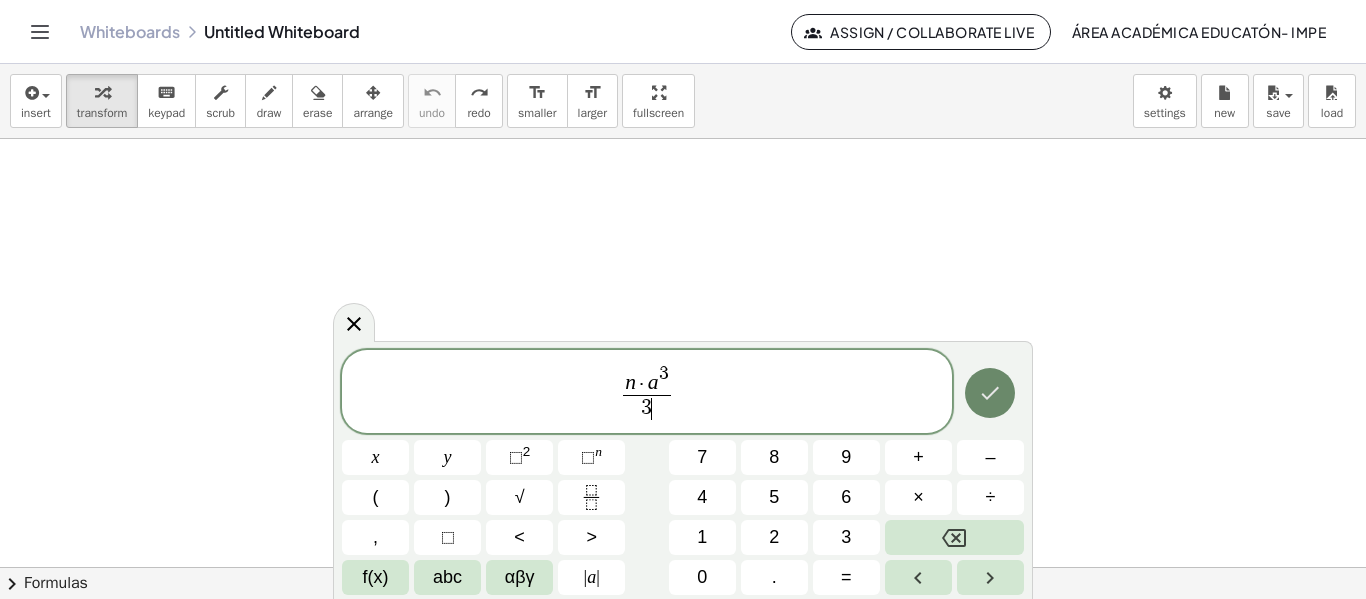 click at bounding box center [990, 393] 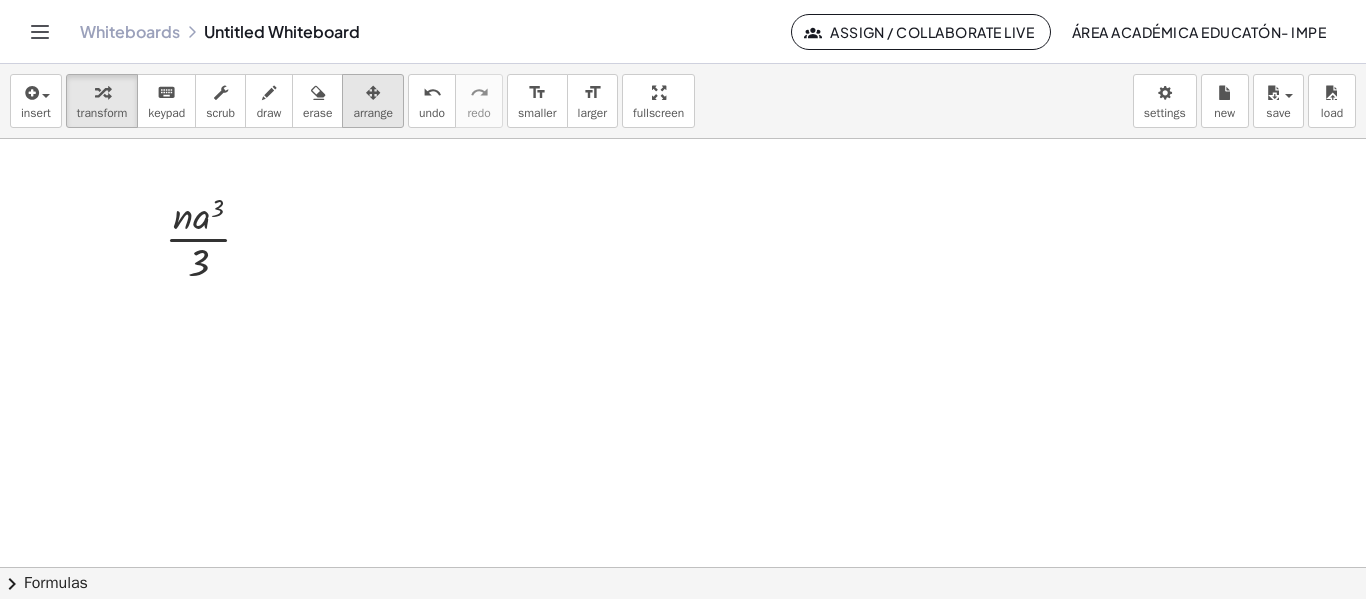 click at bounding box center [373, 92] 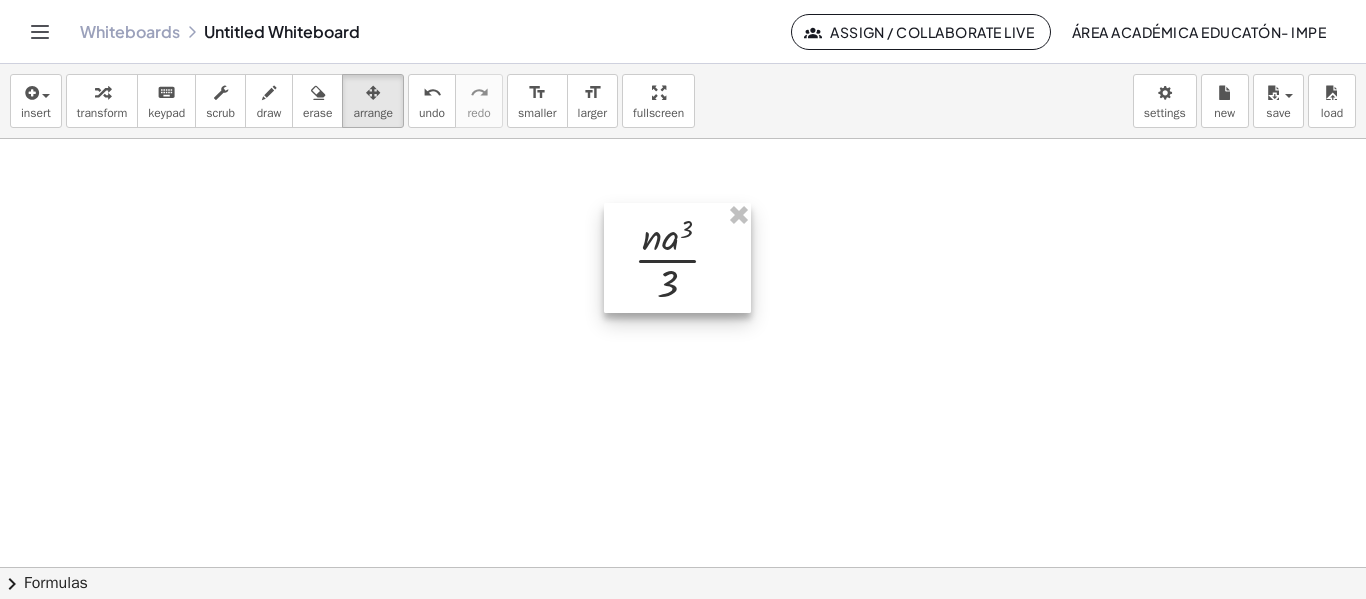drag, startPoint x: 272, startPoint y: 252, endPoint x: 655, endPoint y: 254, distance: 383.00522 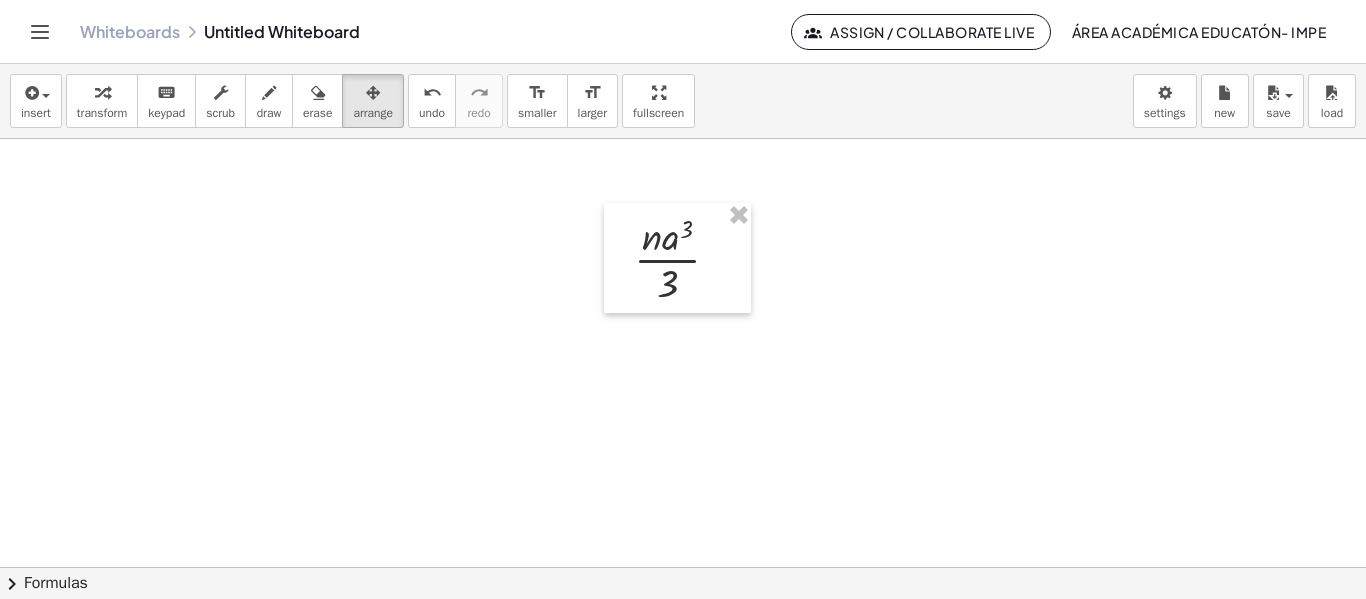 click at bounding box center (683, 567) 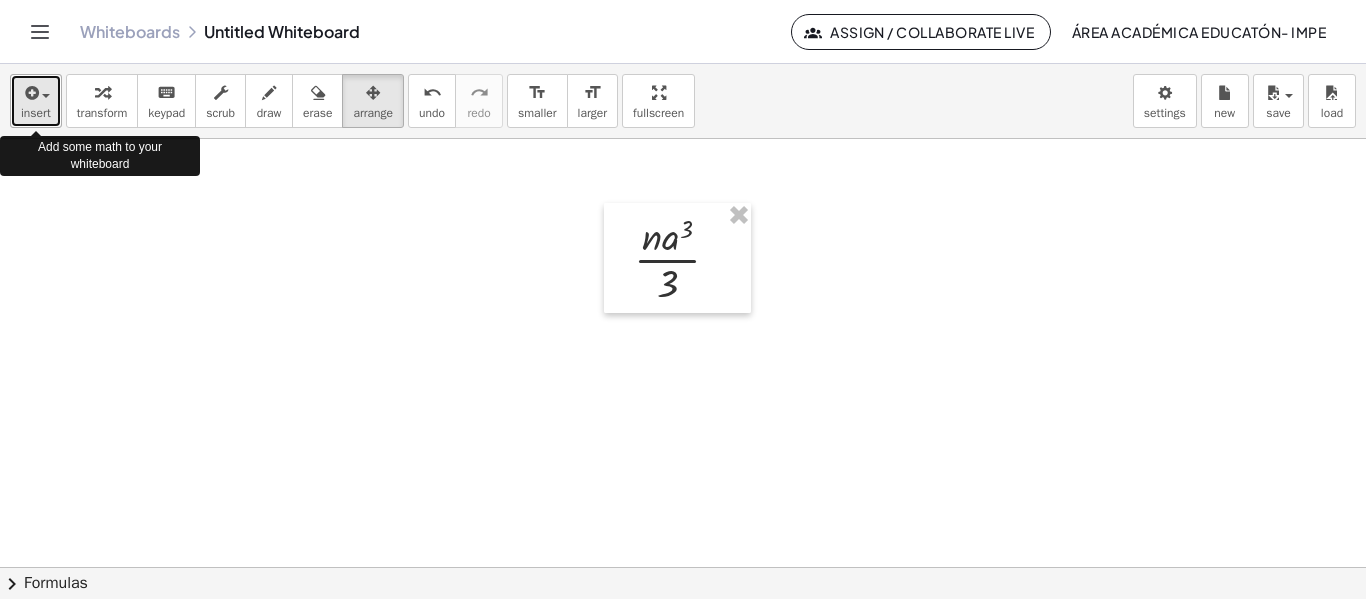 click at bounding box center (30, 93) 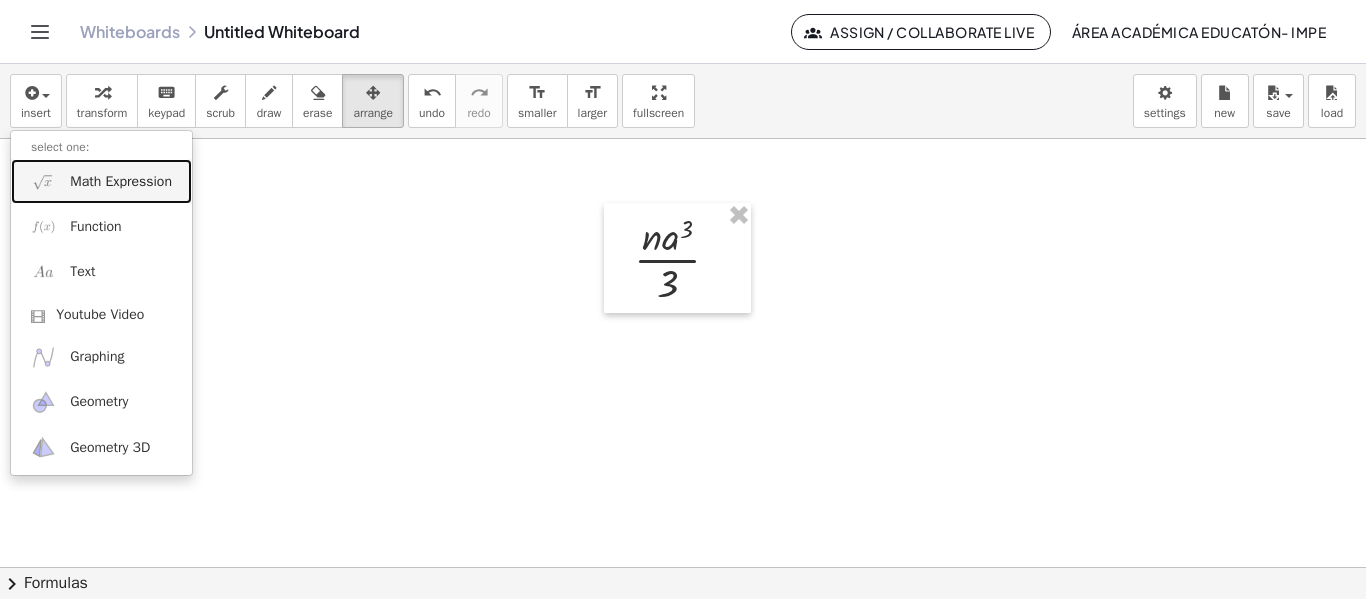 click on "Math Expression" at bounding box center [121, 182] 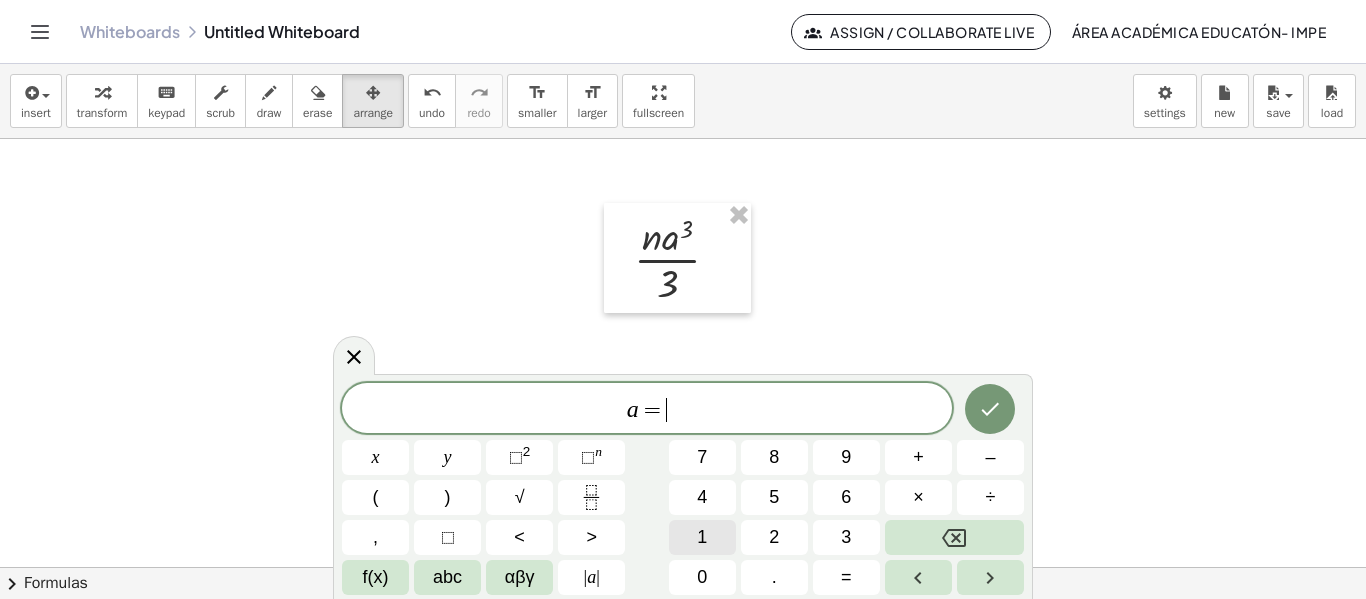 click on "1" at bounding box center [702, 537] 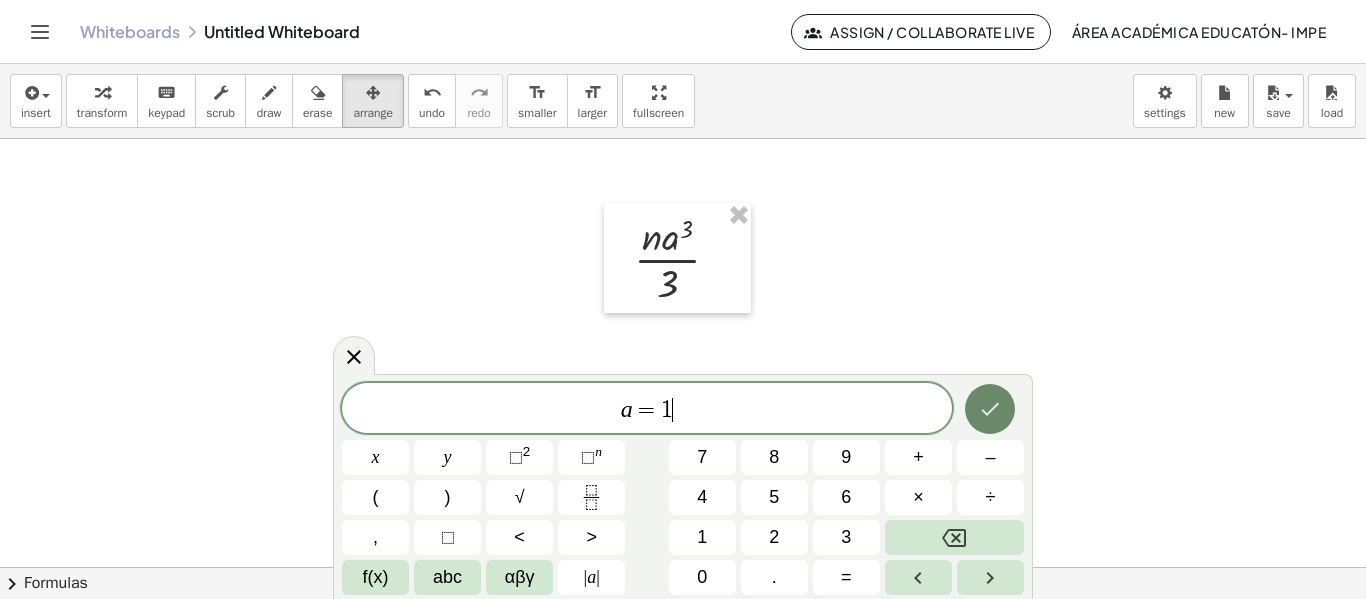 click 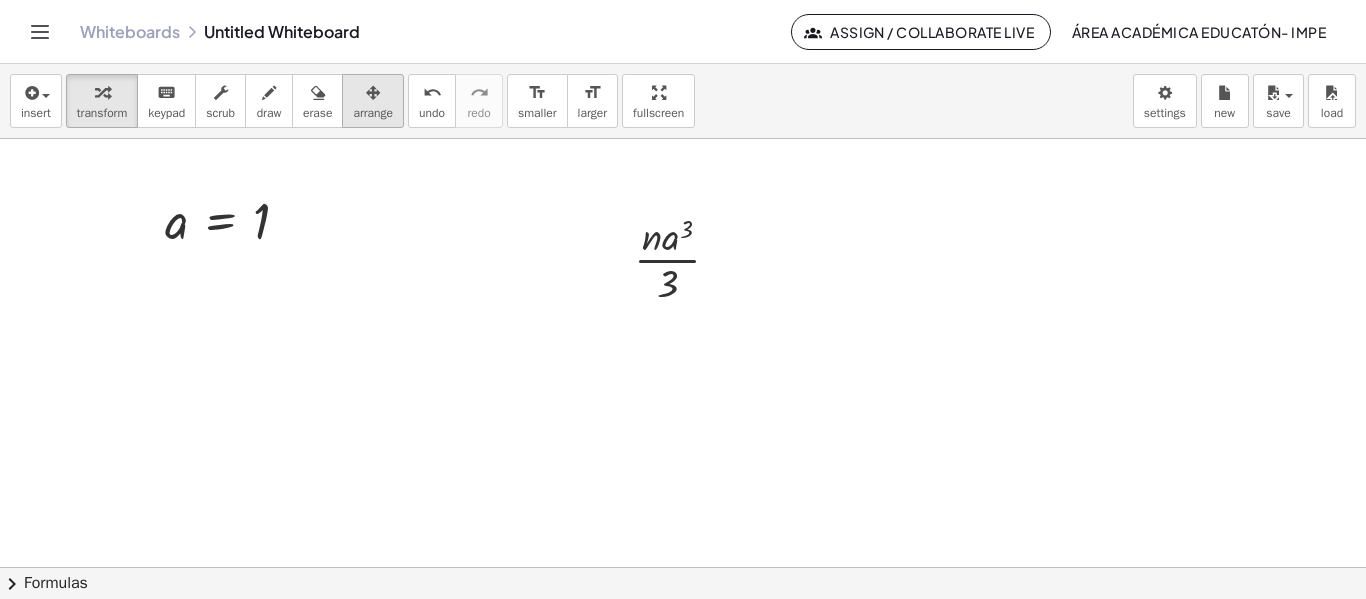 click on "arrange" at bounding box center [373, 113] 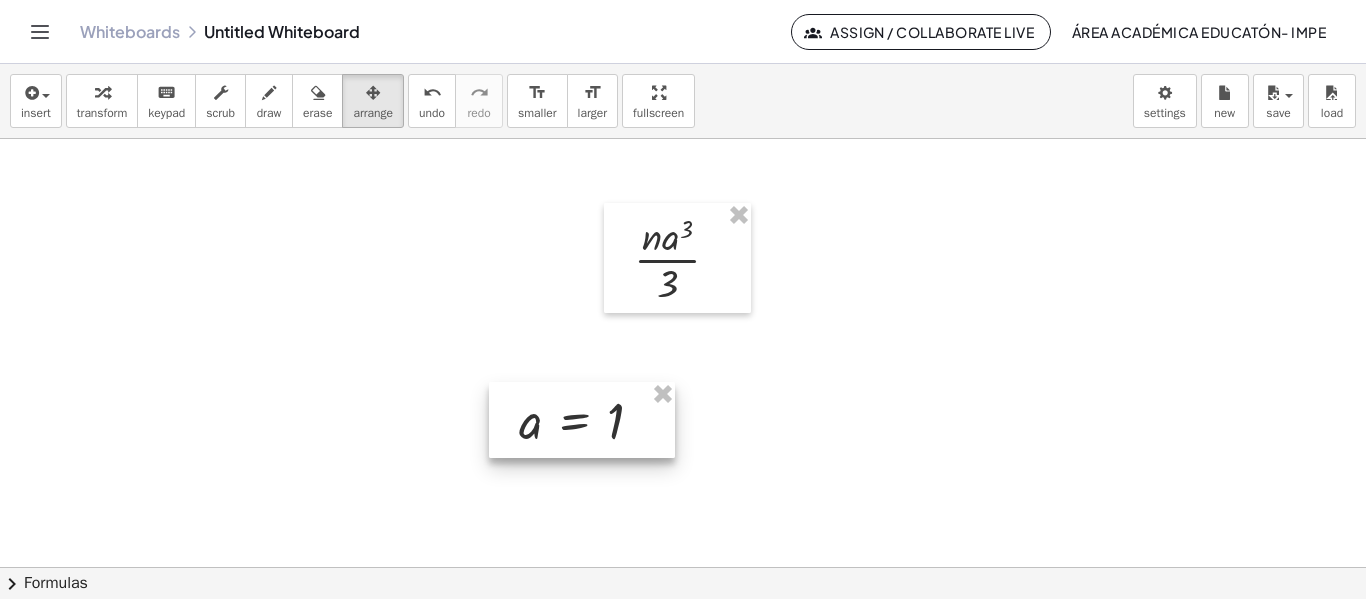 drag, startPoint x: 251, startPoint y: 215, endPoint x: 604, endPoint y: 415, distance: 405.72034 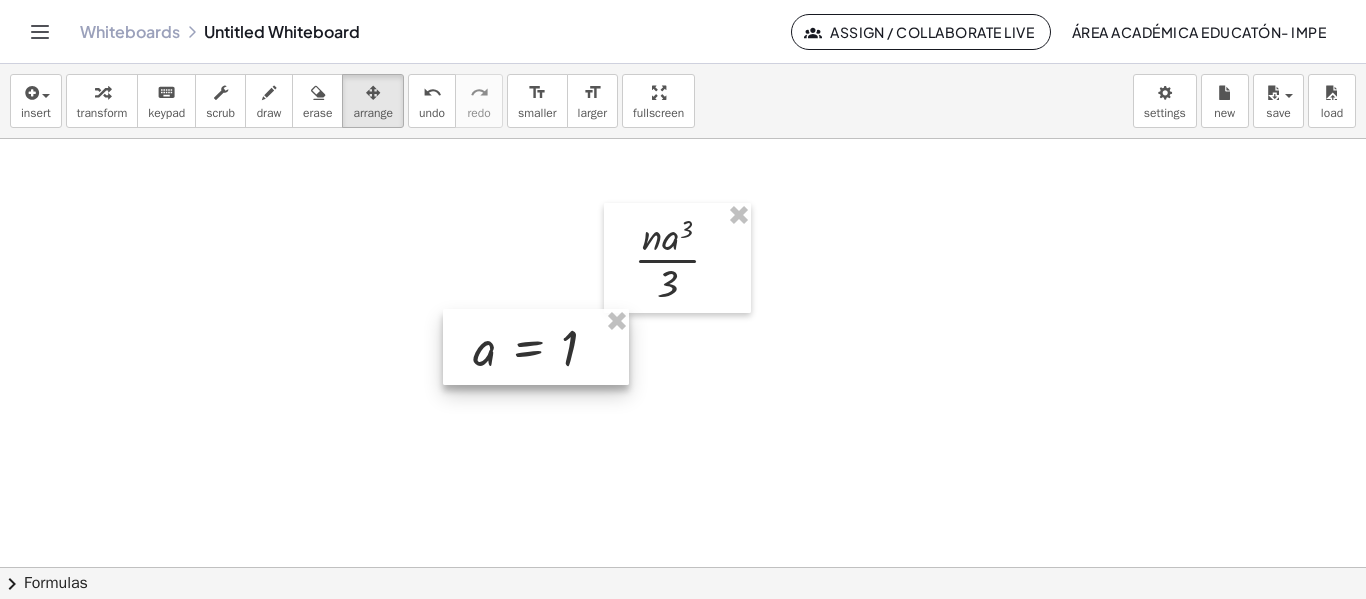 drag, startPoint x: 623, startPoint y: 436, endPoint x: 577, endPoint y: 363, distance: 86.28442 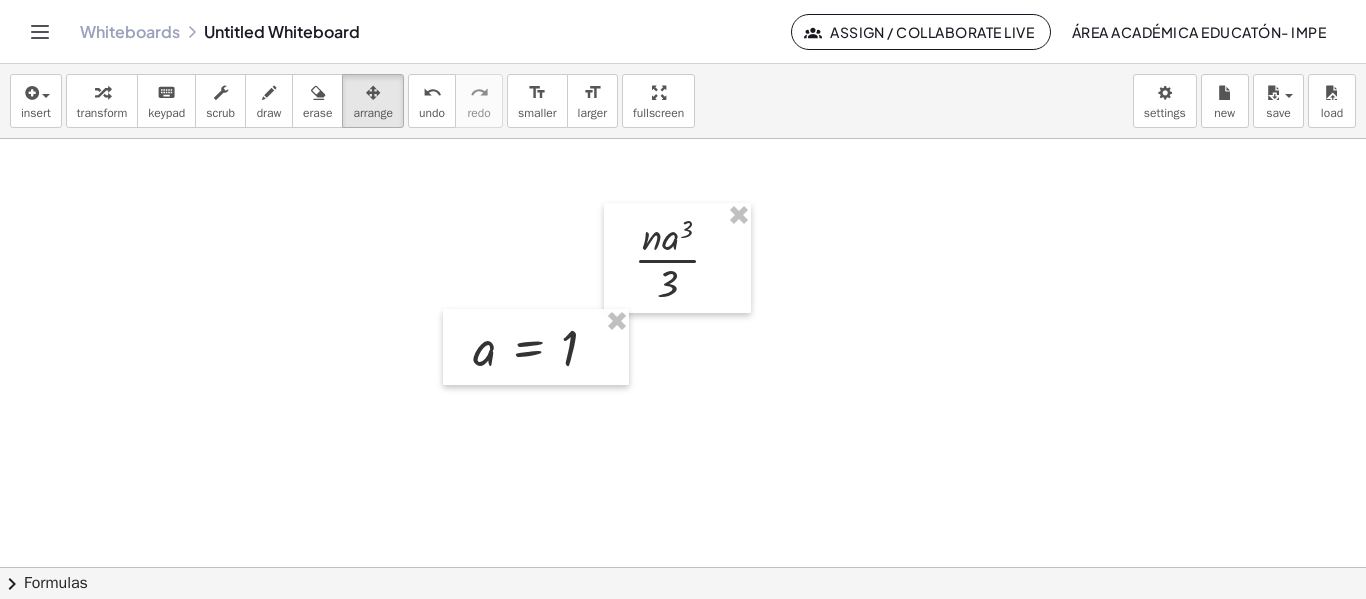 click at bounding box center [683, 567] 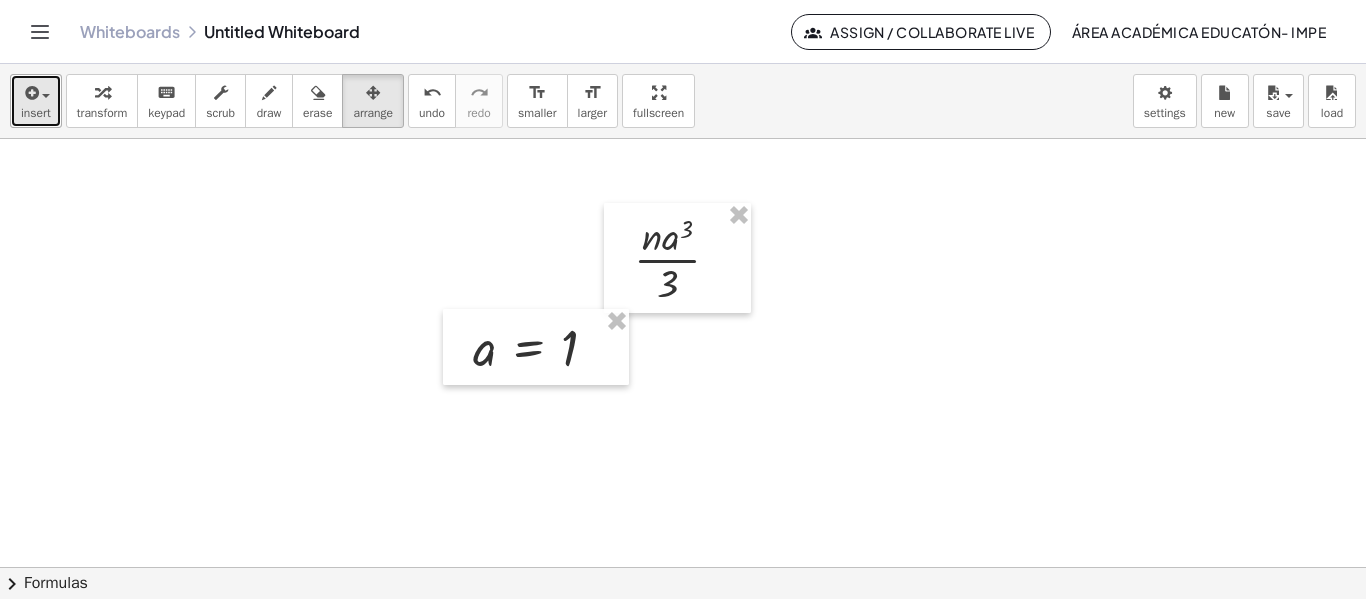 click at bounding box center [36, 92] 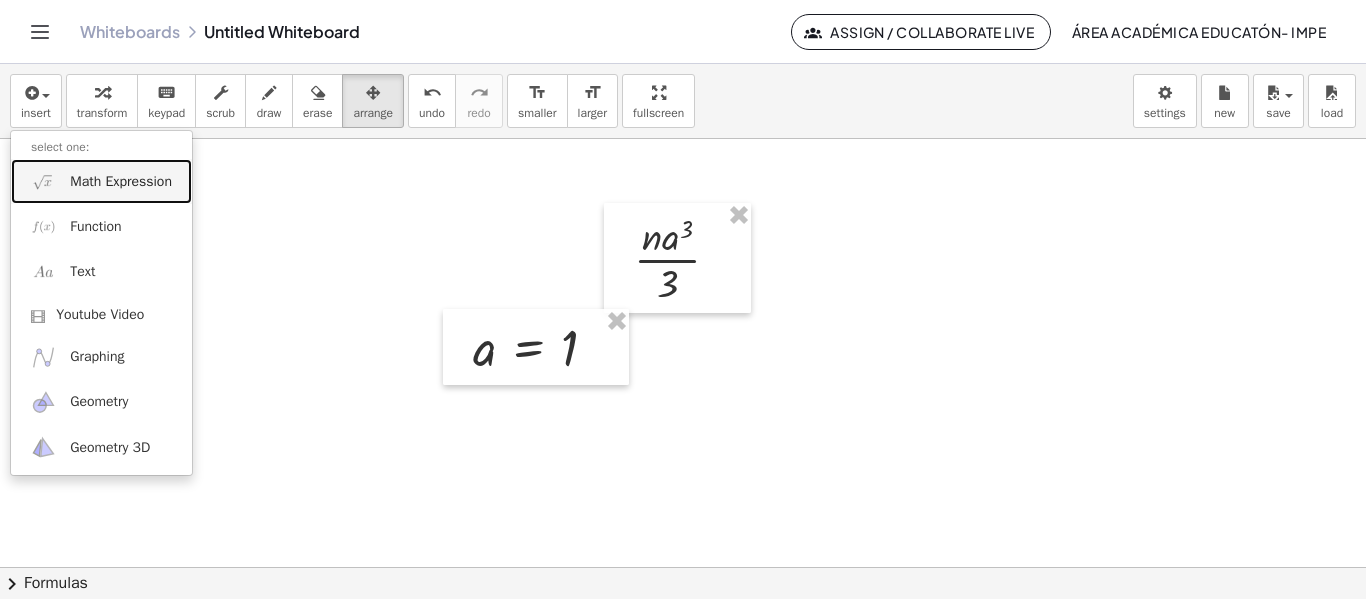 click on "Math Expression" at bounding box center [121, 182] 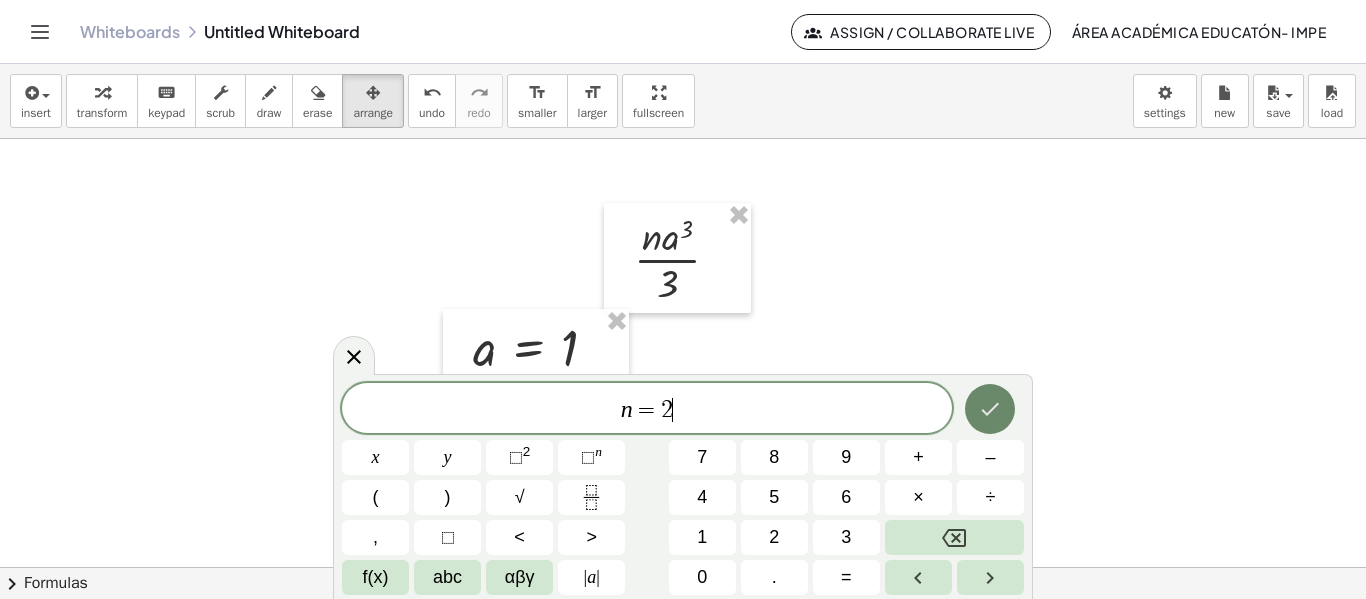 click 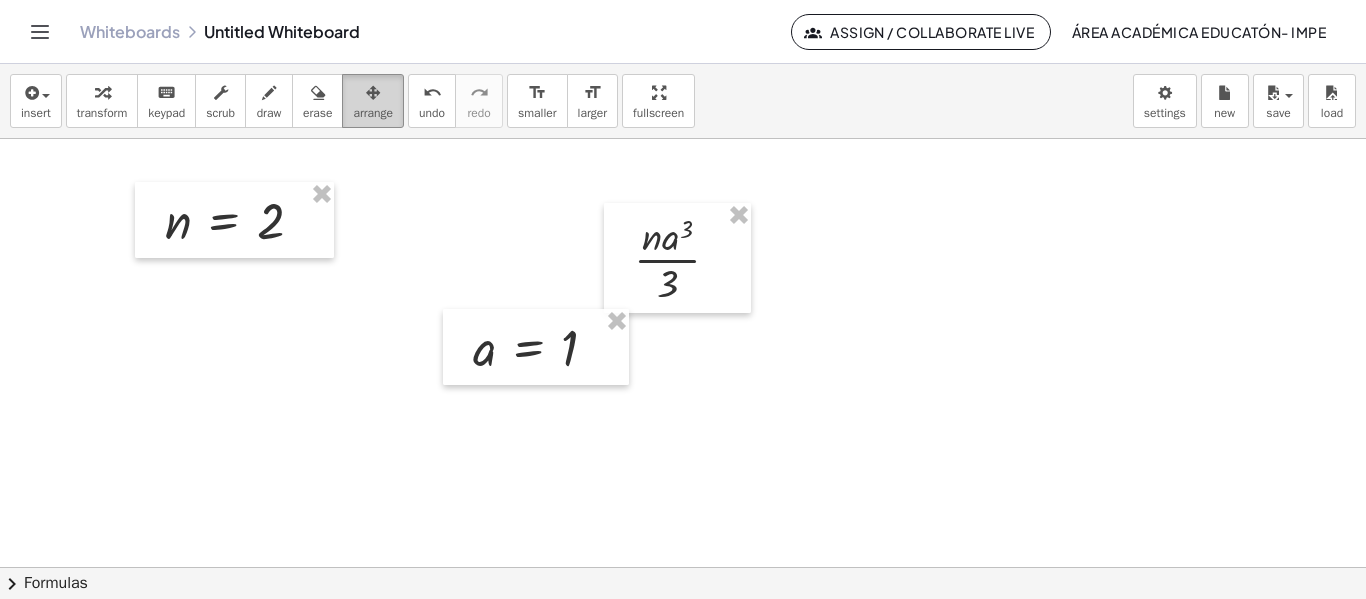 click at bounding box center [373, 92] 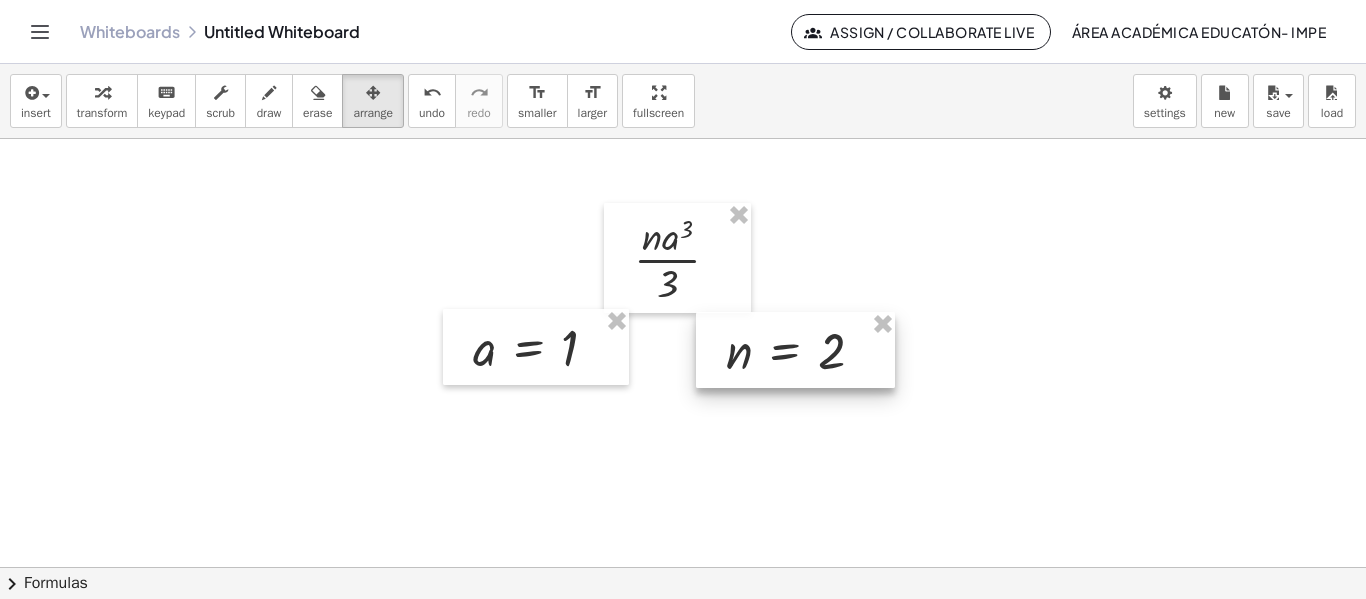 drag, startPoint x: 198, startPoint y: 196, endPoint x: 759, endPoint y: 326, distance: 575.8654 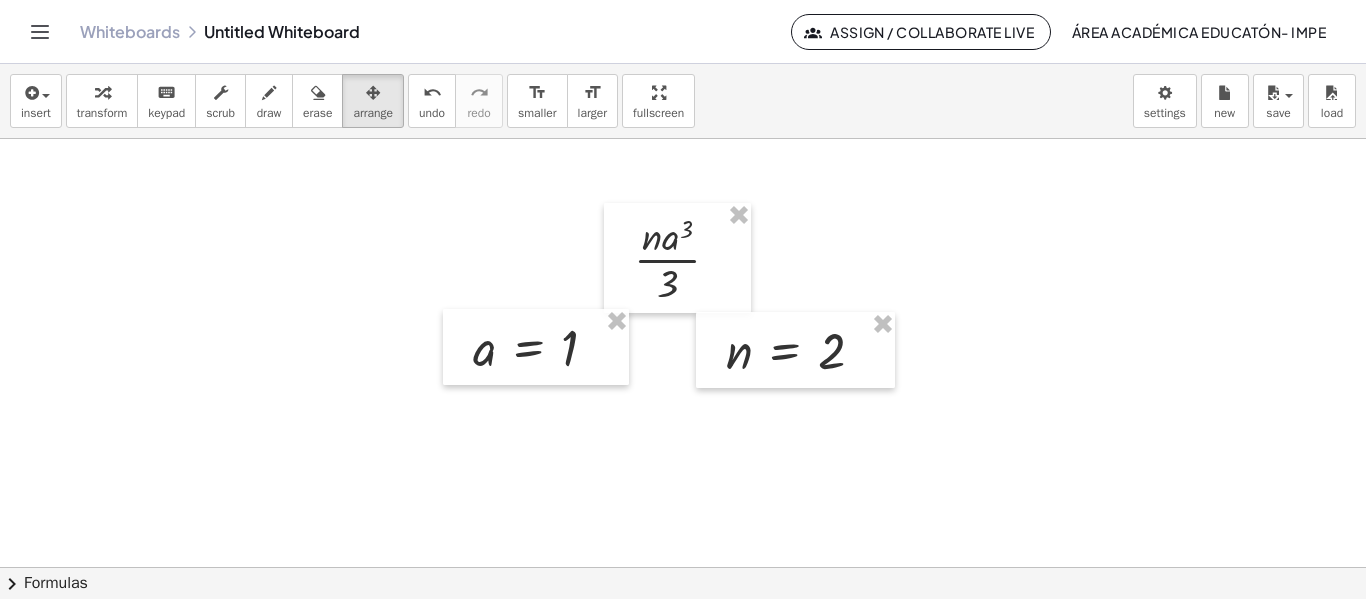 click at bounding box center [683, 567] 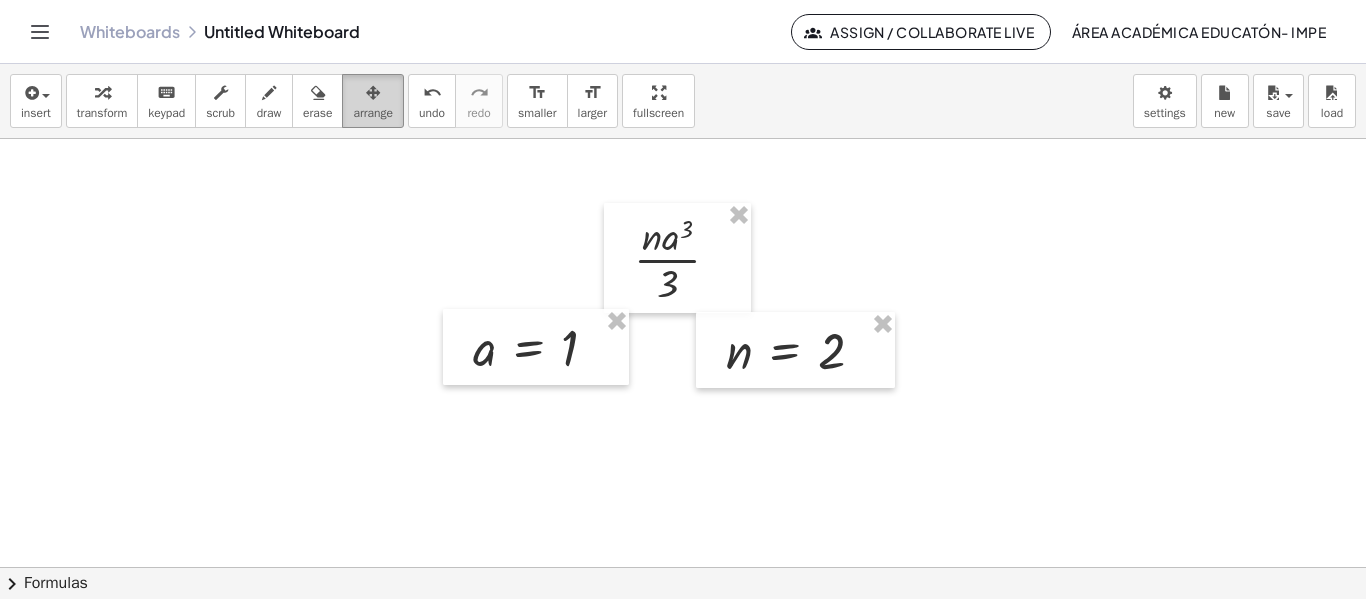 click on "arrange" at bounding box center [373, 113] 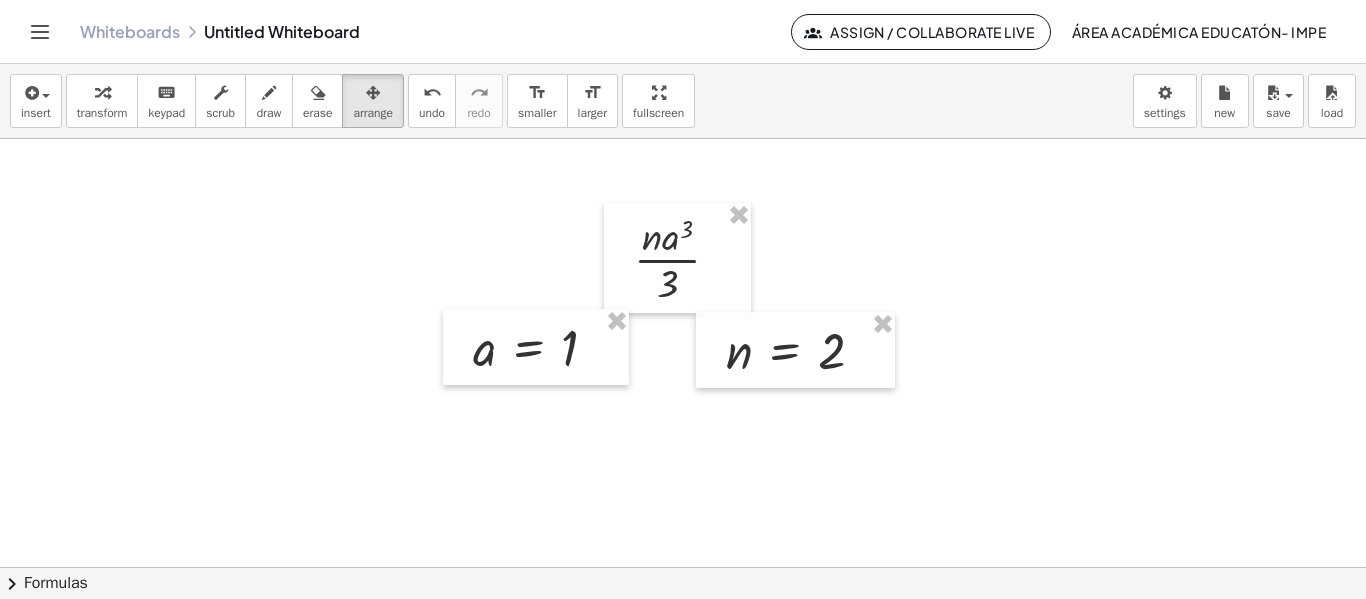 click at bounding box center (683, 567) 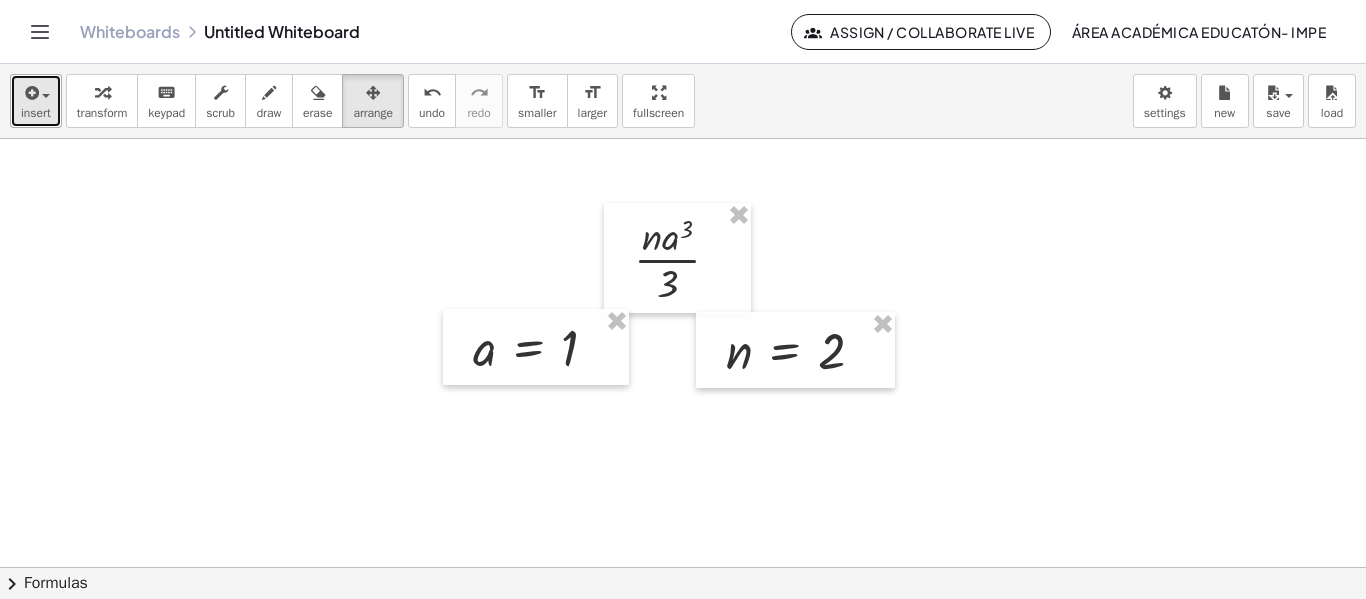 click at bounding box center [36, 92] 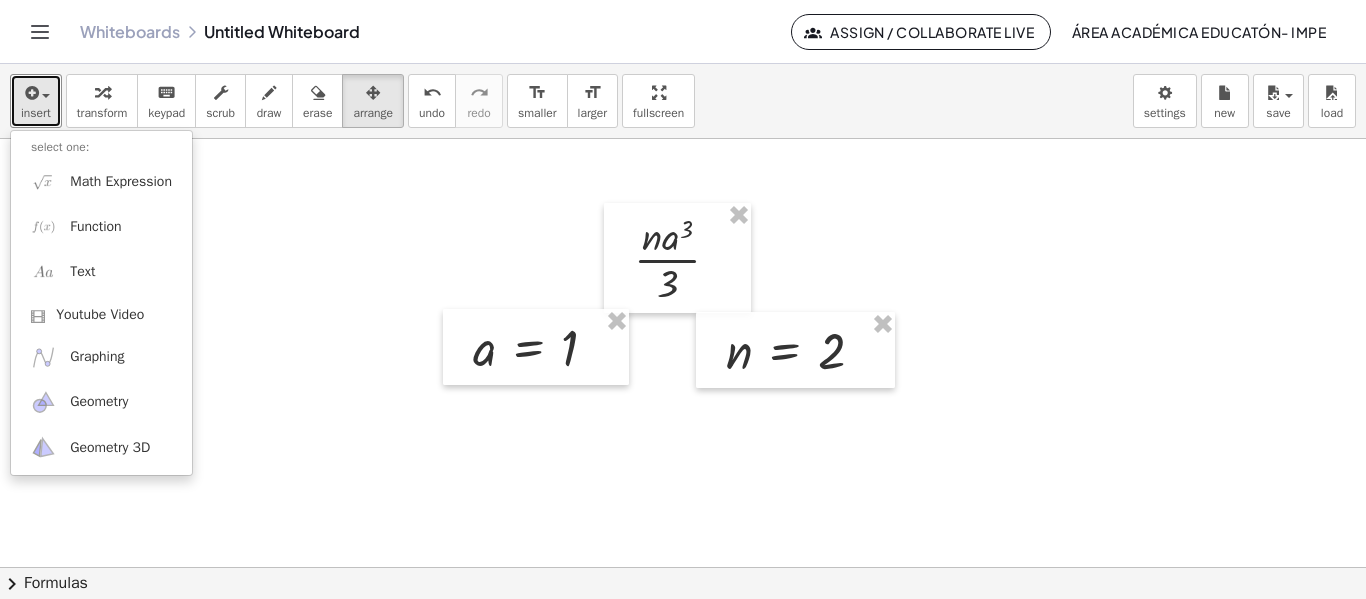 click at bounding box center (683, 567) 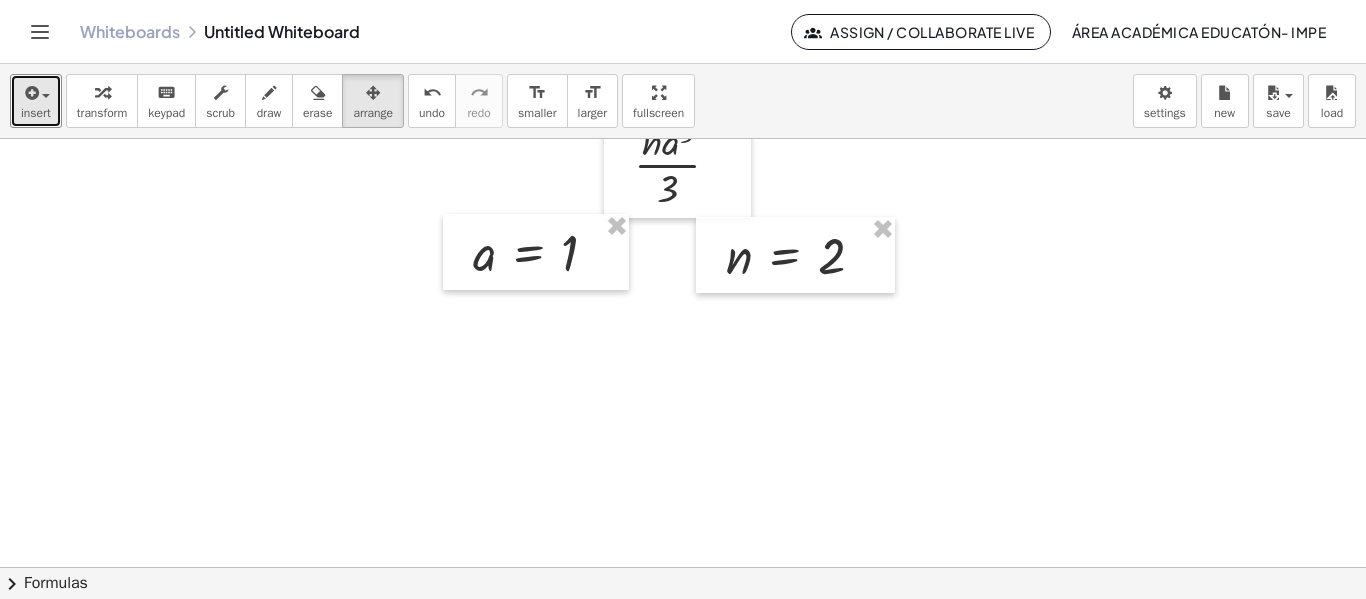 scroll, scrollTop: 0, scrollLeft: 0, axis: both 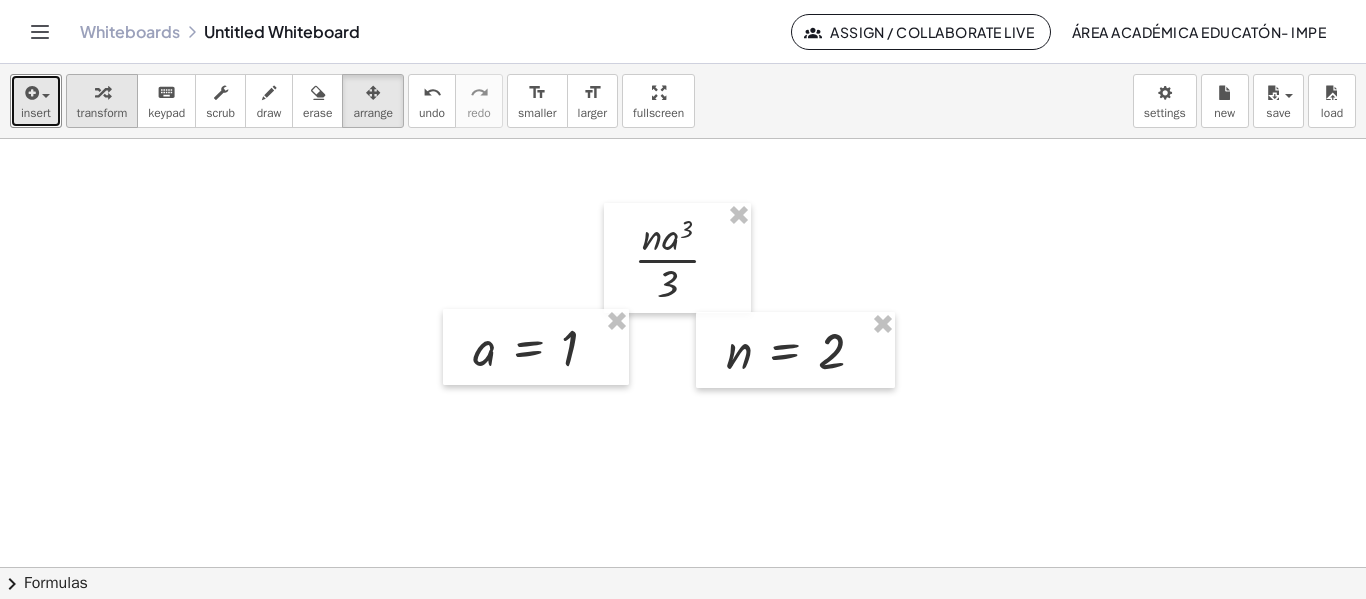 click at bounding box center (102, 93) 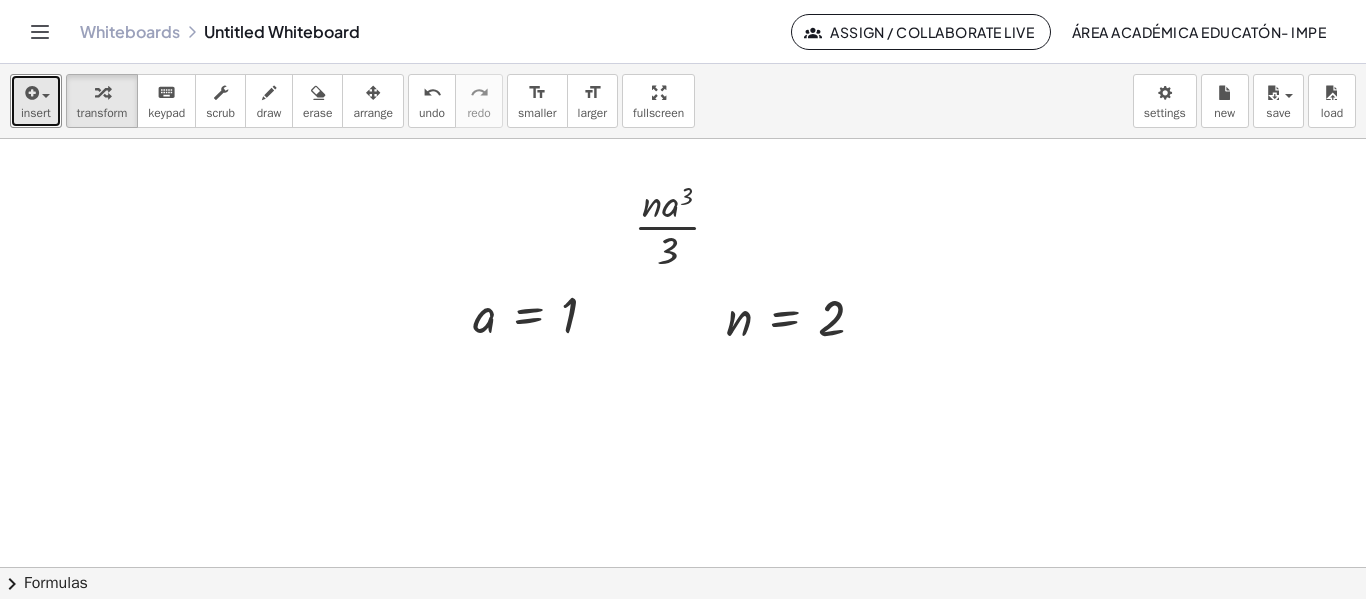 scroll, scrollTop: 34, scrollLeft: 0, axis: vertical 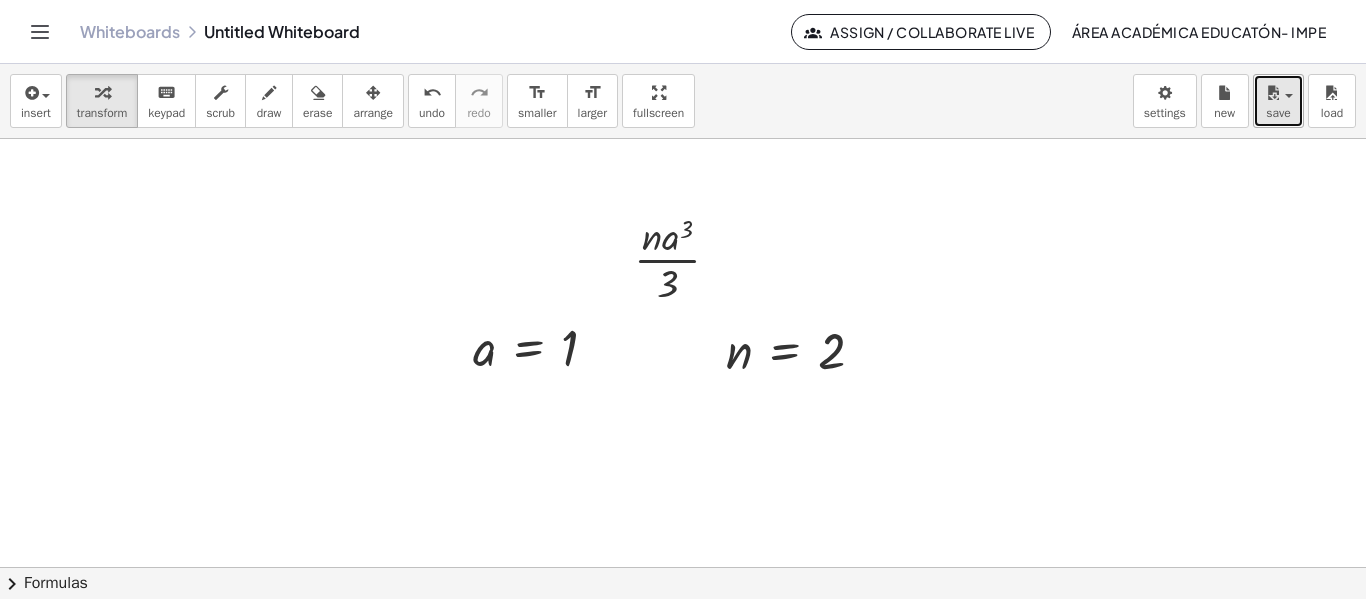 click at bounding box center (1273, 93) 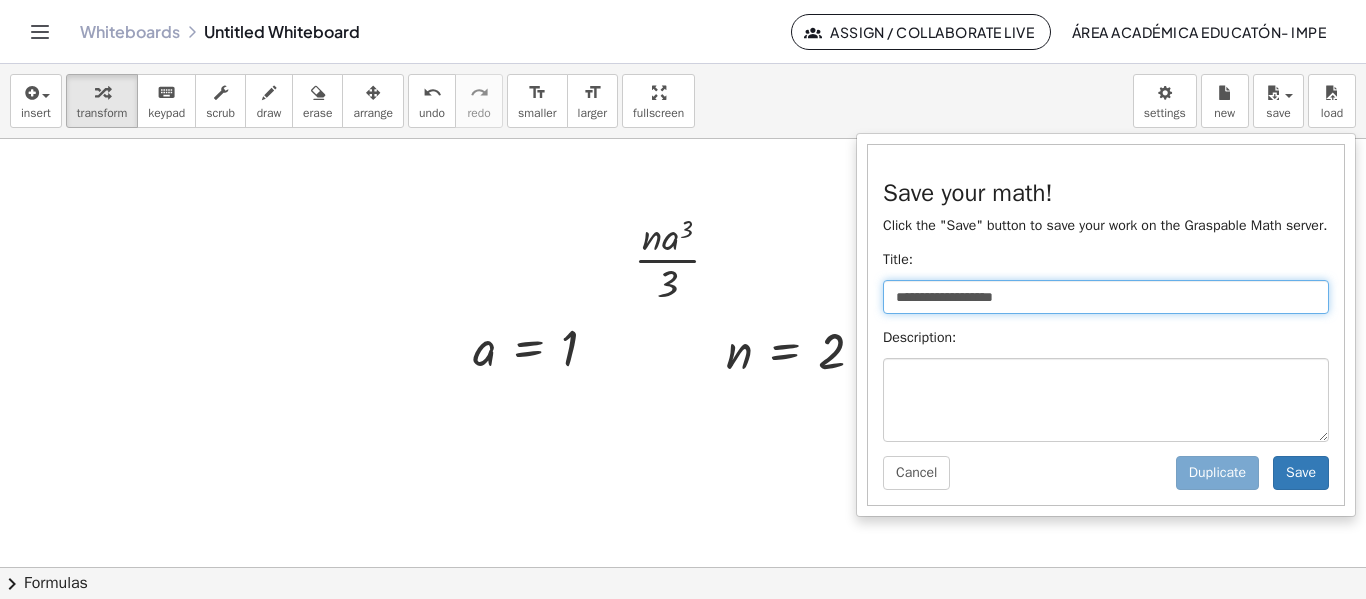 click on "**********" at bounding box center [1106, 297] 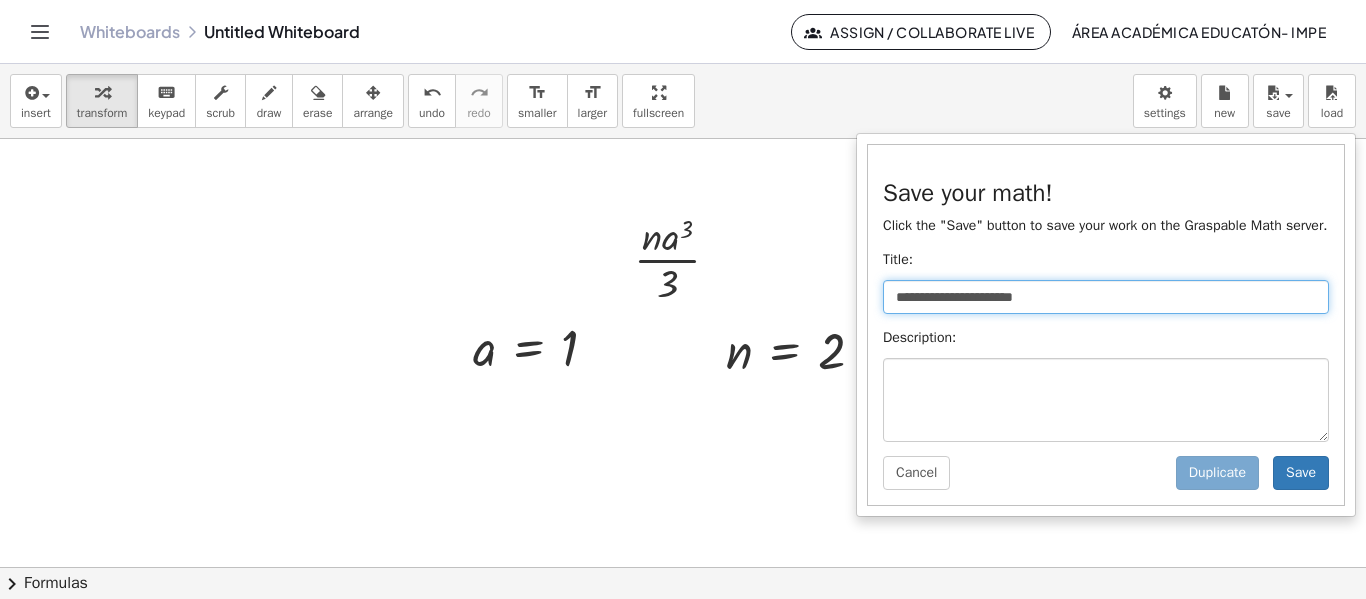 drag, startPoint x: 1070, startPoint y: 291, endPoint x: 875, endPoint y: 303, distance: 195.36888 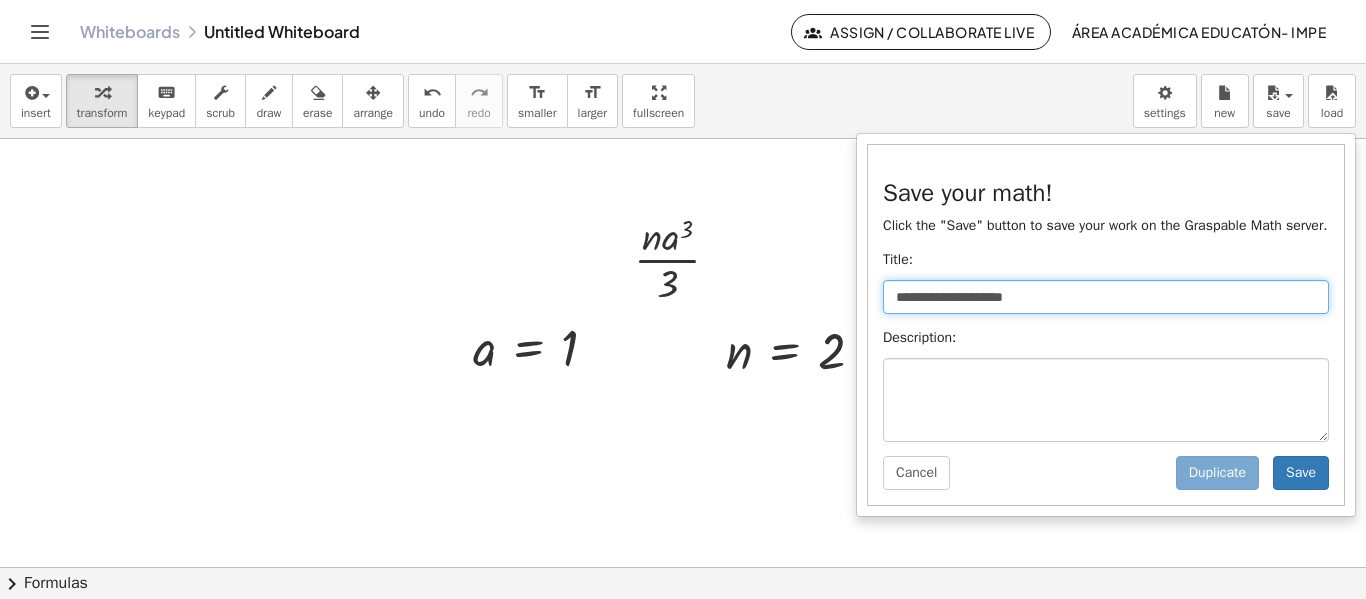 type on "**********" 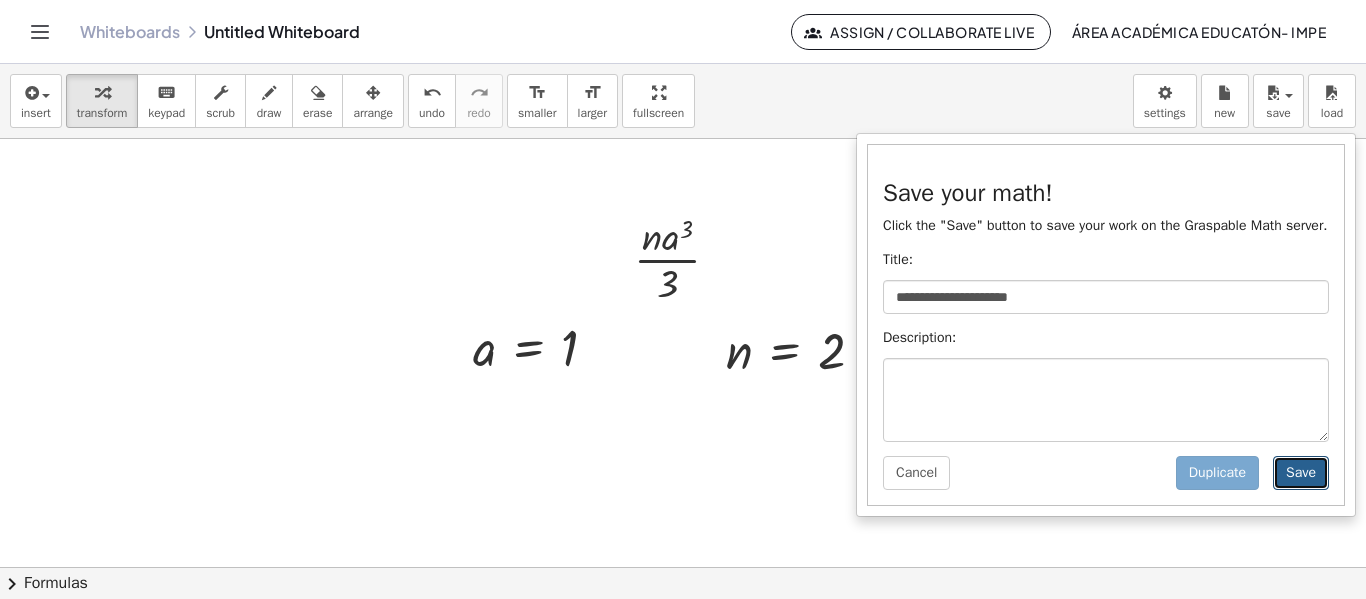 click on "Save" at bounding box center (1301, 473) 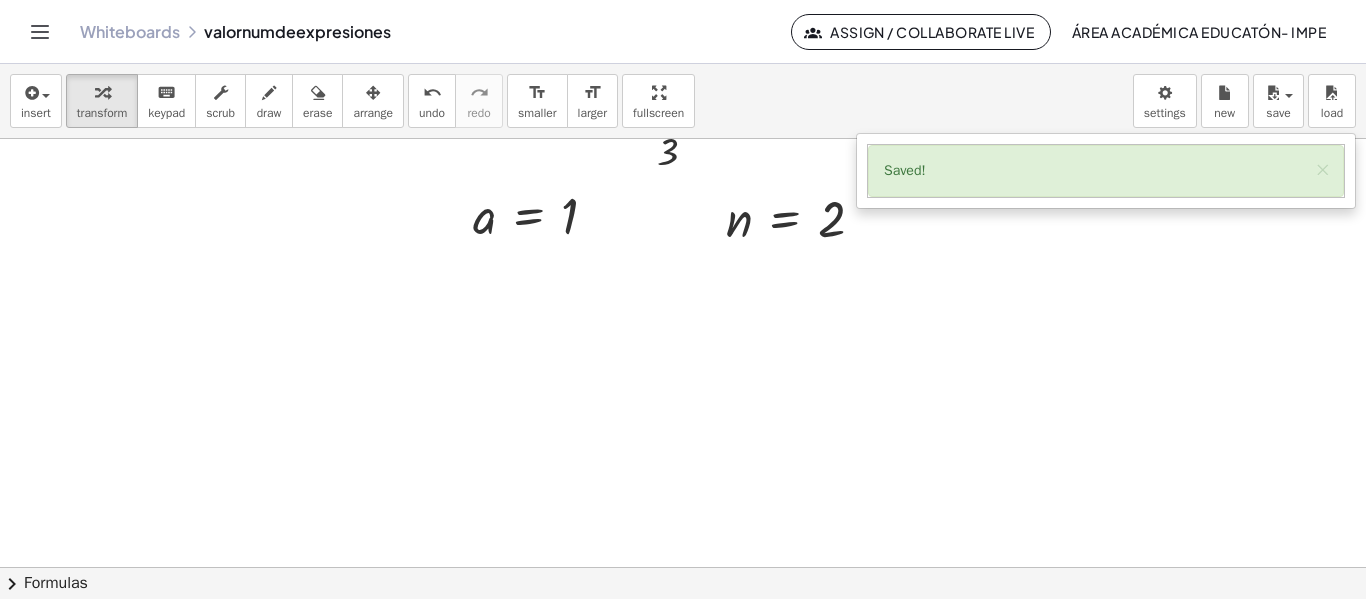 scroll, scrollTop: 0, scrollLeft: 0, axis: both 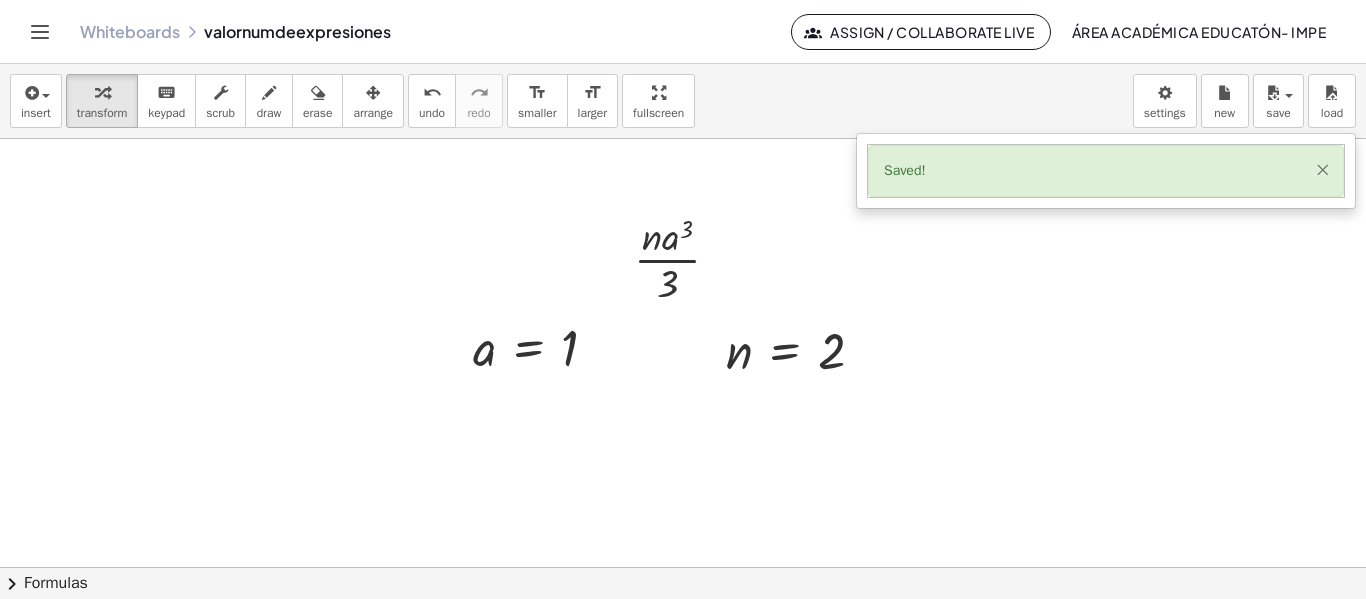 click on "×" at bounding box center (1322, 169) 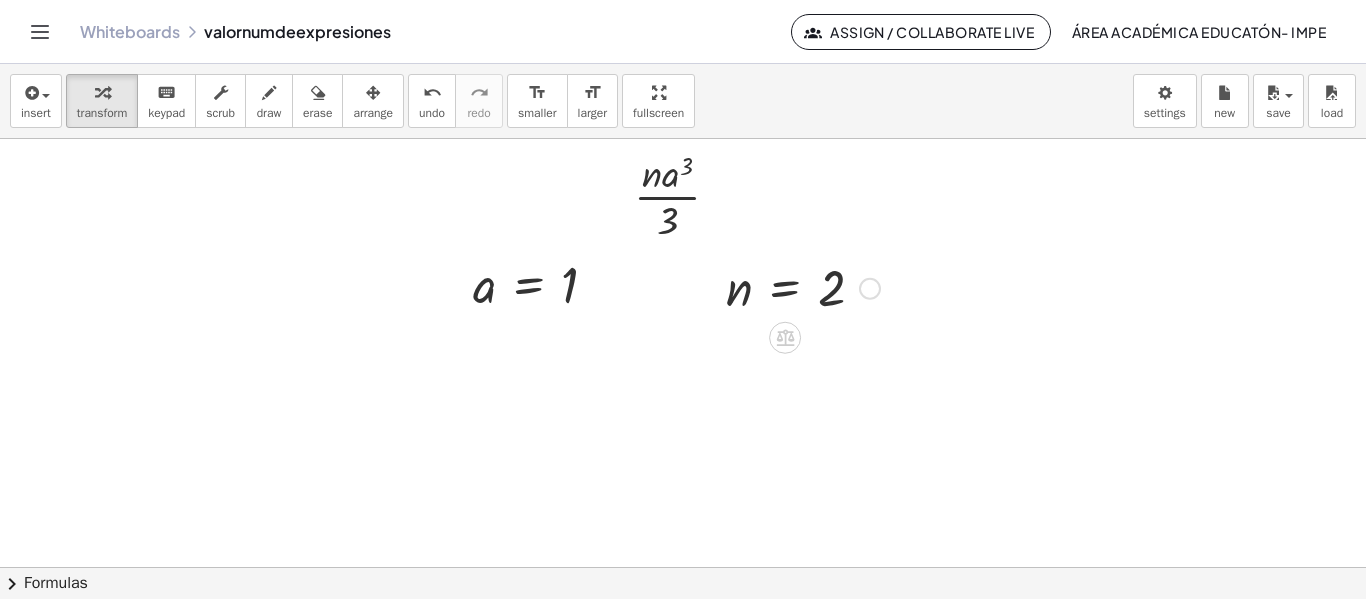scroll, scrollTop: 64, scrollLeft: 0, axis: vertical 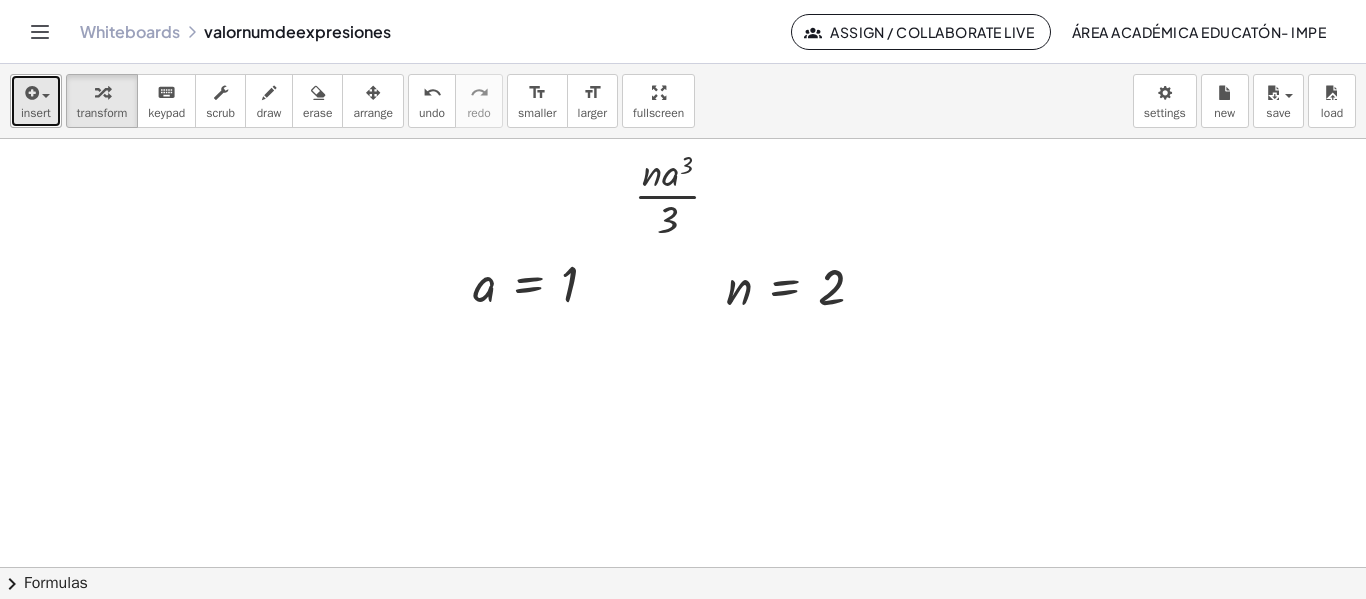 click at bounding box center [30, 93] 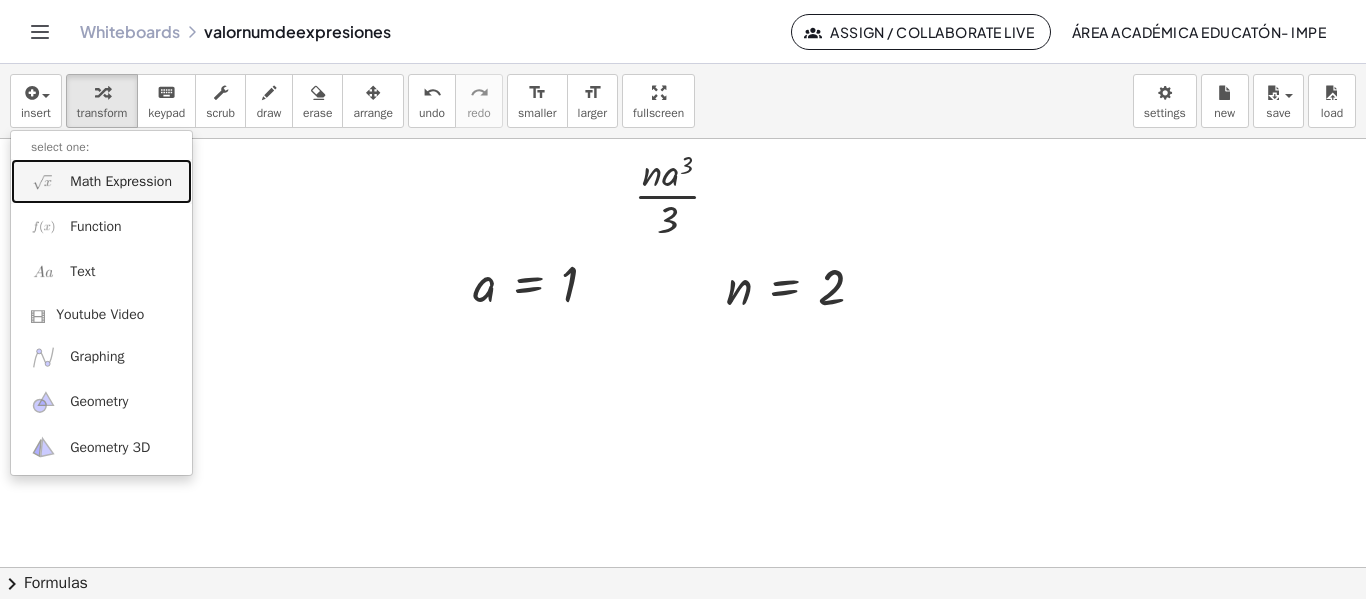click on "Math Expression" at bounding box center [121, 182] 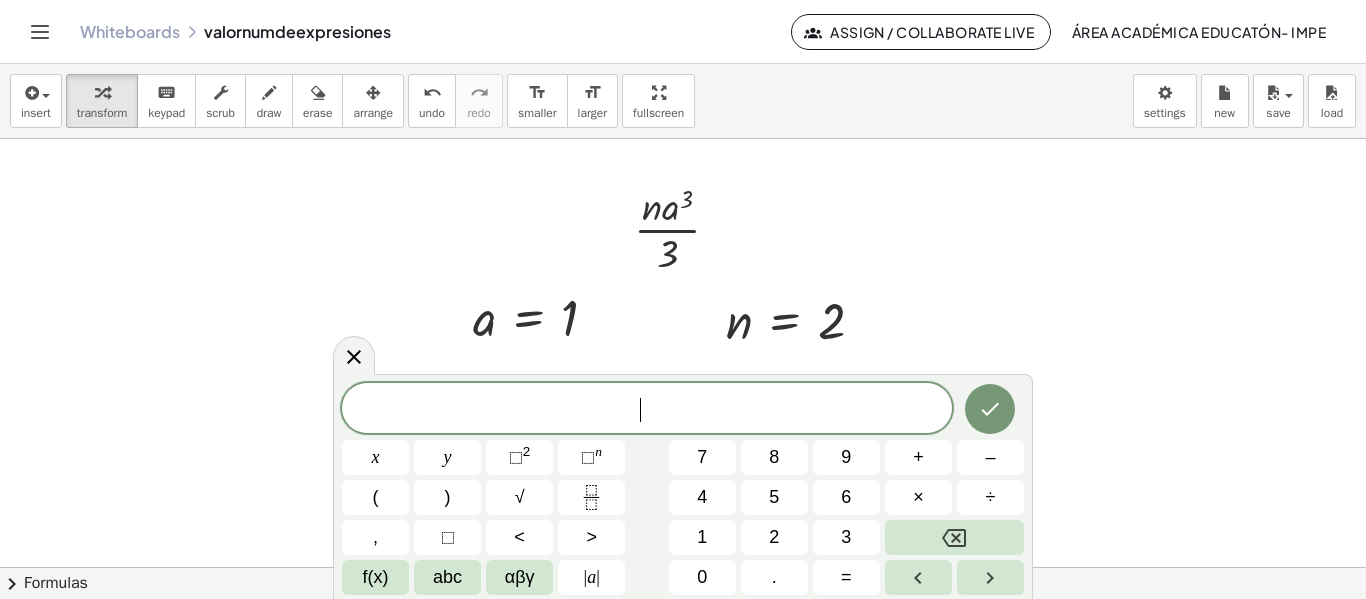 scroll, scrollTop: 29, scrollLeft: 0, axis: vertical 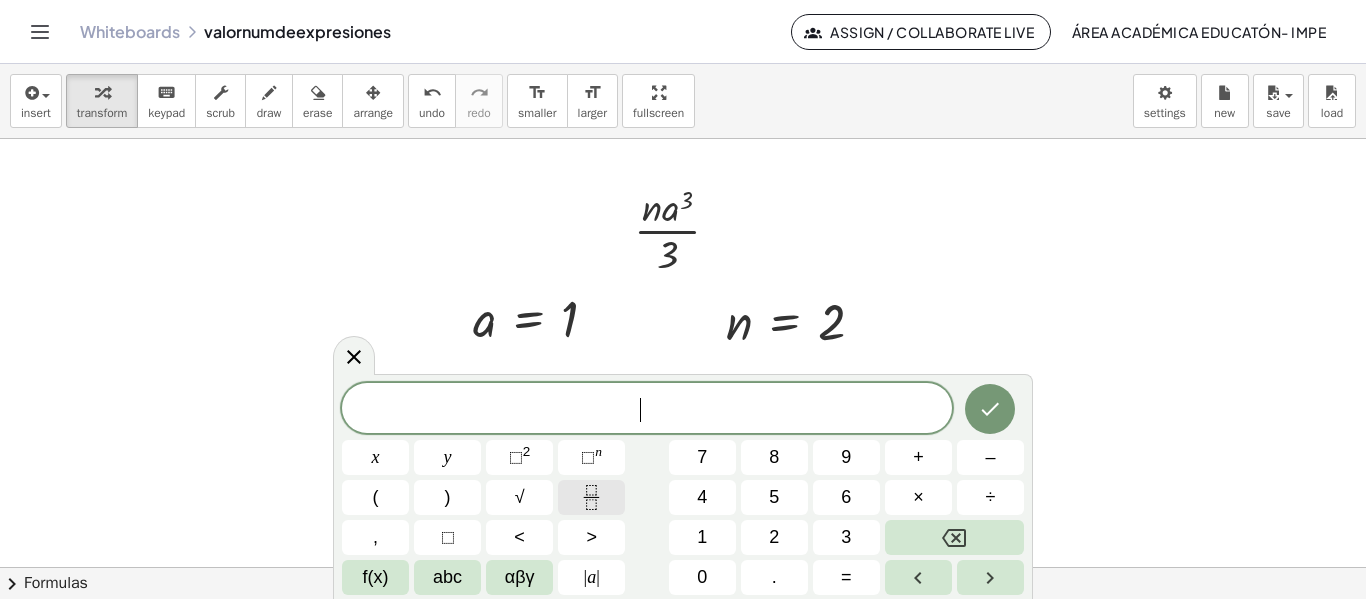 click 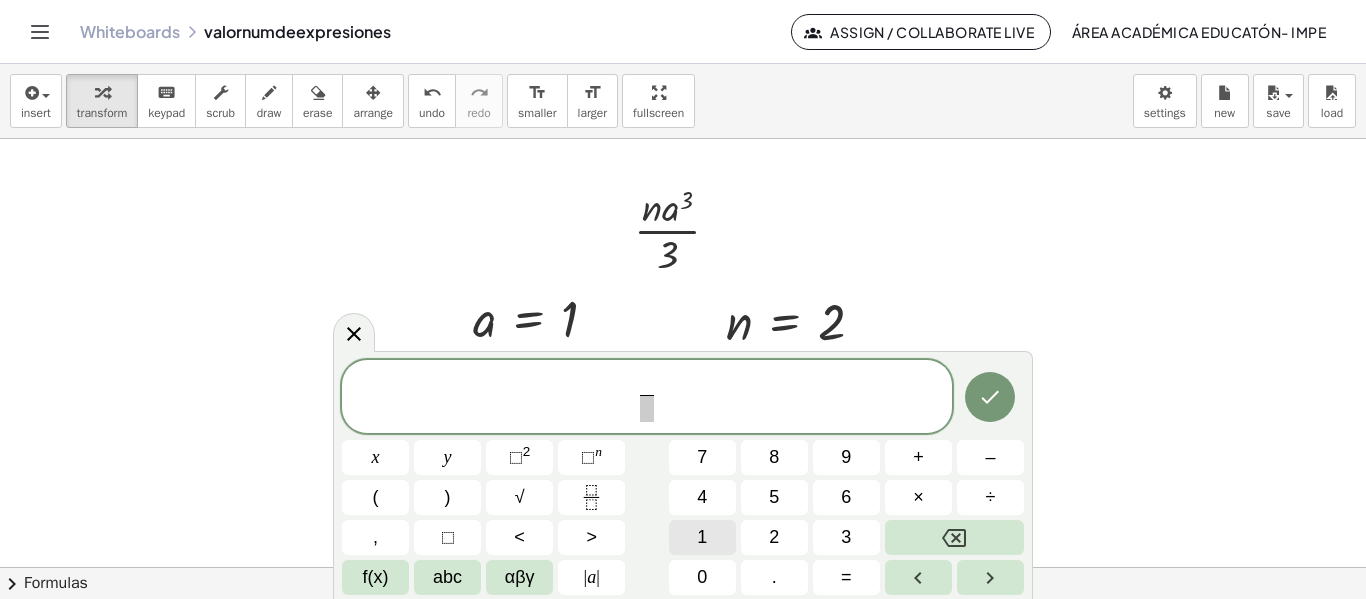 click on "1" at bounding box center (702, 537) 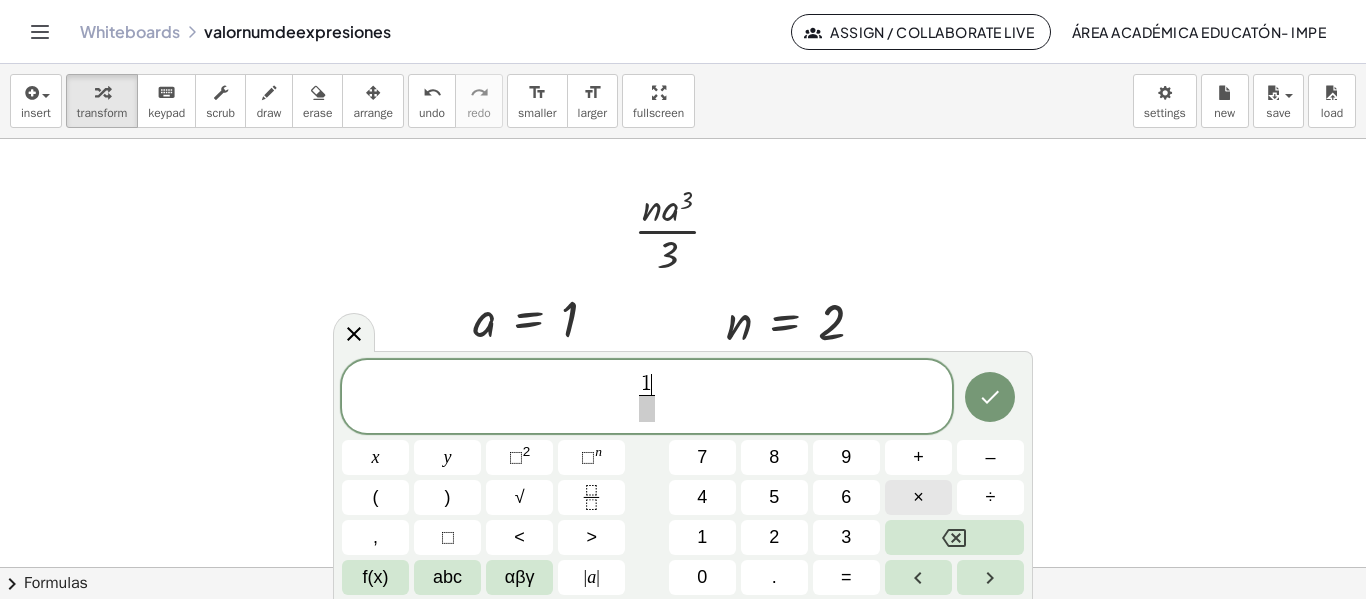 click on "×" at bounding box center [918, 497] 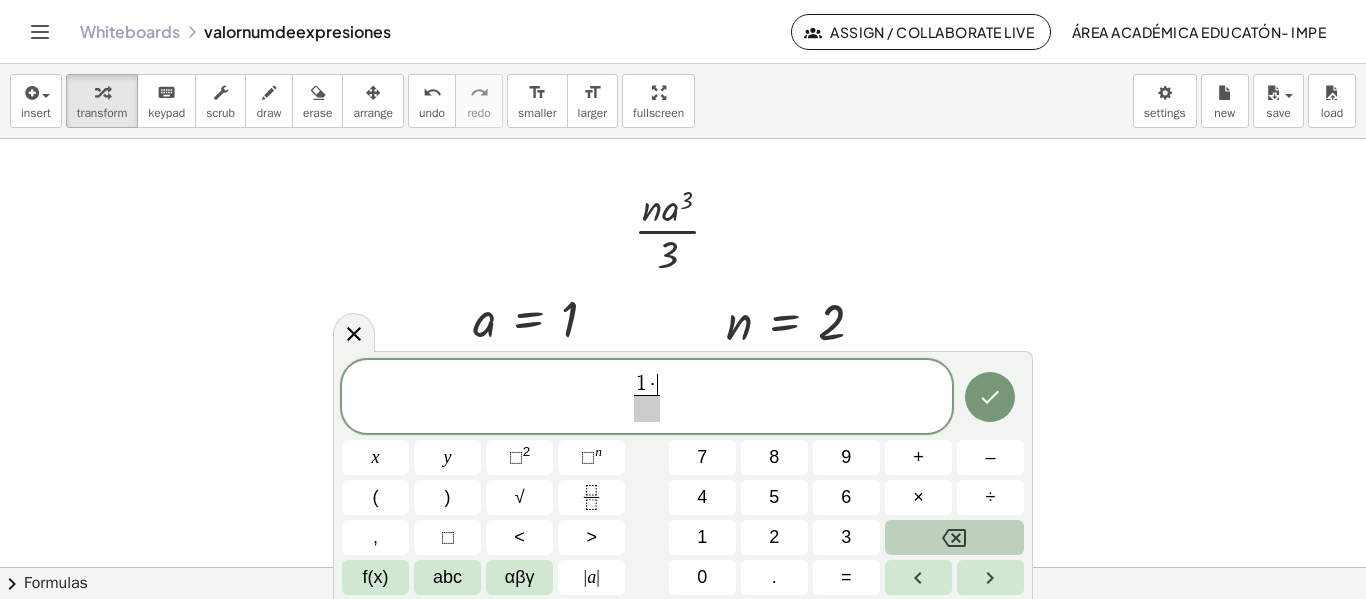 click at bounding box center [954, 537] 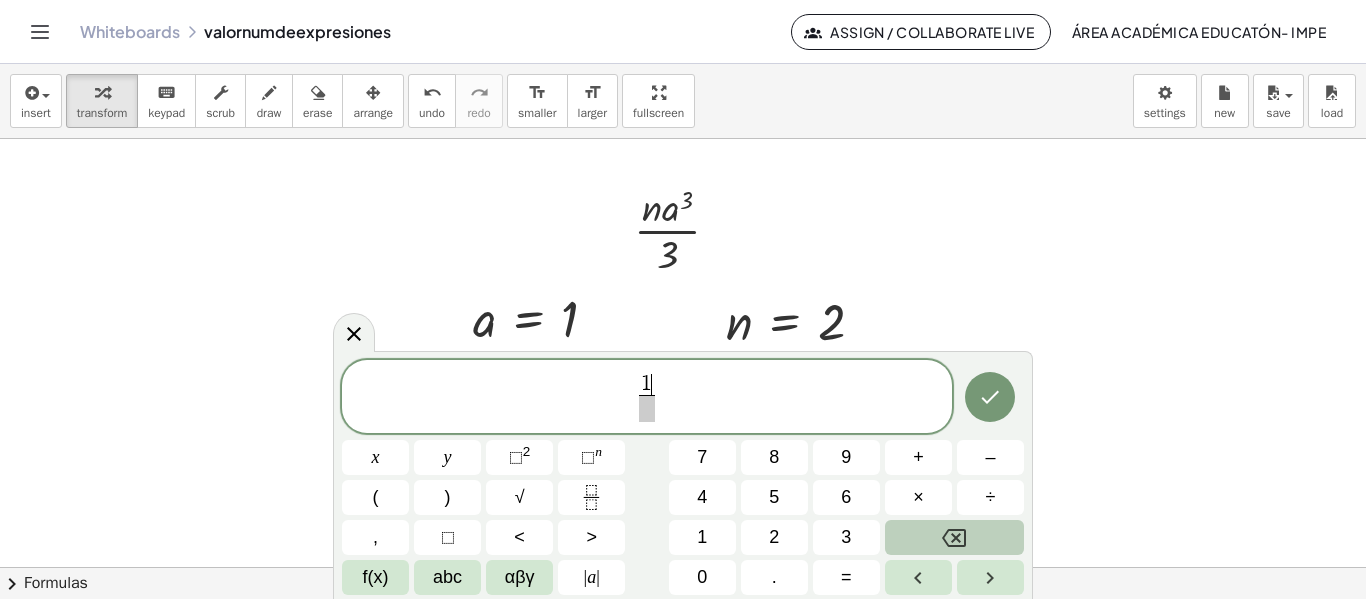 click at bounding box center (954, 537) 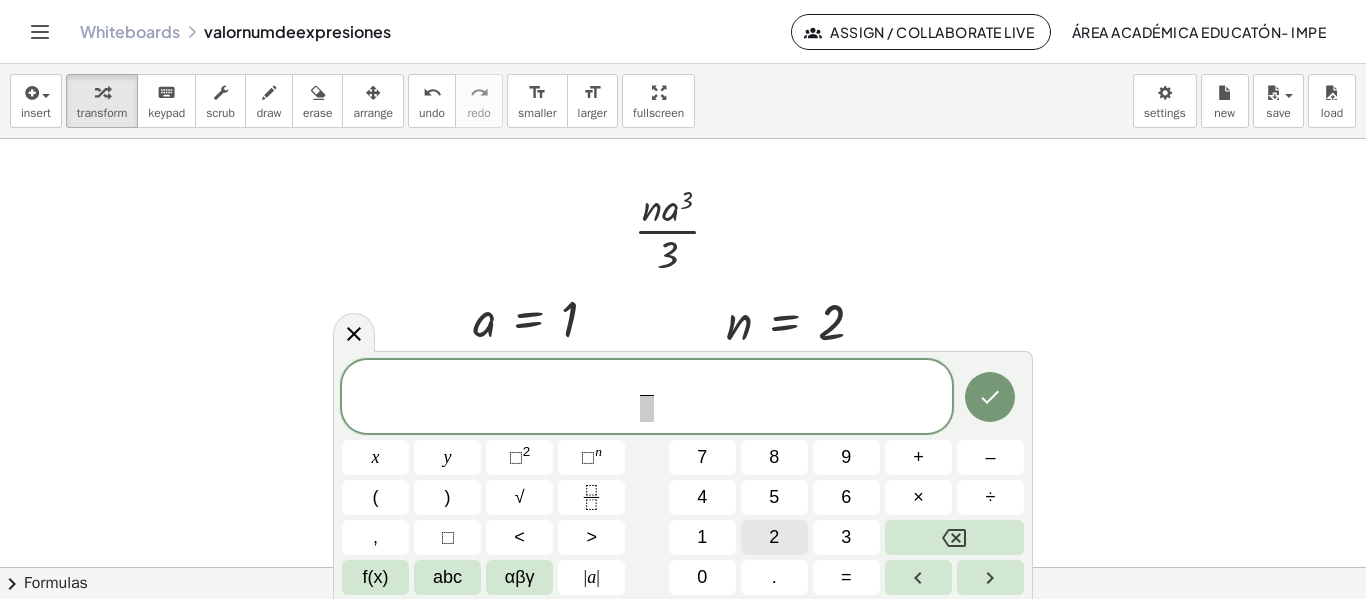 click on "2" at bounding box center (774, 537) 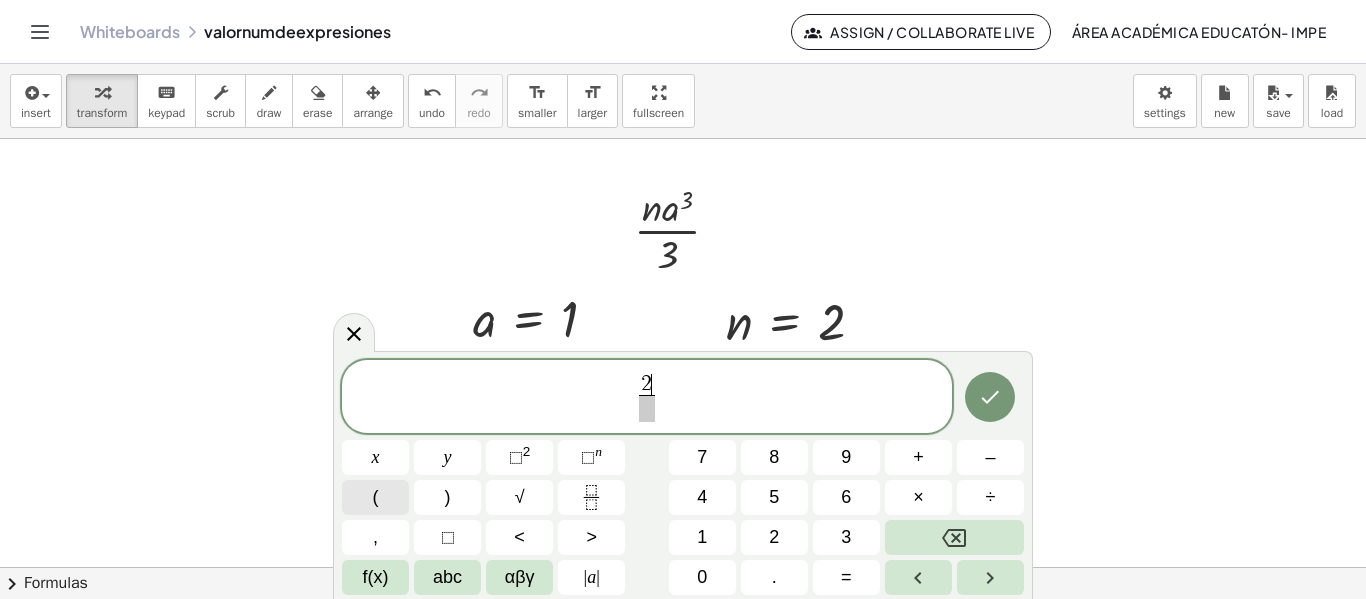 click on "(" at bounding box center (375, 497) 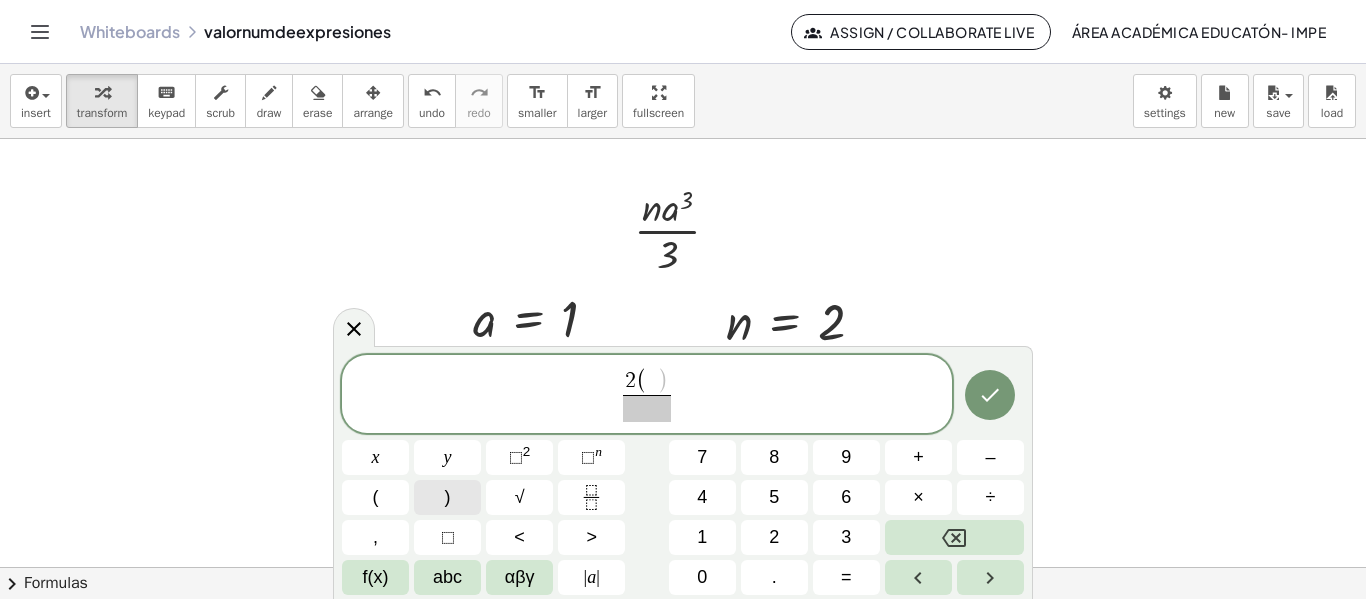 click on ")" at bounding box center [447, 497] 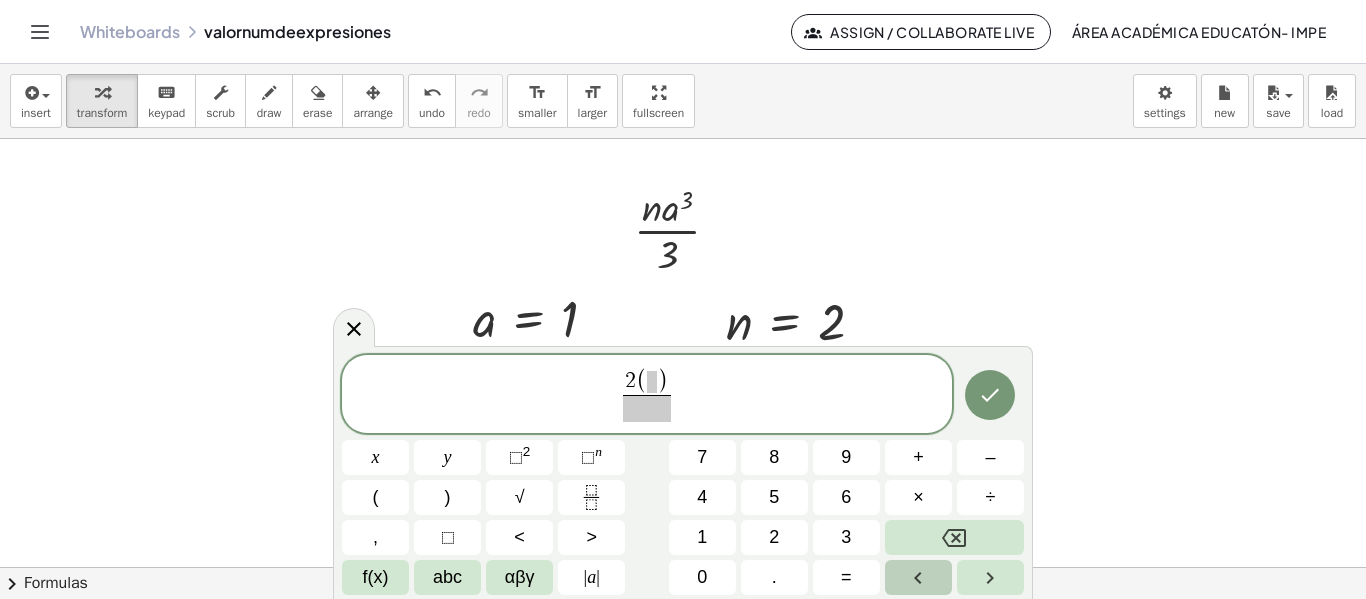 click 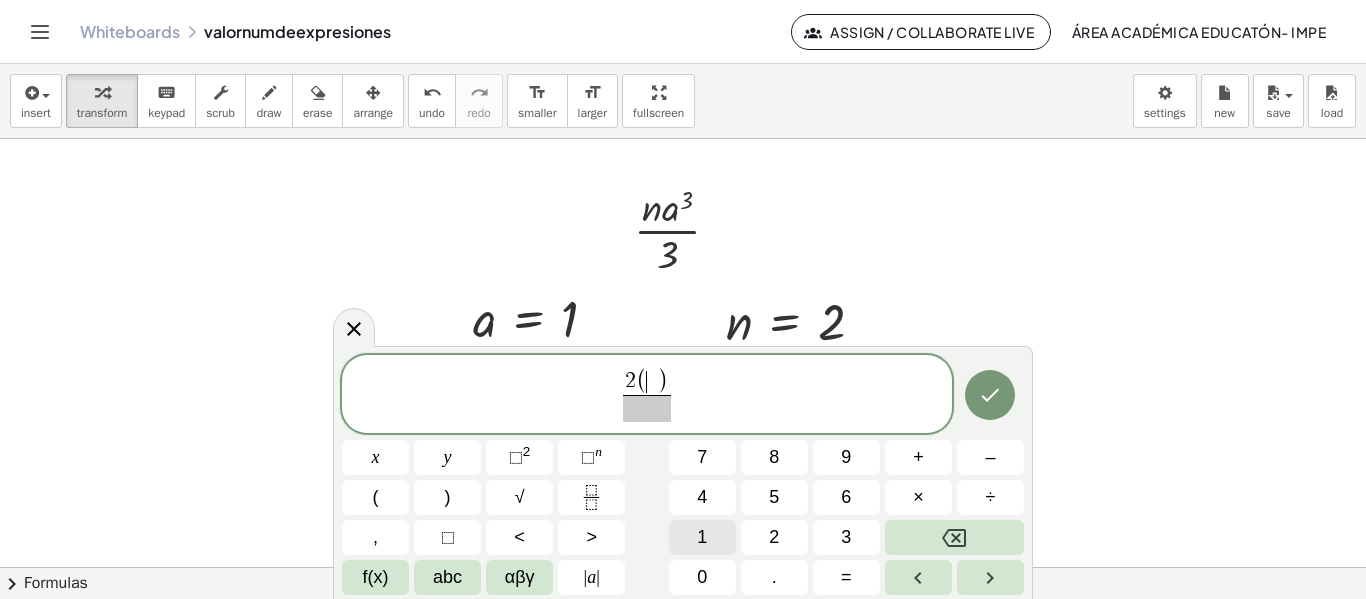 click on "1" at bounding box center [702, 537] 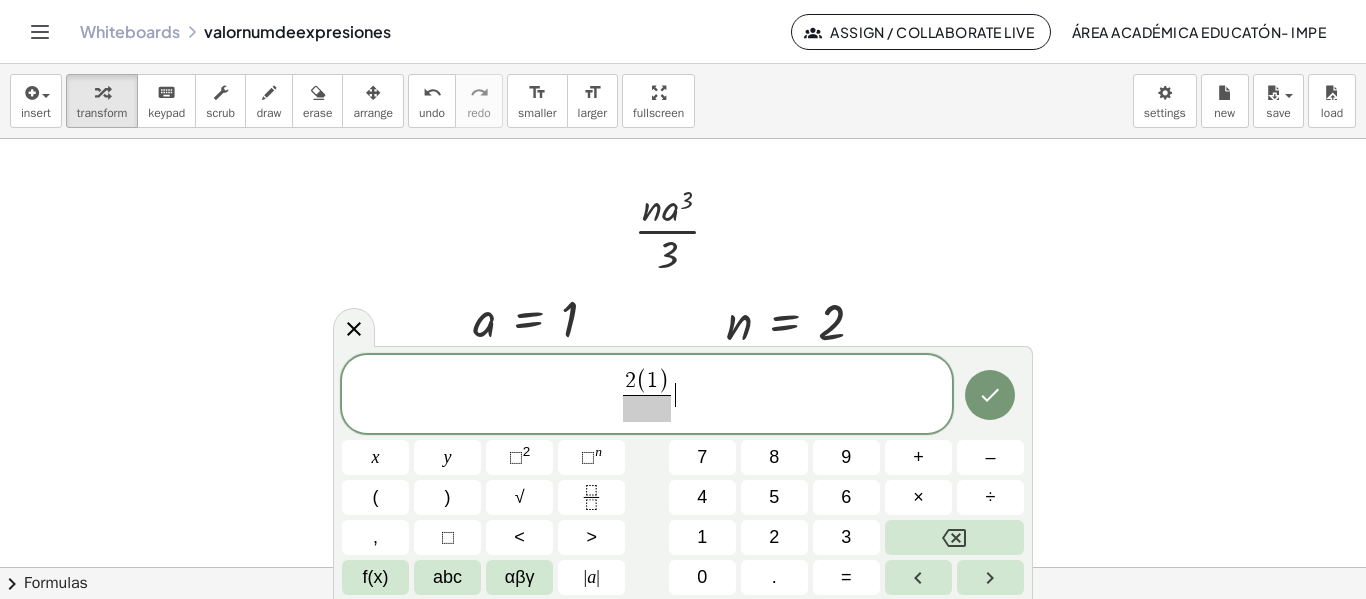 click on "2 ( 1 ) ​ ​" at bounding box center (647, 395) 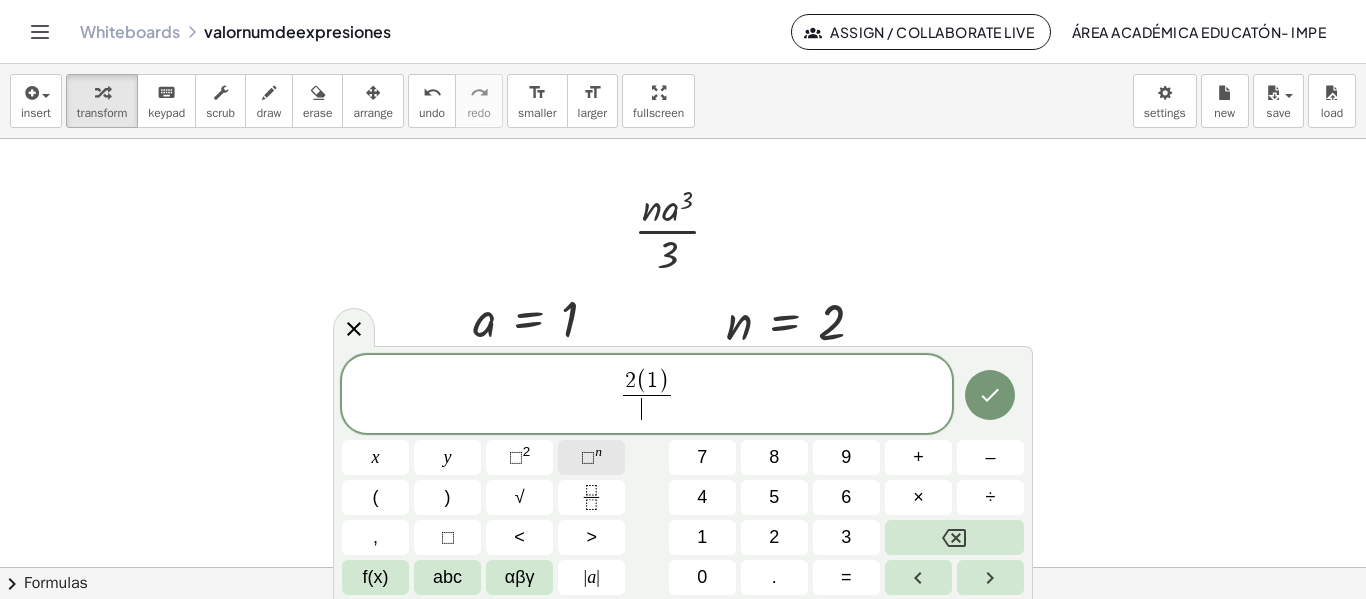 click on "⬚" at bounding box center [588, 457] 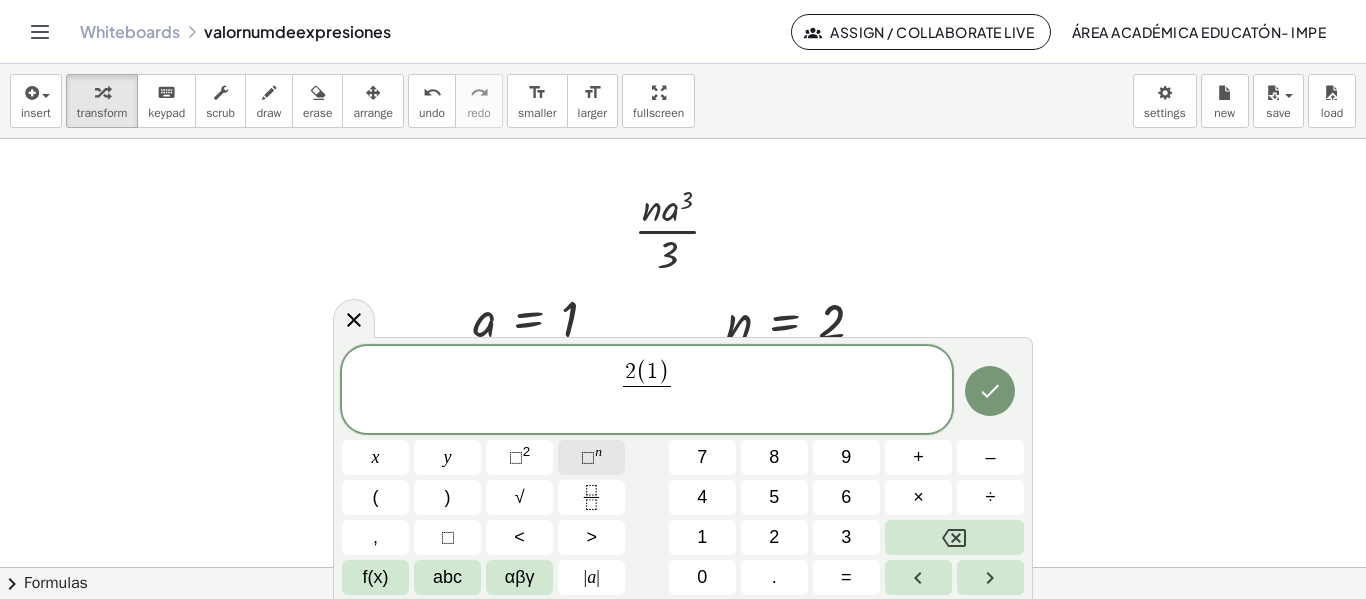 click on "⬚" at bounding box center [588, 457] 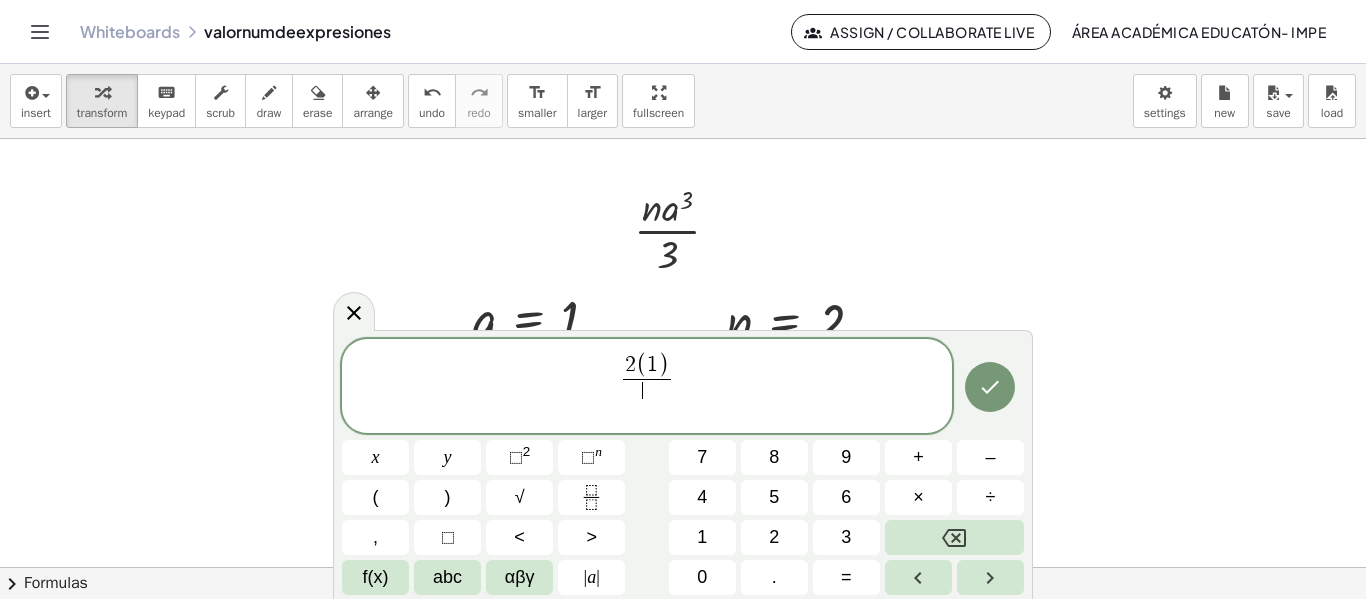 click on "2 ( 1 )" at bounding box center (647, 366) 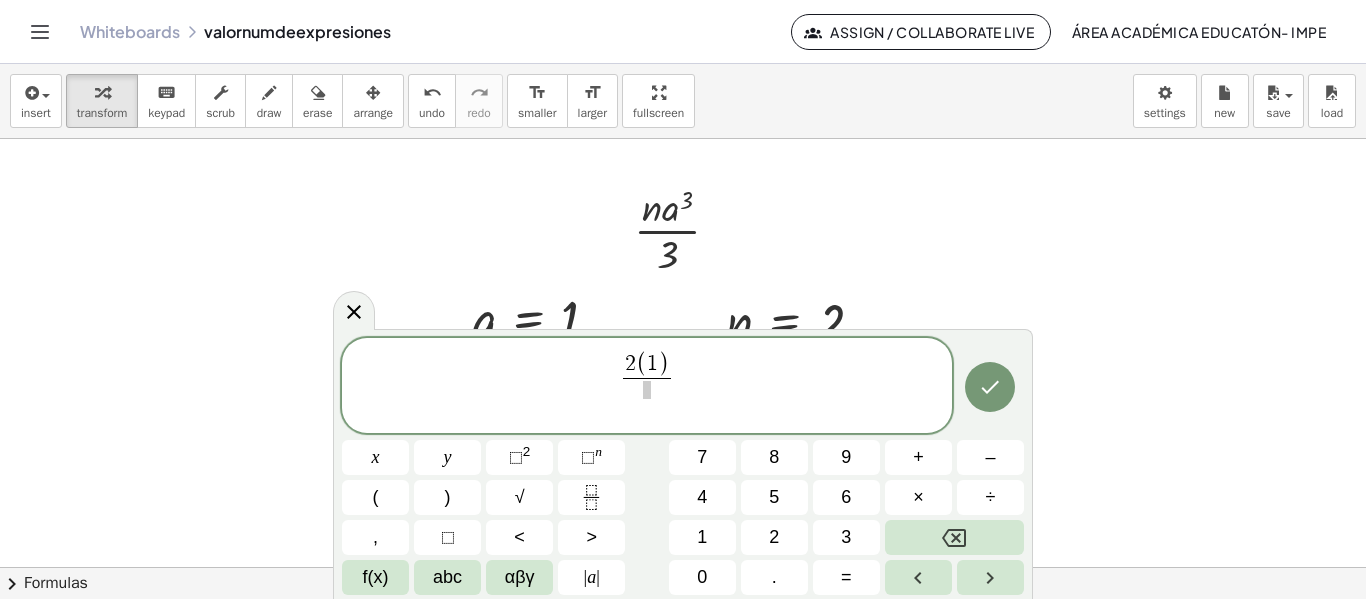 click at bounding box center [647, 400] 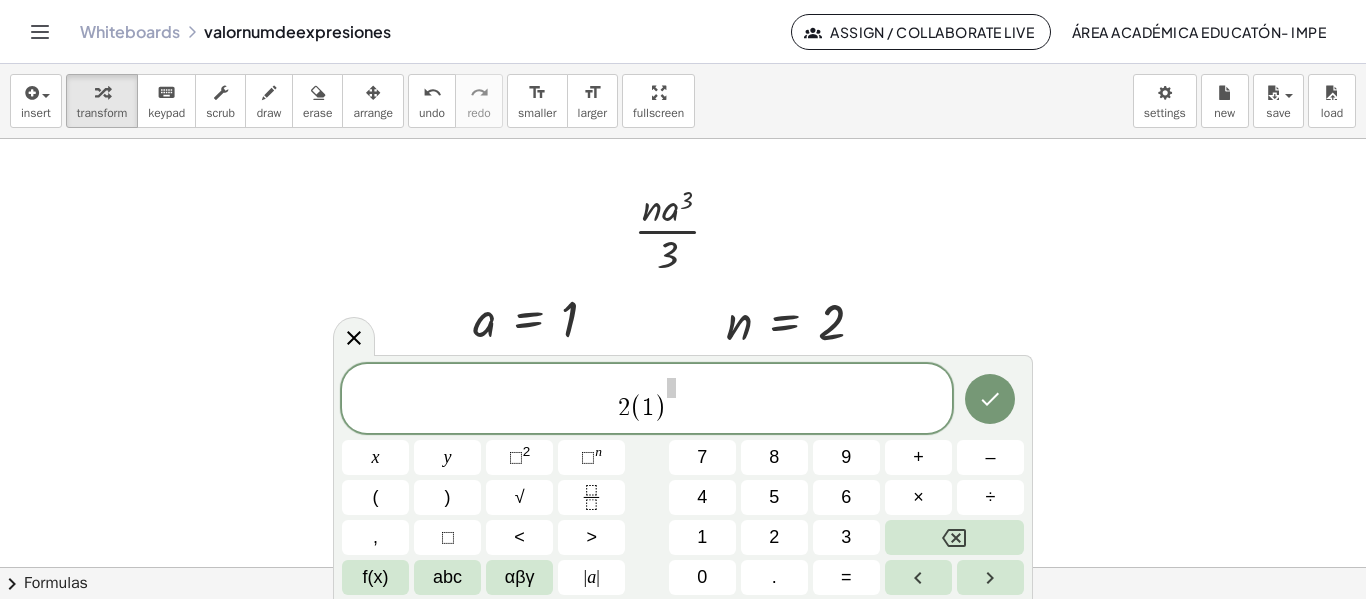 click on "2 ( 1 ) ​" at bounding box center (647, 400) 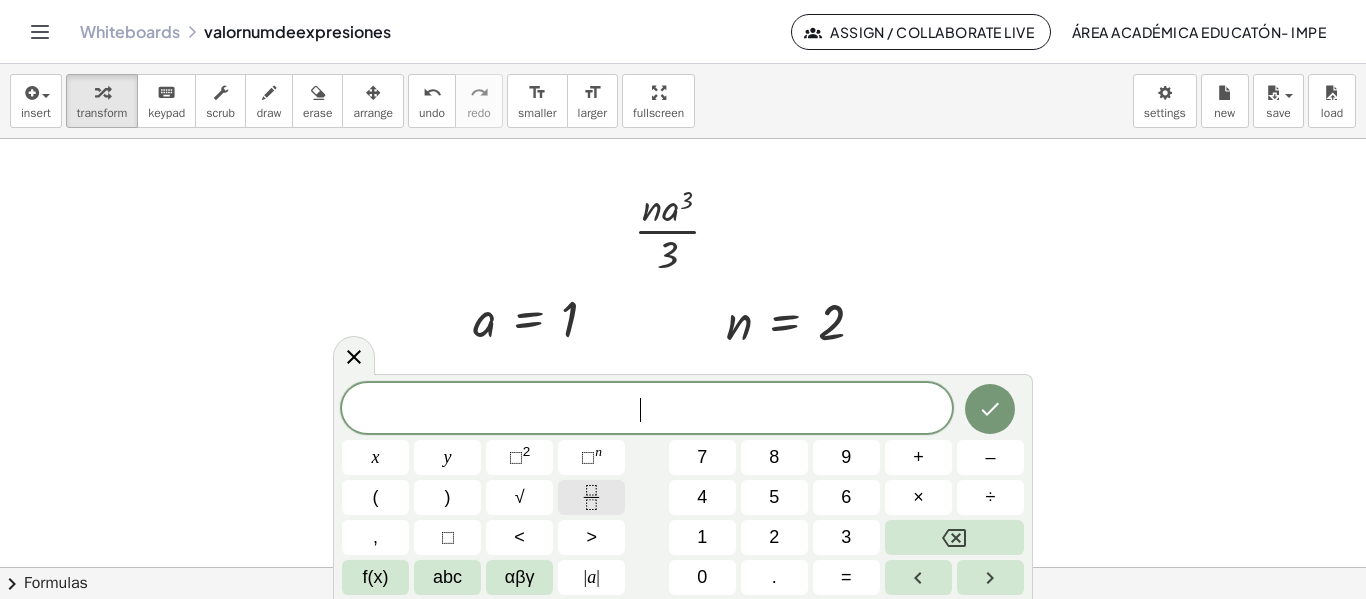 click 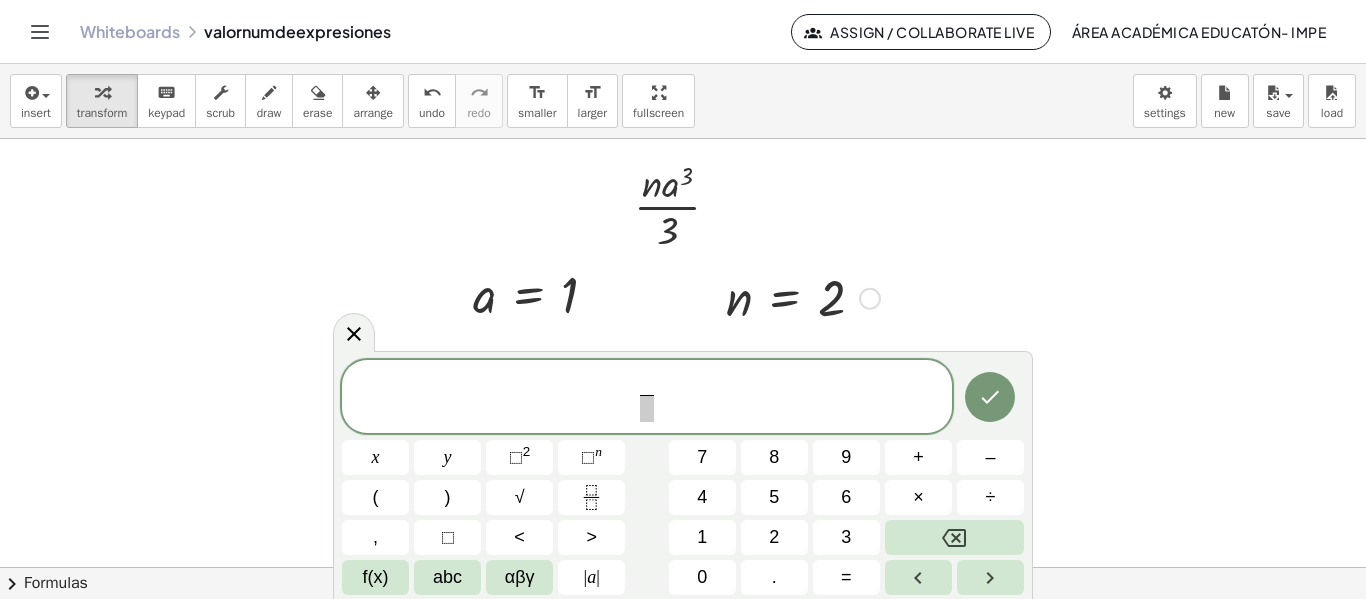 scroll, scrollTop: 54, scrollLeft: 0, axis: vertical 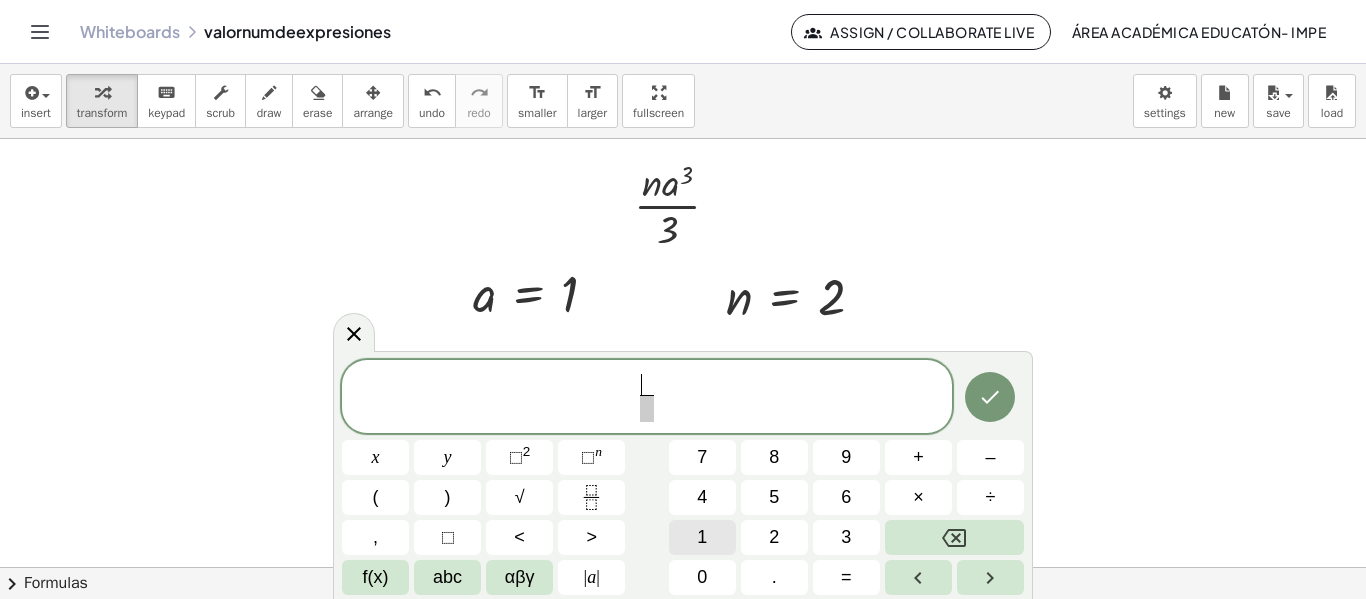 click on "1" at bounding box center [702, 537] 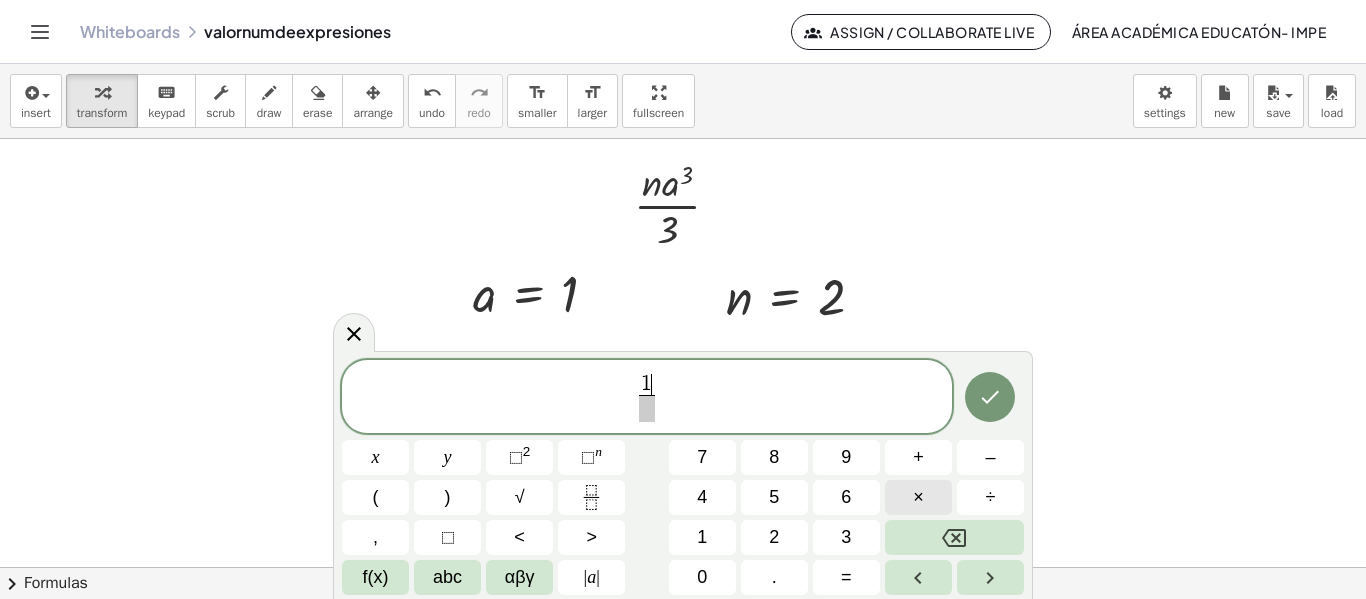 click on "×" at bounding box center (918, 497) 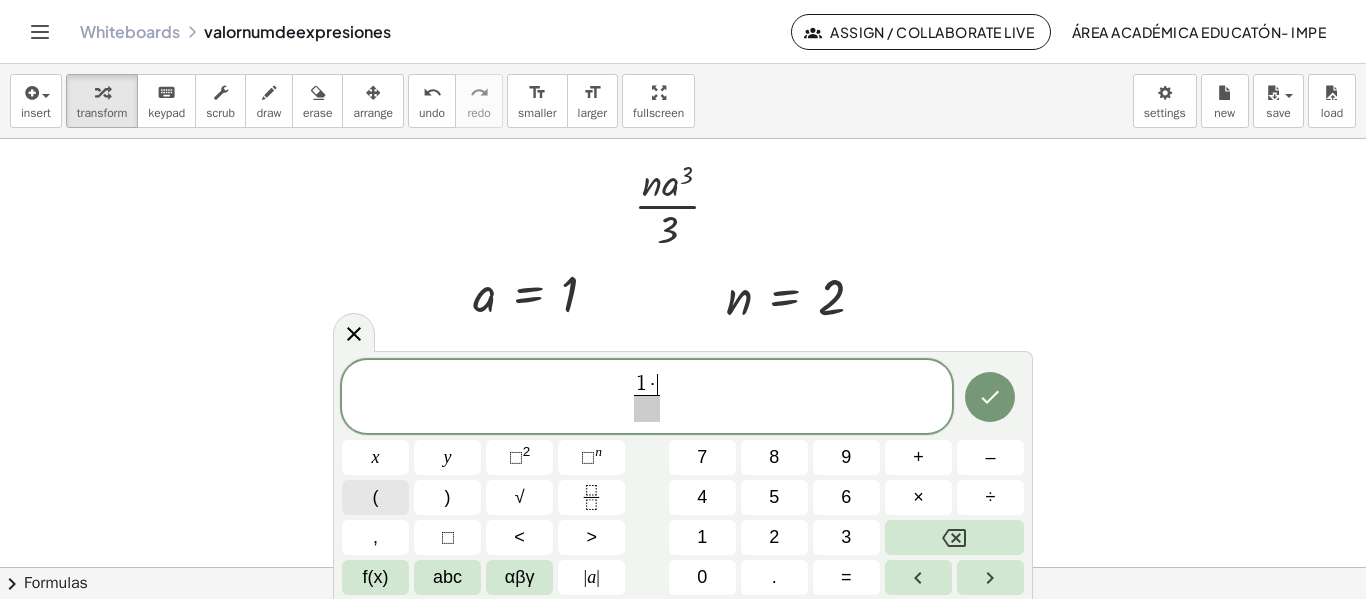 click on "(" at bounding box center [375, 497] 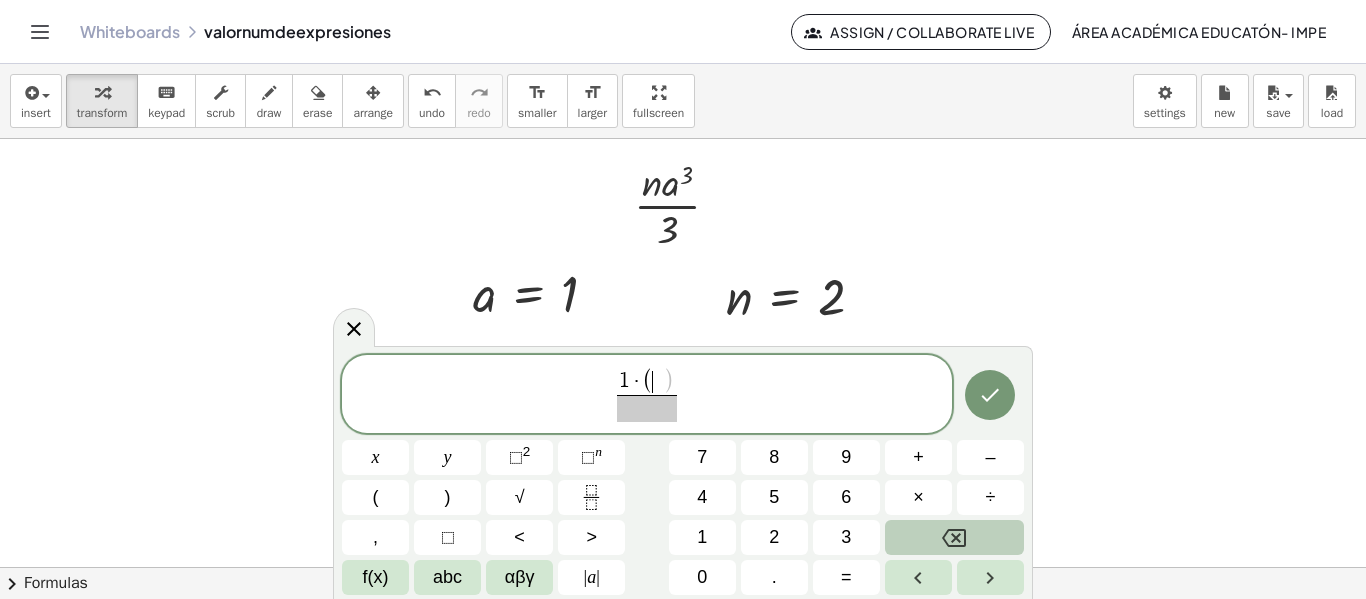 click at bounding box center (954, 537) 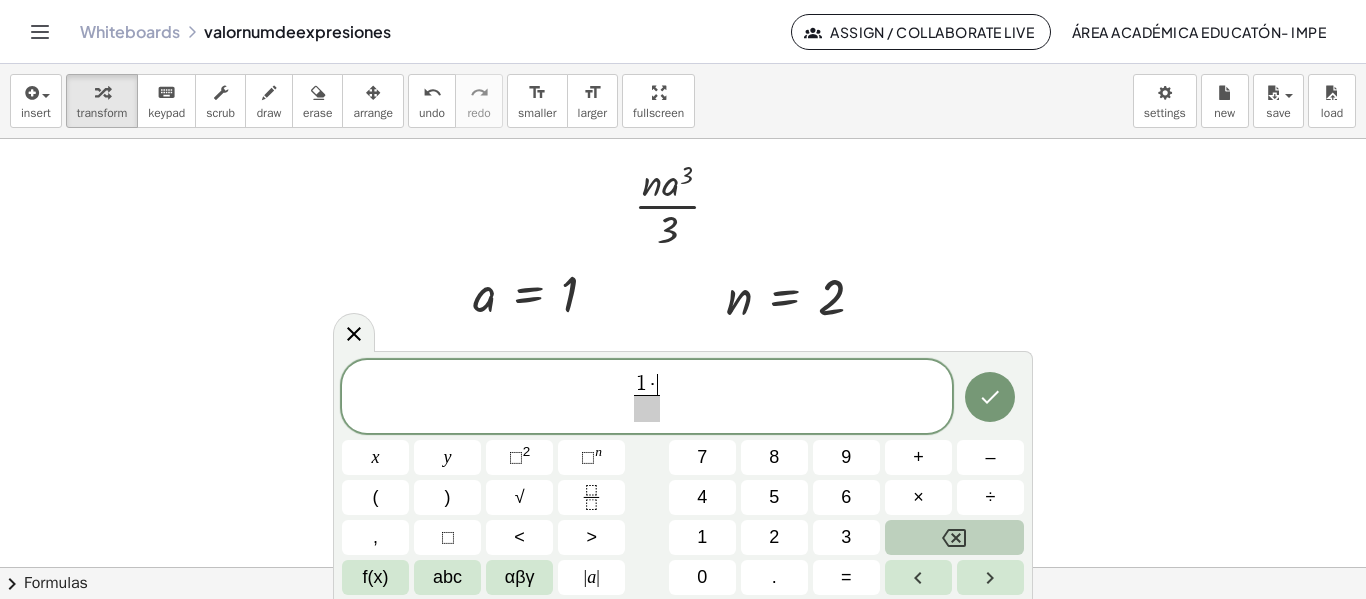 click at bounding box center (954, 537) 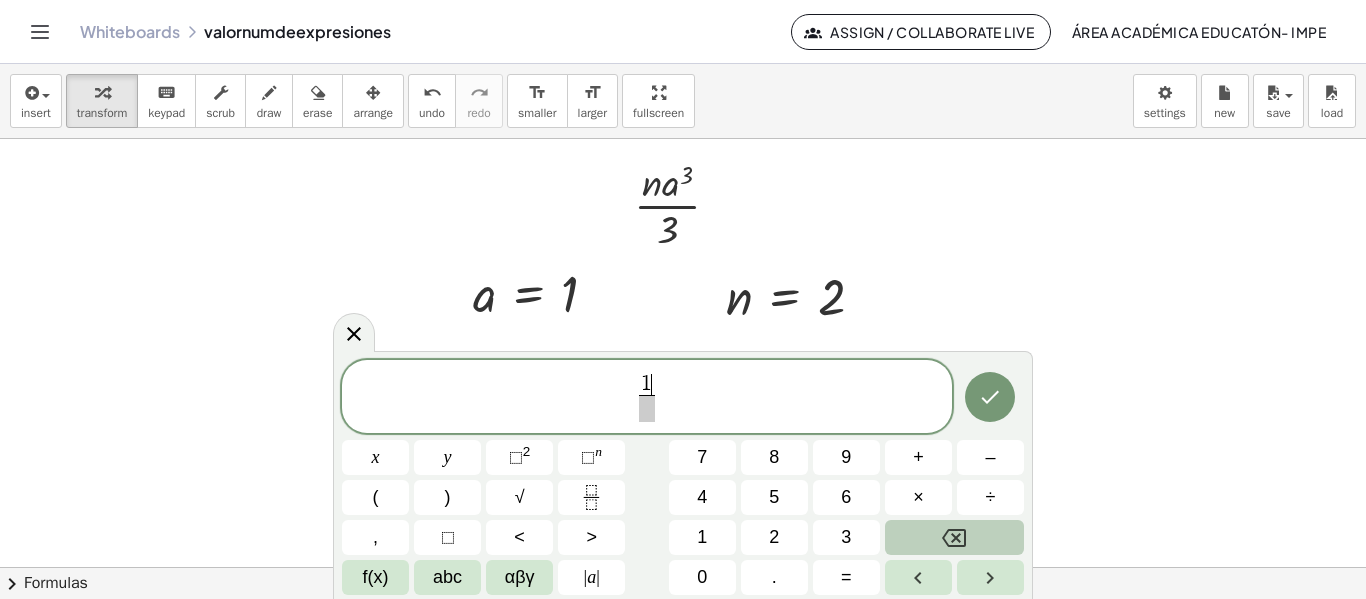 click at bounding box center (954, 537) 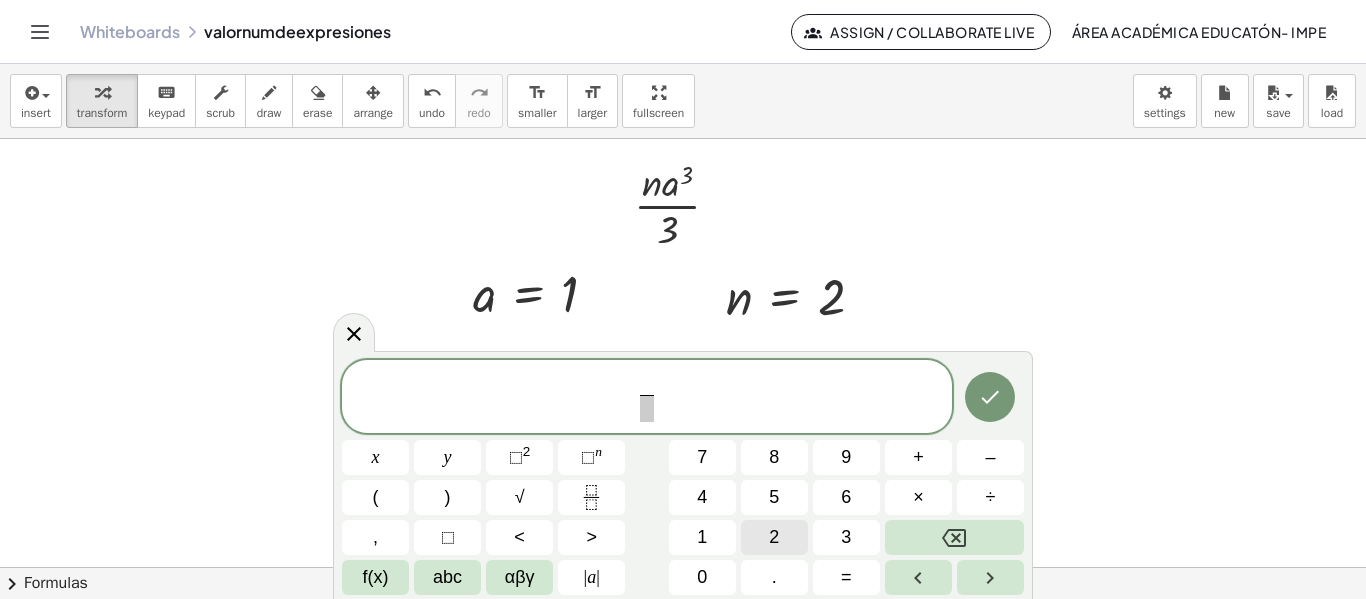 click on "2" at bounding box center [774, 537] 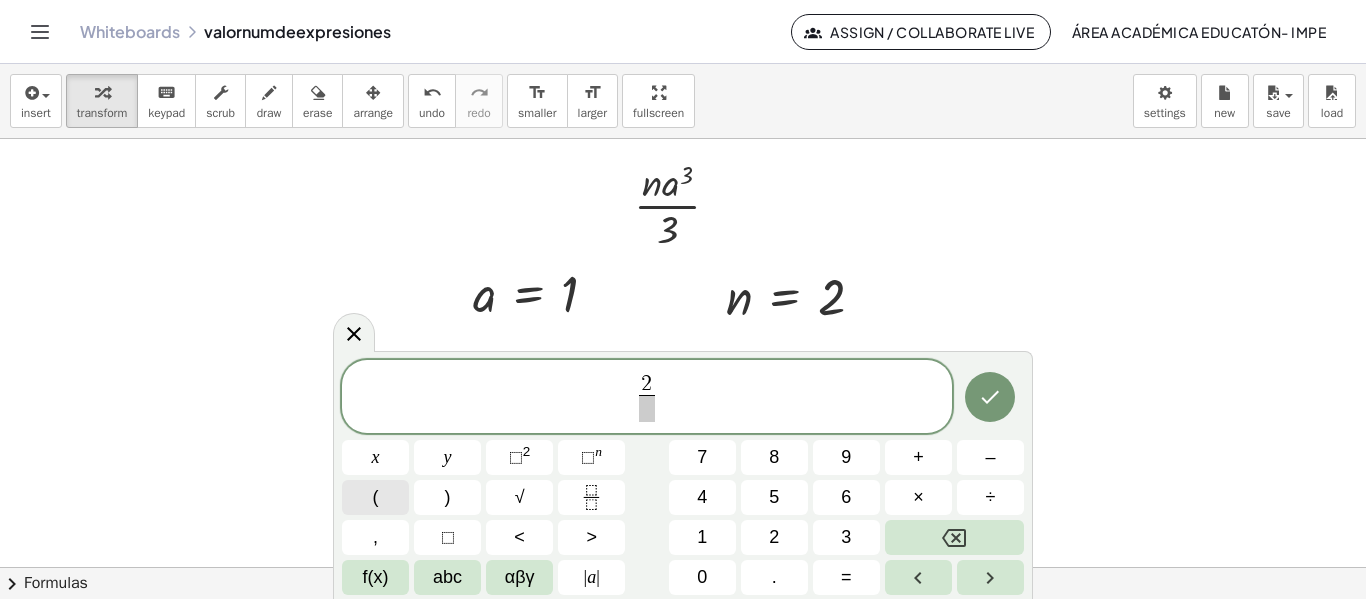 click on "(" at bounding box center (375, 497) 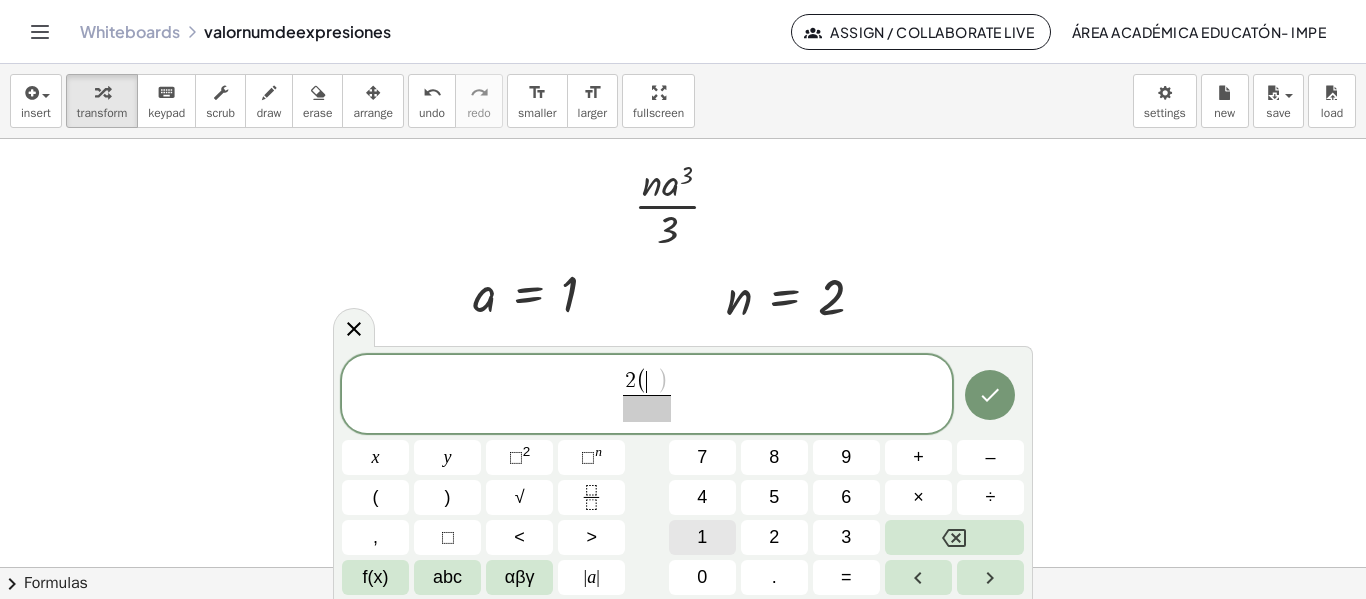 click on "1" at bounding box center [702, 537] 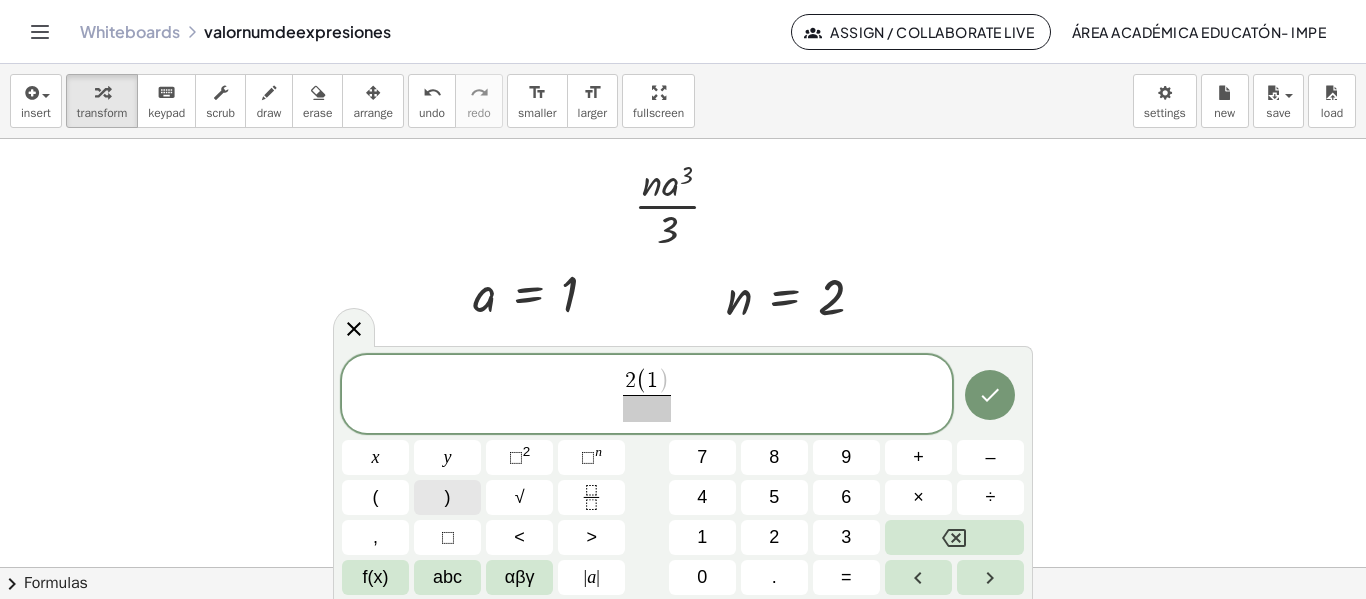 click on ")" at bounding box center (447, 497) 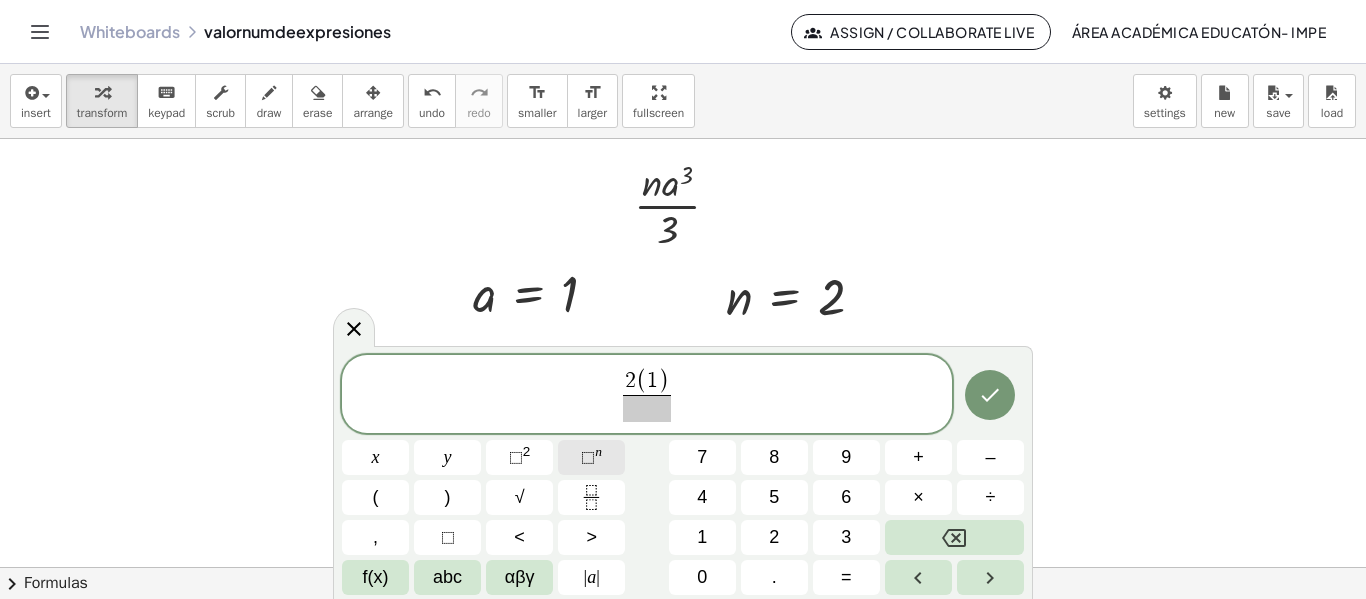 click on "⬚" at bounding box center (588, 457) 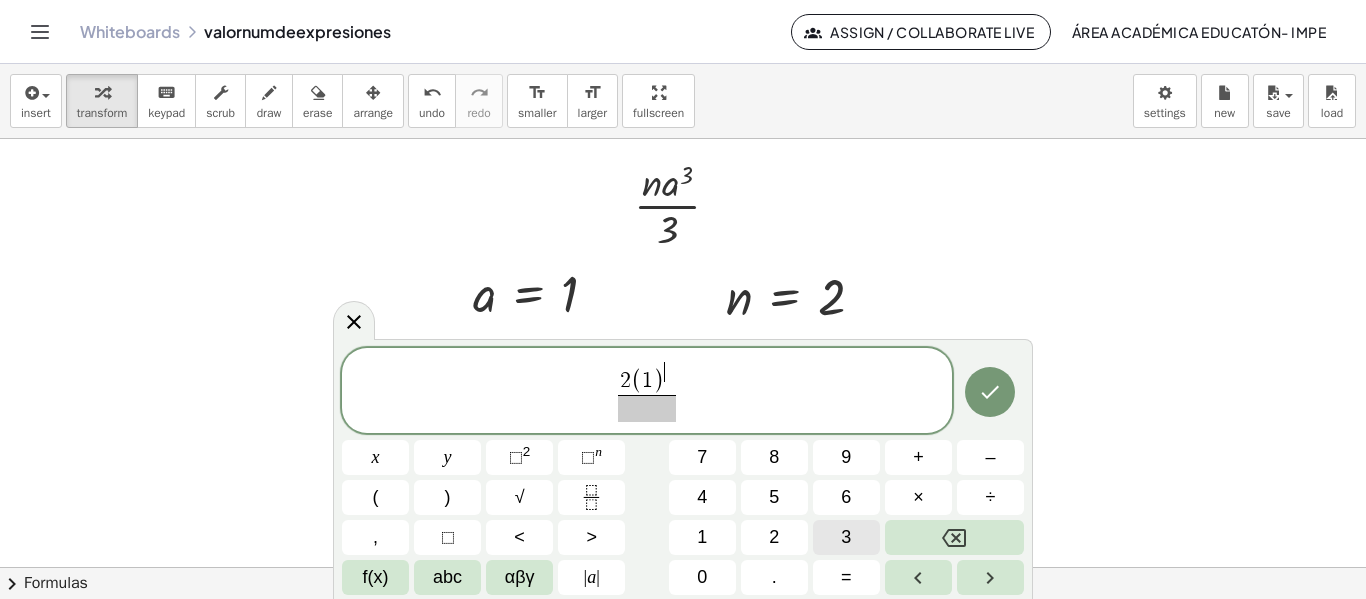 click on "3" at bounding box center (846, 537) 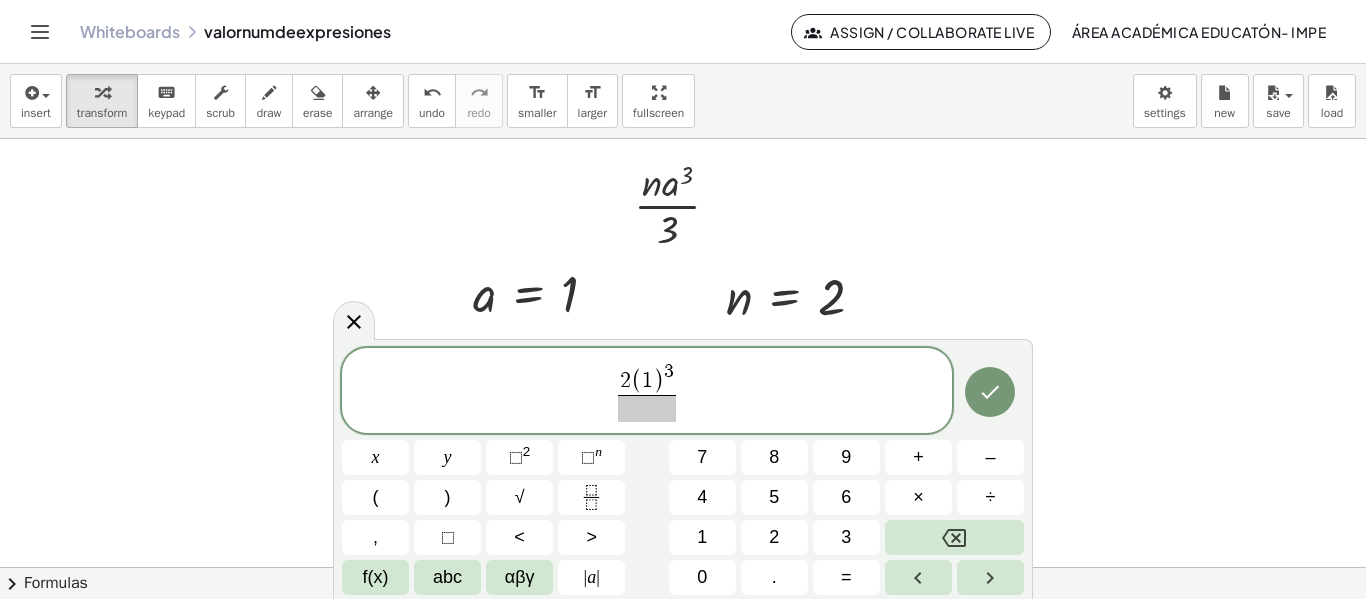 click at bounding box center [647, 408] 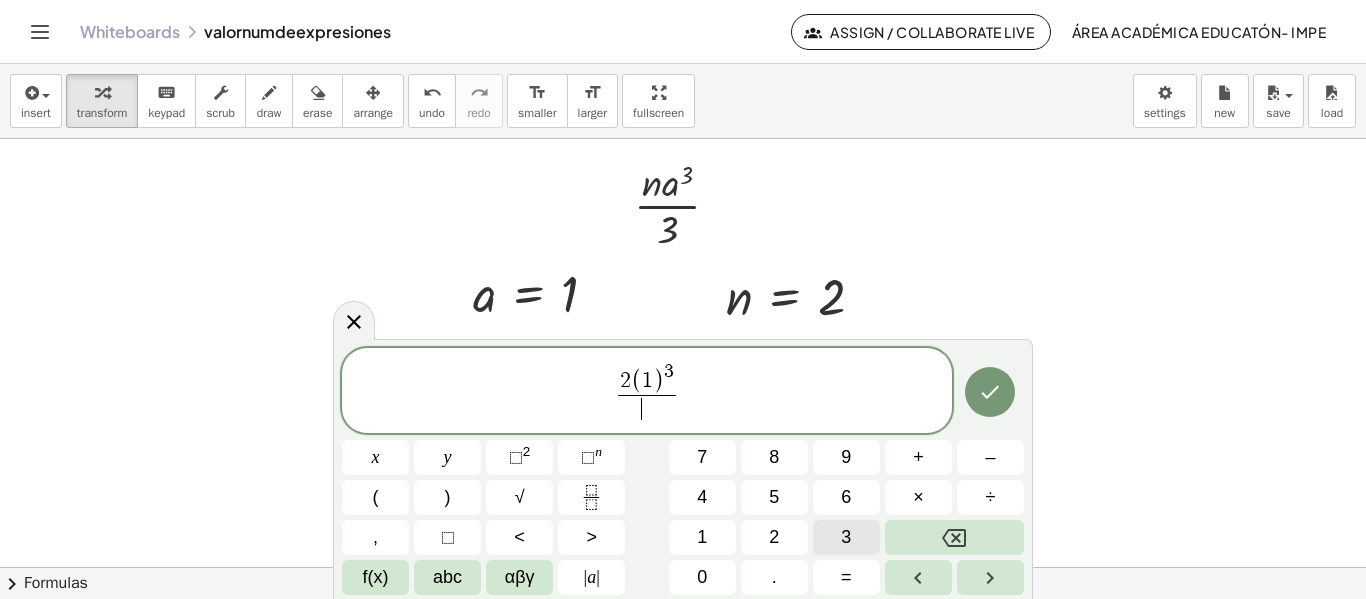 click on "3" at bounding box center [846, 537] 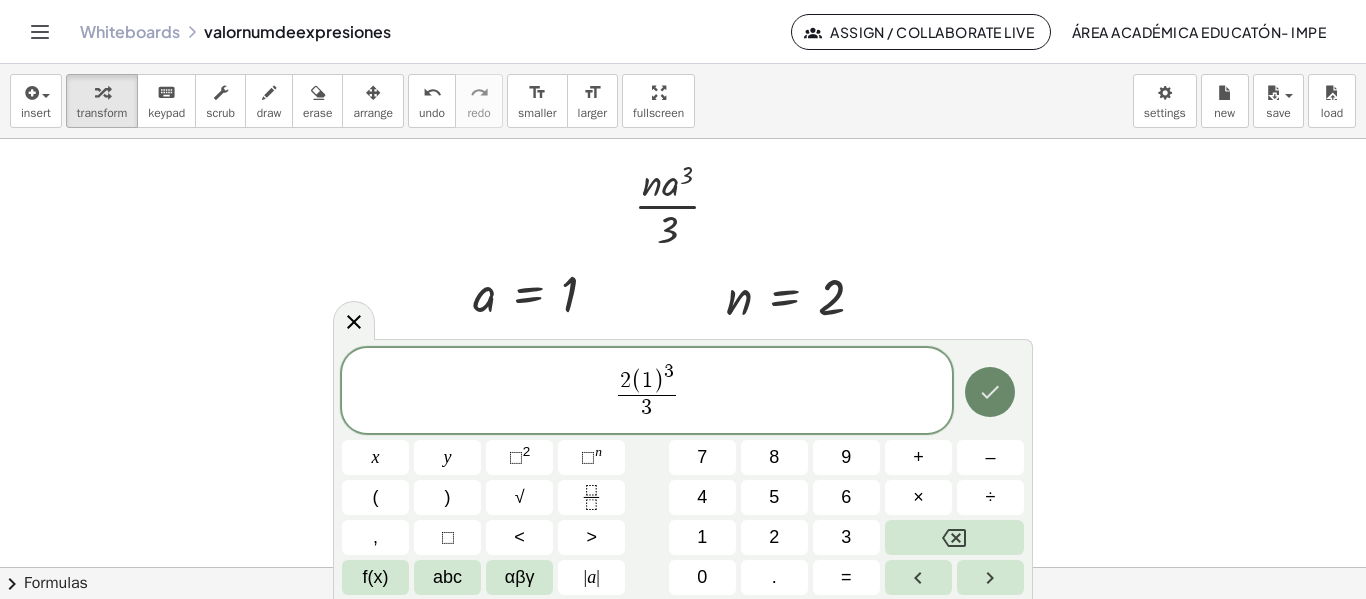 click at bounding box center (990, 392) 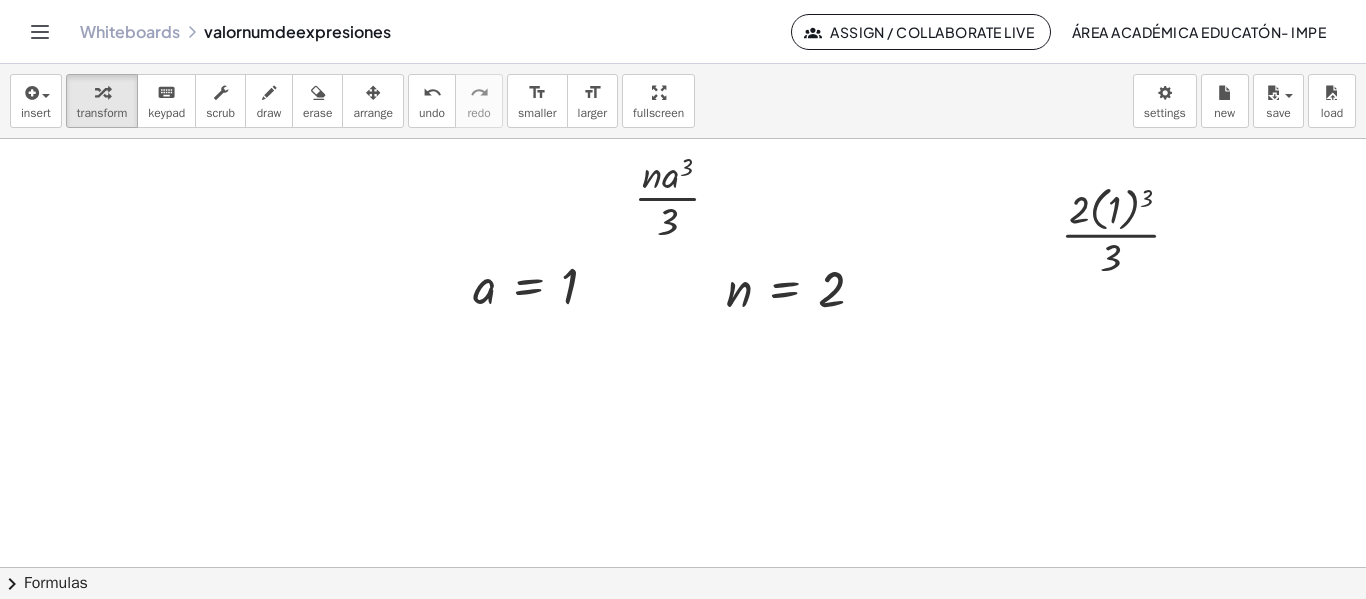 scroll, scrollTop: 61, scrollLeft: 0, axis: vertical 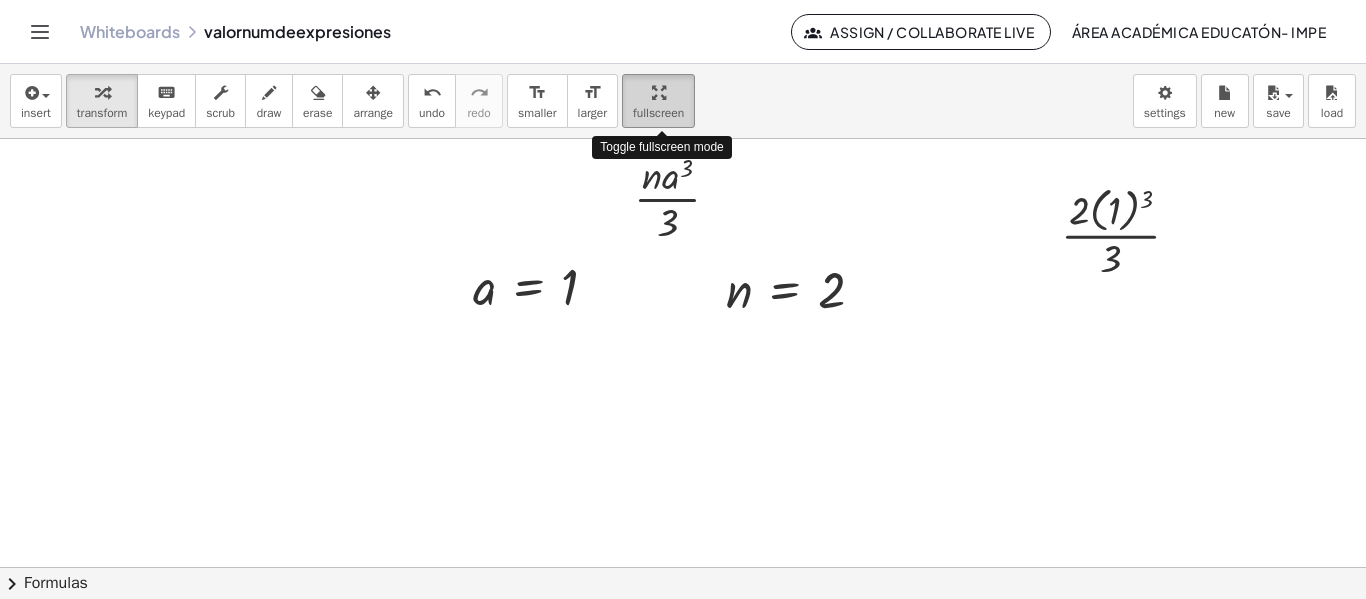 click on "insert select one: Math Expression Function Text Youtube Video Graphing Geometry Geometry 3D transform keyboard keypad scrub draw erase arrange undo undo redo redo format_size smaller format_size larger fullscreen load   save Saved! × new settings Toggle fullscreen mode · n · a 3 · 3 a = 1 n = 2 · 2 · ( 1 ) 3 · 3 × chevron_right  Formulas
Drag one side of a formula onto a highlighted expression on the canvas to apply it.
Quadratic Formula
+ · a · x 2 + · b · x + c = 0
⇔
x = · ( − b ± 2 √ ( + b 2 − · 4 · a · c ) ) · 2 · a
+ x 2 + · p · x + q = 0
⇔
x = − · p · 2 ± 2 √ ( + ( · p · 2 ) 2 − q )
Manually Factoring a Quadratic
+ x" at bounding box center (683, 331) 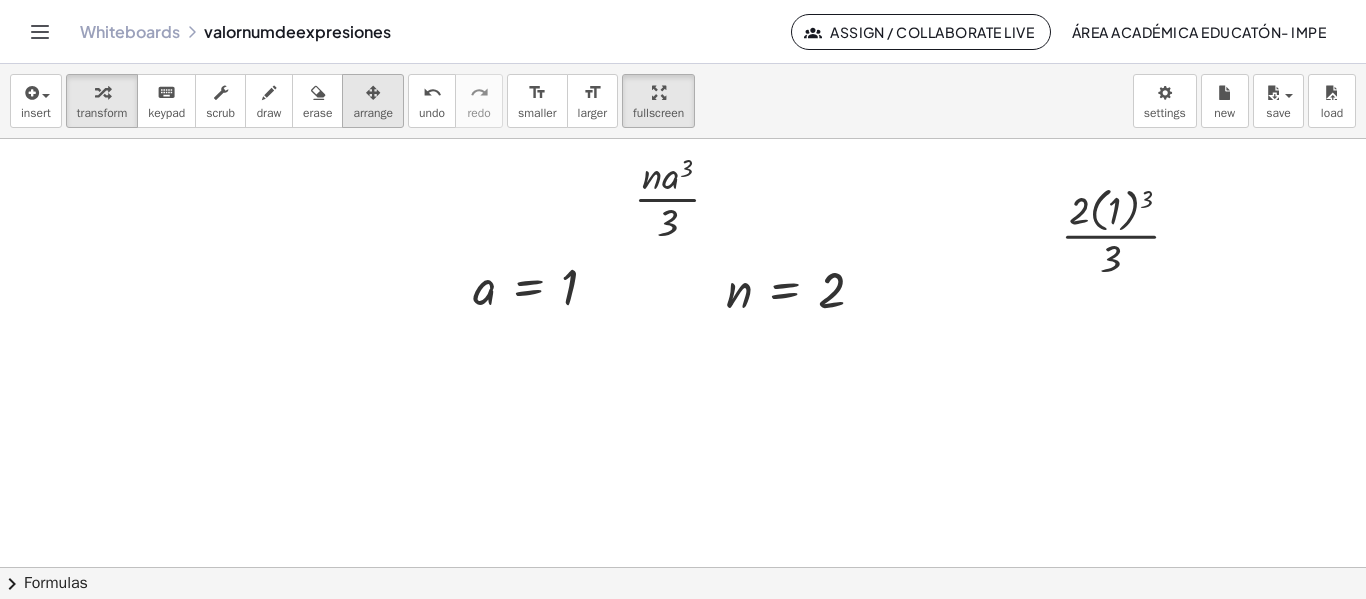 click on "arrange" at bounding box center (373, 113) 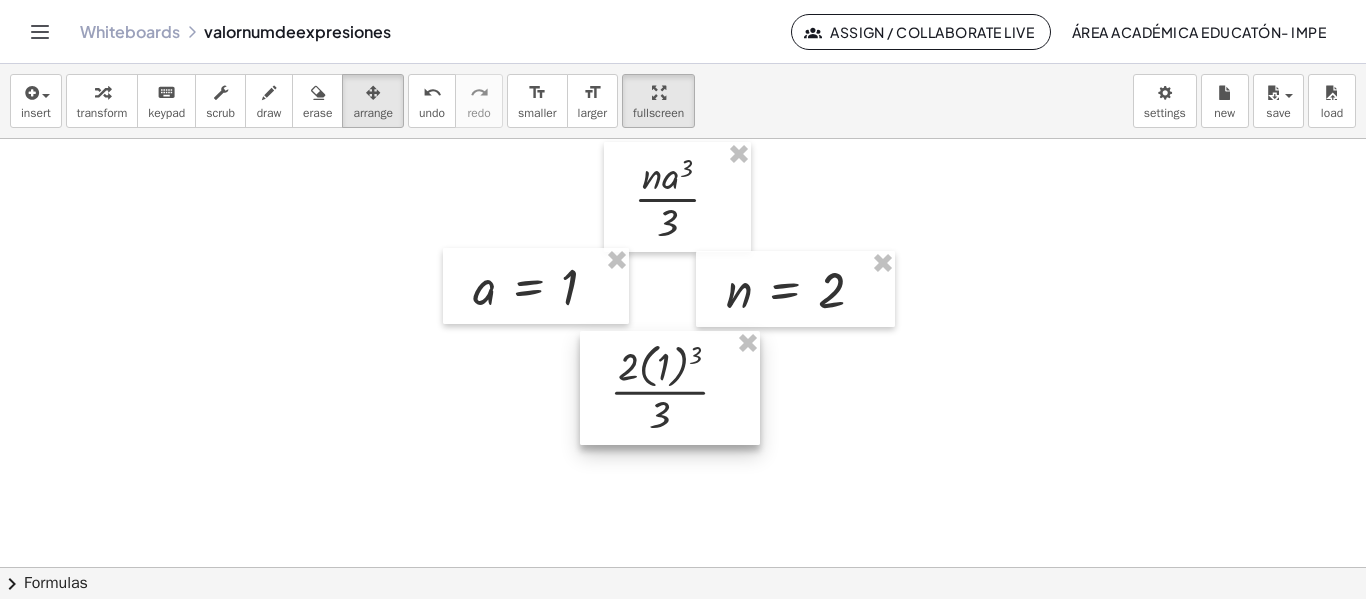 drag, startPoint x: 1082, startPoint y: 254, endPoint x: 631, endPoint y: 412, distance: 477.87552 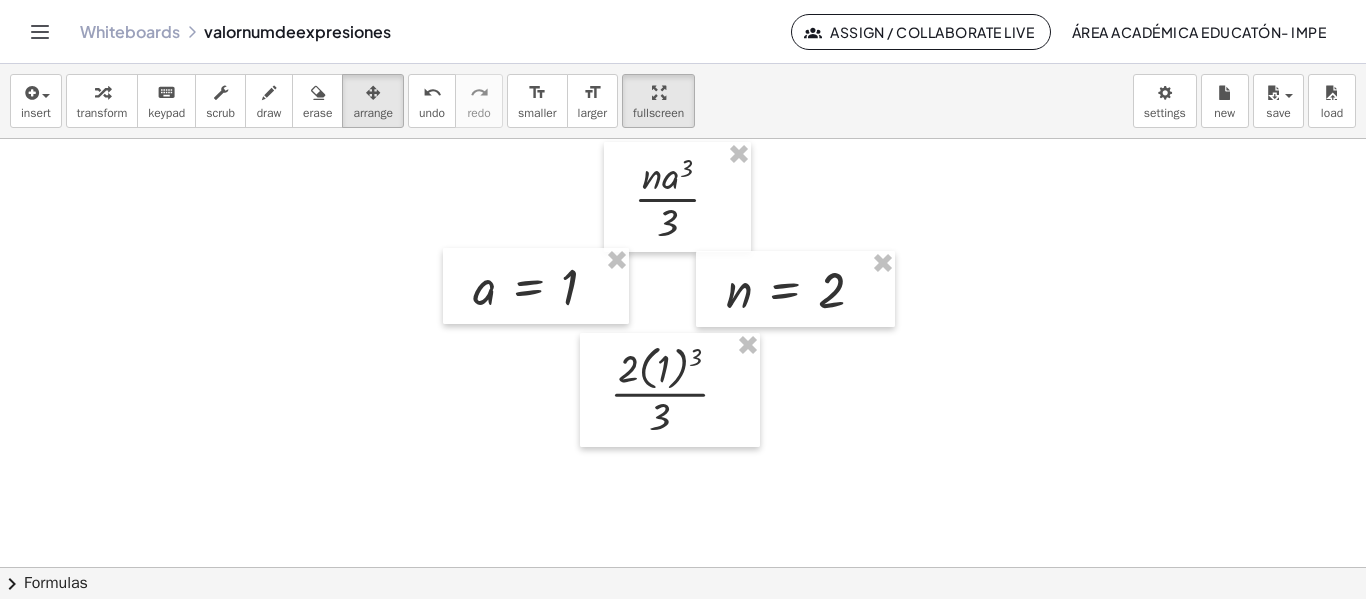 click at bounding box center (683, 506) 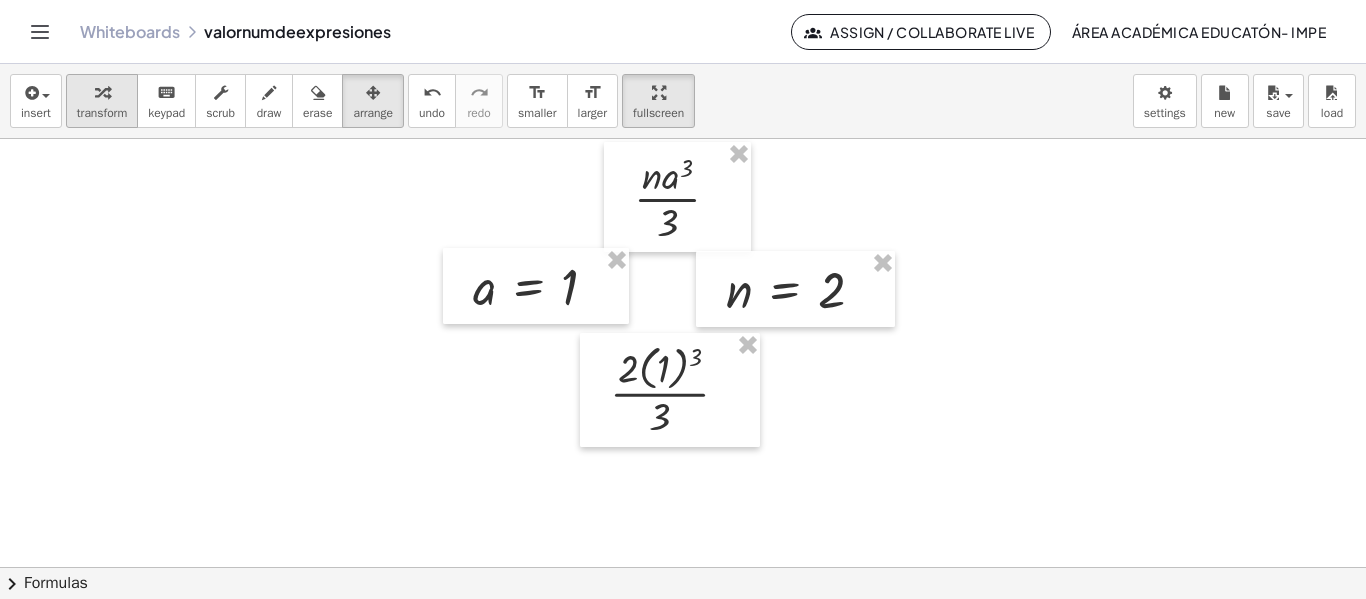 click on "transform" at bounding box center (102, 113) 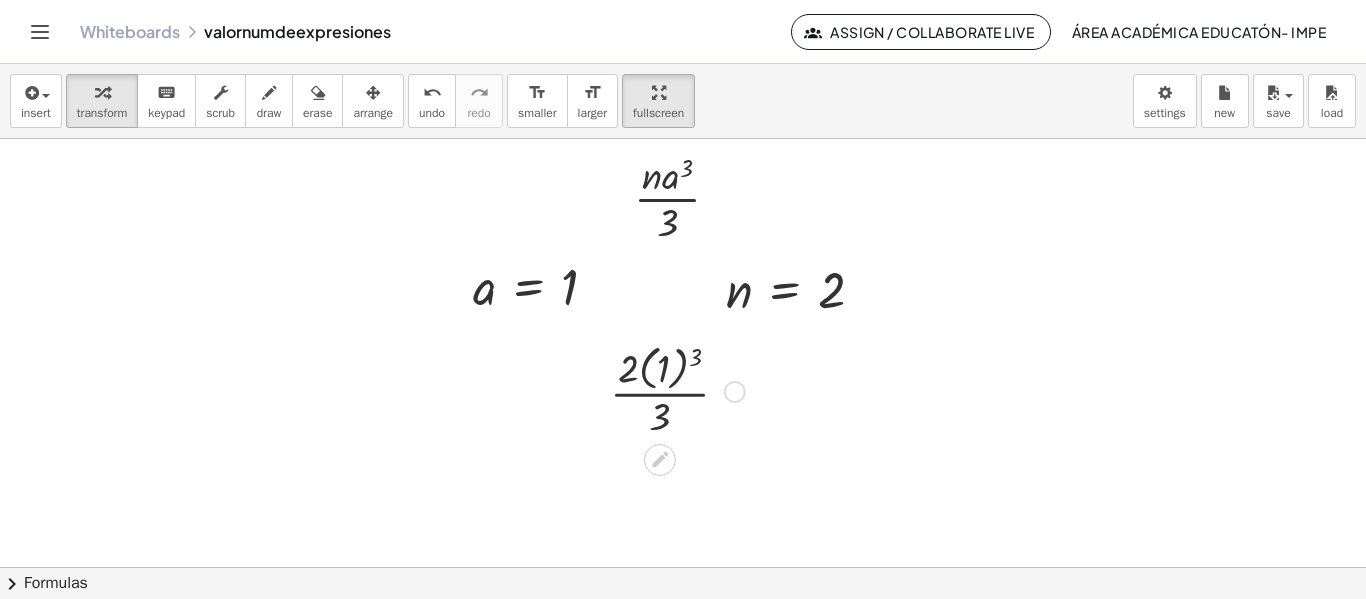 click at bounding box center (677, 390) 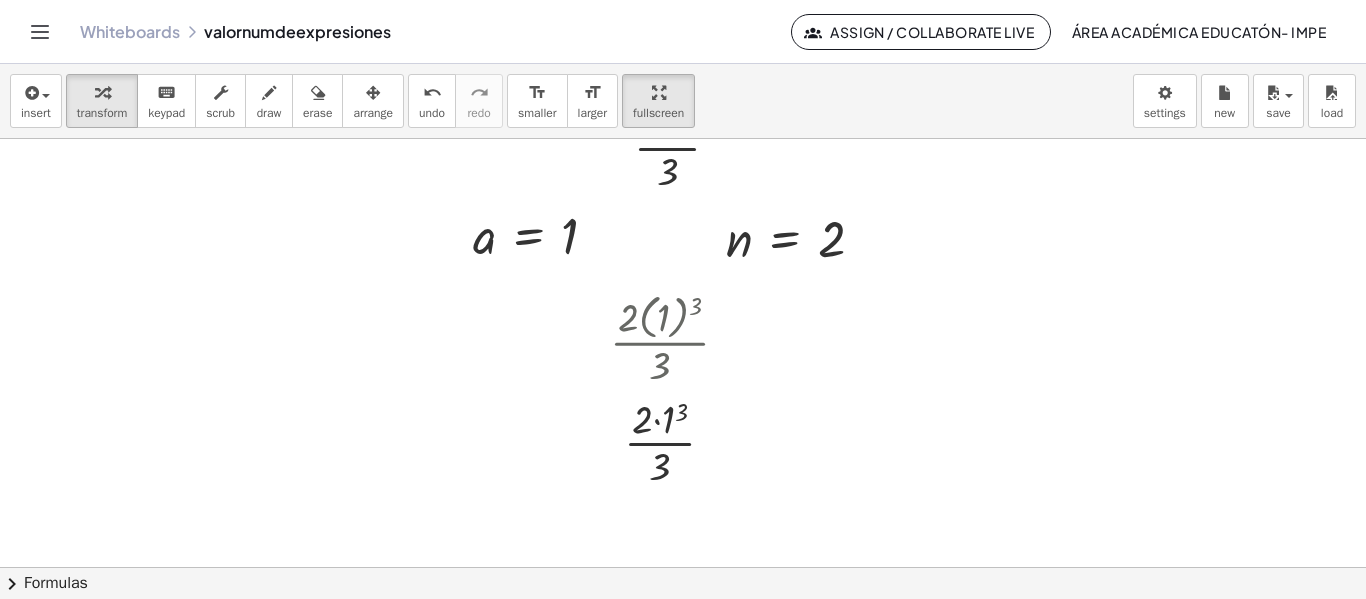 scroll, scrollTop: 113, scrollLeft: 0, axis: vertical 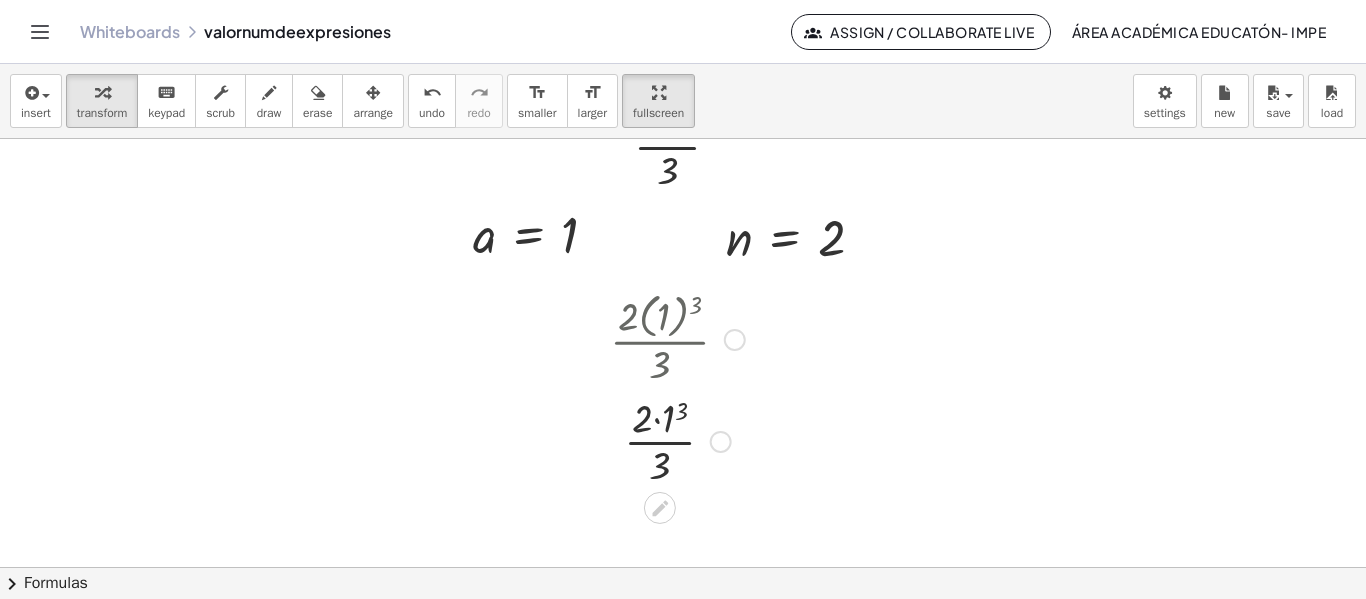click at bounding box center [677, 440] 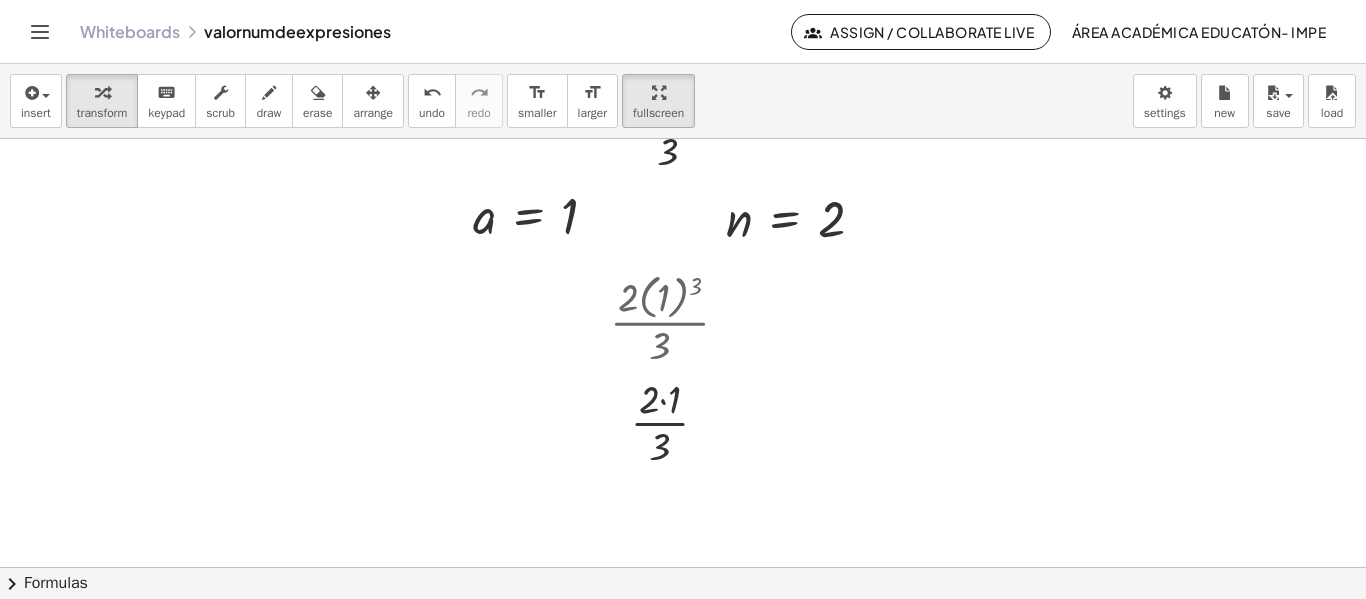 scroll, scrollTop: 134, scrollLeft: 0, axis: vertical 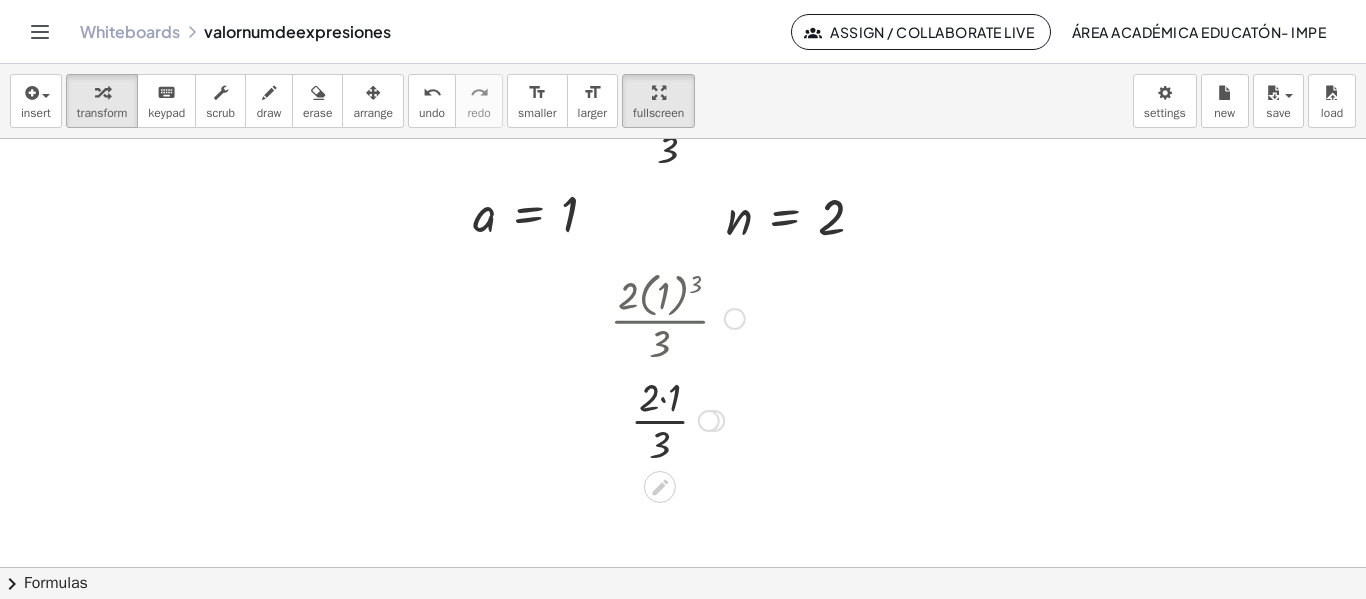 click at bounding box center (677, 419) 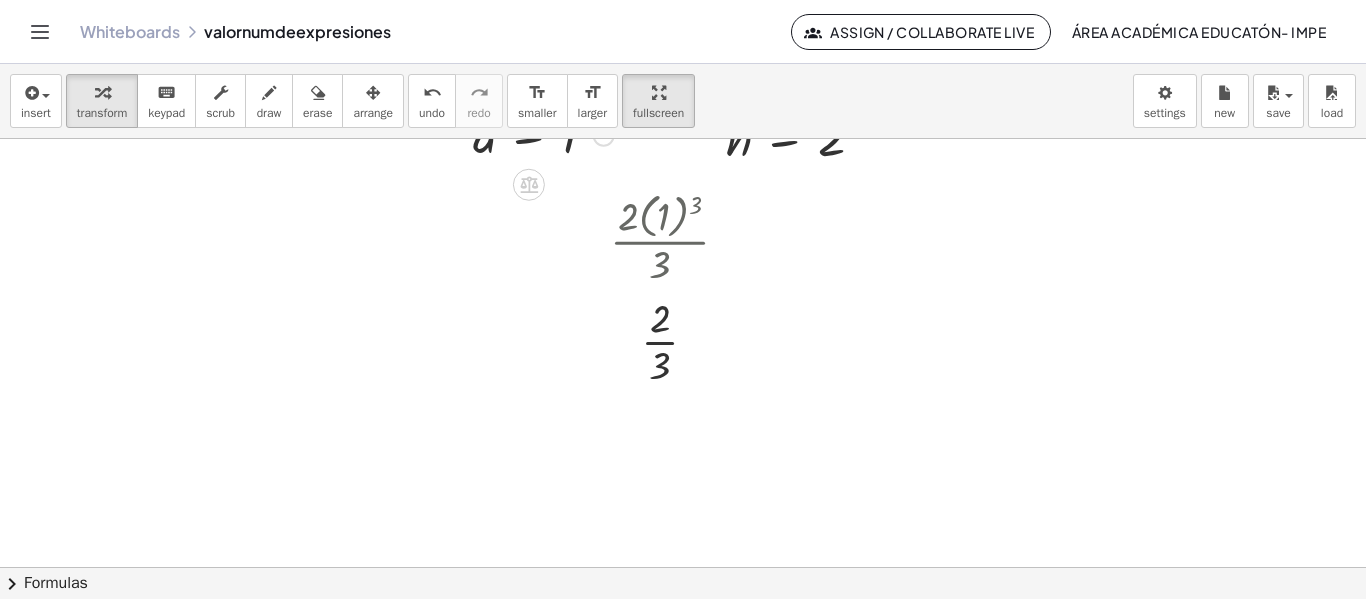 scroll, scrollTop: 0, scrollLeft: 0, axis: both 